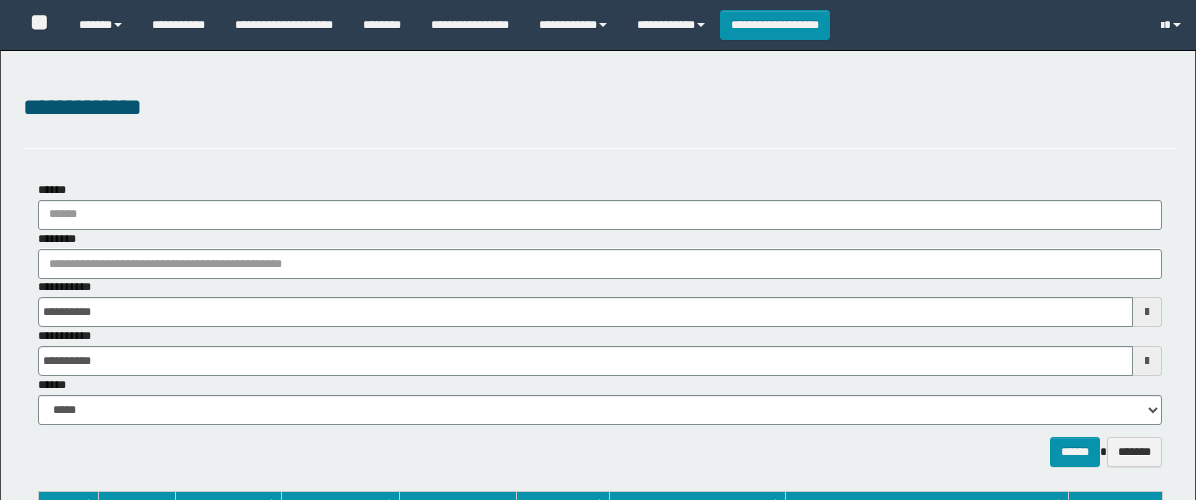 select on "***" 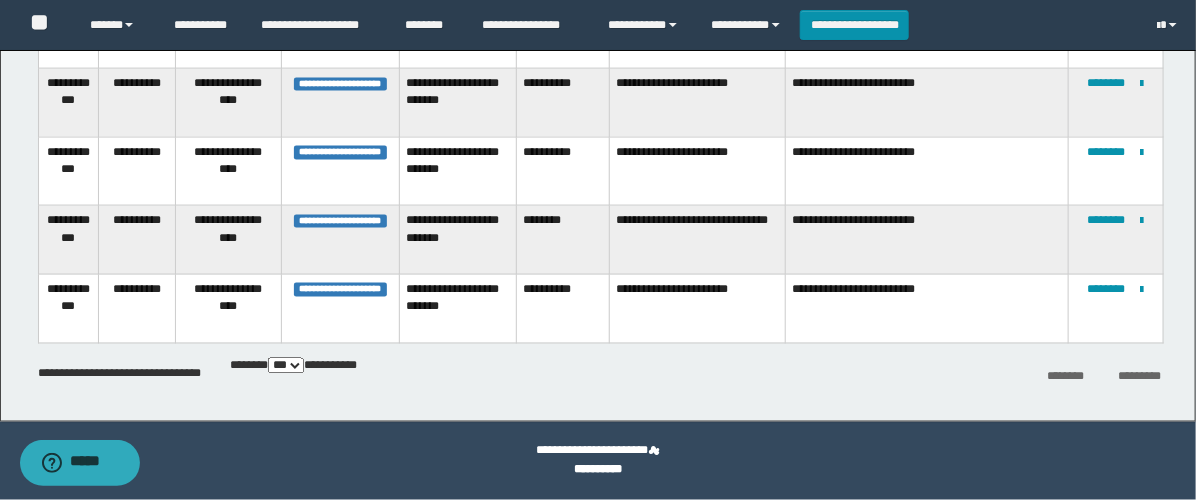 scroll, scrollTop: 0, scrollLeft: 0, axis: both 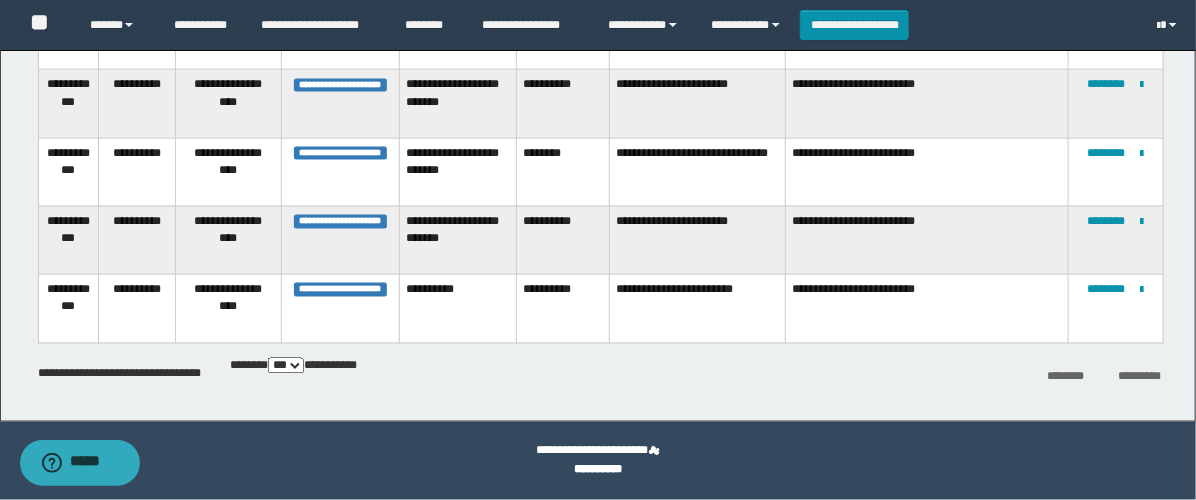 click on "** *** *** ***" at bounding box center [286, 366] 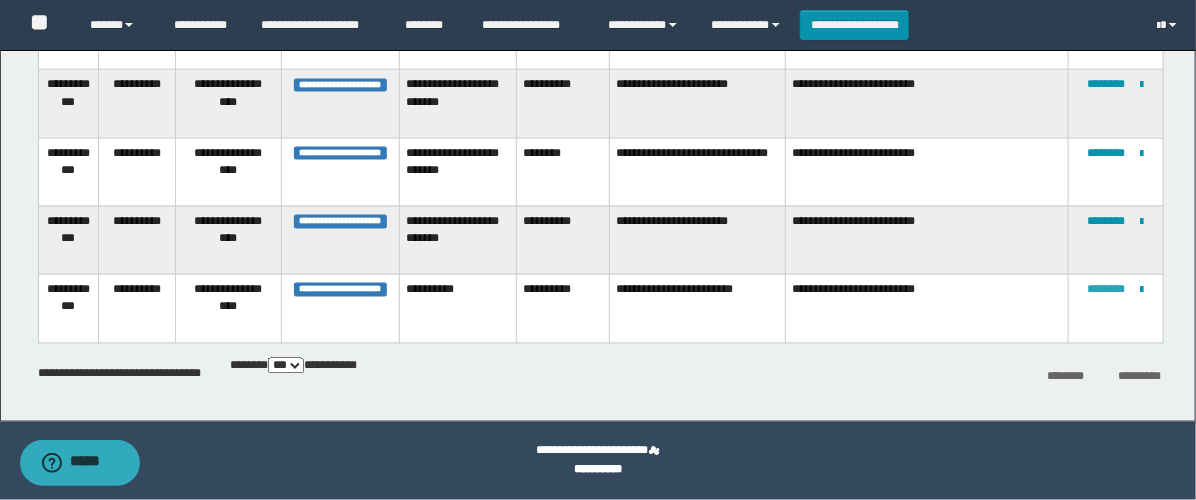 click on "********" at bounding box center (1107, 289) 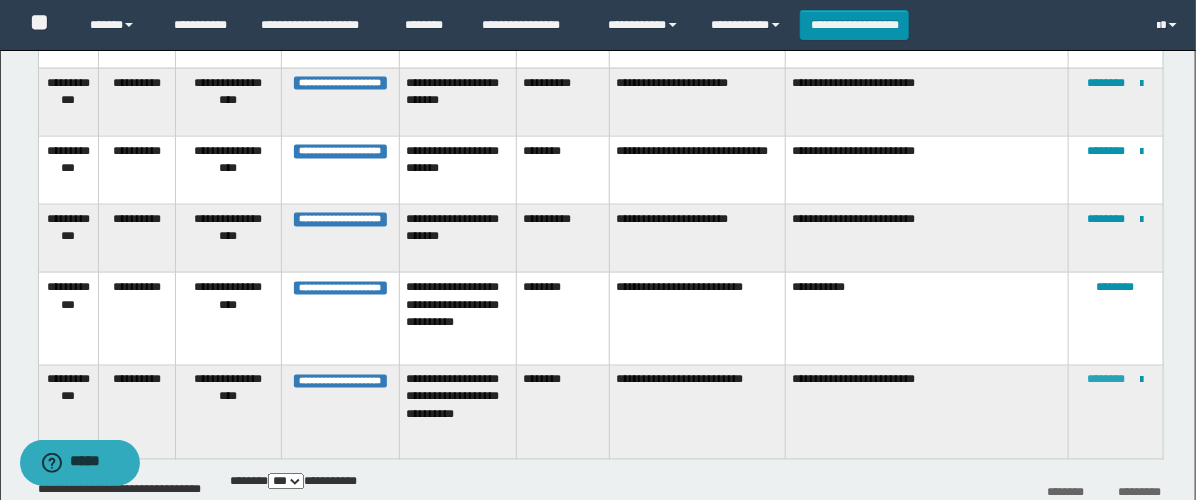 click on "********" at bounding box center [1107, 380] 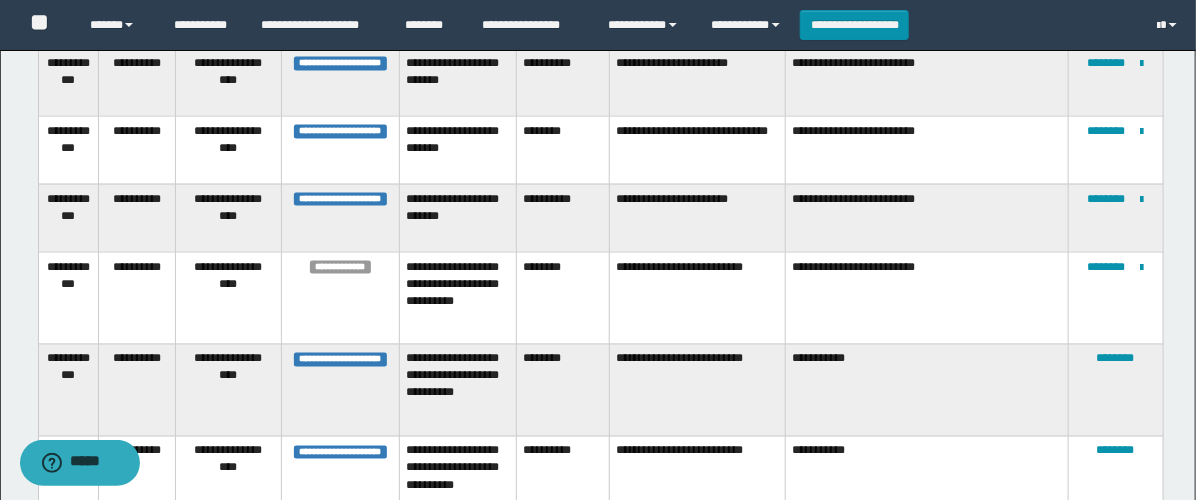 scroll, scrollTop: 3982, scrollLeft: 0, axis: vertical 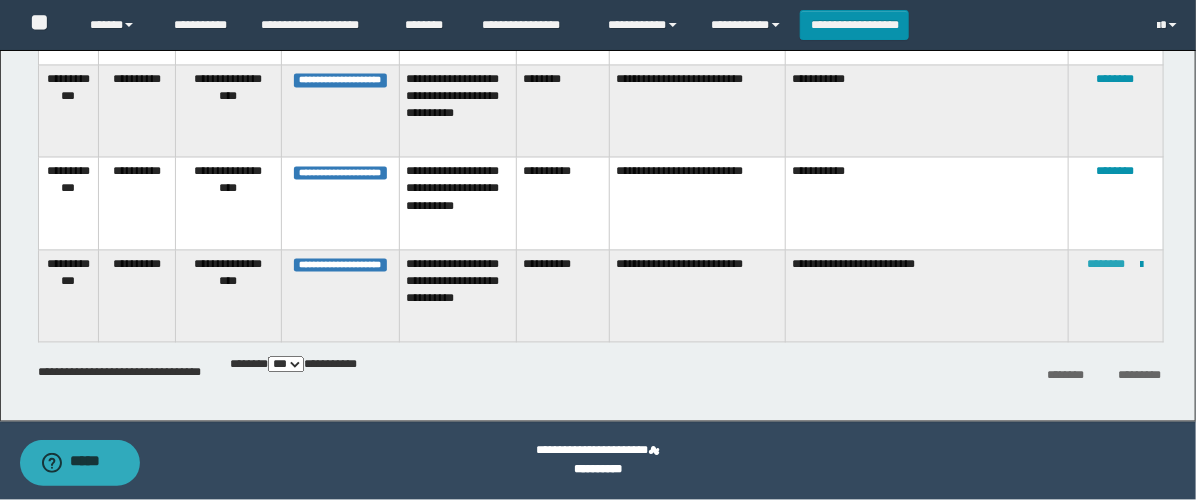 click on "********" at bounding box center (1107, 265) 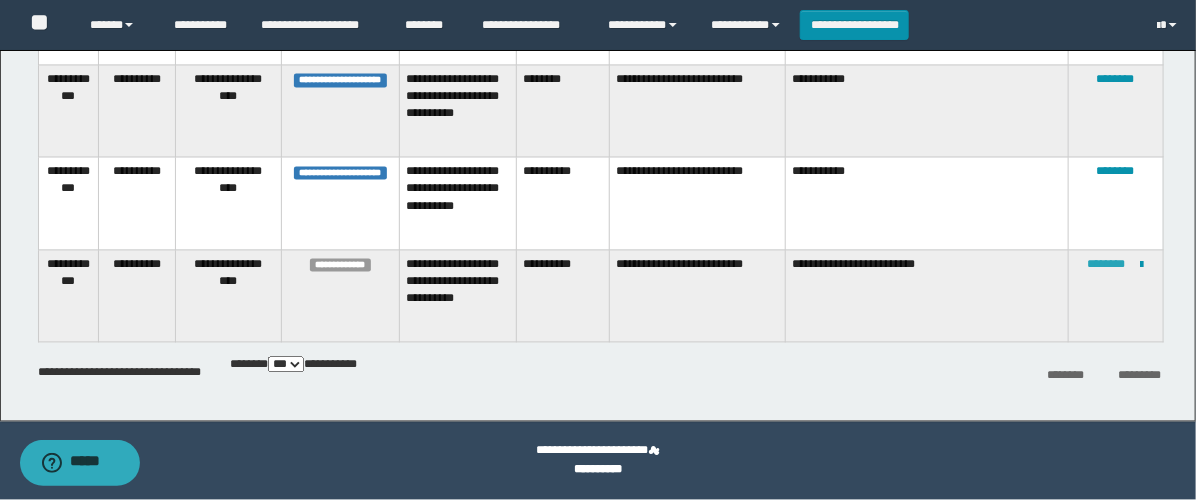click on "********" at bounding box center (1107, 265) 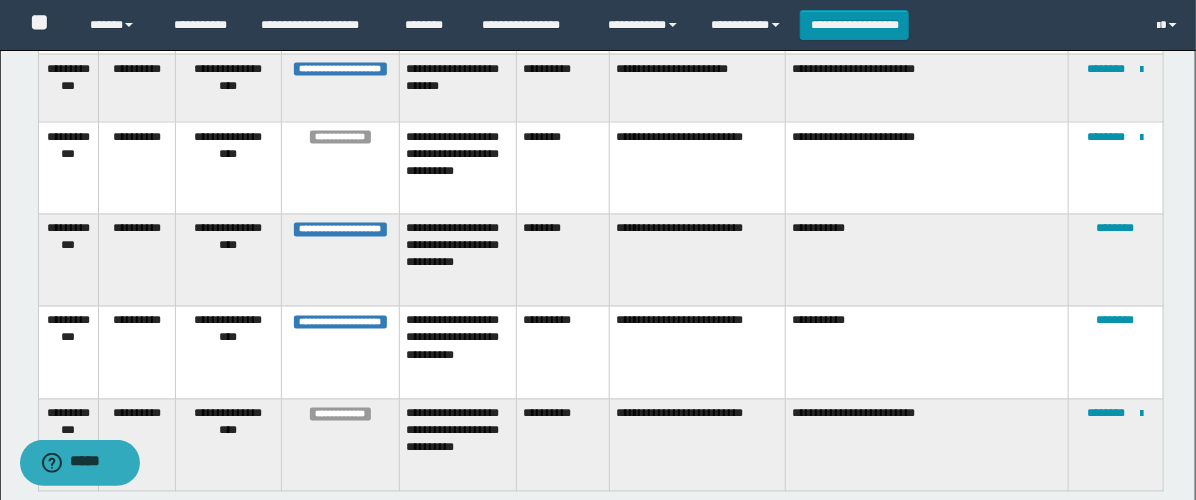 scroll, scrollTop: 3871, scrollLeft: 0, axis: vertical 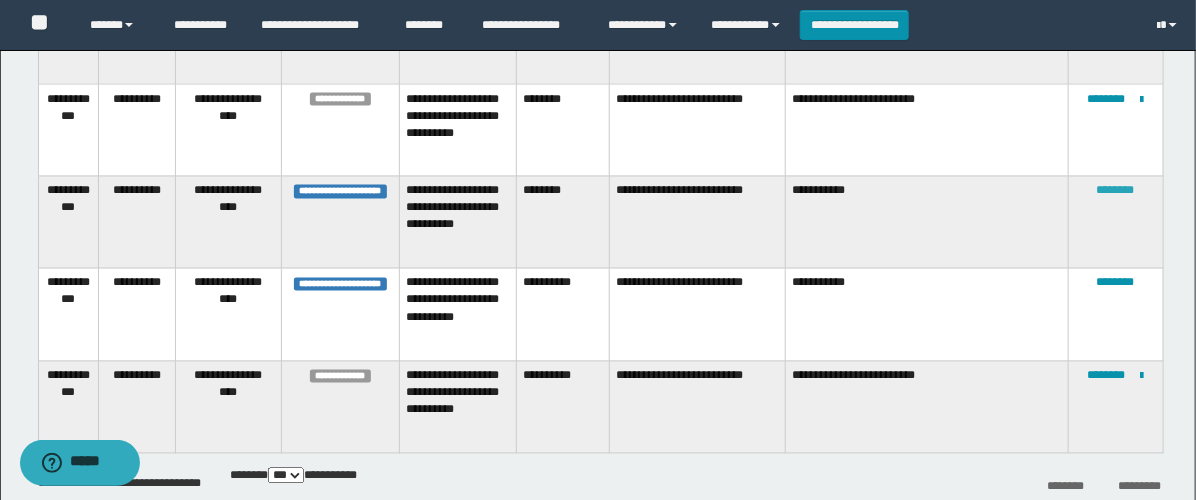 click on "********" at bounding box center [1116, 191] 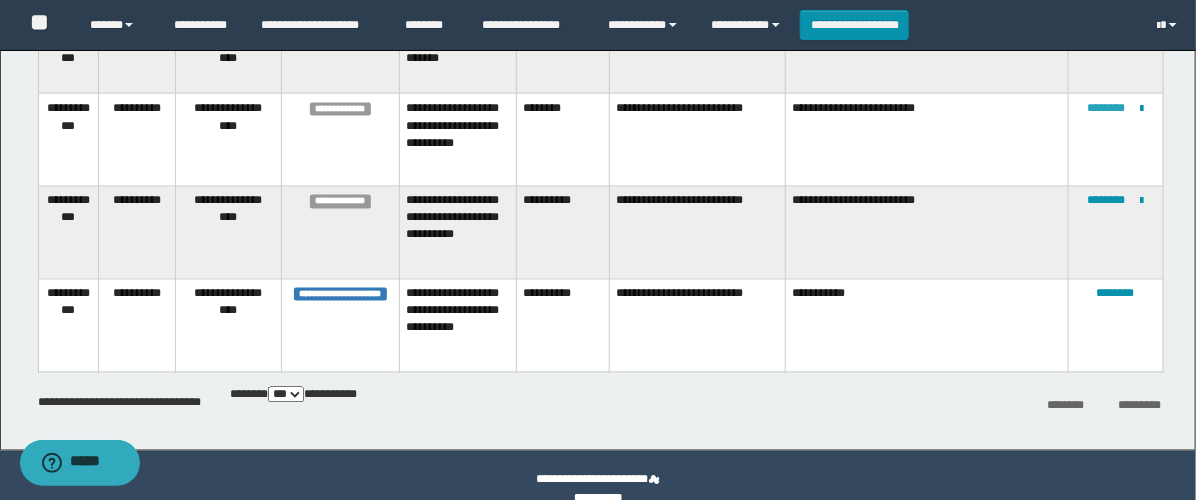 click on "********" at bounding box center [1107, 108] 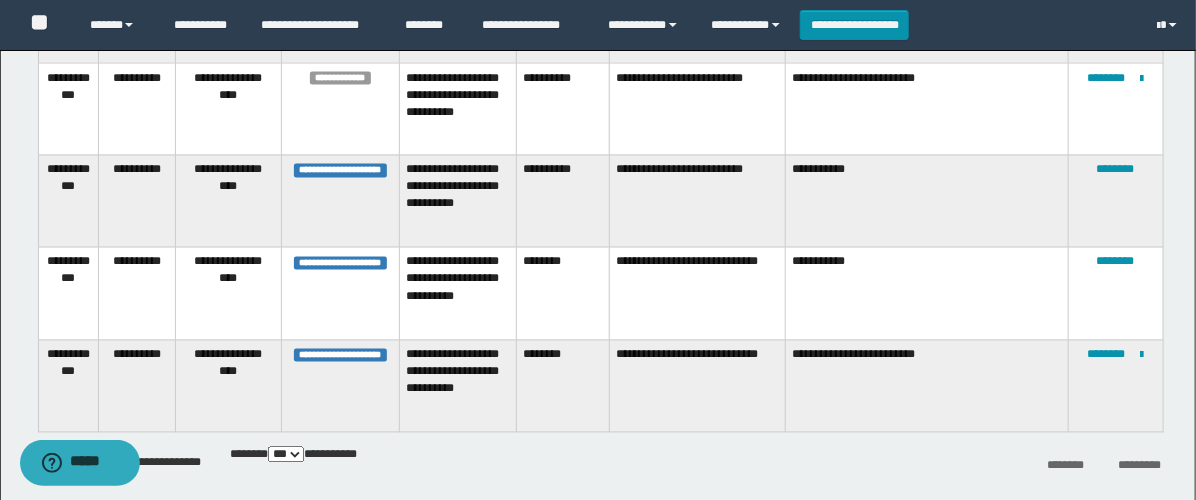 scroll, scrollTop: 3929, scrollLeft: 0, axis: vertical 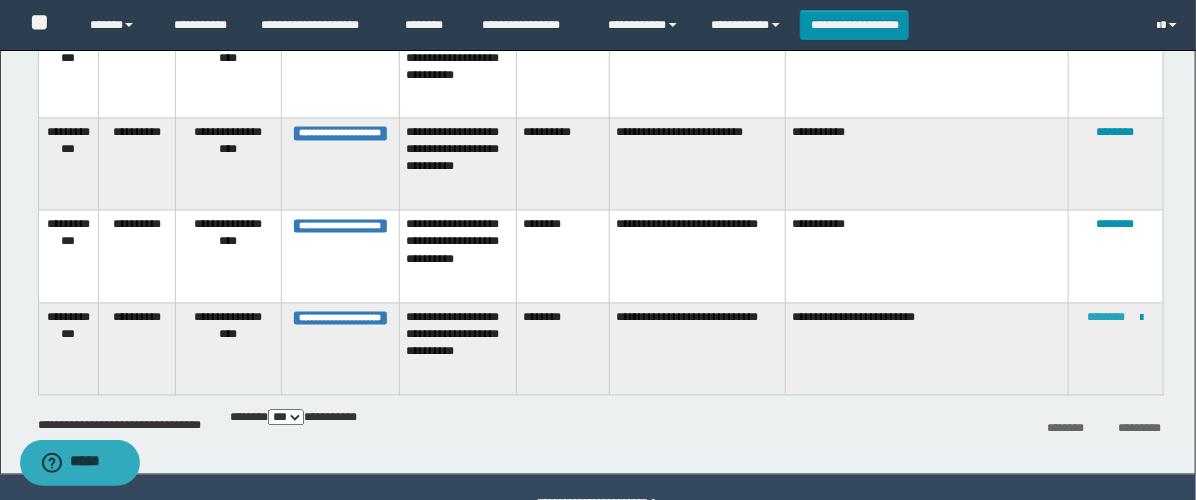click on "********" at bounding box center [1107, 318] 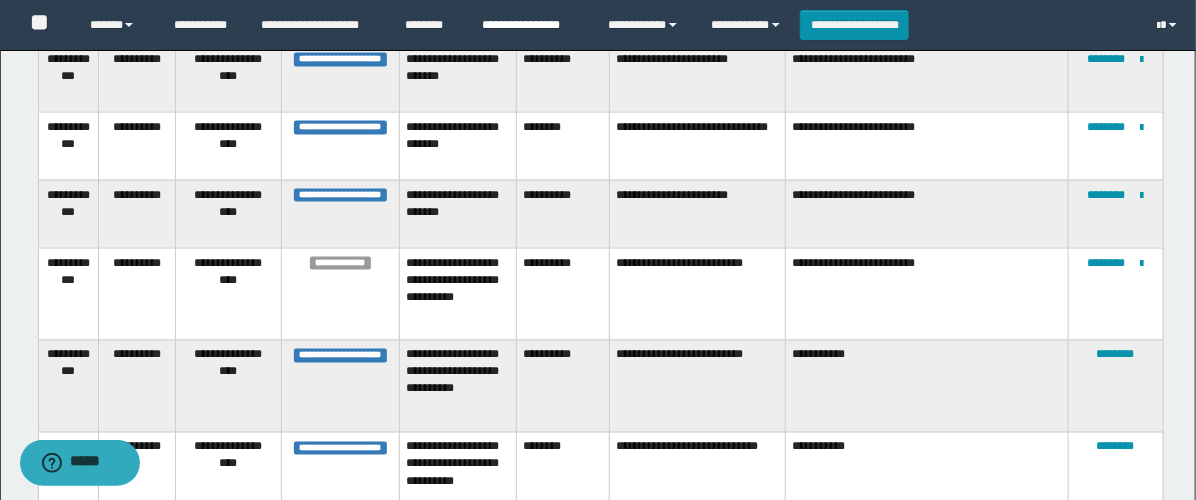 scroll, scrollTop: 3312, scrollLeft: 0, axis: vertical 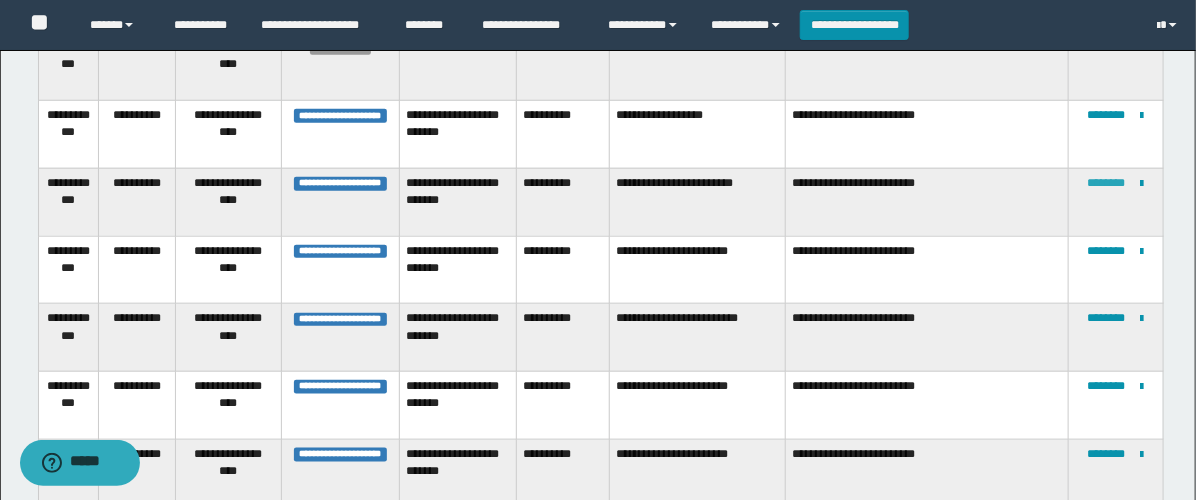 click on "********" at bounding box center (1107, 183) 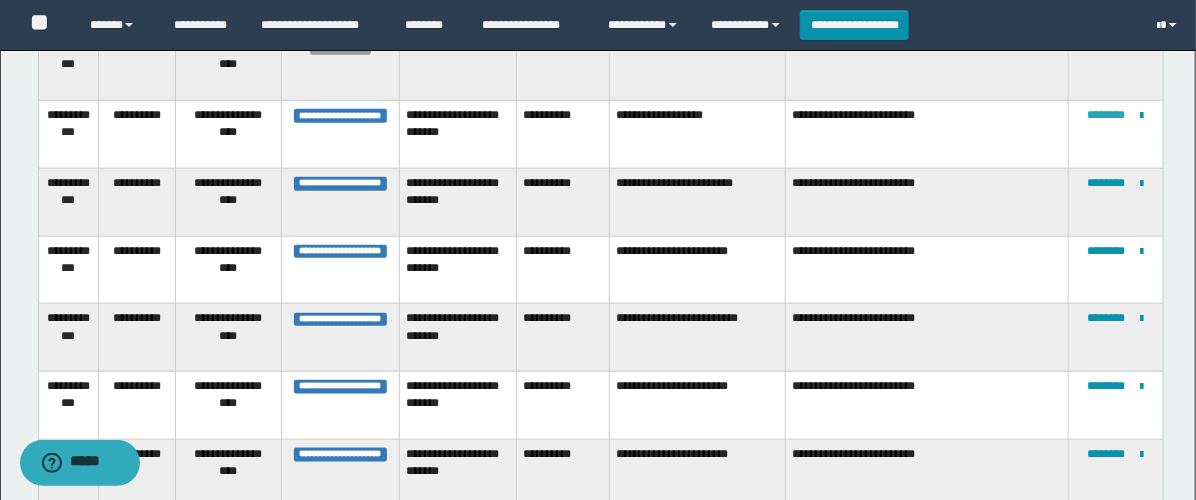 click on "********" at bounding box center [1107, 115] 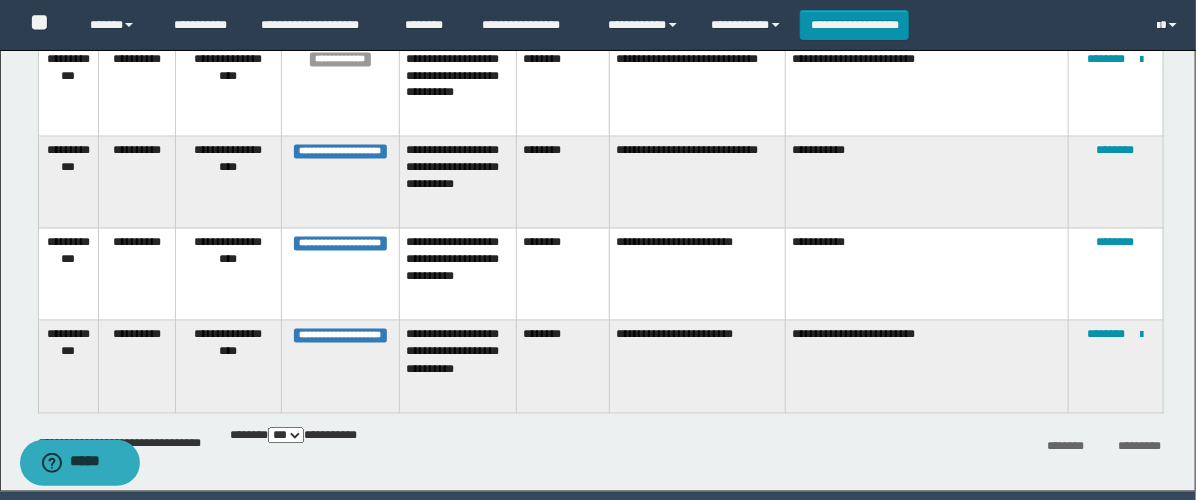 scroll, scrollTop: 4016, scrollLeft: 0, axis: vertical 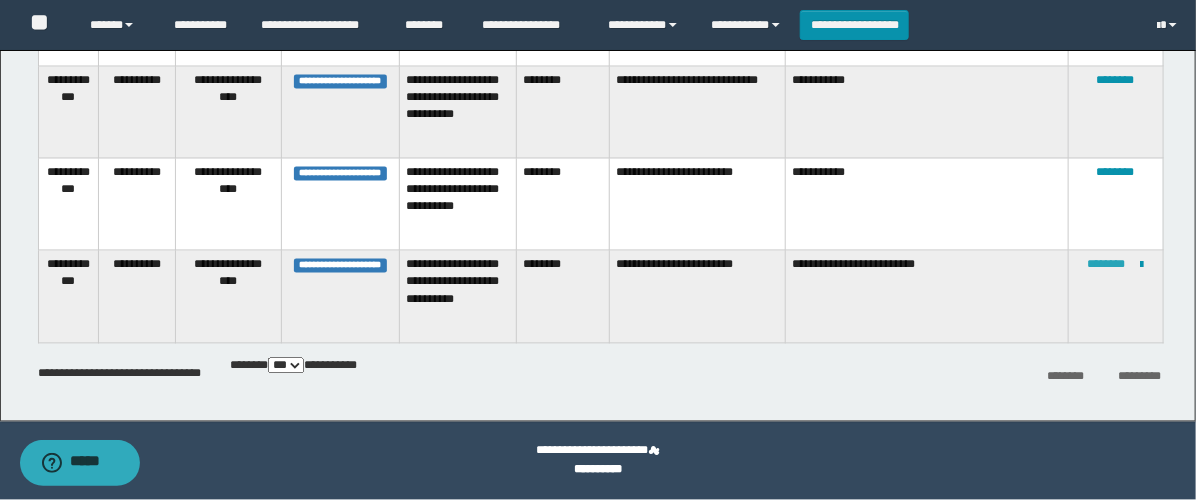 click on "********" at bounding box center [1107, 265] 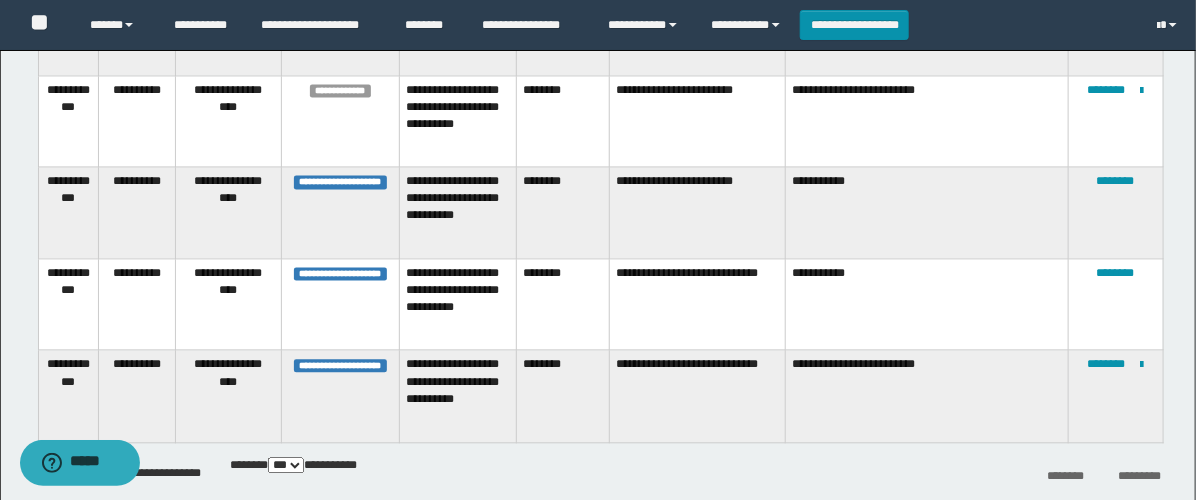 scroll, scrollTop: 4179, scrollLeft: 0, axis: vertical 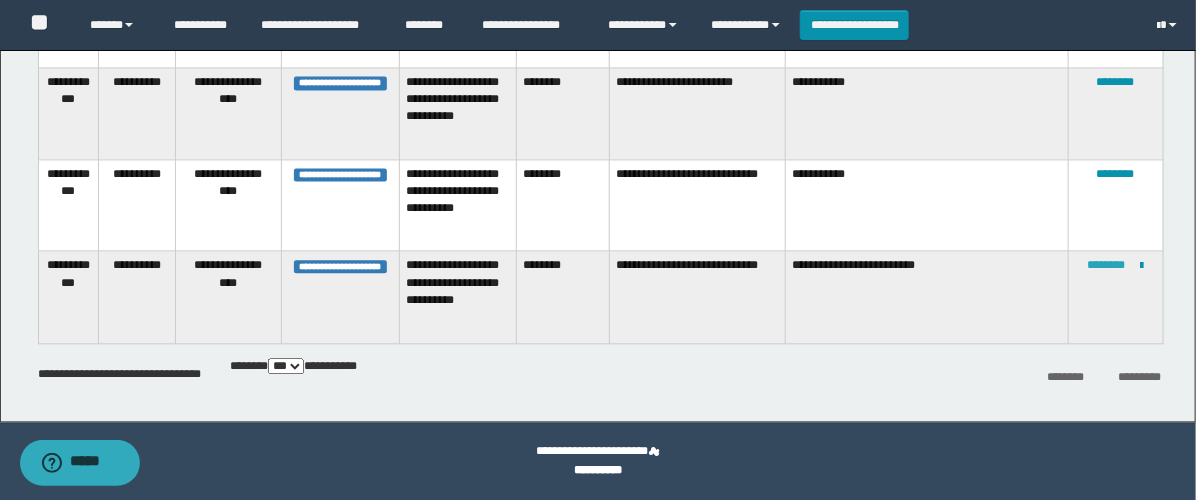 click on "********" at bounding box center (1107, 265) 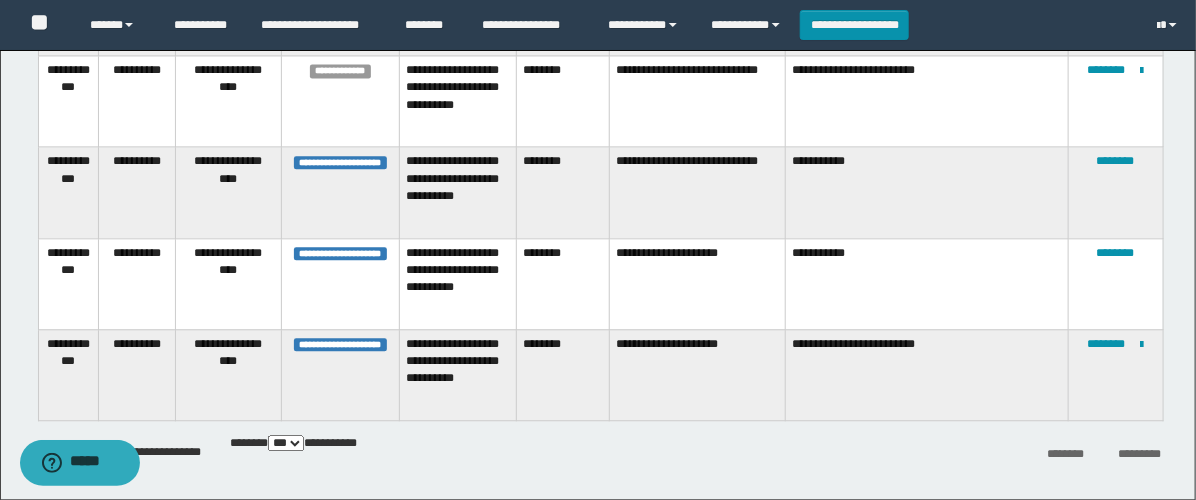 scroll, scrollTop: 4342, scrollLeft: 0, axis: vertical 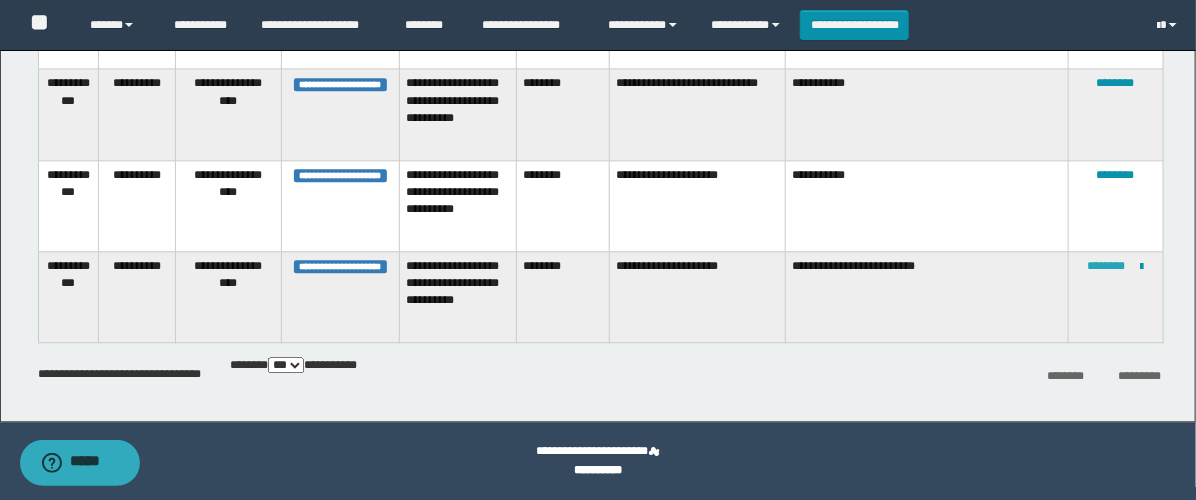 click on "********" at bounding box center [1107, 266] 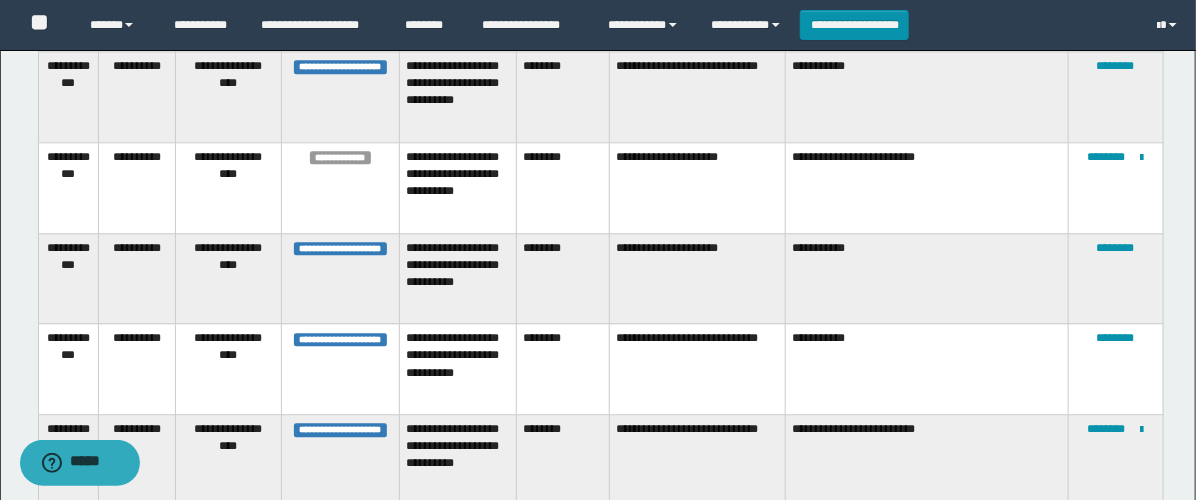 scroll, scrollTop: 4504, scrollLeft: 0, axis: vertical 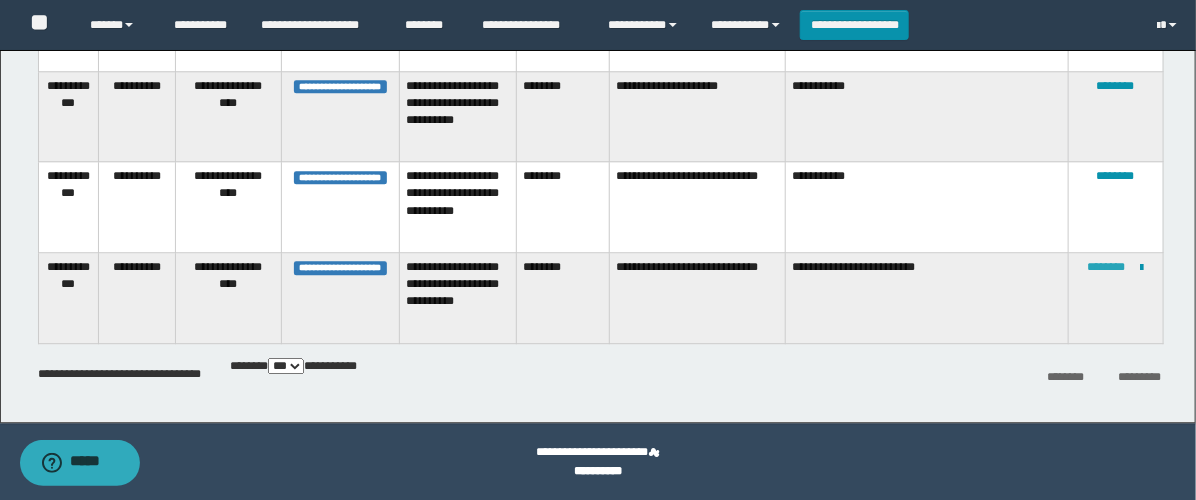 click on "********" at bounding box center [1107, 267] 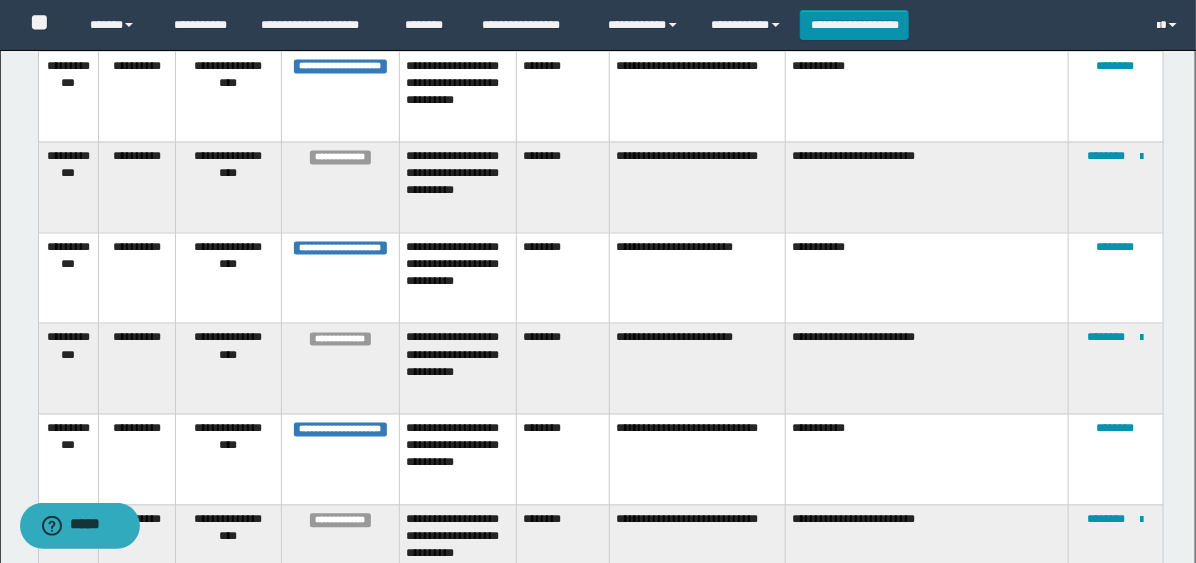 scroll, scrollTop: 4441, scrollLeft: 0, axis: vertical 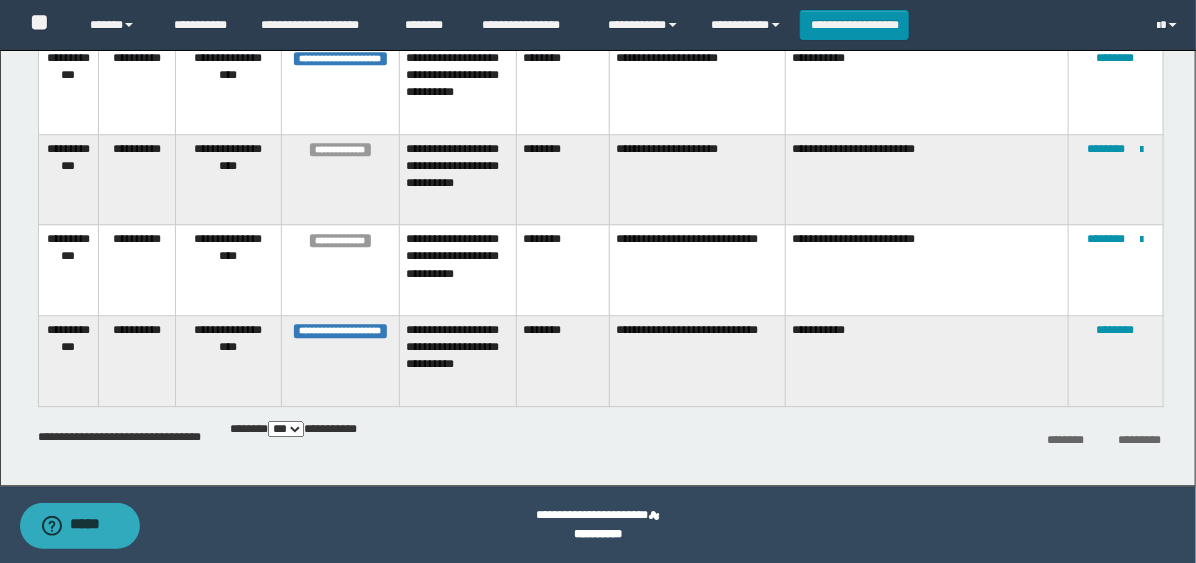 click on "** *** *** ***" at bounding box center (286, 429) 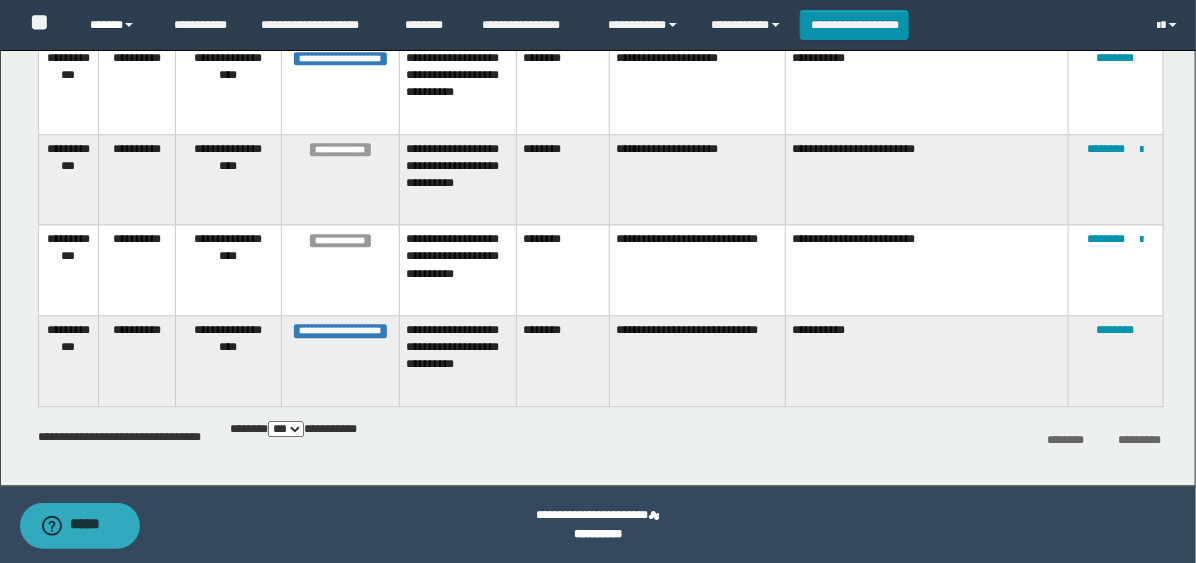 click on "******" at bounding box center (116, 25) 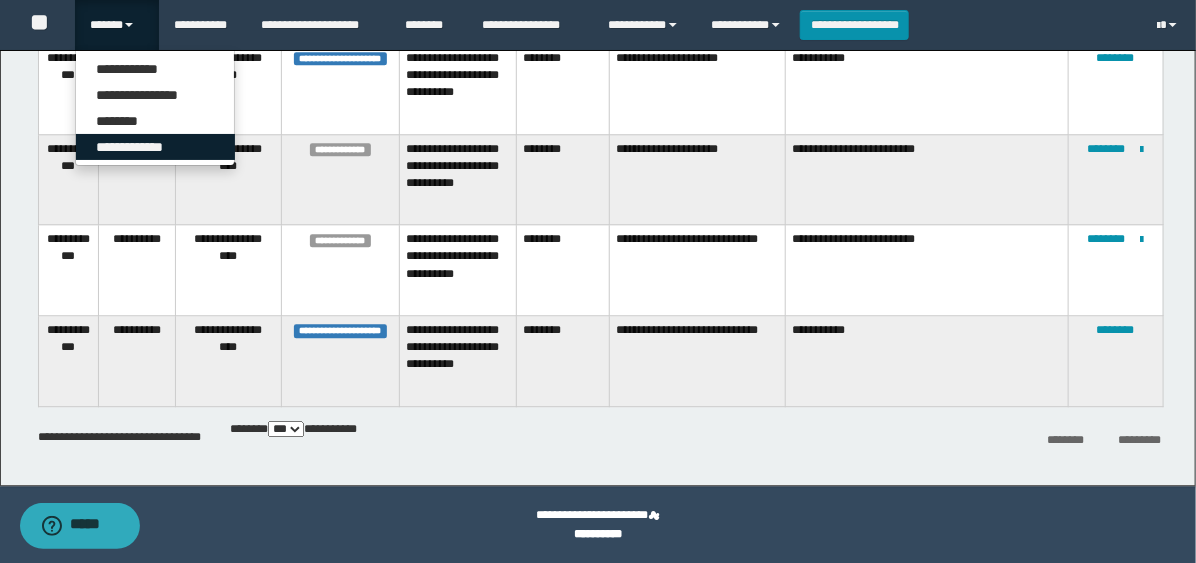 click on "**********" at bounding box center [155, 147] 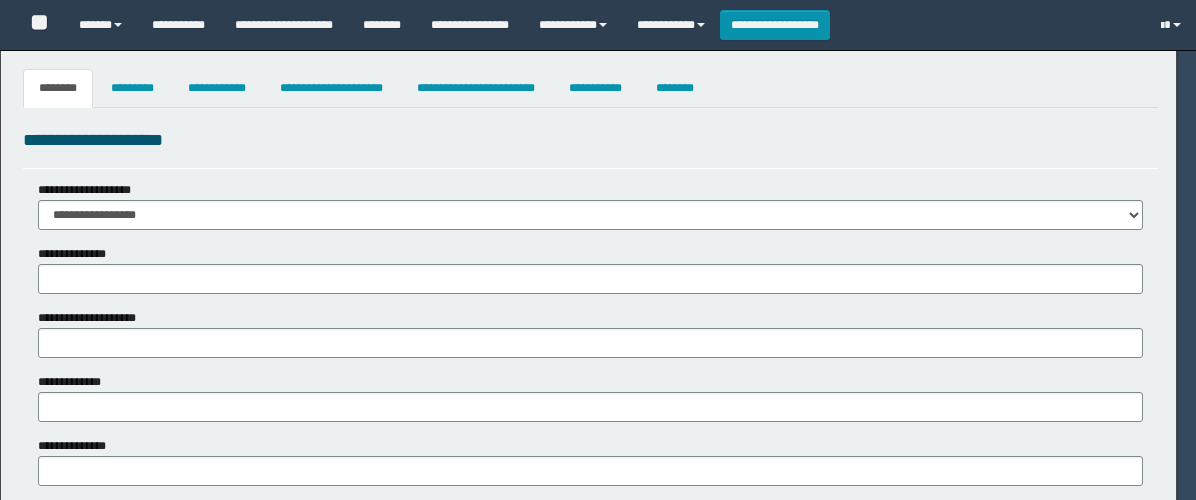 type on "*********" 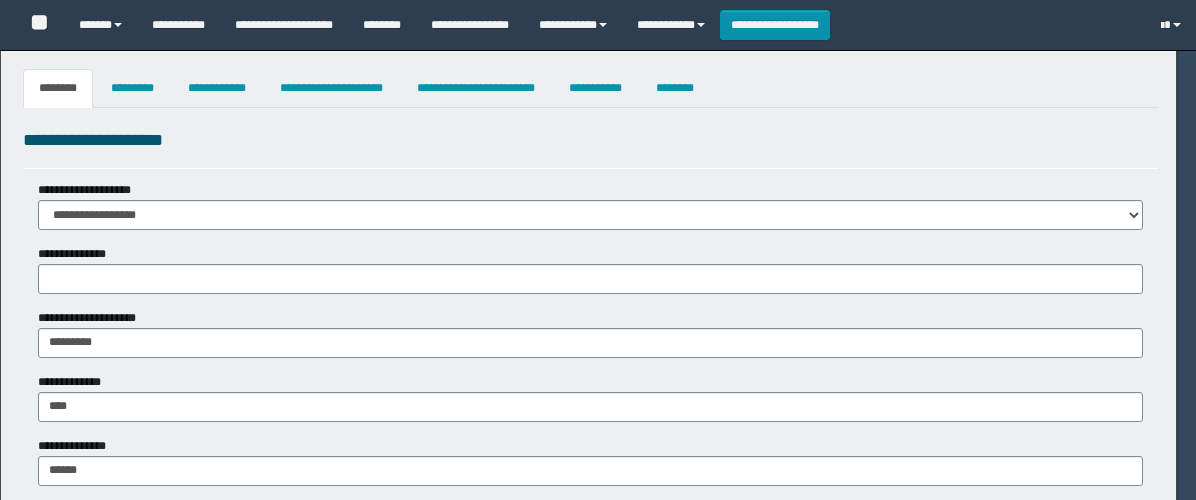 type on "*****" 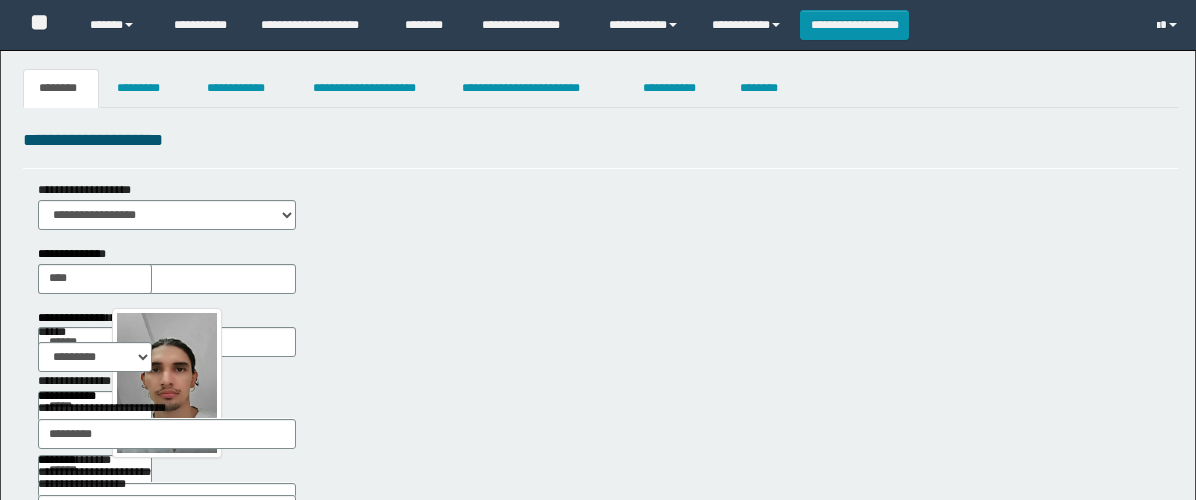 scroll, scrollTop: 0, scrollLeft: 0, axis: both 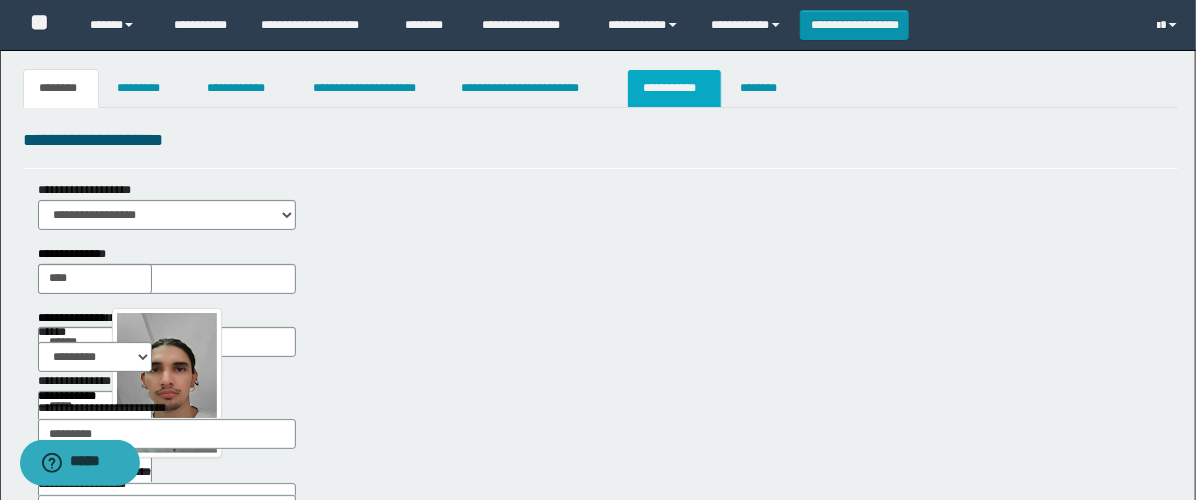 click on "**********" at bounding box center (674, 88) 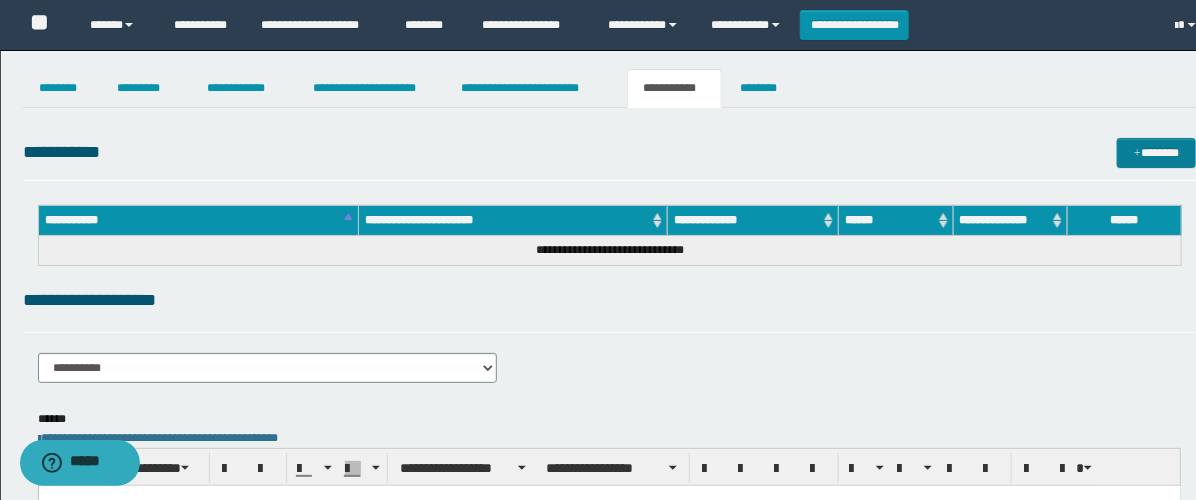 scroll, scrollTop: 0, scrollLeft: 0, axis: both 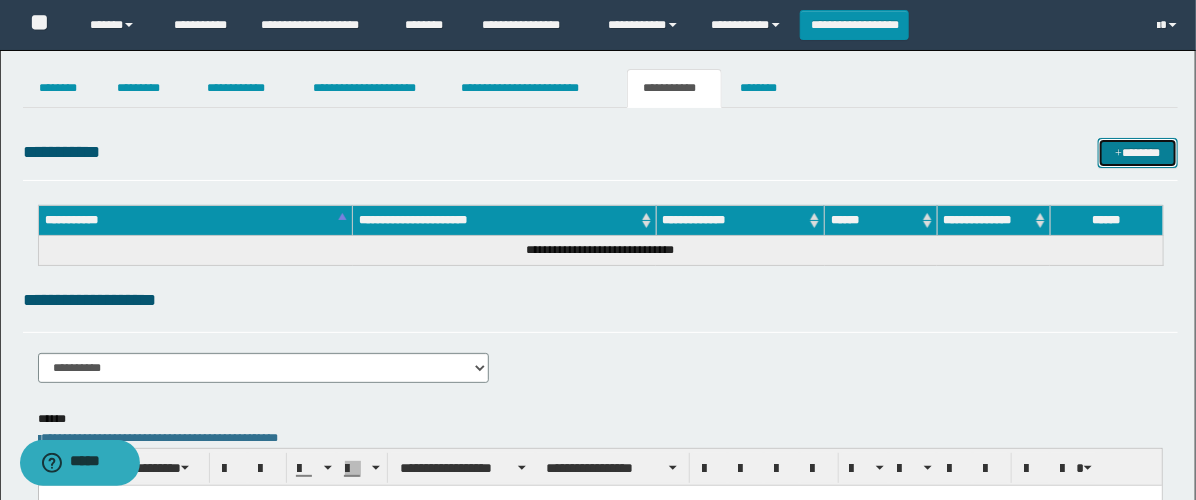 click on "*******" at bounding box center (1138, 153) 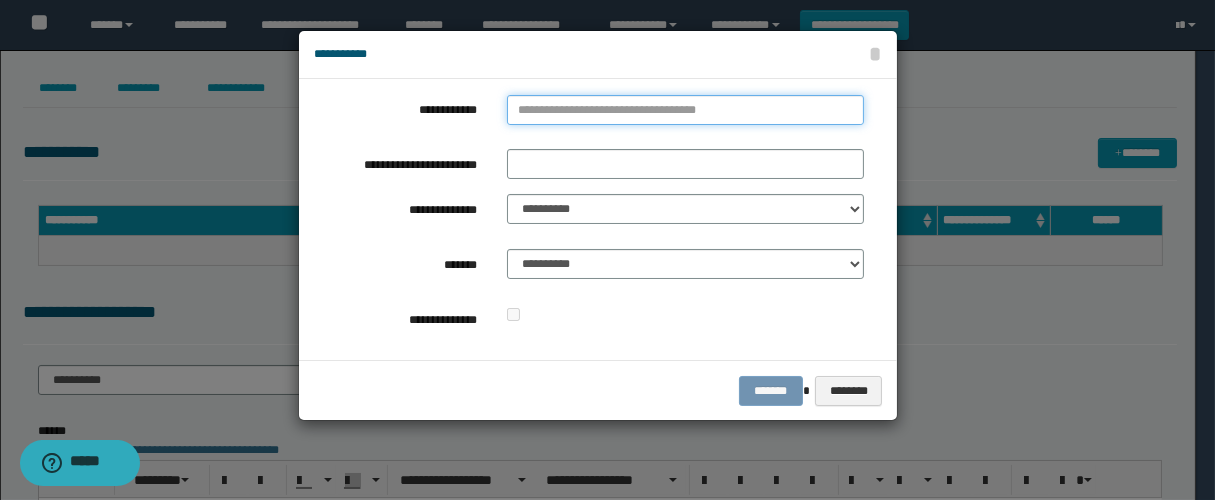 click on "**********" at bounding box center (685, 110) 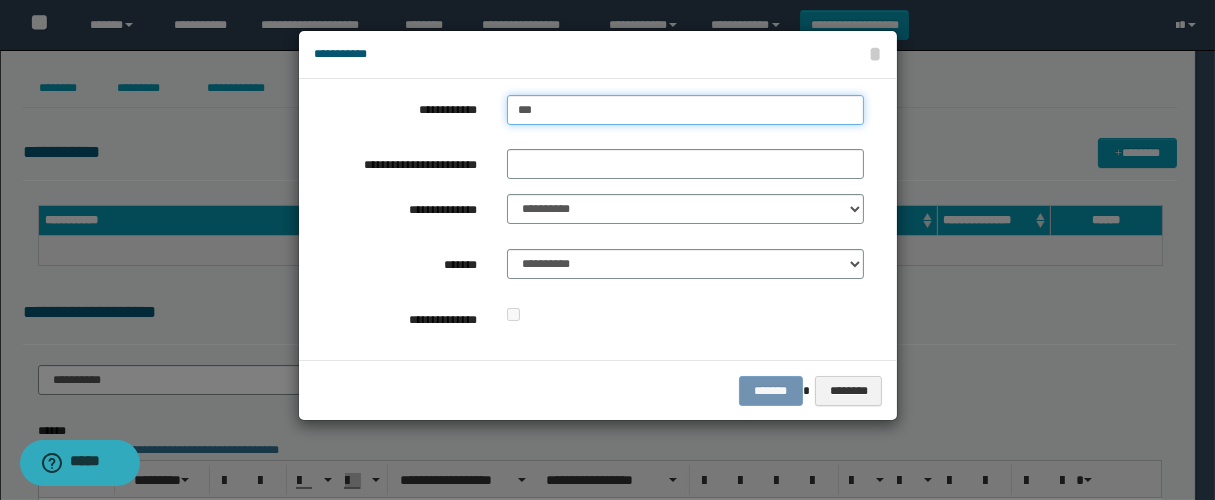 type on "****" 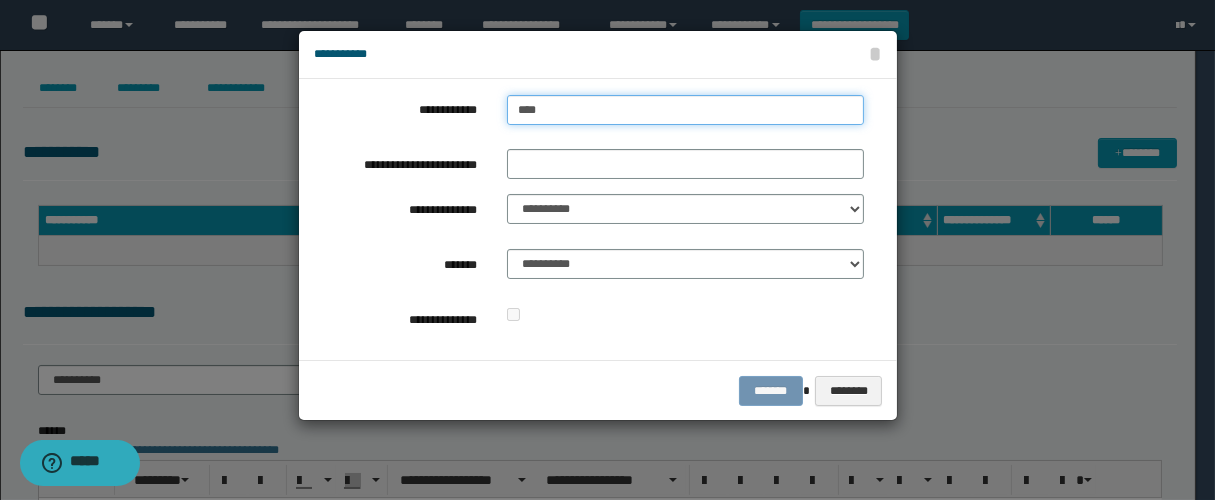 type on "****" 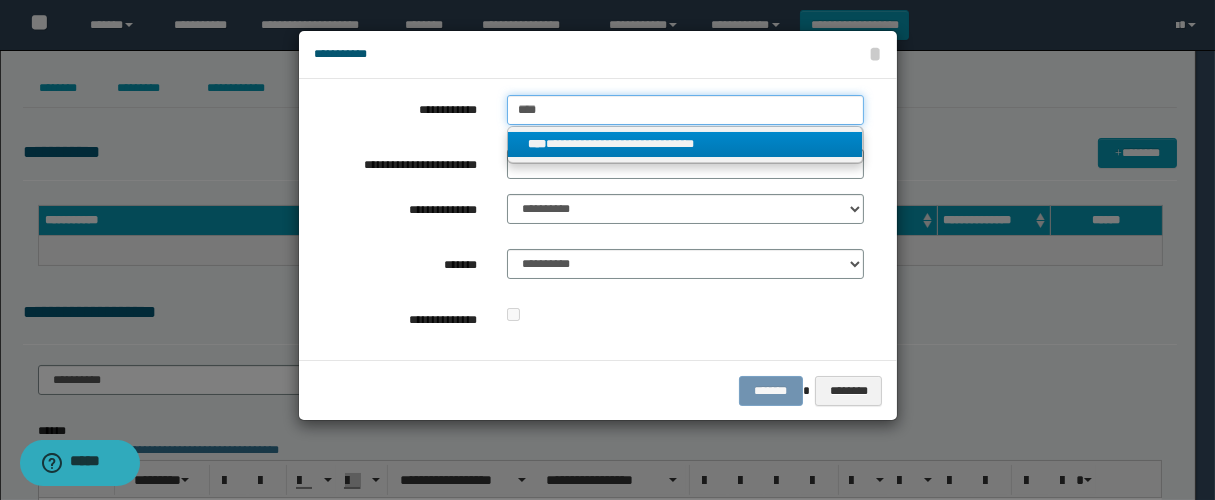 type on "****" 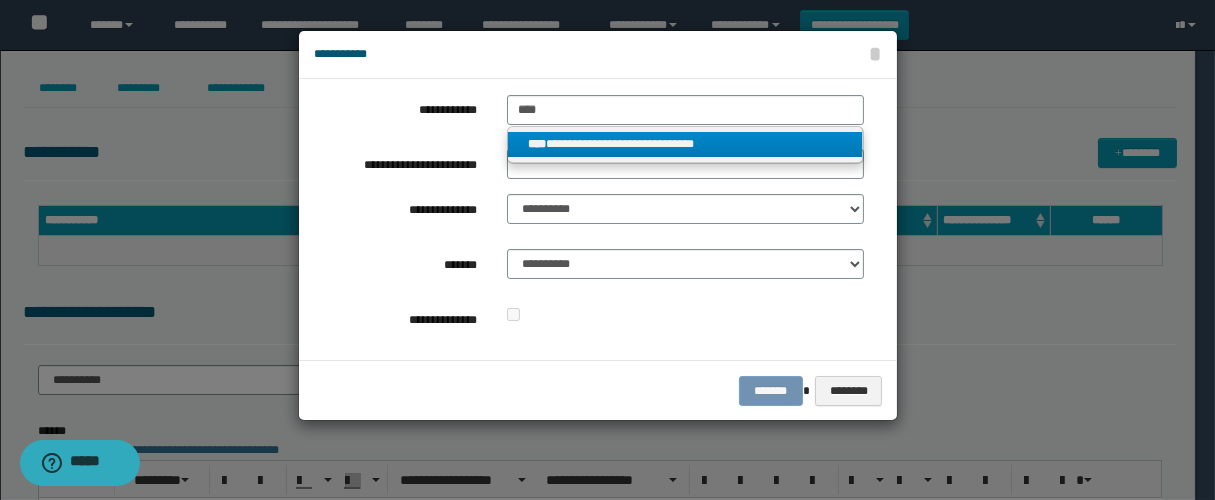 click on "**********" at bounding box center (684, 144) 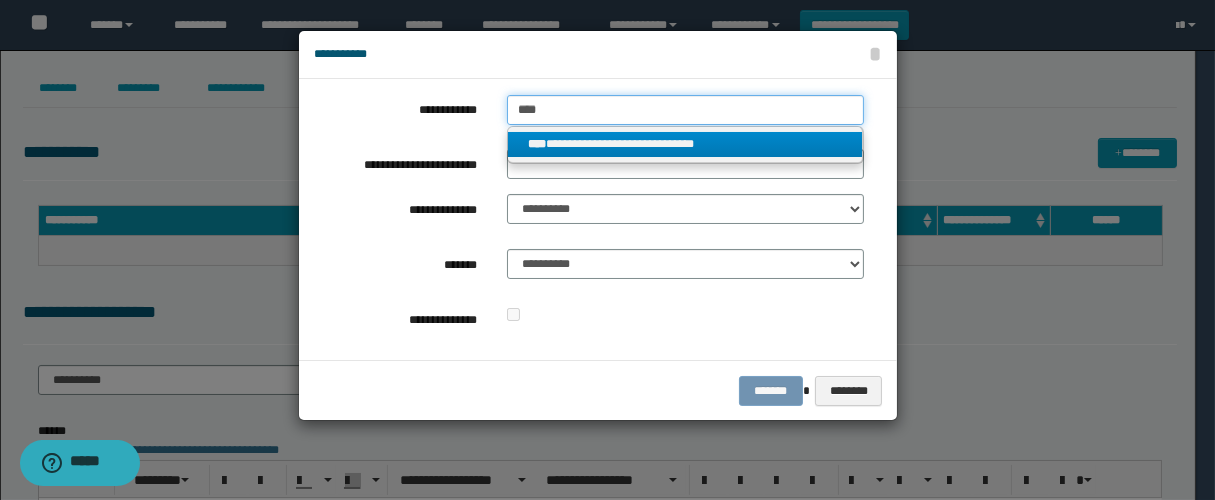 type 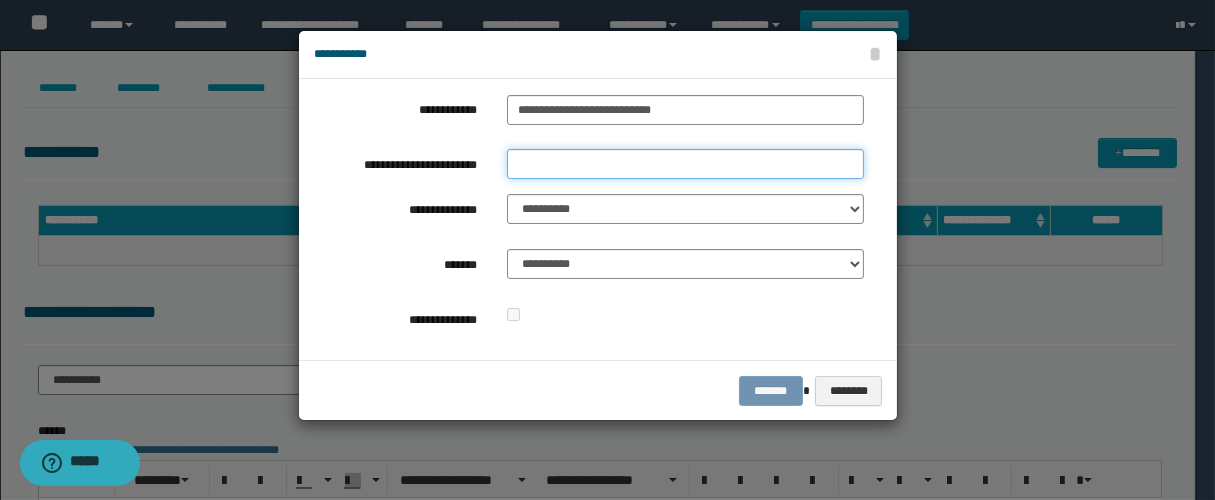 click on "**********" at bounding box center (685, 164) 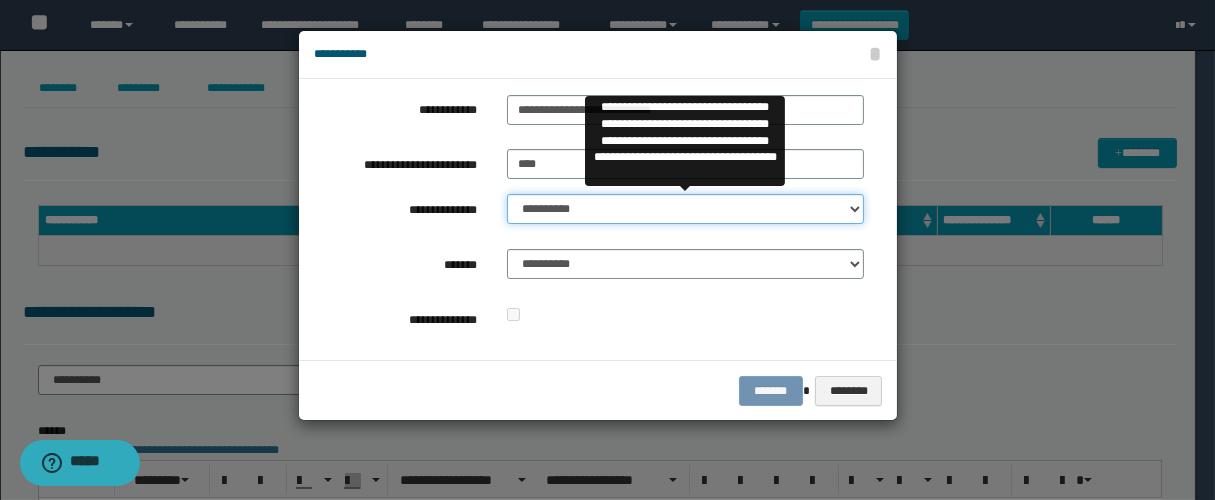 drag, startPoint x: 574, startPoint y: 204, endPoint x: 582, endPoint y: 218, distance: 16.124516 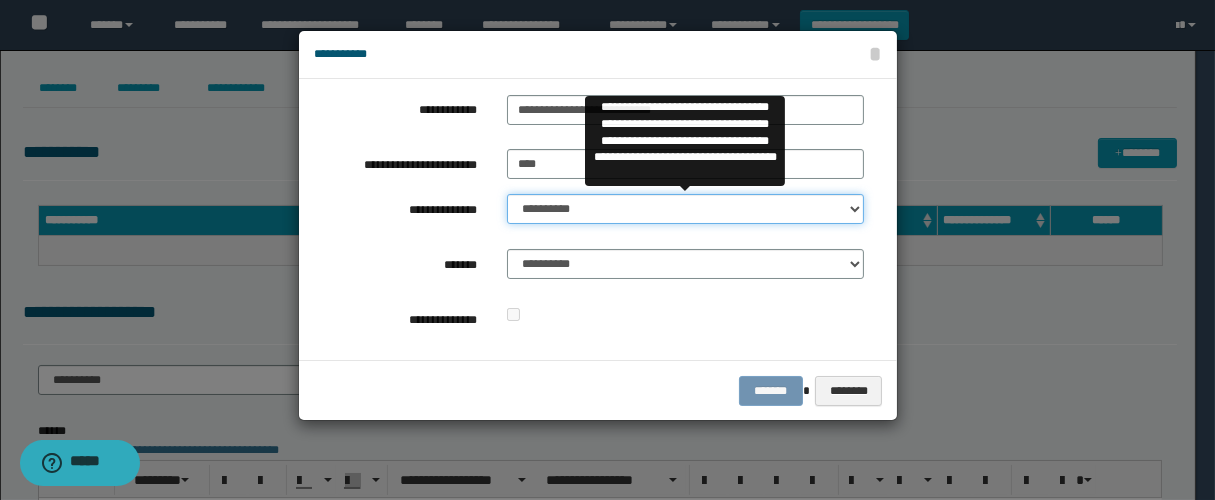 select on "**" 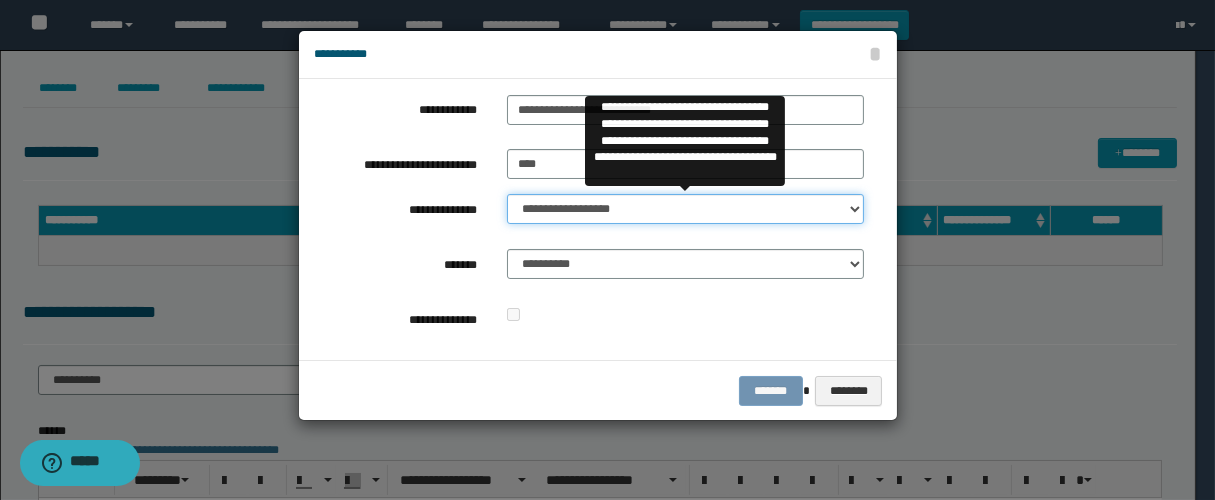 click on "**********" at bounding box center [685, 209] 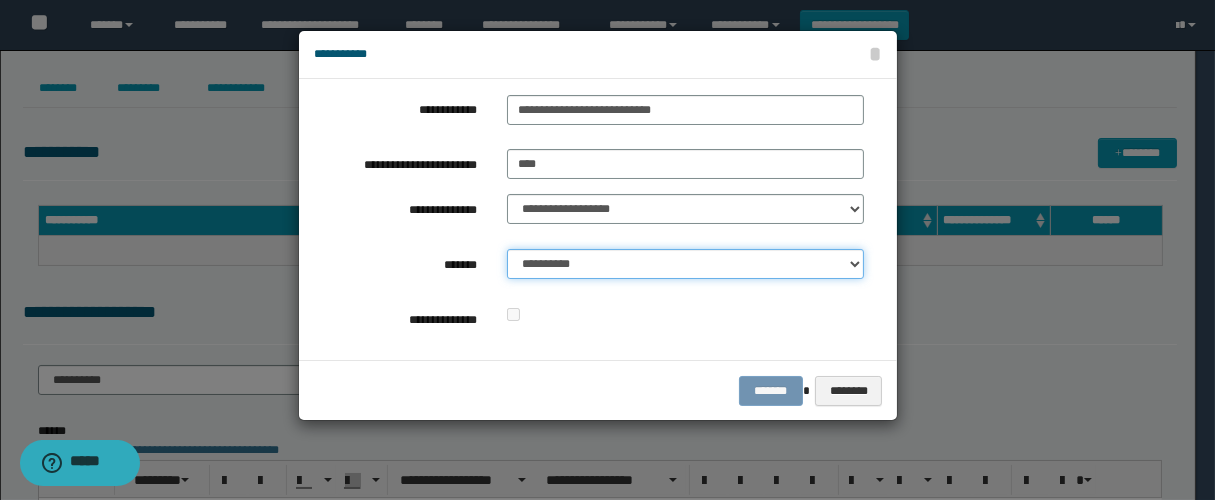 click on "**********" at bounding box center (685, 264) 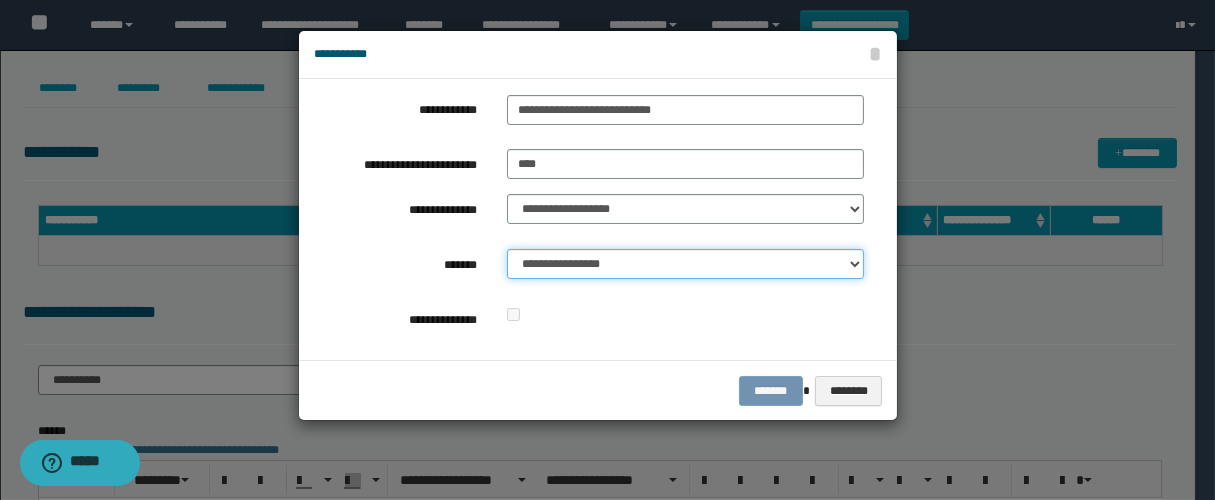 click on "**********" at bounding box center (685, 264) 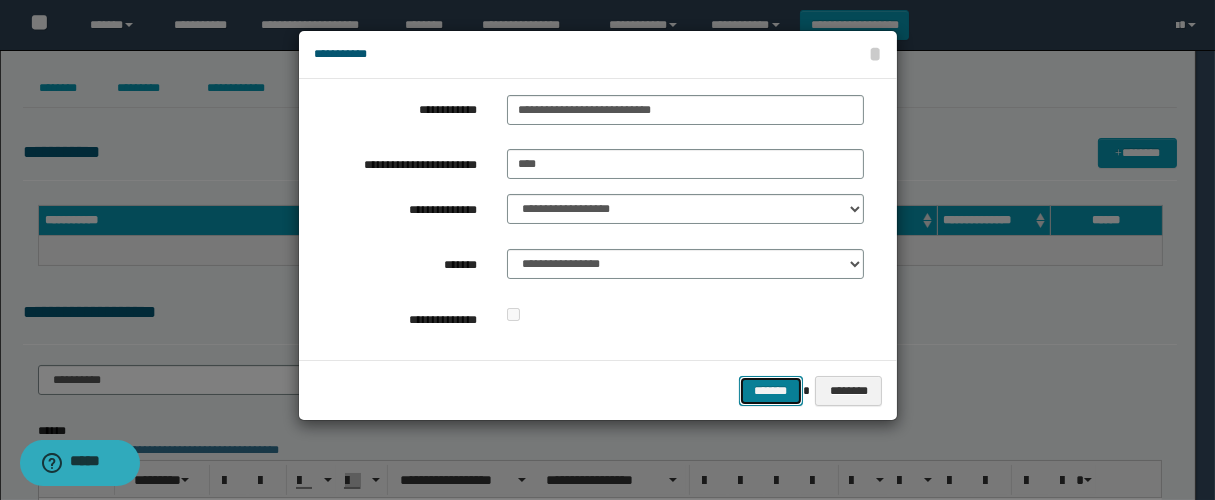 click on "*******" at bounding box center [771, 391] 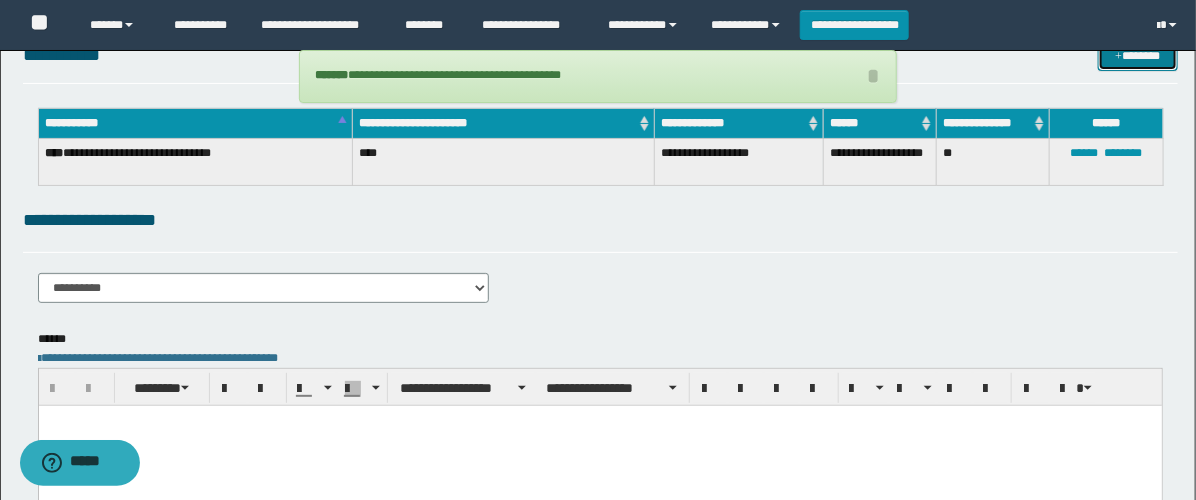 scroll, scrollTop: 222, scrollLeft: 0, axis: vertical 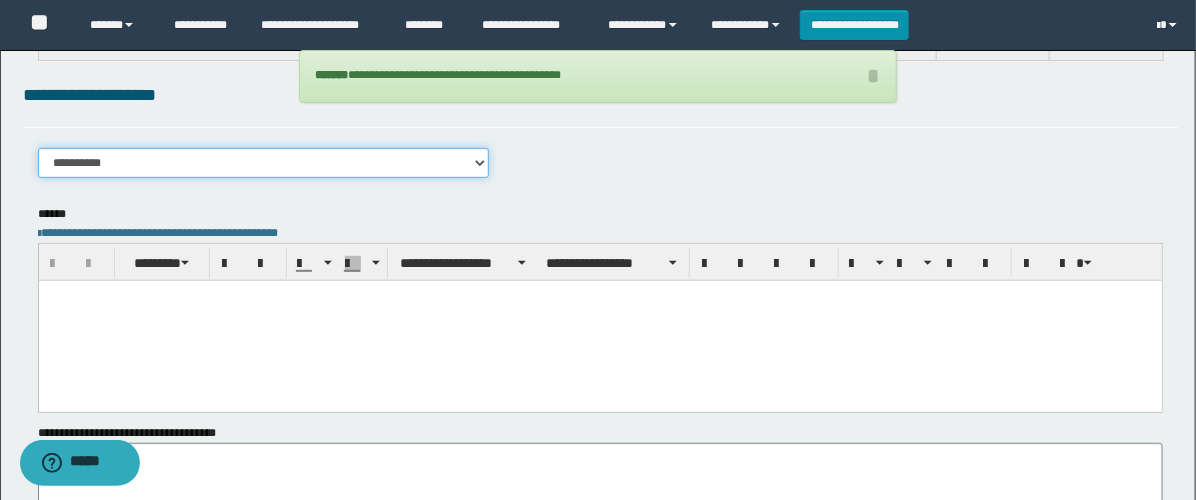 drag, startPoint x: 152, startPoint y: 177, endPoint x: 167, endPoint y: 179, distance: 15.132746 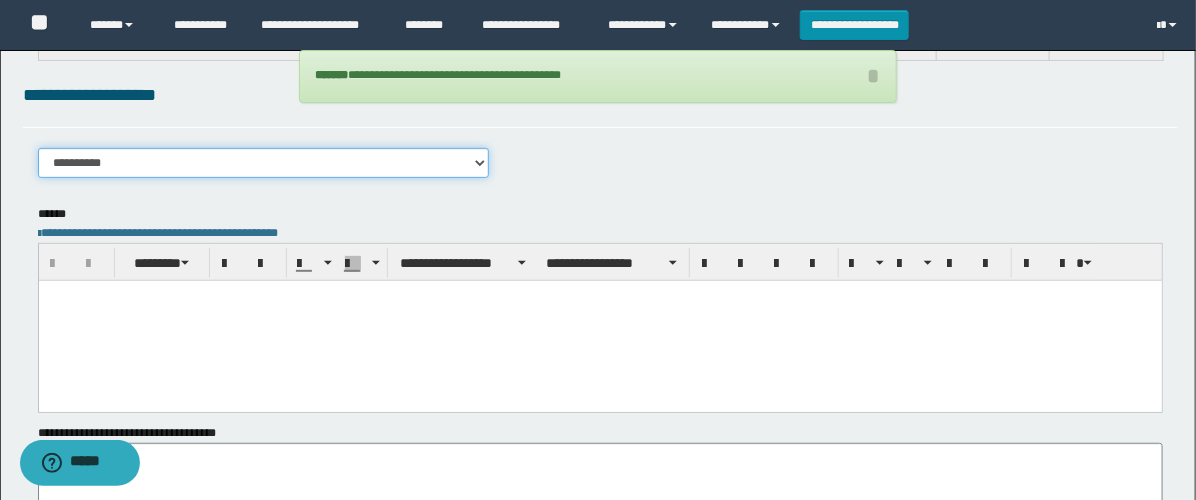 select on "****" 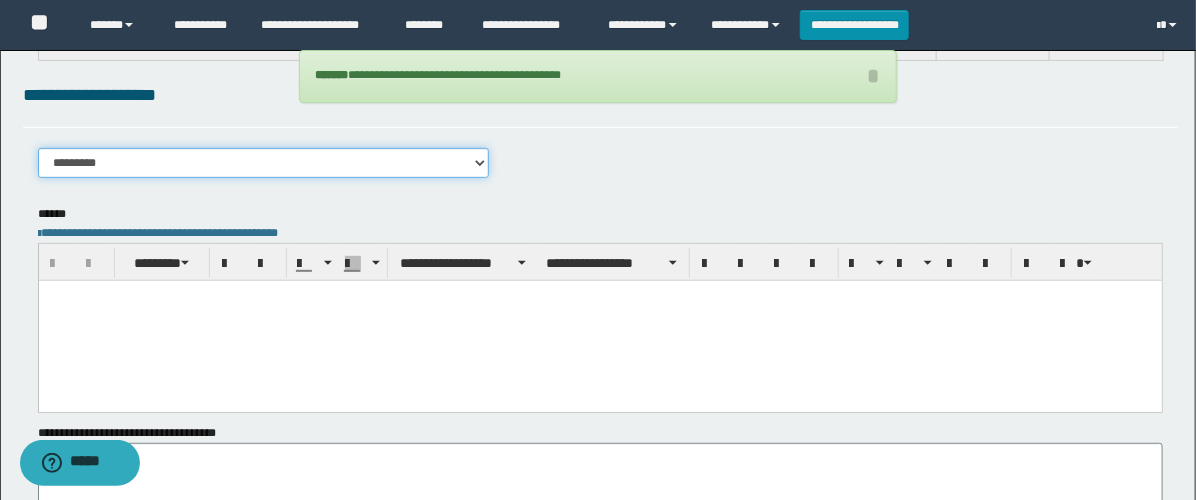 click on "**********" at bounding box center [263, 163] 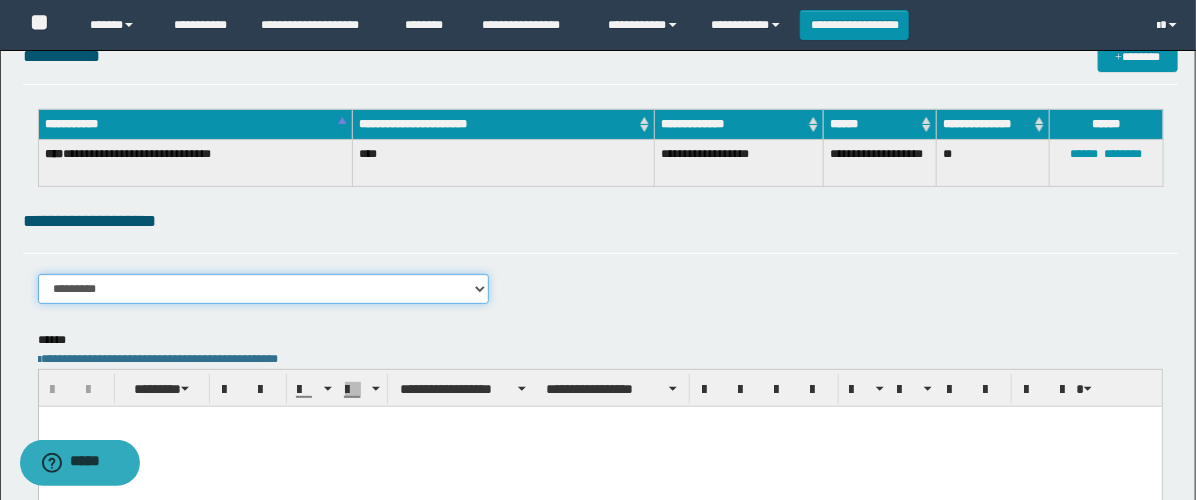 scroll, scrollTop: 0, scrollLeft: 0, axis: both 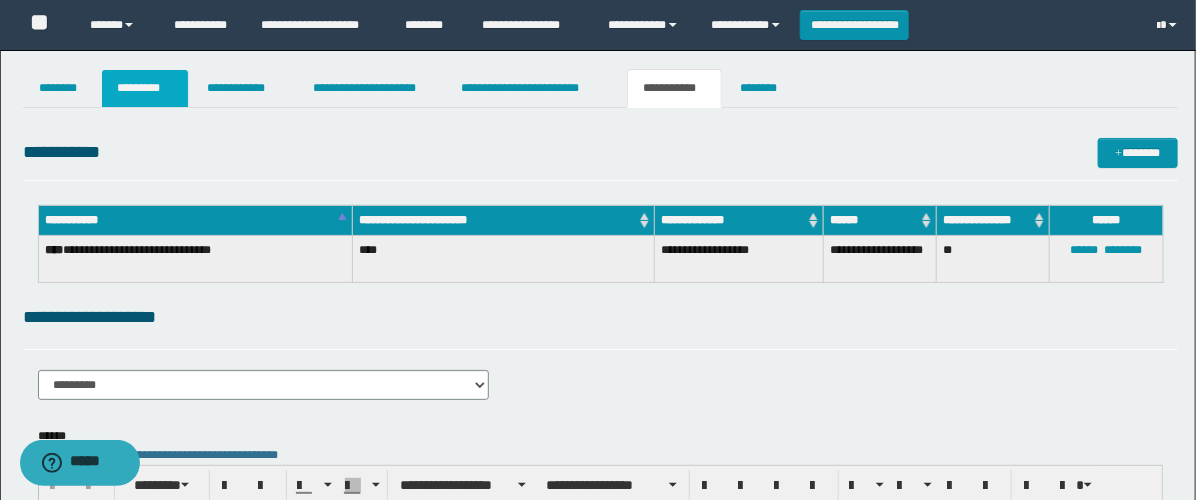 click on "*********" at bounding box center (145, 88) 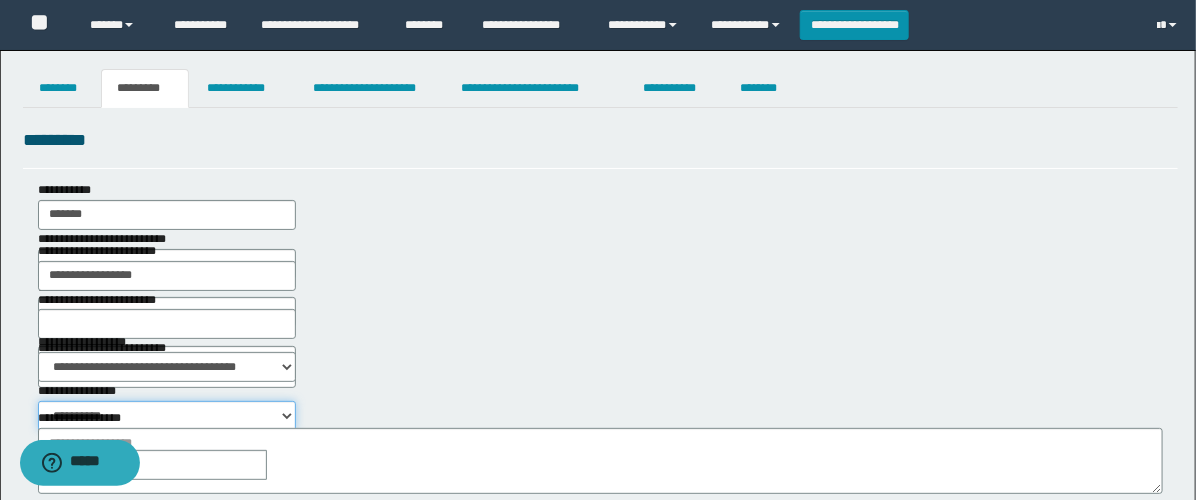 click on "**********" at bounding box center [167, 416] 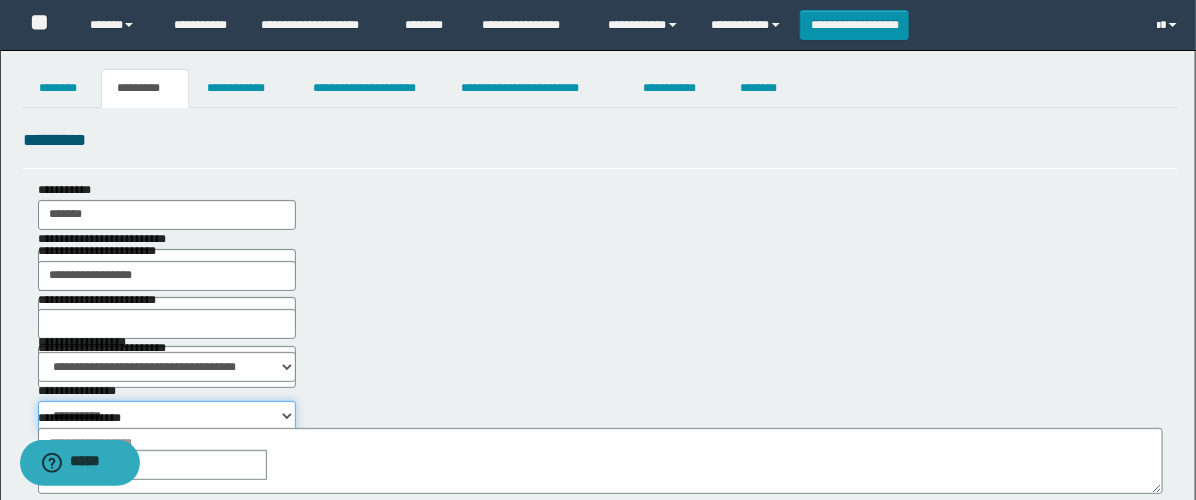 select on "****" 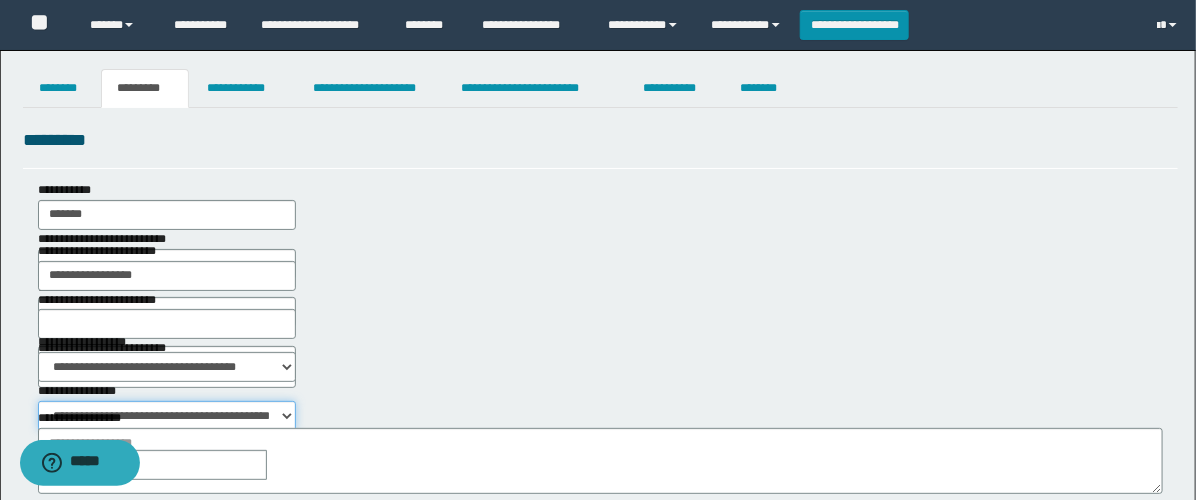 click on "**********" at bounding box center [167, 416] 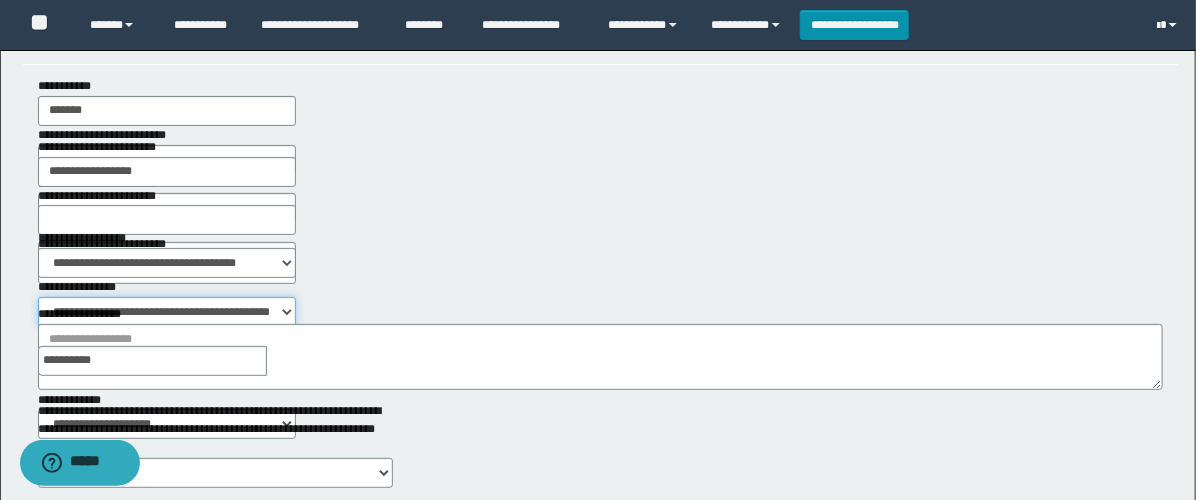 scroll, scrollTop: 222, scrollLeft: 0, axis: vertical 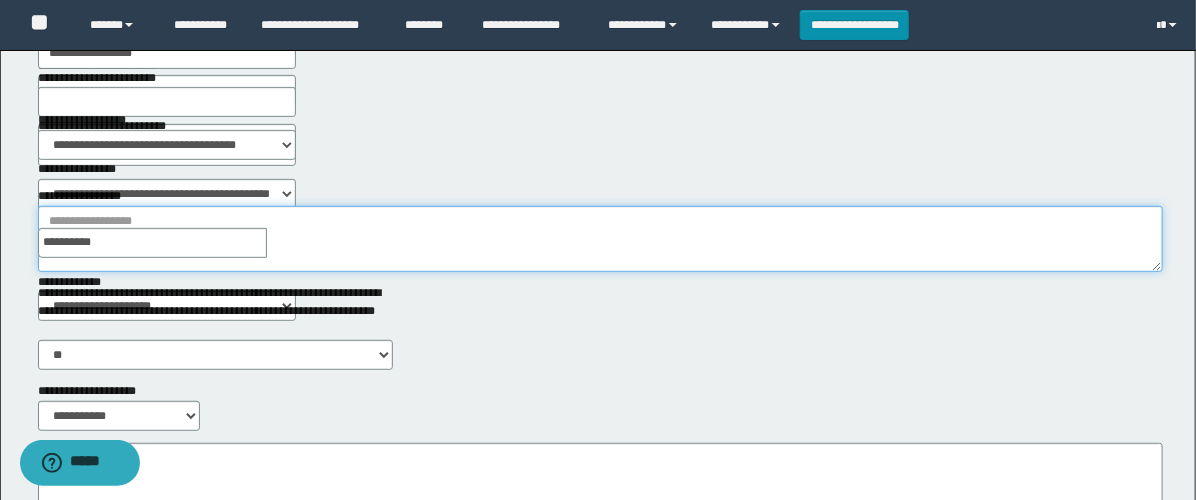 click on "**********" at bounding box center [600, 239] 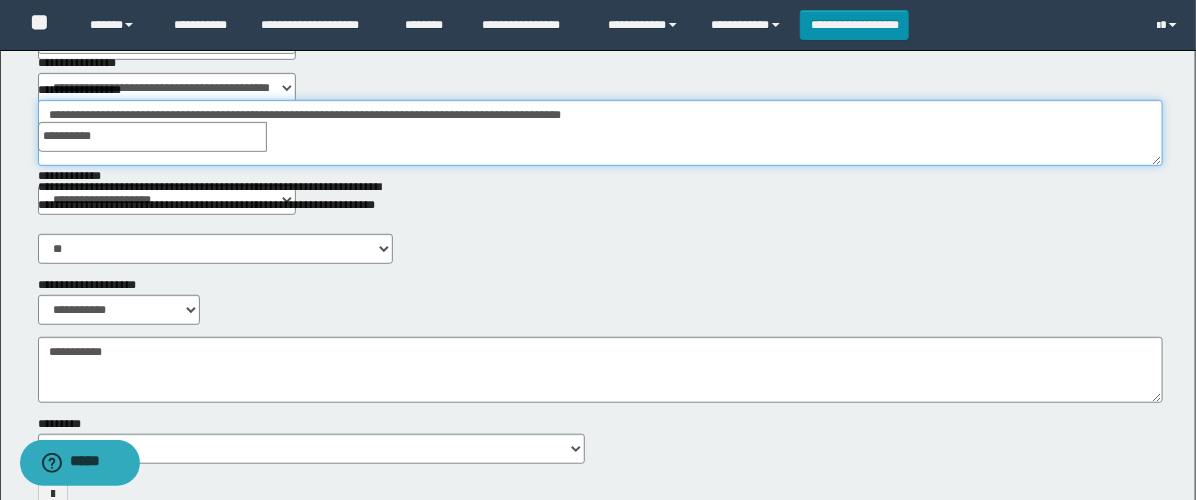scroll, scrollTop: 444, scrollLeft: 0, axis: vertical 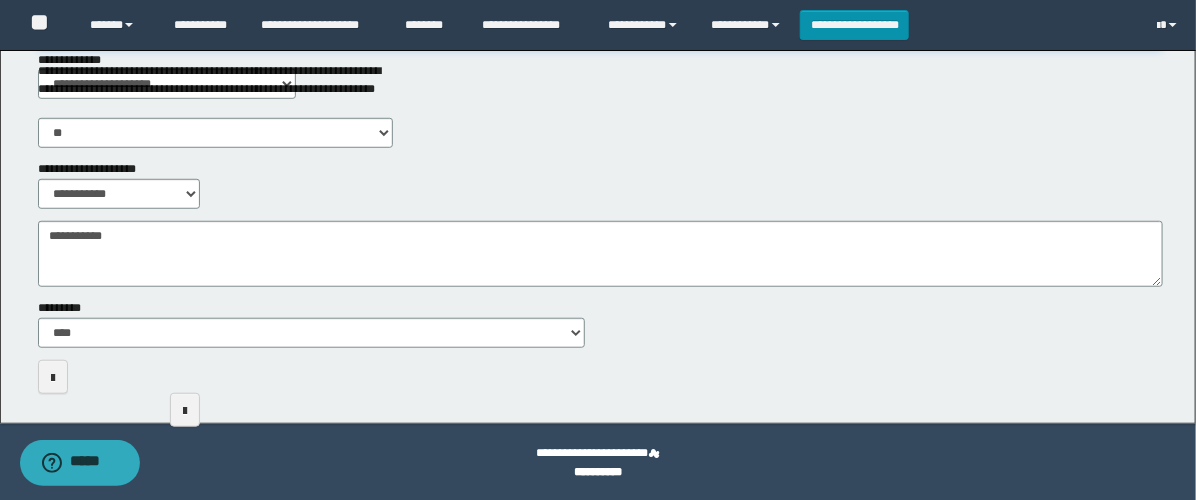 type on "**********" 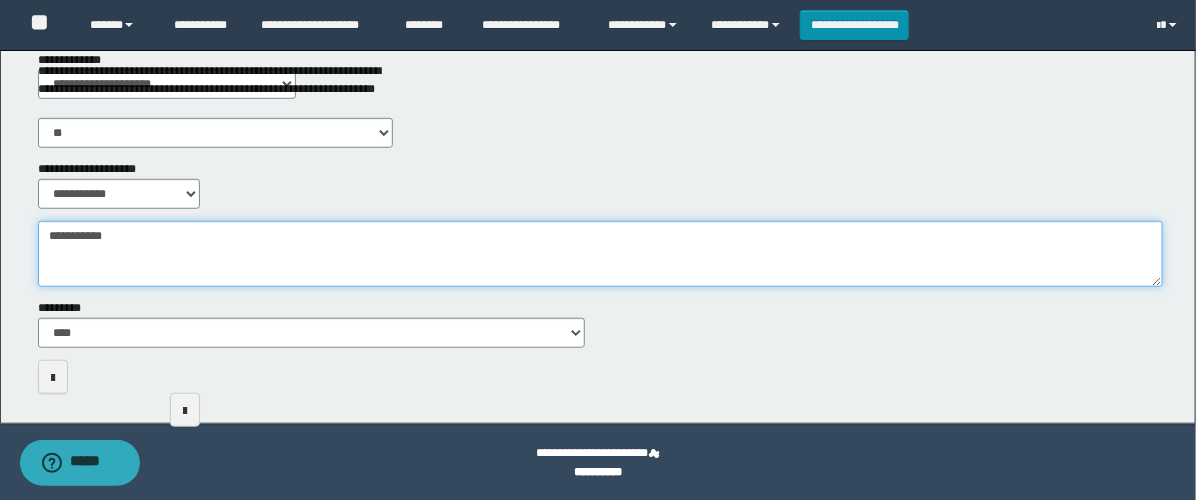 click on "**********" at bounding box center [600, 254] 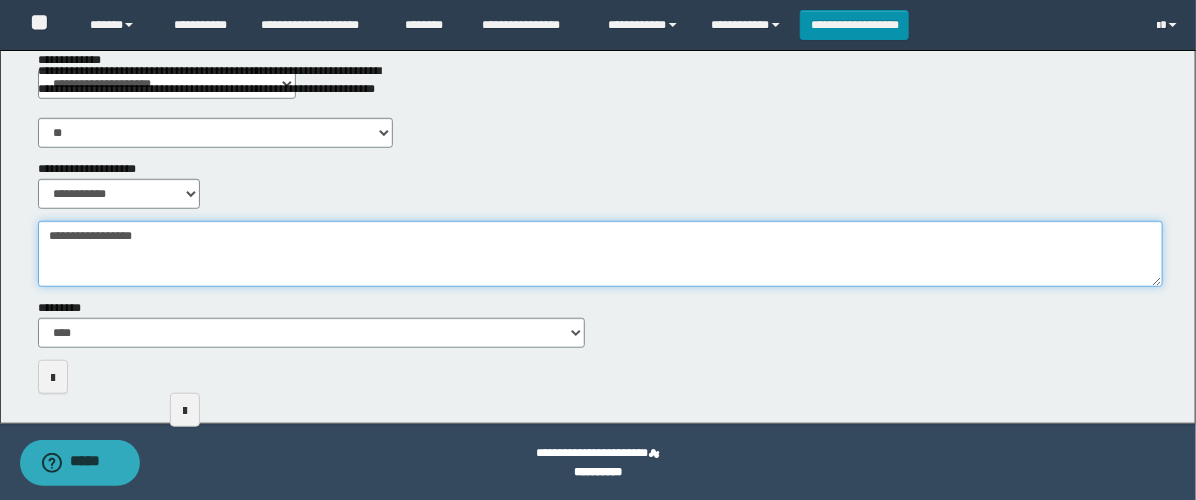 scroll, scrollTop: 0, scrollLeft: 0, axis: both 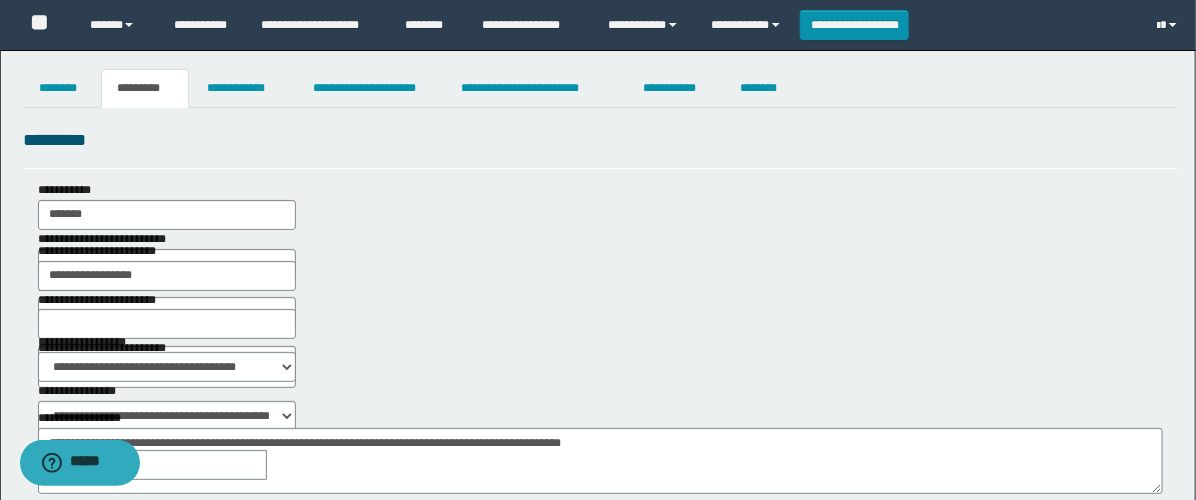type on "**********" 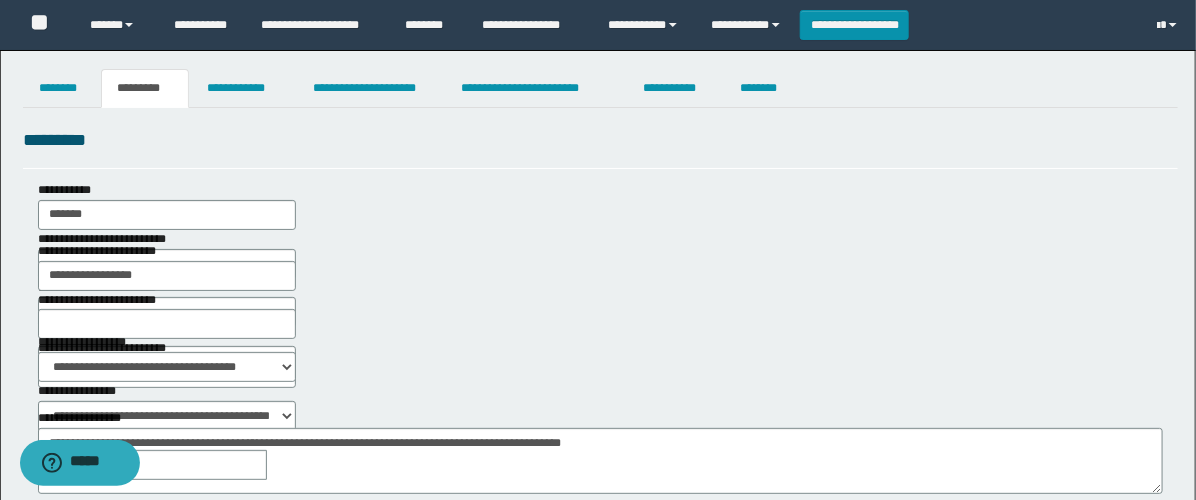 click at bounding box center (281, 465) 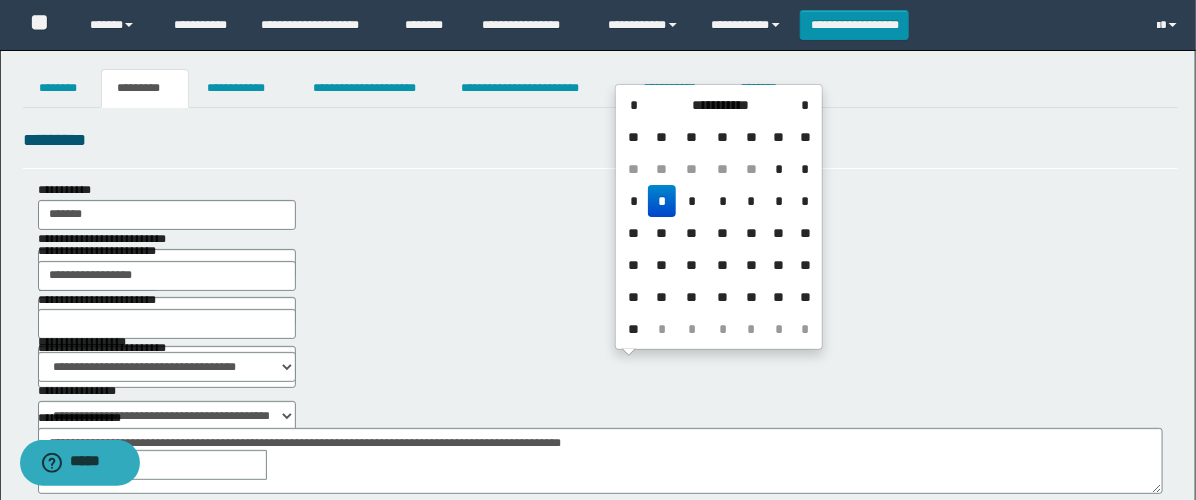 click on "**" at bounding box center [805, 297] 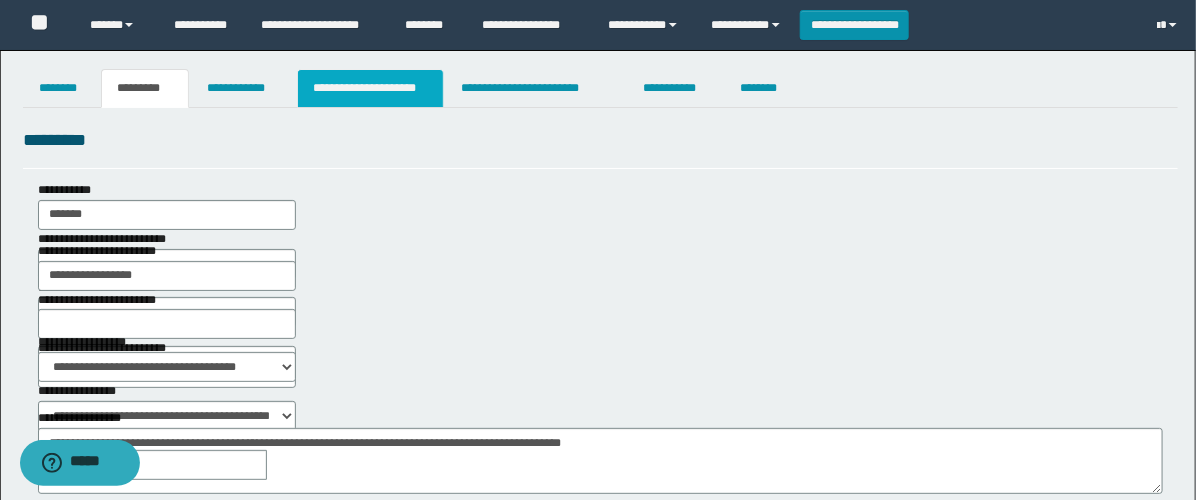 click on "**********" at bounding box center (370, 88) 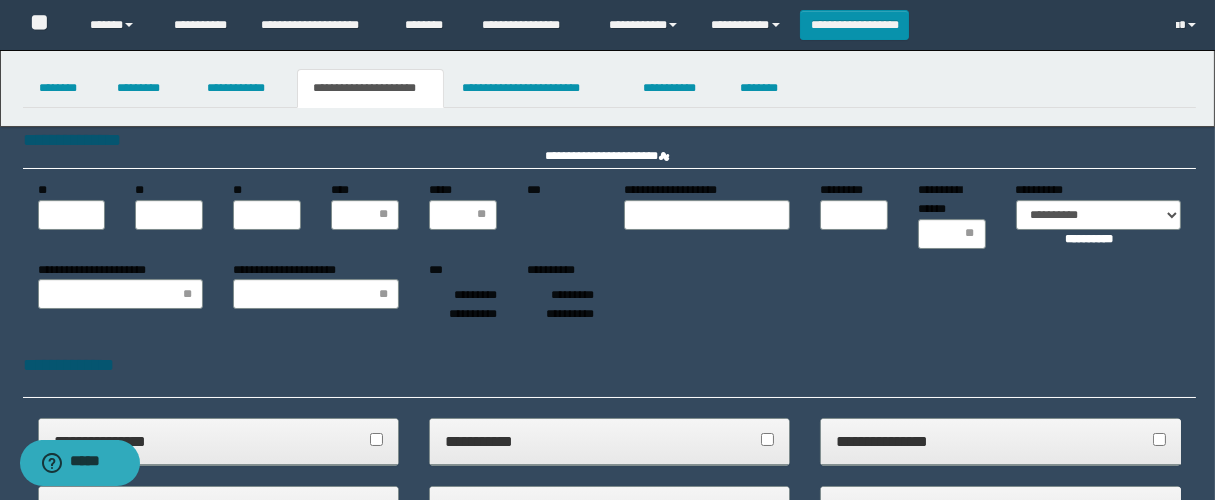 type 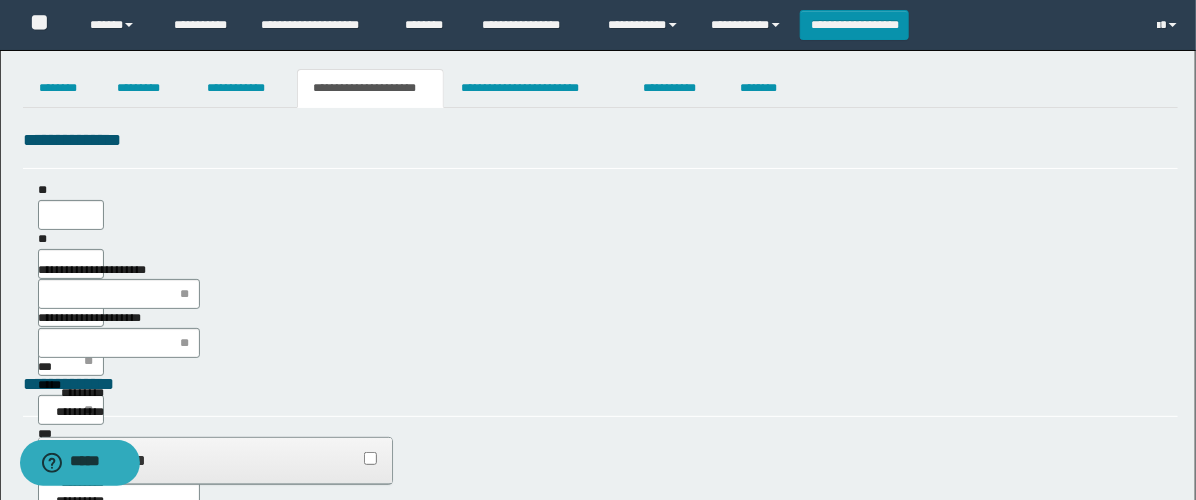 scroll, scrollTop: 0, scrollLeft: 0, axis: both 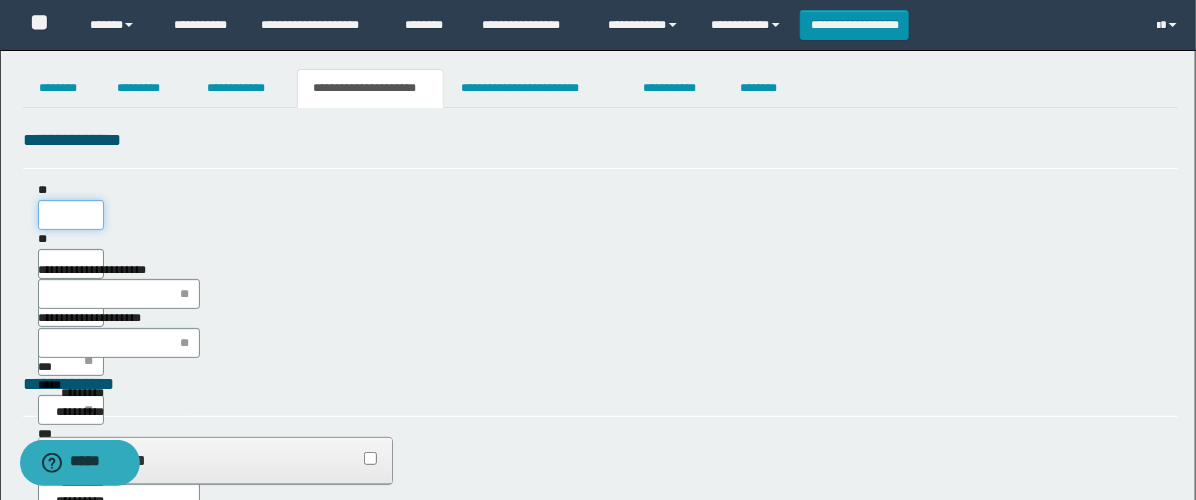 click on "**" at bounding box center (71, 215) 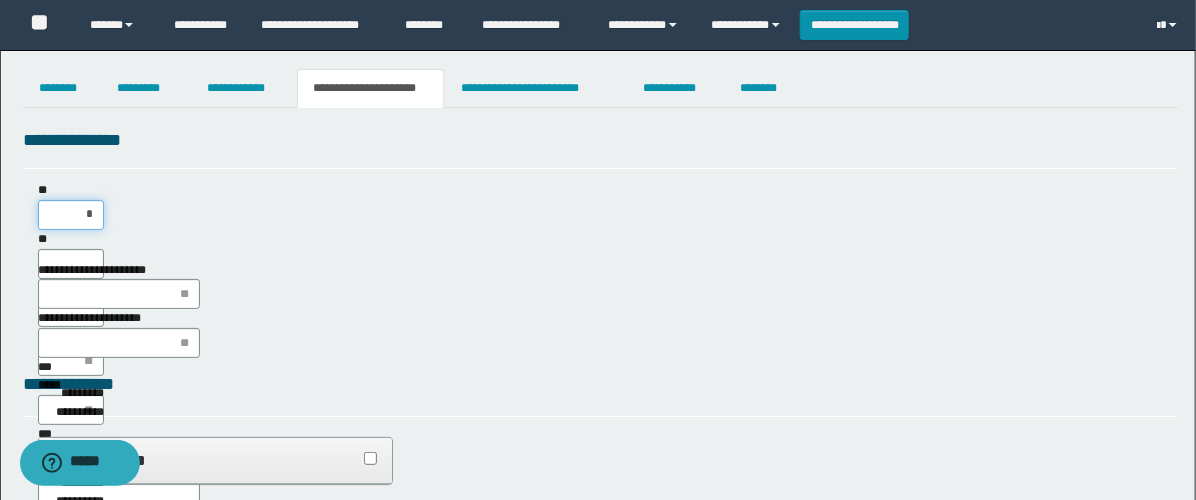 type on "**" 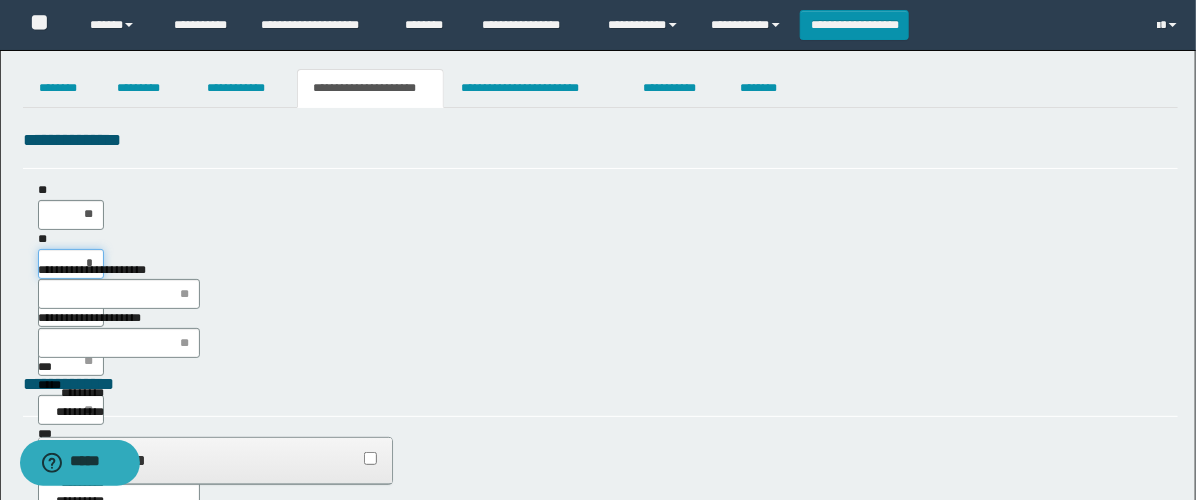 type on "**" 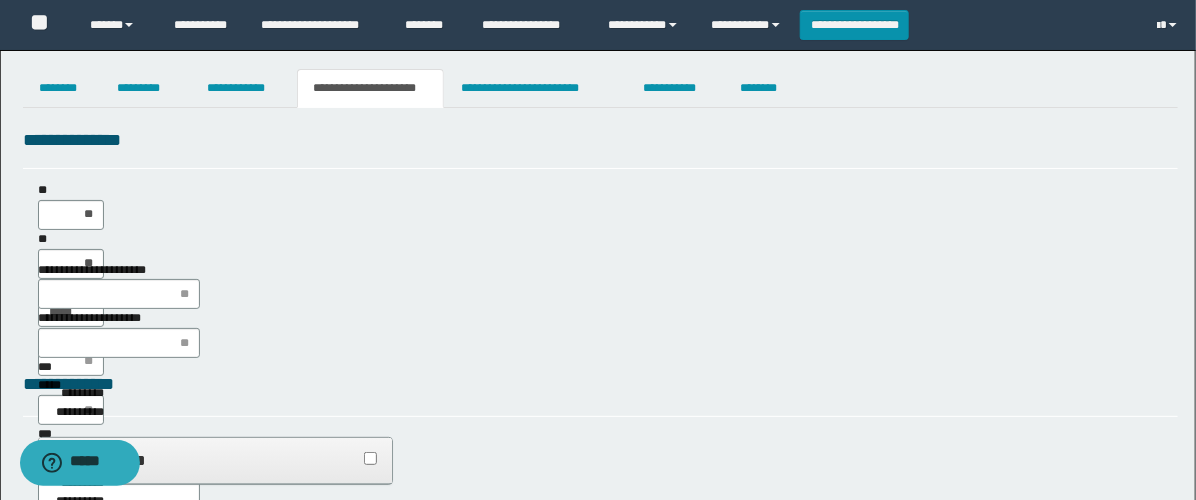 click on "**********" at bounding box center [598, 882] 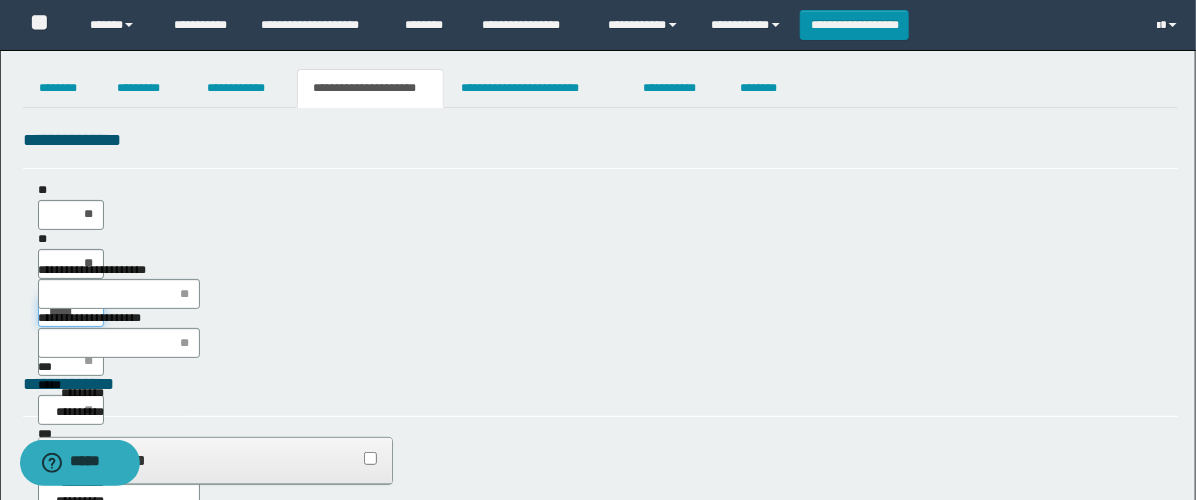 click on "*****" at bounding box center (71, 312) 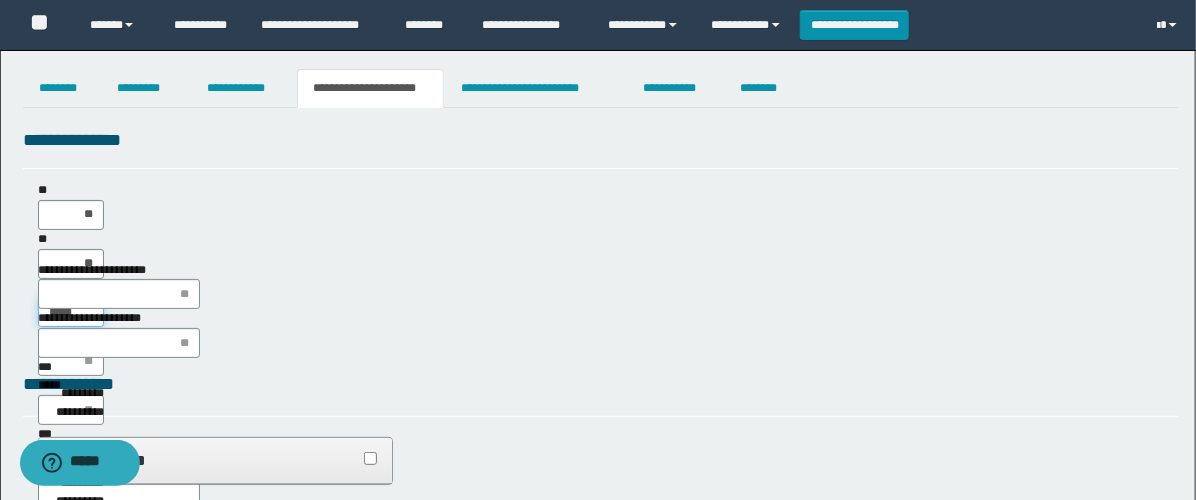 type on "******" 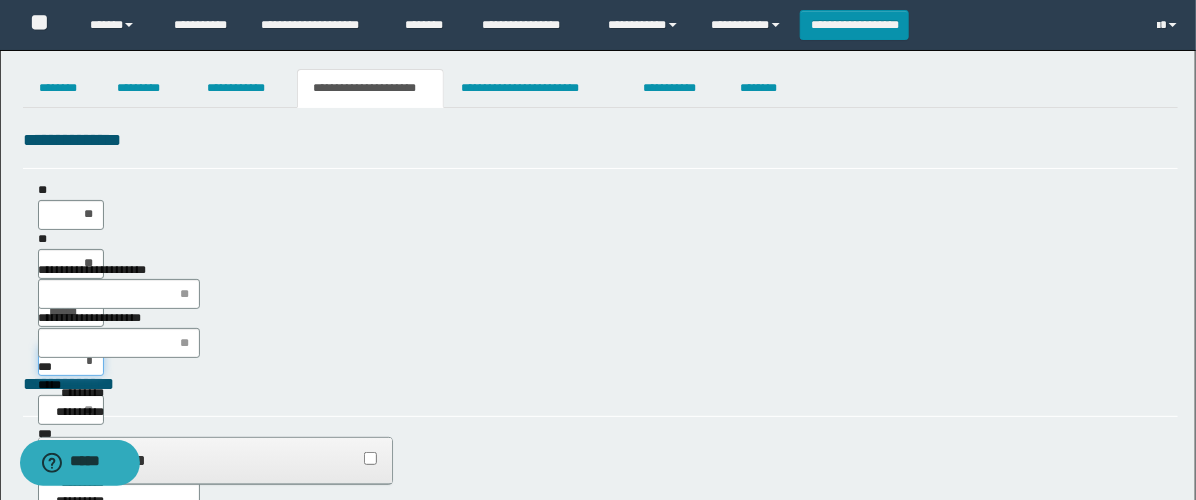 type on "**" 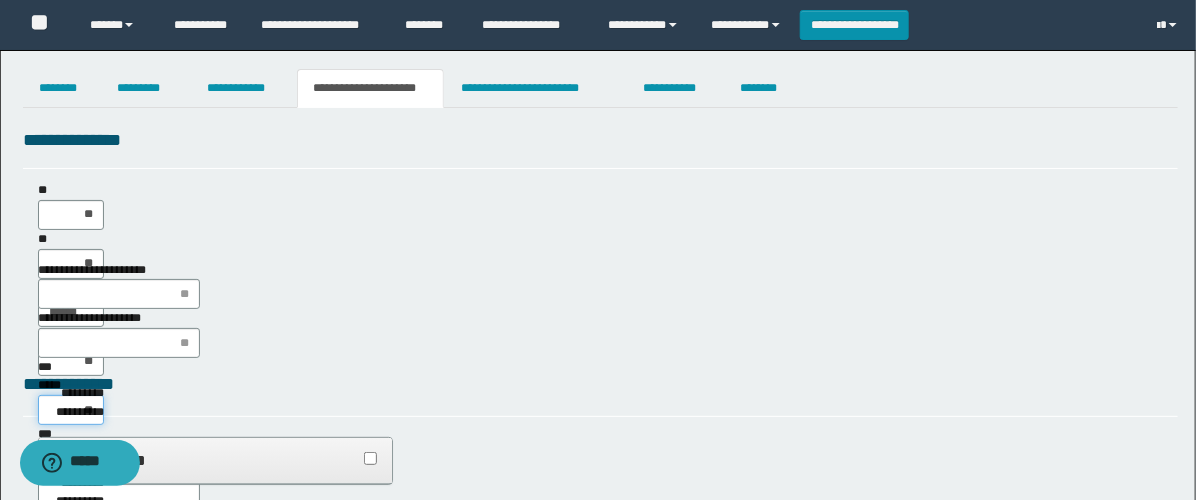 type on "***" 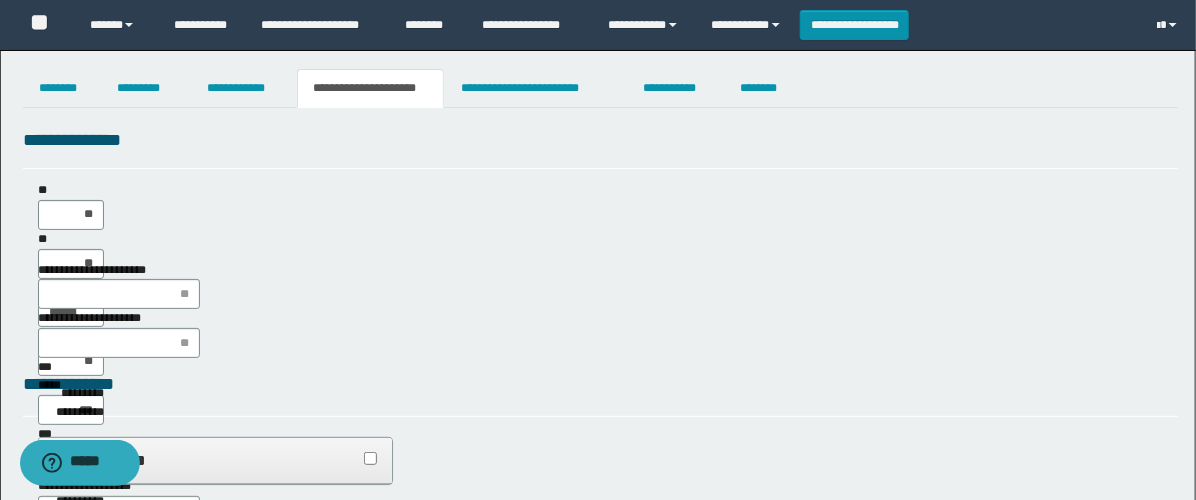 type on "**" 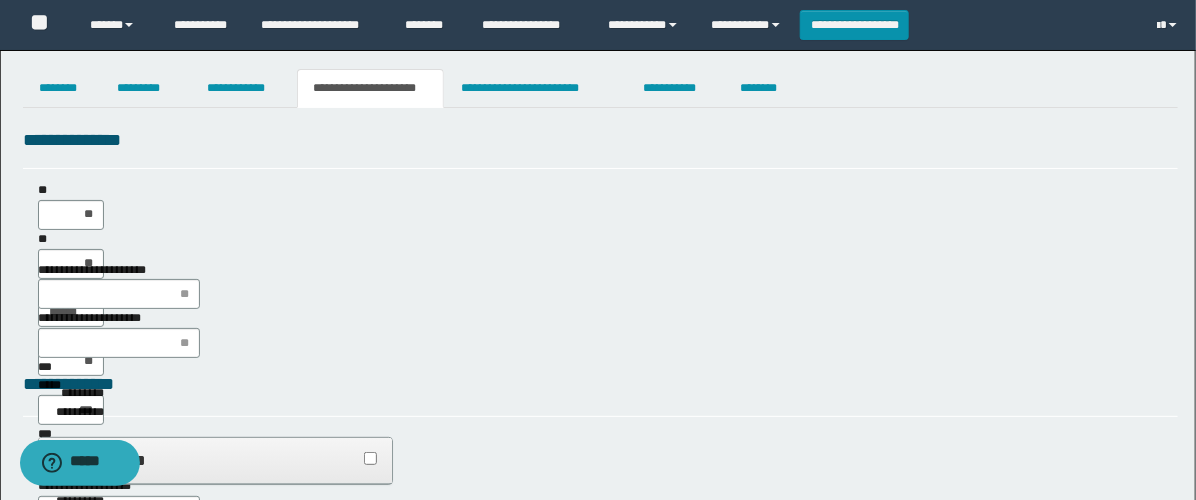 type on "**" 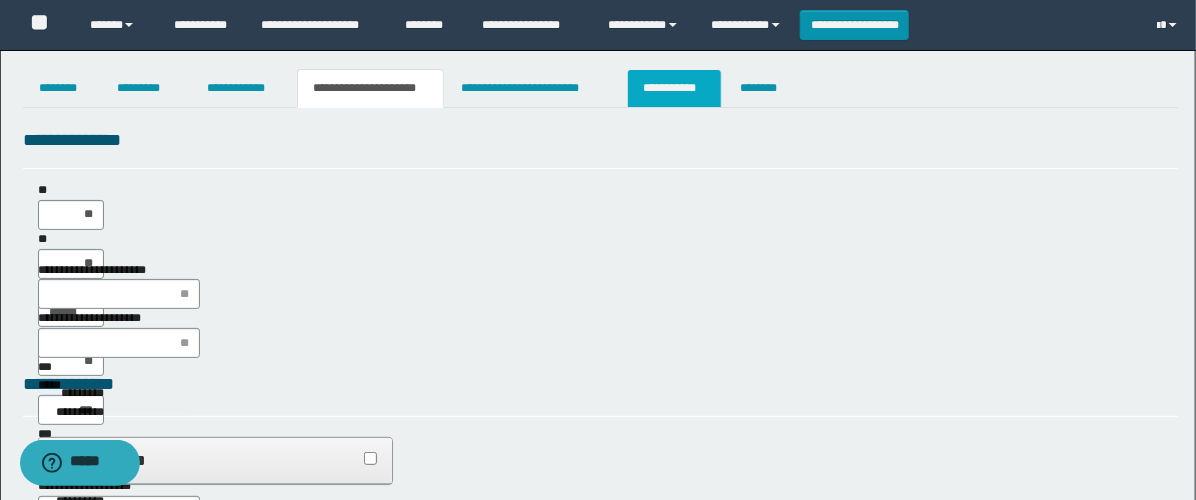 click on "**********" at bounding box center (674, 88) 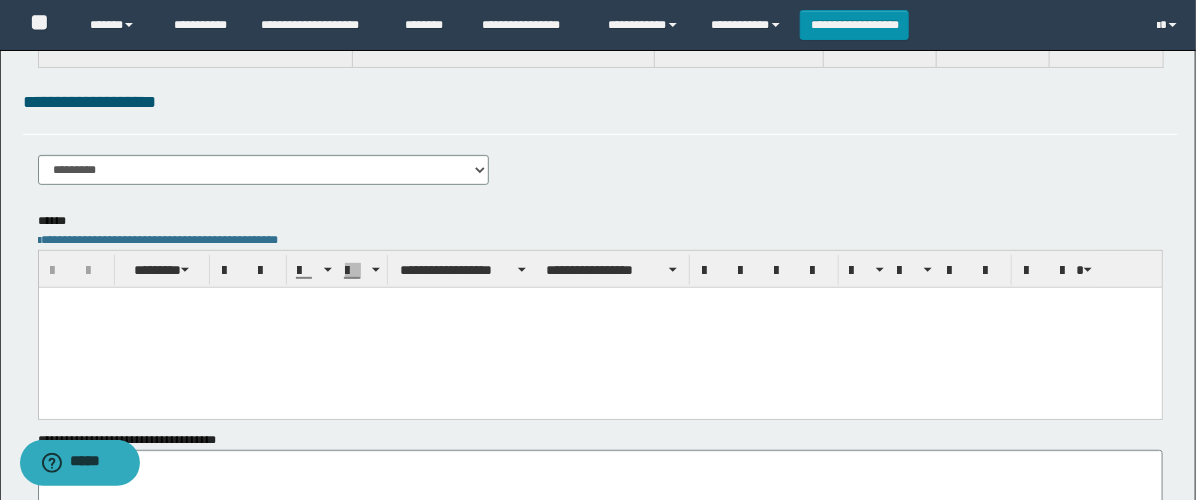 scroll, scrollTop: 222, scrollLeft: 0, axis: vertical 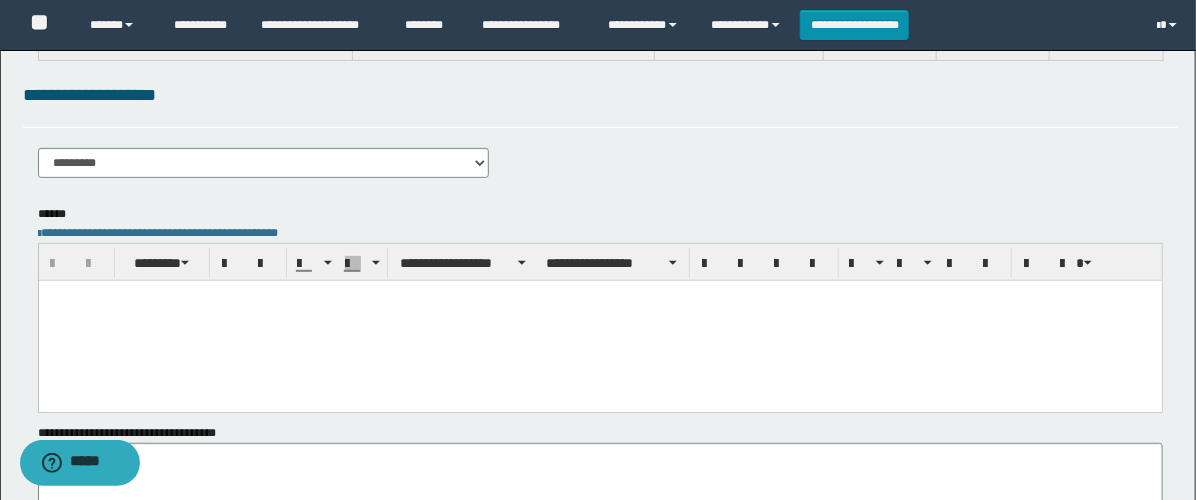 click at bounding box center (599, 320) 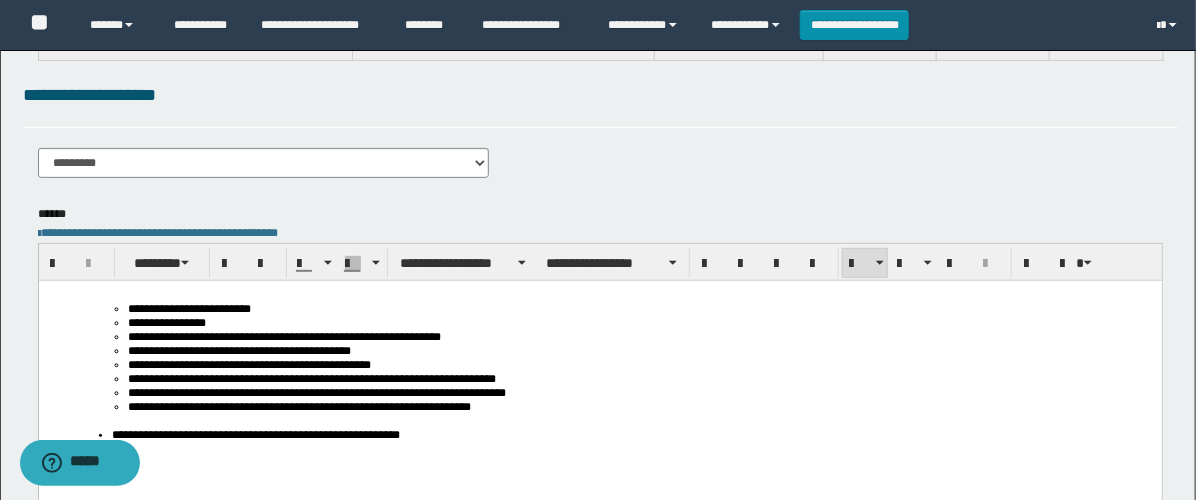scroll, scrollTop: 333, scrollLeft: 0, axis: vertical 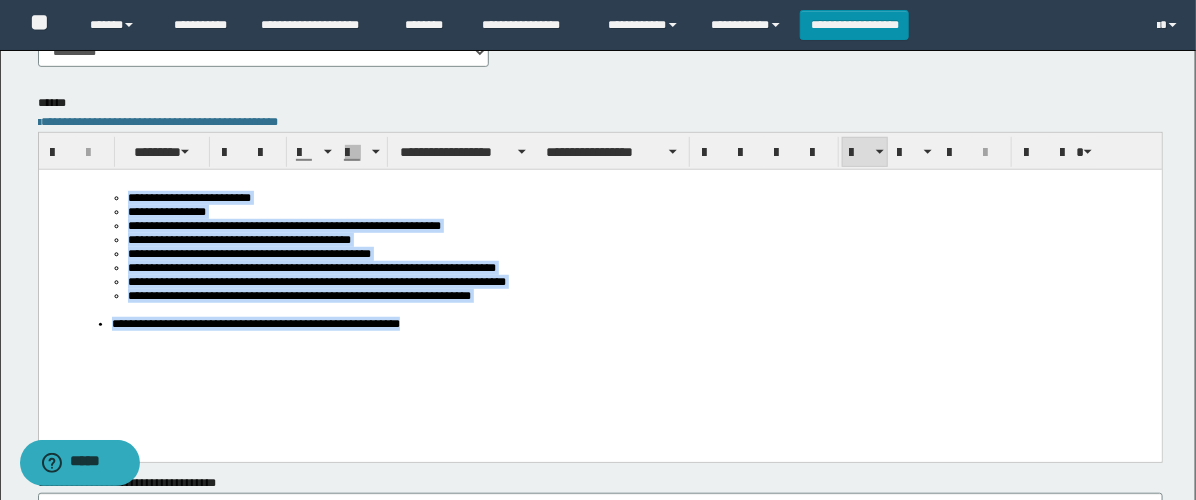 drag, startPoint x: 468, startPoint y: 345, endPoint x: -1, endPoint y: 164, distance: 502.71463 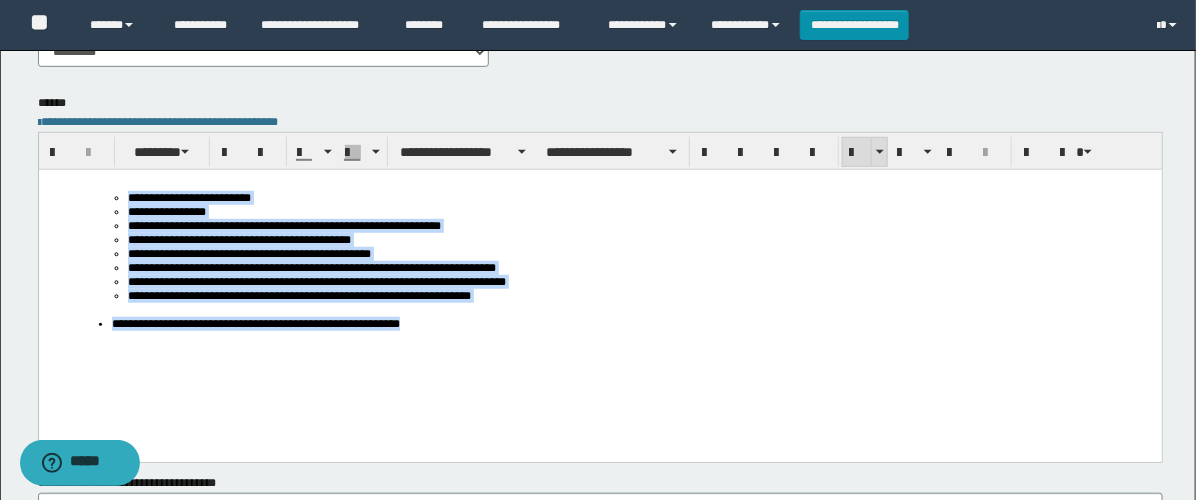 click at bounding box center (857, 153) 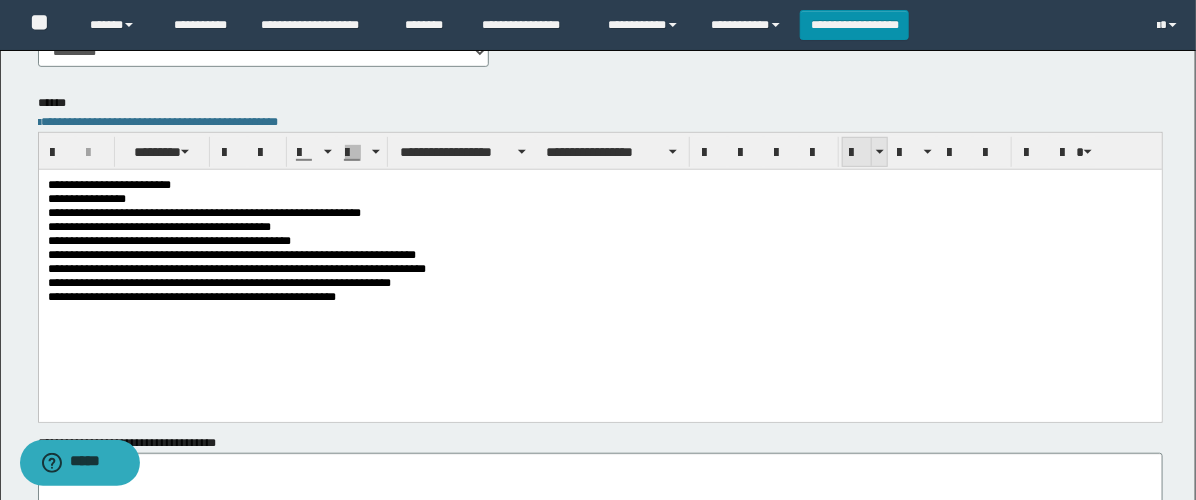click at bounding box center (857, 153) 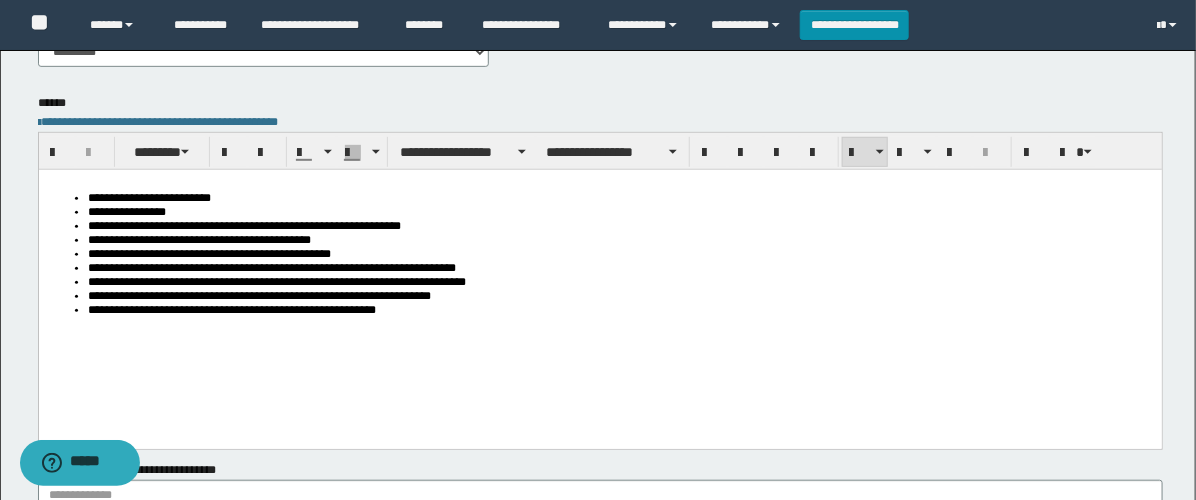 click on "**********" at bounding box center [258, 295] 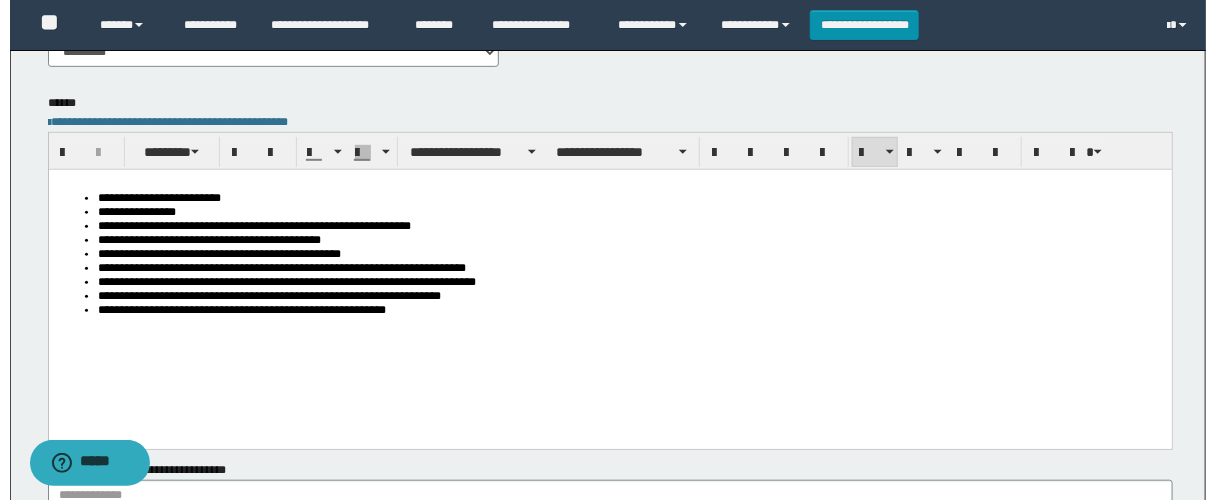 scroll, scrollTop: 0, scrollLeft: 0, axis: both 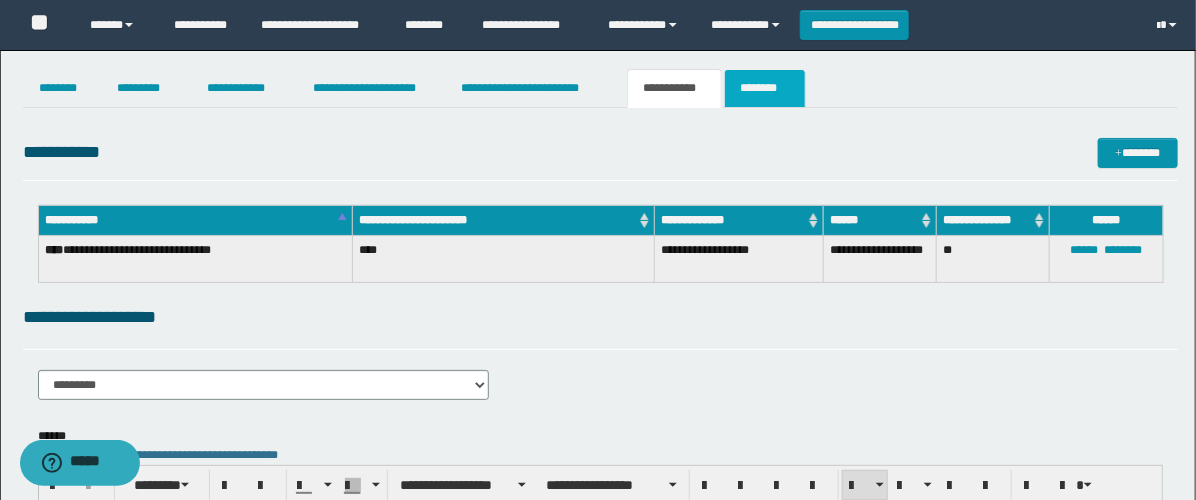 click on "********" at bounding box center [765, 88] 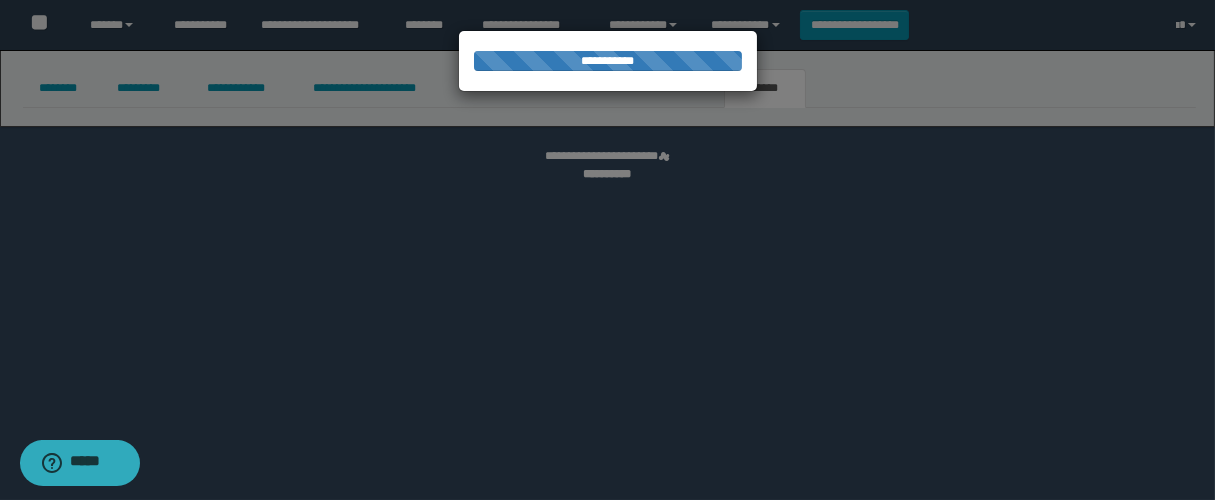 select 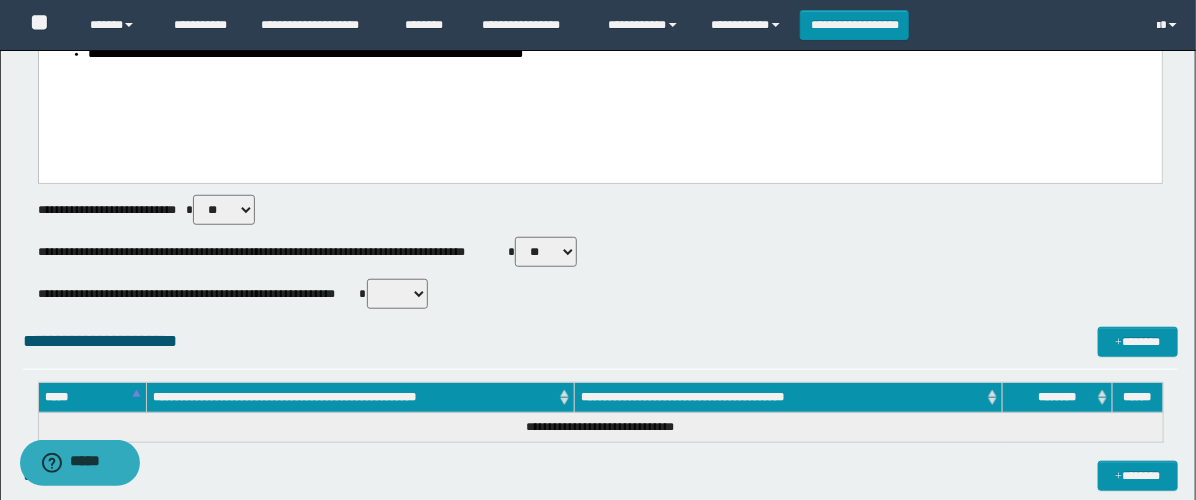 scroll, scrollTop: 555, scrollLeft: 0, axis: vertical 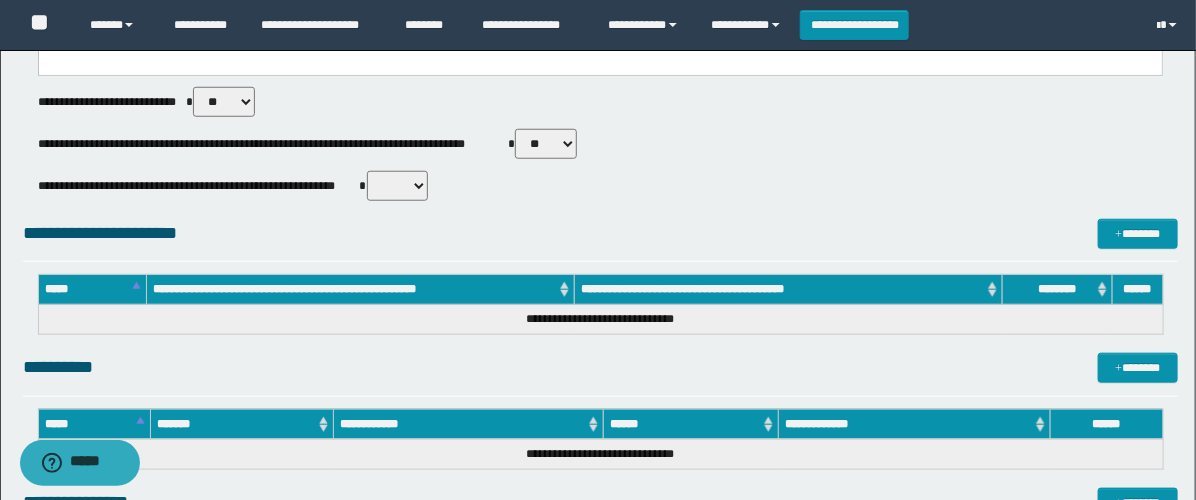 click on "**
**" at bounding box center [546, 144] 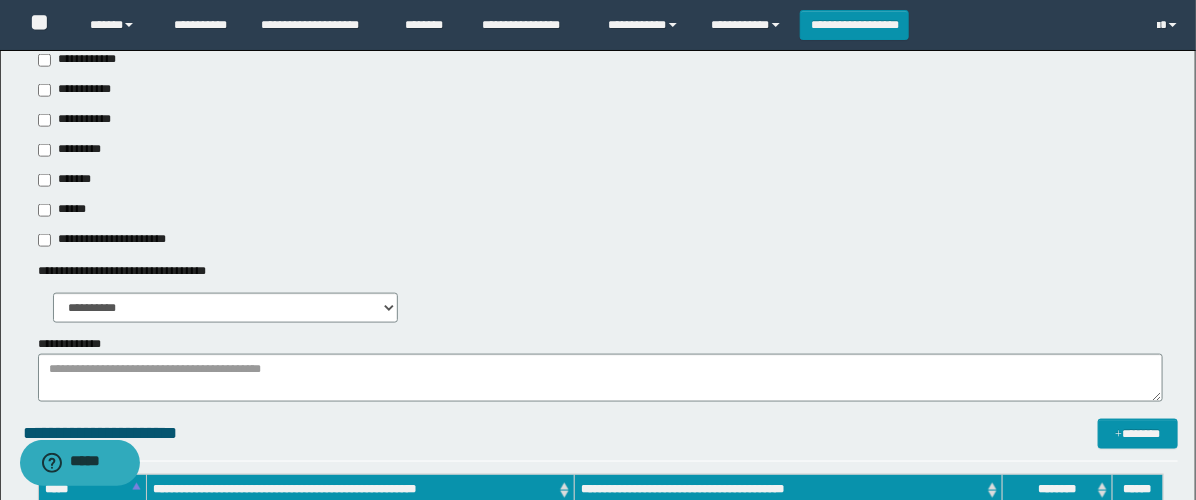 scroll, scrollTop: 666, scrollLeft: 0, axis: vertical 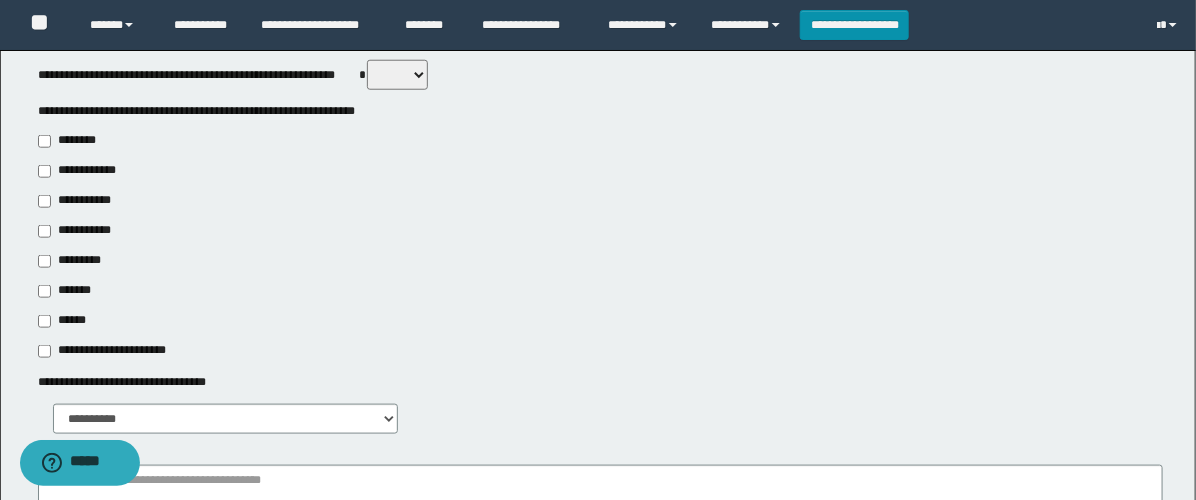 click on "**********" at bounding box center (76, 231) 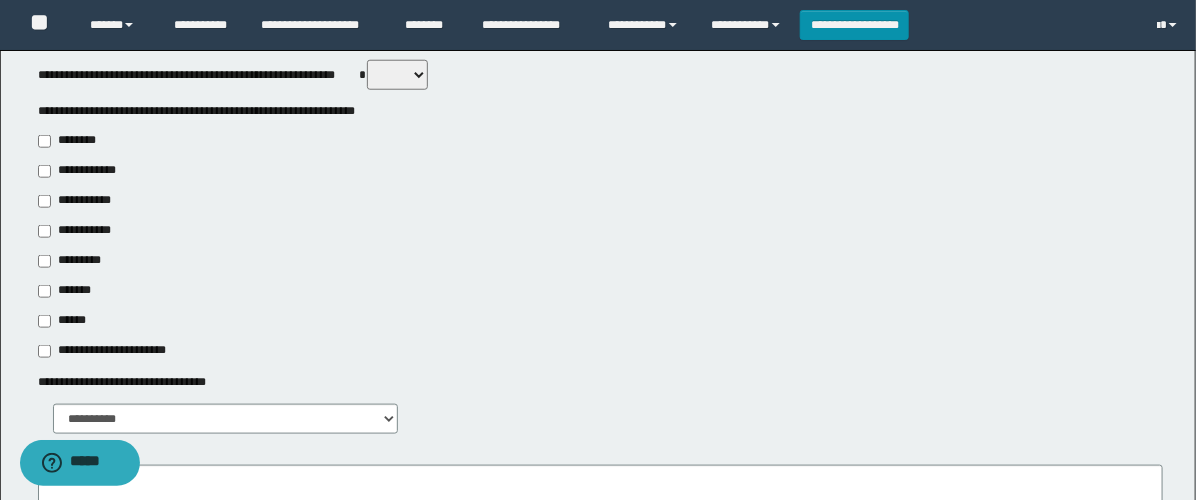 click on "**********" at bounding box center (81, 201) 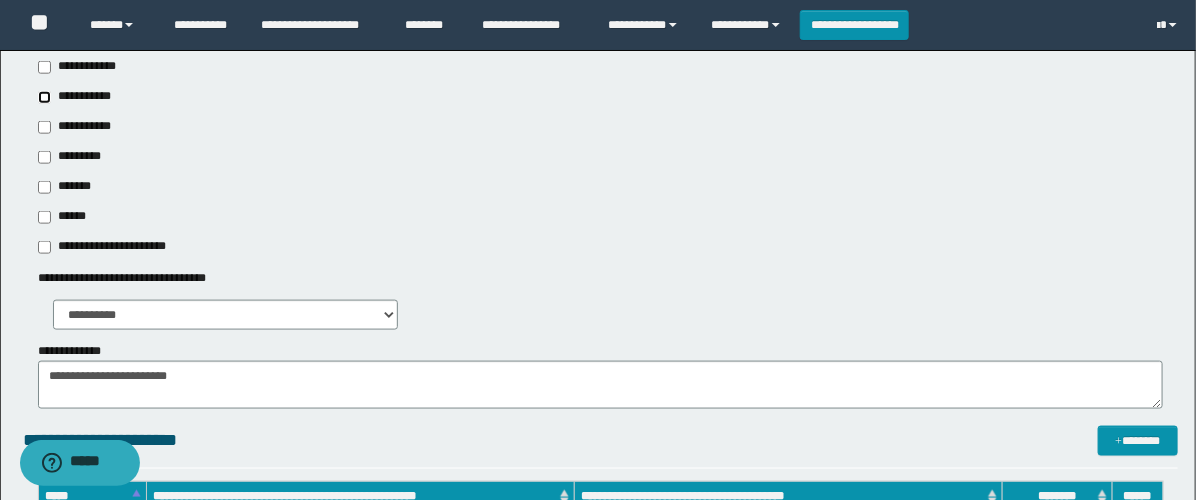 scroll, scrollTop: 888, scrollLeft: 0, axis: vertical 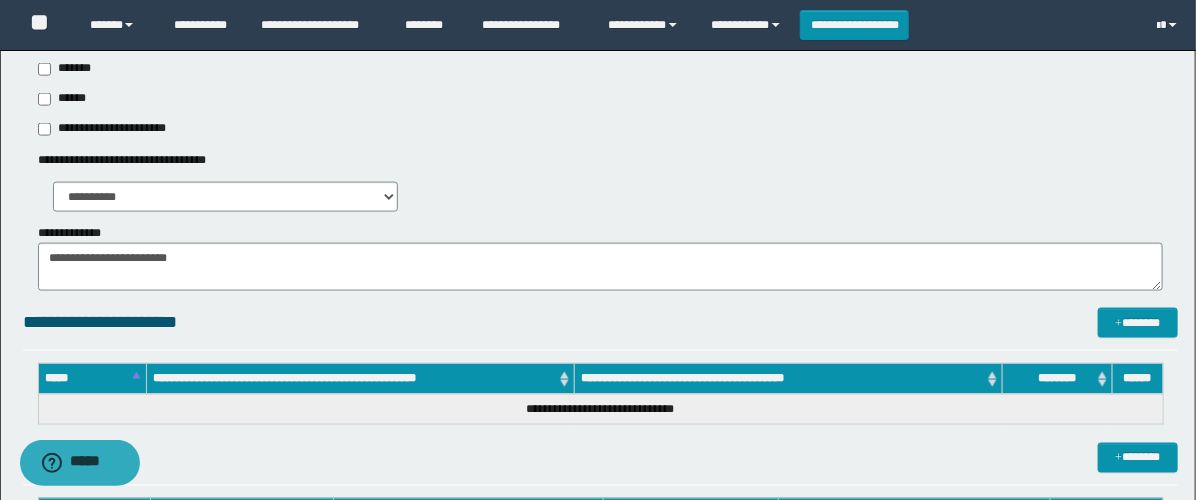 click on "**********" at bounding box center [600, 142] 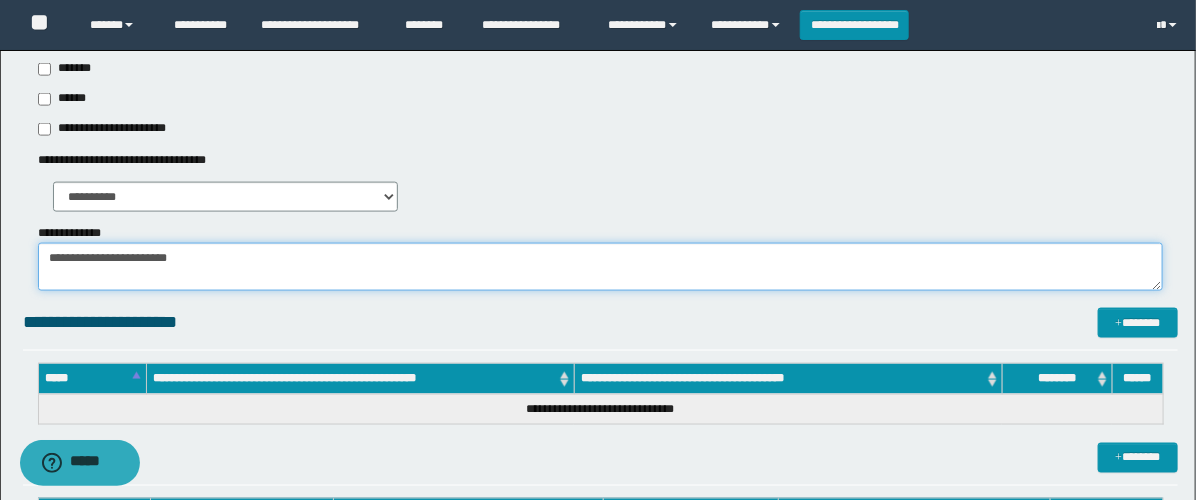 click on "**********" at bounding box center (600, 267) 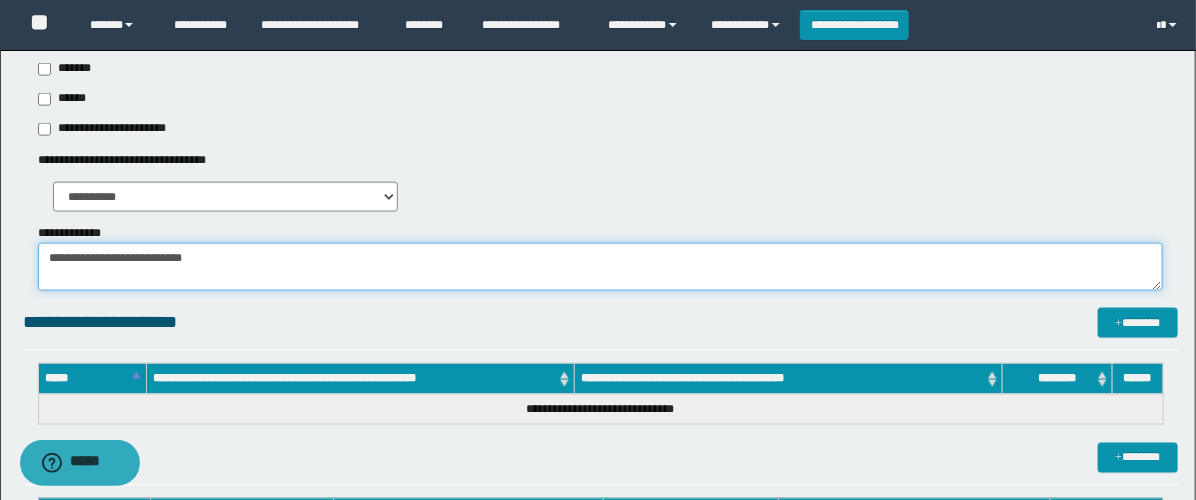 paste on "**********" 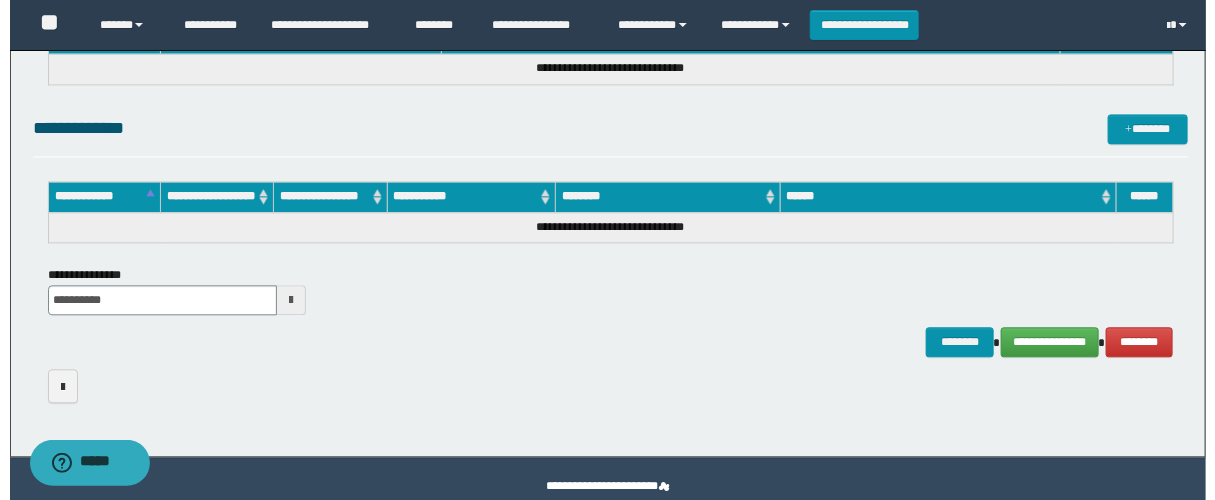 scroll, scrollTop: 1544, scrollLeft: 0, axis: vertical 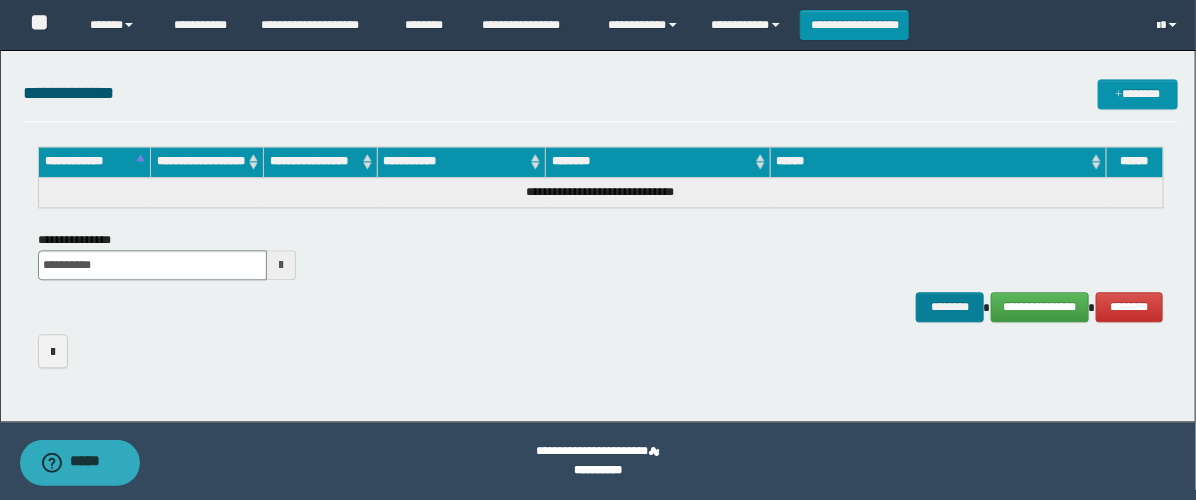 type on "**********" 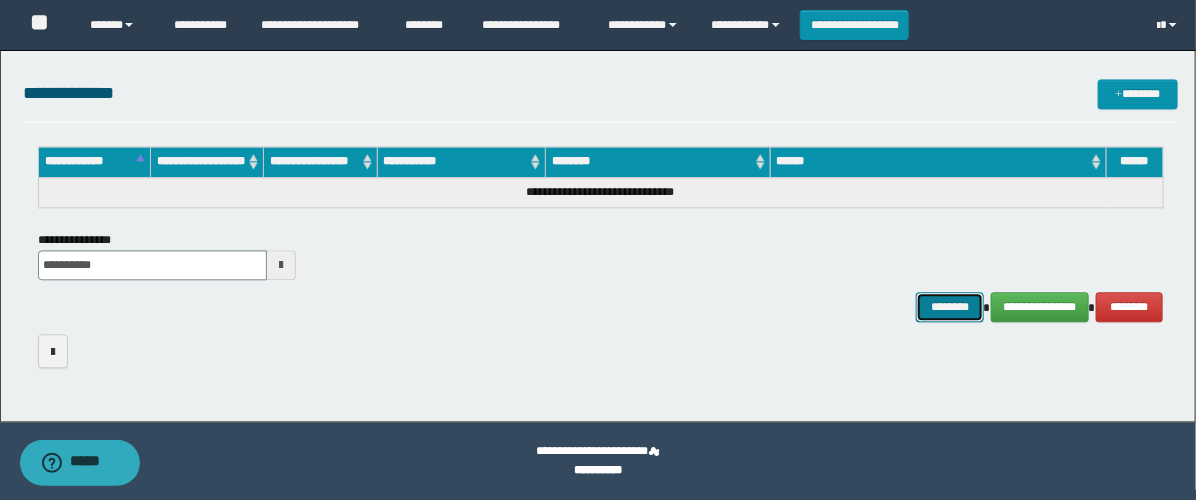 click on "********" at bounding box center [950, 307] 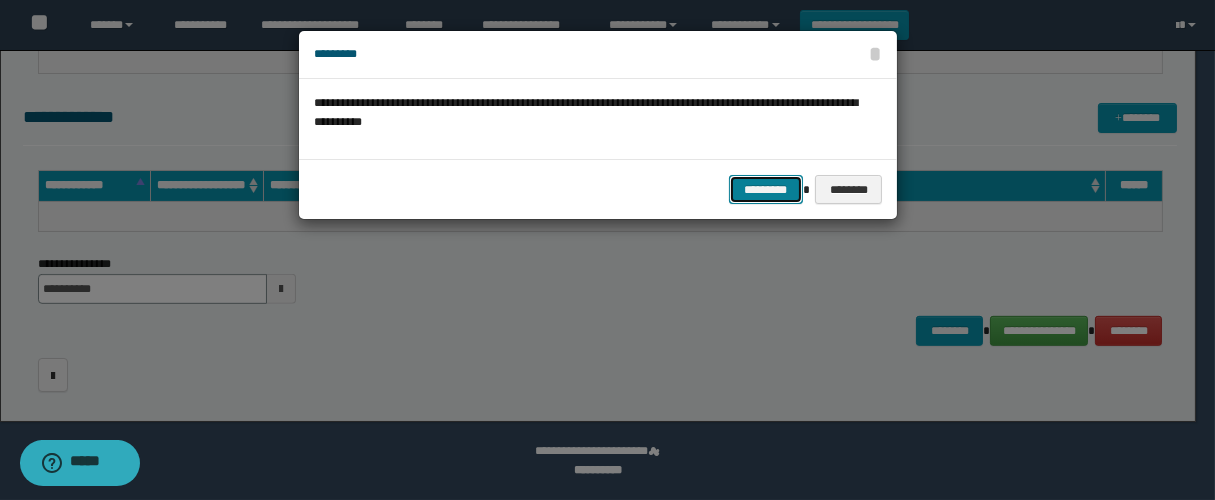 click on "*********" at bounding box center [766, 190] 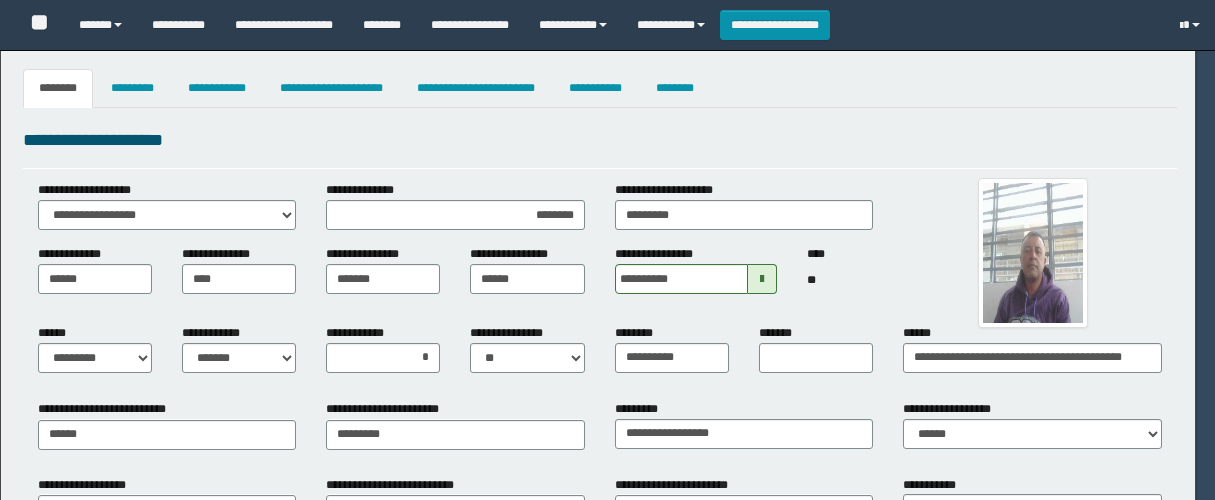 select on "*" 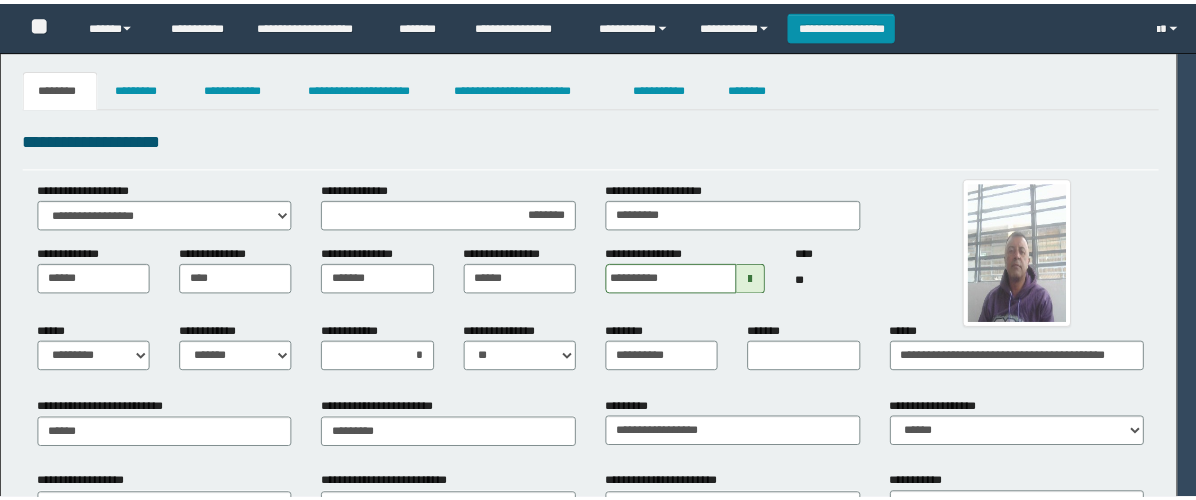 scroll, scrollTop: 0, scrollLeft: 0, axis: both 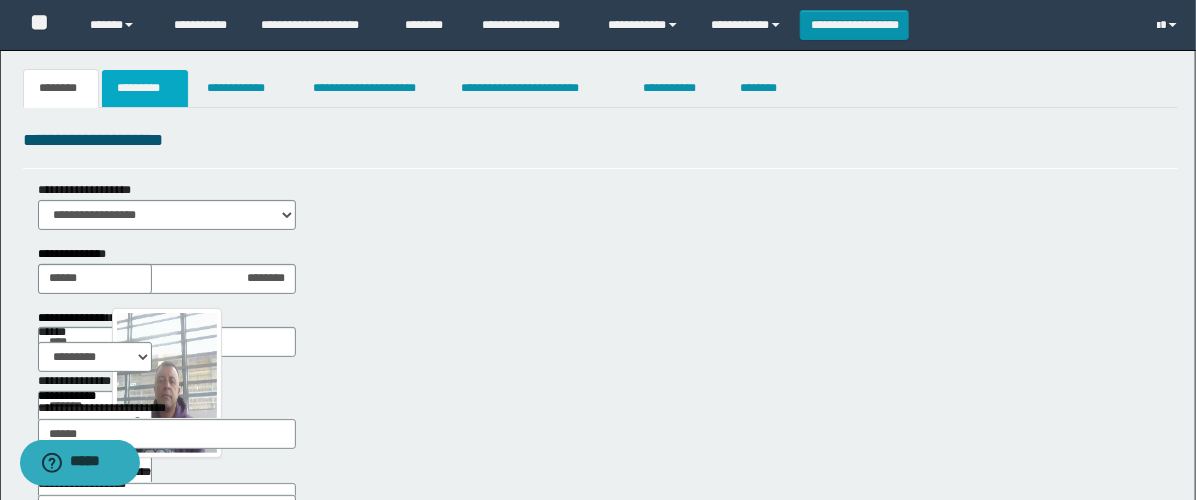 click on "*********" at bounding box center (145, 88) 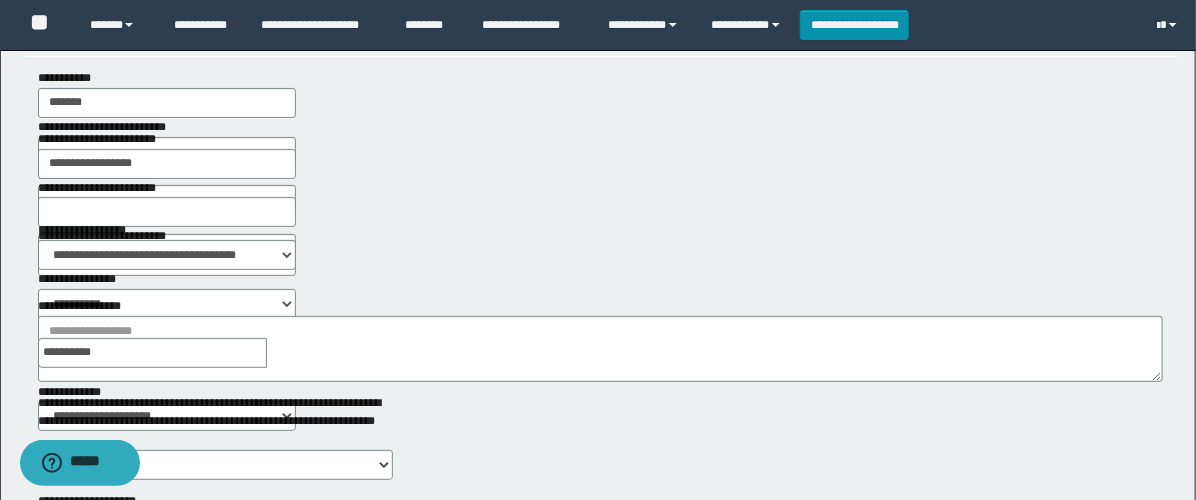 scroll, scrollTop: 222, scrollLeft: 0, axis: vertical 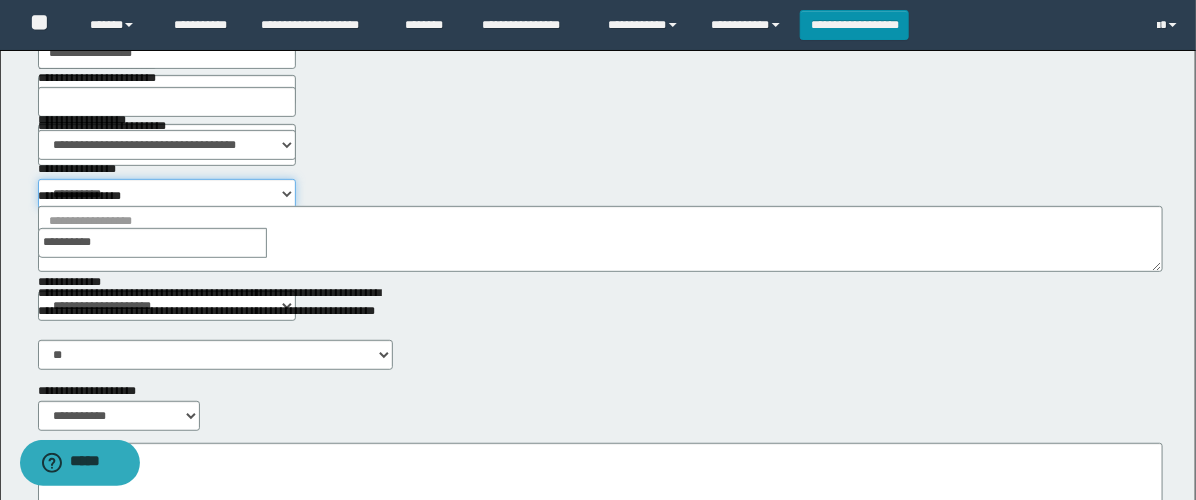 click on "**********" at bounding box center (167, 194) 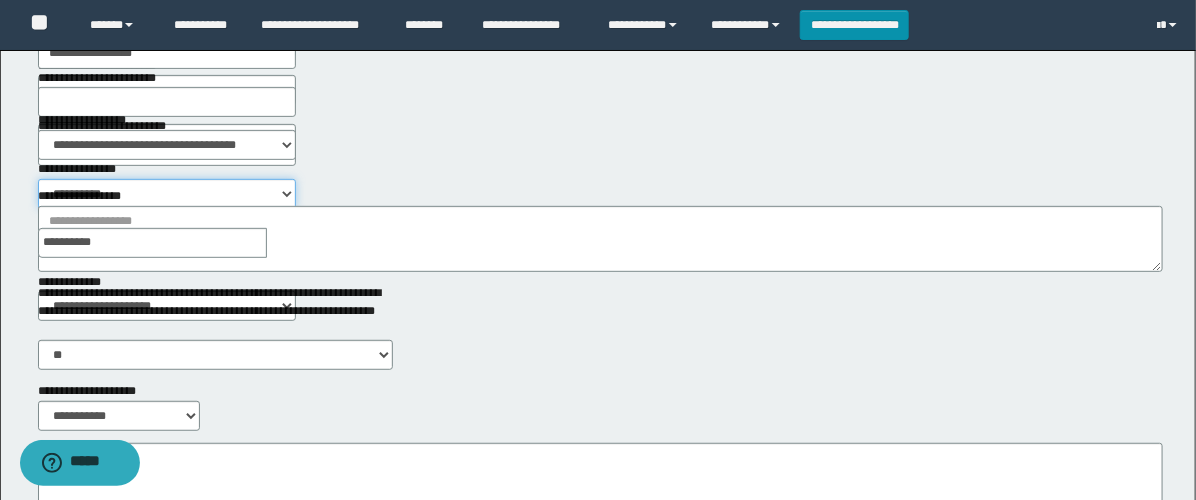 select on "****" 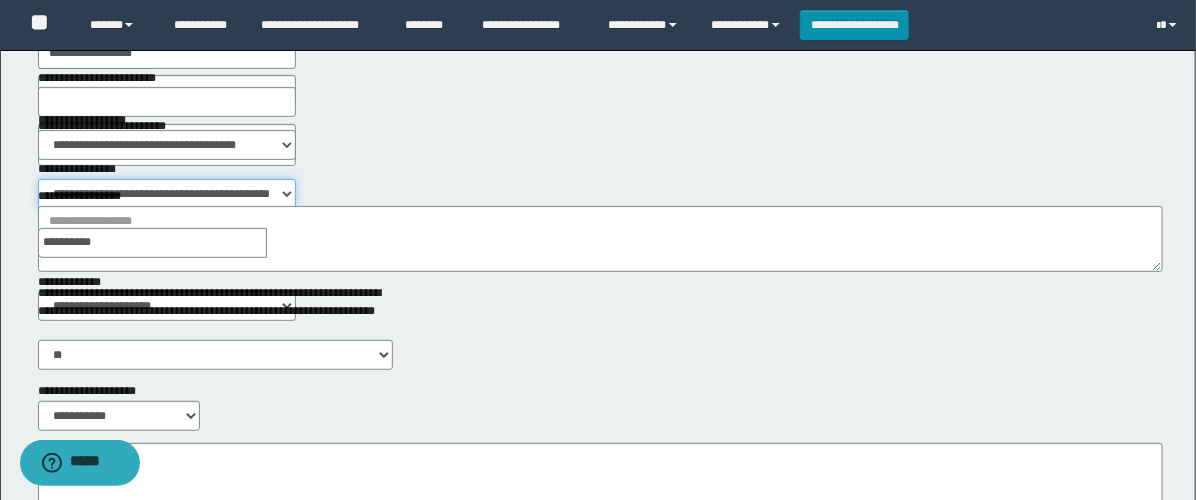 click on "**********" at bounding box center [167, 194] 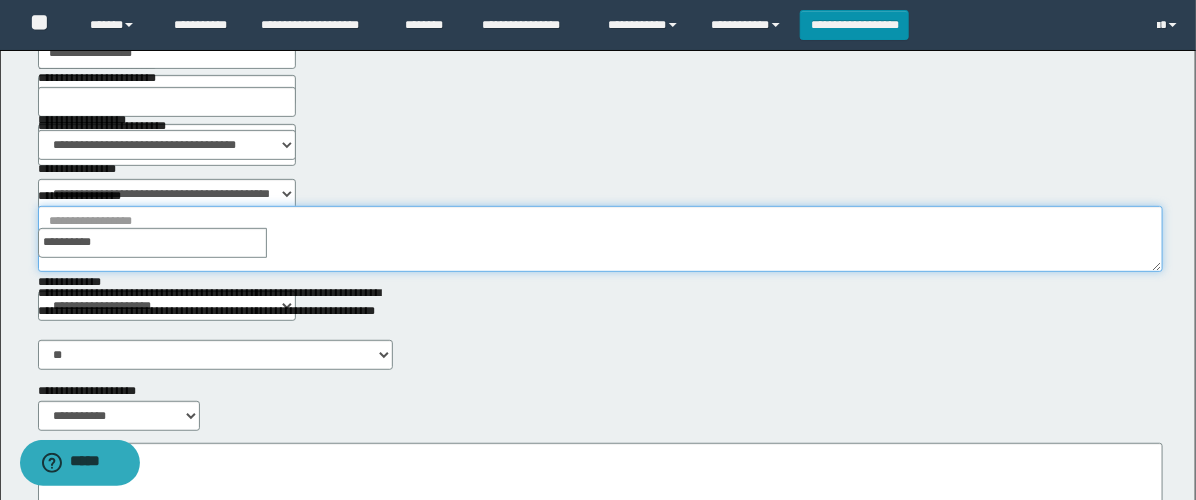 click on "**********" at bounding box center [600, 239] 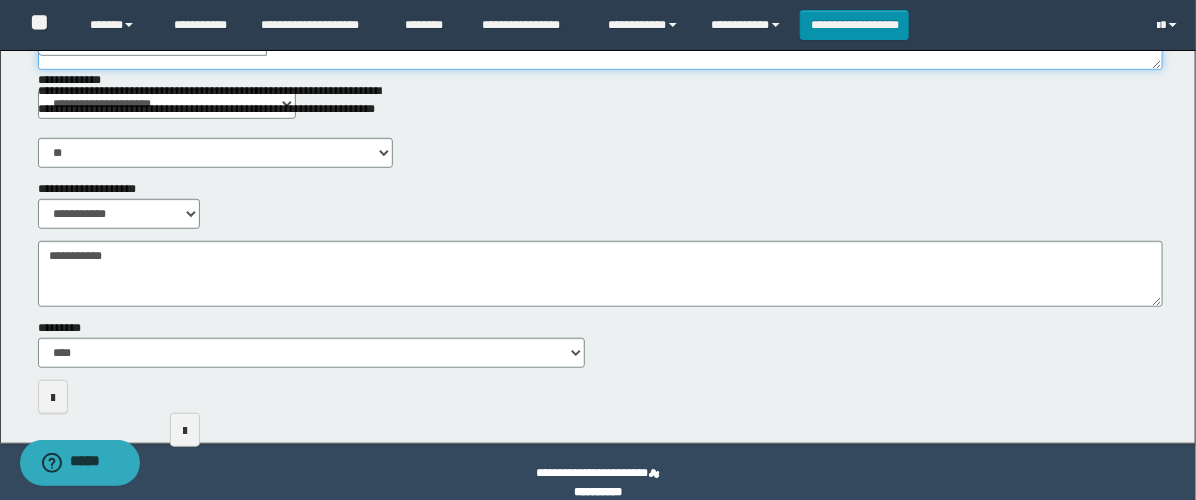 scroll, scrollTop: 446, scrollLeft: 0, axis: vertical 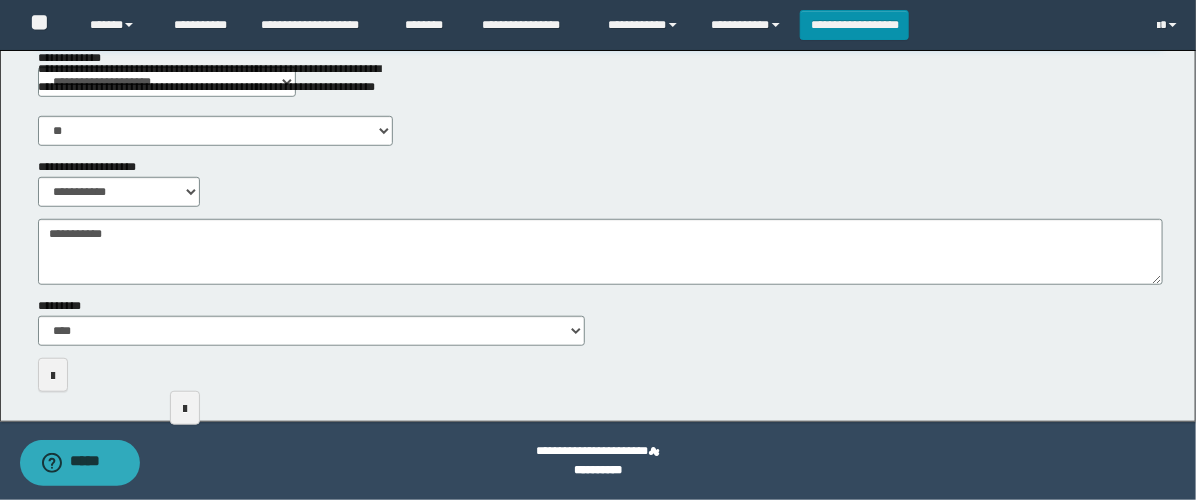 type on "**********" 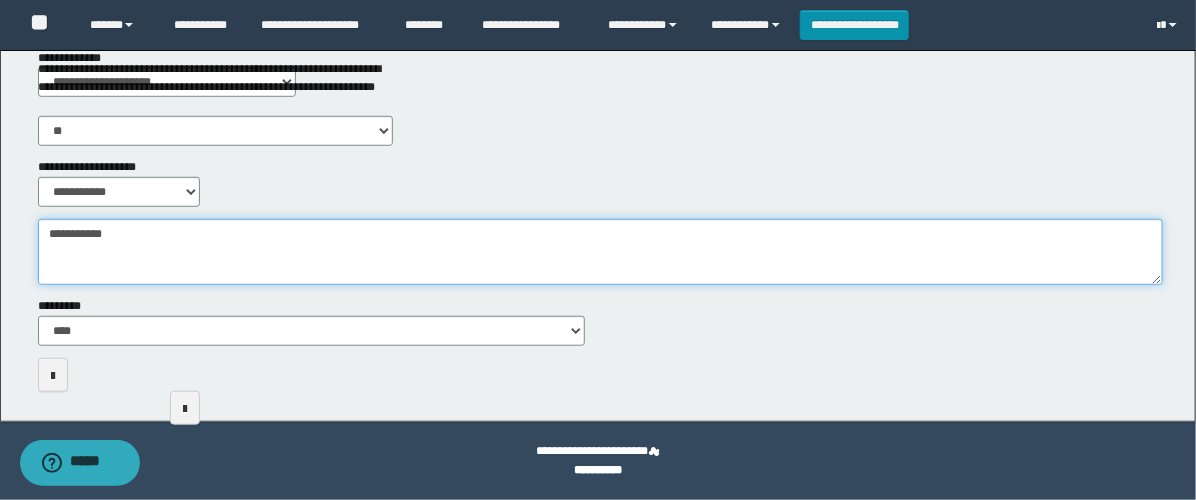 click on "**********" at bounding box center (600, 252) 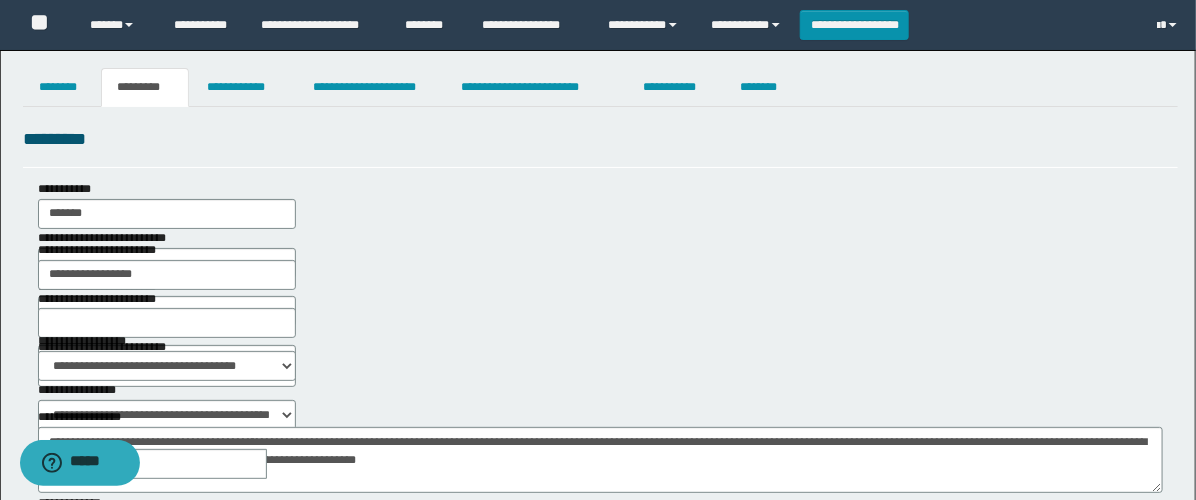 scroll, scrollTop: 0, scrollLeft: 0, axis: both 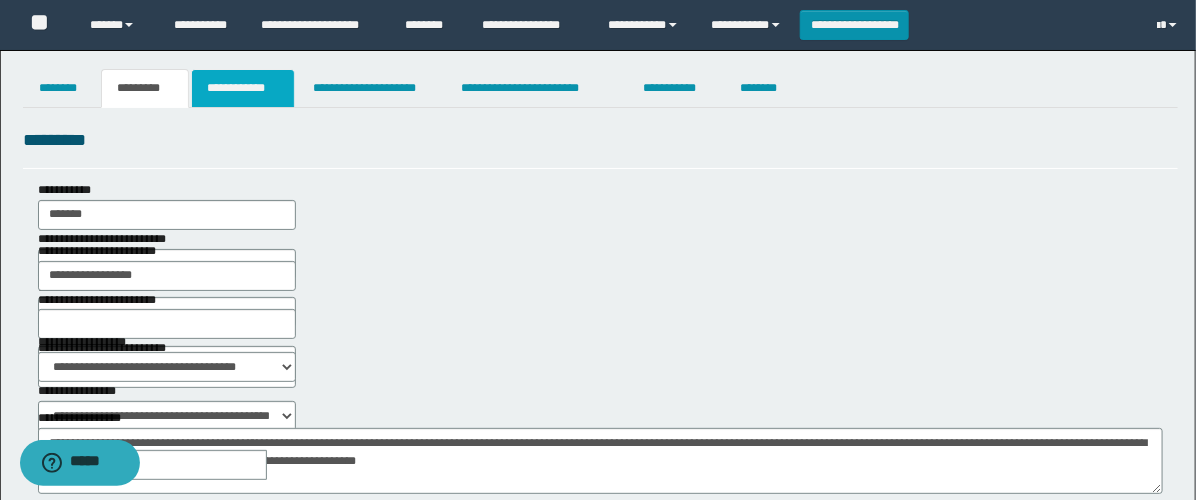 type on "**********" 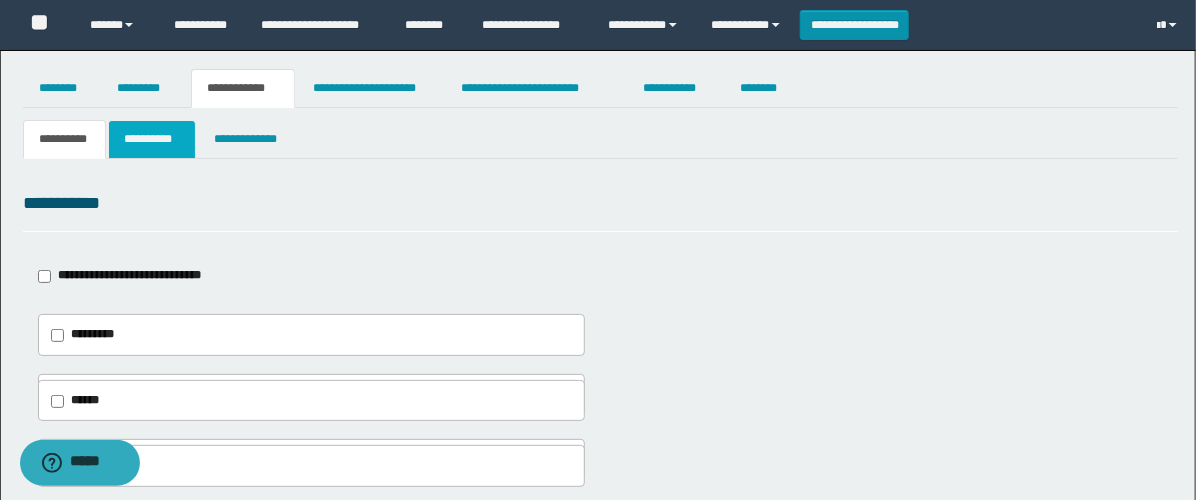 click on "**********" at bounding box center [152, 139] 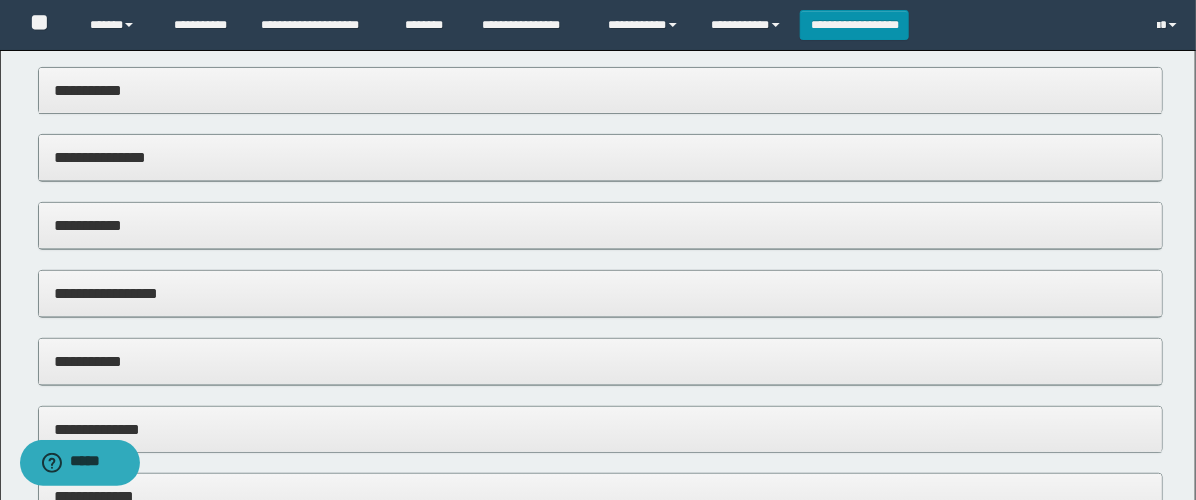 scroll, scrollTop: 222, scrollLeft: 0, axis: vertical 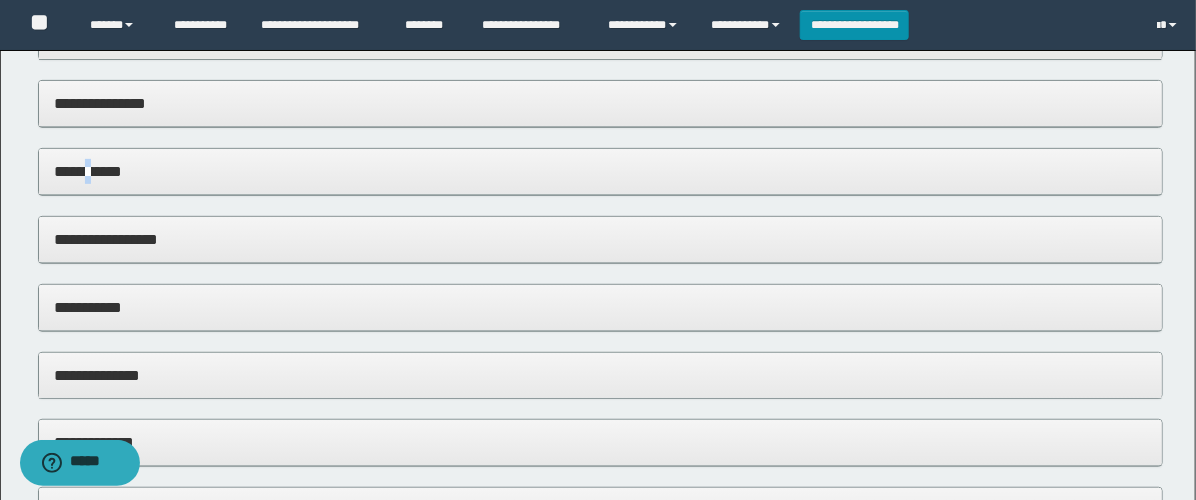click on "**********" at bounding box center (600, 171) 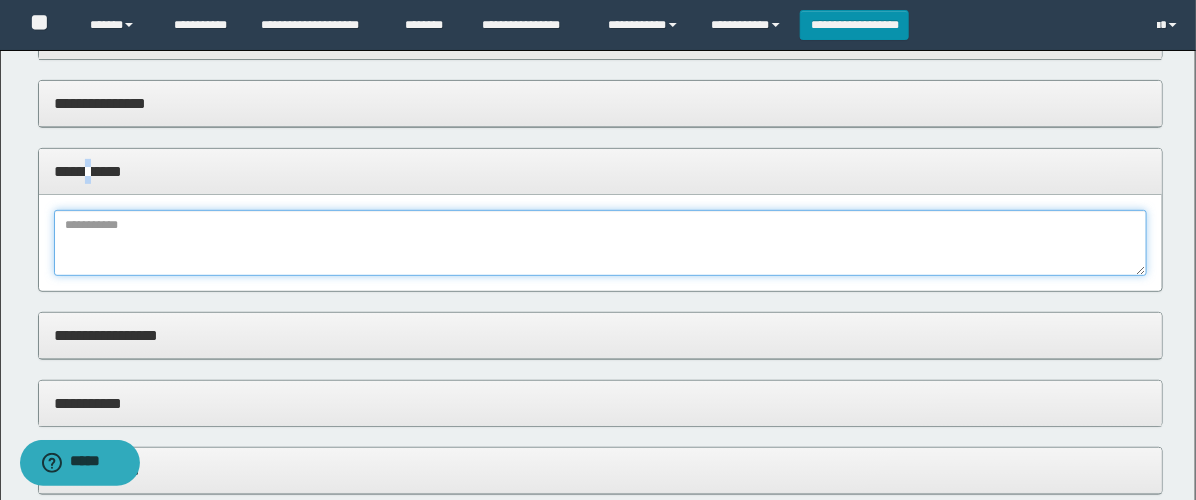 click at bounding box center (600, 243) 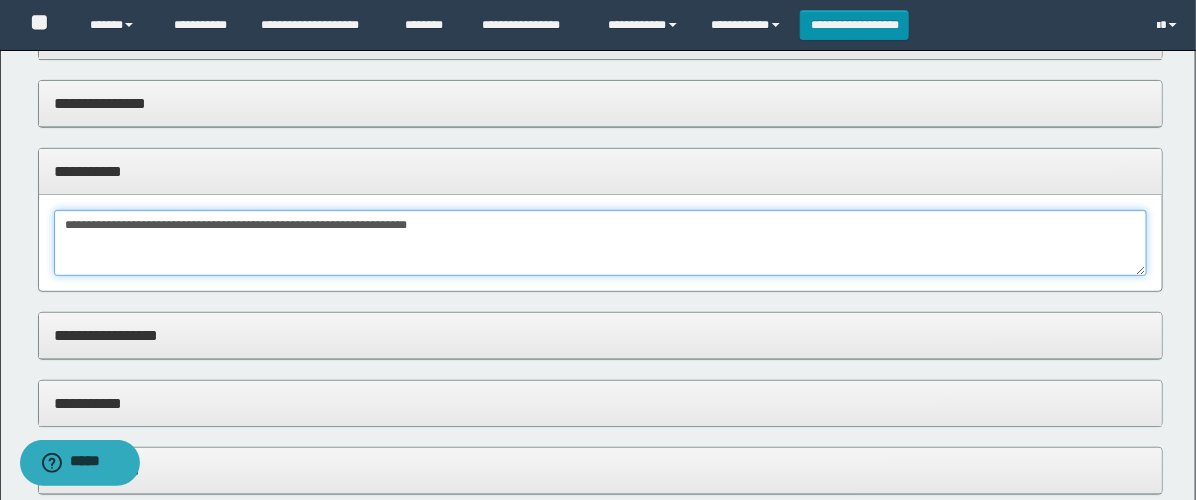 type on "**********" 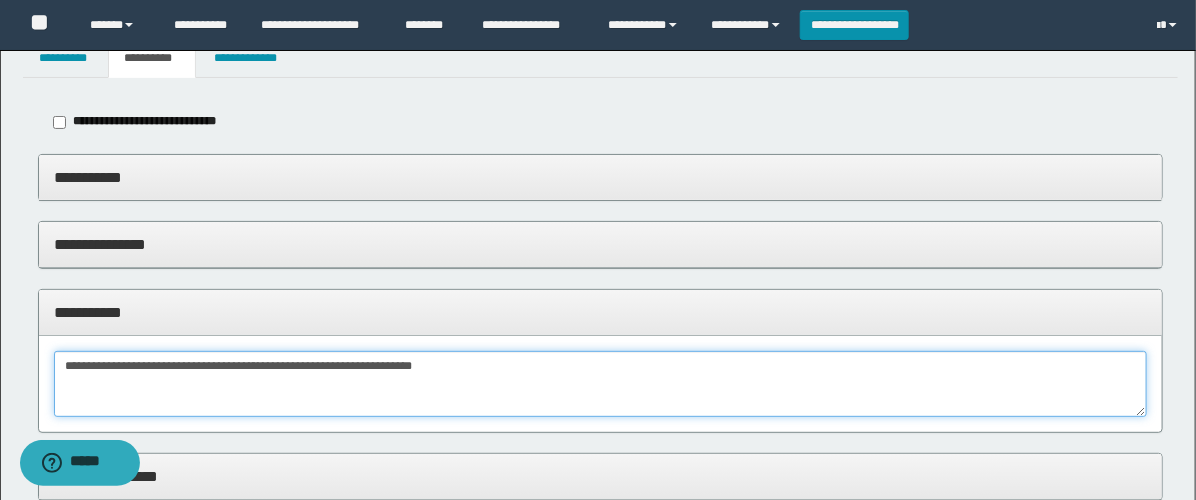 scroll, scrollTop: 0, scrollLeft: 0, axis: both 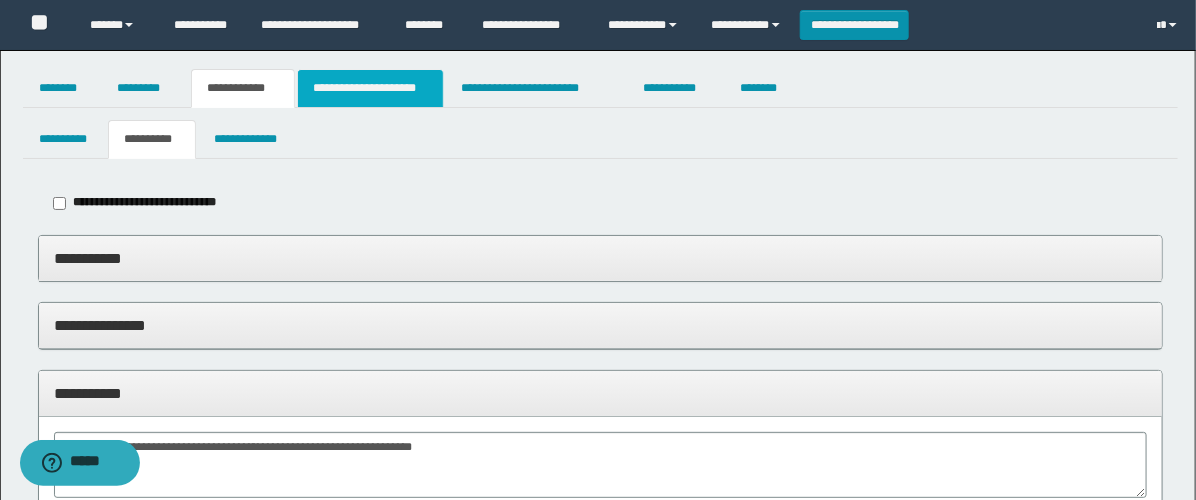 click on "**********" at bounding box center [370, 88] 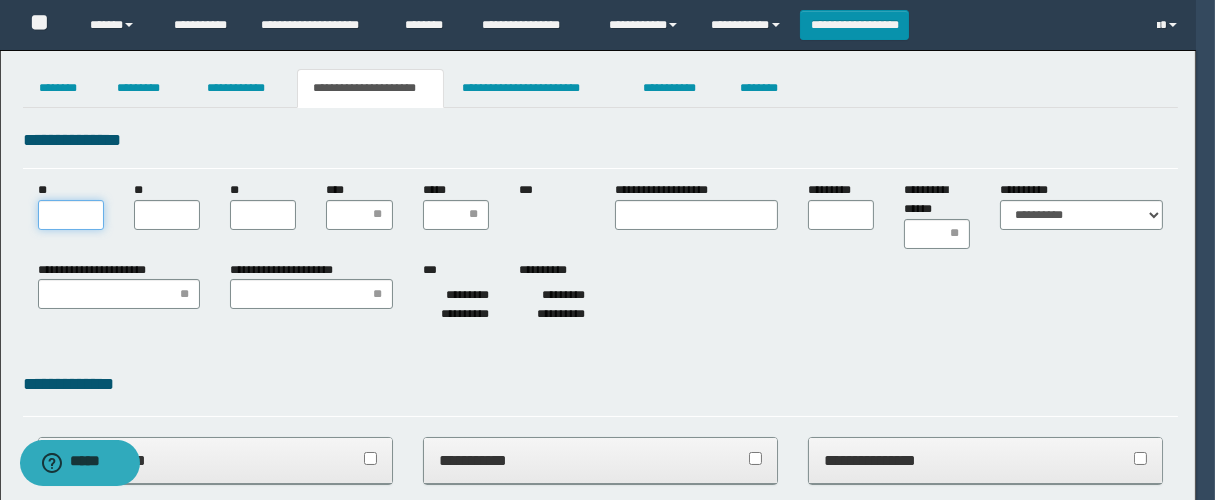 click on "**" at bounding box center (71, 215) 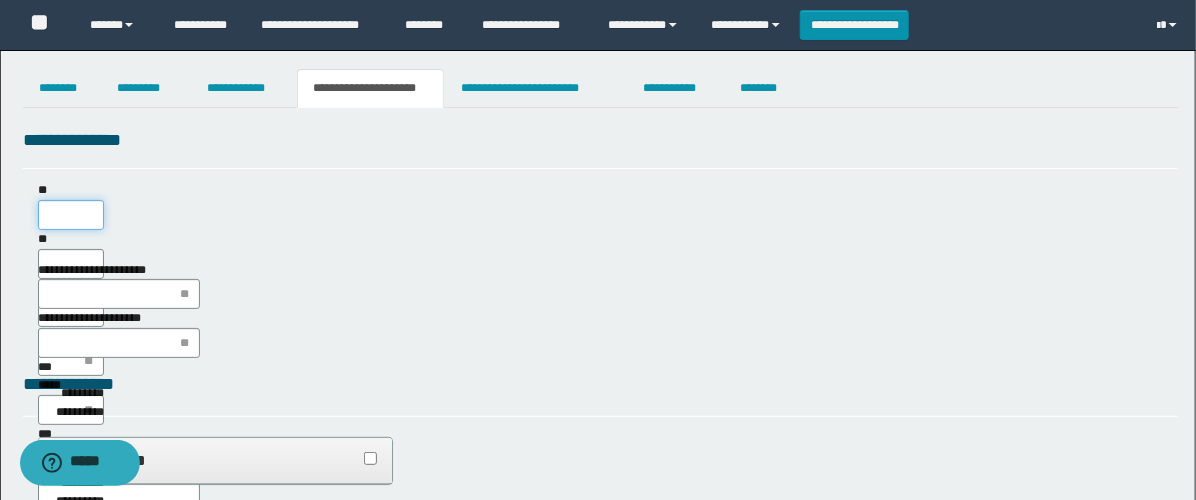 scroll, scrollTop: 0, scrollLeft: 0, axis: both 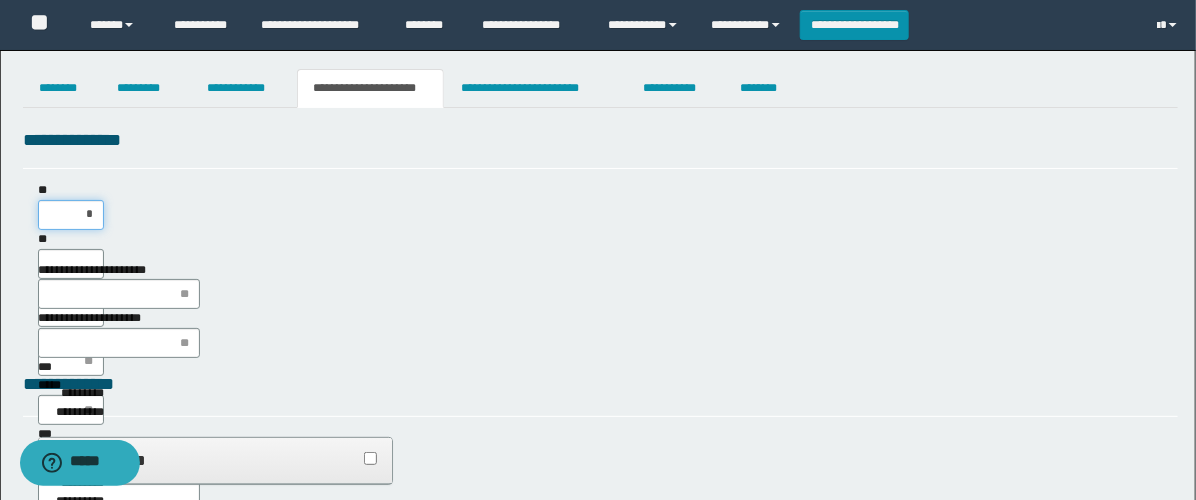 type on "**" 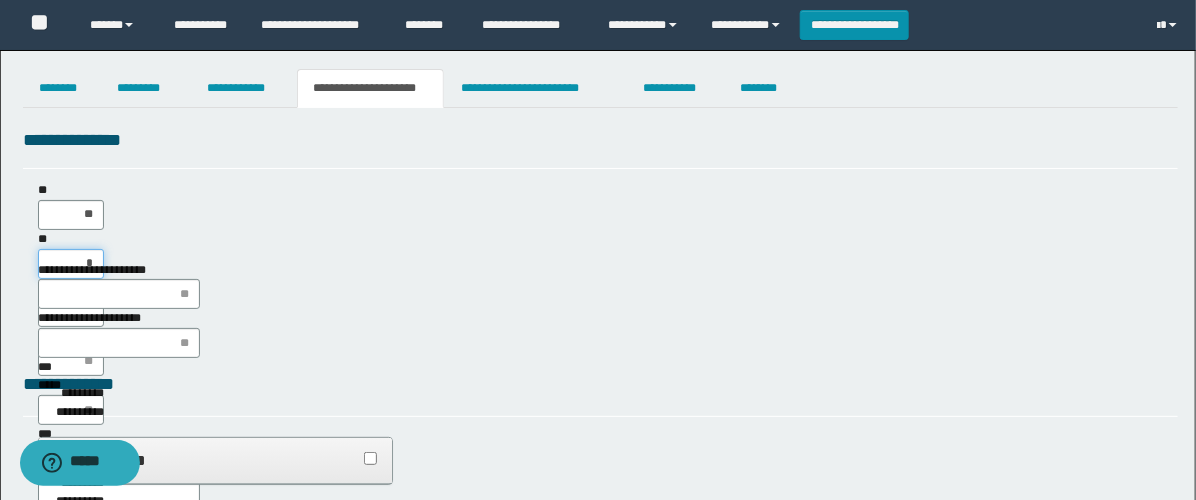 type on "**" 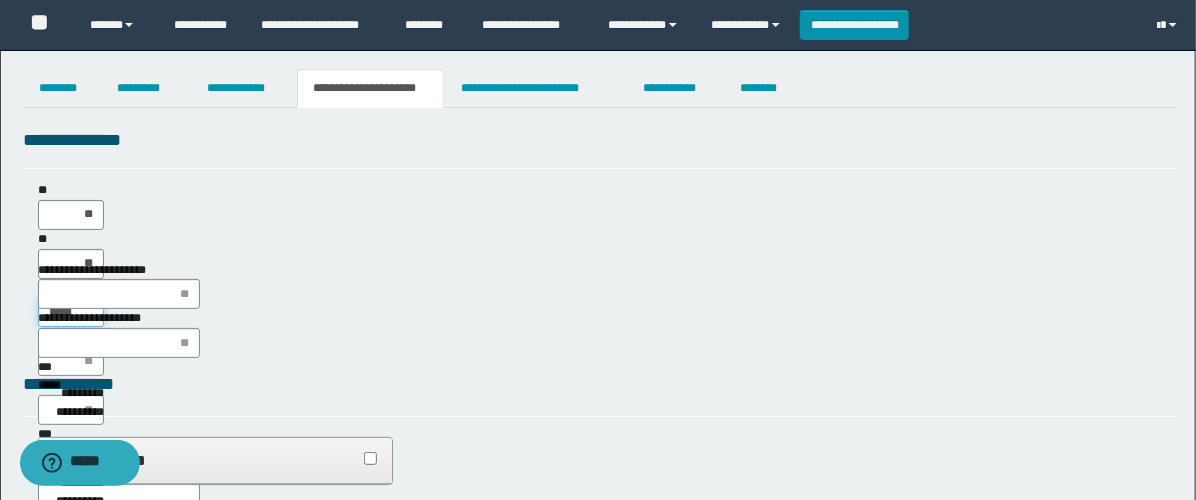 type on "******" 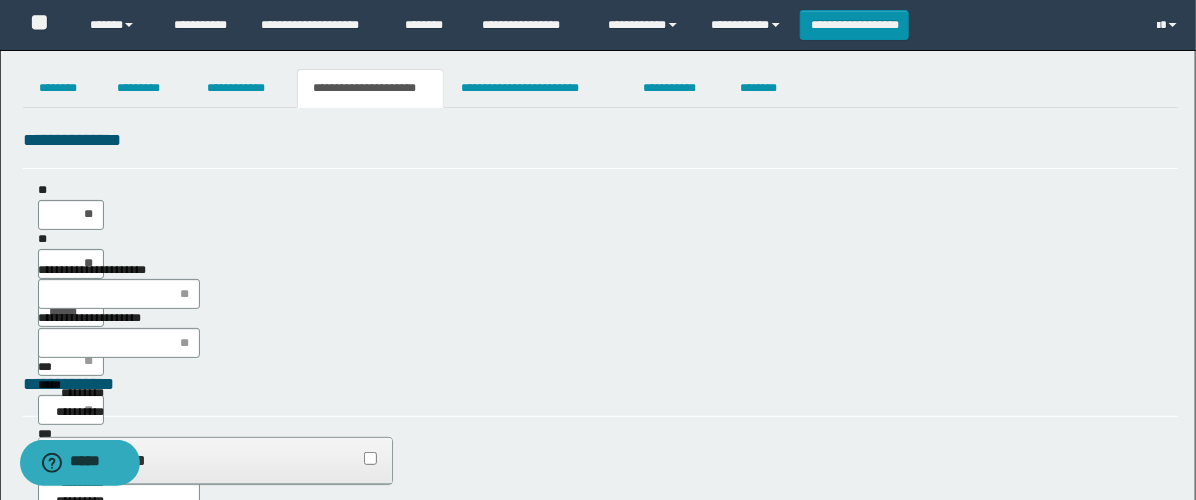 type on "**" 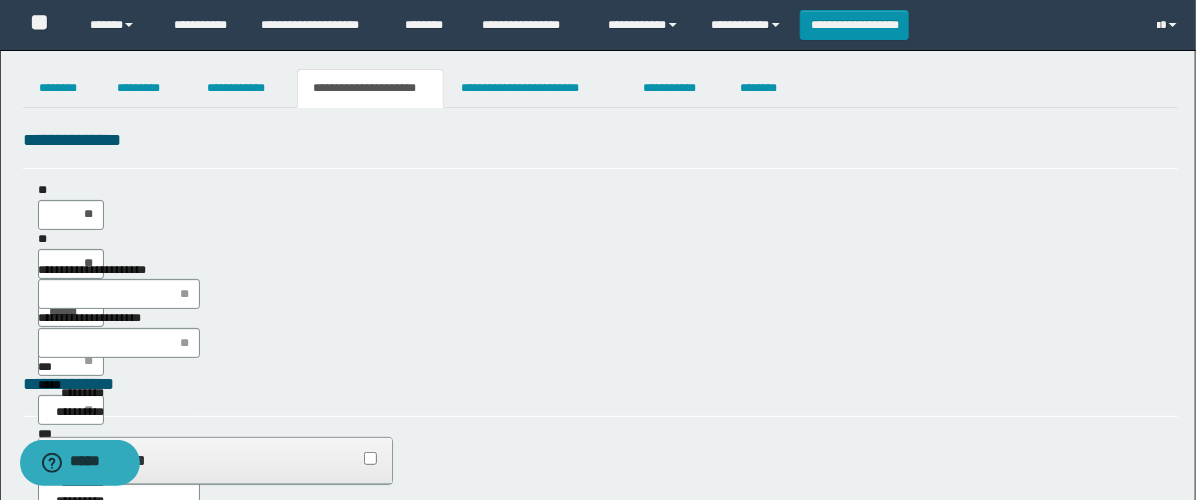 type on "**" 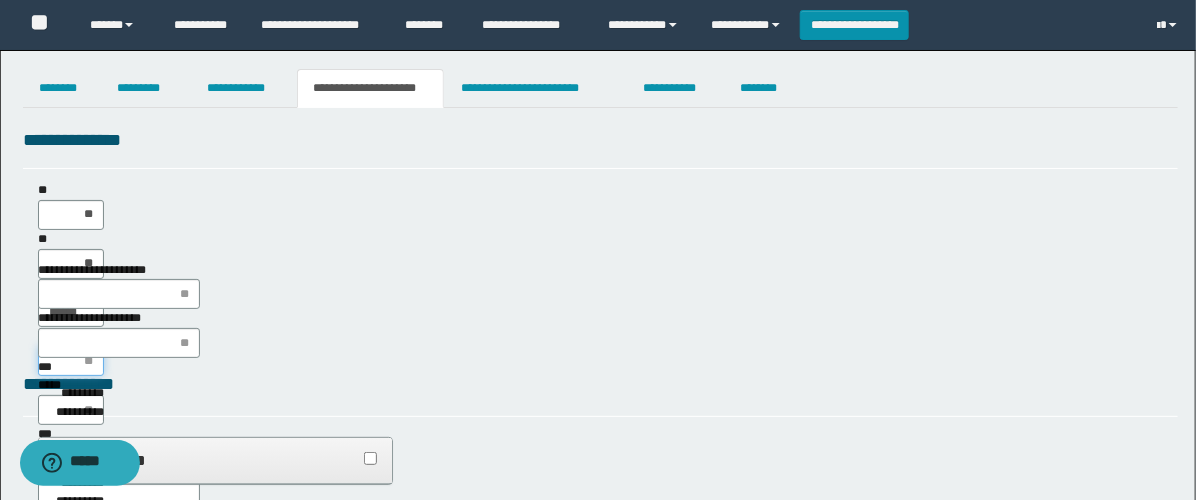 click on "****" at bounding box center [71, 361] 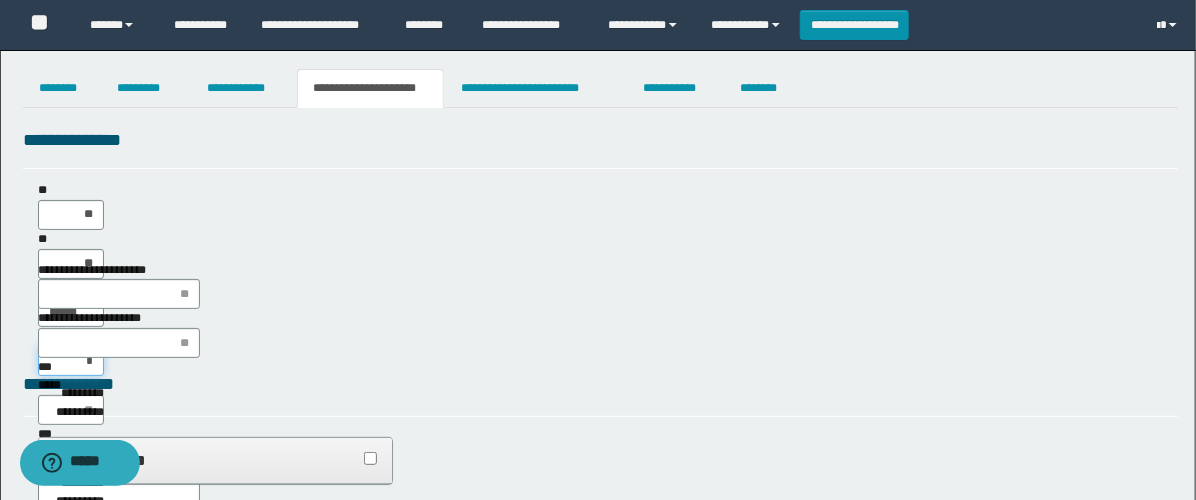 type on "**" 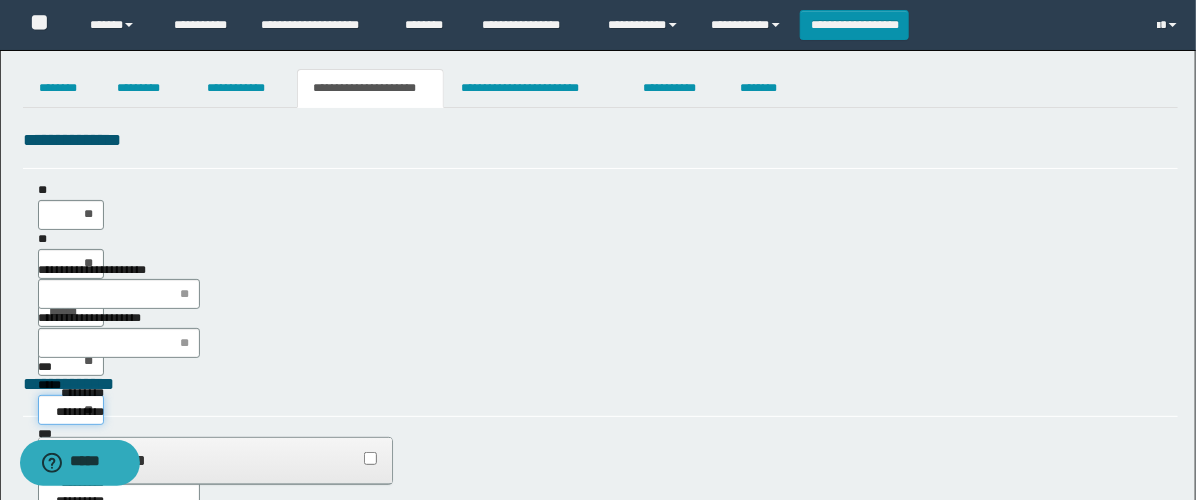 type on "***" 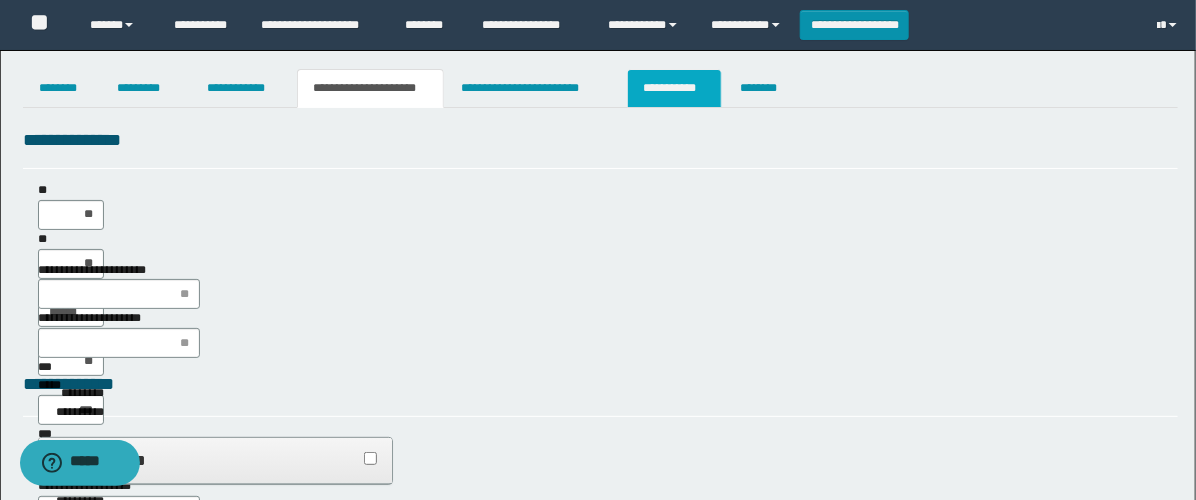 click on "**********" at bounding box center [674, 88] 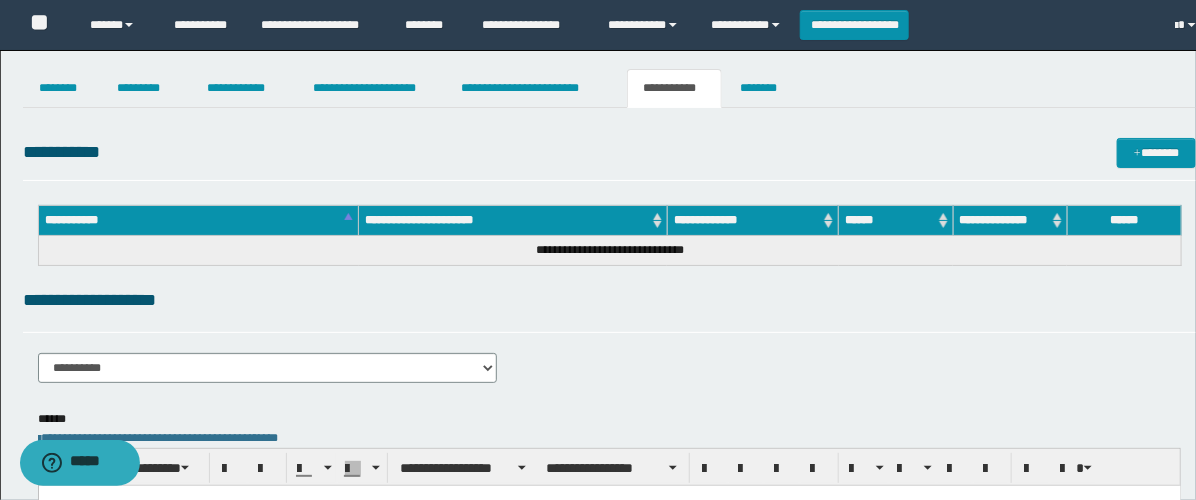 scroll, scrollTop: 0, scrollLeft: 0, axis: both 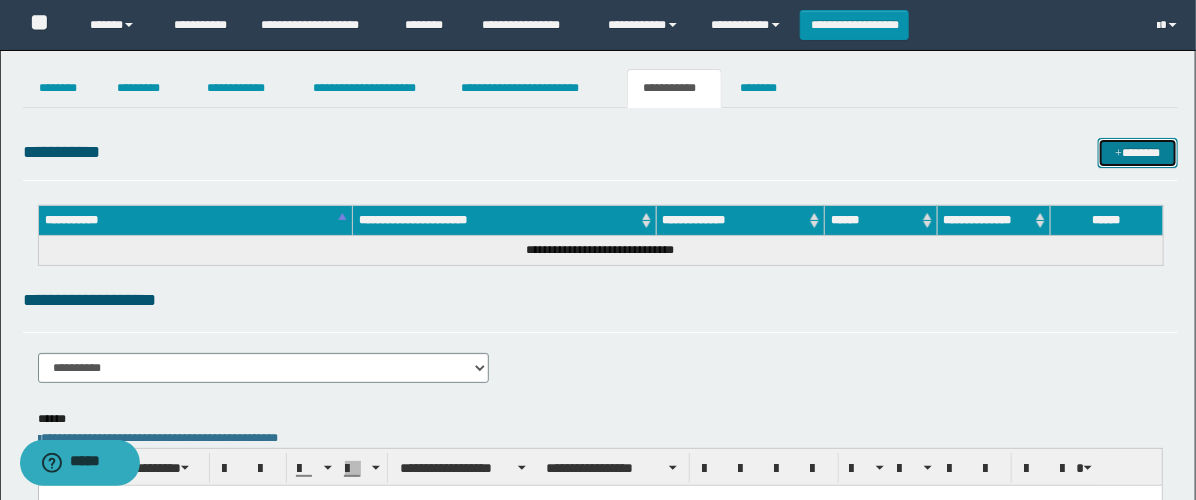 click on "*******" at bounding box center (1138, 153) 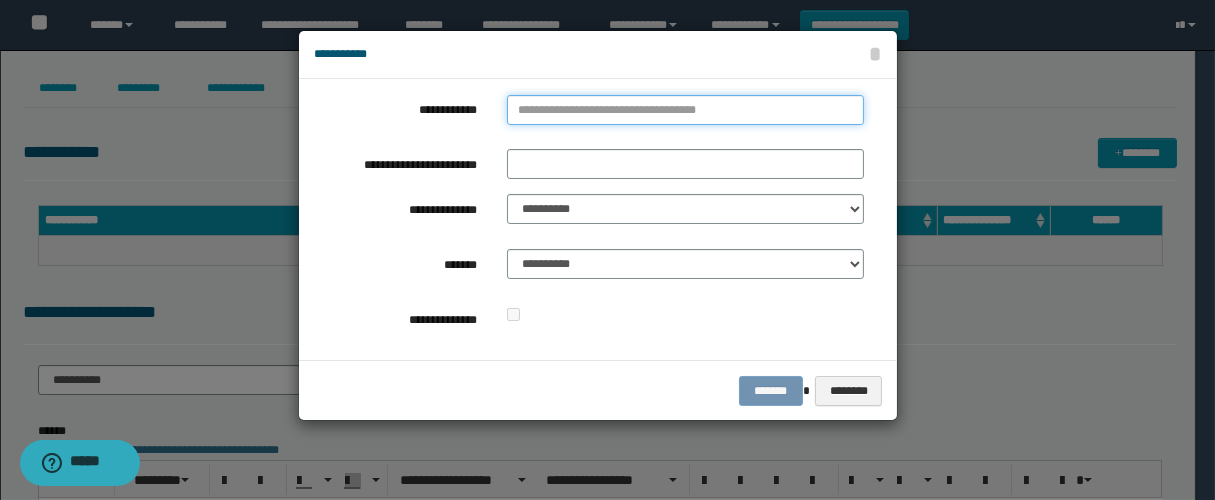 click on "**********" at bounding box center (685, 110) 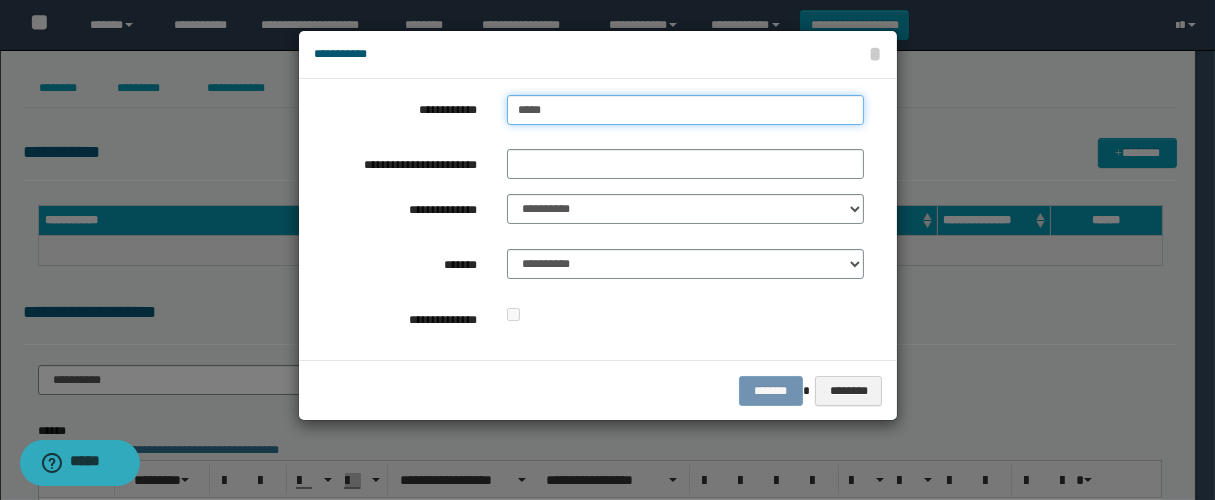 type on "******" 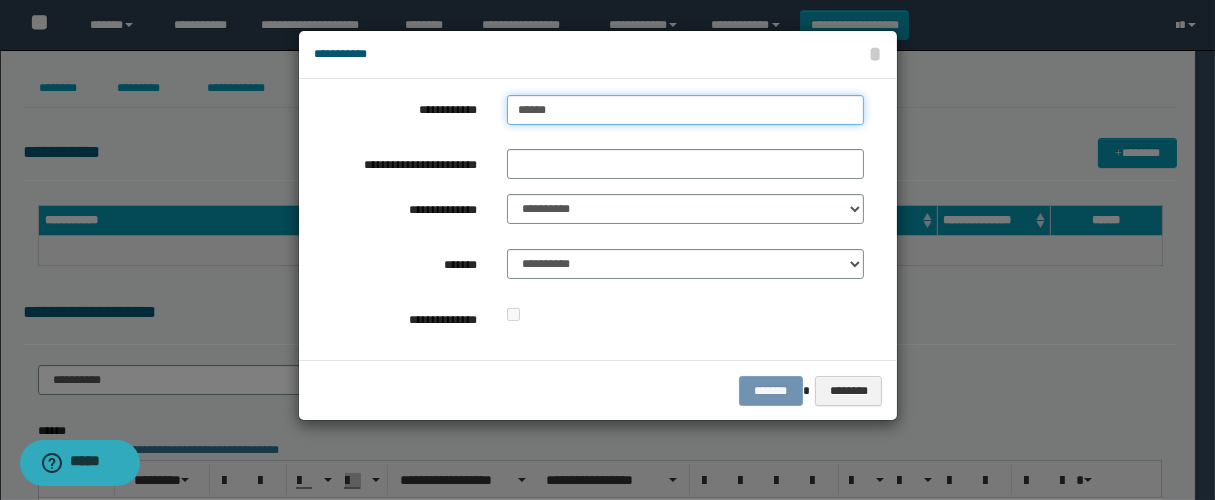 type on "******" 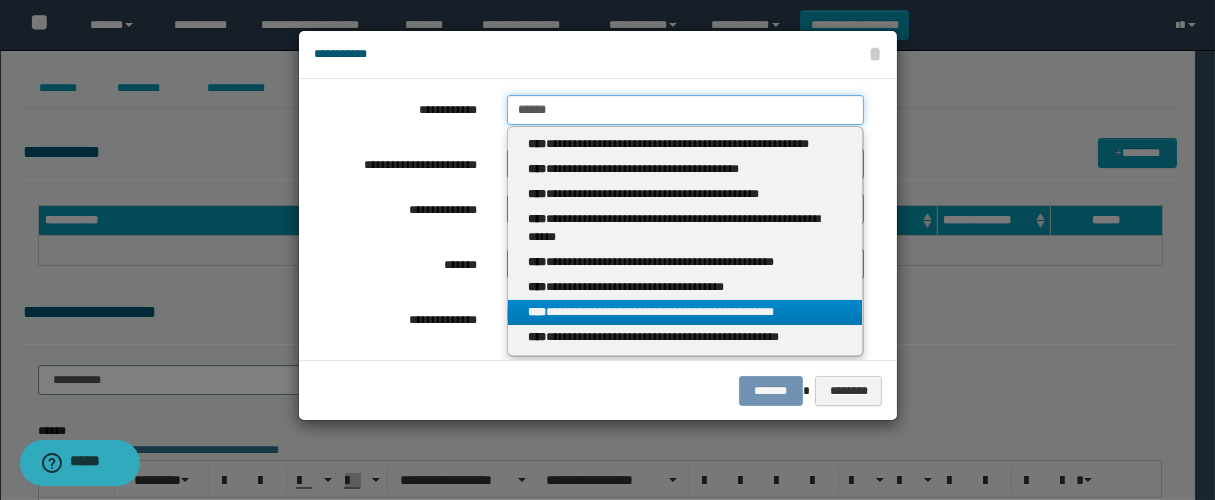 type on "******" 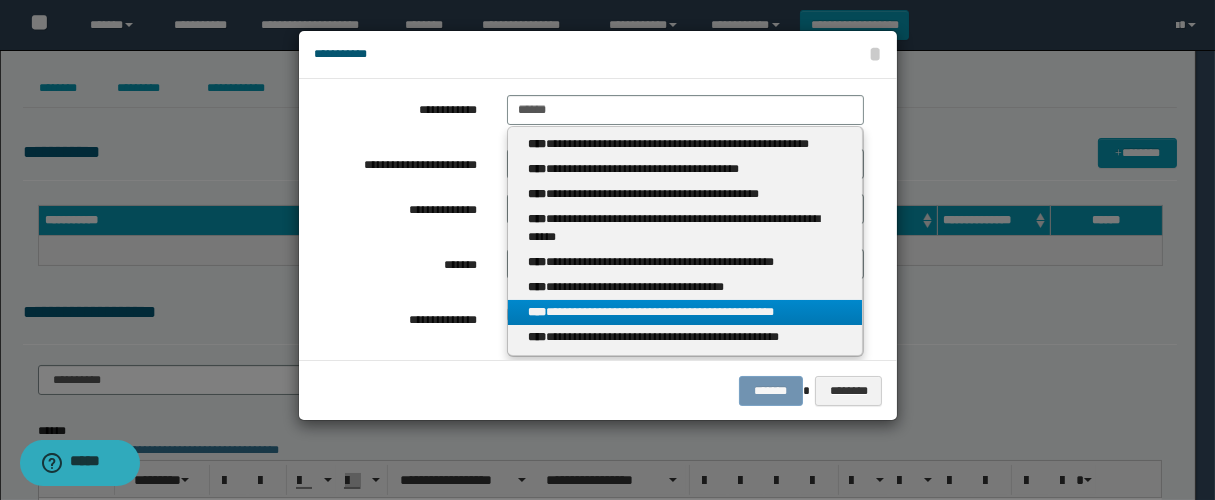 click on "**********" at bounding box center (685, 312) 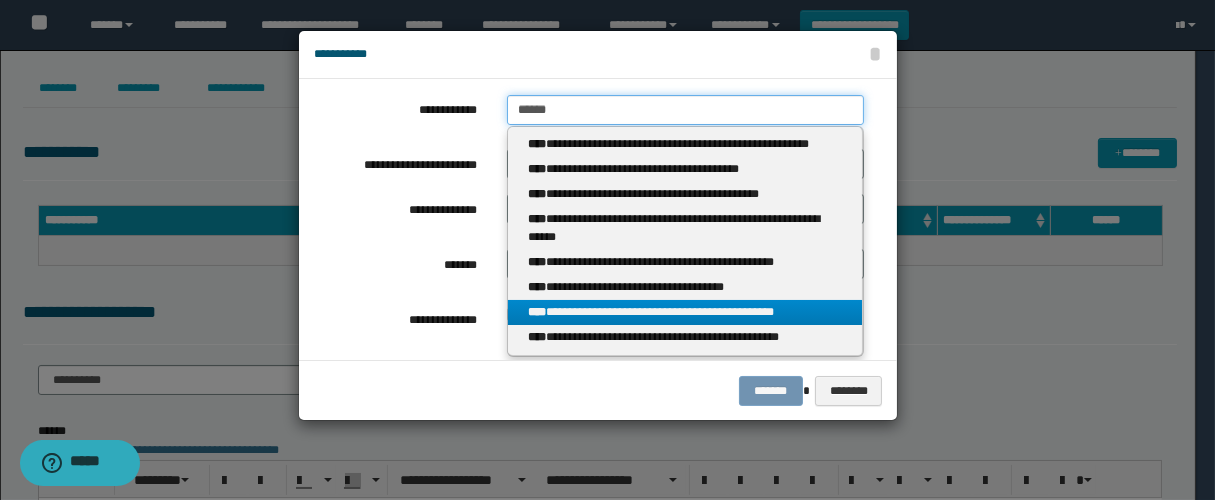 type 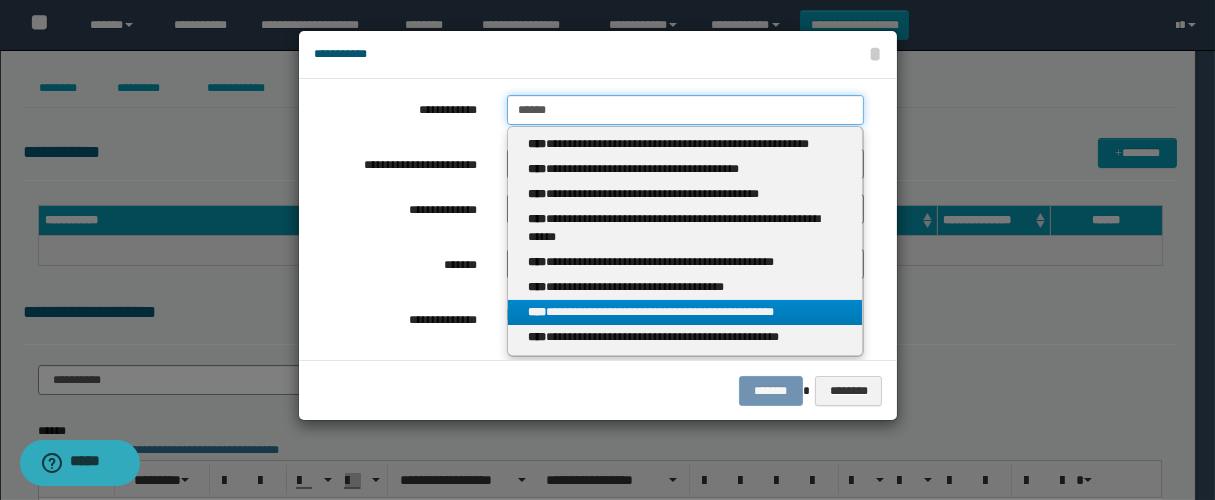 type on "**********" 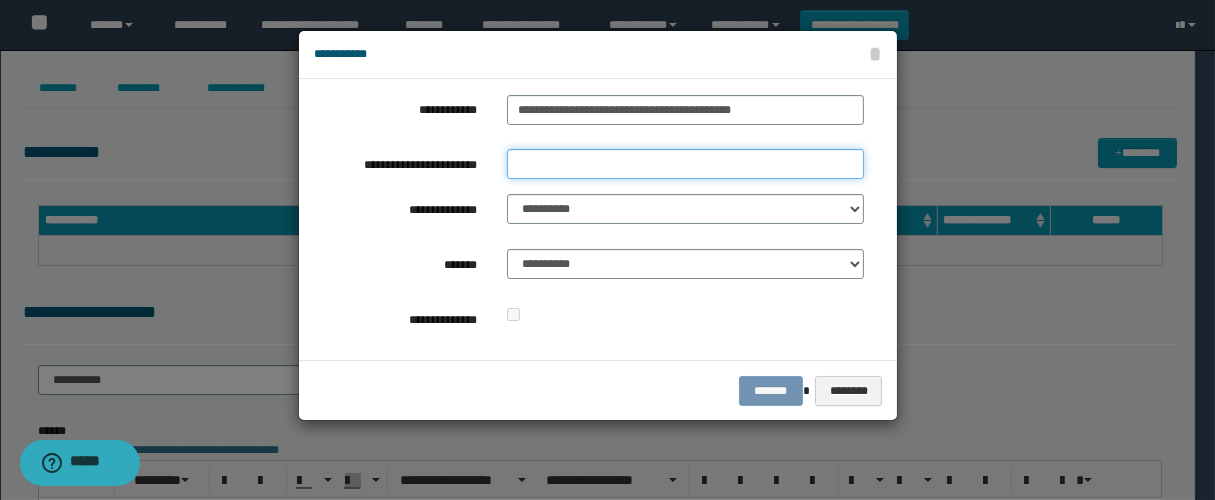 click on "**********" at bounding box center (685, 164) 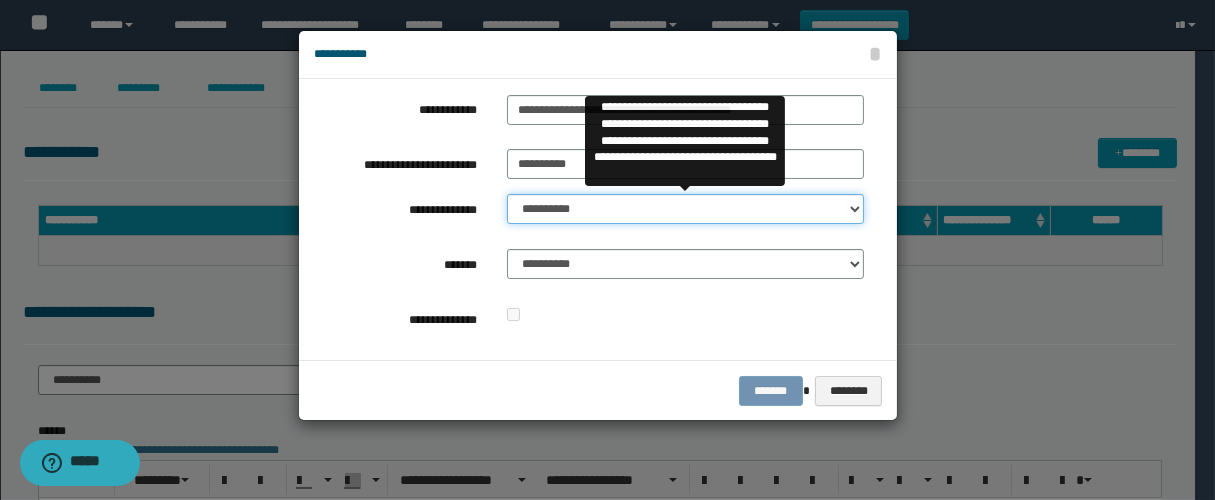 drag, startPoint x: 531, startPoint y: 204, endPoint x: 590, endPoint y: 217, distance: 60.41523 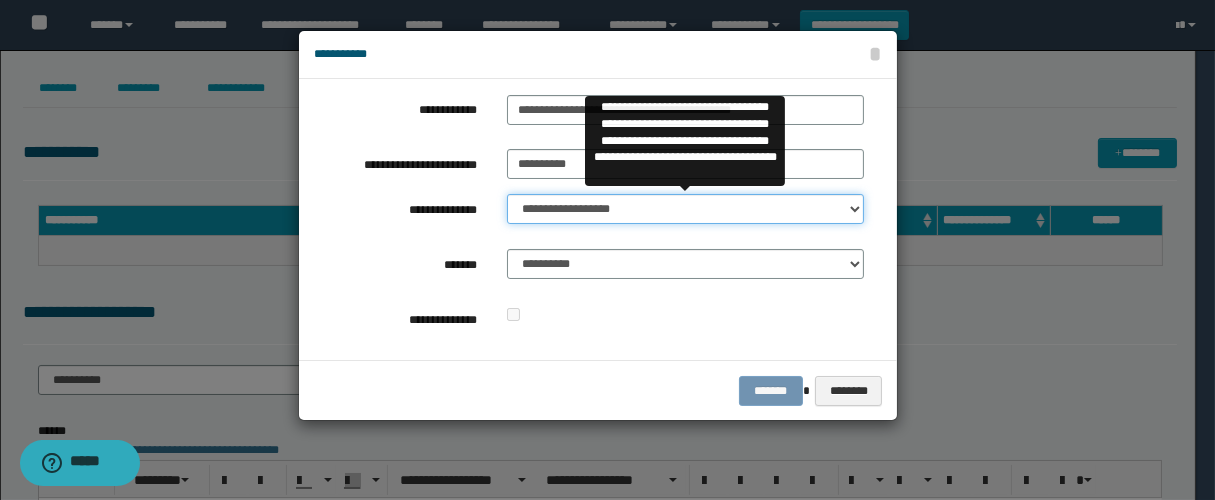 click on "**********" at bounding box center (685, 209) 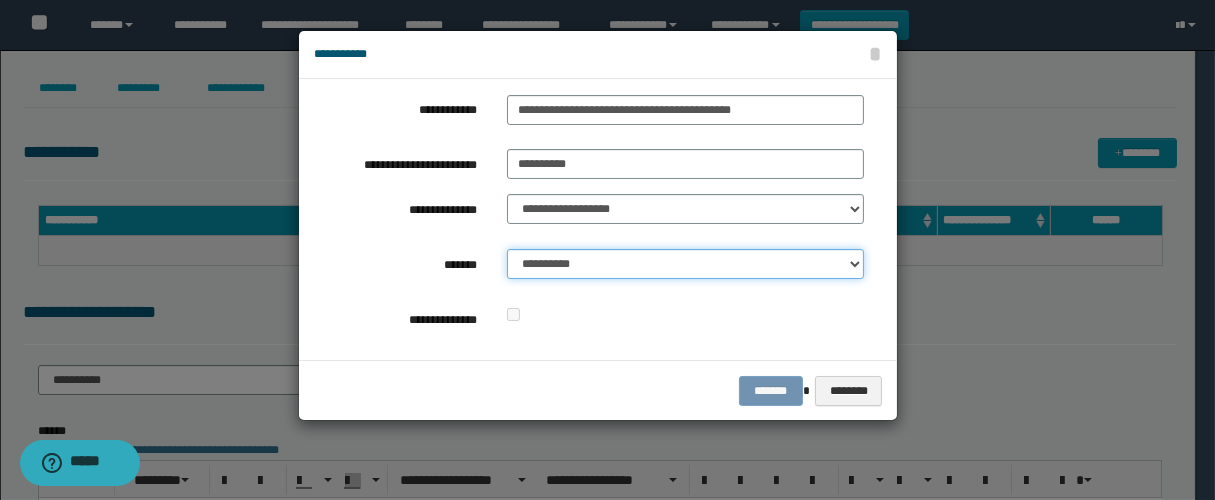 drag, startPoint x: 610, startPoint y: 265, endPoint x: 665, endPoint y: 275, distance: 55.9017 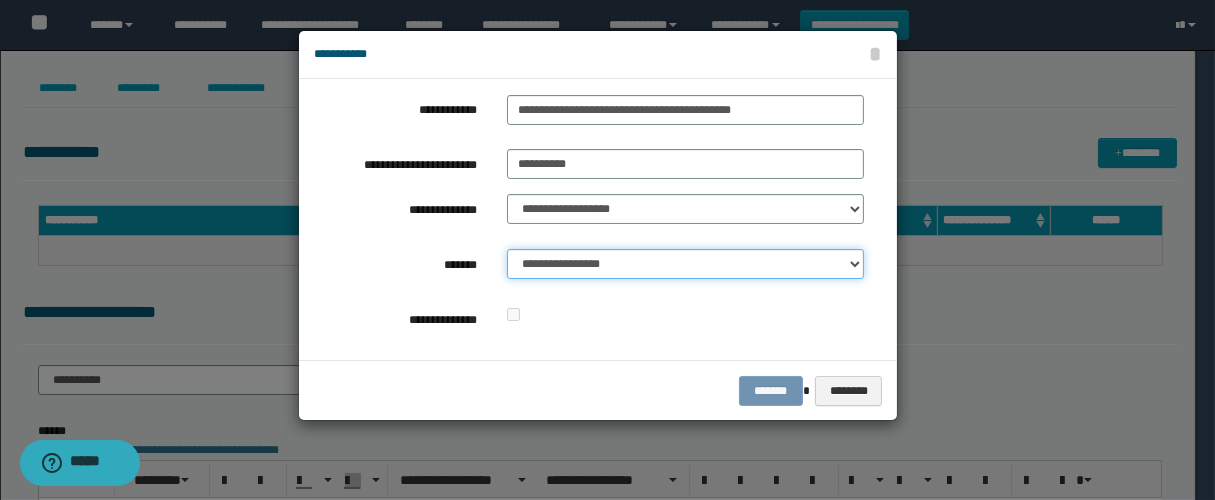 click on "**********" at bounding box center (685, 264) 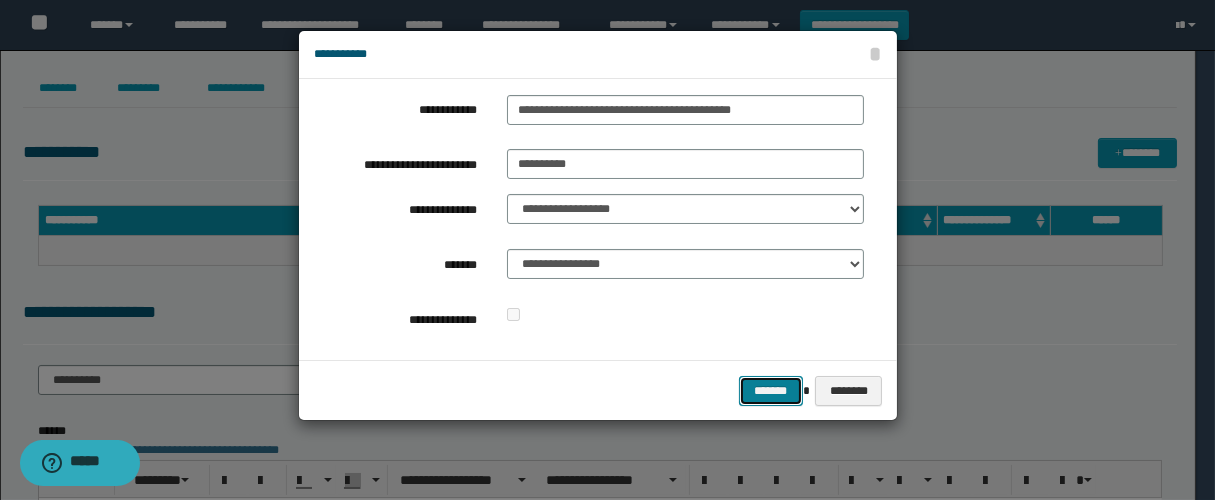 click on "*******" at bounding box center [771, 391] 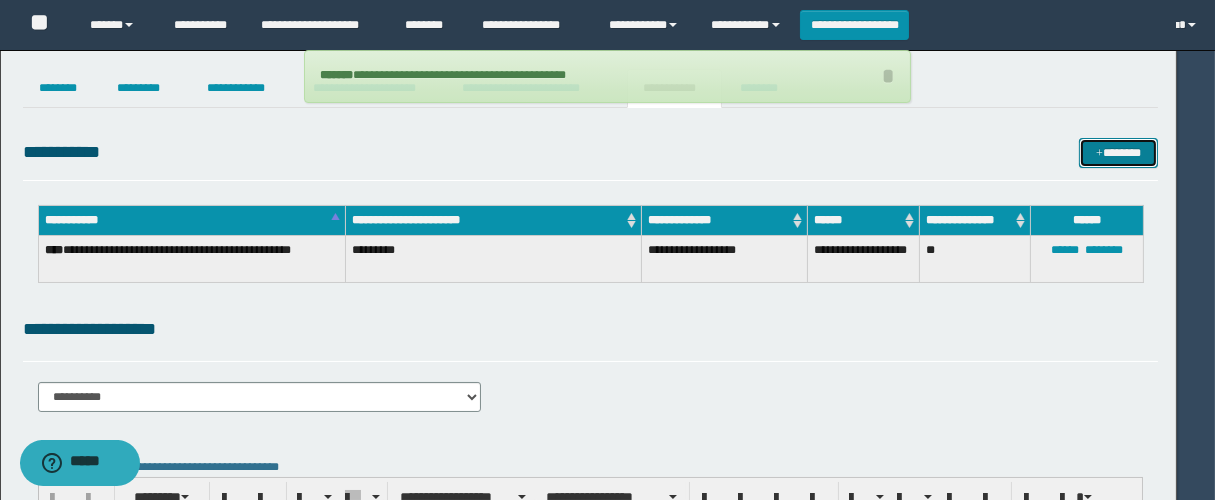 type 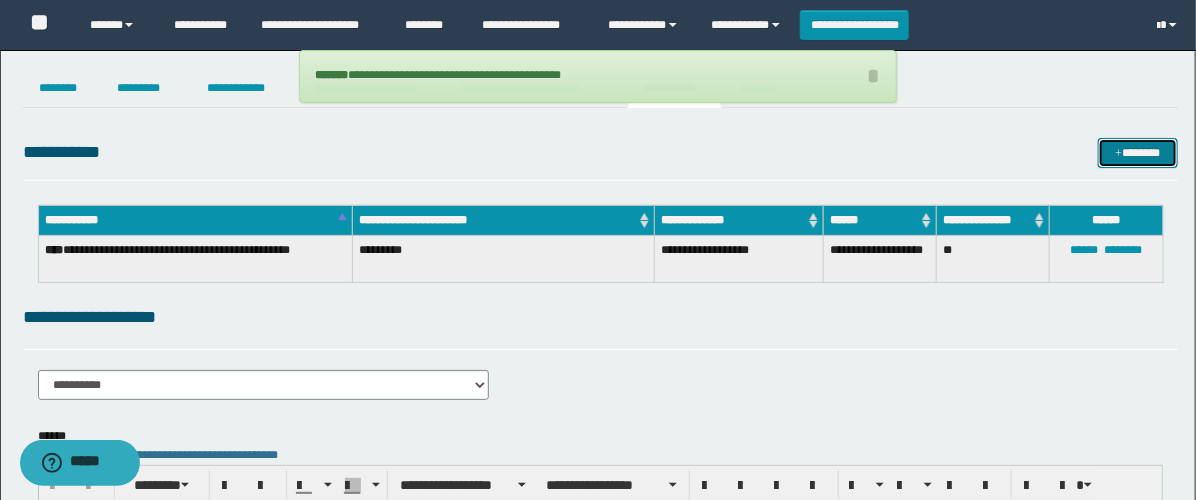 click on "*******" at bounding box center [1138, 153] 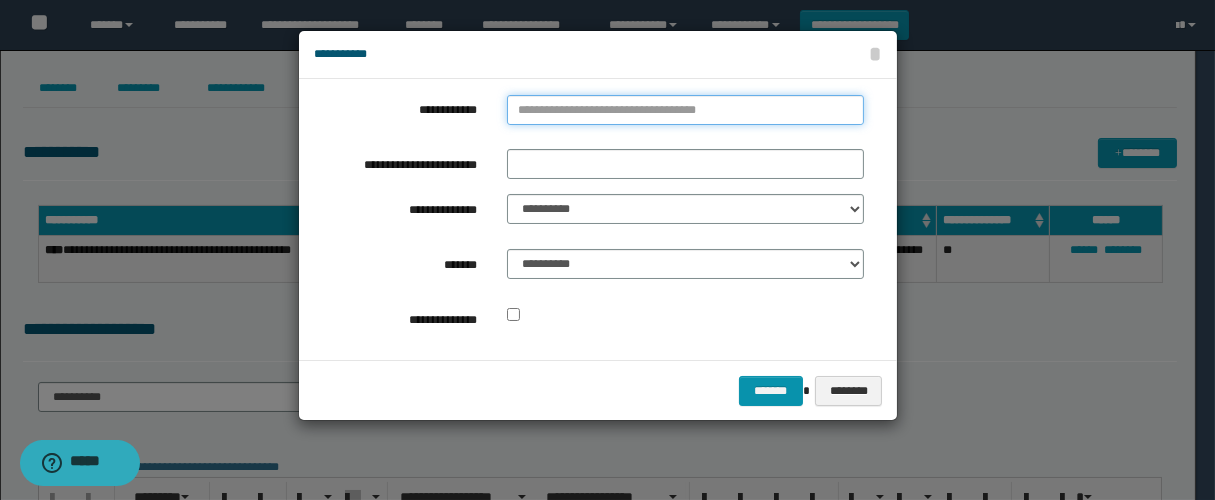type on "**********" 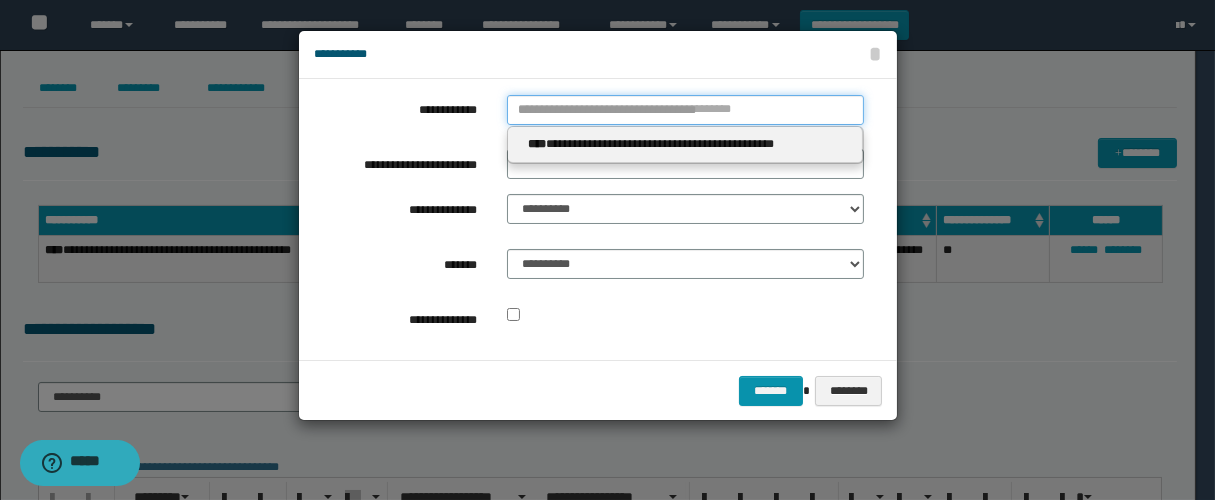 click on "**********" at bounding box center (685, 110) 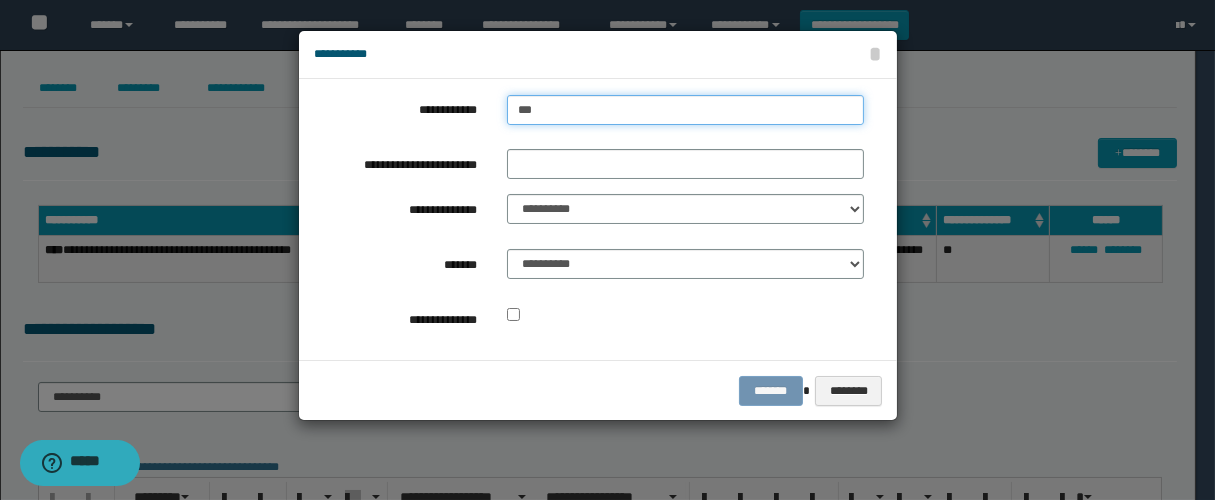 type on "****" 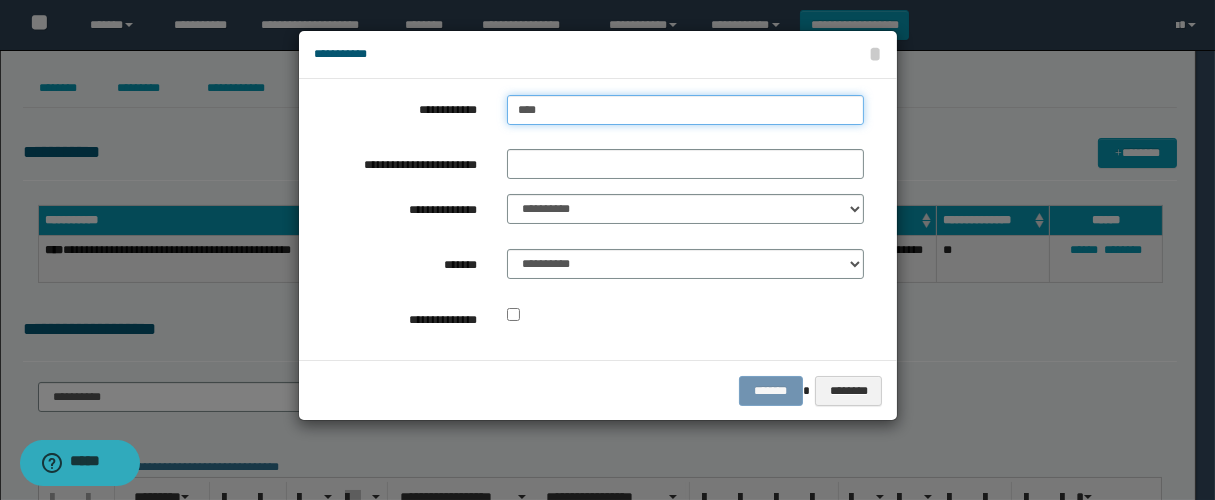 type on "**********" 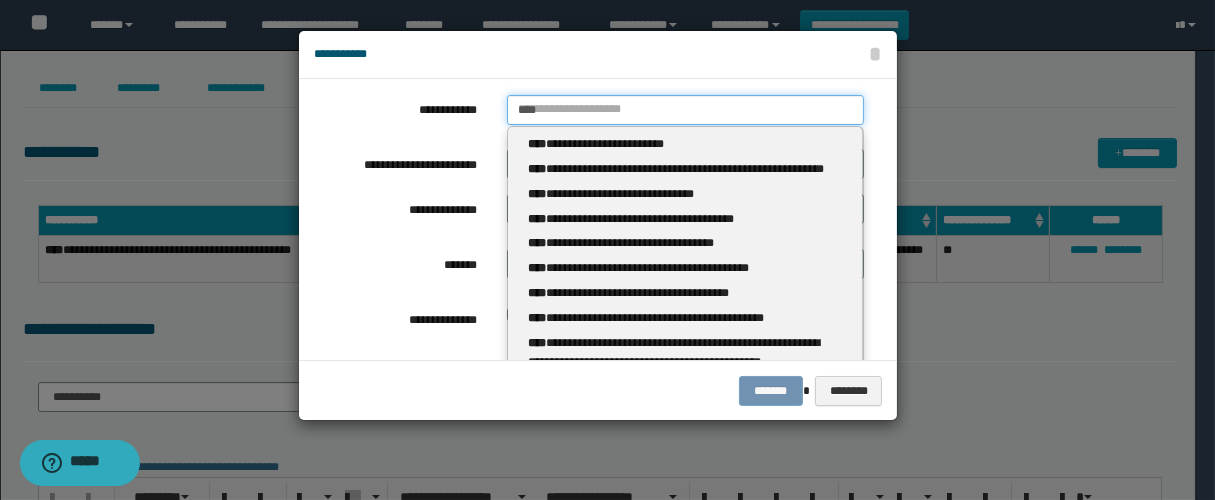 type 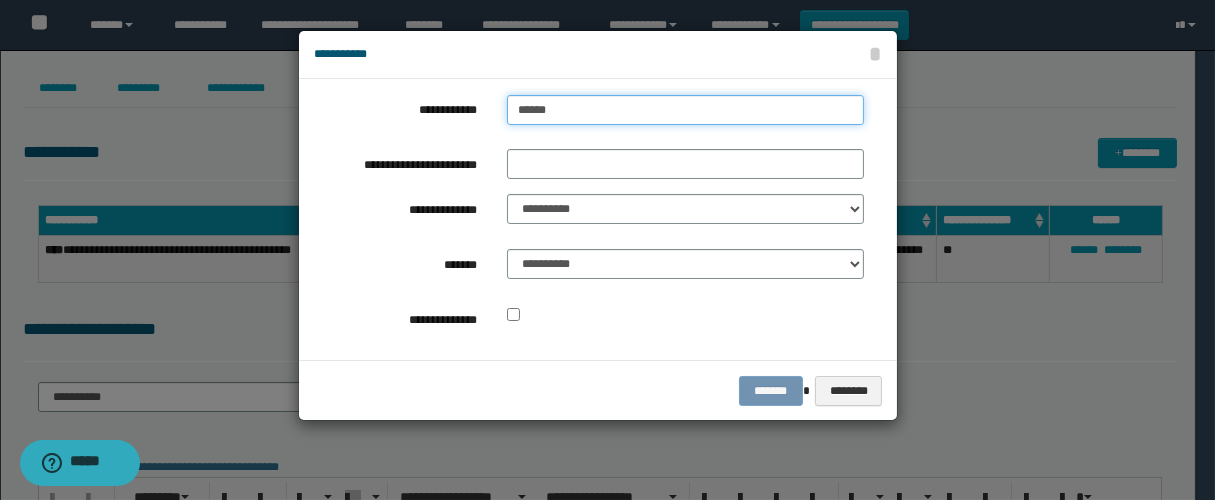 type on "*******" 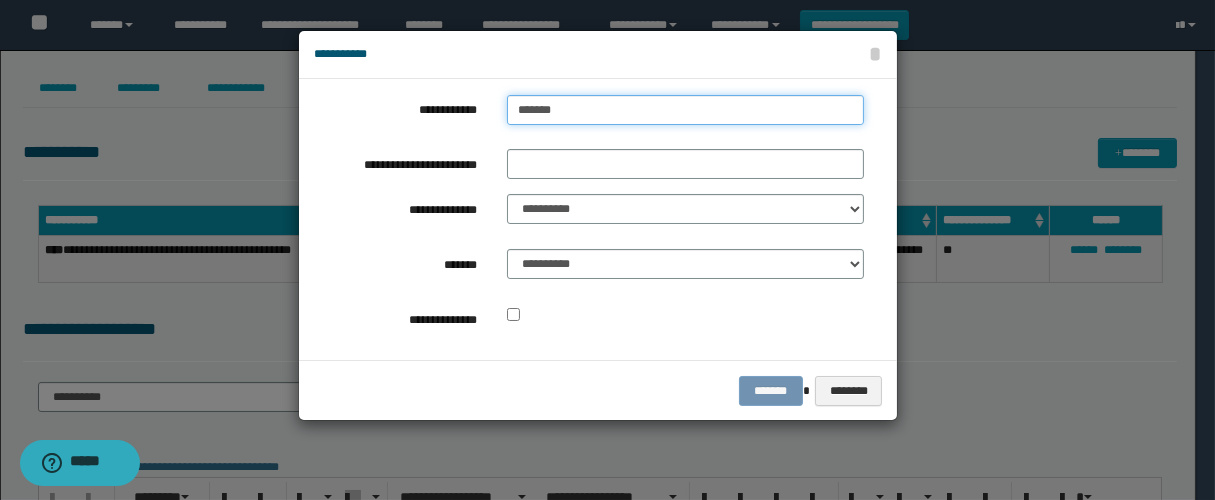 type on "*******" 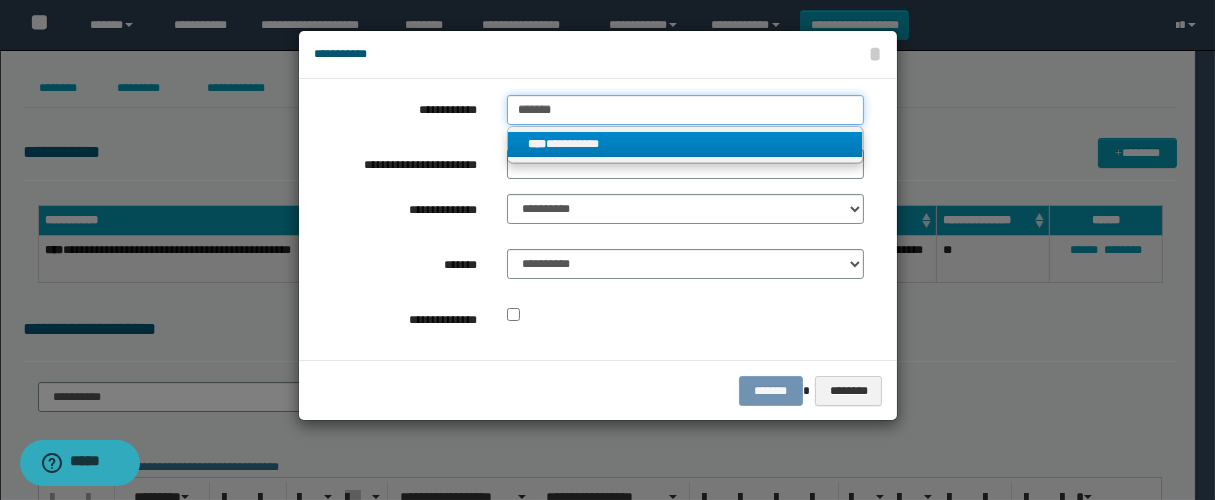 type on "*******" 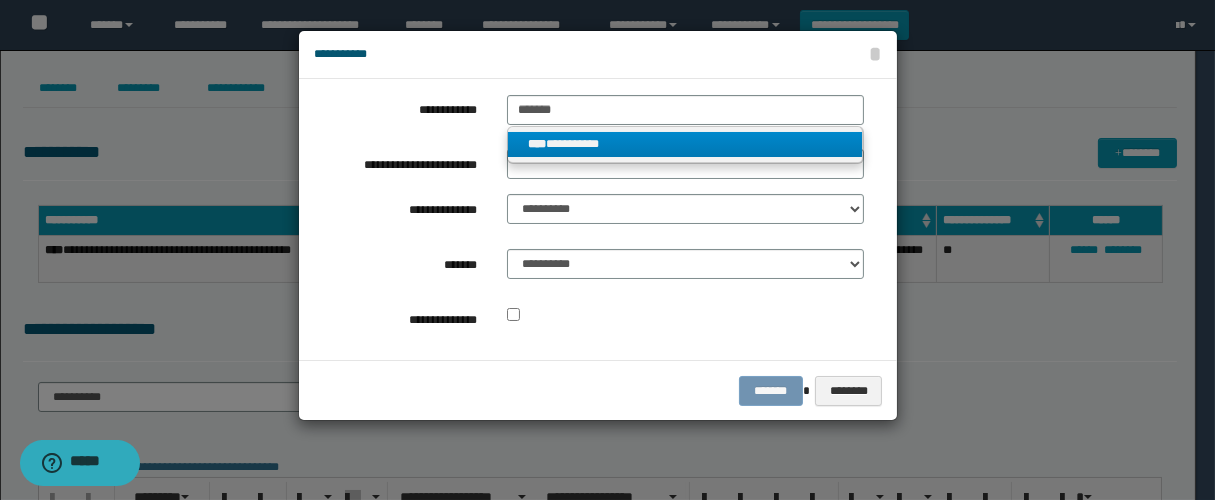 click on "**********" at bounding box center [685, 144] 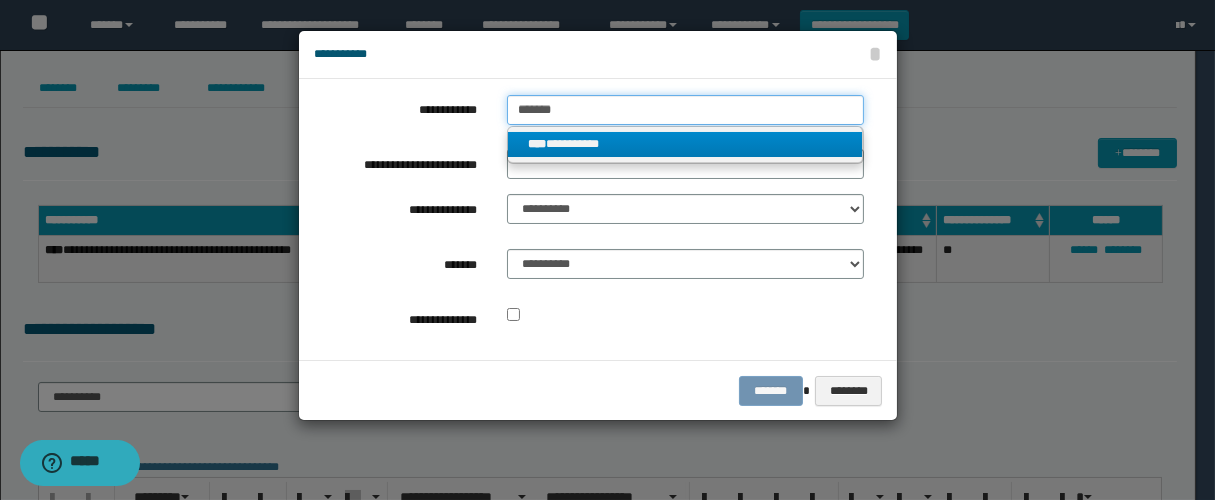 type 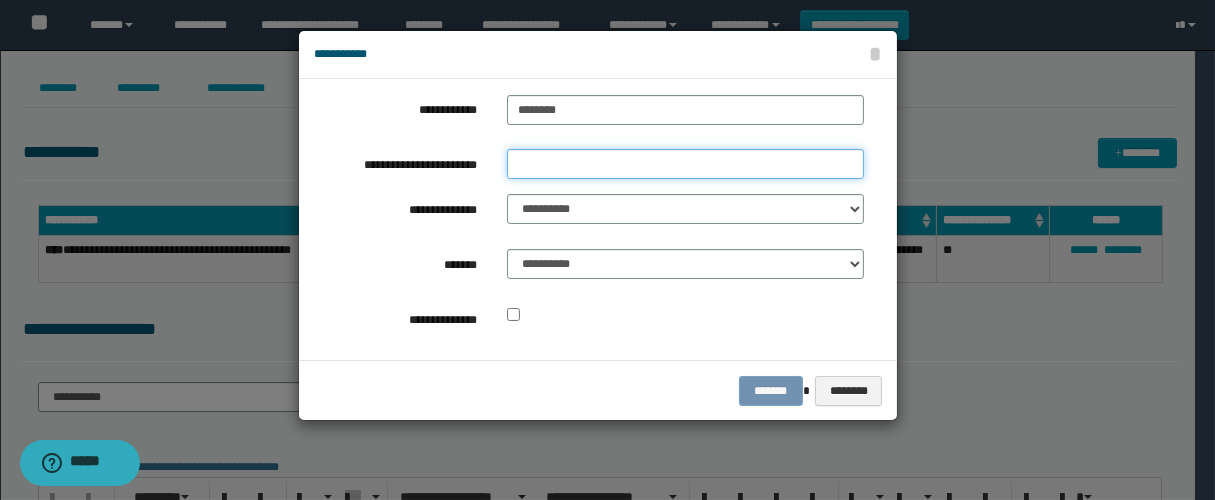 click on "**********" at bounding box center (685, 164) 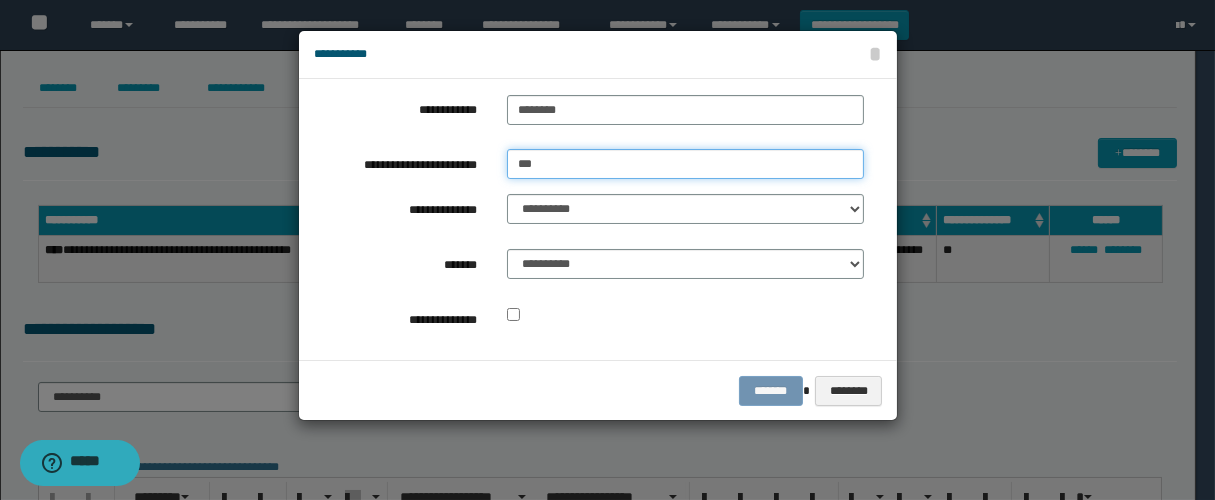 type on "*********" 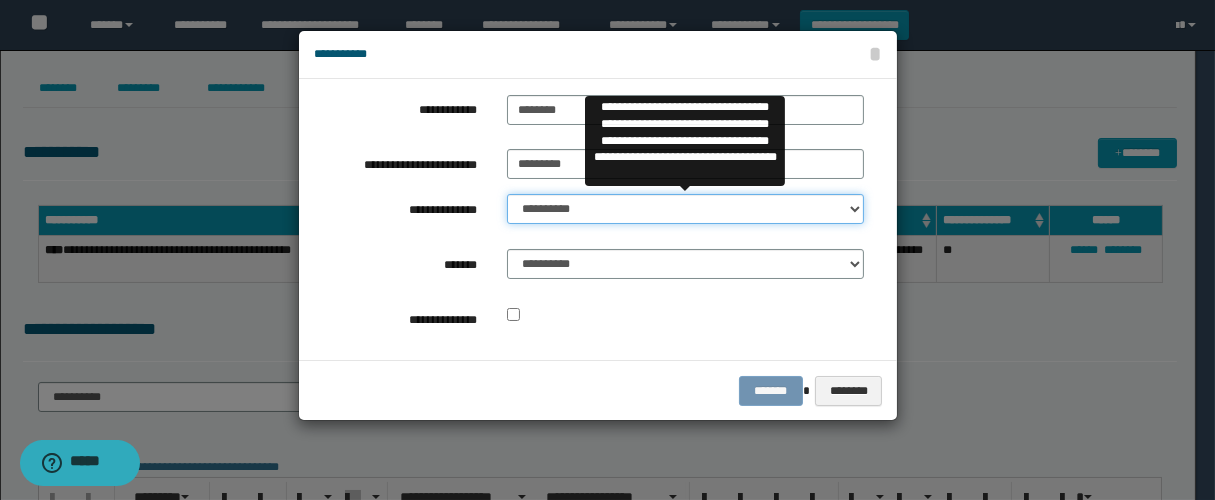 click on "**********" at bounding box center [685, 209] 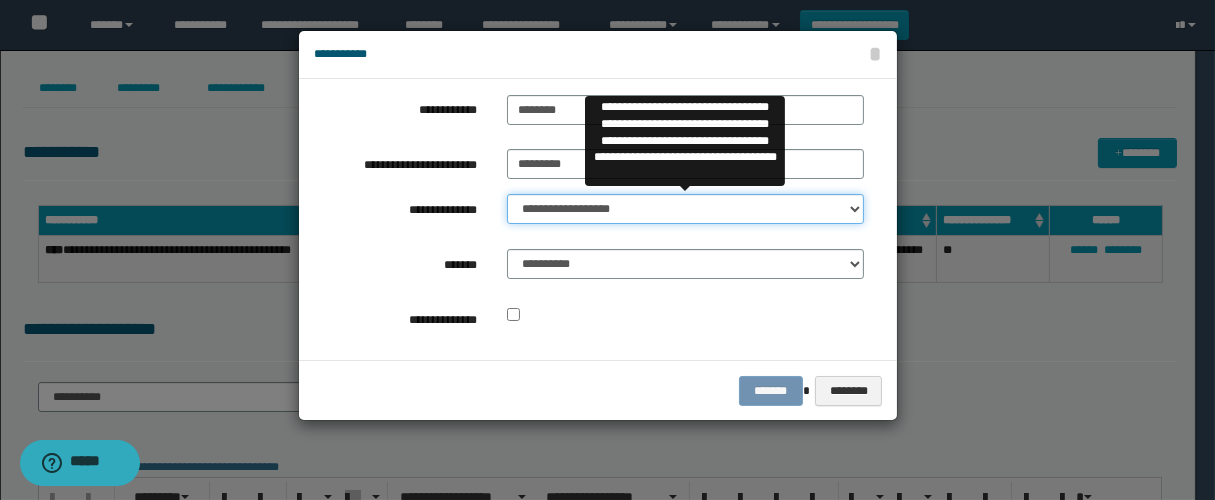 click on "**********" at bounding box center (685, 209) 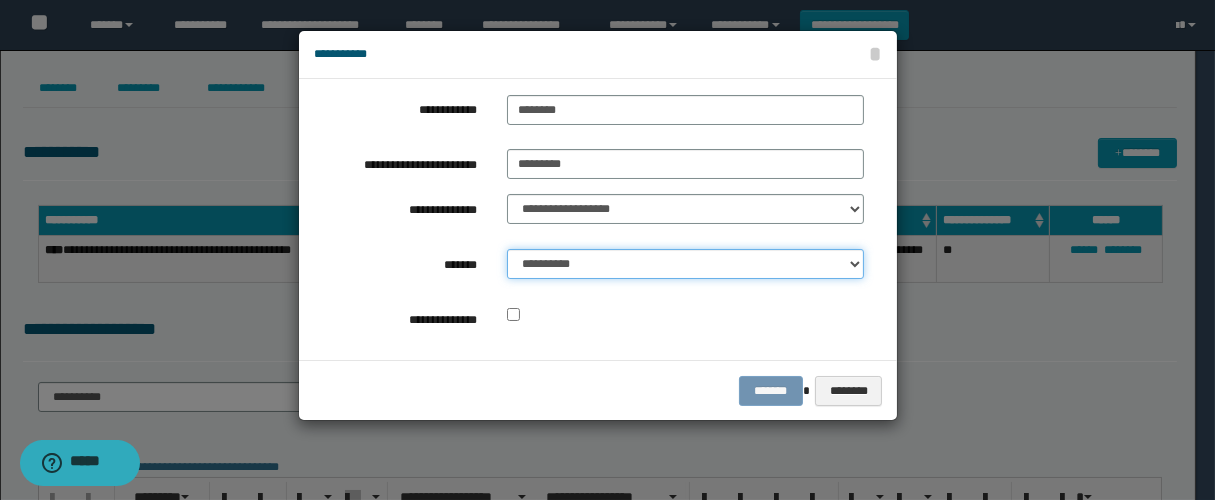 drag, startPoint x: 585, startPoint y: 264, endPoint x: 616, endPoint y: 275, distance: 32.89377 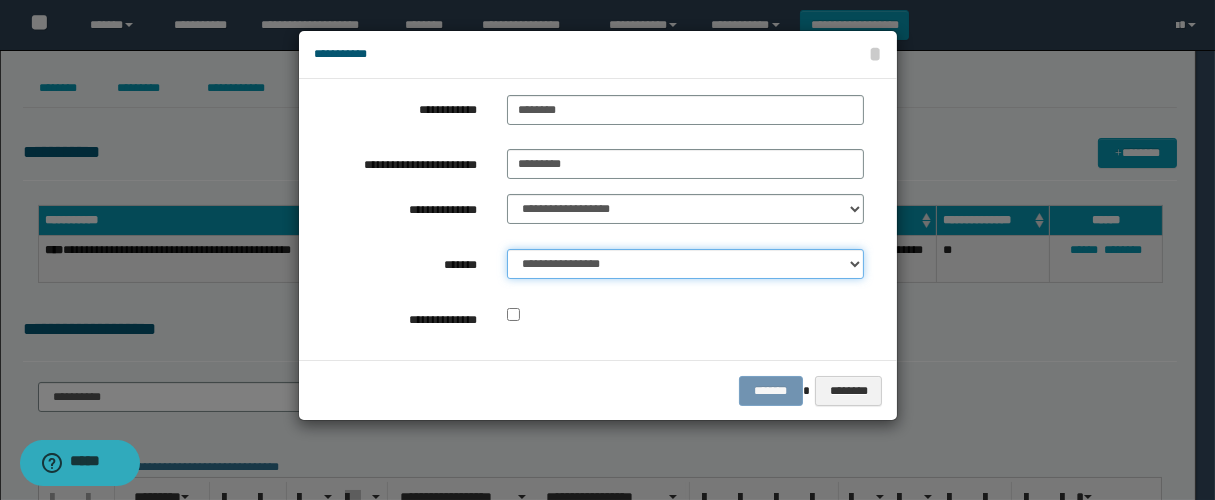 click on "**********" at bounding box center (685, 264) 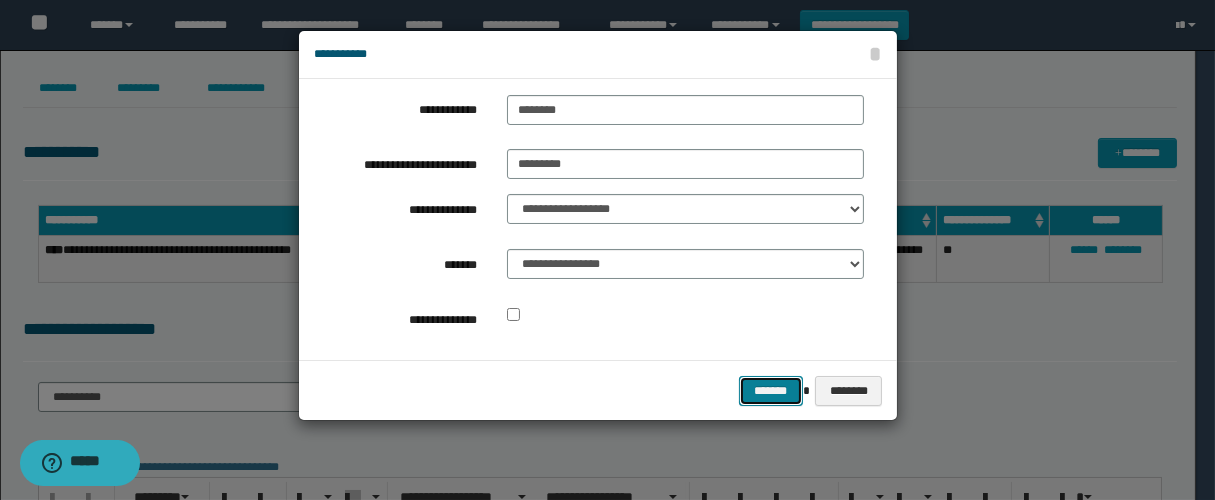 click on "*******" at bounding box center [771, 391] 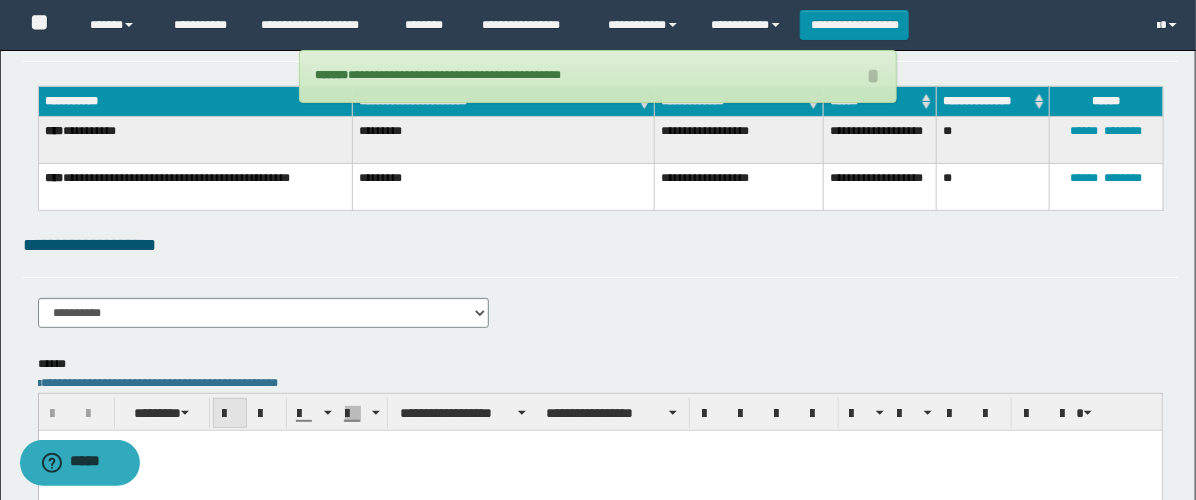 scroll, scrollTop: 222, scrollLeft: 0, axis: vertical 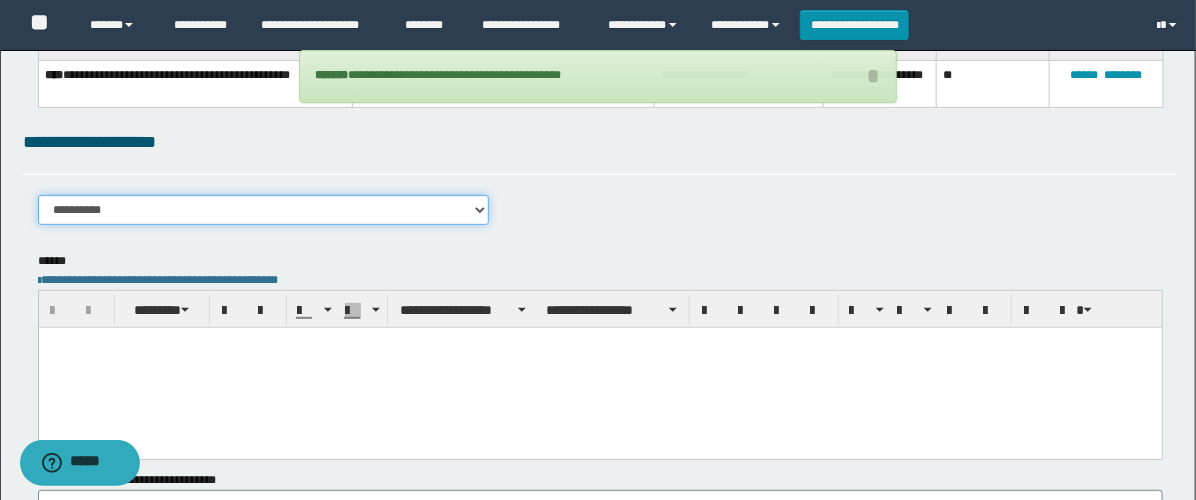 drag, startPoint x: 174, startPoint y: 212, endPoint x: 235, endPoint y: 230, distance: 63.600315 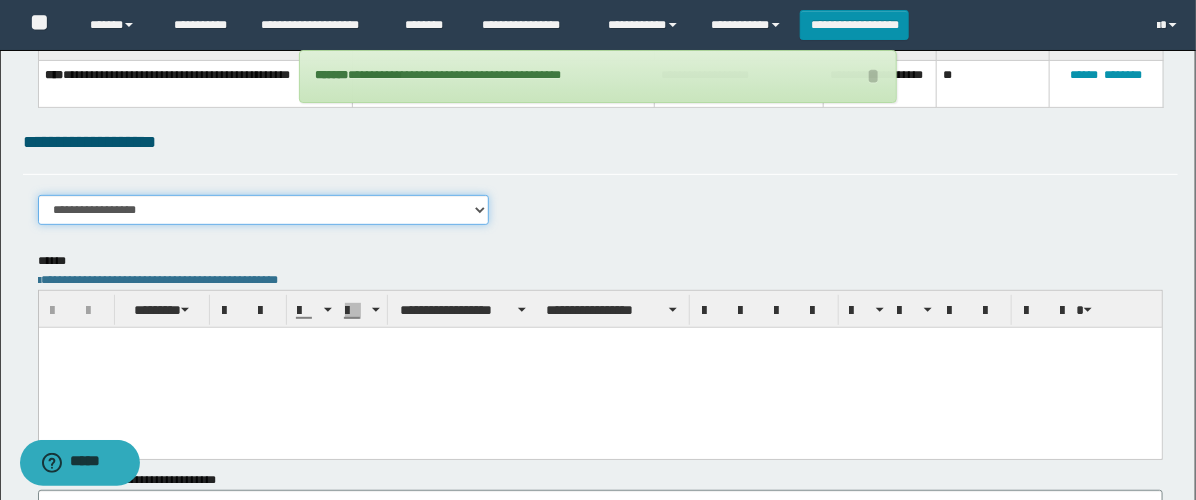 click on "**********" at bounding box center (263, 210) 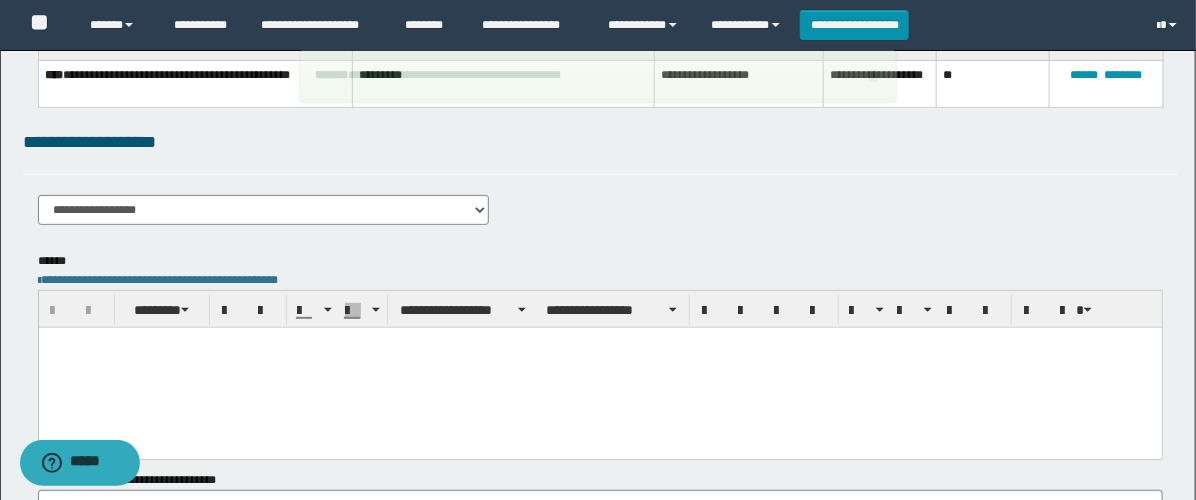 click at bounding box center [599, 367] 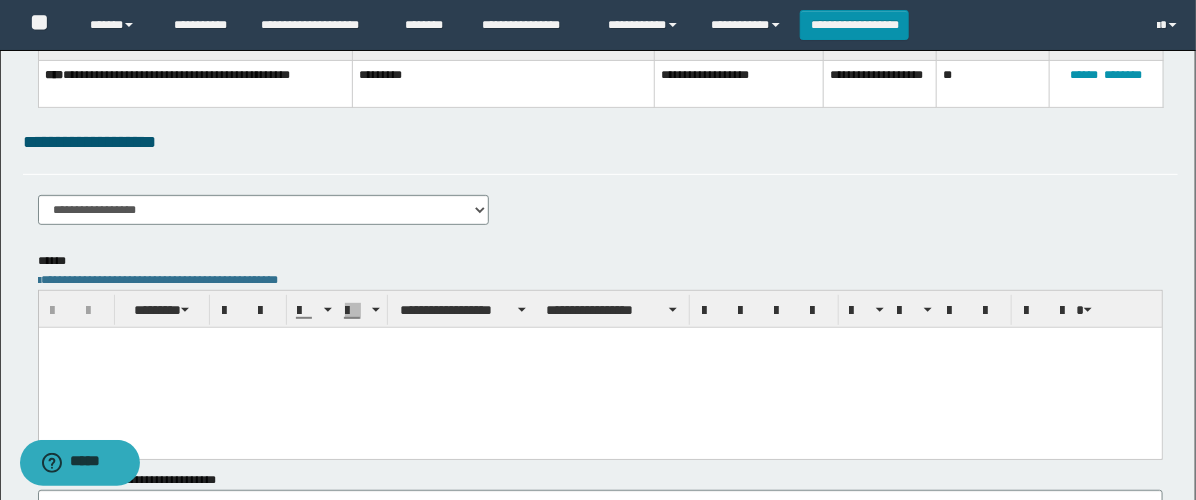 type 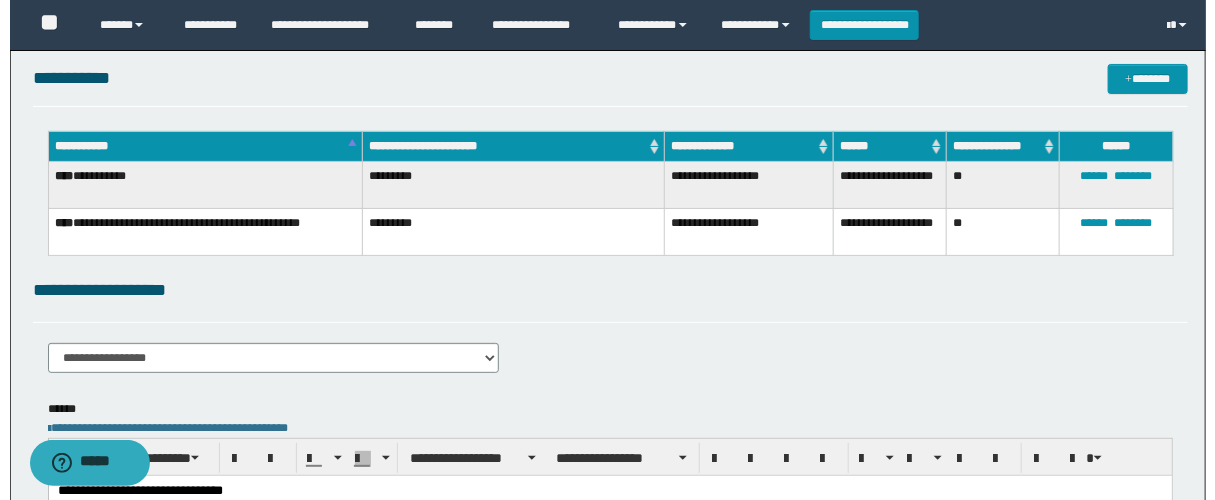 scroll, scrollTop: 0, scrollLeft: 0, axis: both 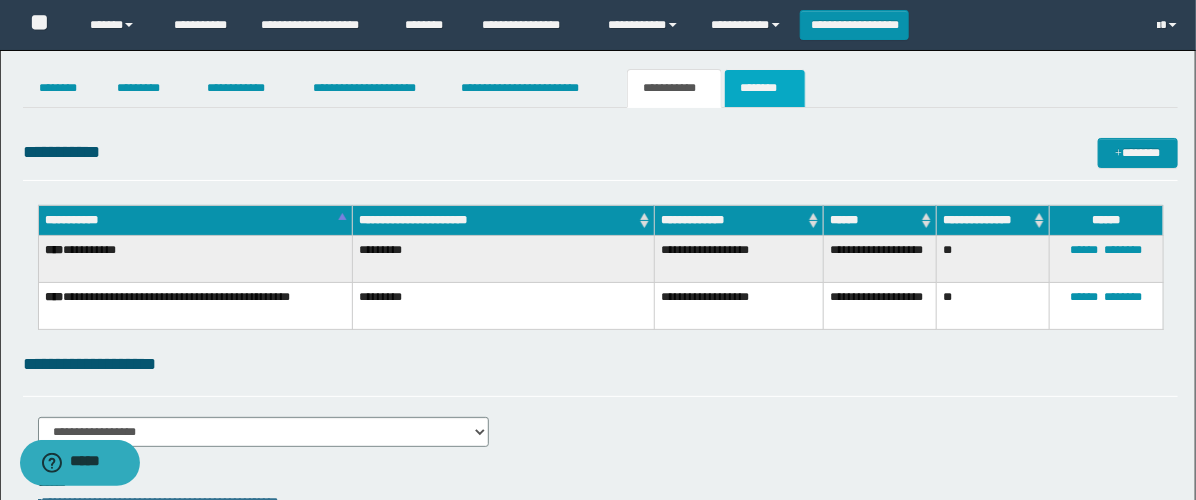 click on "********" at bounding box center (765, 88) 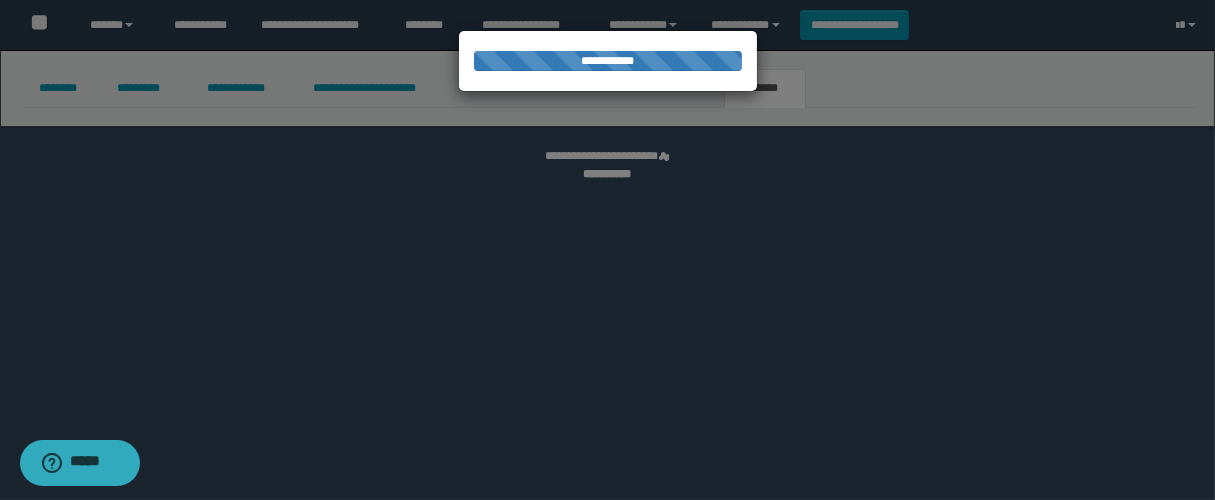 select 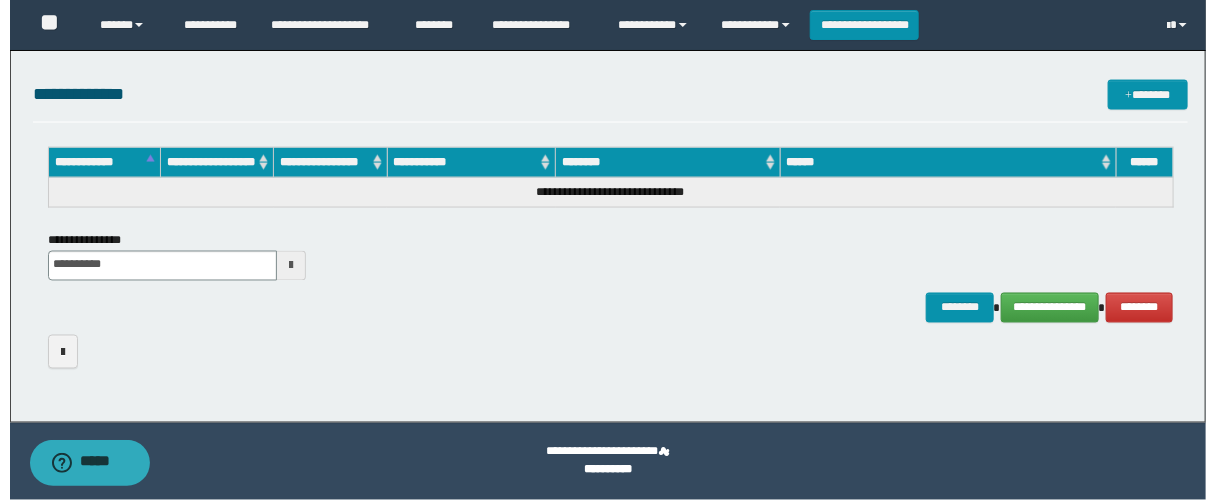 scroll, scrollTop: 0, scrollLeft: 0, axis: both 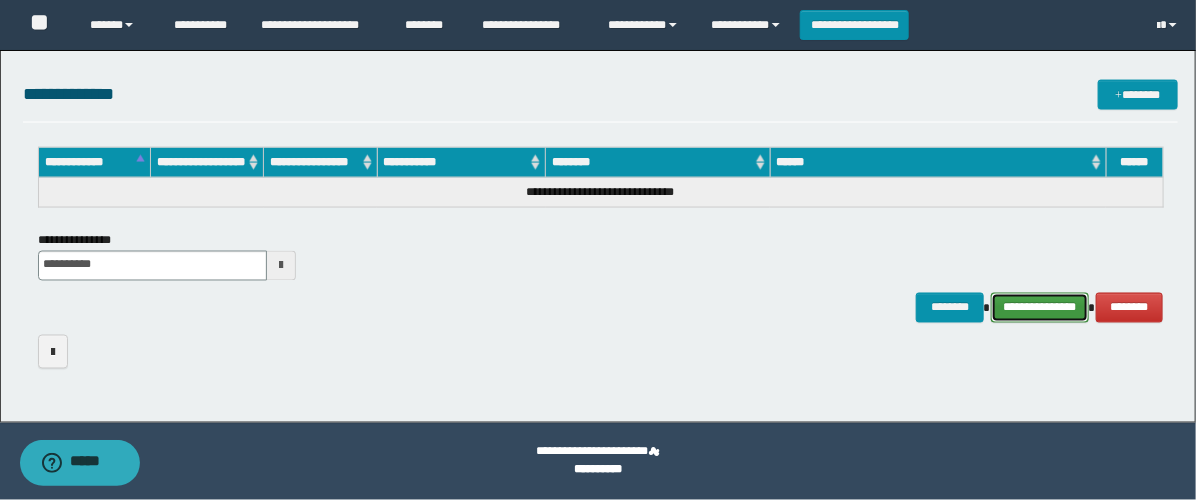 click on "**********" at bounding box center [1040, 308] 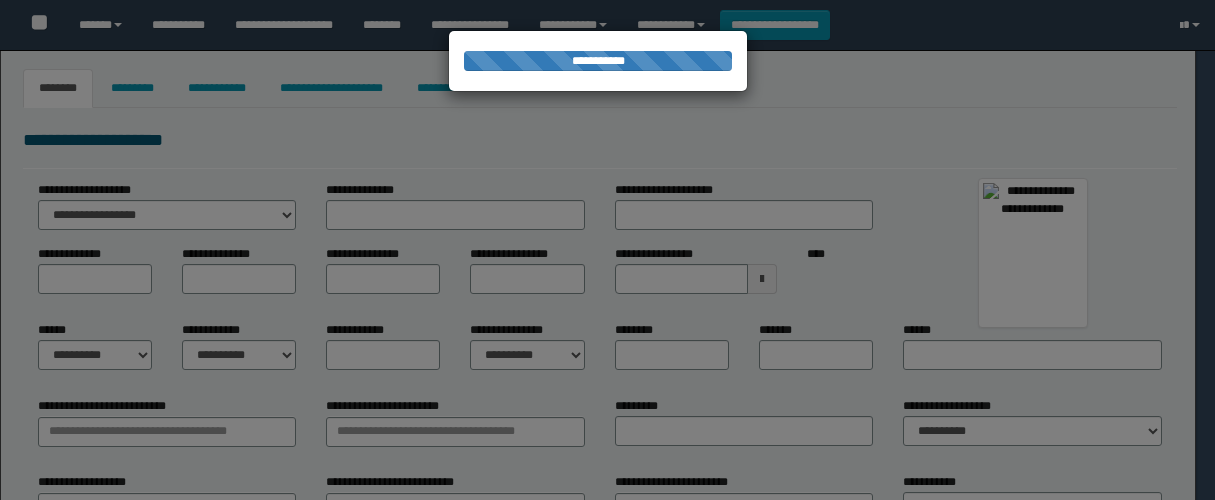 type on "*********" 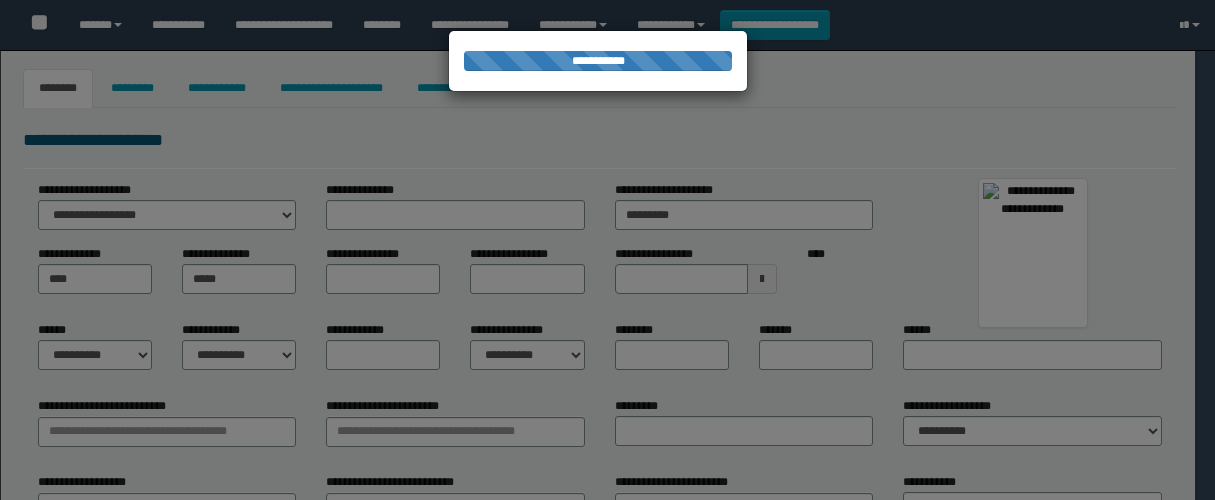 type on "*******" 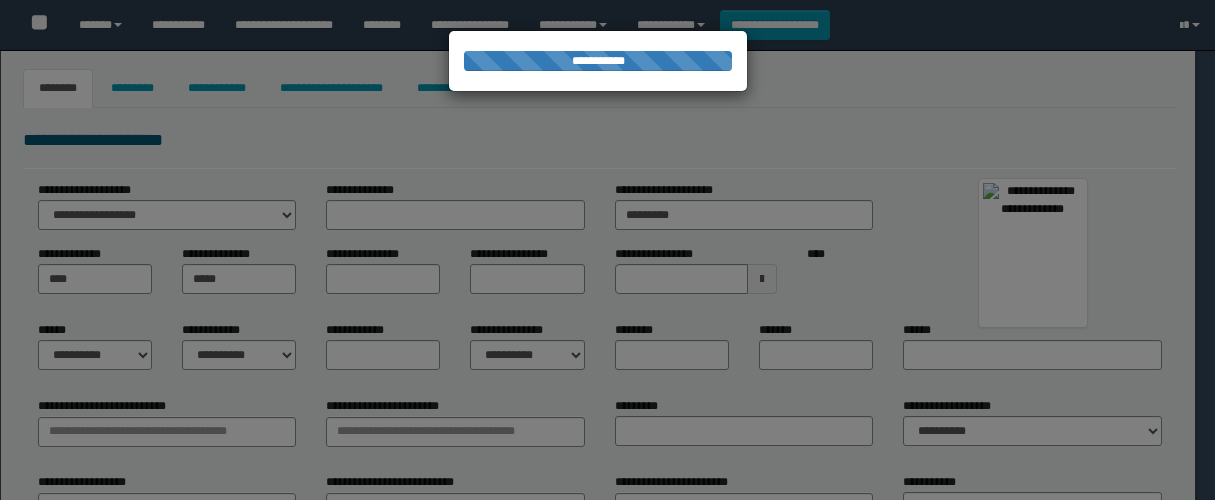 type on "*******" 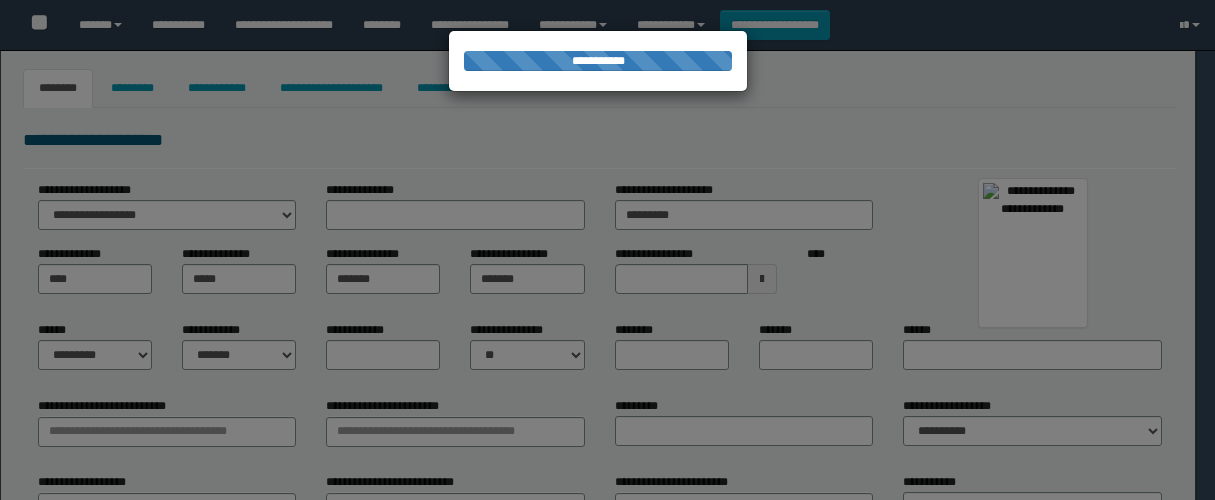type on "**********" 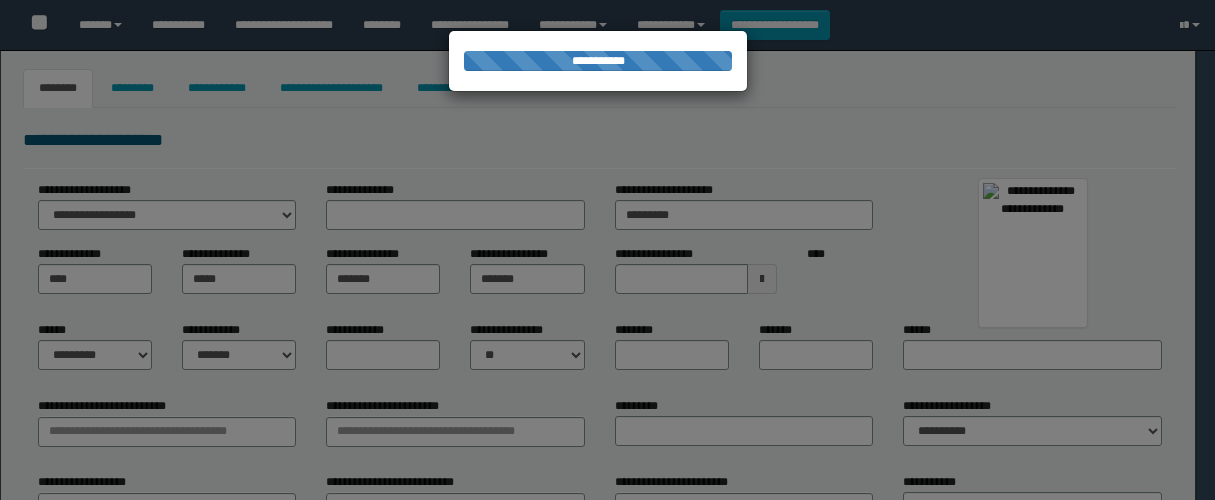 type on "**********" 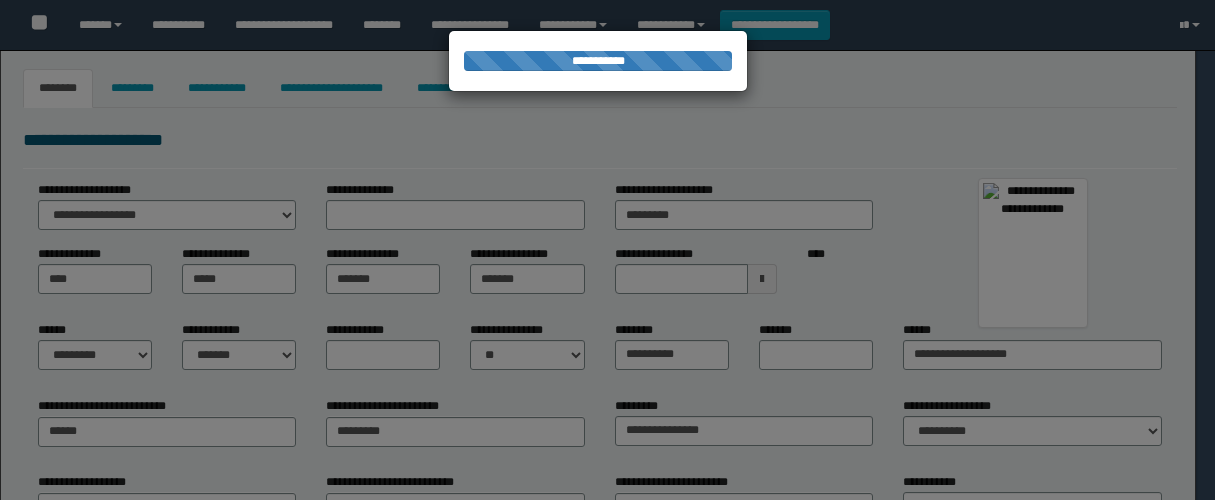 select on "*" 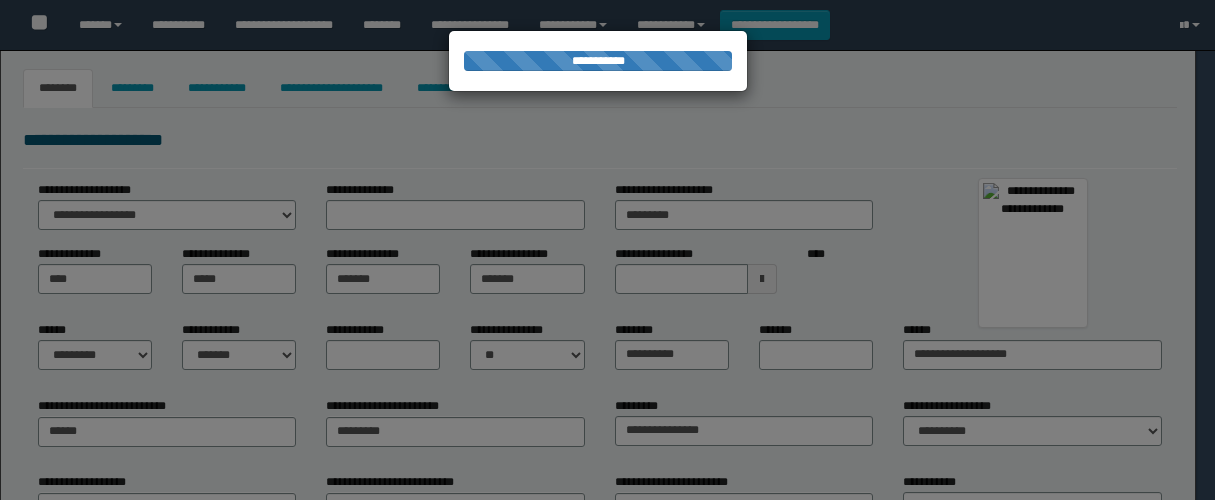 type on "********" 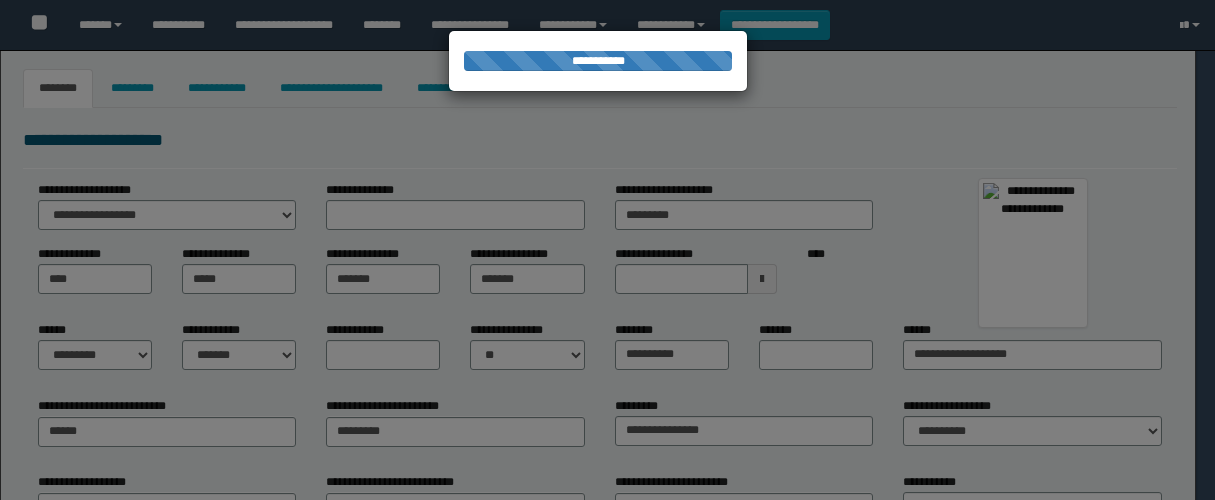 type on "******" 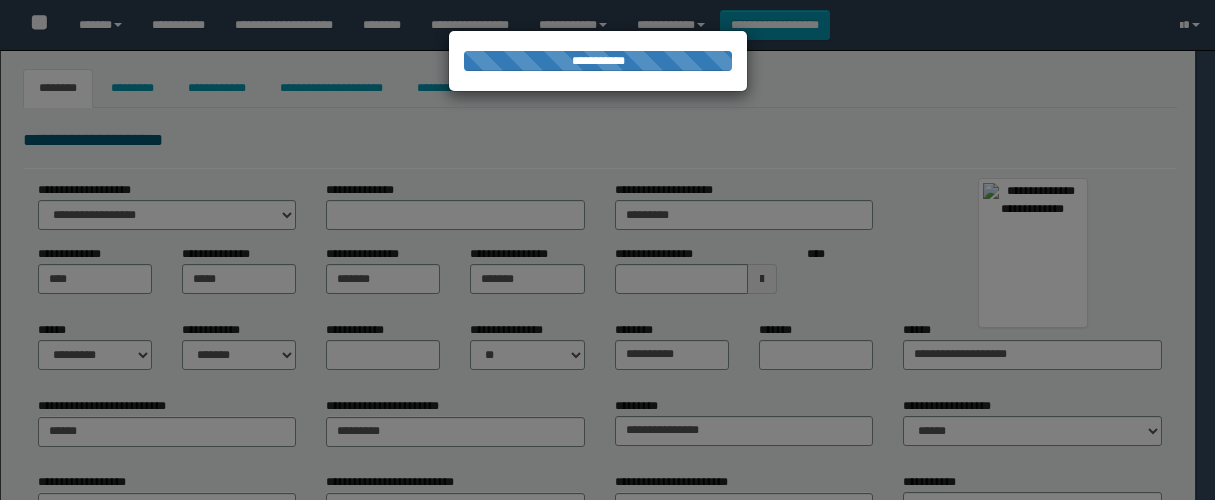 select on "**" 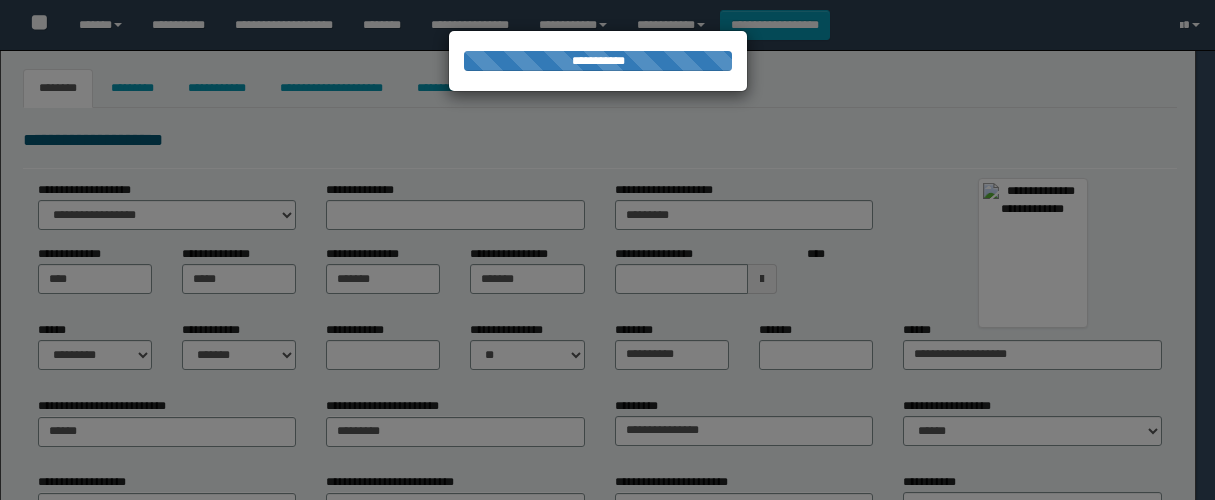 type on "**********" 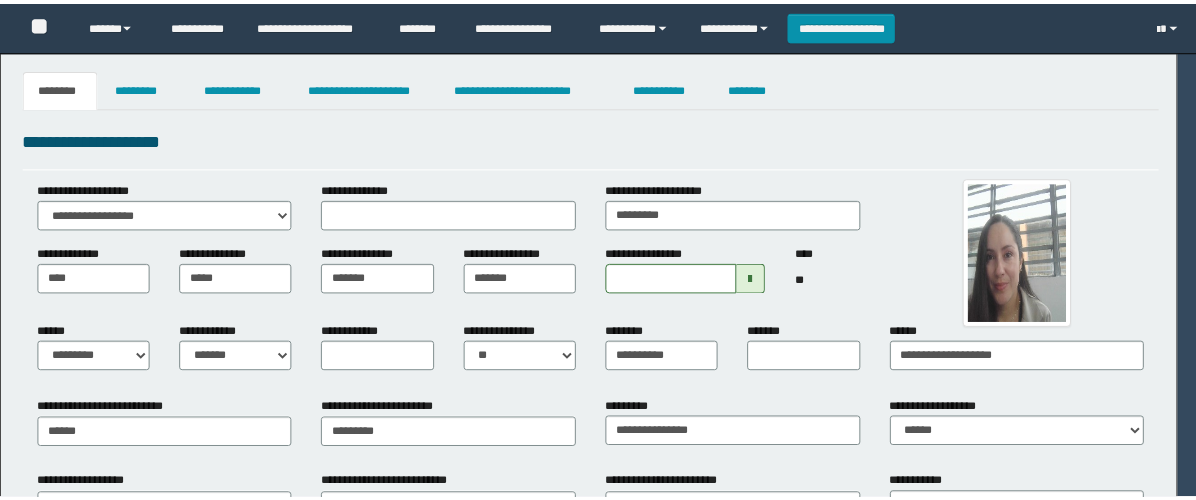 scroll, scrollTop: 0, scrollLeft: 0, axis: both 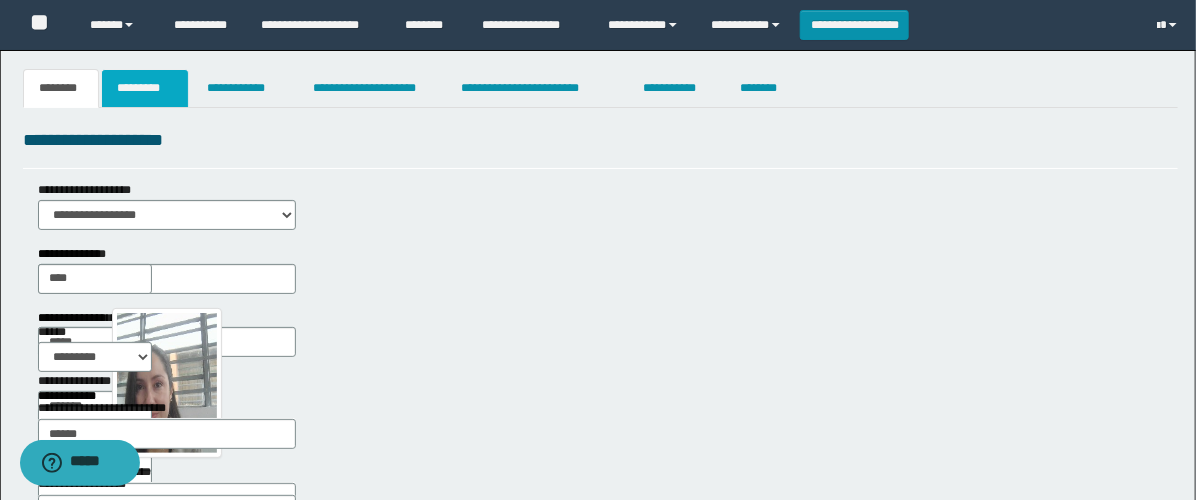 click on "*********" at bounding box center [145, 88] 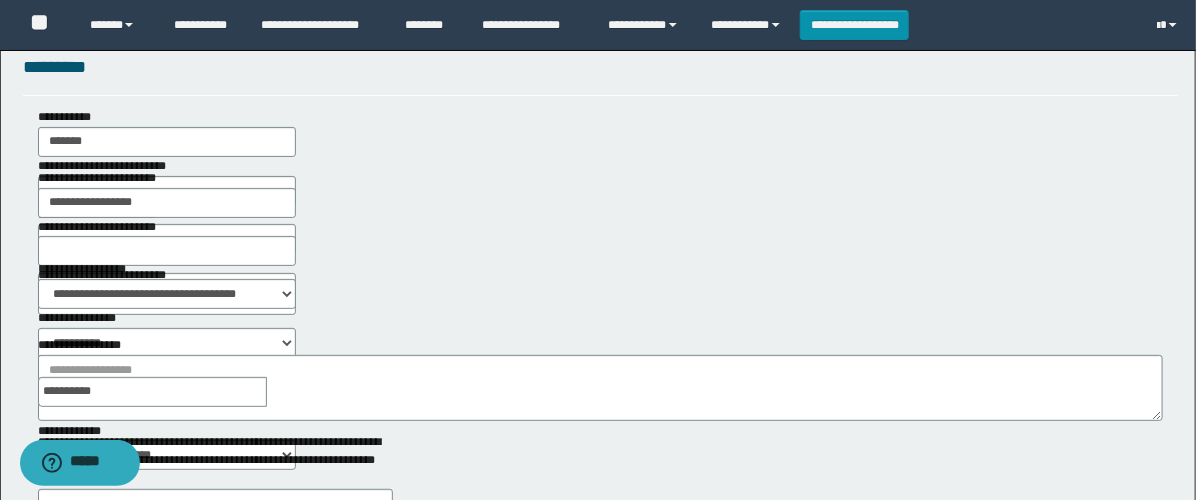 scroll, scrollTop: 111, scrollLeft: 0, axis: vertical 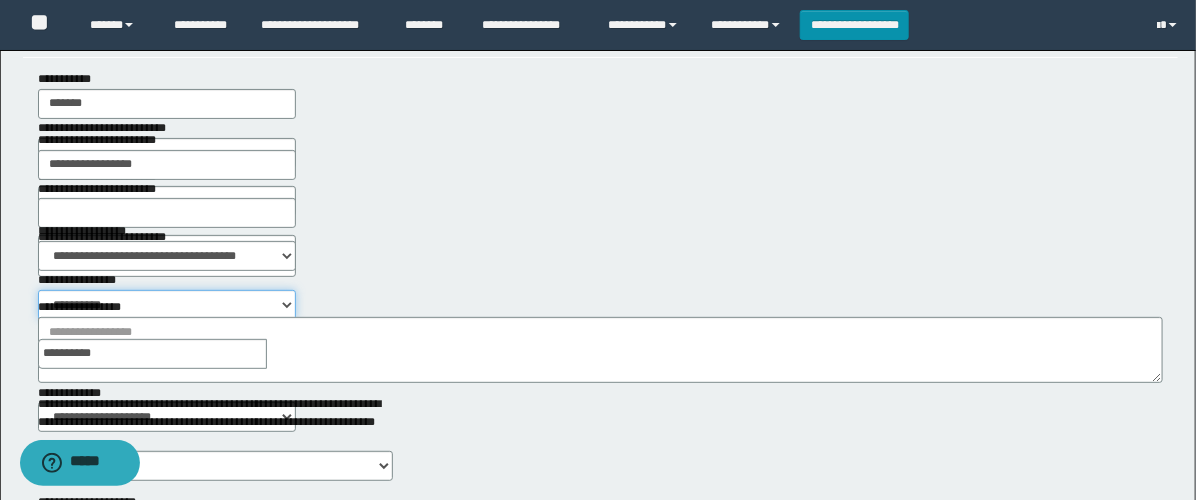 click on "**********" at bounding box center (167, 305) 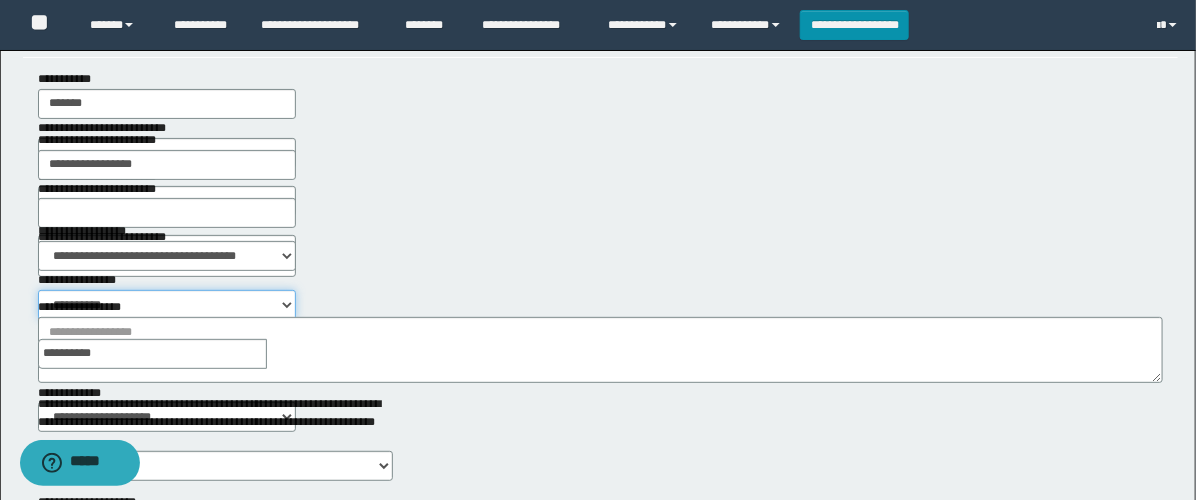 select on "****" 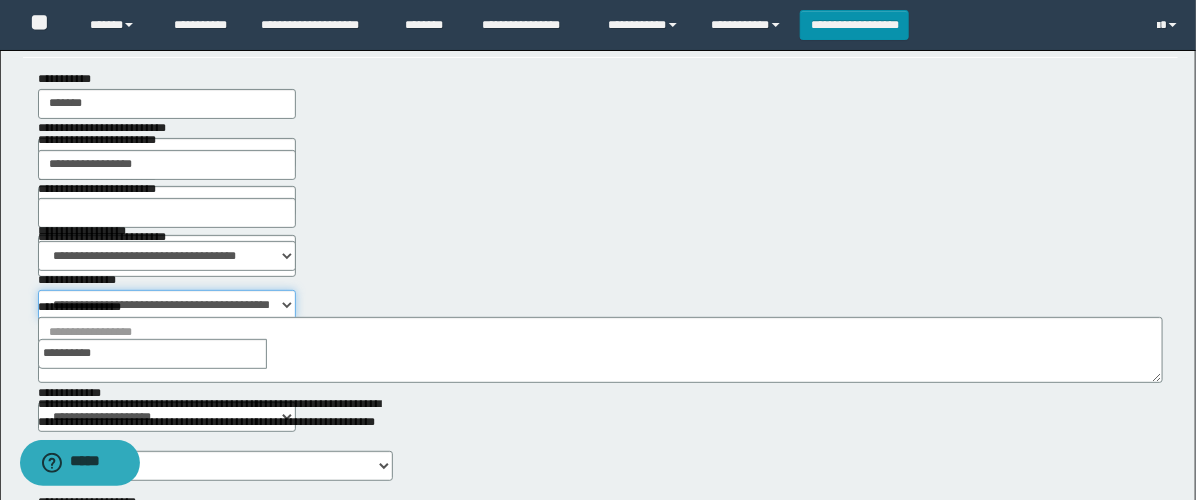 click on "**********" at bounding box center (167, 305) 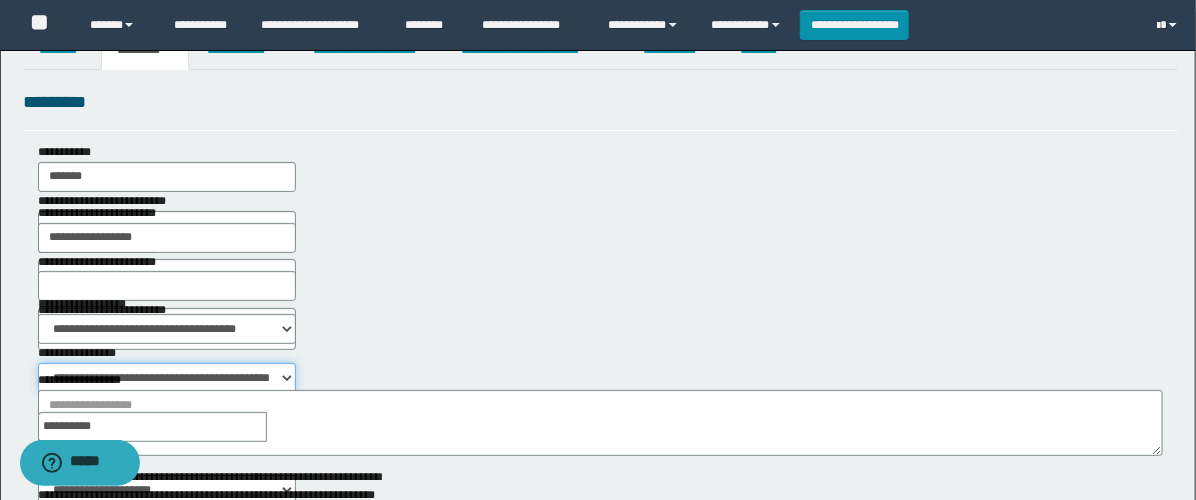scroll, scrollTop: 0, scrollLeft: 0, axis: both 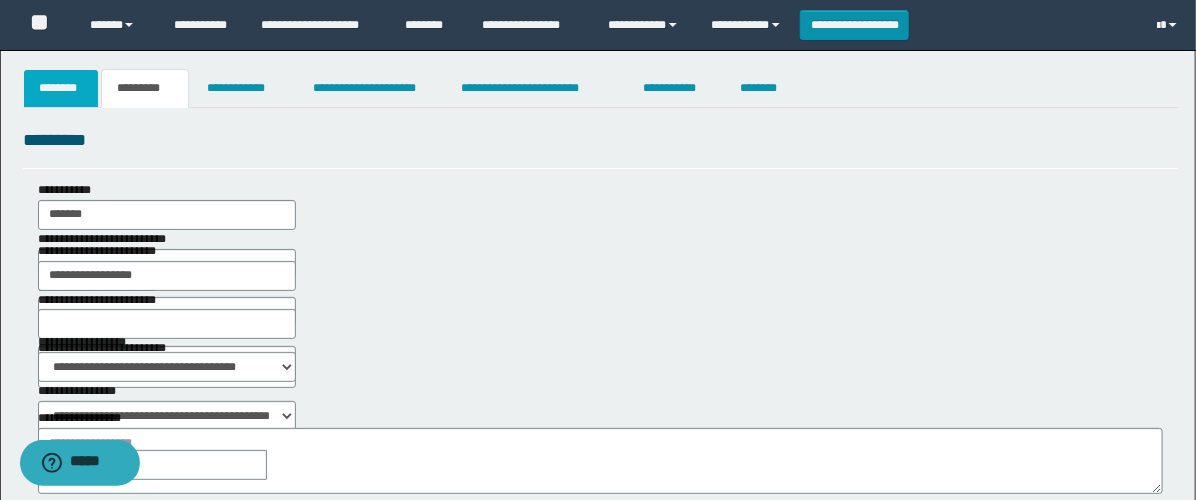 click on "********" at bounding box center (61, 88) 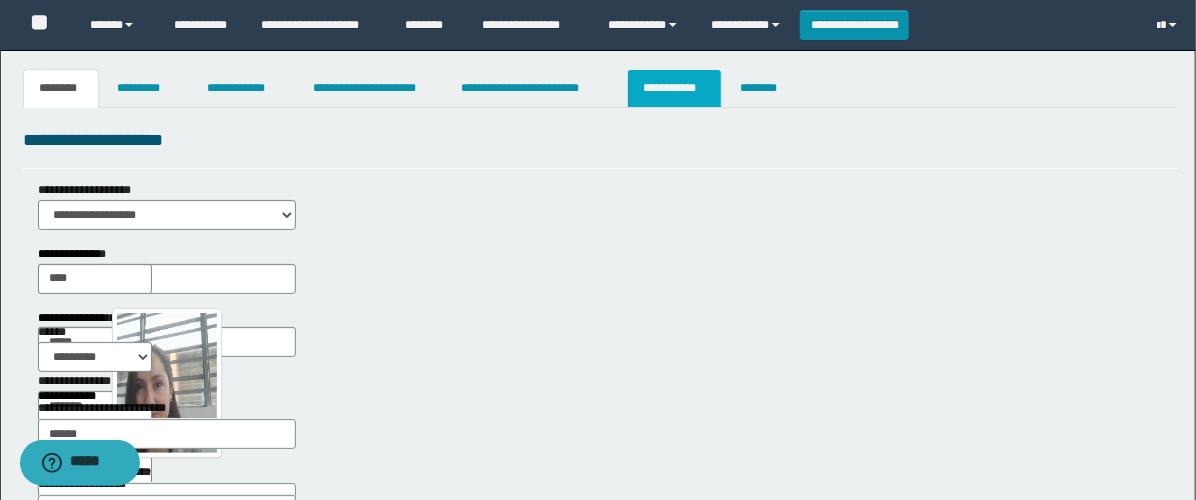 click on "**********" at bounding box center (674, 88) 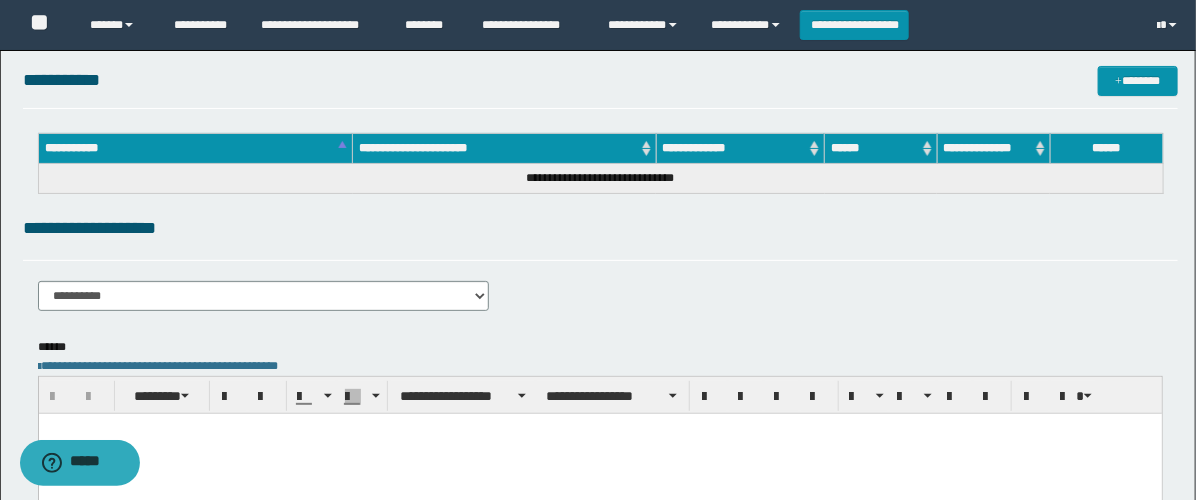 scroll, scrollTop: 111, scrollLeft: 0, axis: vertical 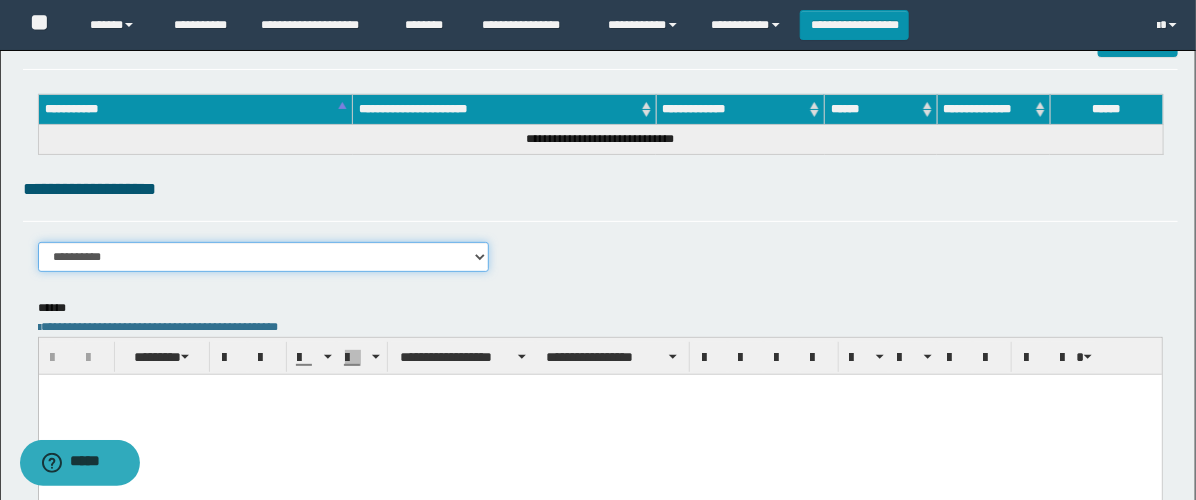 click on "**********" at bounding box center [263, 257] 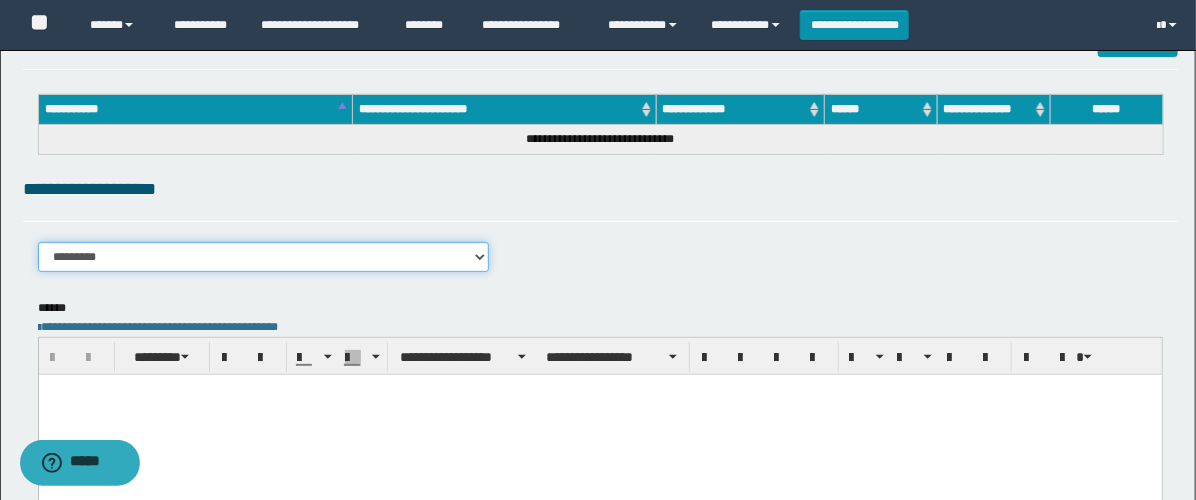 click on "**********" at bounding box center [263, 257] 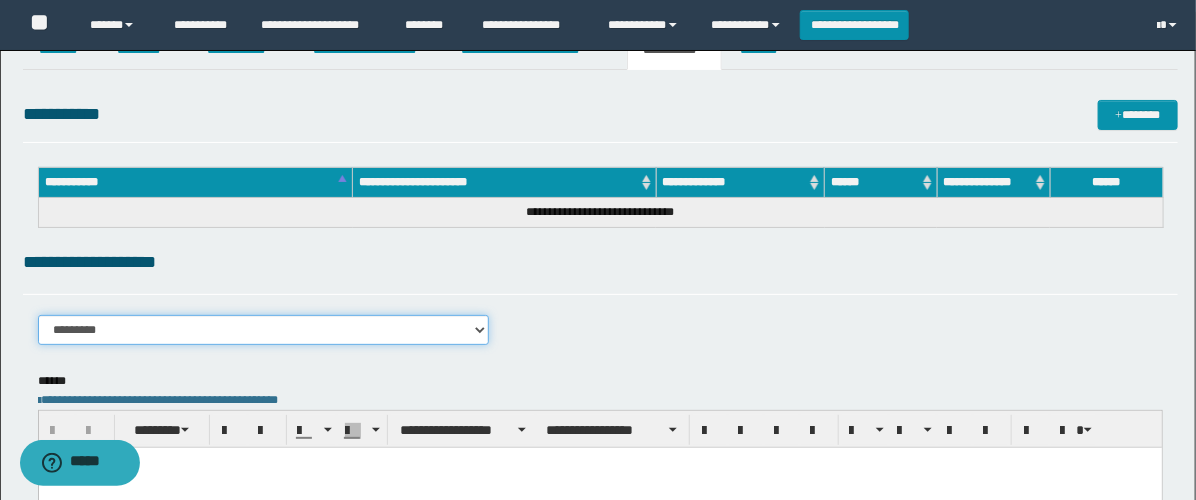 scroll, scrollTop: 0, scrollLeft: 0, axis: both 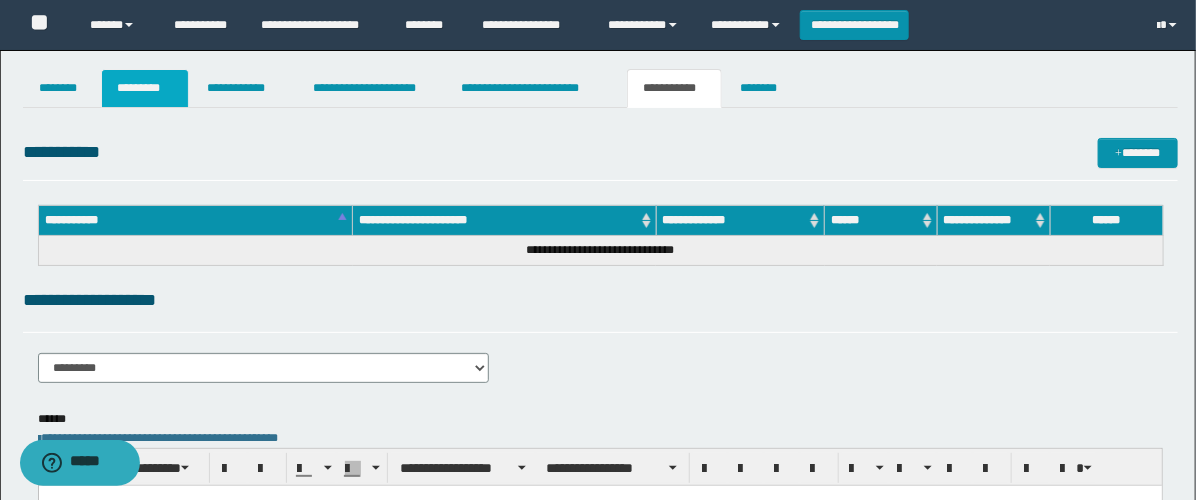 click on "*********" at bounding box center [145, 88] 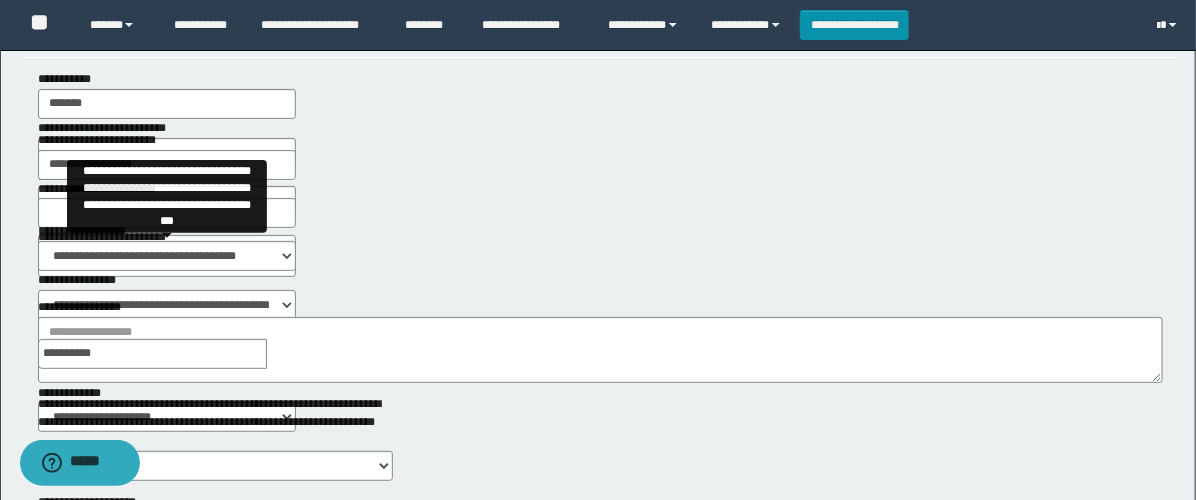 scroll, scrollTop: 0, scrollLeft: 0, axis: both 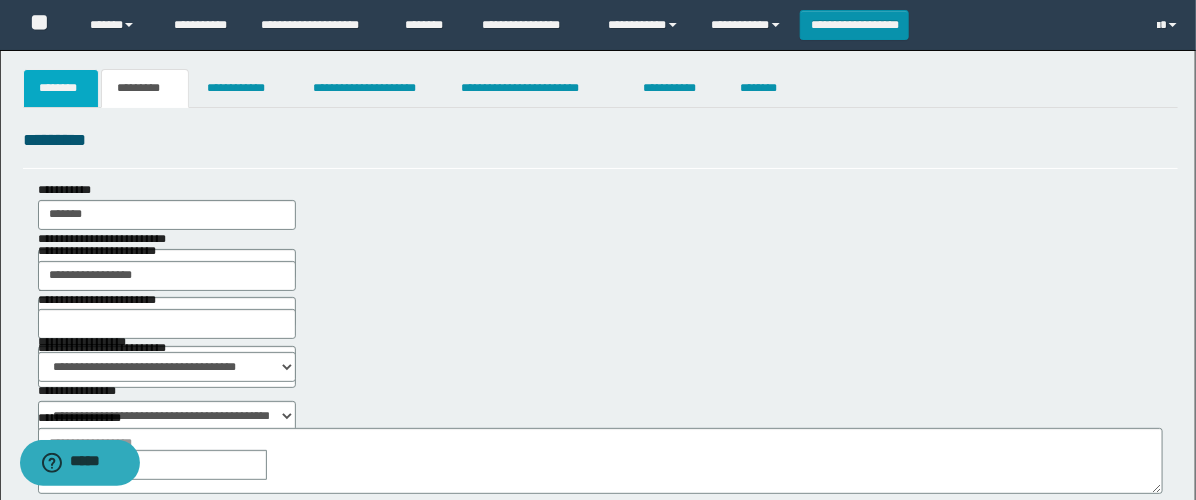 click on "********" at bounding box center [61, 88] 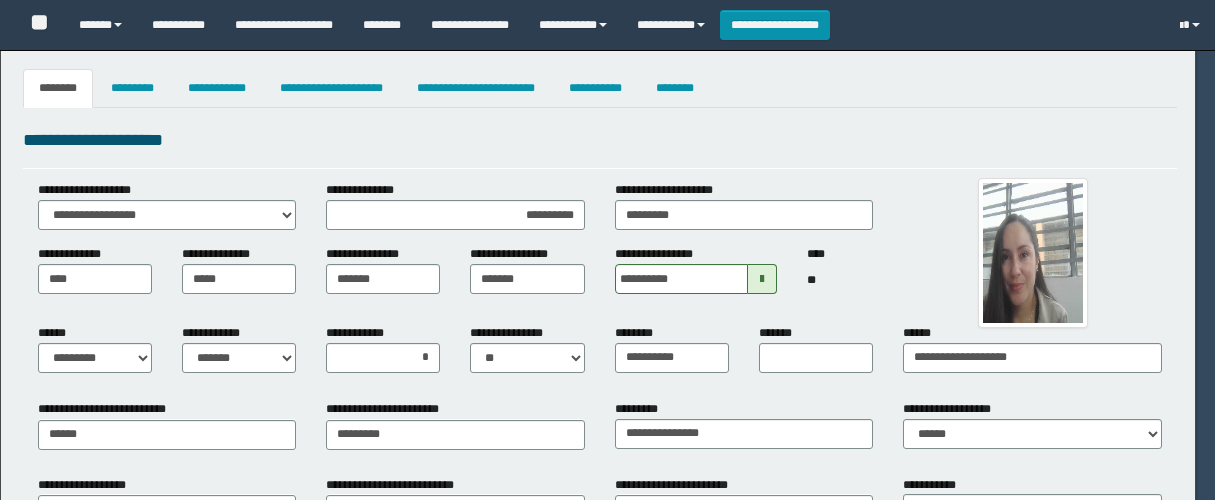 select on "***" 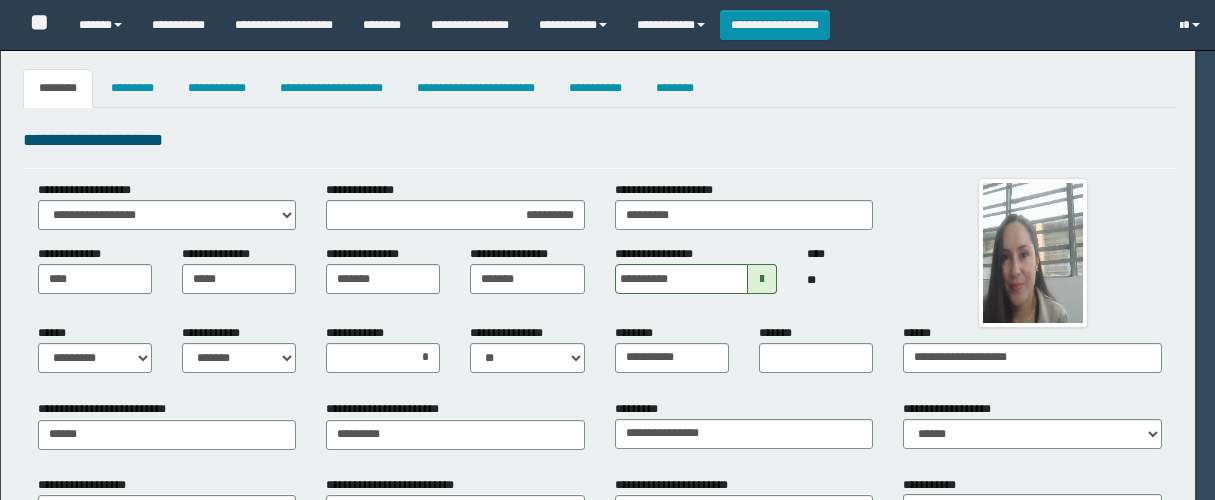 select on "****" 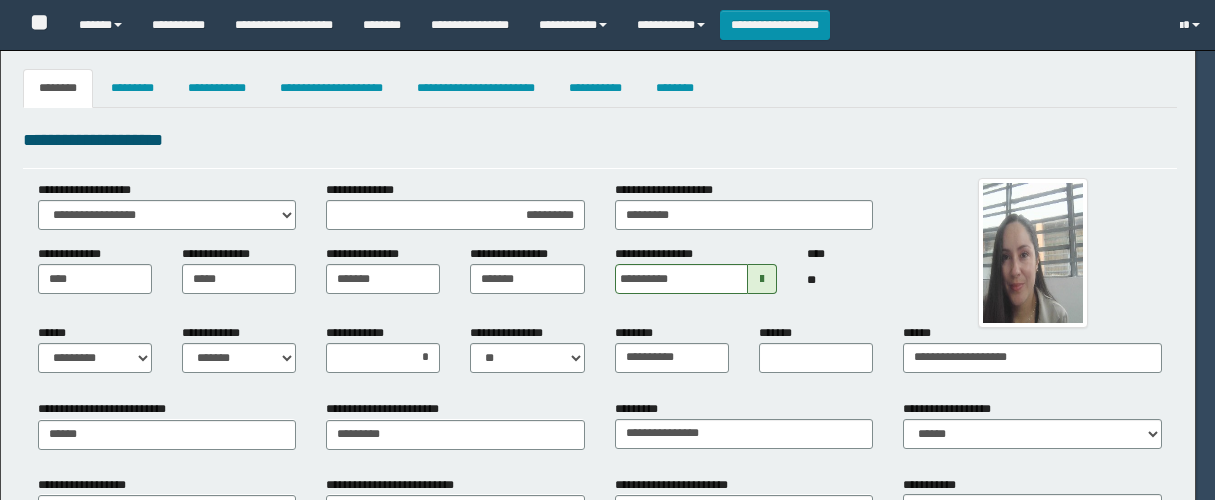 select on "**" 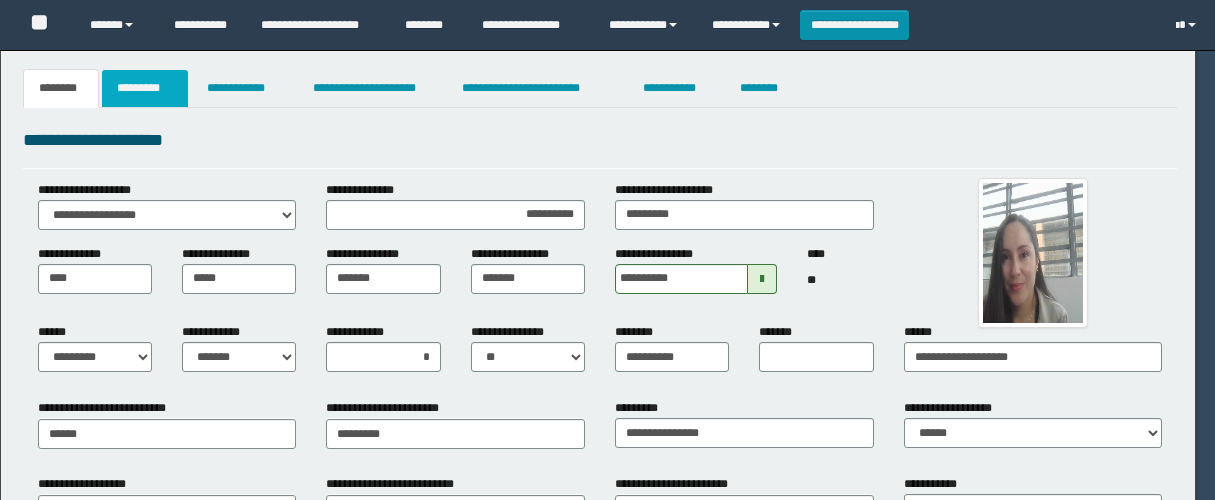 click on "*********" at bounding box center (145, 88) 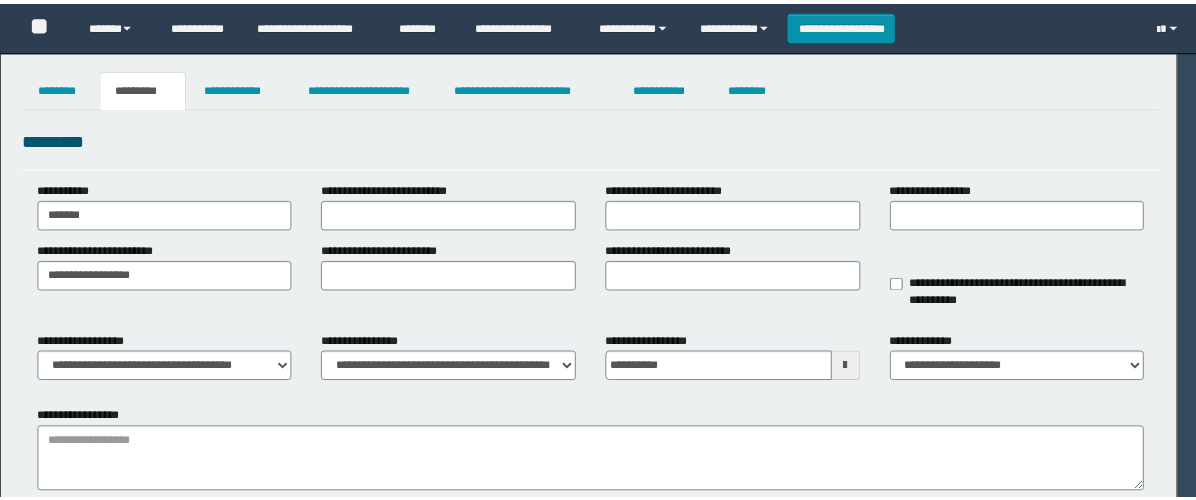 scroll, scrollTop: 0, scrollLeft: 0, axis: both 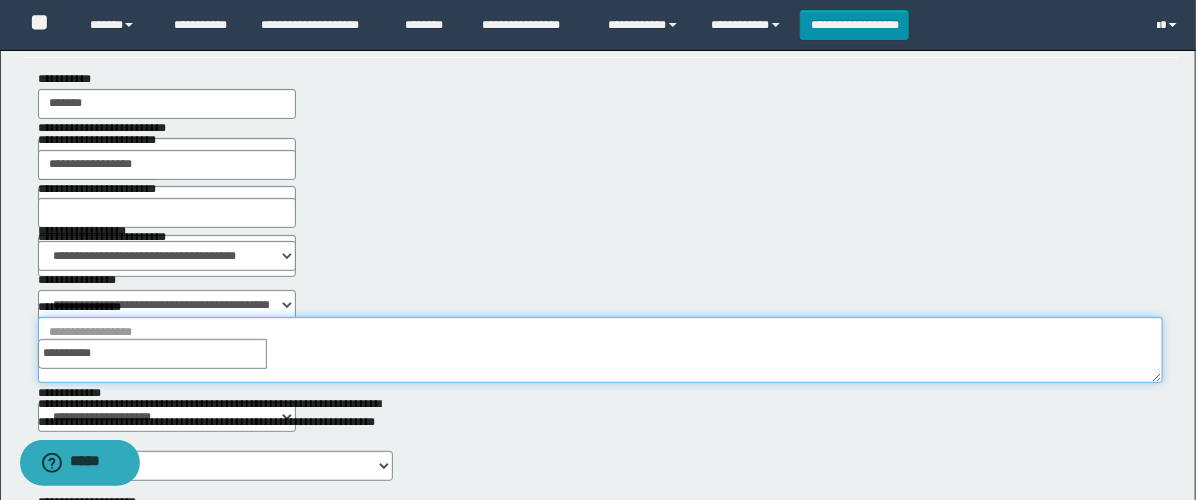 click on "**********" at bounding box center (600, 350) 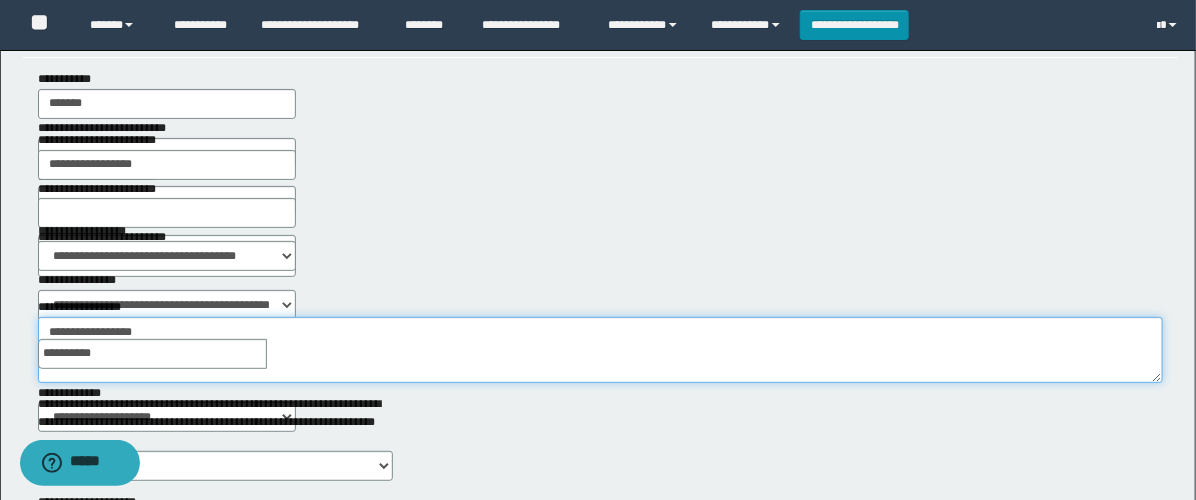 type on "**********" 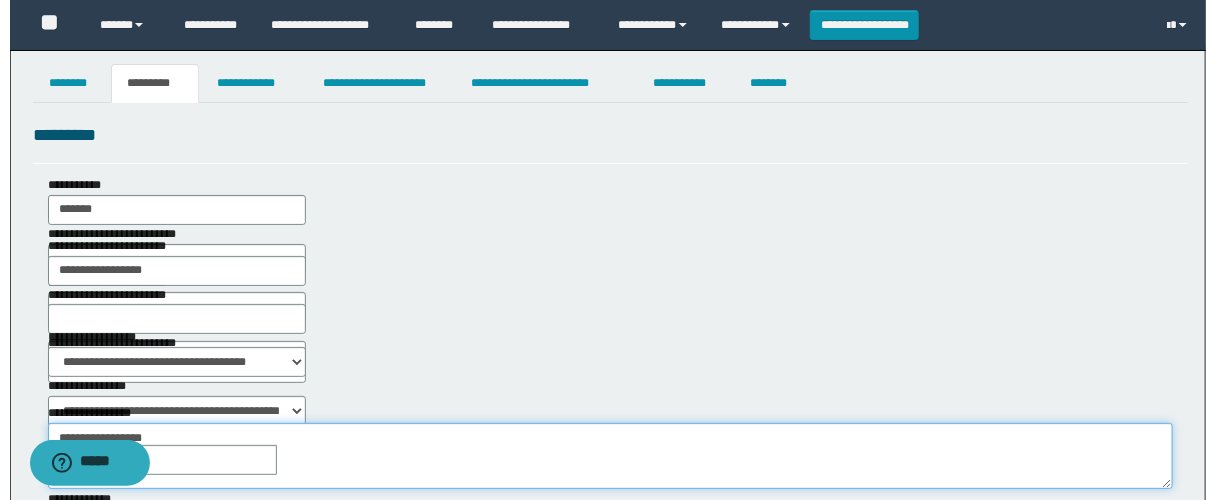 scroll, scrollTop: 0, scrollLeft: 0, axis: both 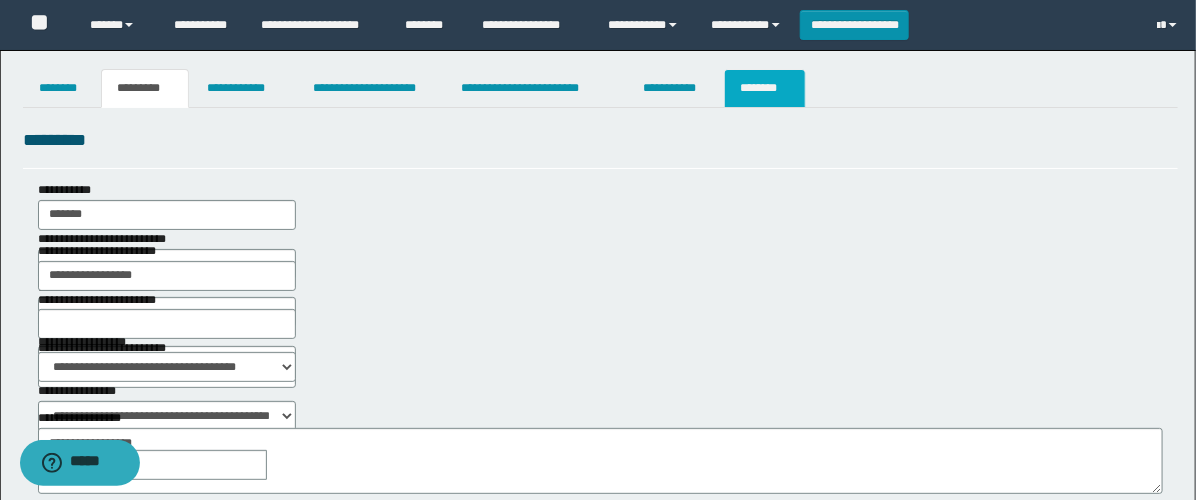 click on "********" at bounding box center (765, 88) 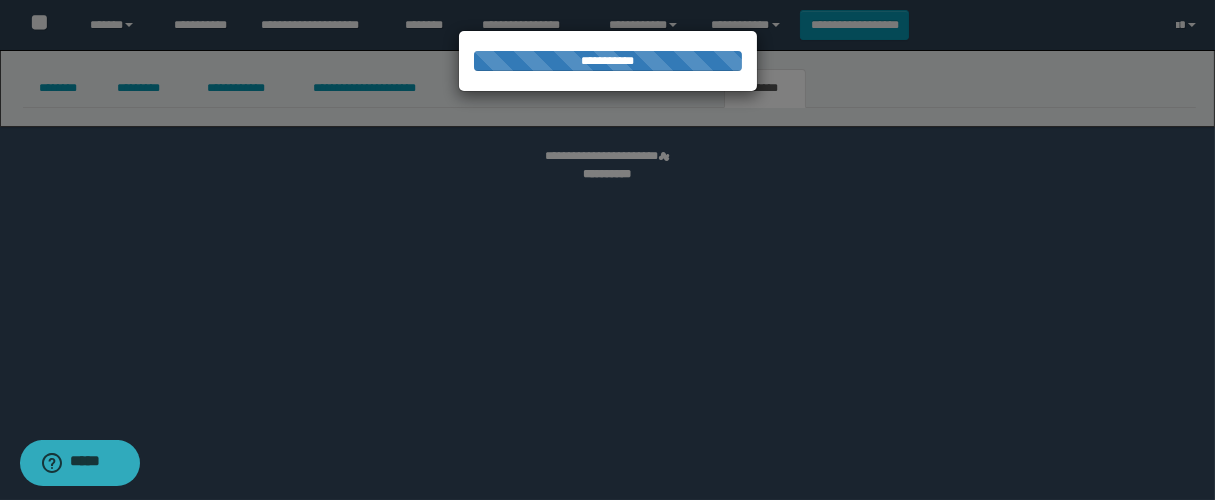 select 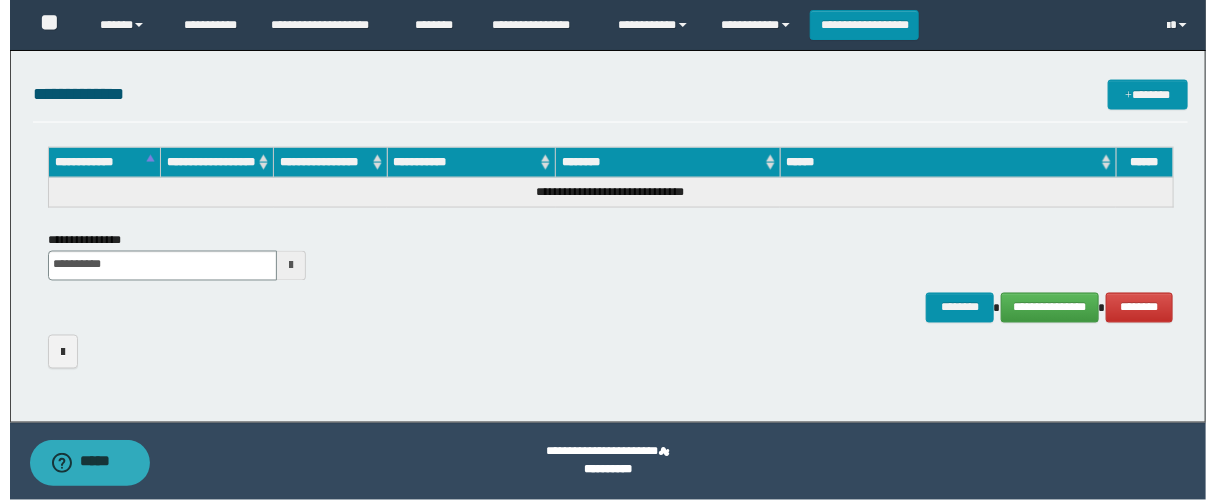 scroll, scrollTop: 0, scrollLeft: 0, axis: both 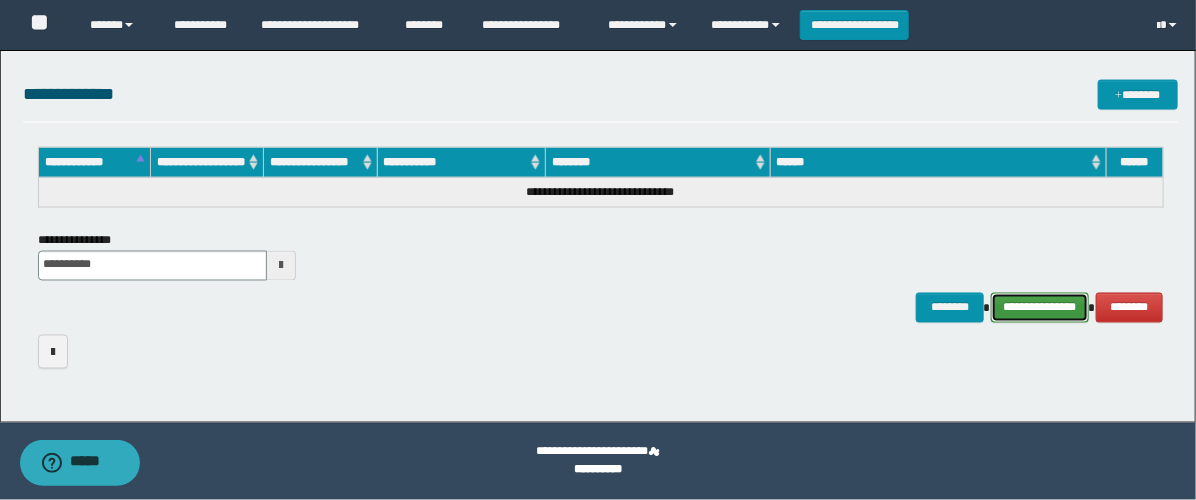 click on "**********" at bounding box center (1040, 308) 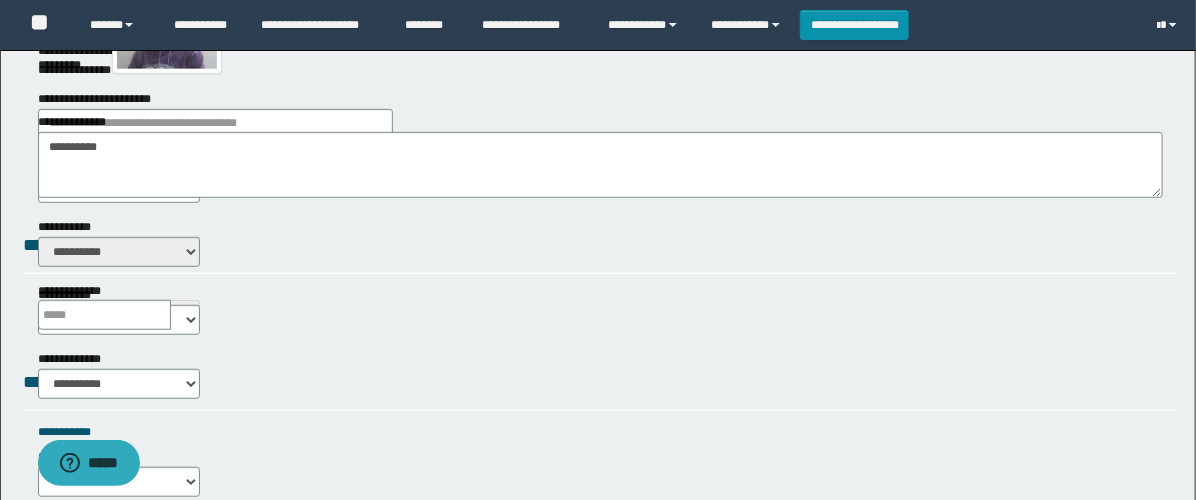 scroll, scrollTop: 333, scrollLeft: 0, axis: vertical 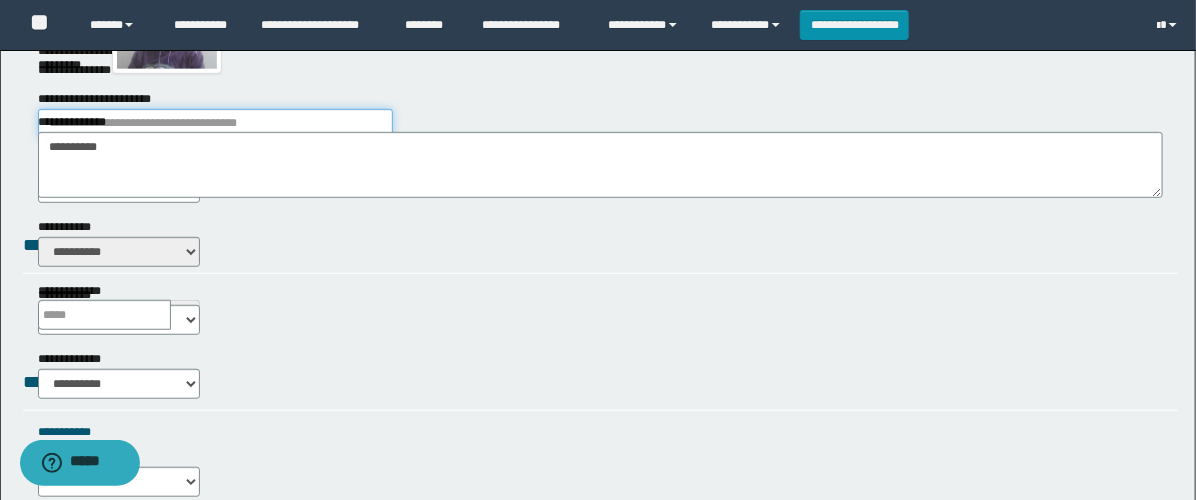 click on "**********" at bounding box center (215, 124) 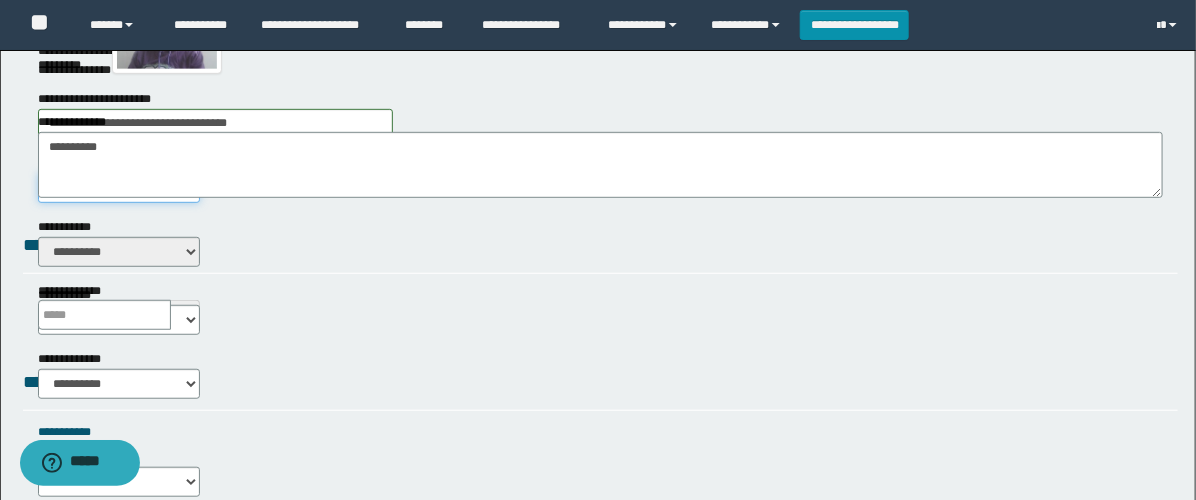click on "**
**" at bounding box center [119, 188] 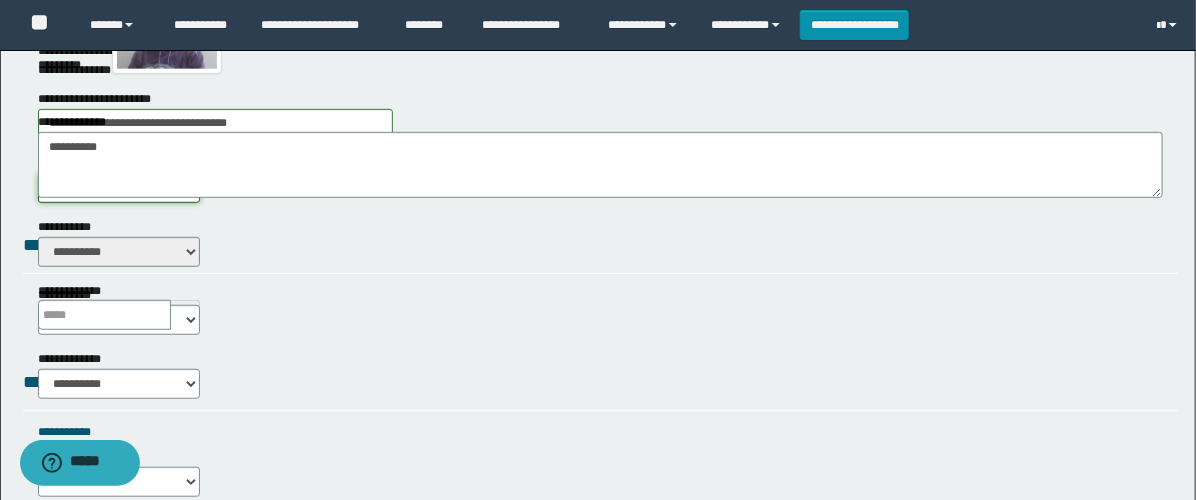 select on "****" 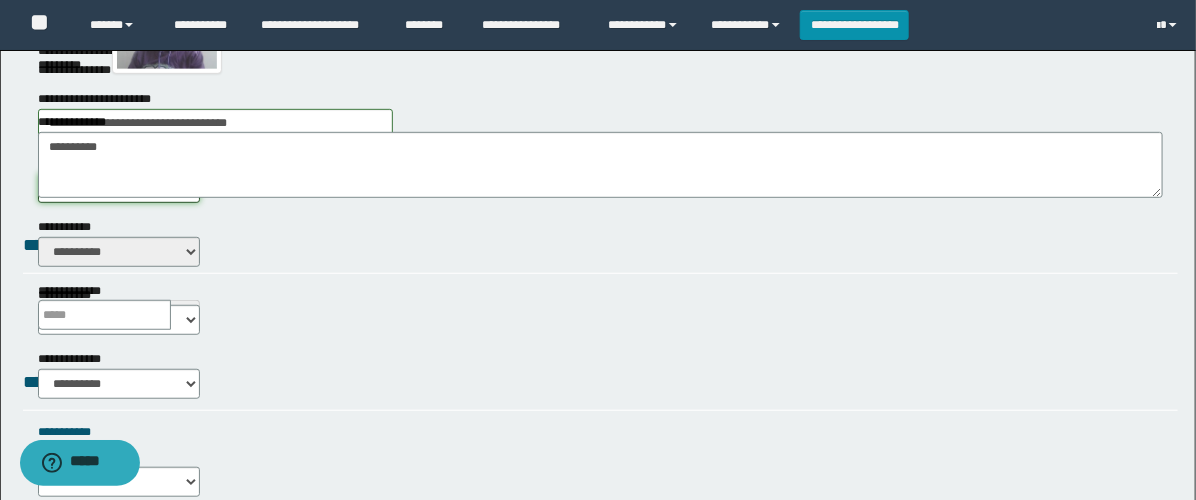 click on "**
**" at bounding box center [119, 188] 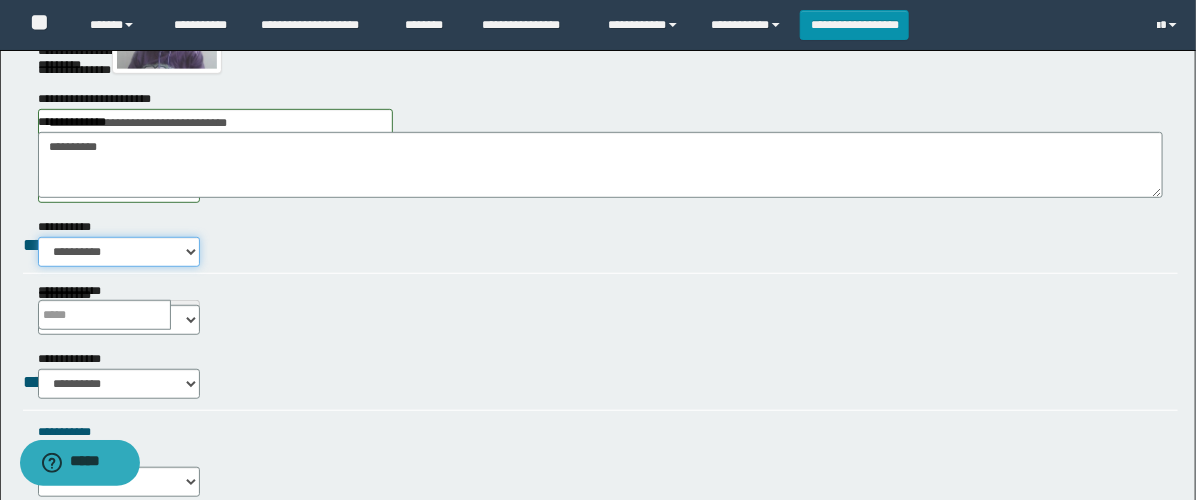 click on "**********" at bounding box center [119, 252] 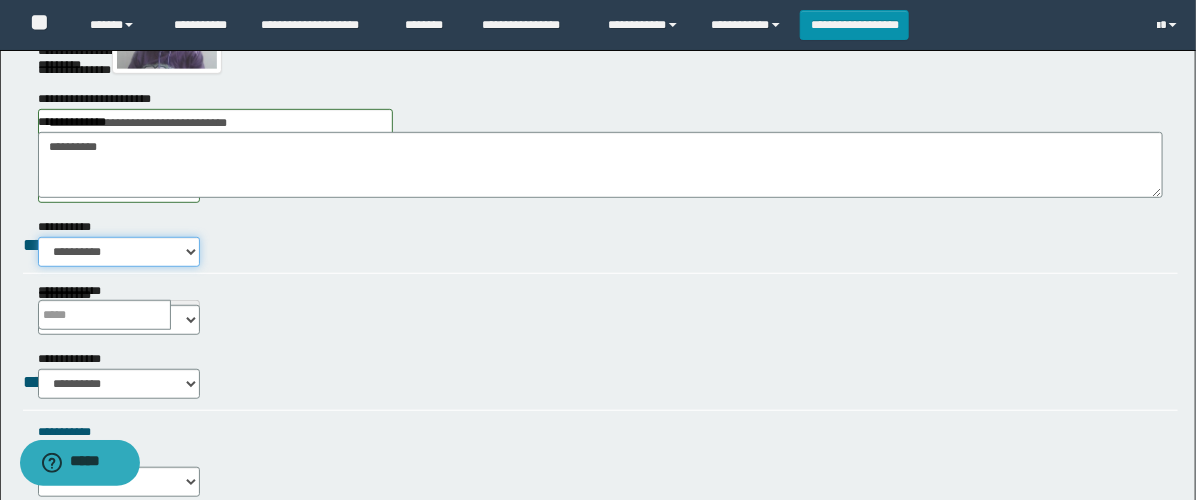 select on "*" 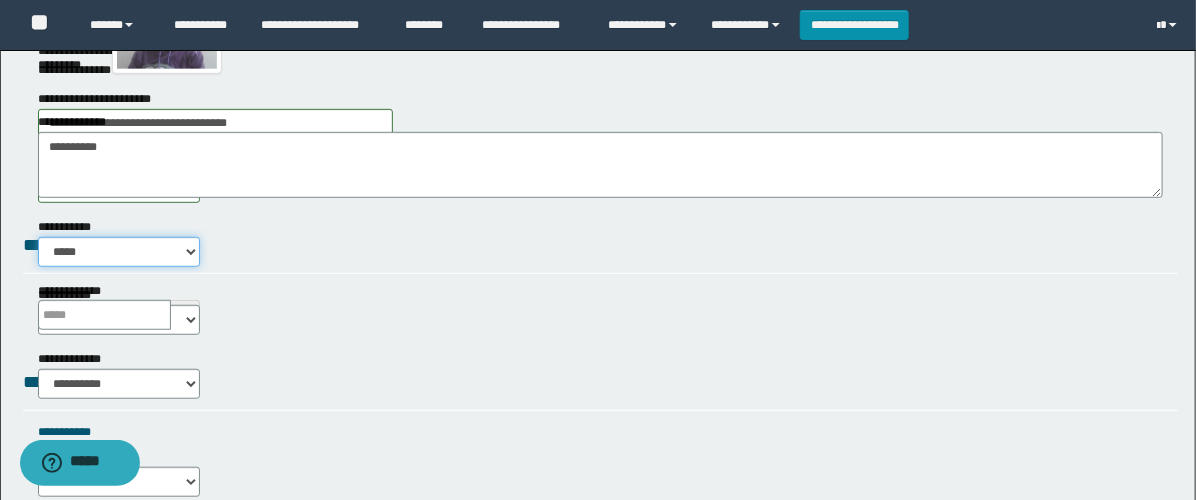 click on "**********" at bounding box center [119, 252] 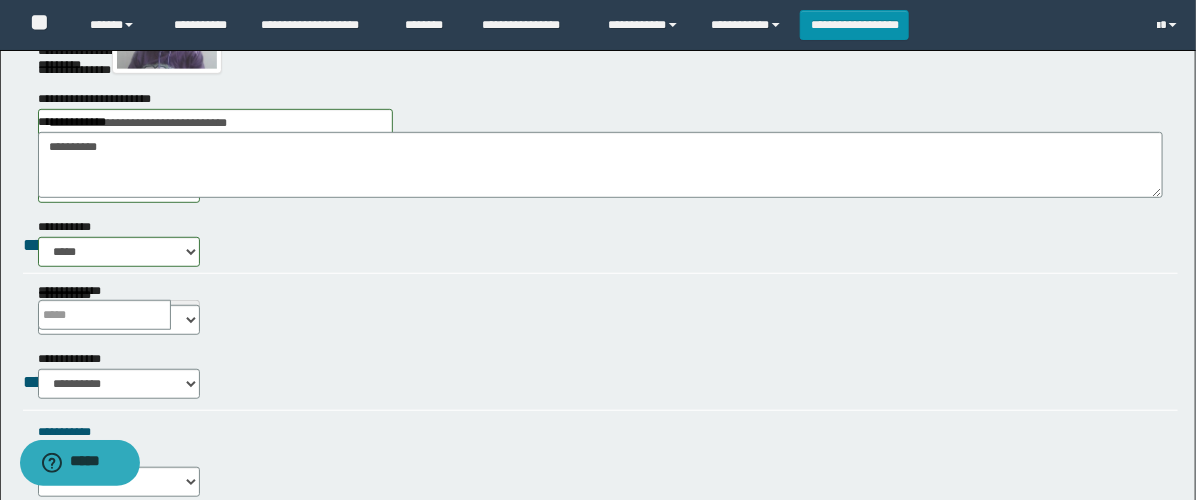 click at bounding box center (185, 315) 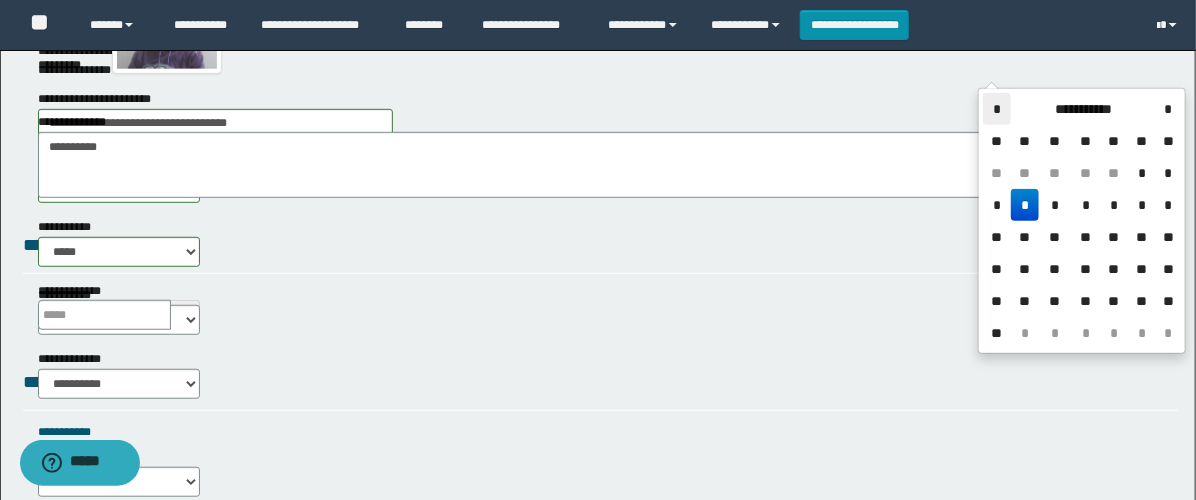 click on "*" at bounding box center (997, 109) 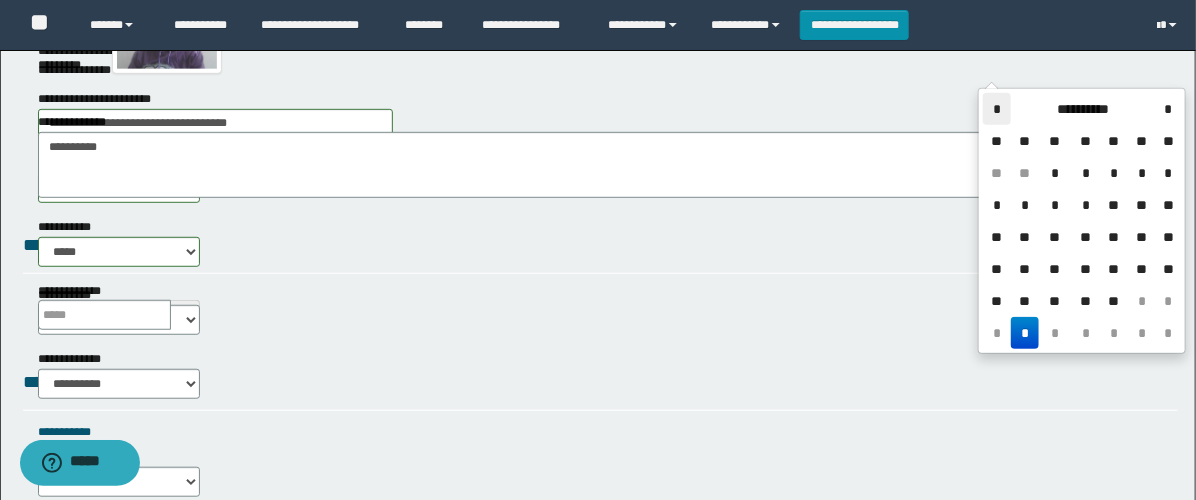 click on "*" at bounding box center (997, 109) 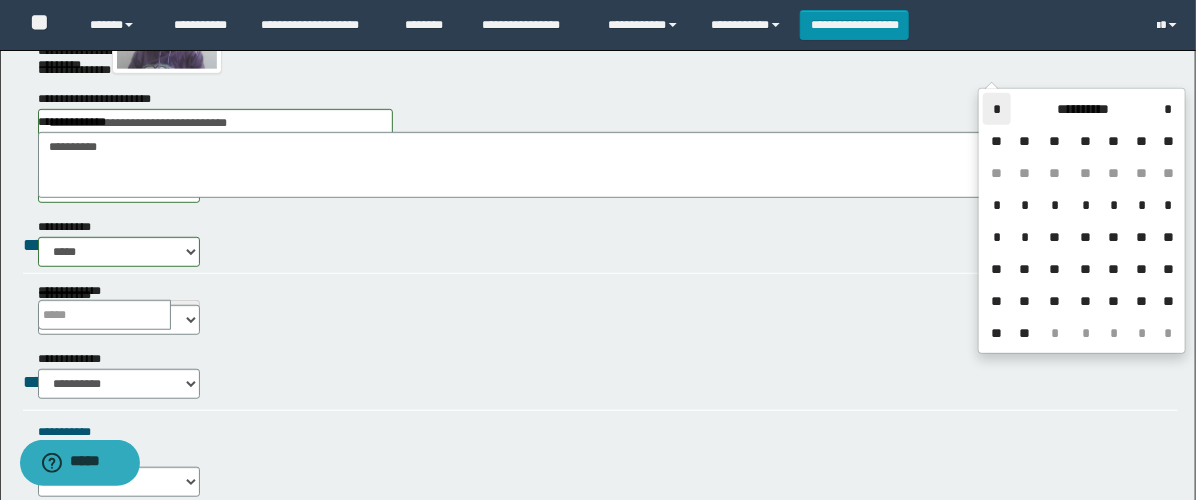 click on "*" at bounding box center [997, 109] 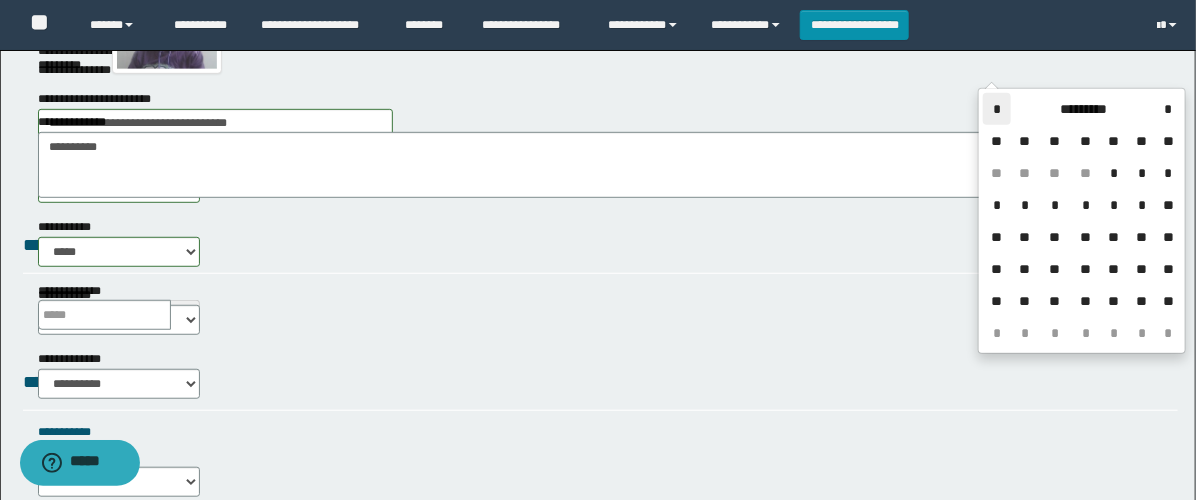 click on "*" at bounding box center [997, 109] 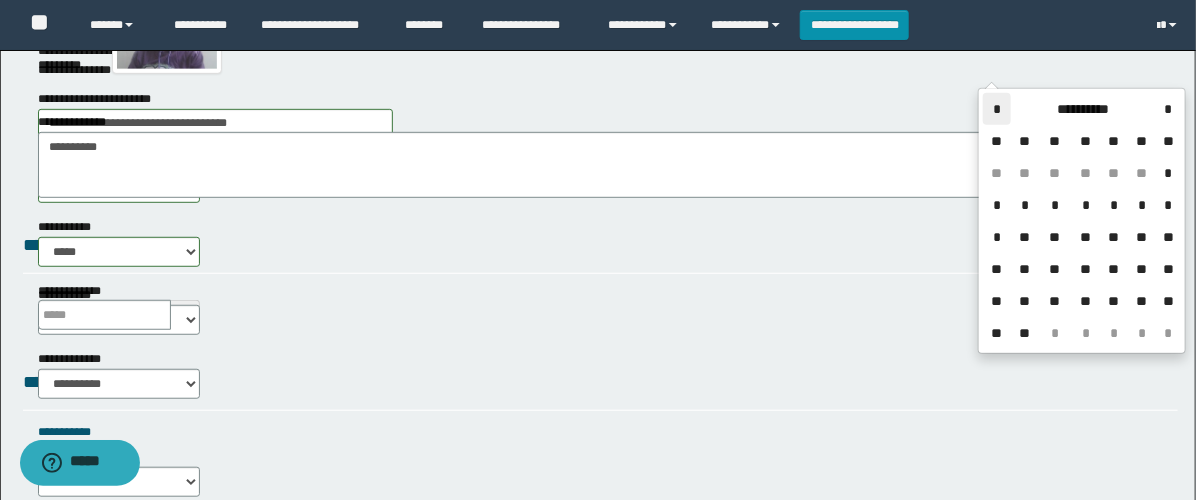 click on "*" at bounding box center (997, 109) 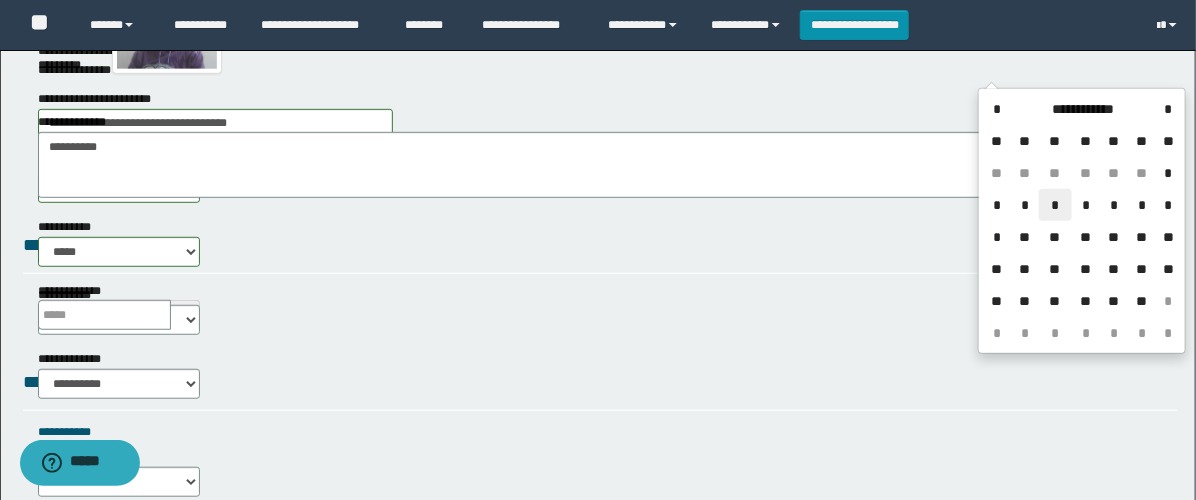 click on "*" at bounding box center [1055, 205] 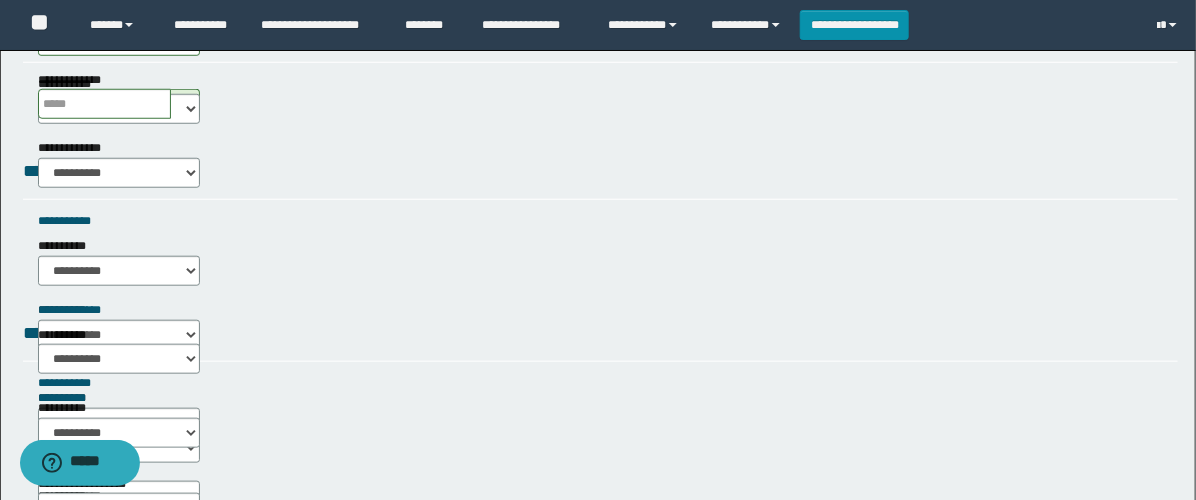 scroll, scrollTop: 666, scrollLeft: 0, axis: vertical 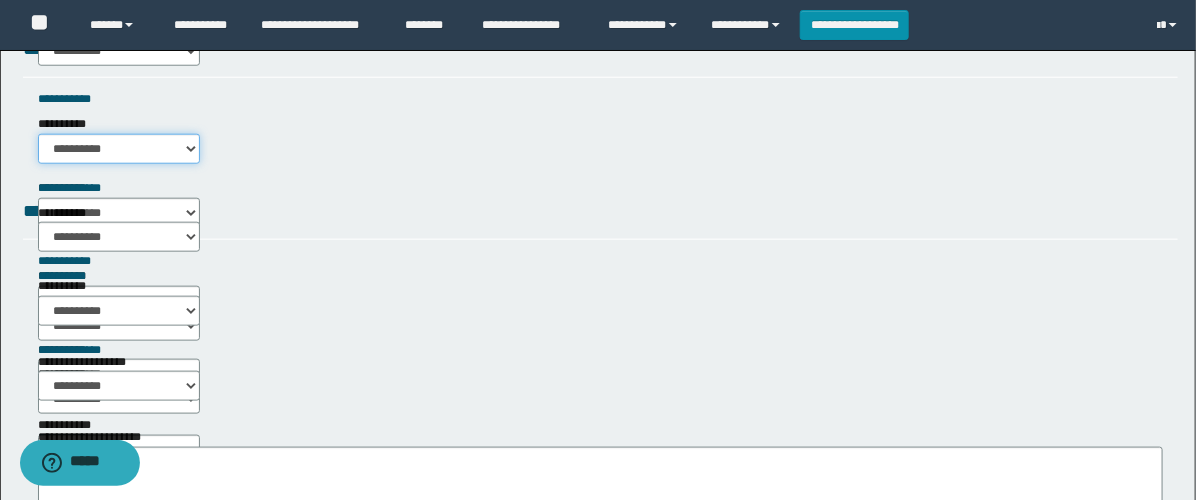 click on "**********" at bounding box center (119, 149) 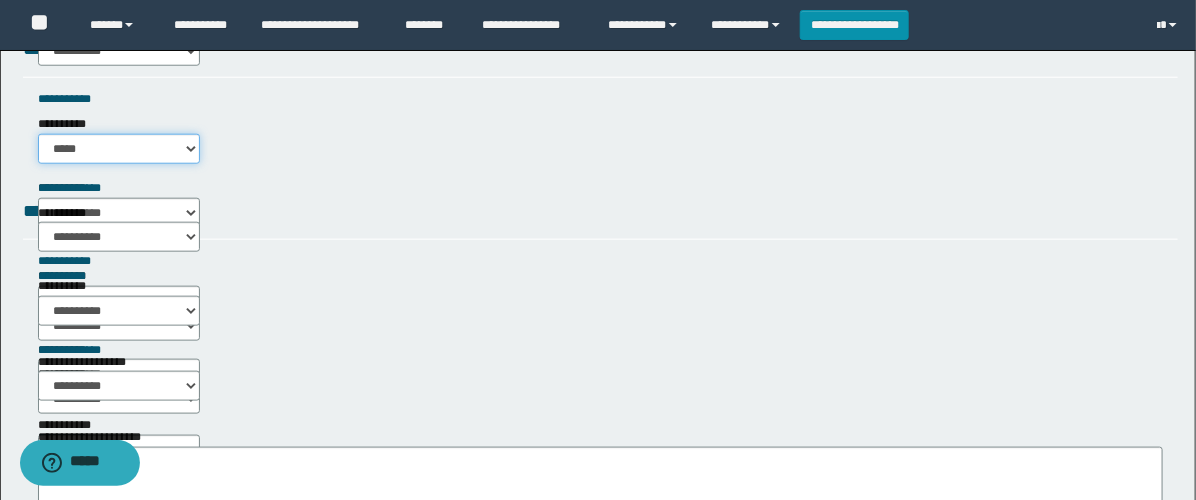 click on "**********" at bounding box center [119, 149] 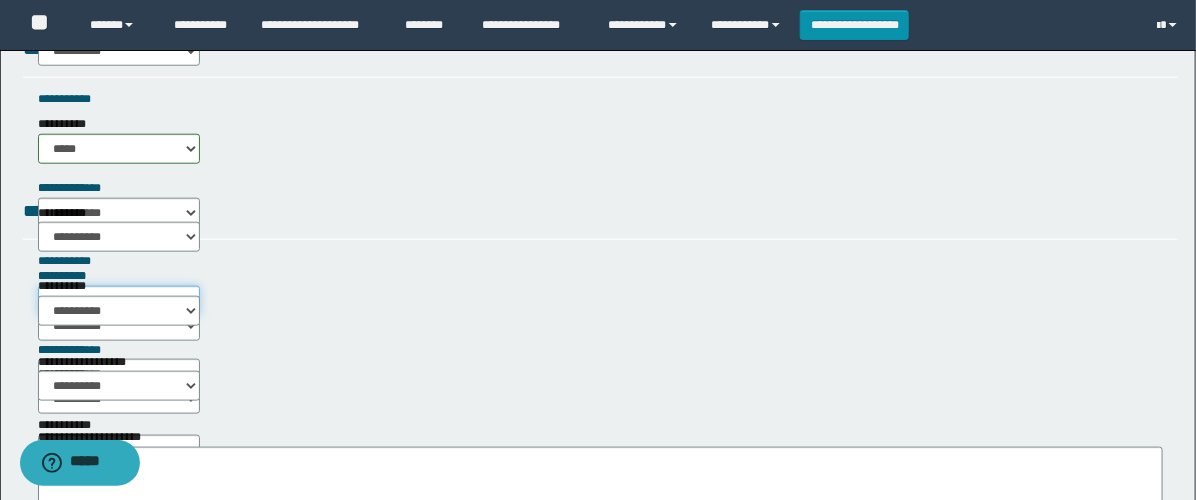 drag, startPoint x: 672, startPoint y: 151, endPoint x: 707, endPoint y: 158, distance: 35.69314 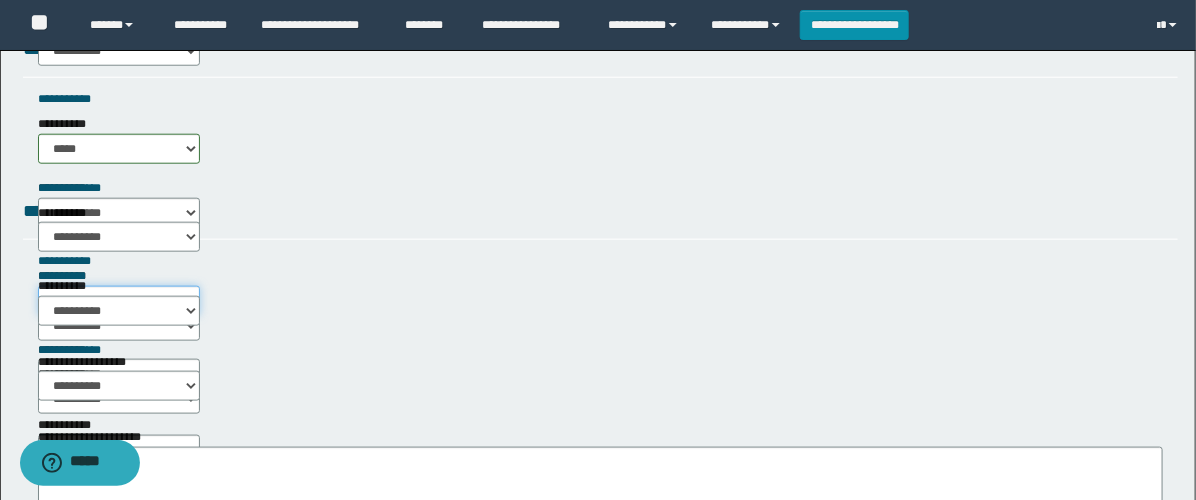 select on "*****" 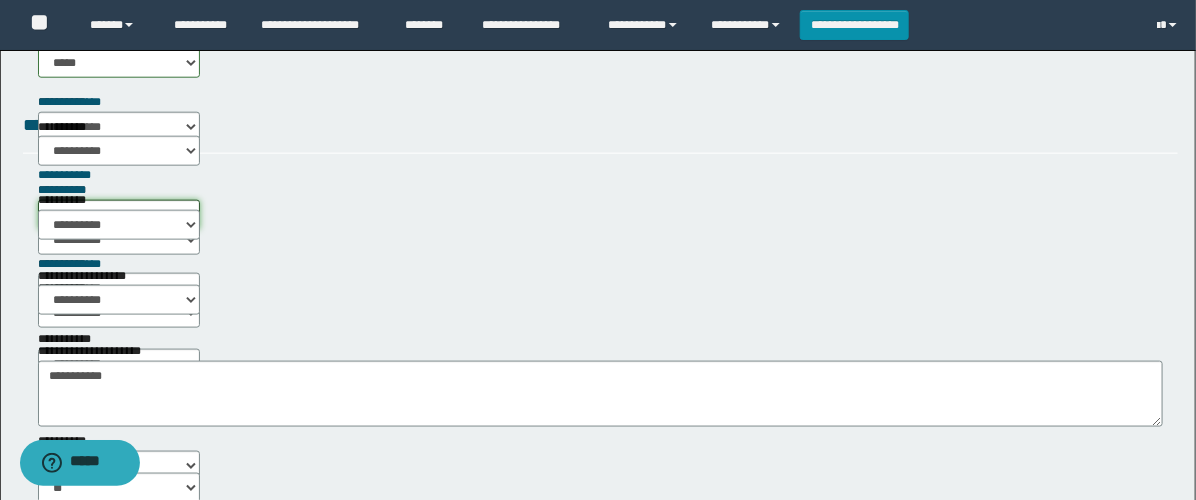 scroll, scrollTop: 888, scrollLeft: 0, axis: vertical 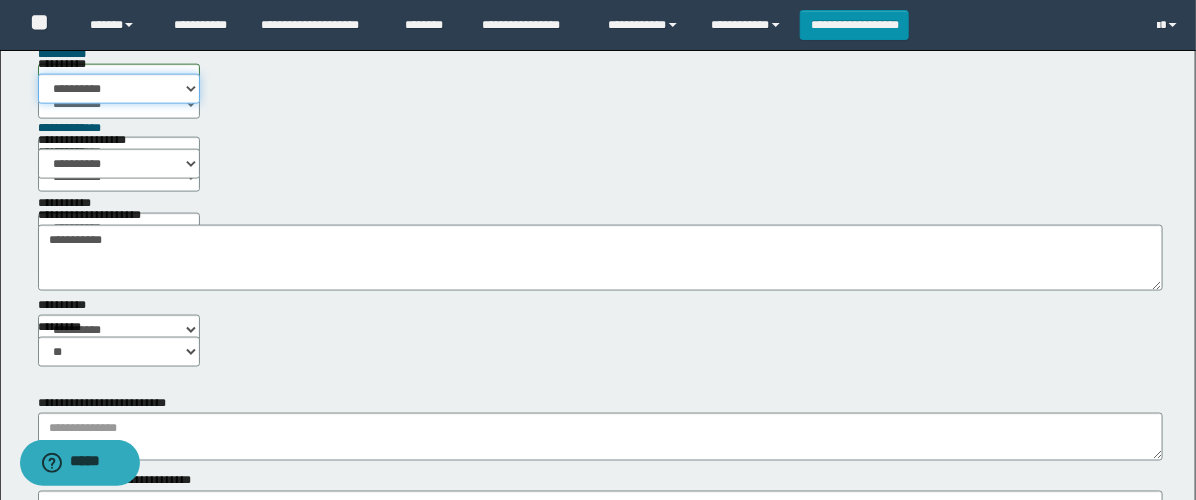 click on "**********" at bounding box center [119, 89] 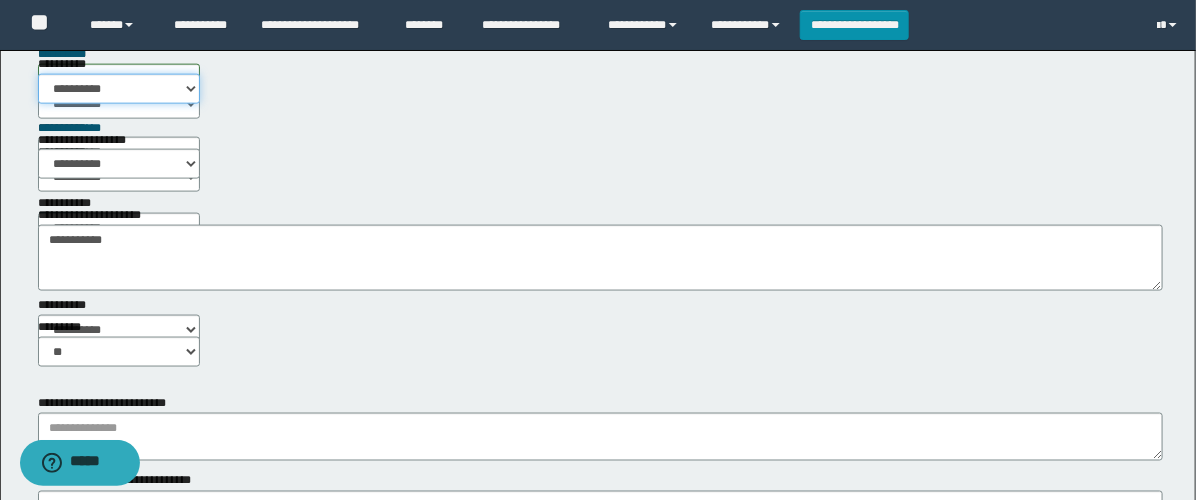 select on "*****" 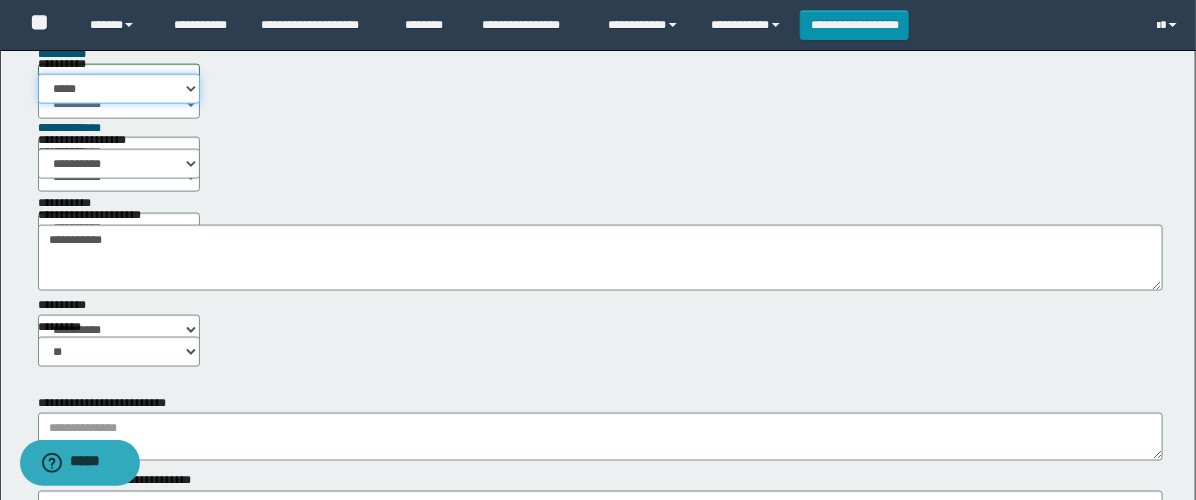 click on "**********" at bounding box center (119, 89) 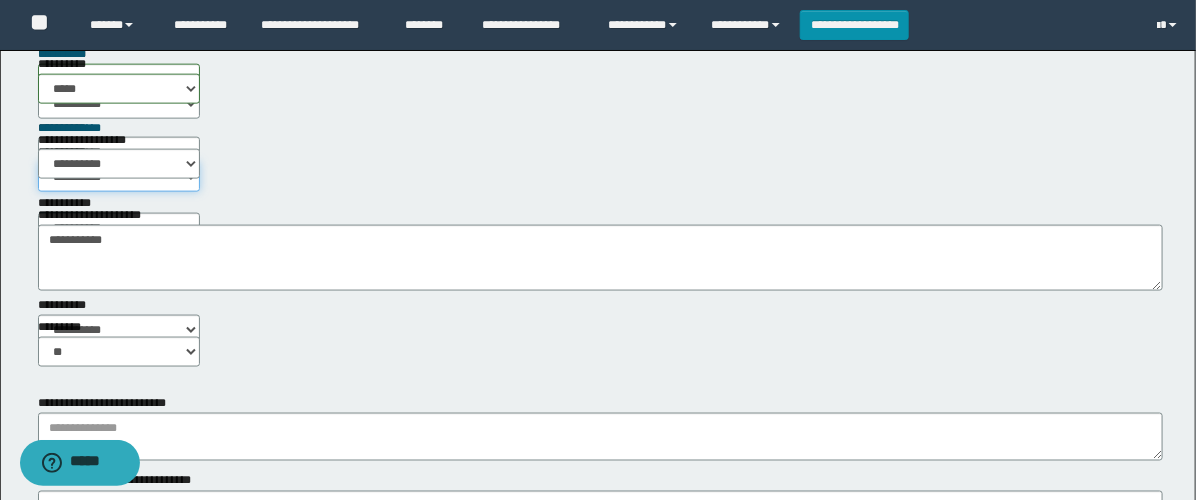 drag, startPoint x: 550, startPoint y: 84, endPoint x: 584, endPoint y: 172, distance: 94.33981 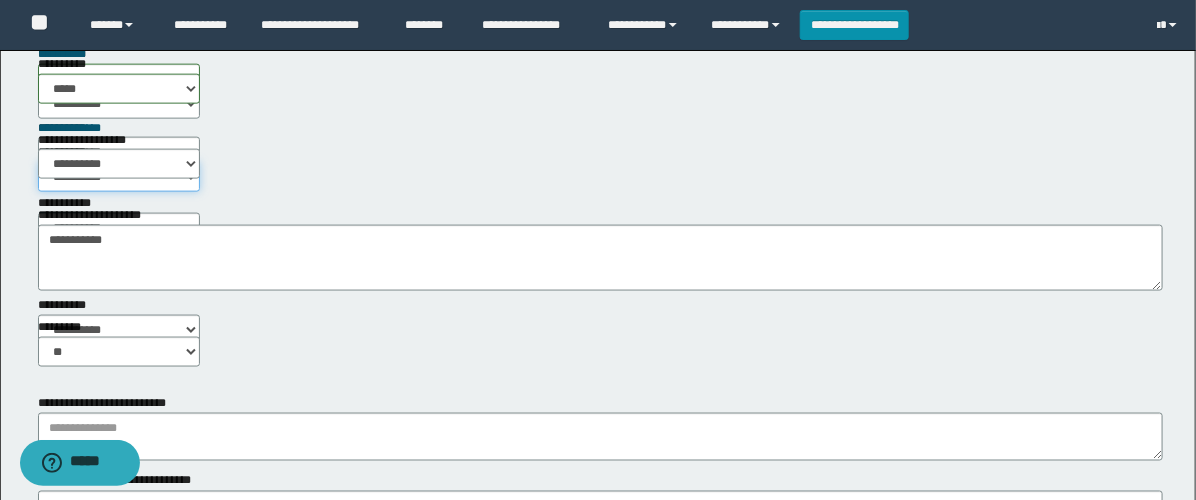select on "*****" 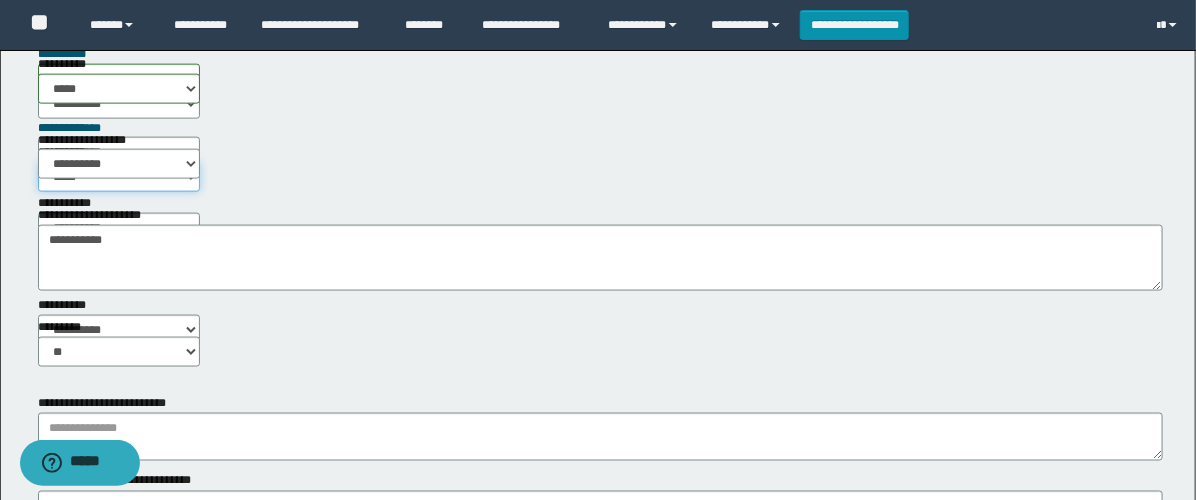 click on "**********" at bounding box center [119, 177] 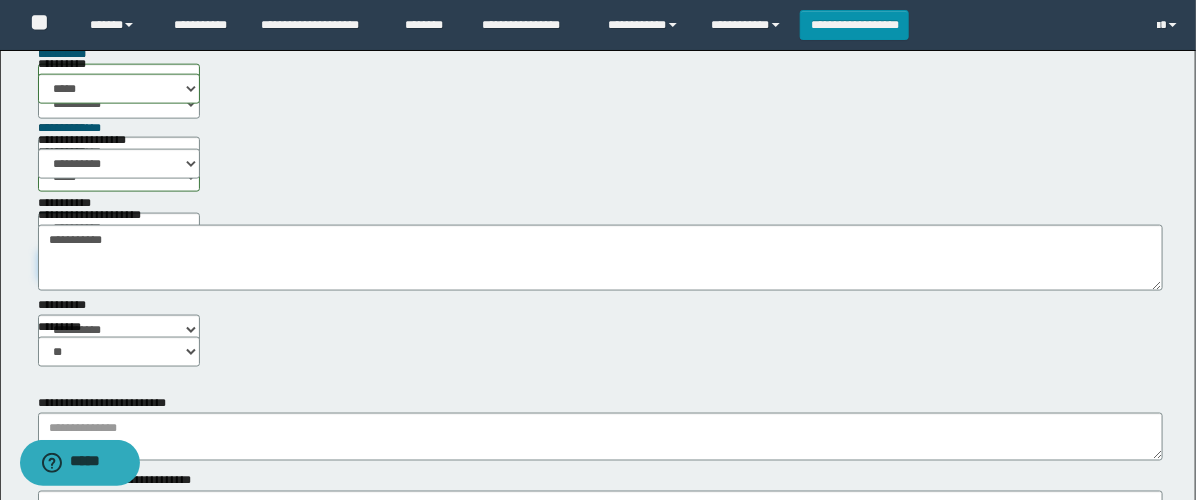 click on "**********" at bounding box center [119, 266] 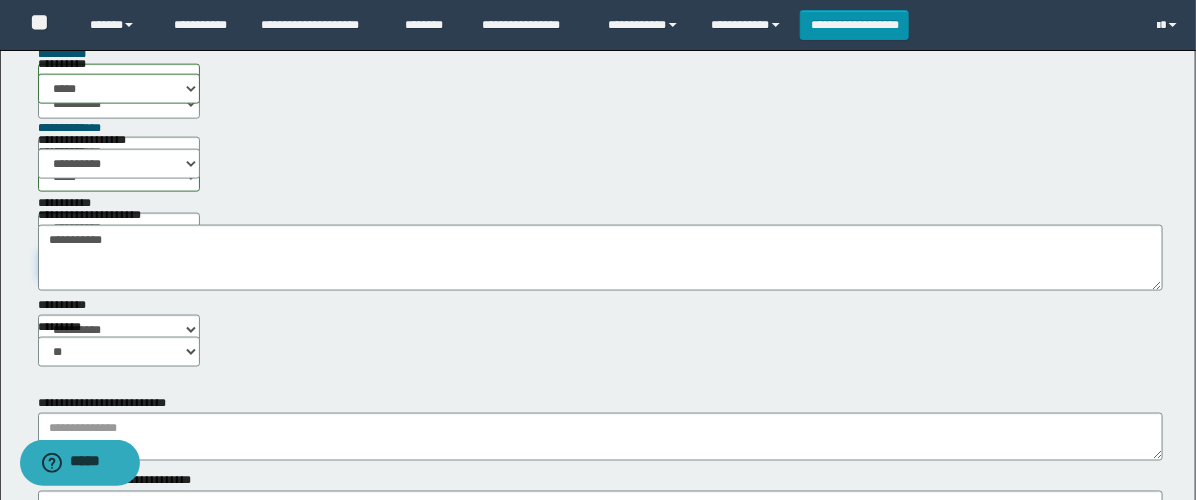select on "*****" 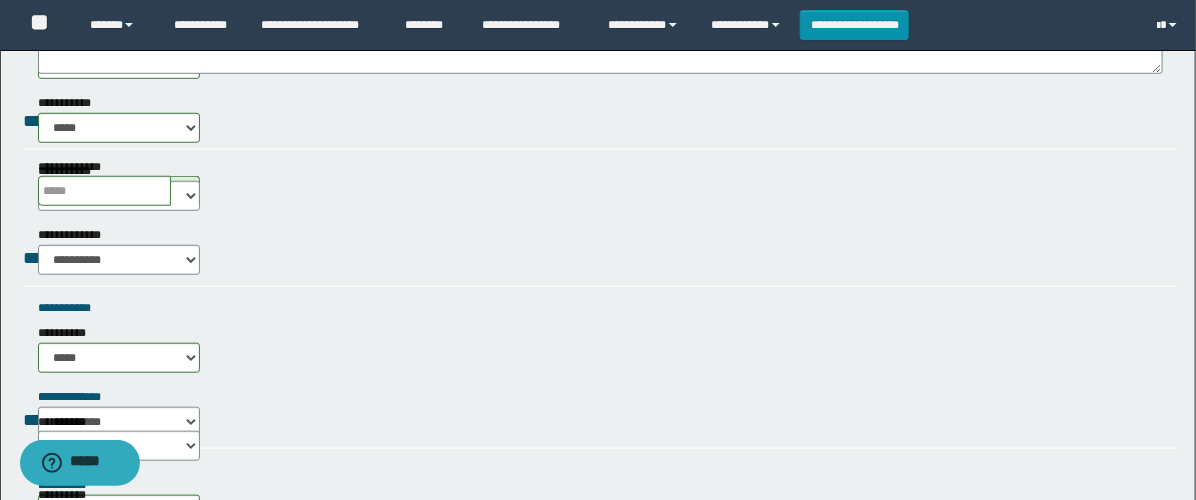 scroll, scrollTop: 666, scrollLeft: 0, axis: vertical 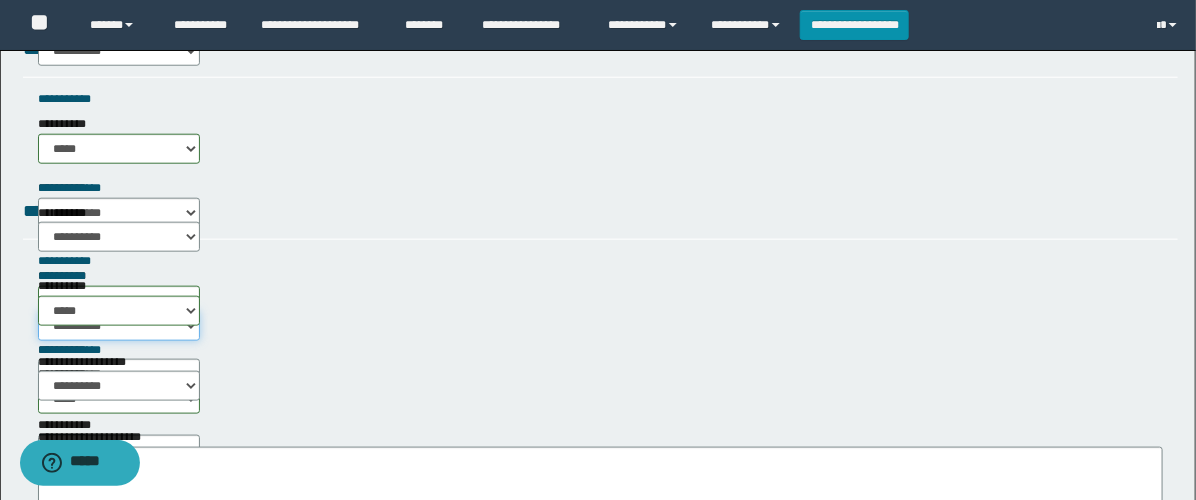 click on "**********" at bounding box center [119, 326] 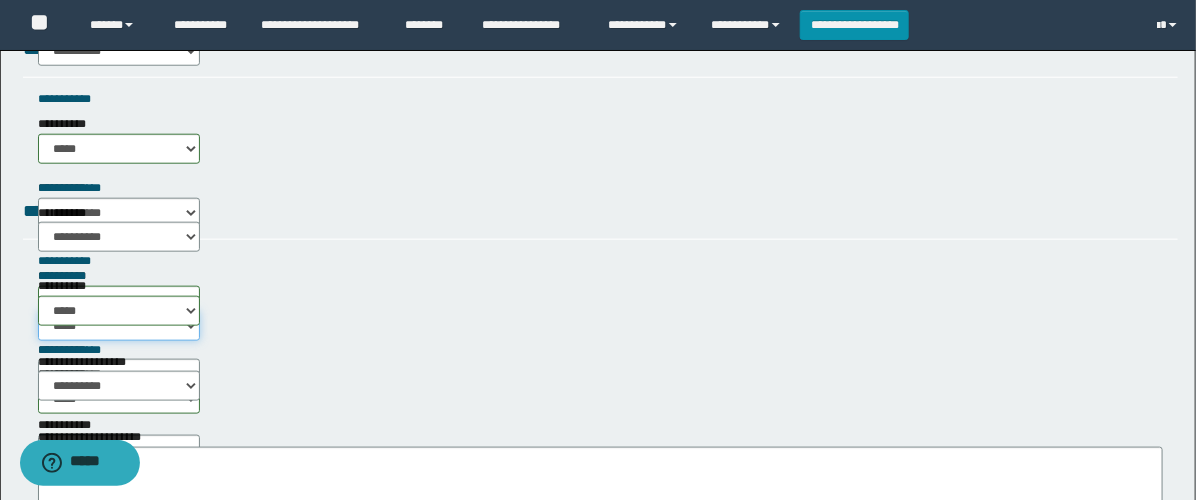 click on "**********" at bounding box center [119, 326] 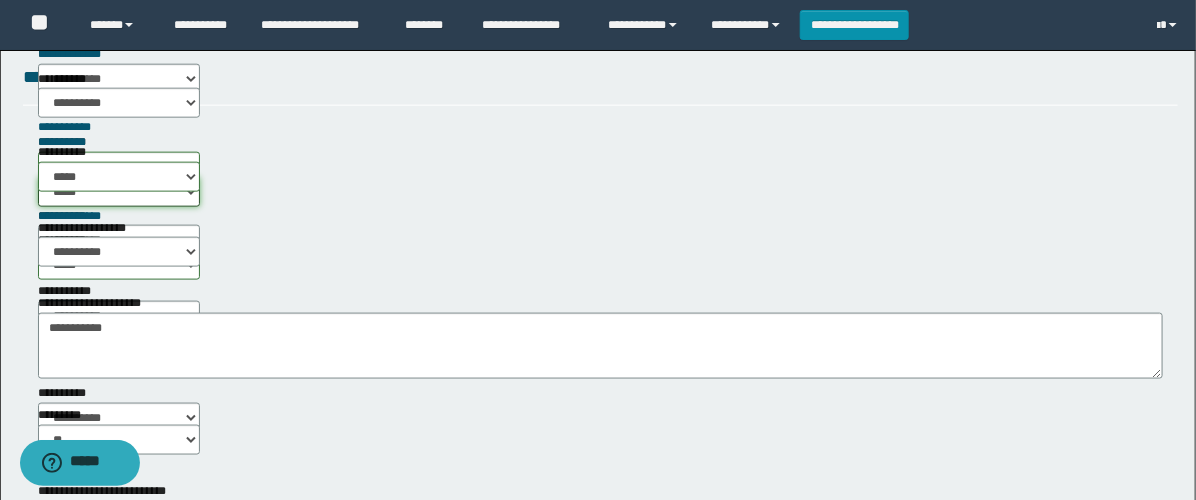 scroll, scrollTop: 666, scrollLeft: 0, axis: vertical 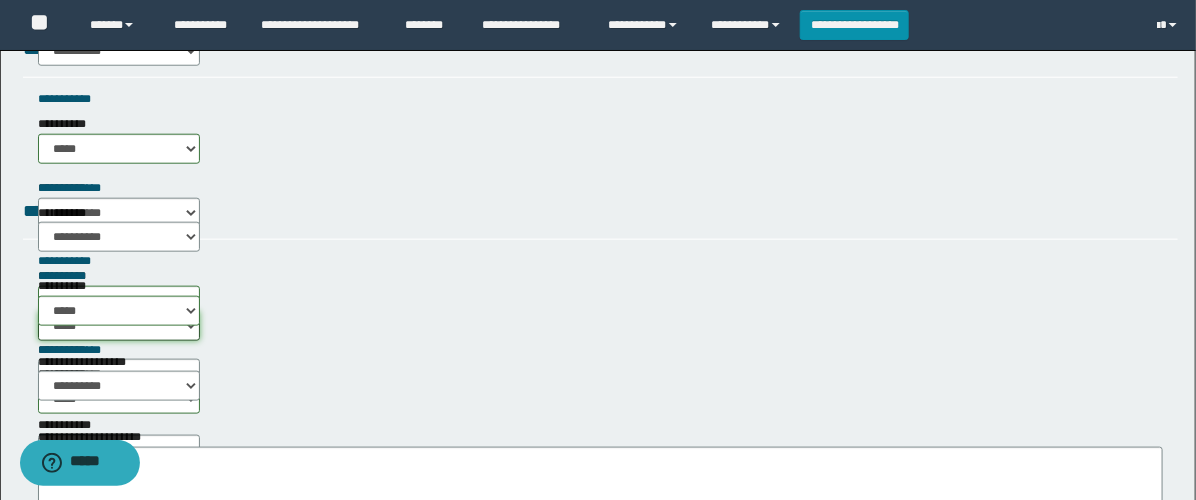 click on "**********" at bounding box center [119, 326] 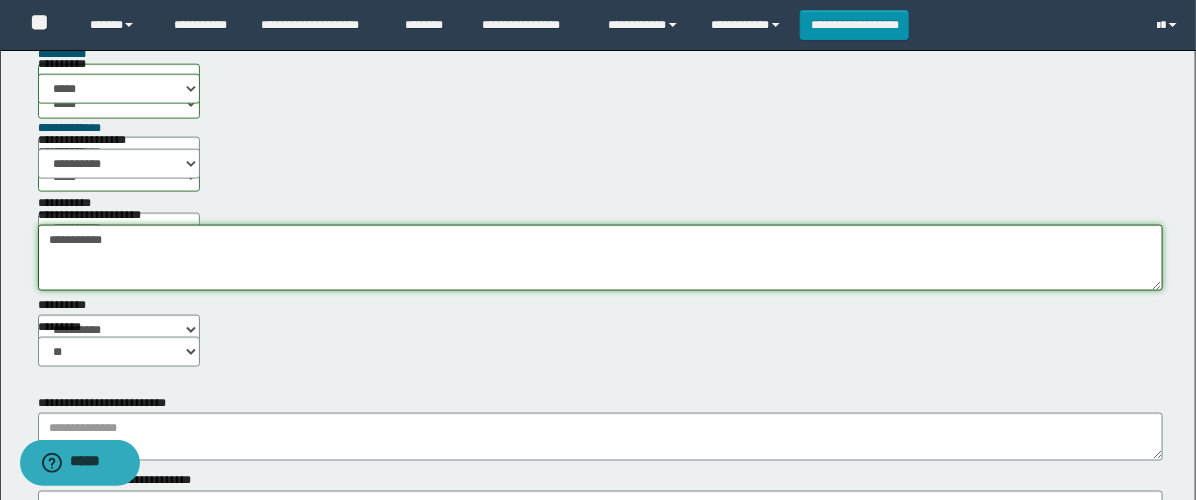 drag, startPoint x: 365, startPoint y: 259, endPoint x: 0, endPoint y: 198, distance: 370.06216 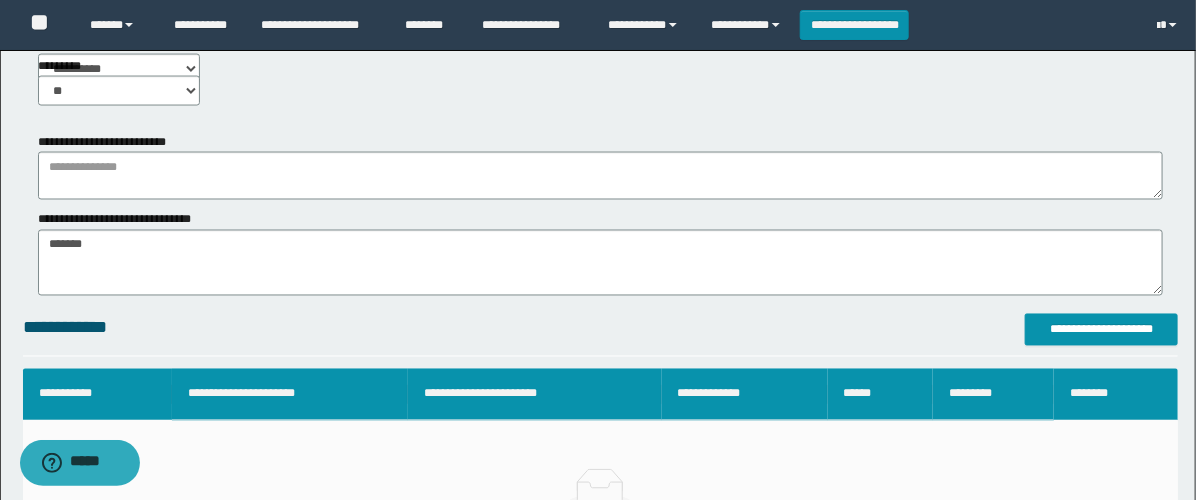 scroll, scrollTop: 1111, scrollLeft: 0, axis: vertical 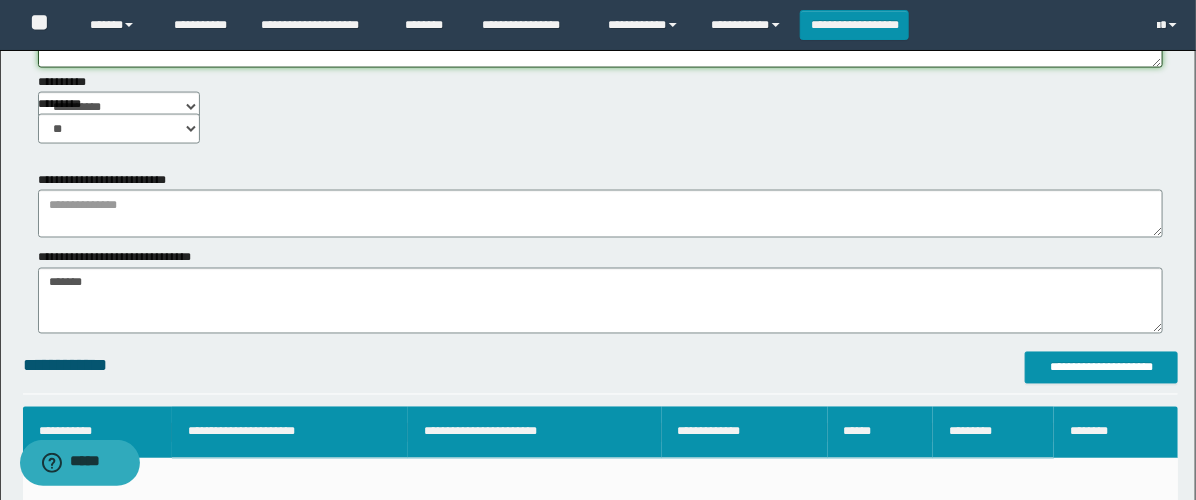 type on "**********" 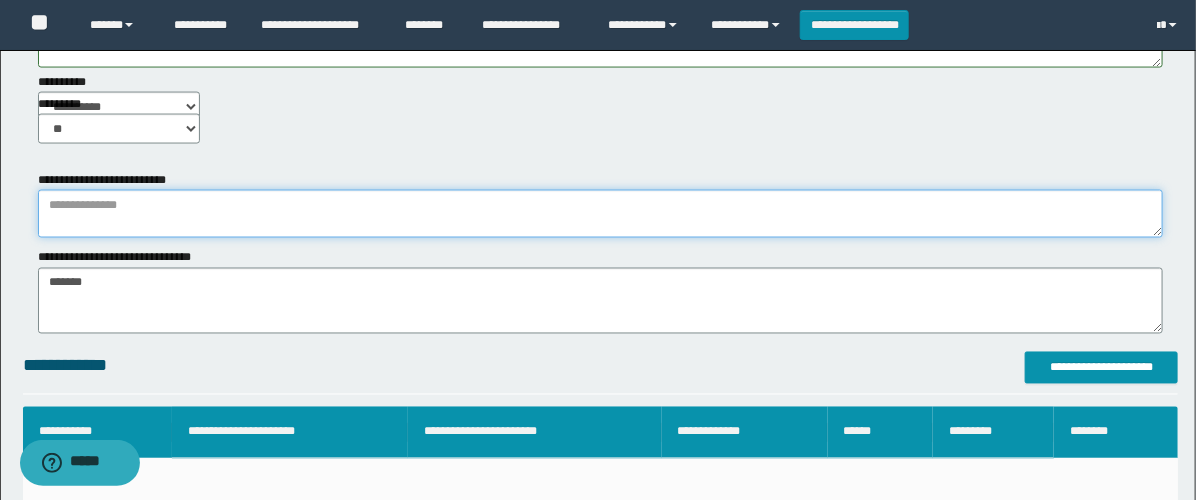 click at bounding box center (600, 214) 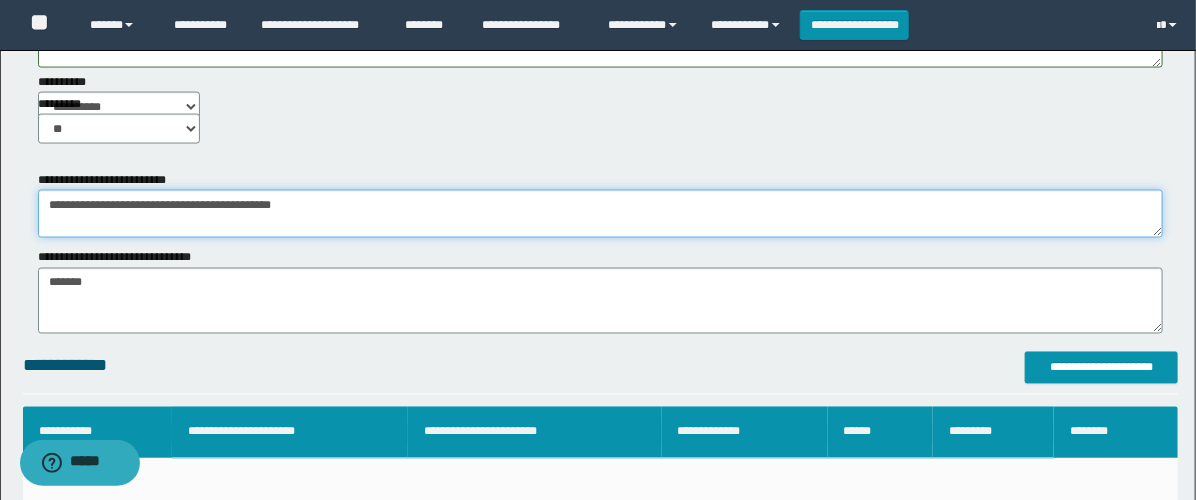 type on "**********" 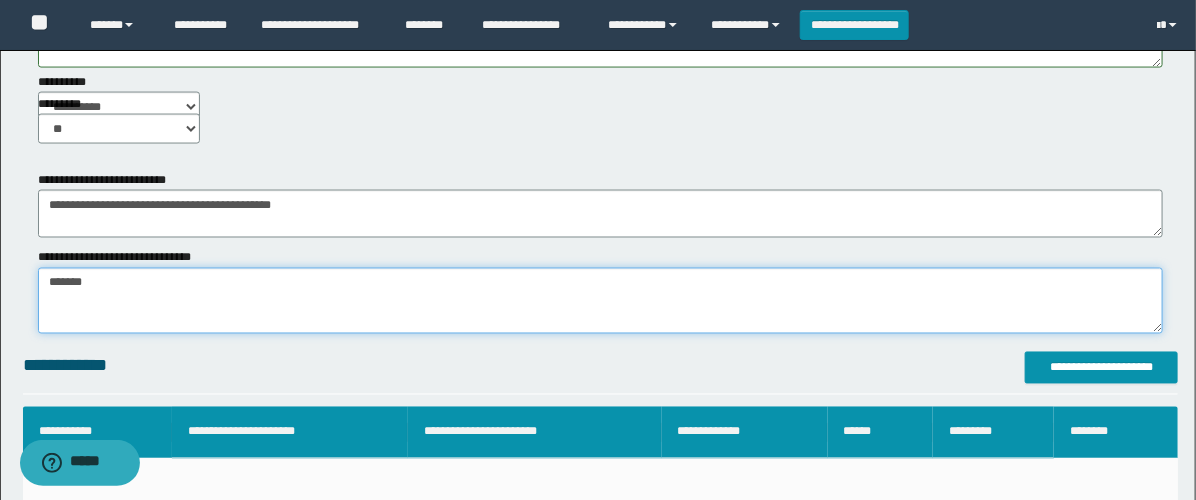 drag, startPoint x: 0, startPoint y: 252, endPoint x: 0, endPoint y: 228, distance: 24 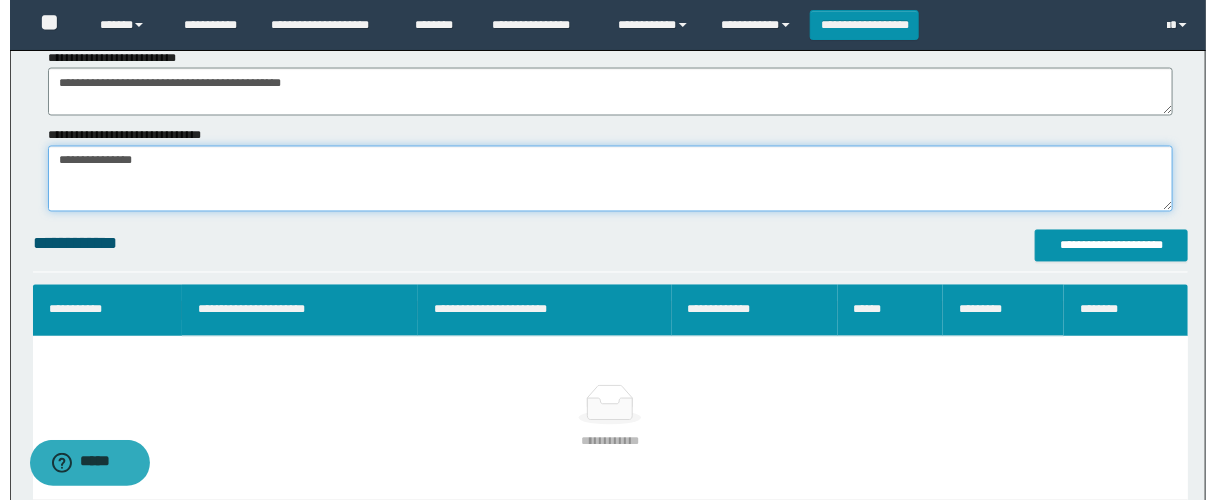 scroll, scrollTop: 1384, scrollLeft: 0, axis: vertical 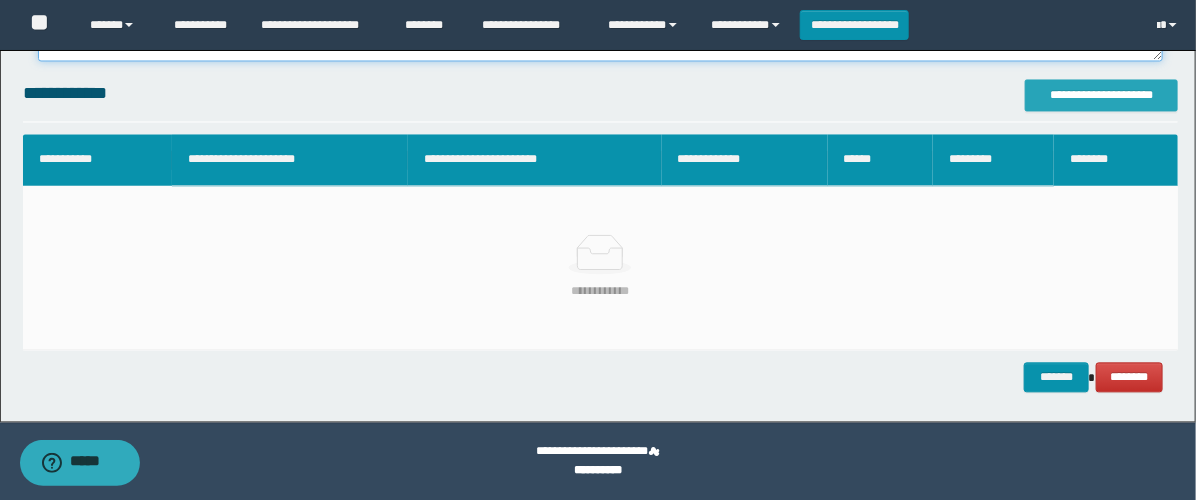 type on "**********" 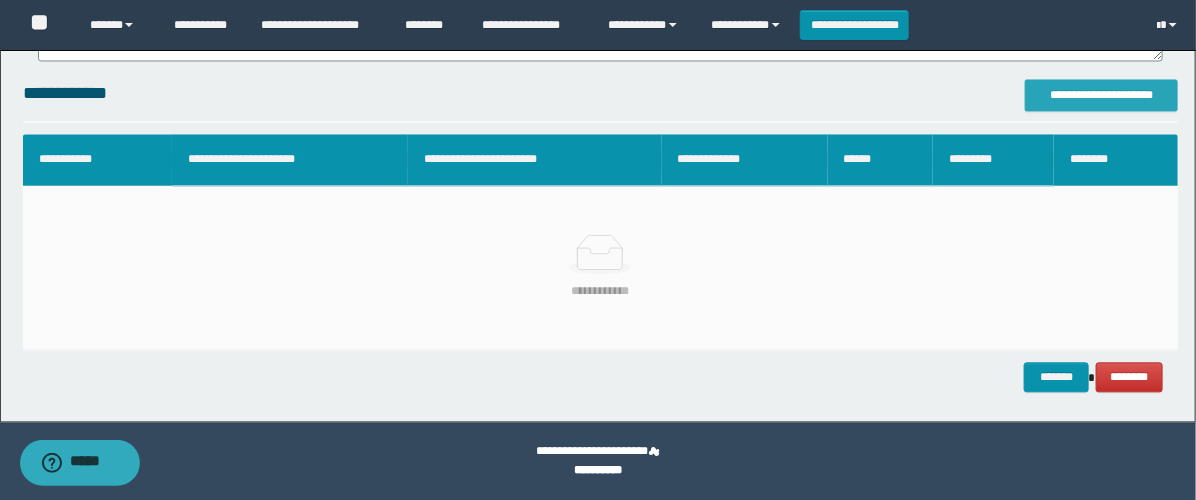 click on "**********" at bounding box center [1101, 95] 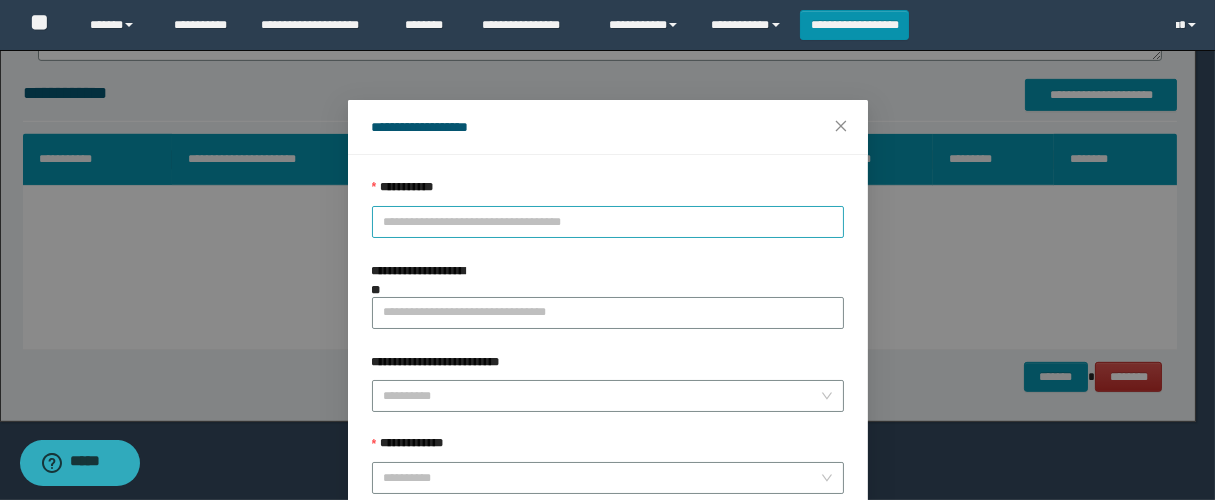 click on "**********" at bounding box center [608, 222] 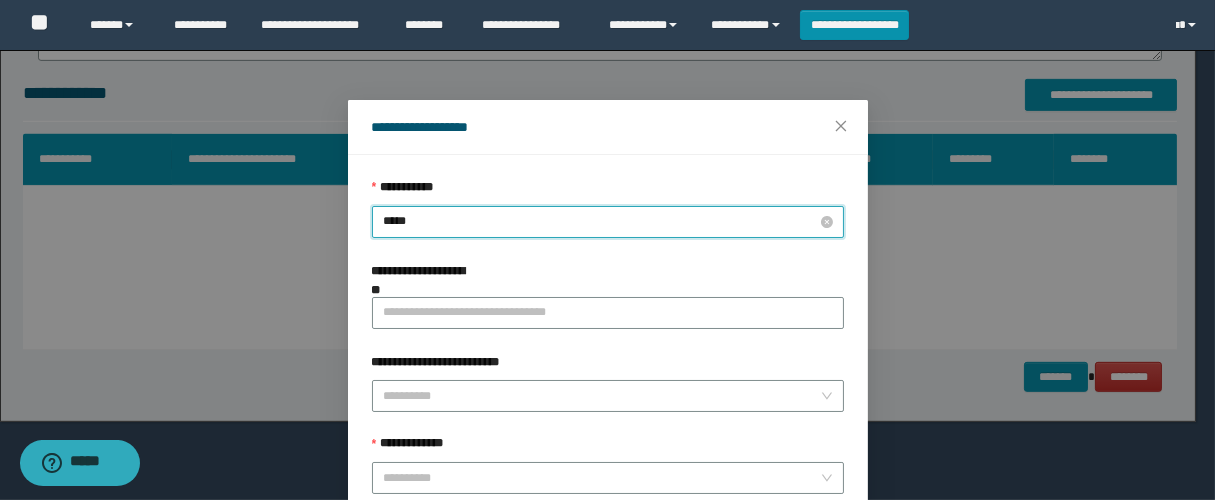 type on "******" 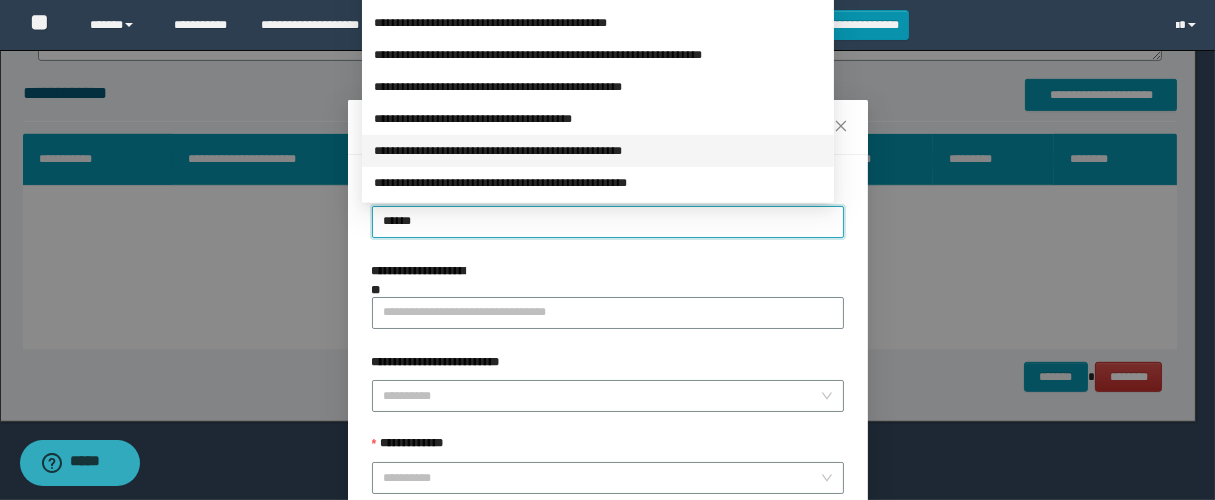 click on "**********" at bounding box center (598, 151) 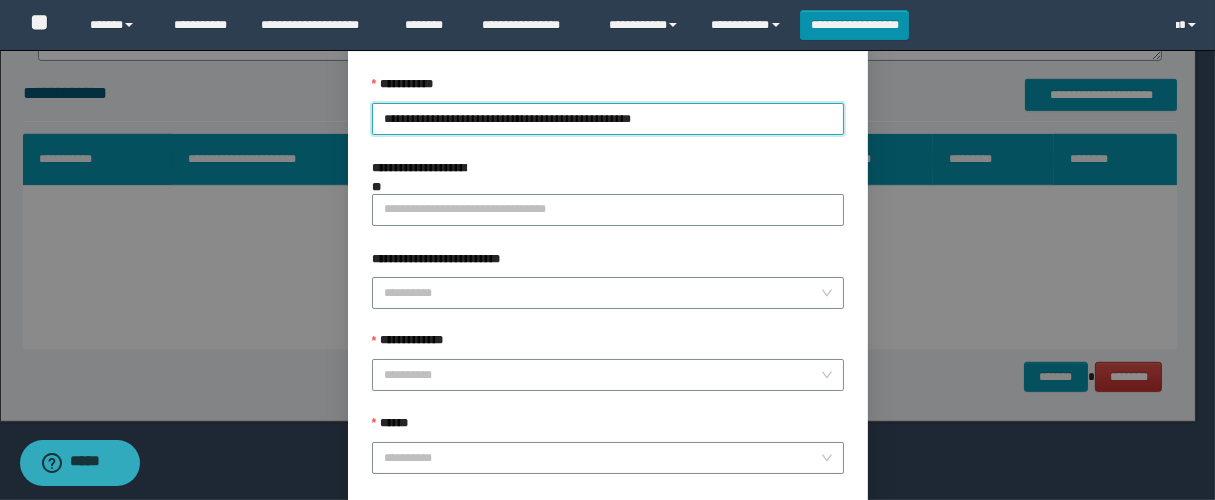 scroll, scrollTop: 222, scrollLeft: 0, axis: vertical 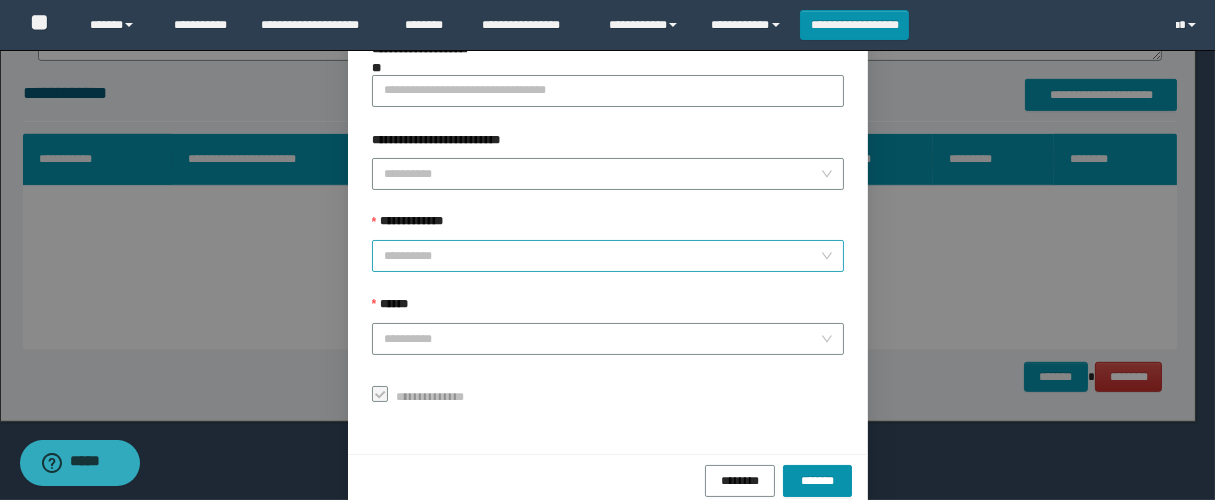 click on "**********" at bounding box center (602, 256) 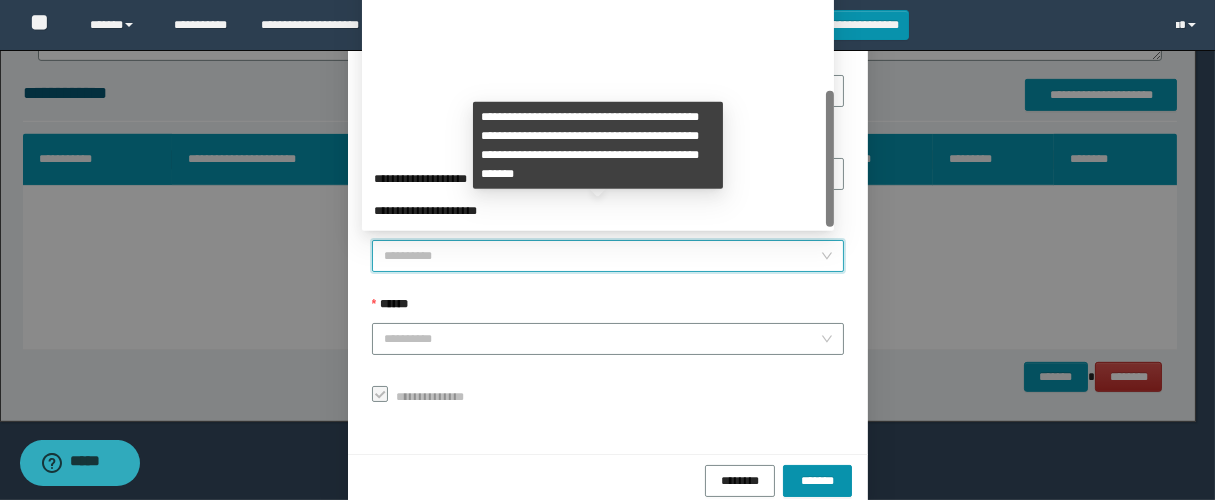 scroll, scrollTop: 224, scrollLeft: 0, axis: vertical 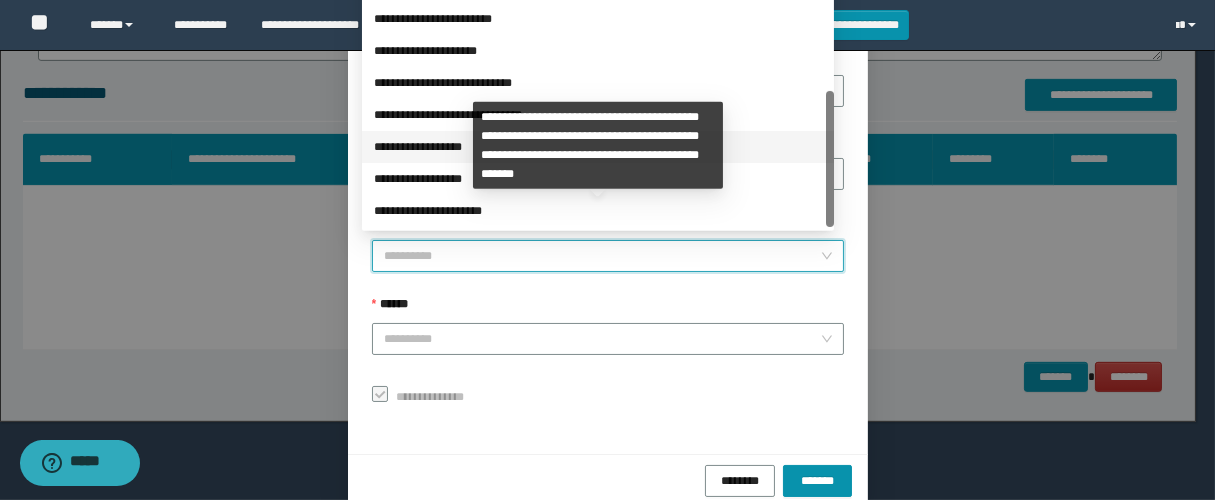 click on "**********" at bounding box center (598, 147) 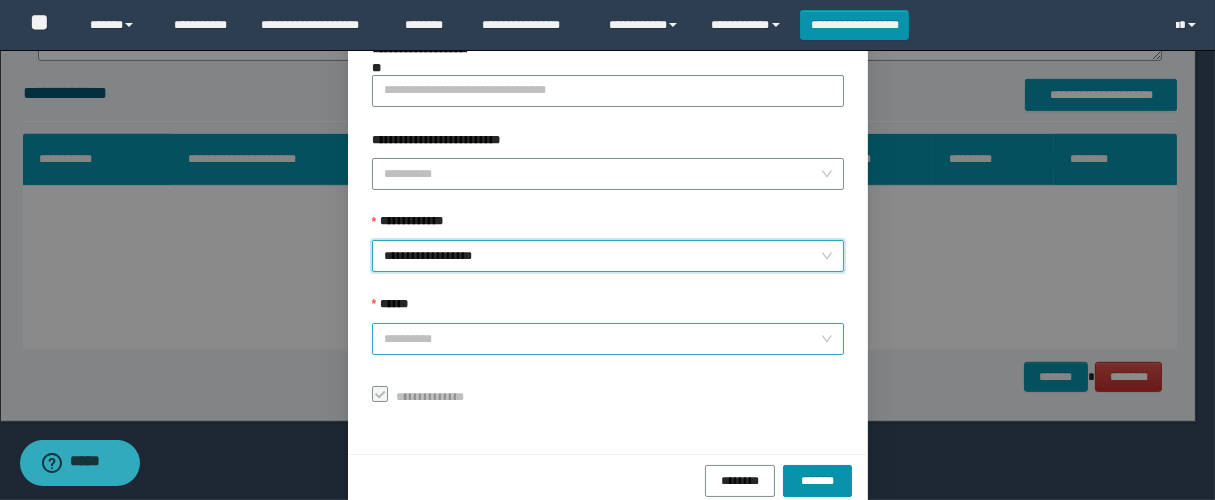 click on "******" at bounding box center [602, 339] 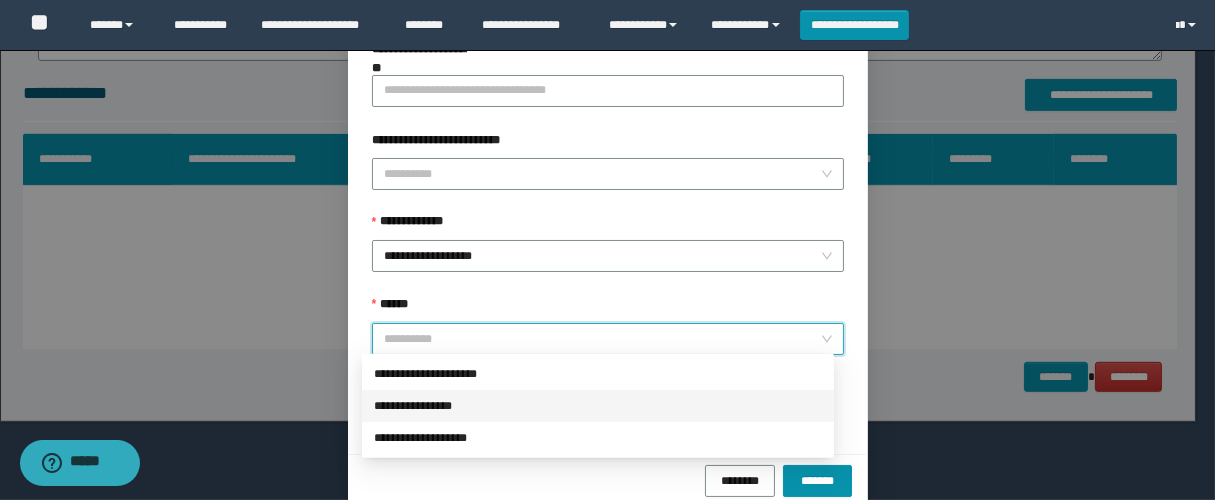 drag, startPoint x: 438, startPoint y: 404, endPoint x: 454, endPoint y: 405, distance: 16.03122 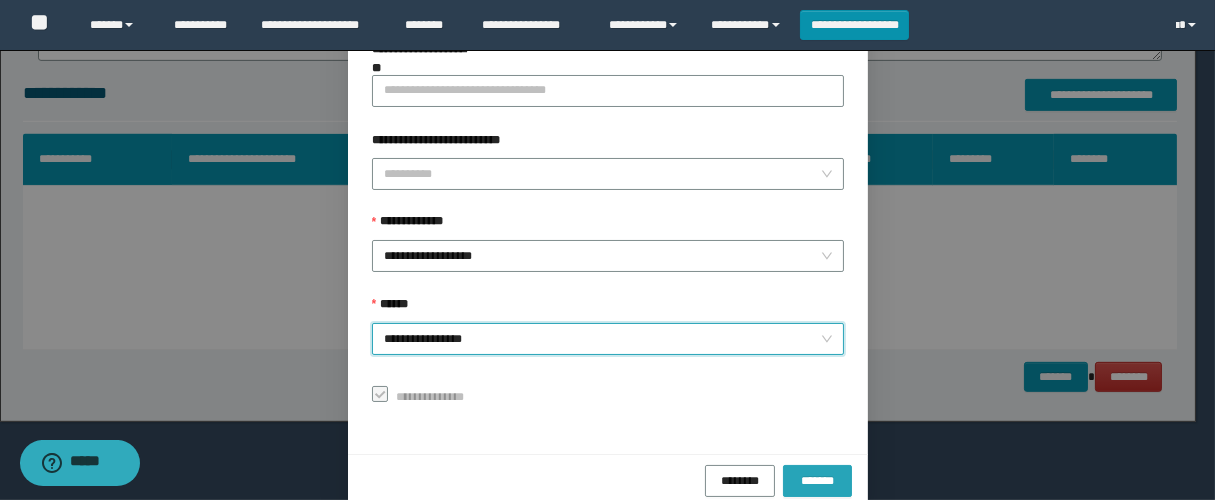 click on "*******" at bounding box center [817, 481] 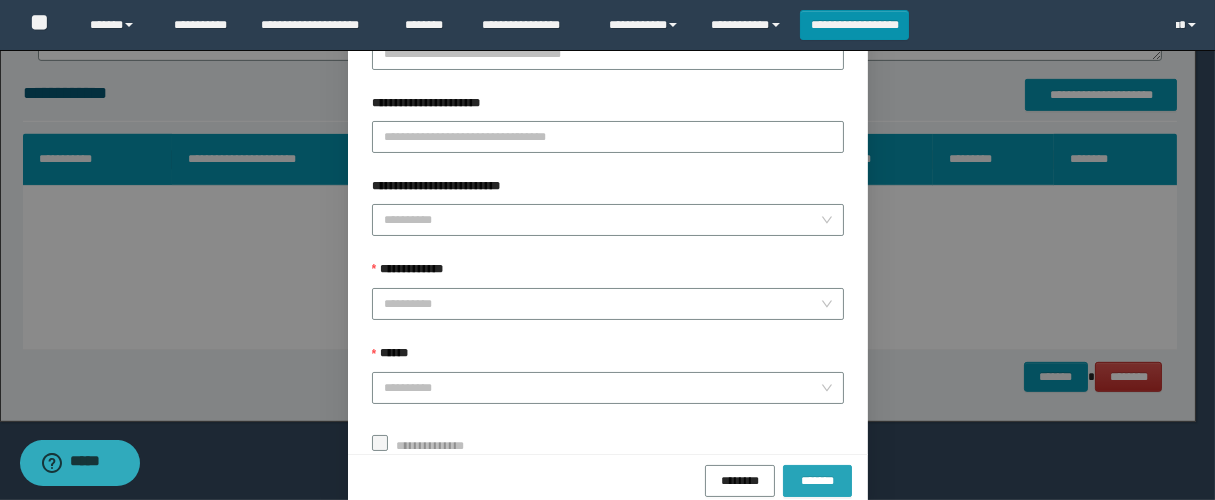 scroll, scrollTop: 274, scrollLeft: 0, axis: vertical 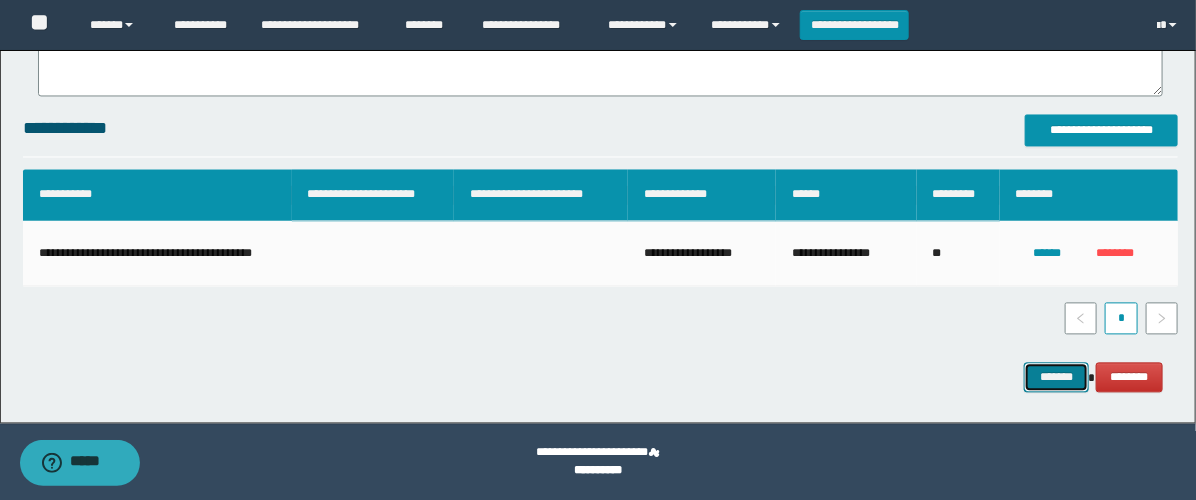 click on "*******" at bounding box center (1056, 377) 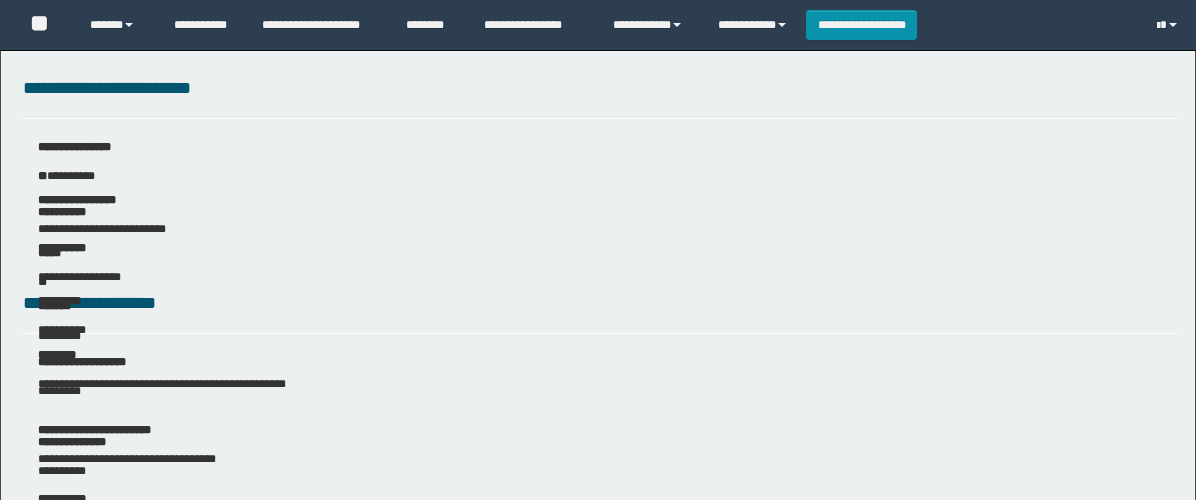 scroll, scrollTop: 0, scrollLeft: 0, axis: both 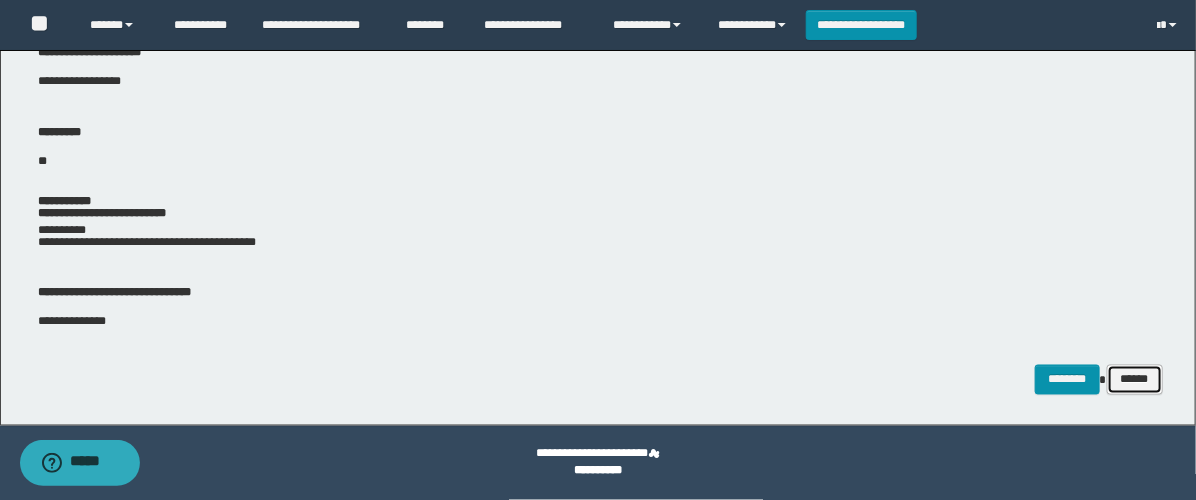 click on "******" at bounding box center (1135, 380) 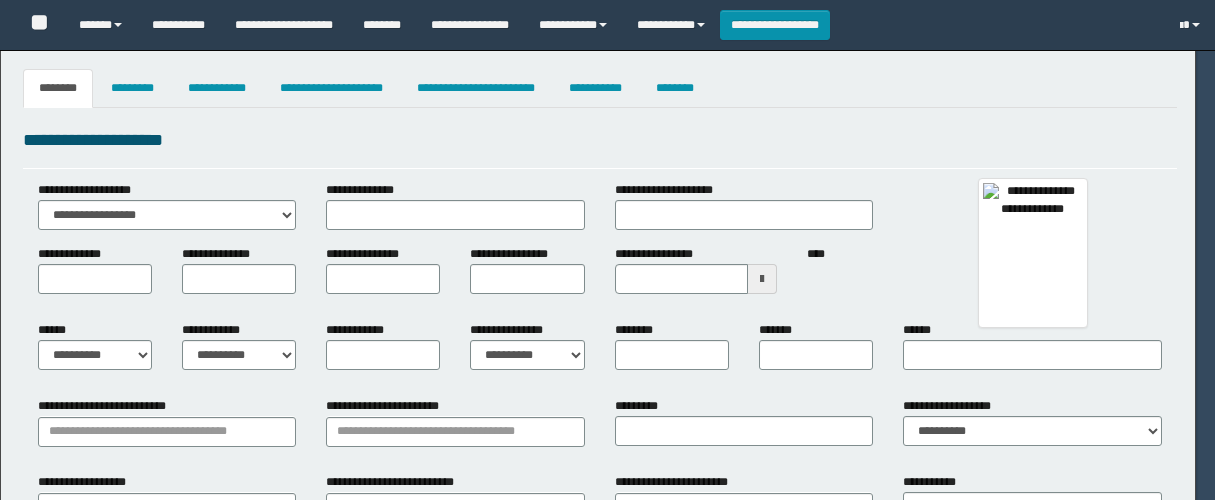 type on "*********" 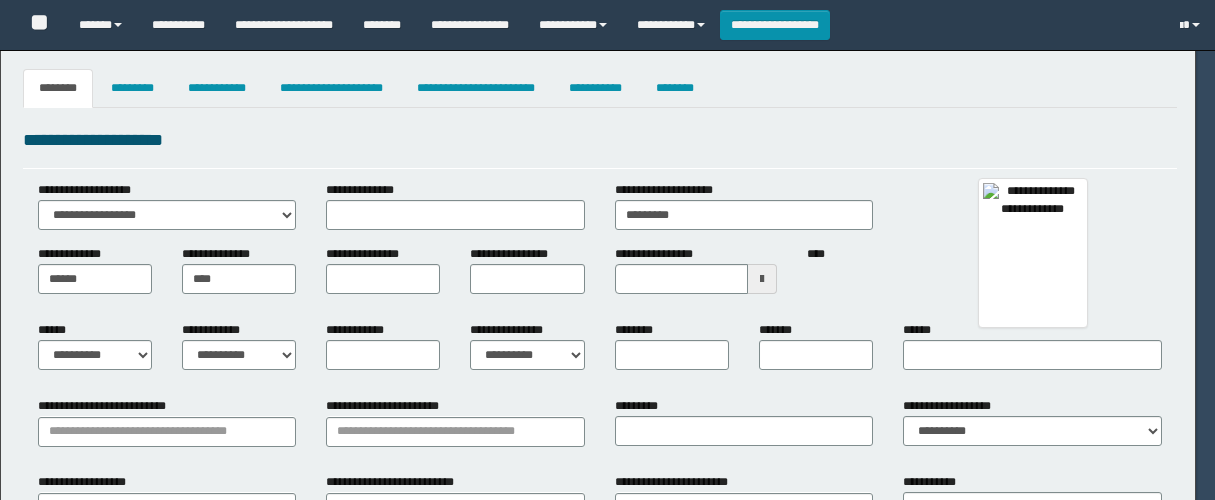 type on "*******" 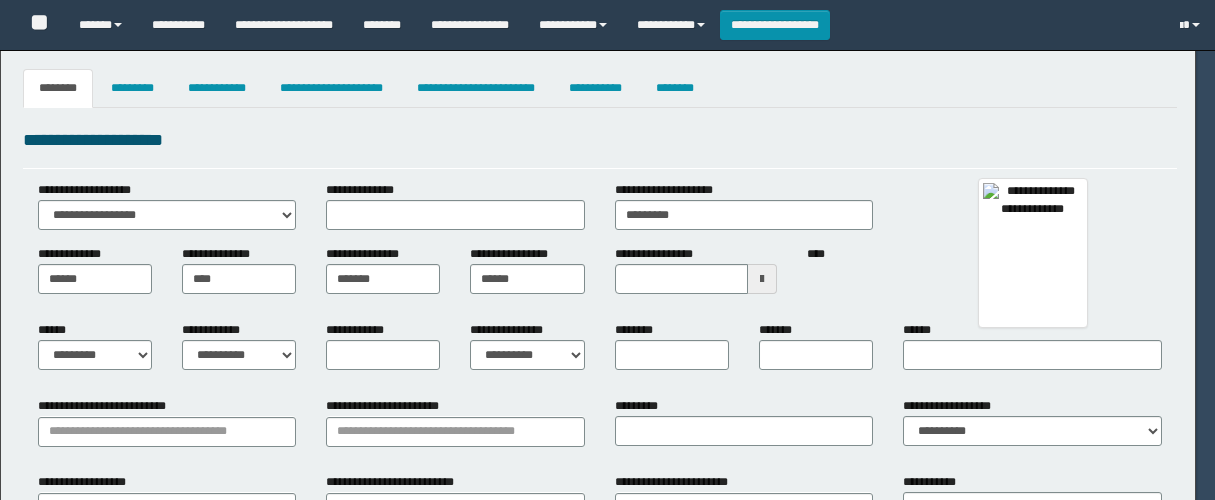 select on "*" 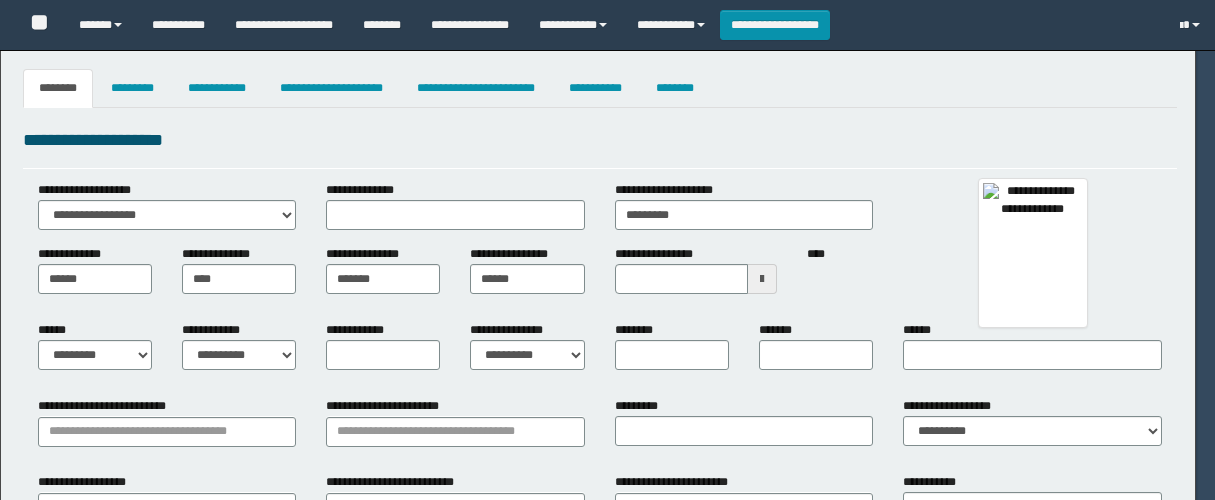 select on "*" 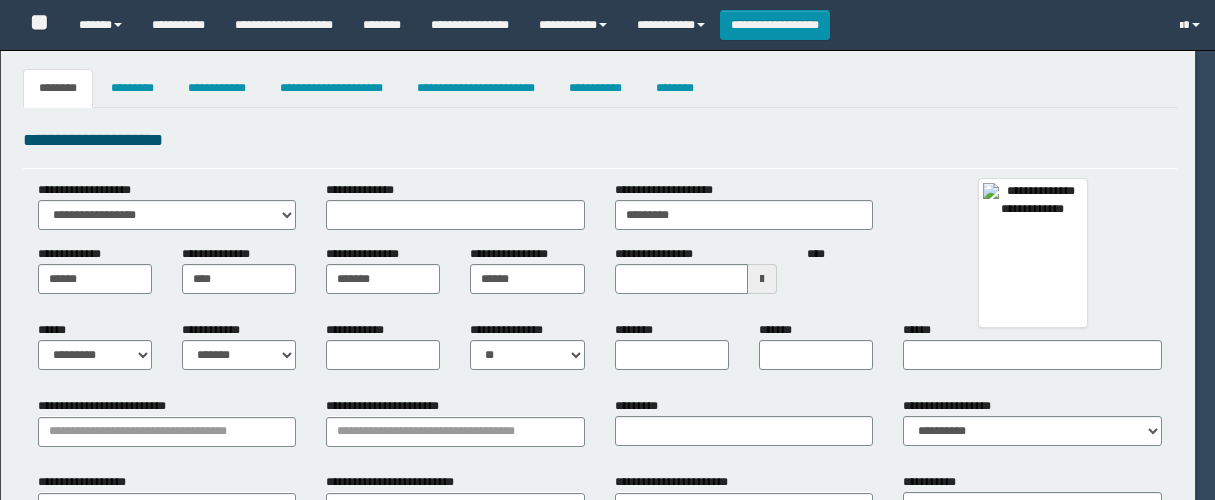 type on "**********" 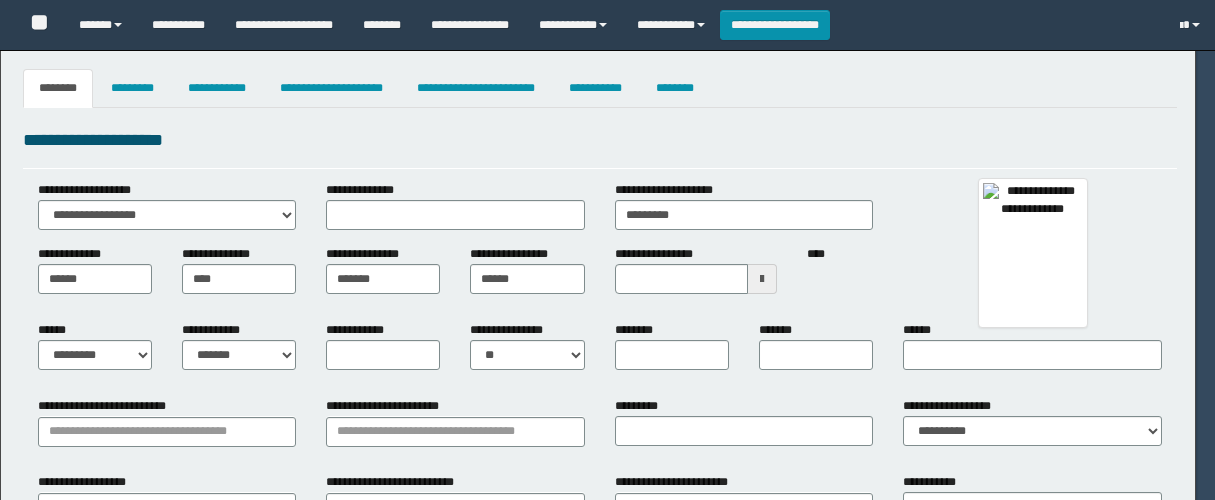 type on "**********" 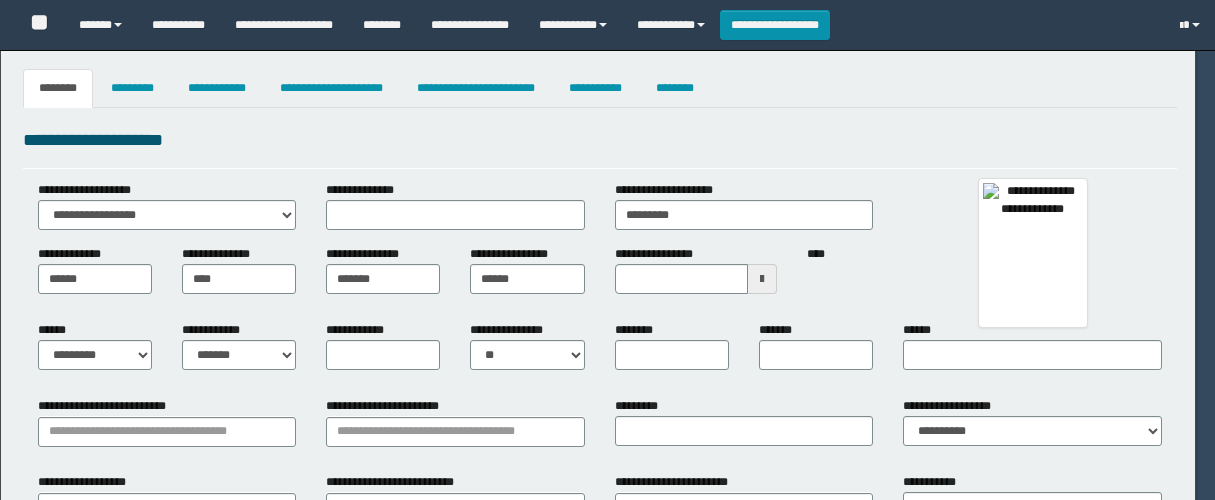 type on "******" 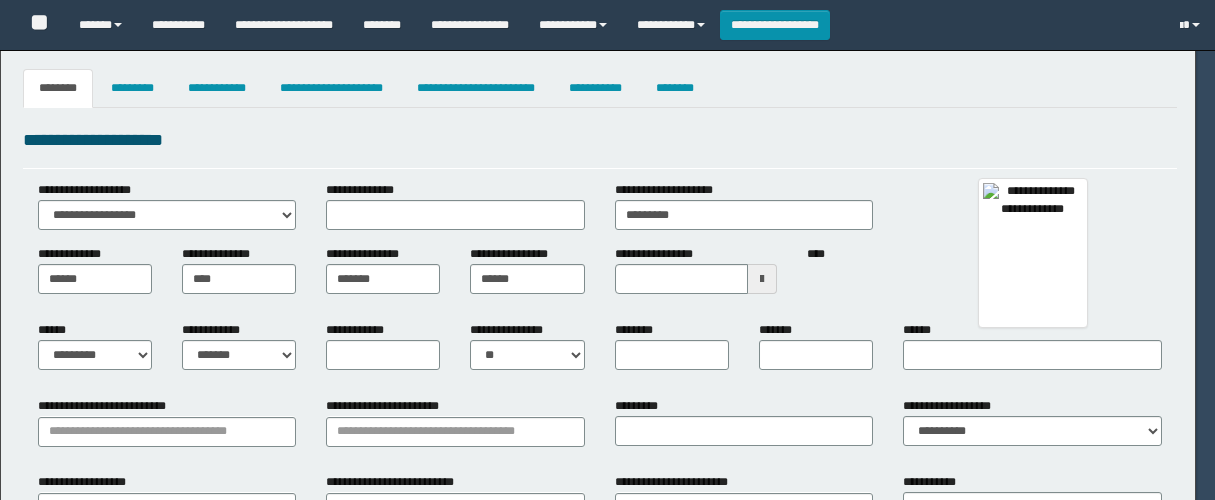 select on "*" 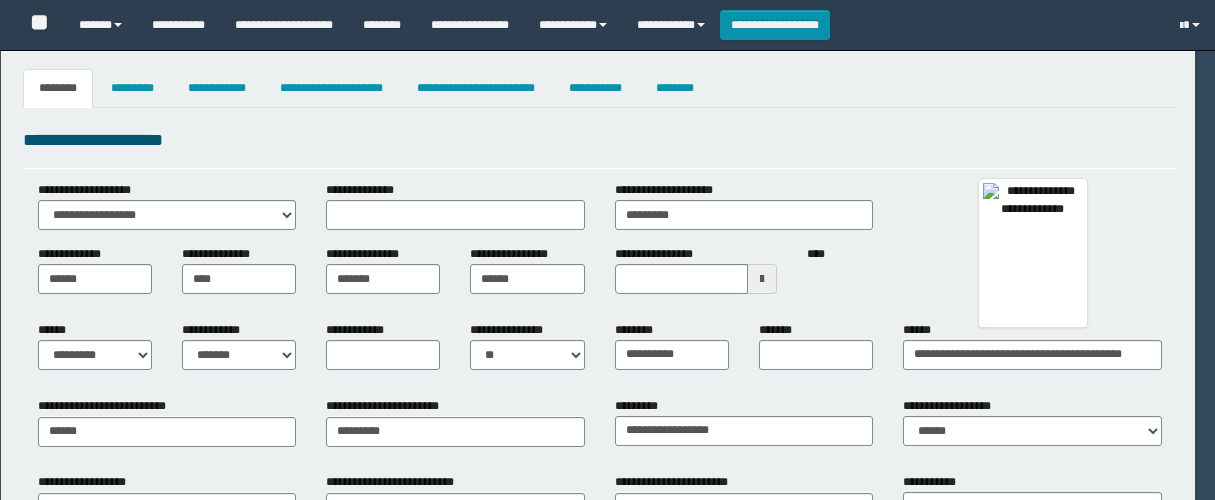 type on "********" 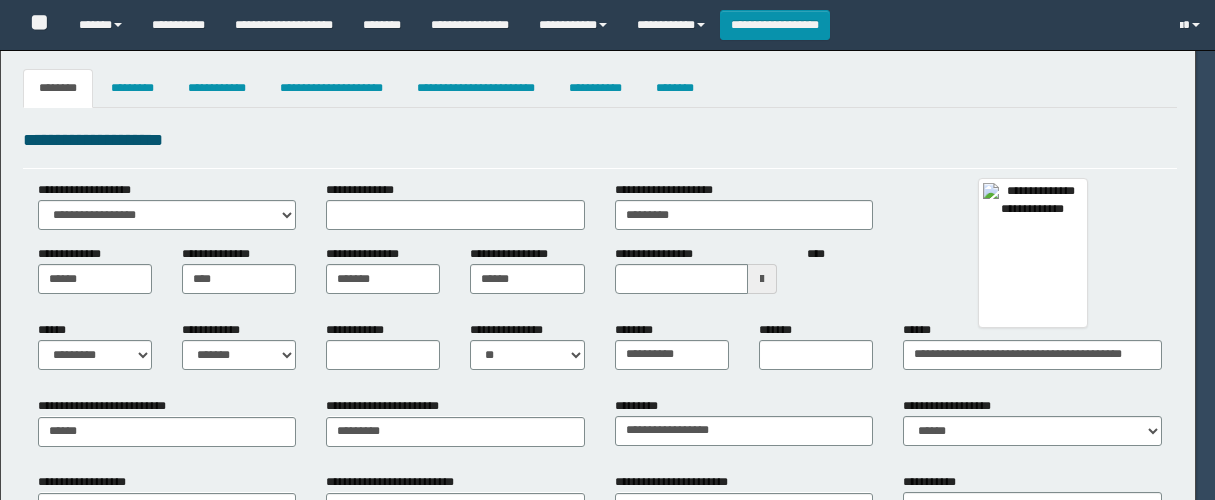 type on "******" 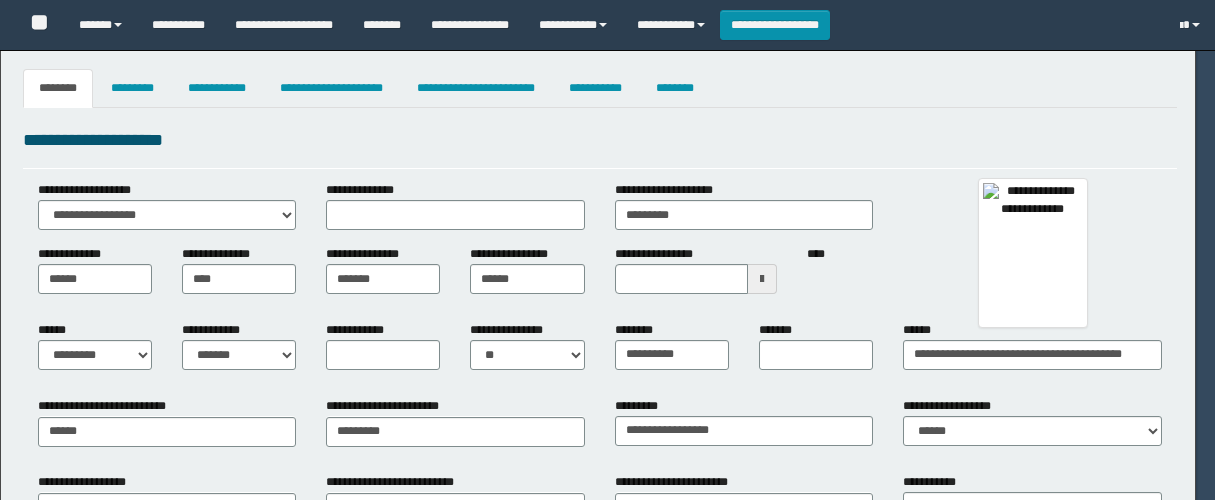 type on "*********" 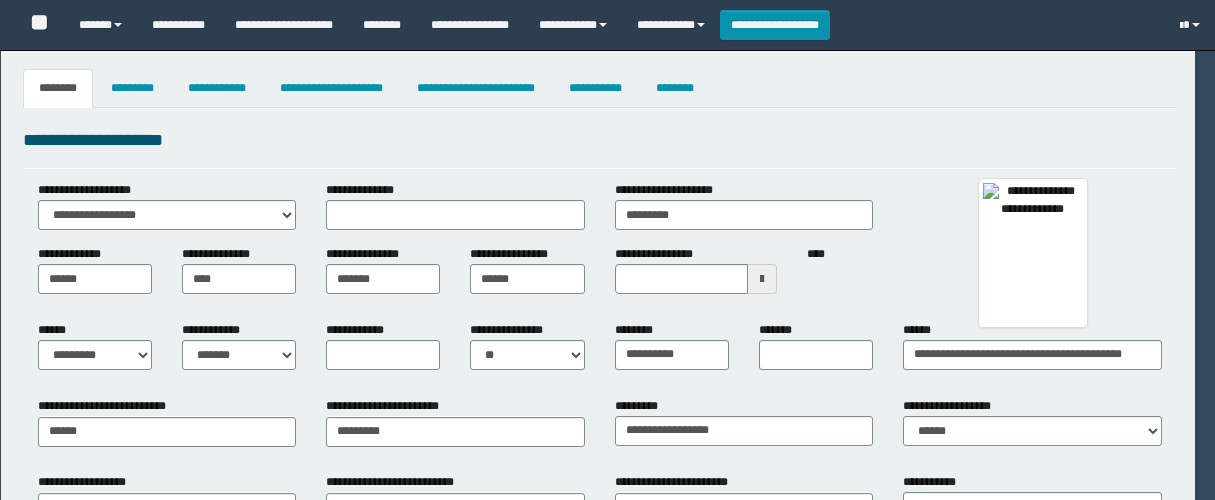 select on "**" 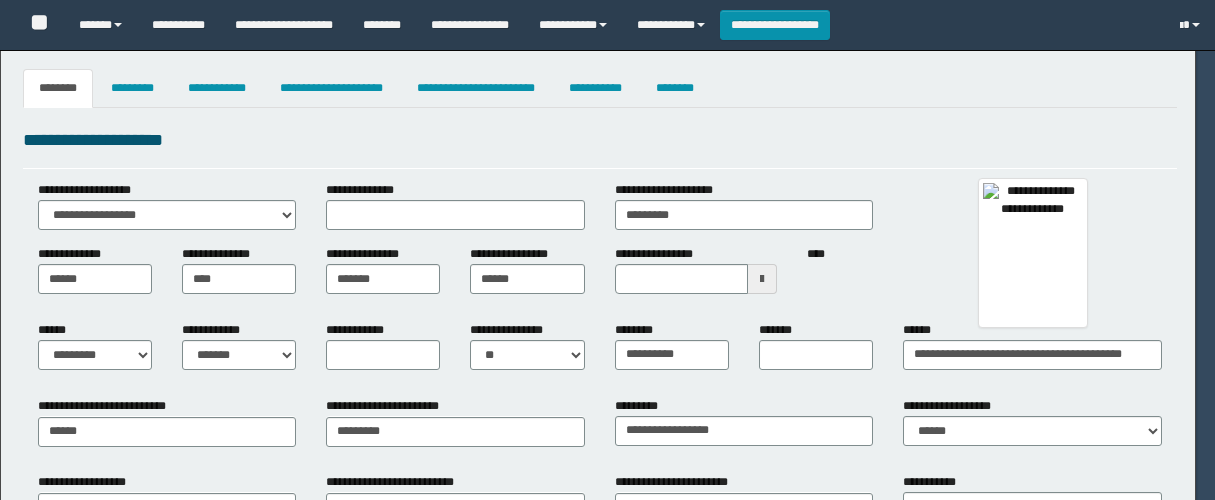 type on "**********" 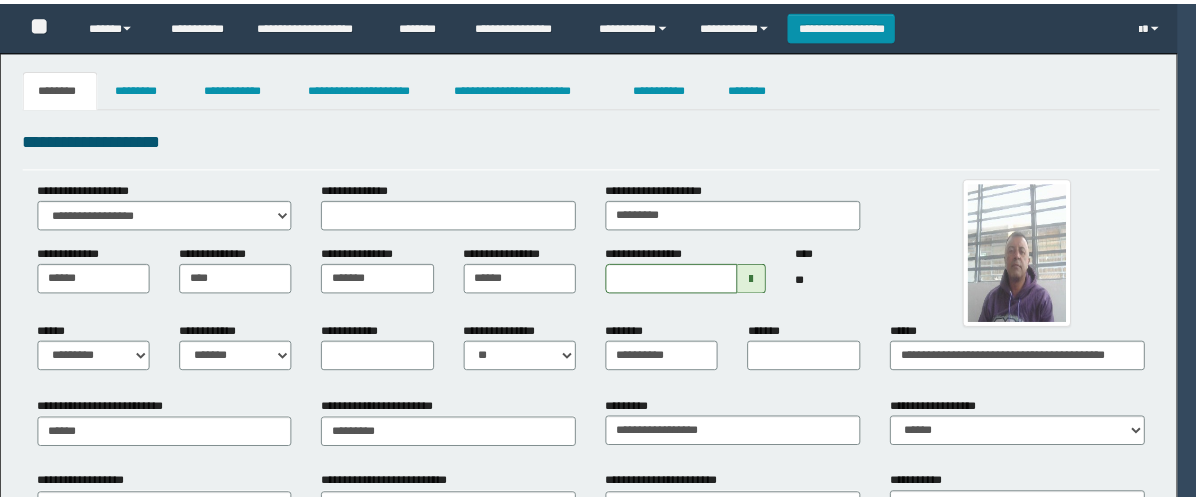 scroll, scrollTop: 0, scrollLeft: 0, axis: both 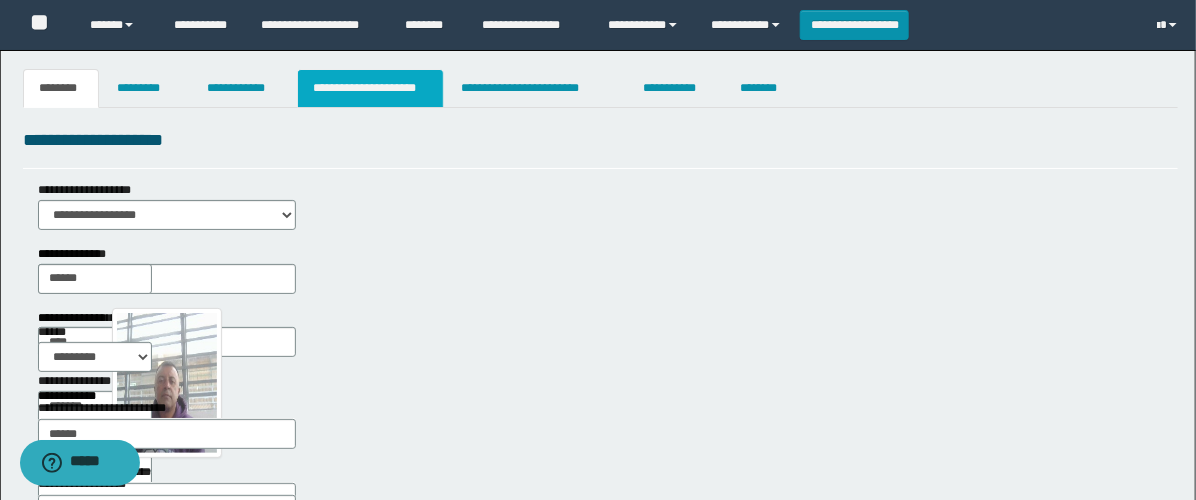 click on "**********" at bounding box center [370, 88] 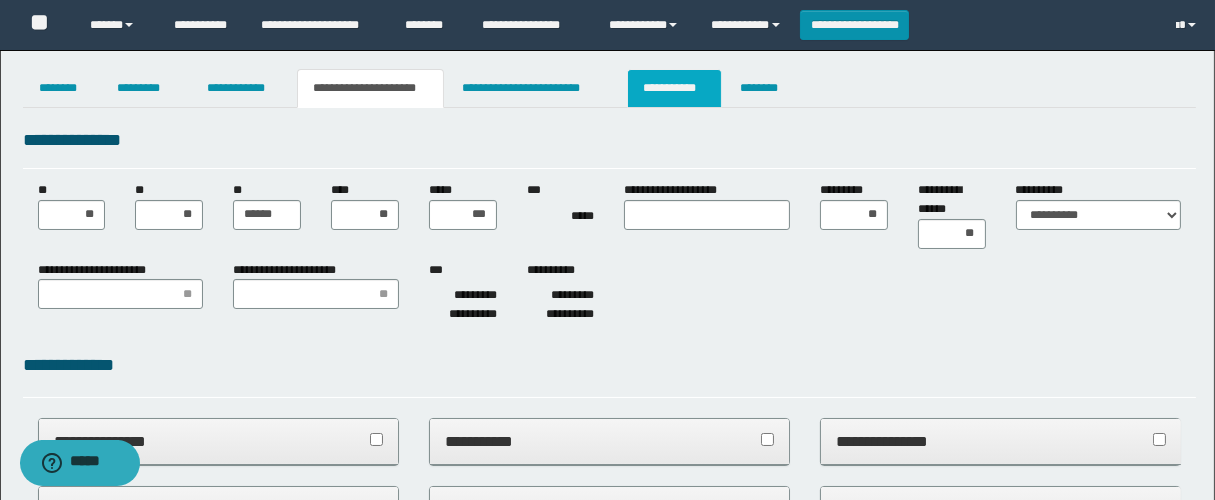 click on "**********" at bounding box center [674, 88] 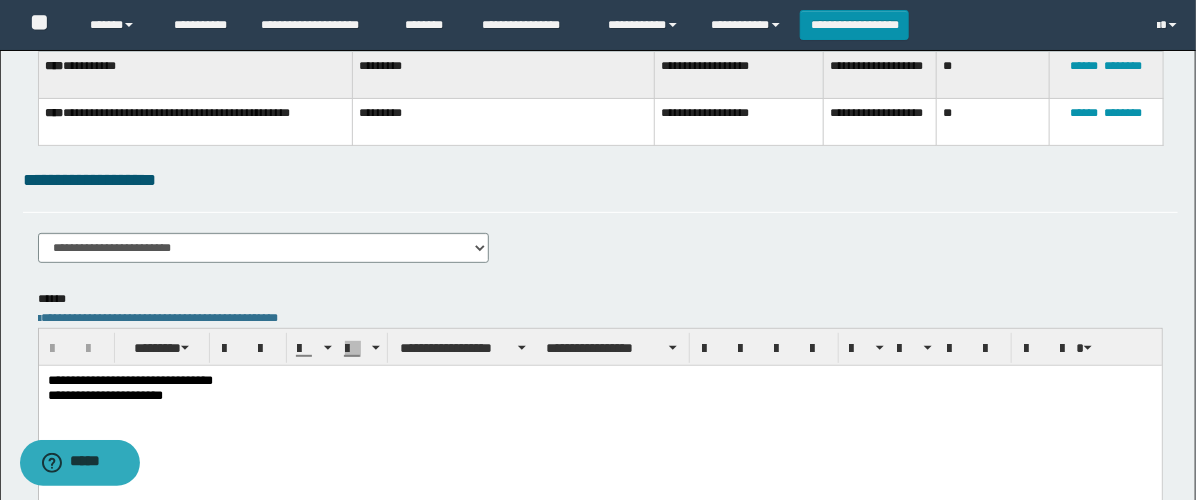 scroll, scrollTop: 222, scrollLeft: 0, axis: vertical 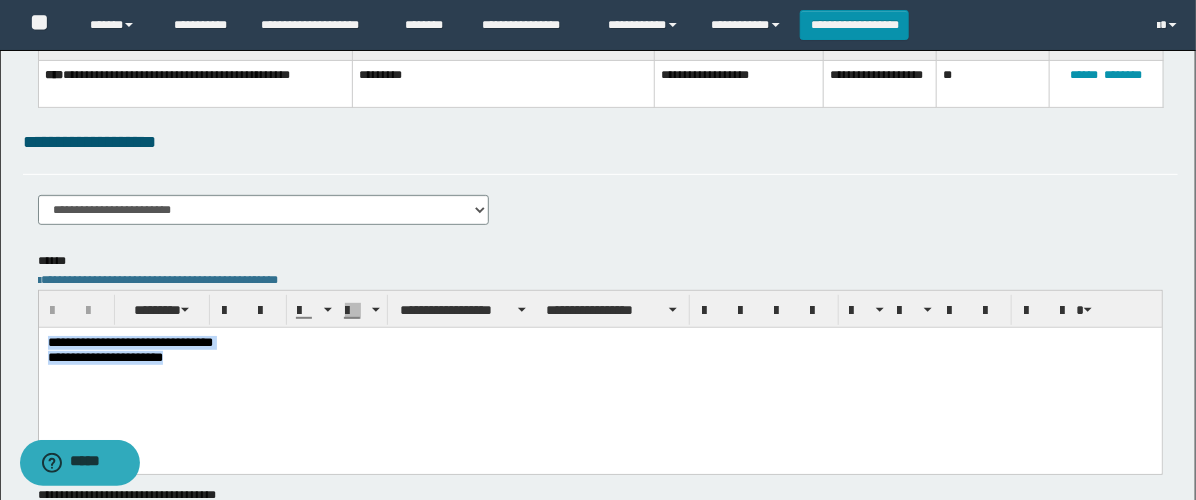 drag, startPoint x: 367, startPoint y: 409, endPoint x: 38, endPoint y: 662, distance: 415.03012 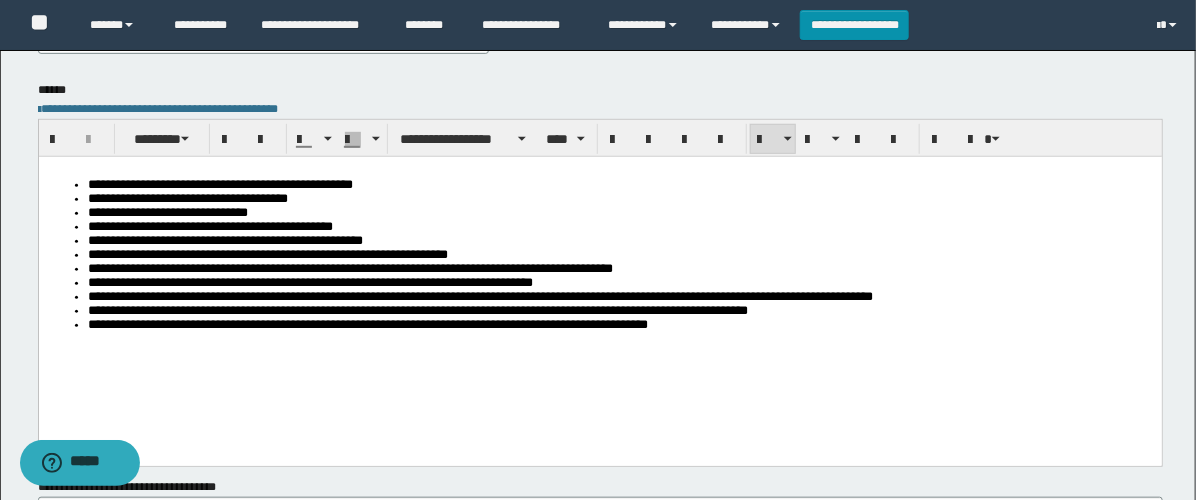 scroll, scrollTop: 444, scrollLeft: 0, axis: vertical 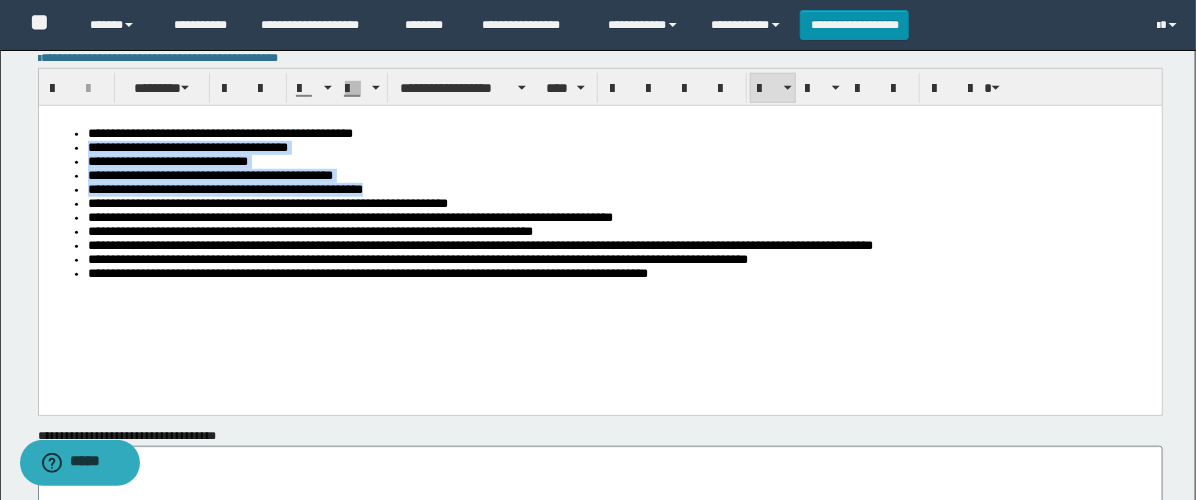 drag, startPoint x: 394, startPoint y: 196, endPoint x: 80, endPoint y: 152, distance: 317.0678 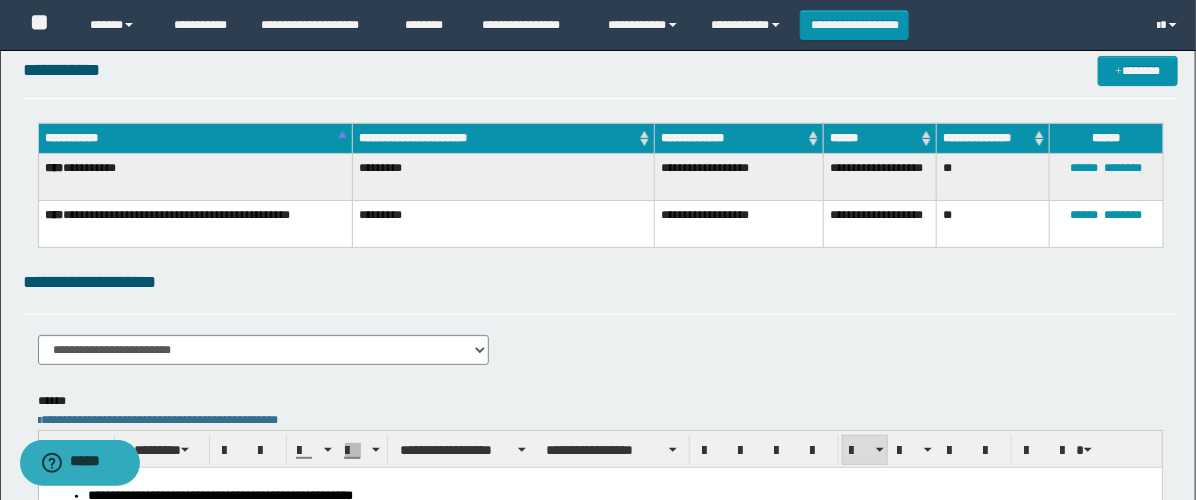 scroll, scrollTop: 0, scrollLeft: 0, axis: both 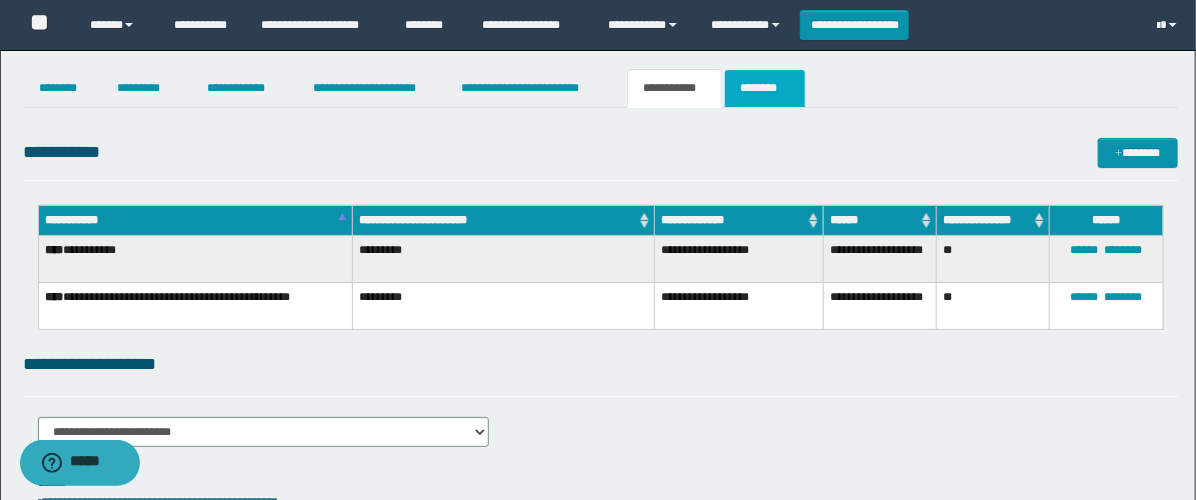 click on "********" at bounding box center (765, 88) 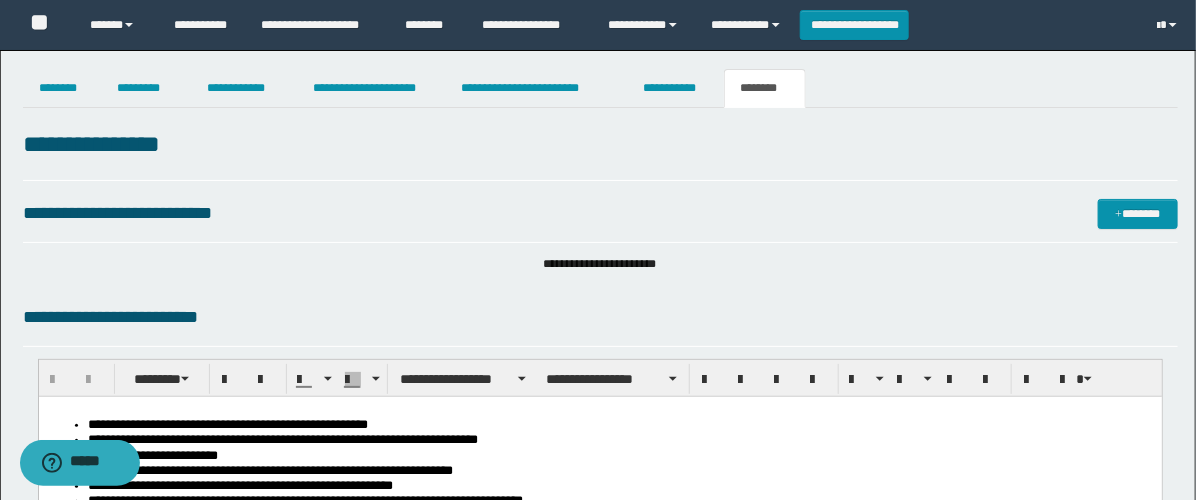 scroll, scrollTop: 0, scrollLeft: 0, axis: both 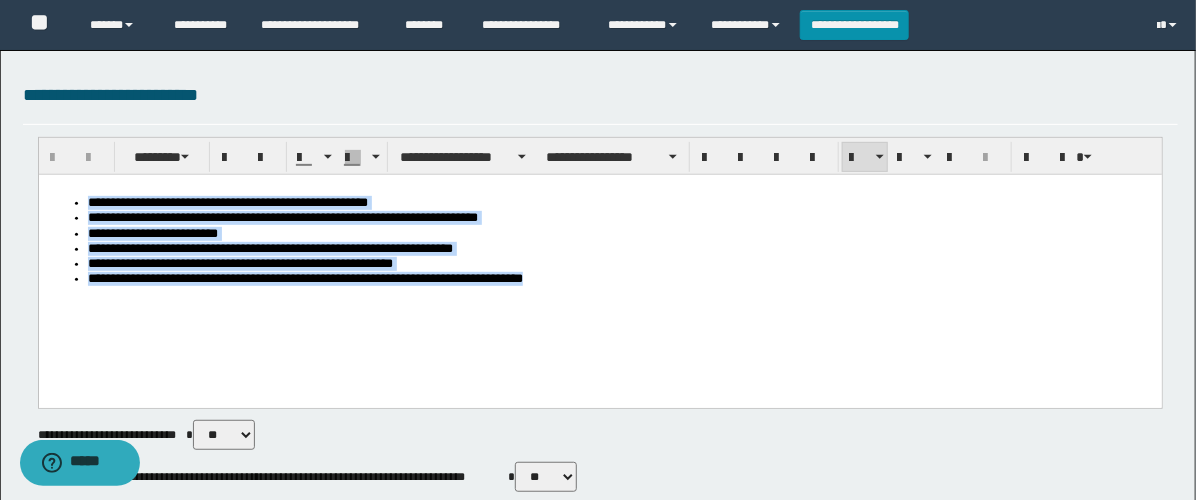 drag, startPoint x: 609, startPoint y: 320, endPoint x: -1, endPoint y: 149, distance: 633.5148 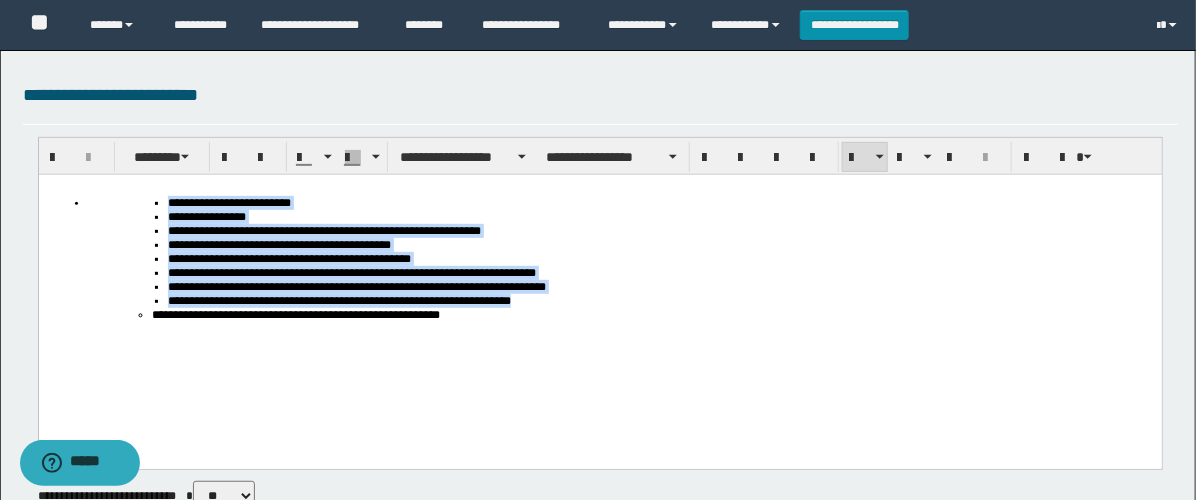 drag, startPoint x: 512, startPoint y: 334, endPoint x: -1, endPoint y: 95, distance: 565.9417 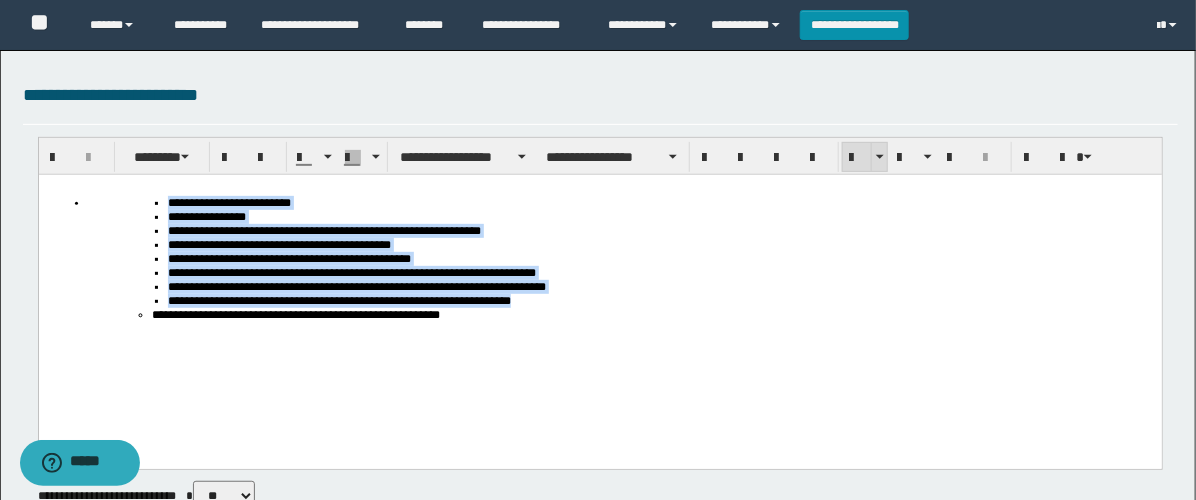 click at bounding box center [857, 158] 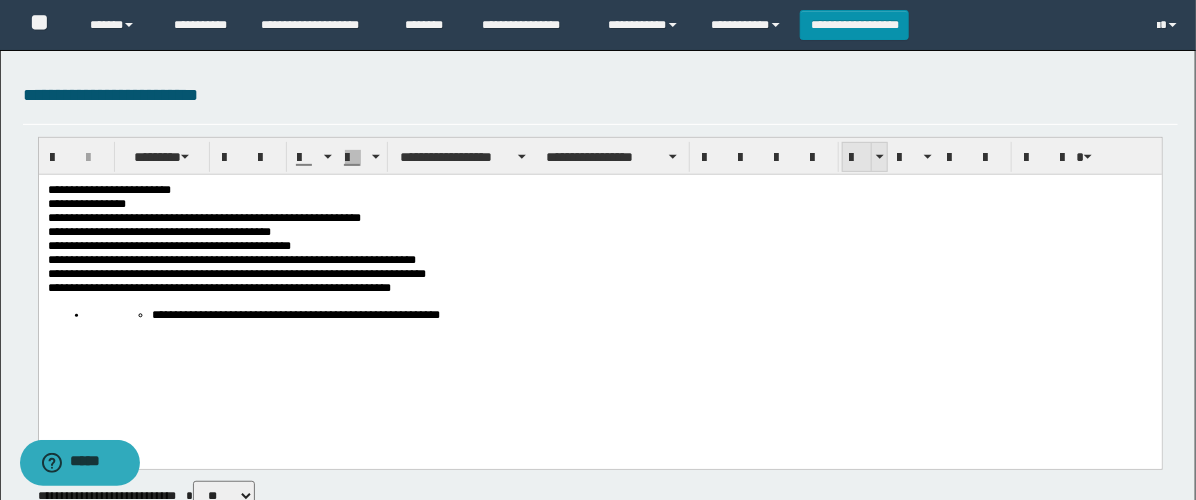 click at bounding box center [857, 158] 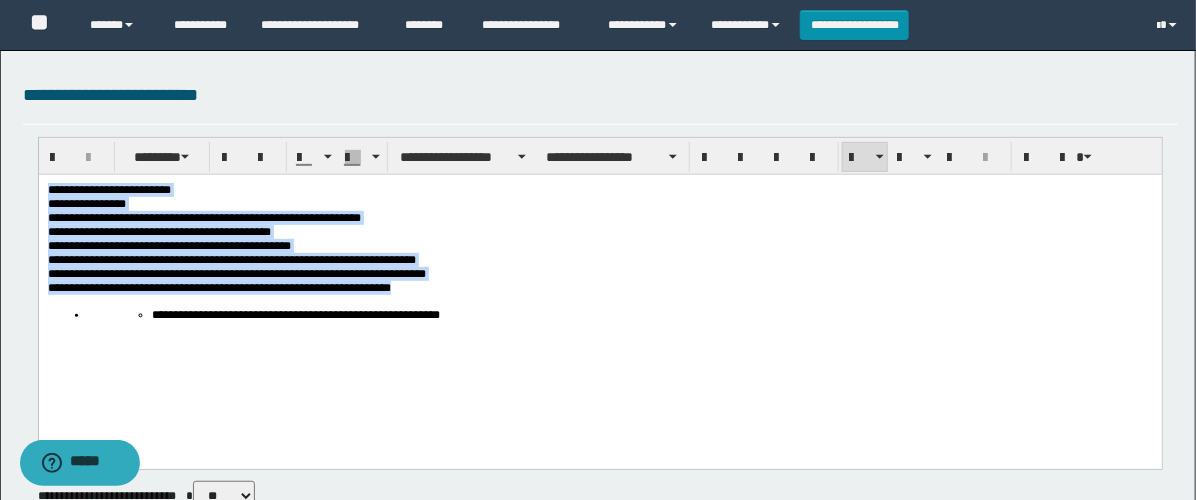 drag, startPoint x: 512, startPoint y: 332, endPoint x: -1, endPoint y: 137, distance: 548.81146 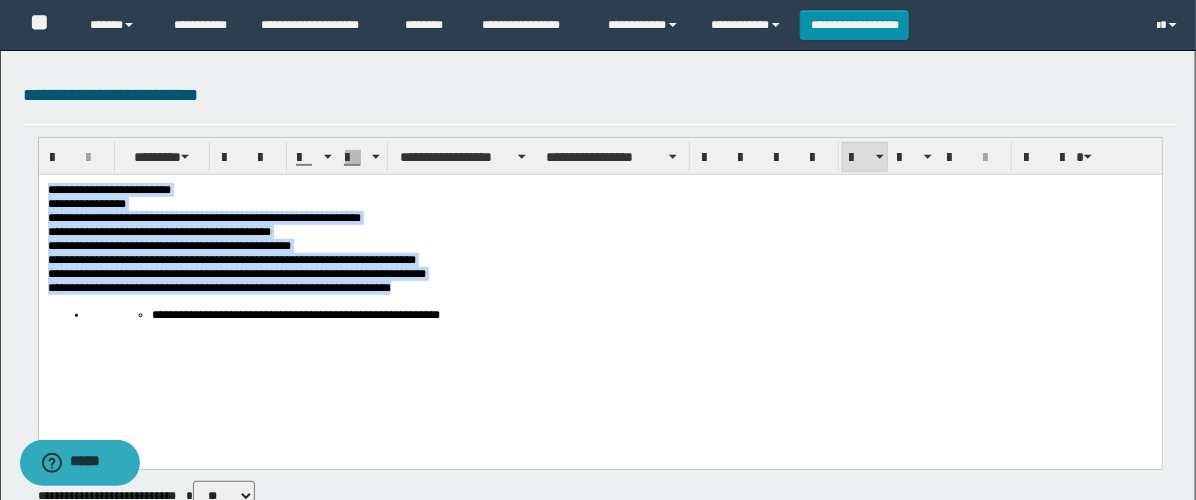 click on "**********" at bounding box center (599, 290) 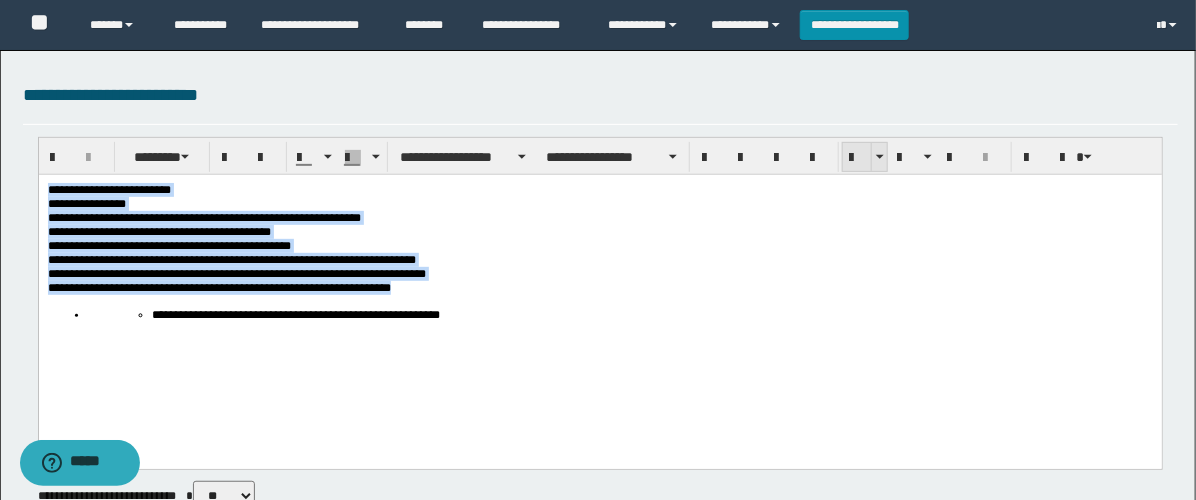 click at bounding box center (857, 158) 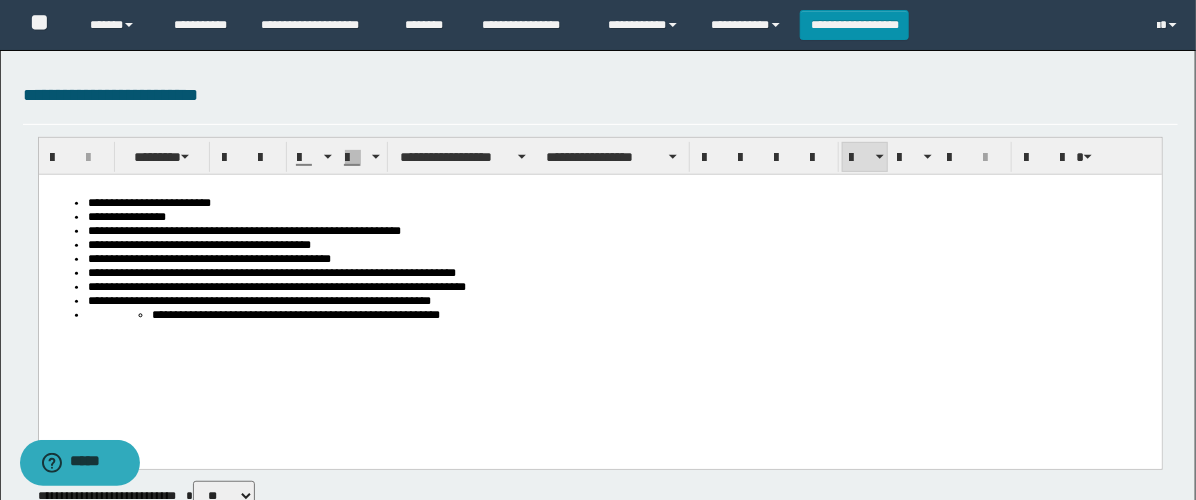click on "**********" at bounding box center (619, 300) 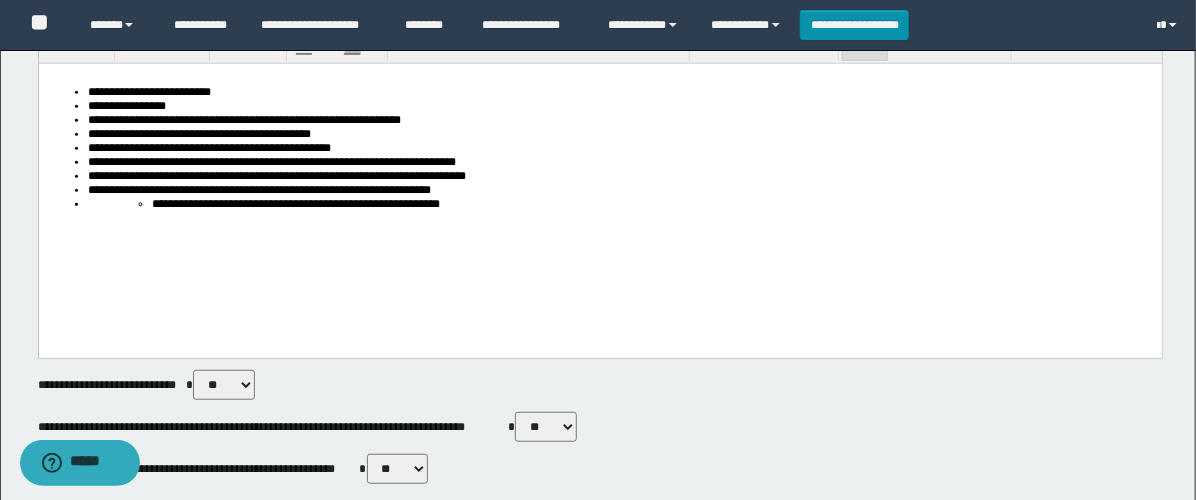 scroll, scrollTop: 555, scrollLeft: 0, axis: vertical 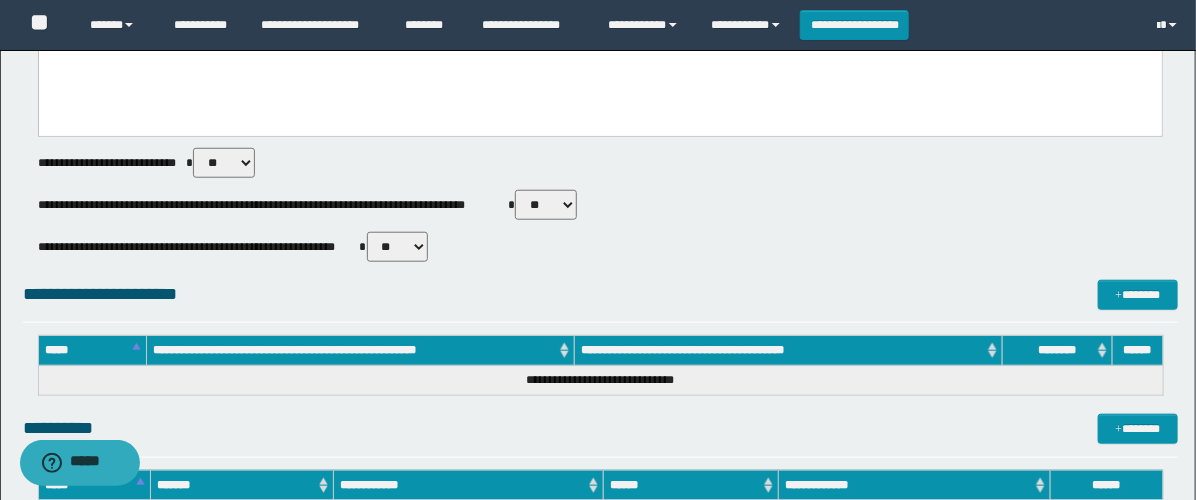 click on "**********" at bounding box center (600, 295) 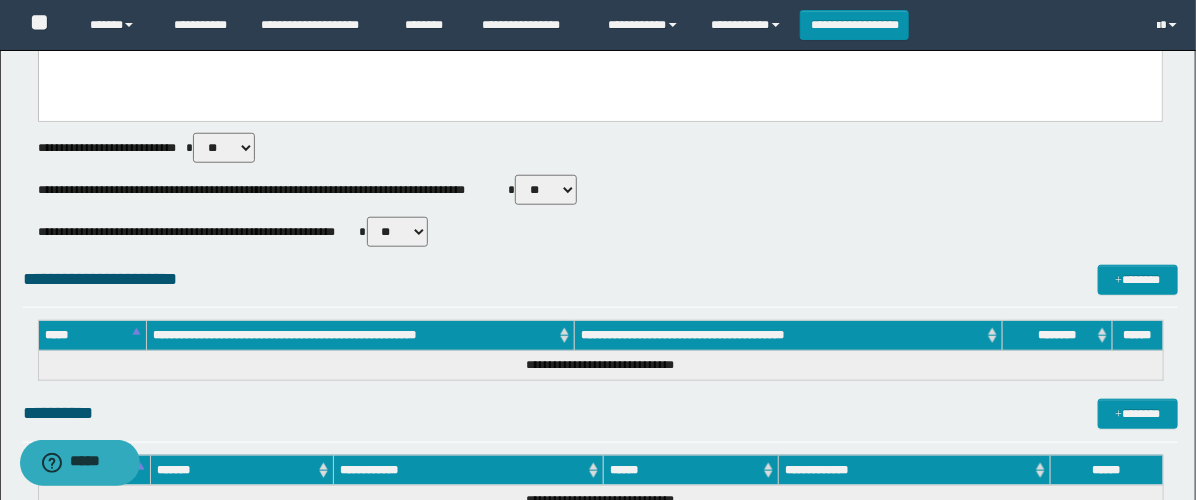 select on "****" 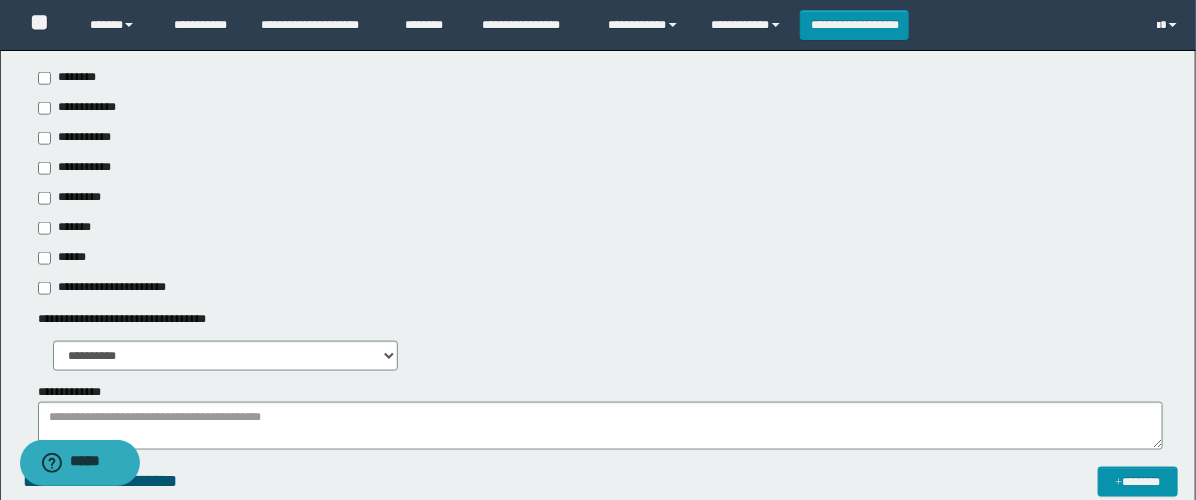 scroll, scrollTop: 777, scrollLeft: 0, axis: vertical 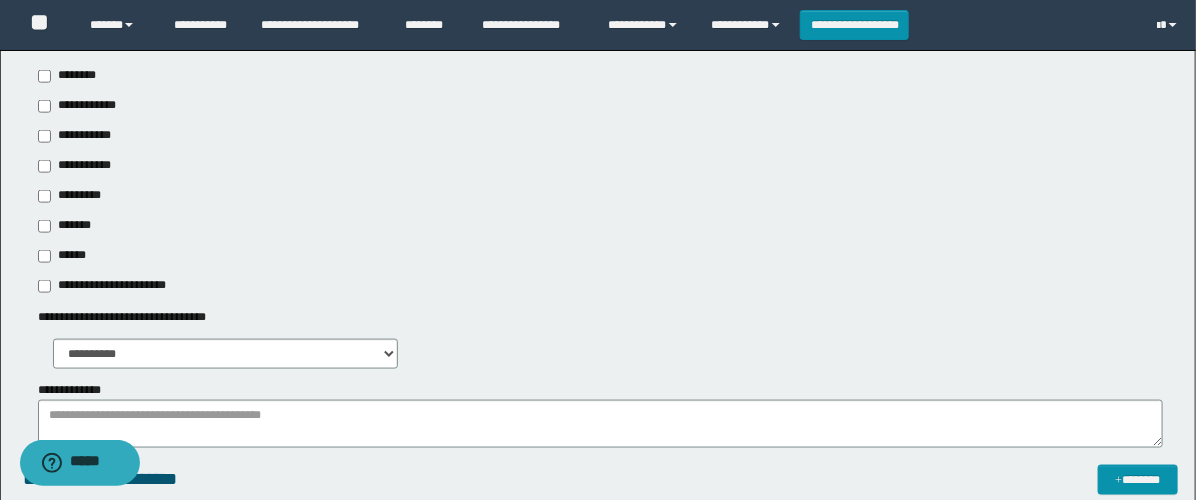 click on "**********" at bounding box center [76, 166] 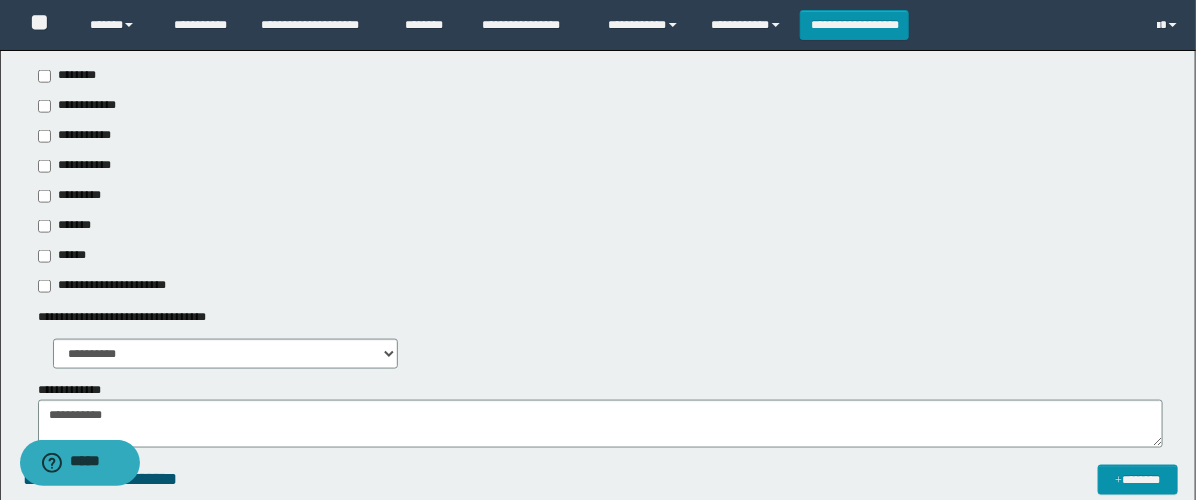 click on "**********" at bounding box center (81, 136) 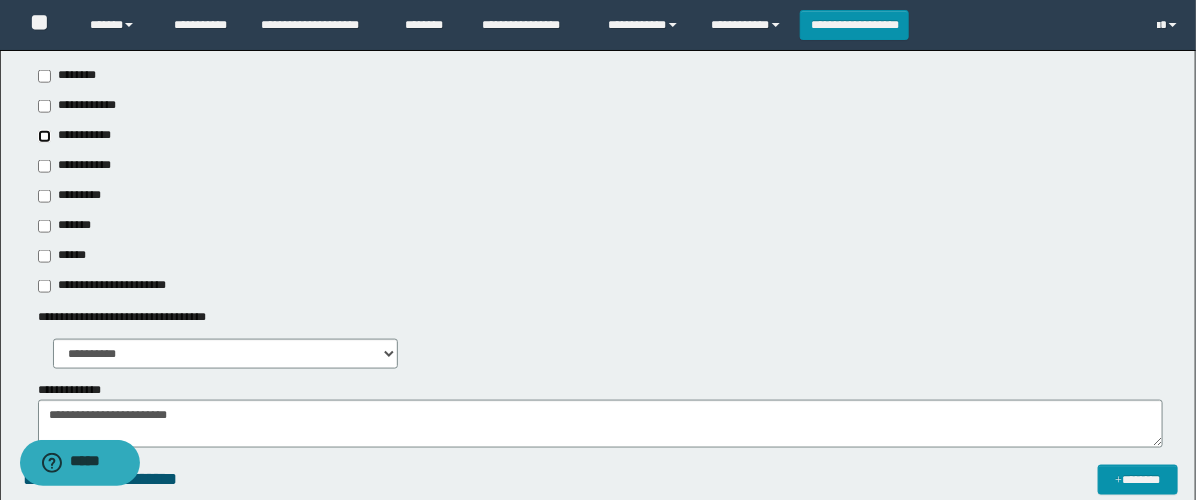 scroll, scrollTop: 888, scrollLeft: 0, axis: vertical 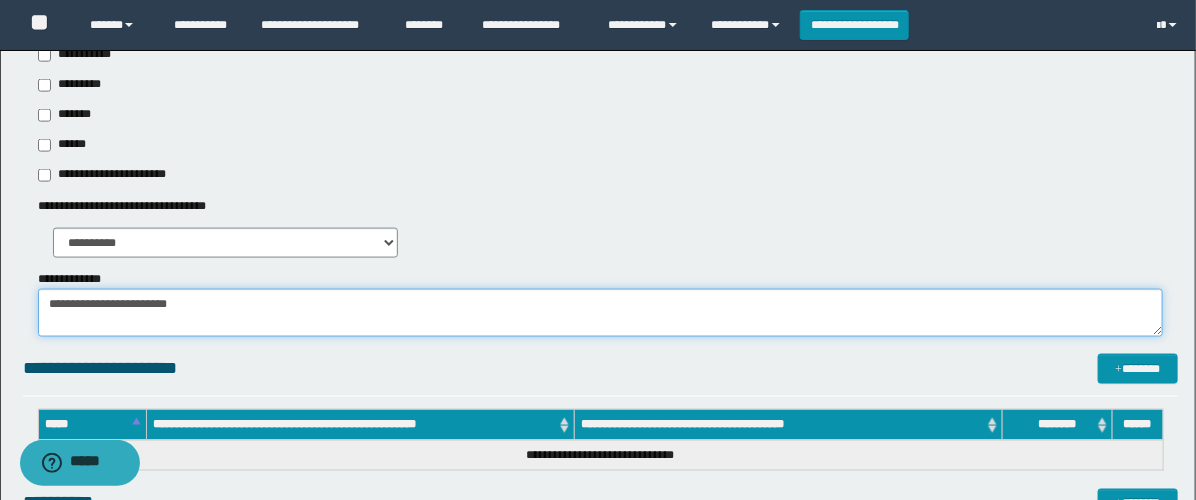 click on "**********" at bounding box center [600, 313] 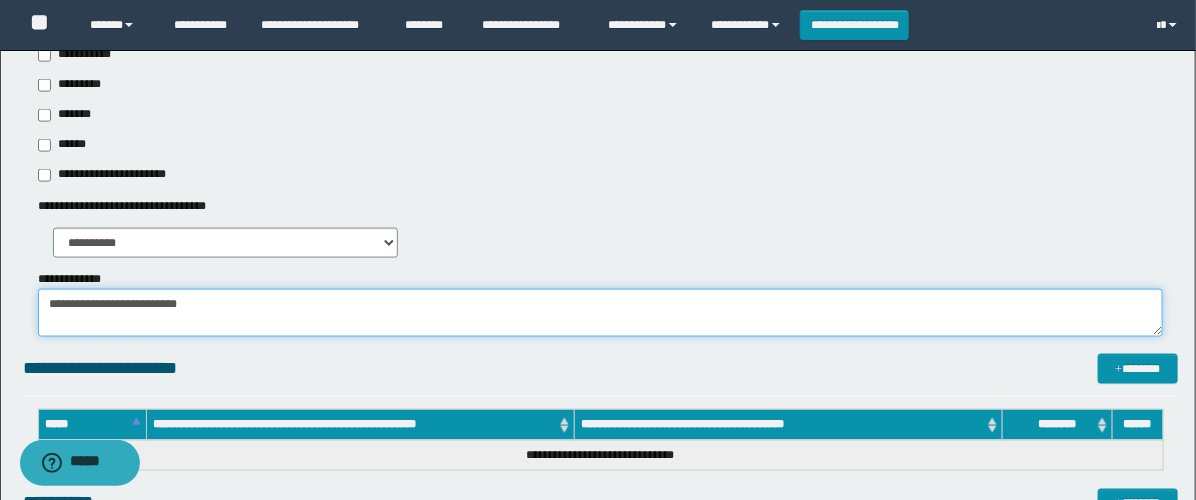 paste on "**********" 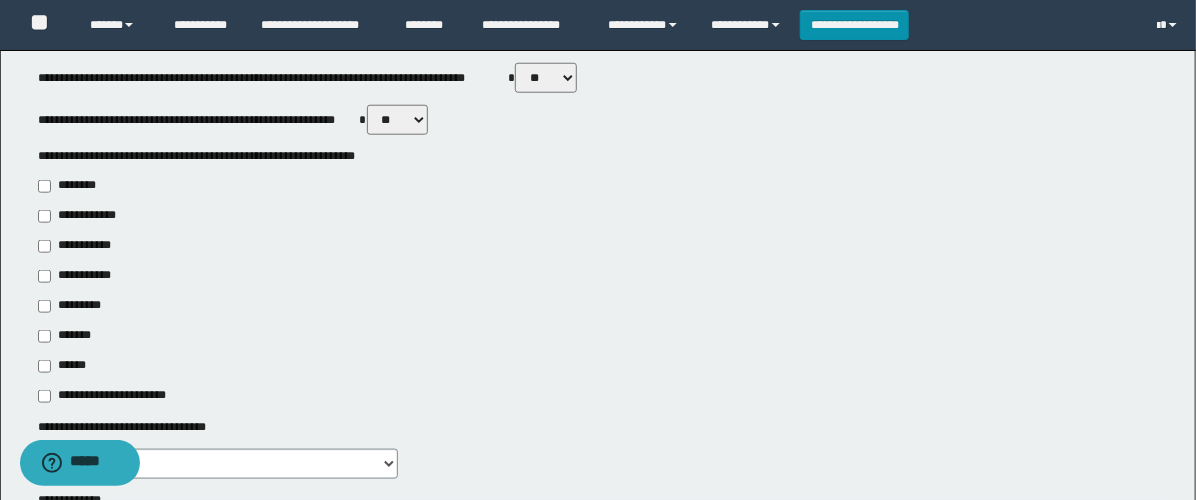 scroll, scrollTop: 666, scrollLeft: 0, axis: vertical 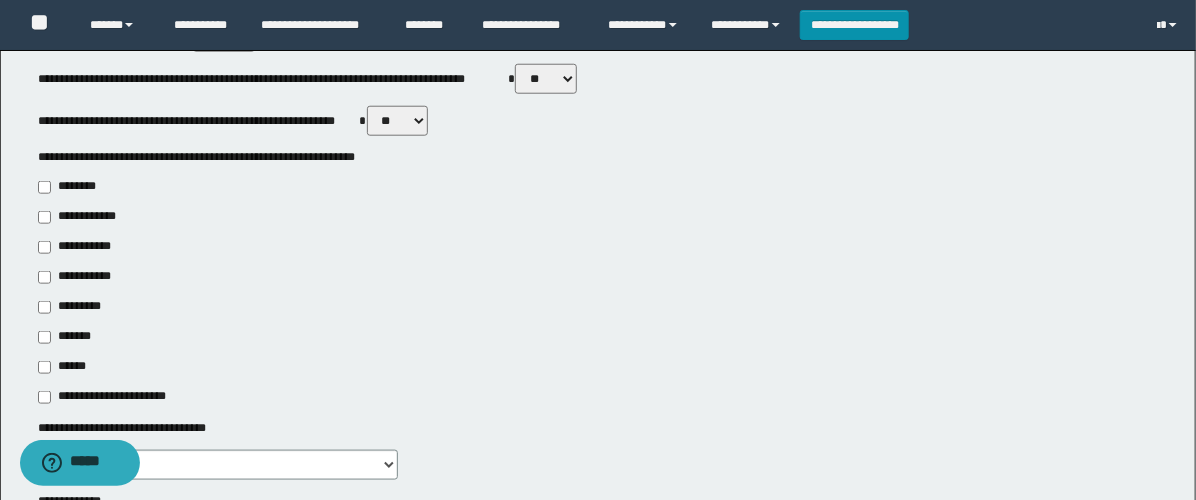 click on "********" at bounding box center [70, 187] 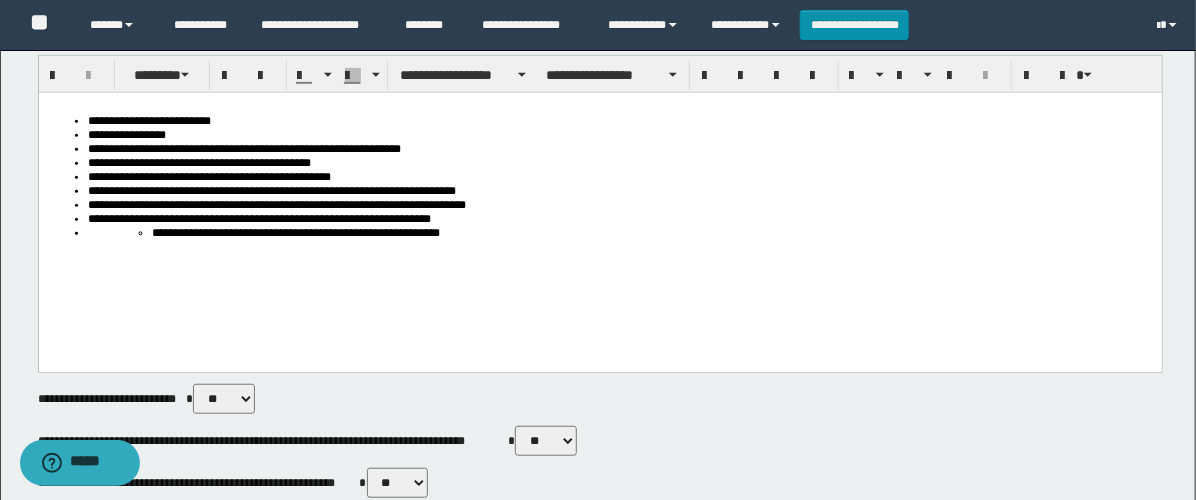 scroll, scrollTop: 111, scrollLeft: 0, axis: vertical 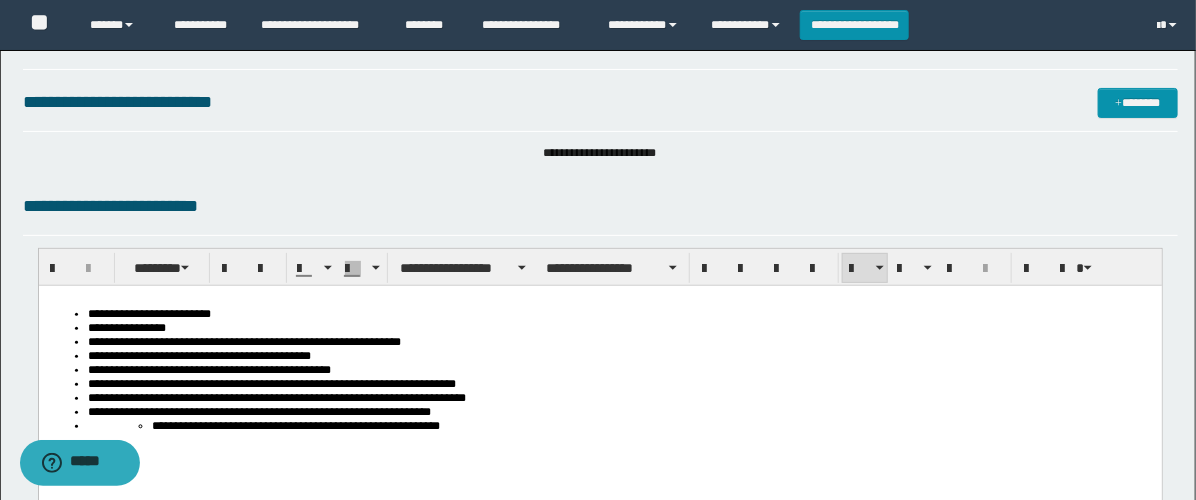 click on "**********" at bounding box center (148, 313) 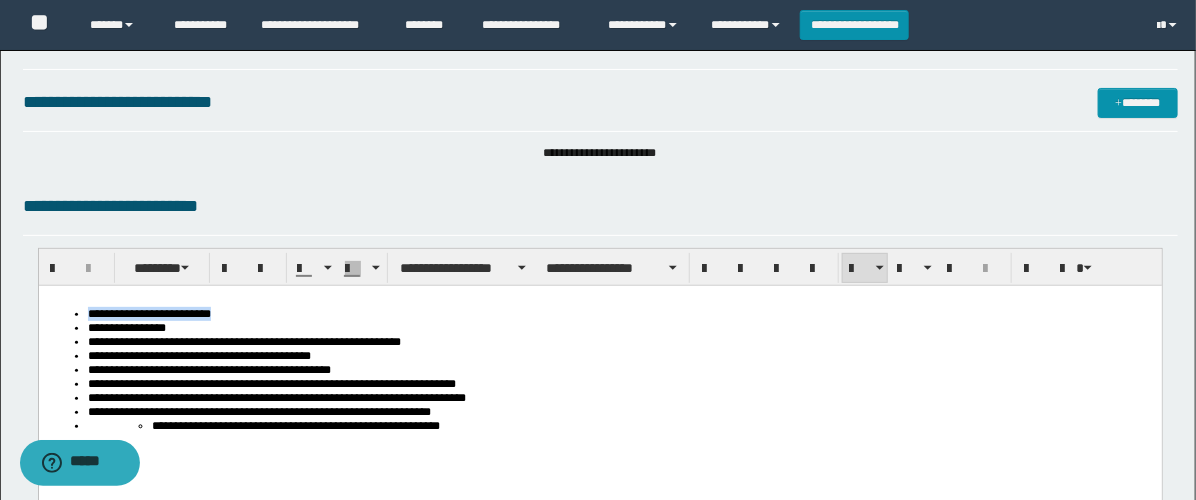 drag, startPoint x: 224, startPoint y: 316, endPoint x: 79, endPoint y: 315, distance: 145.00345 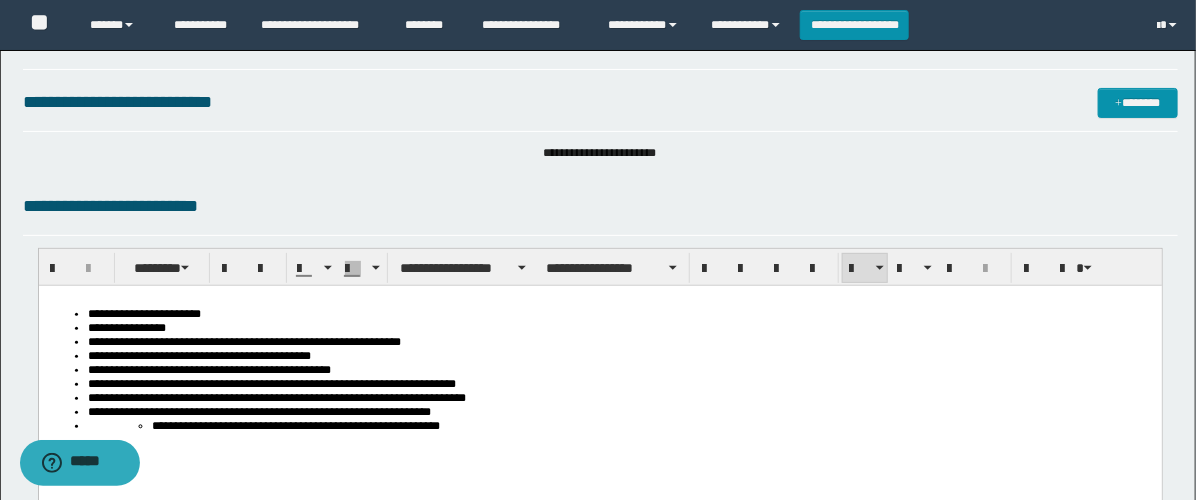 click on "**********" at bounding box center (143, 313) 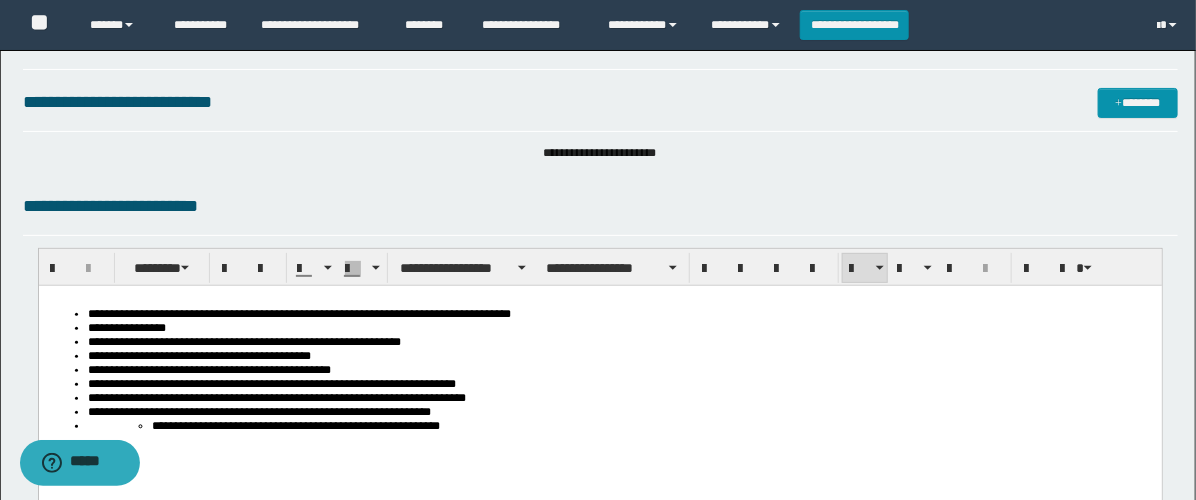 click on "**********" at bounding box center [298, 313] 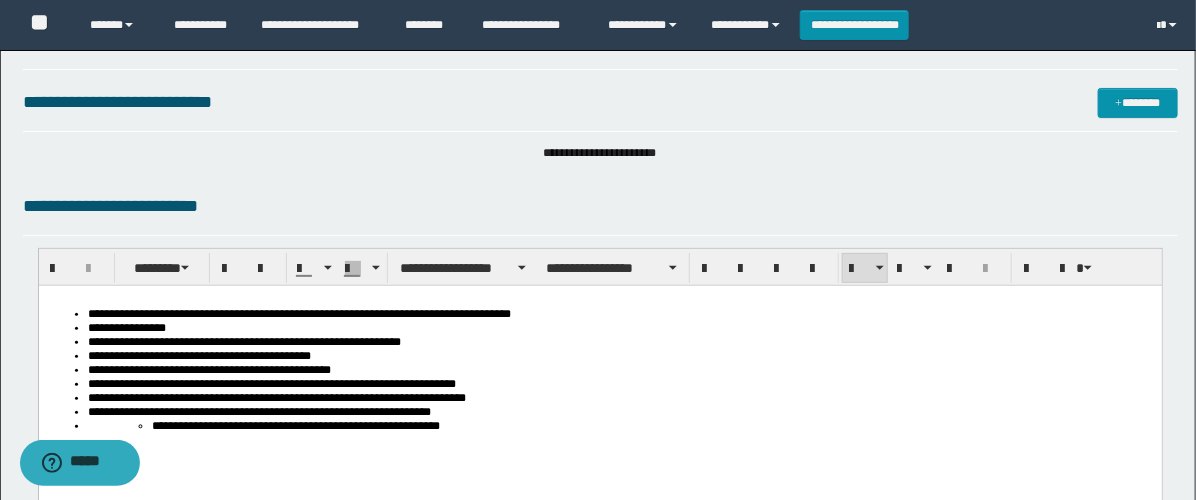 click on "**********" at bounding box center (298, 313) 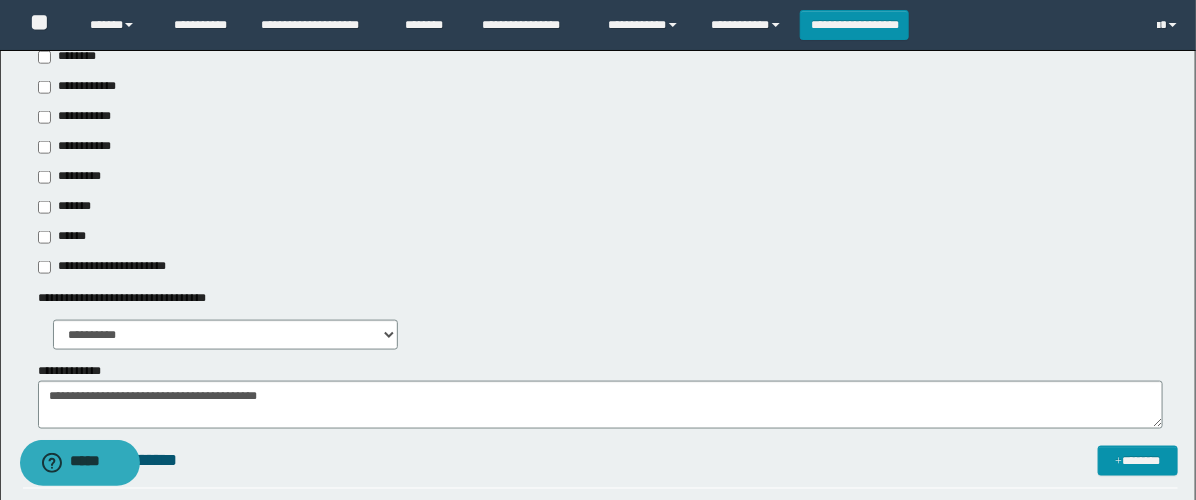 scroll, scrollTop: 1000, scrollLeft: 0, axis: vertical 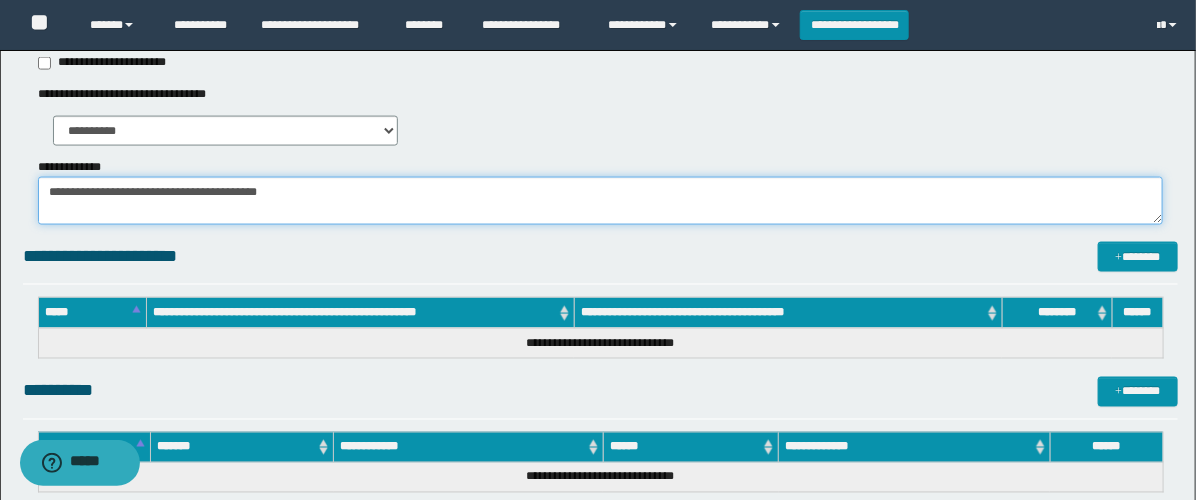 click on "**********" at bounding box center (600, 201) 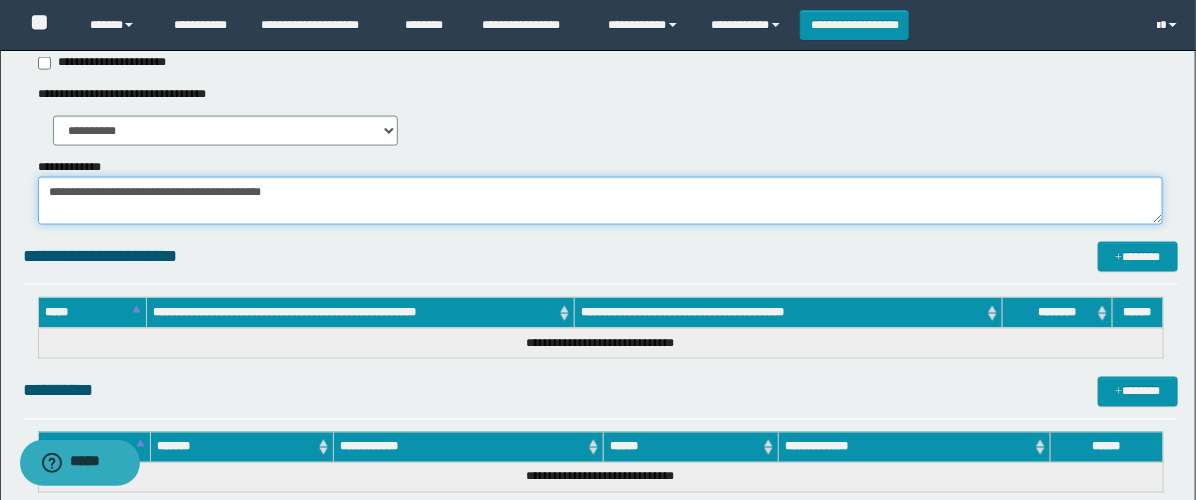 paste on "**********" 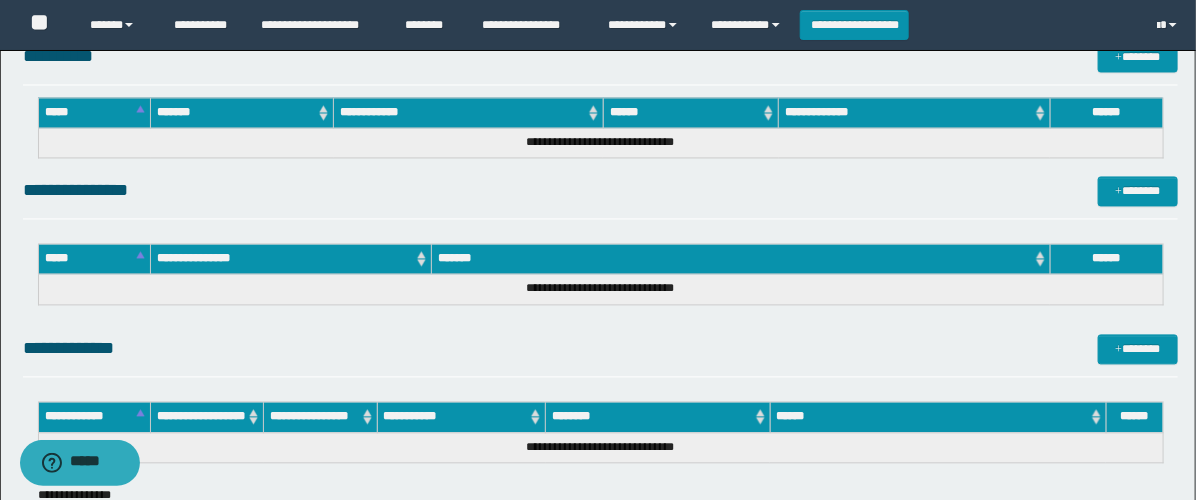 scroll, scrollTop: 1590, scrollLeft: 0, axis: vertical 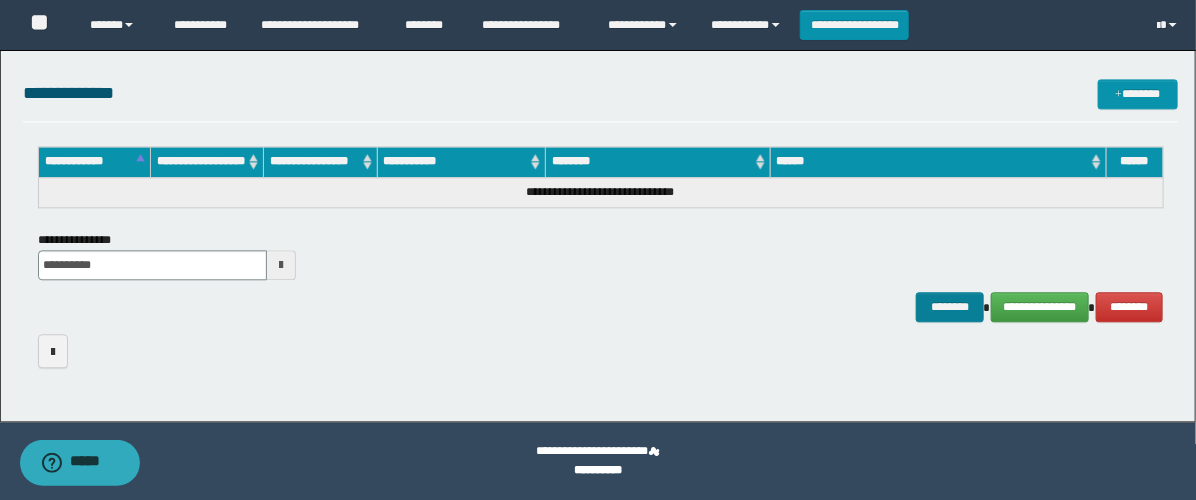 type on "**********" 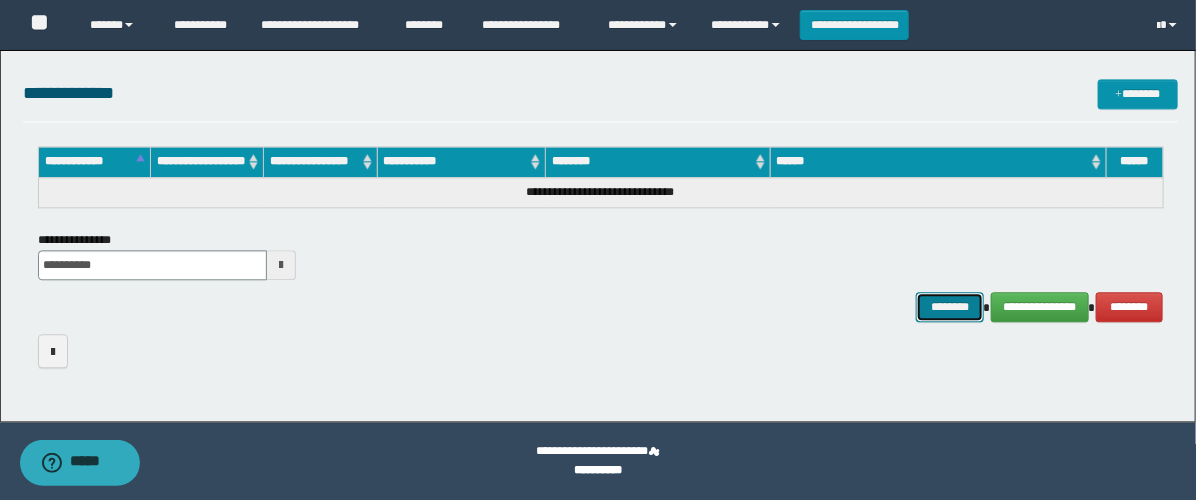 click on "********" at bounding box center (950, 307) 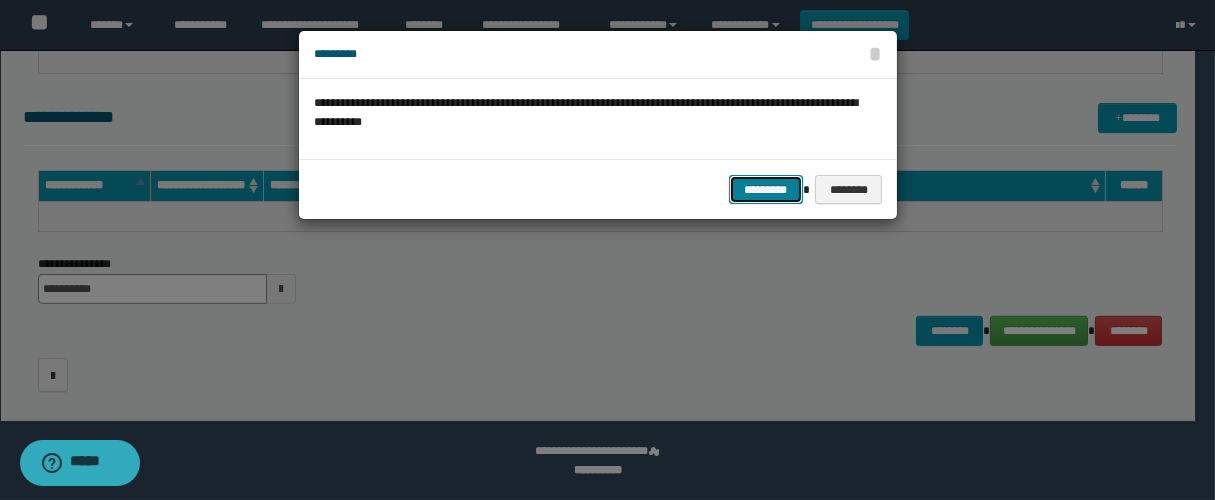 click on "*********" at bounding box center (766, 190) 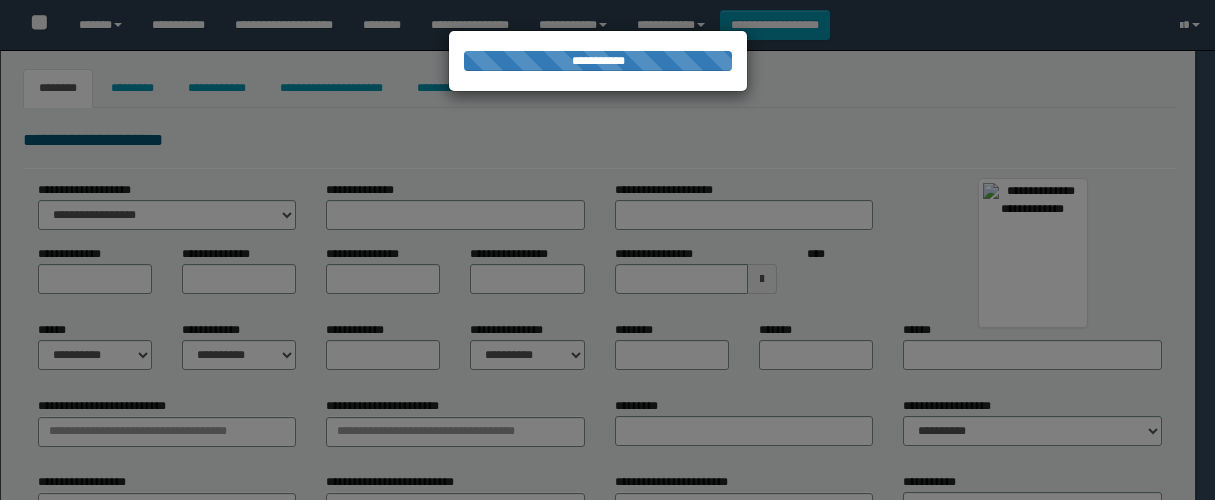 select on "***" 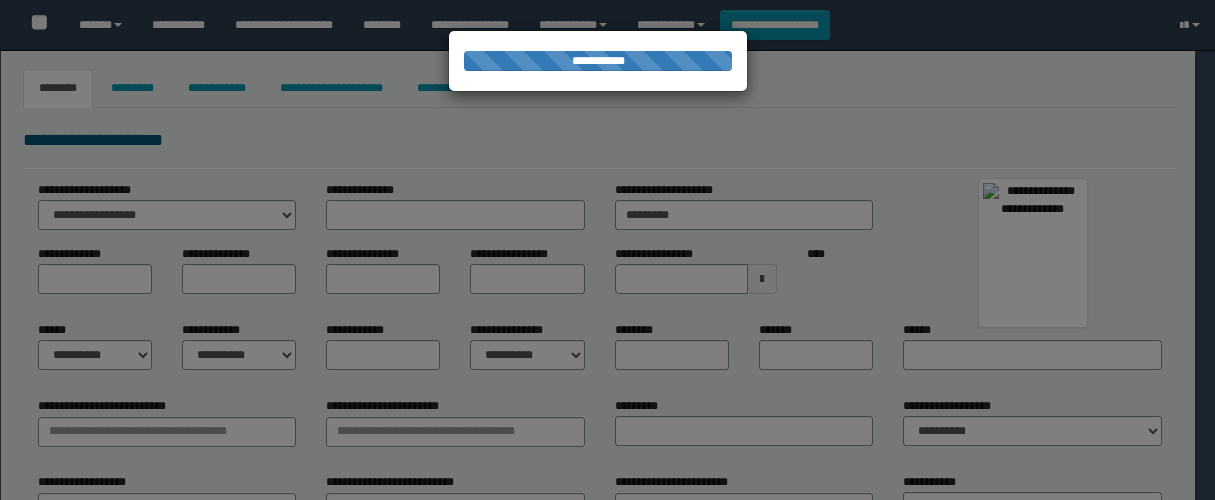 type on "******" 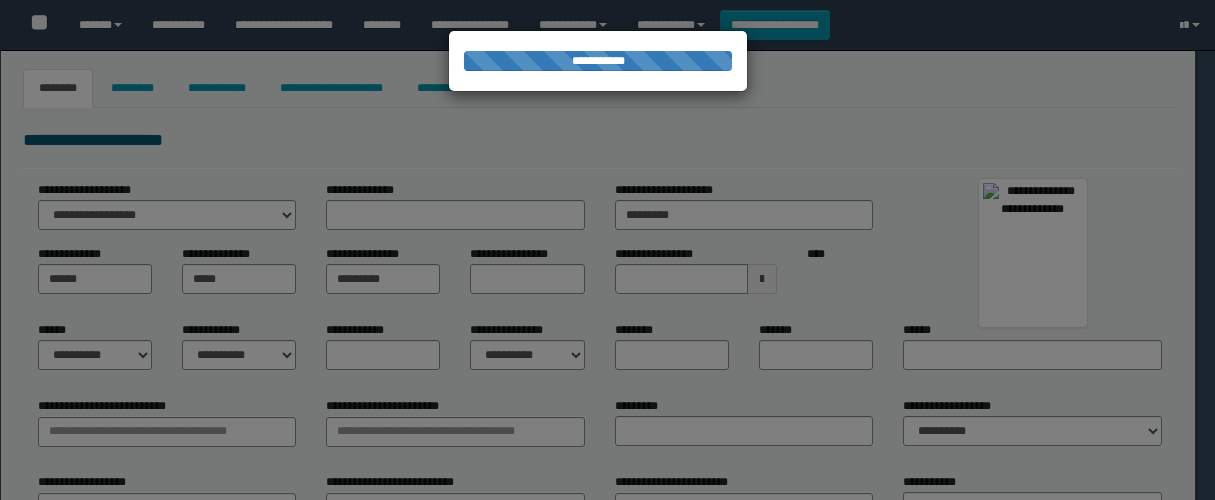 type on "******" 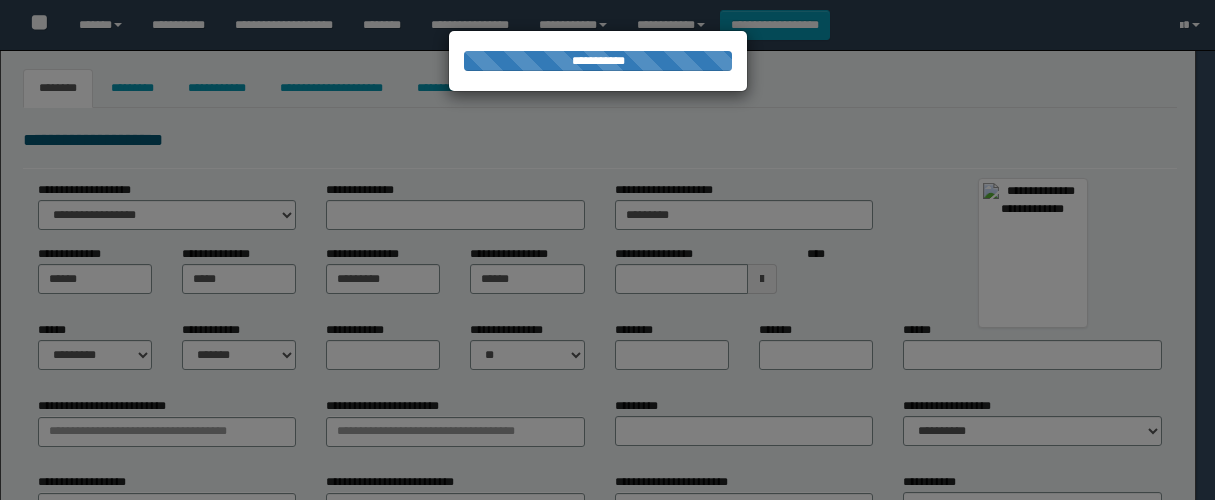 type on "**********" 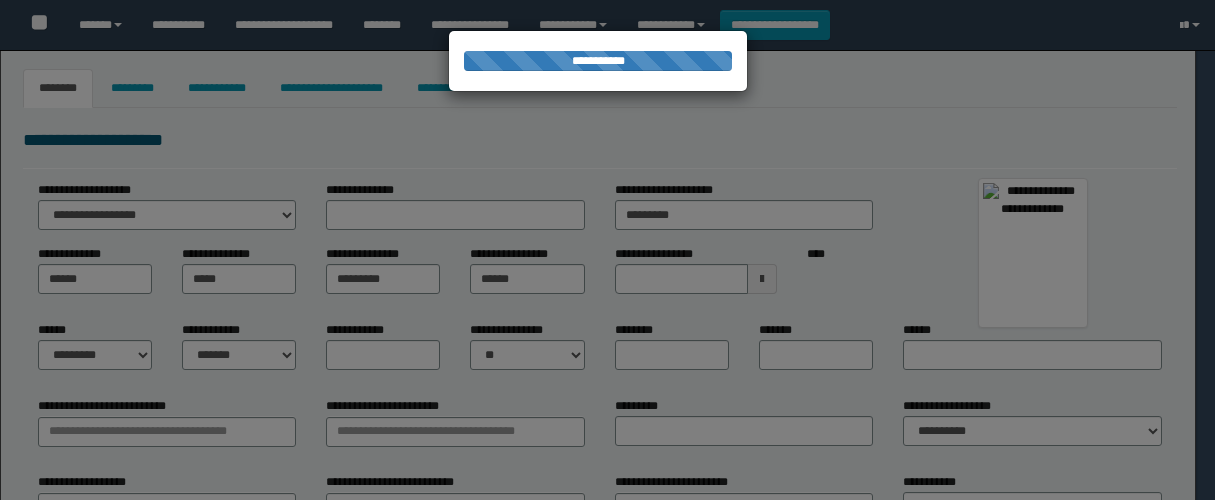 type on "**********" 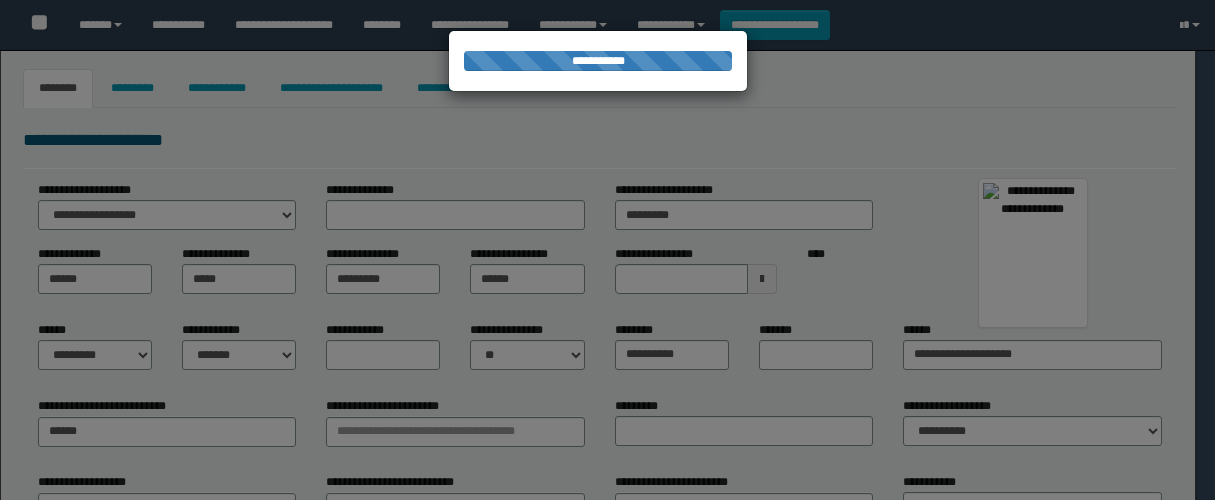 type on "*********" 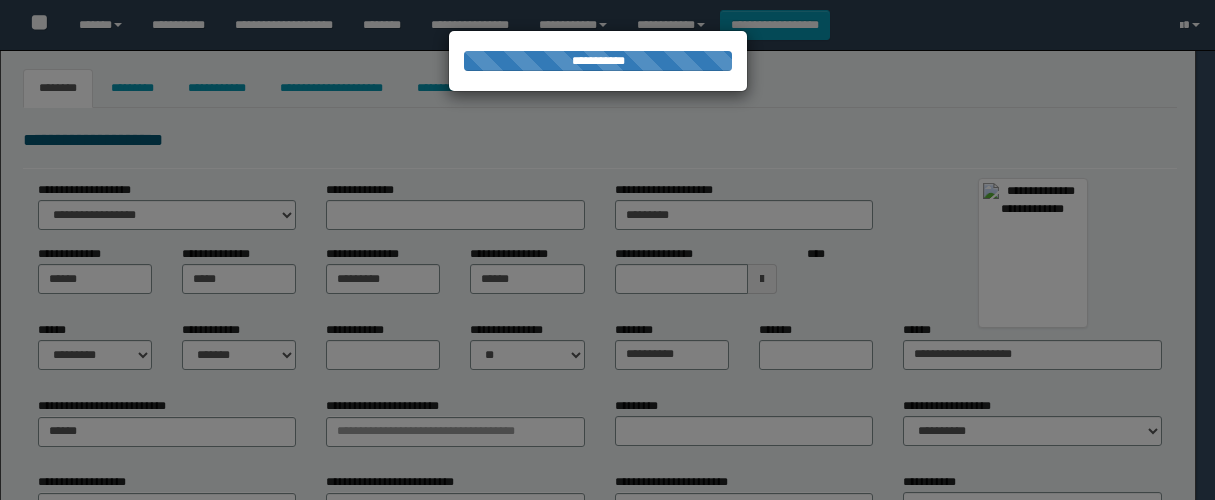 type on "**********" 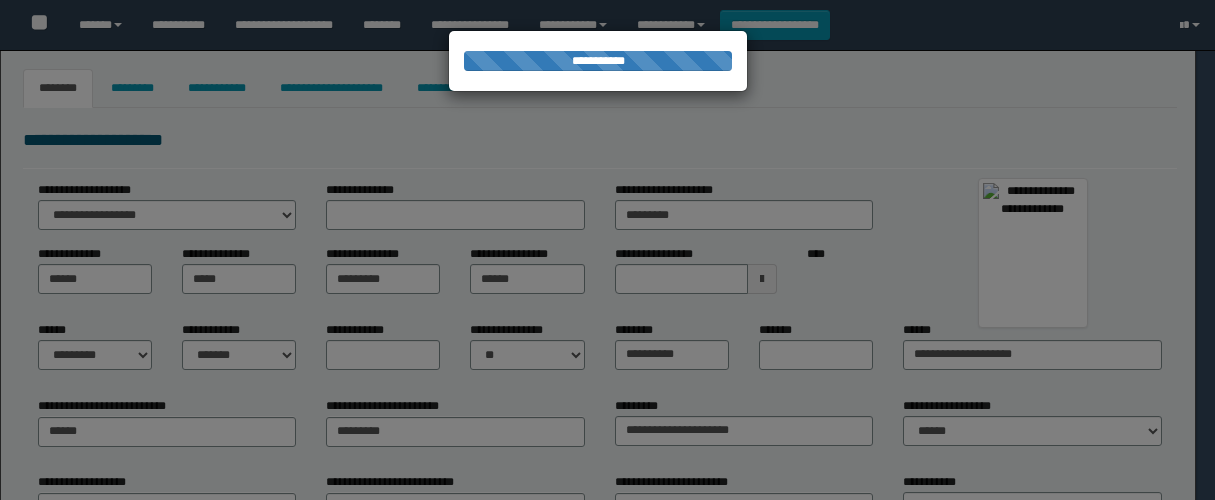 type on "*********" 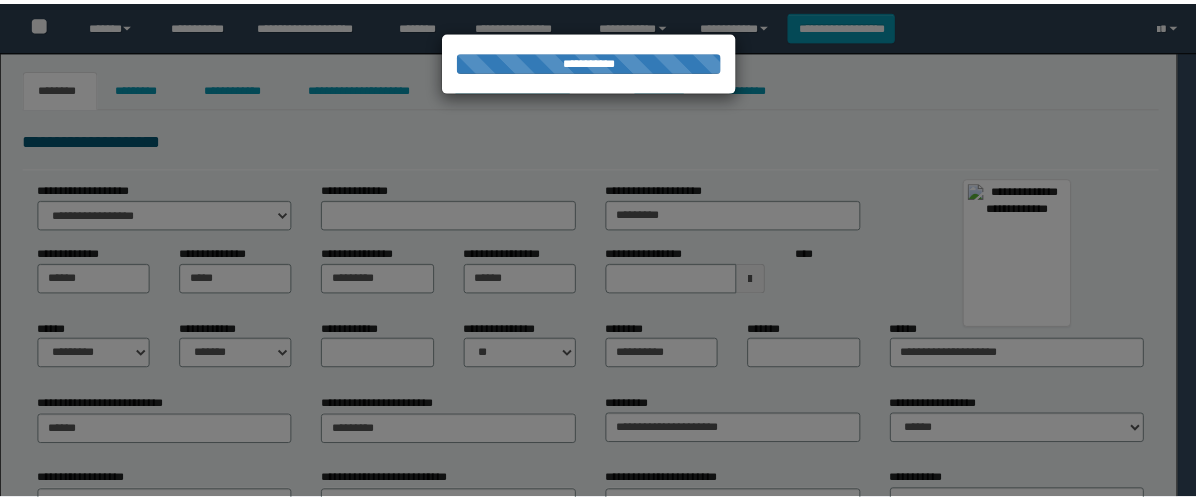 scroll, scrollTop: 0, scrollLeft: 0, axis: both 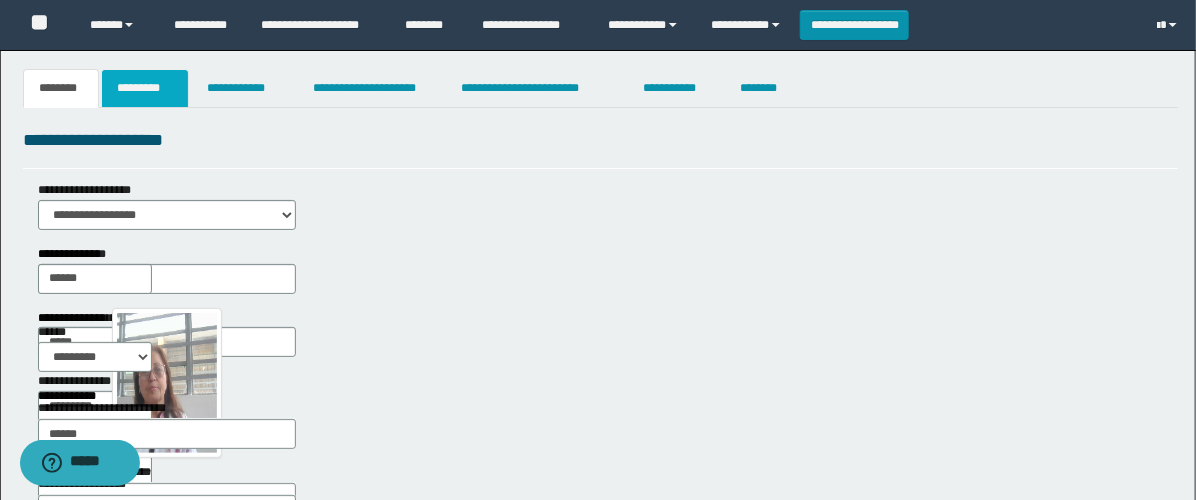 click on "*********" at bounding box center (145, 88) 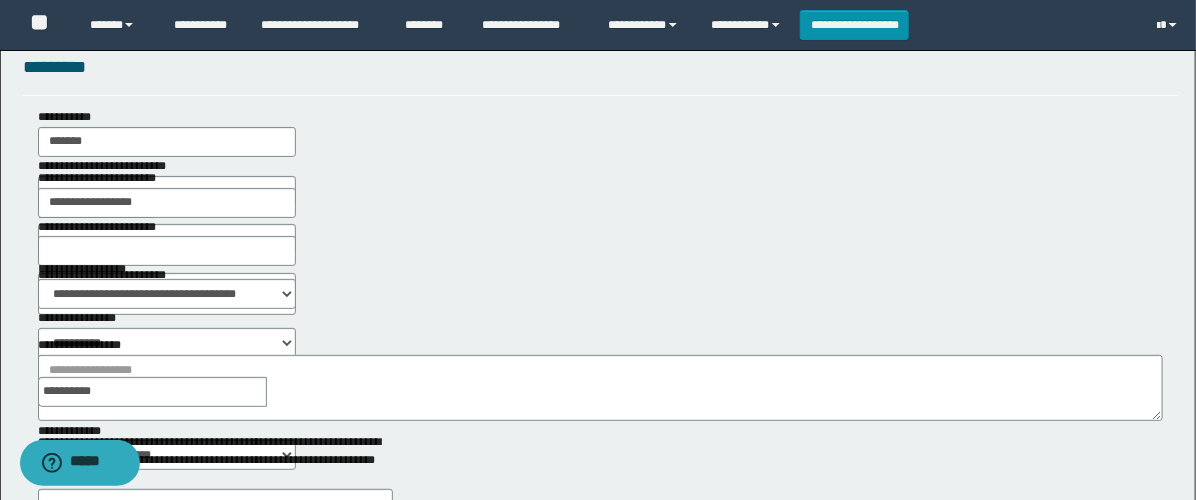 scroll, scrollTop: 111, scrollLeft: 0, axis: vertical 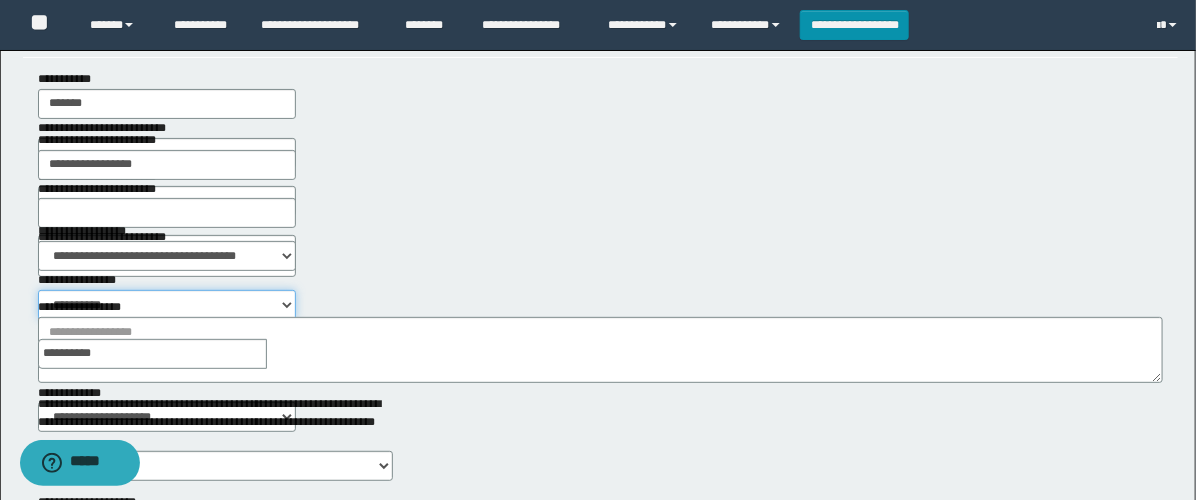click on "**********" at bounding box center [167, 305] 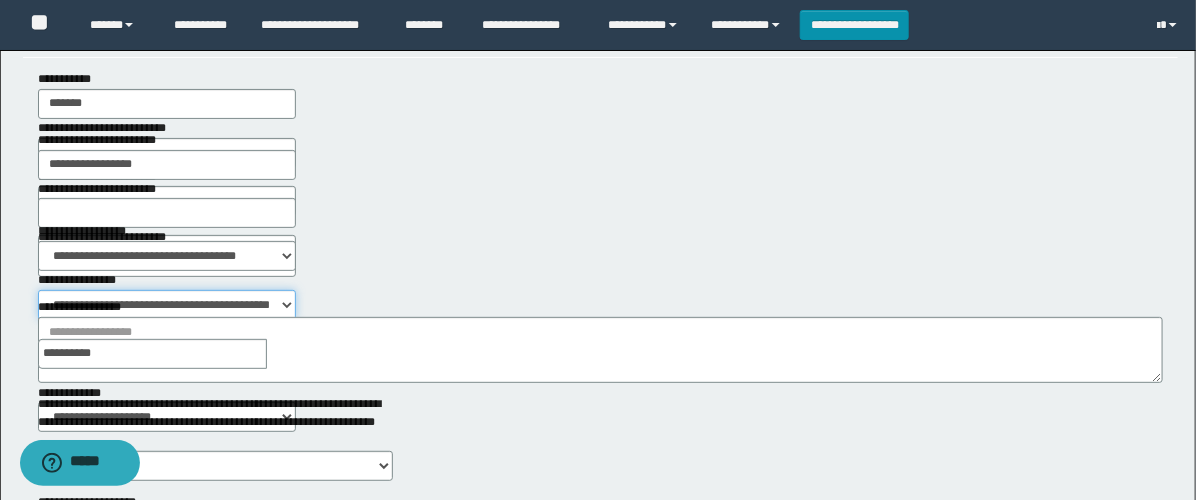 click on "**********" at bounding box center (167, 305) 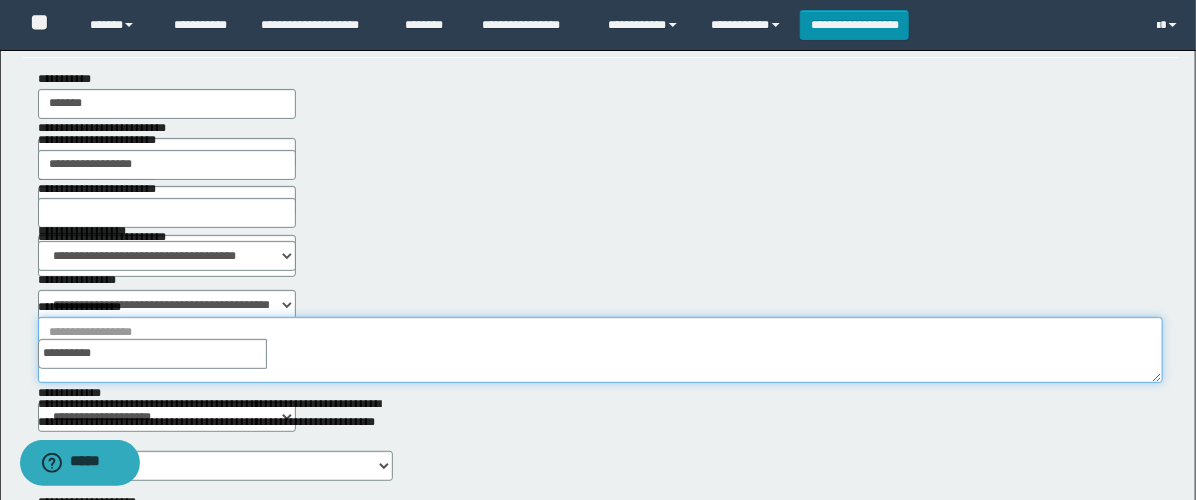 click on "**********" at bounding box center (600, 350) 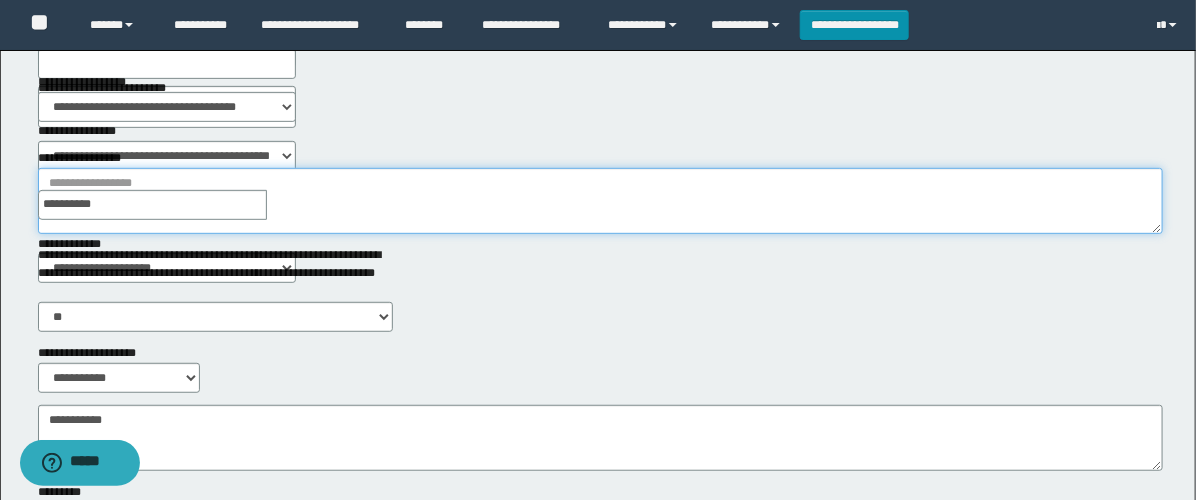 scroll, scrollTop: 222, scrollLeft: 0, axis: vertical 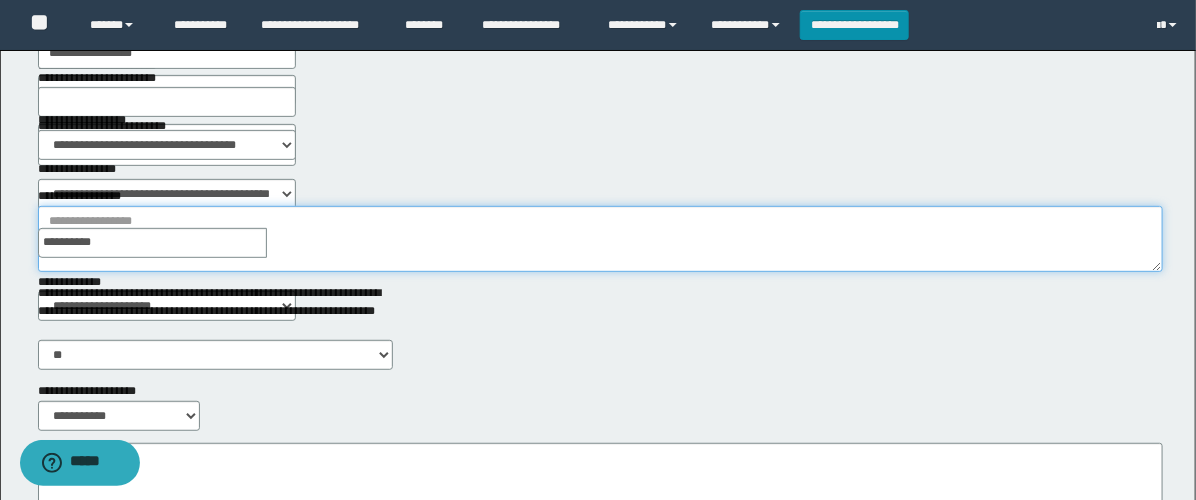 click on "**********" at bounding box center [600, 239] 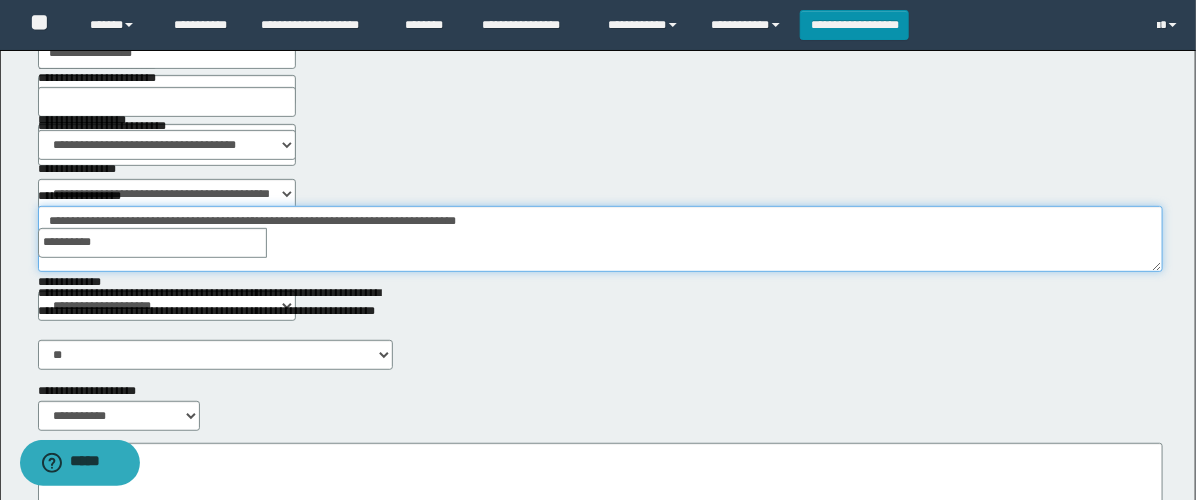 click on "**********" at bounding box center [600, 239] 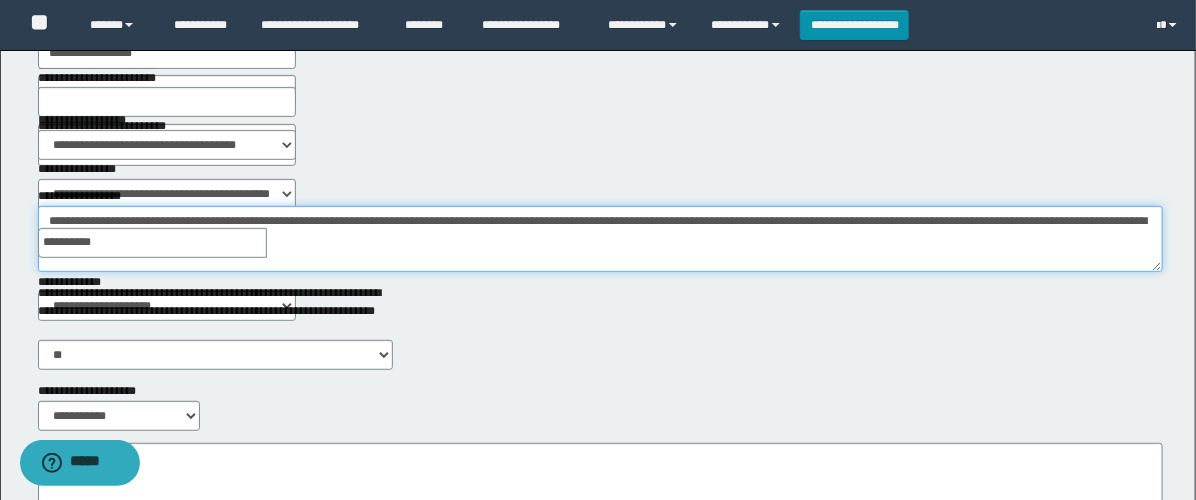 click on "**********" at bounding box center [600, 239] 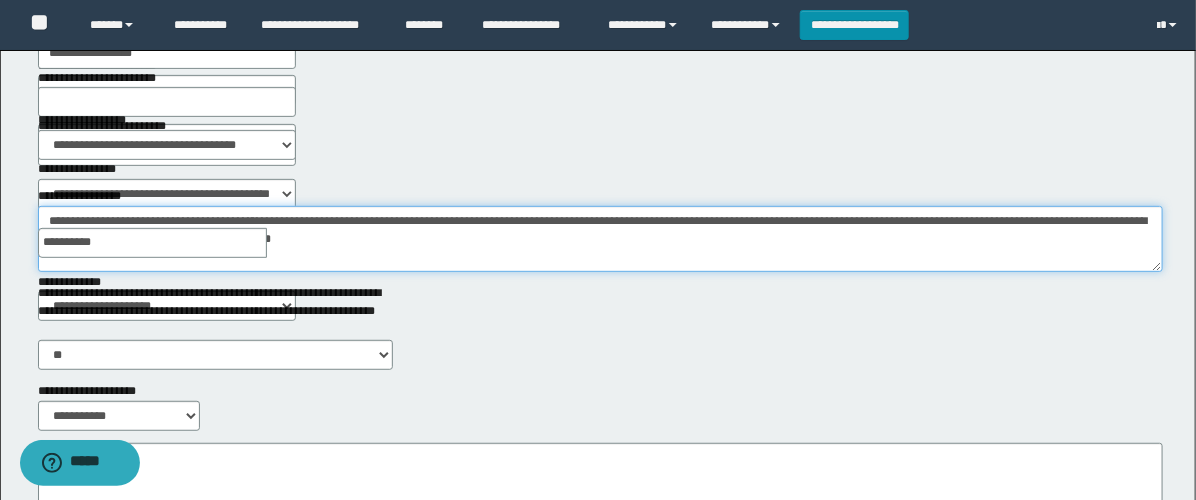 scroll, scrollTop: 446, scrollLeft: 0, axis: vertical 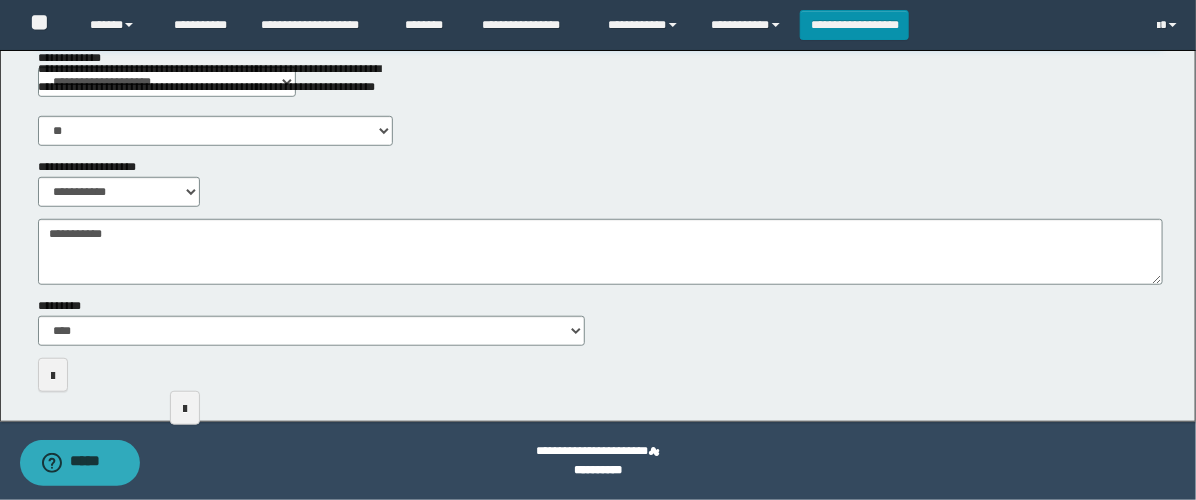 type on "**********" 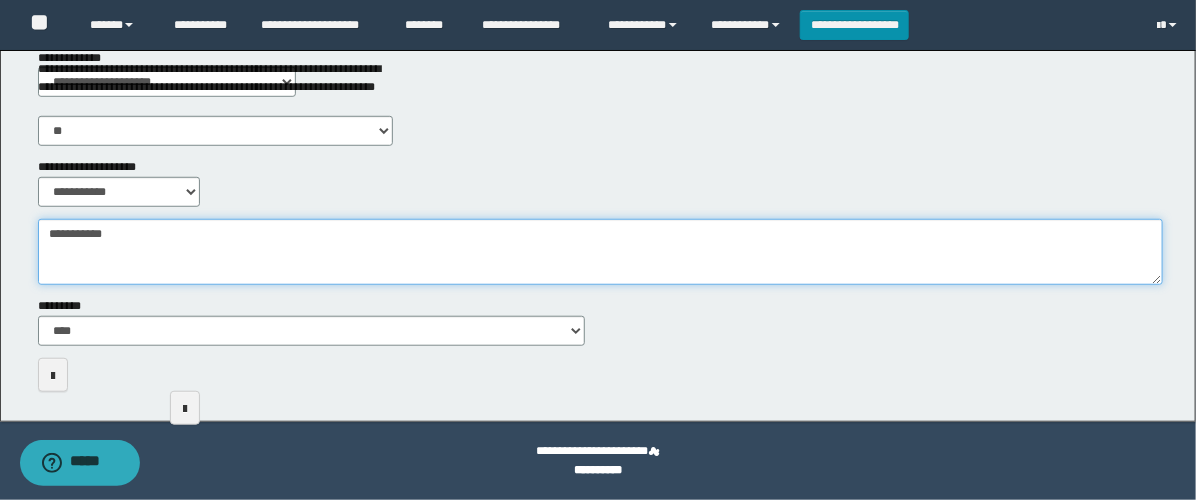 click on "**********" at bounding box center (600, 252) 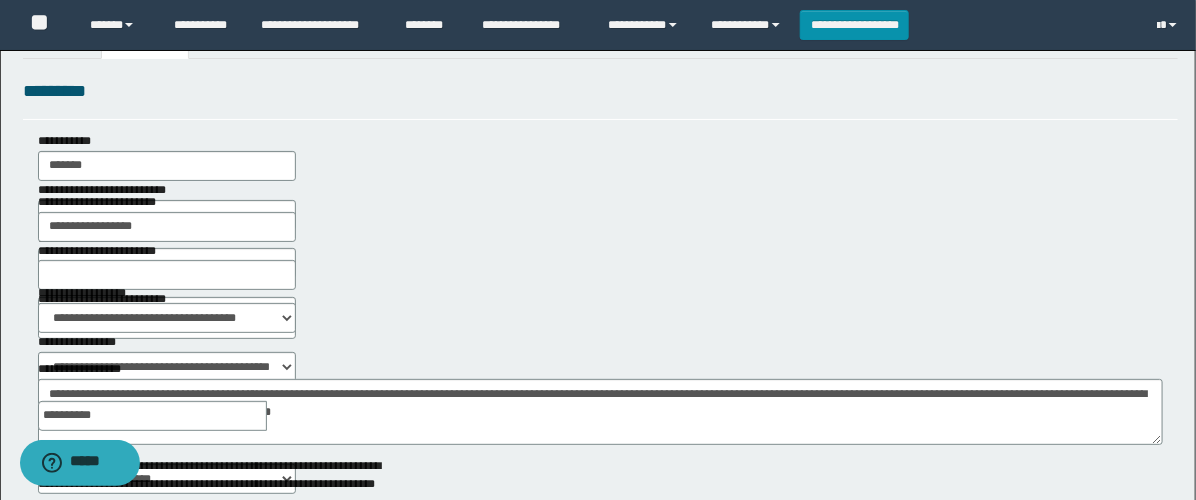 scroll, scrollTop: 0, scrollLeft: 0, axis: both 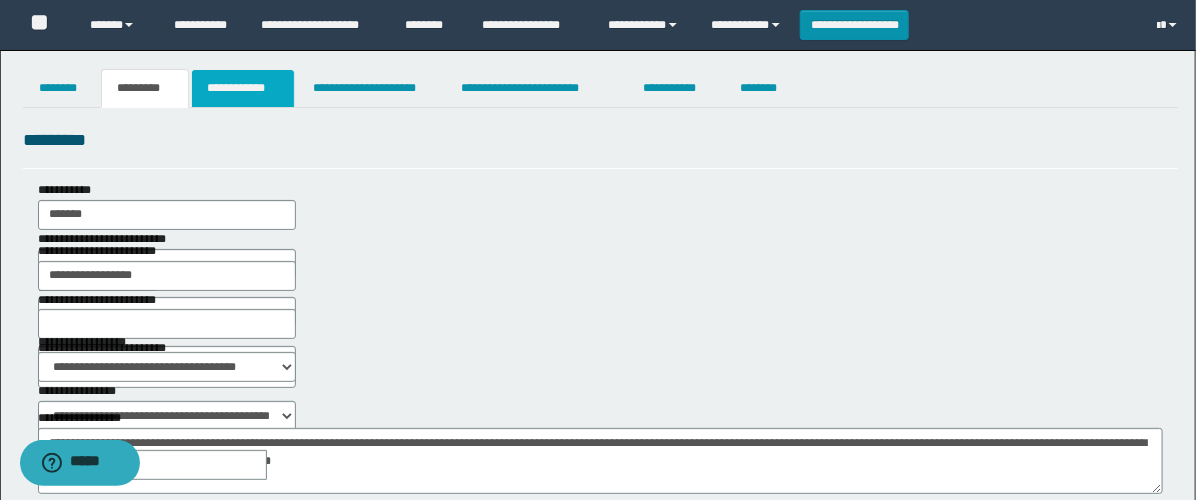 type on "**********" 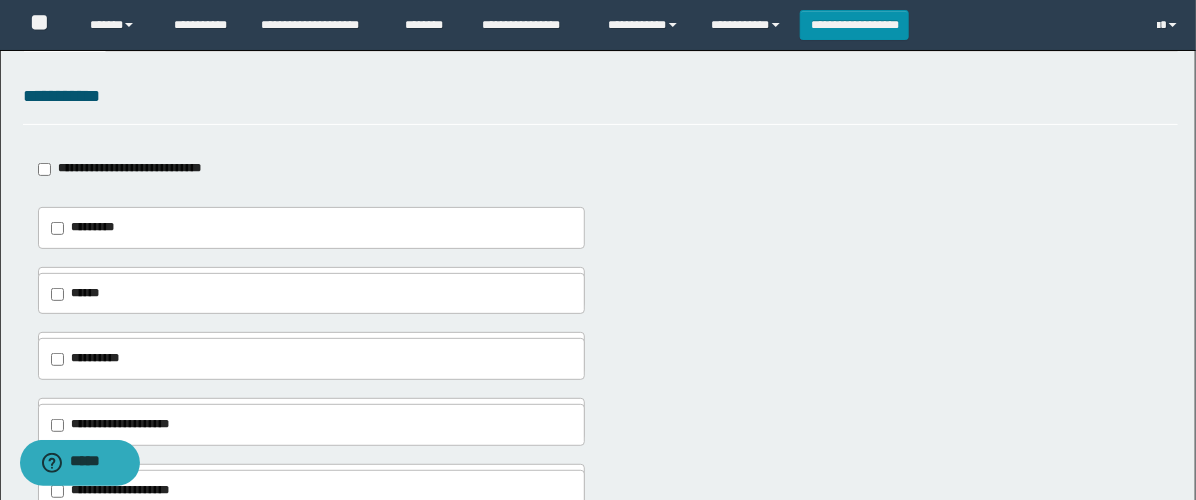 scroll, scrollTop: 222, scrollLeft: 0, axis: vertical 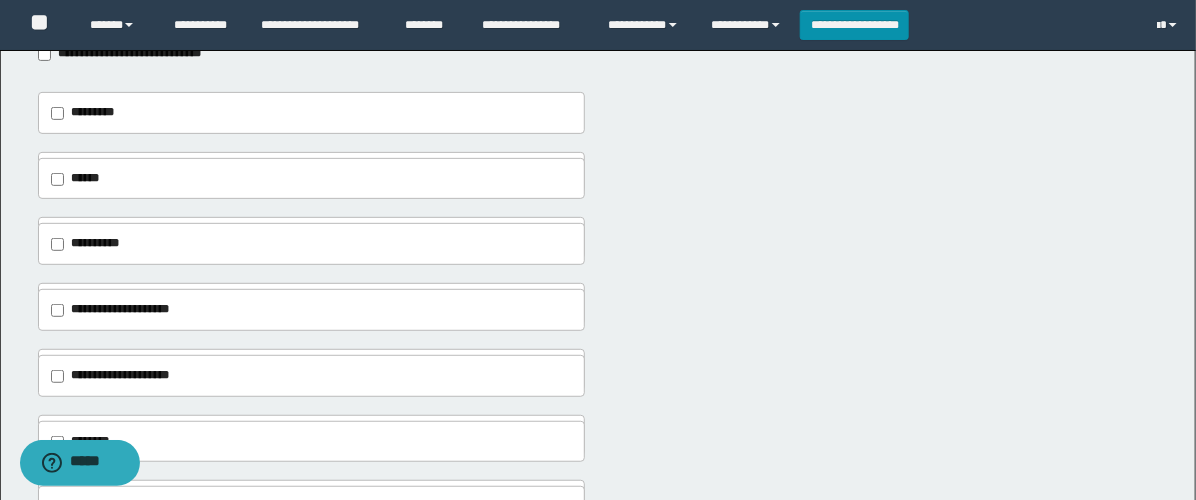 click on "**********" at bounding box center [105, 172] 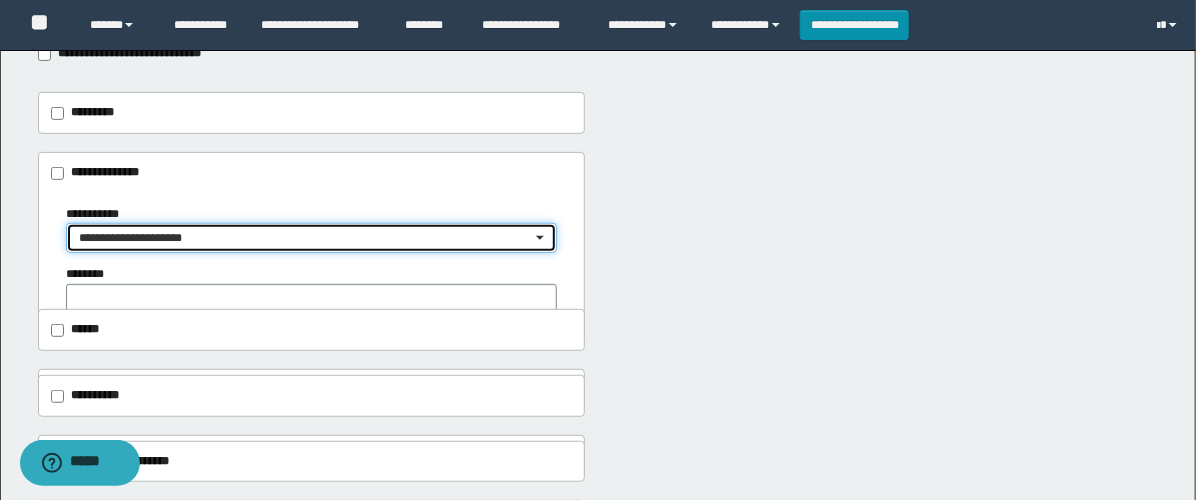 click on "**********" at bounding box center [305, 238] 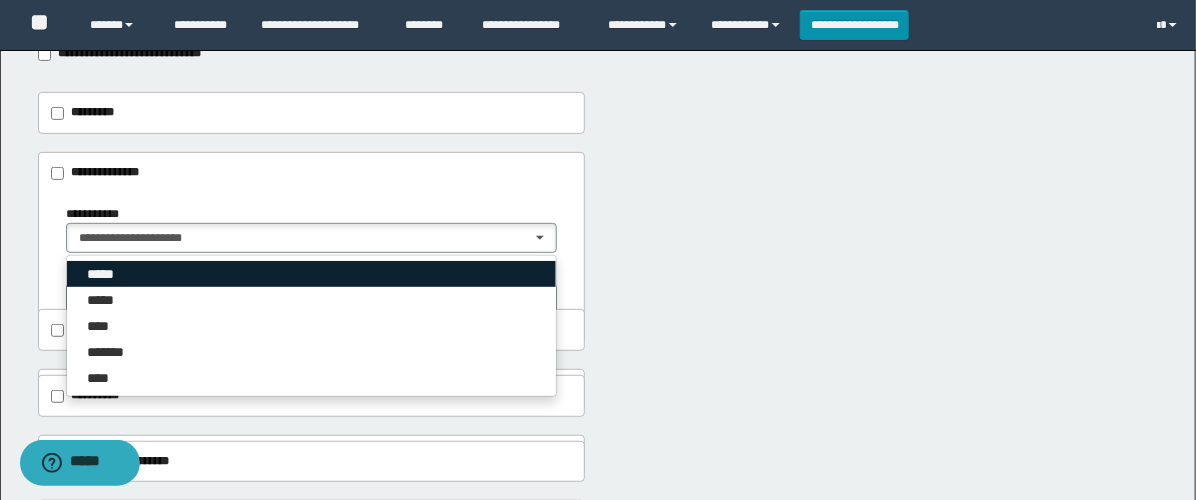 click on "*****" at bounding box center (104, 274) 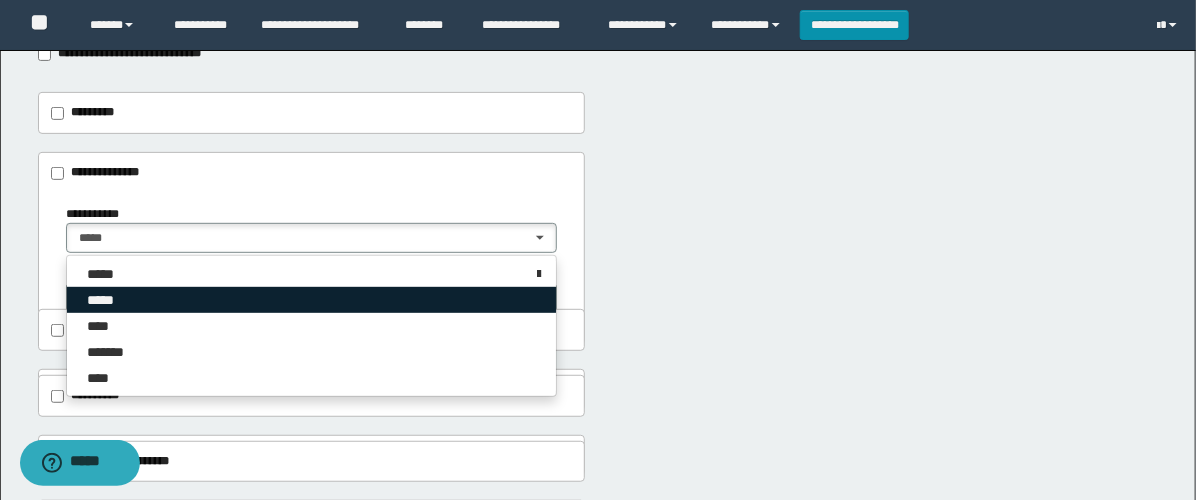 click on "*****" at bounding box center (107, 300) 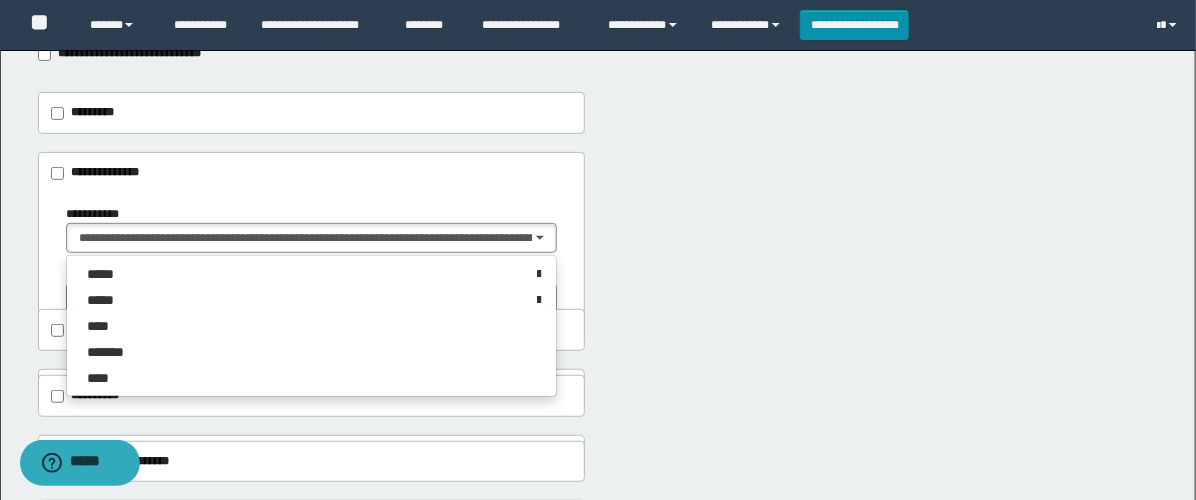click on "**********" at bounding box center (600, 188) 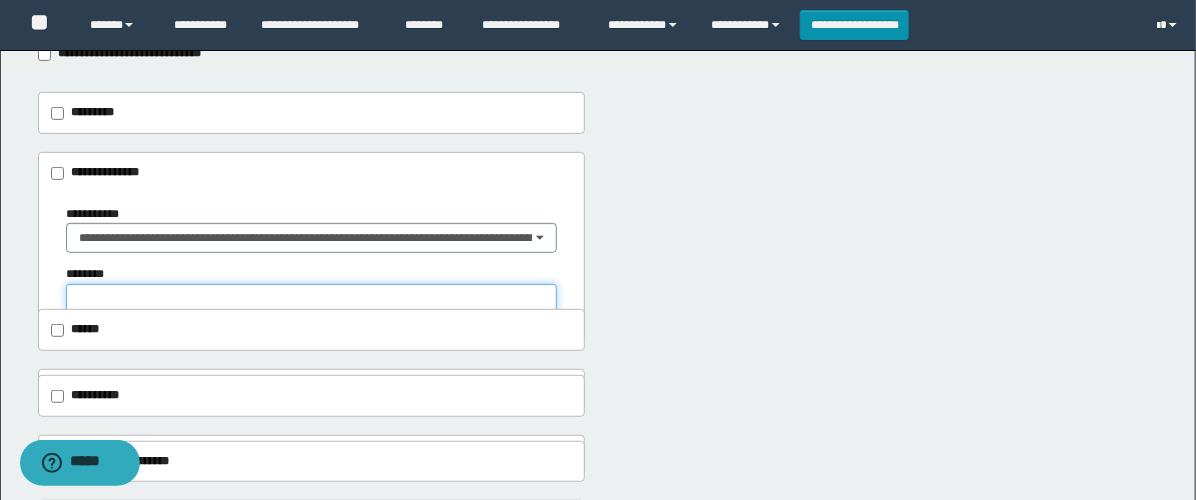 click at bounding box center (312, 308) 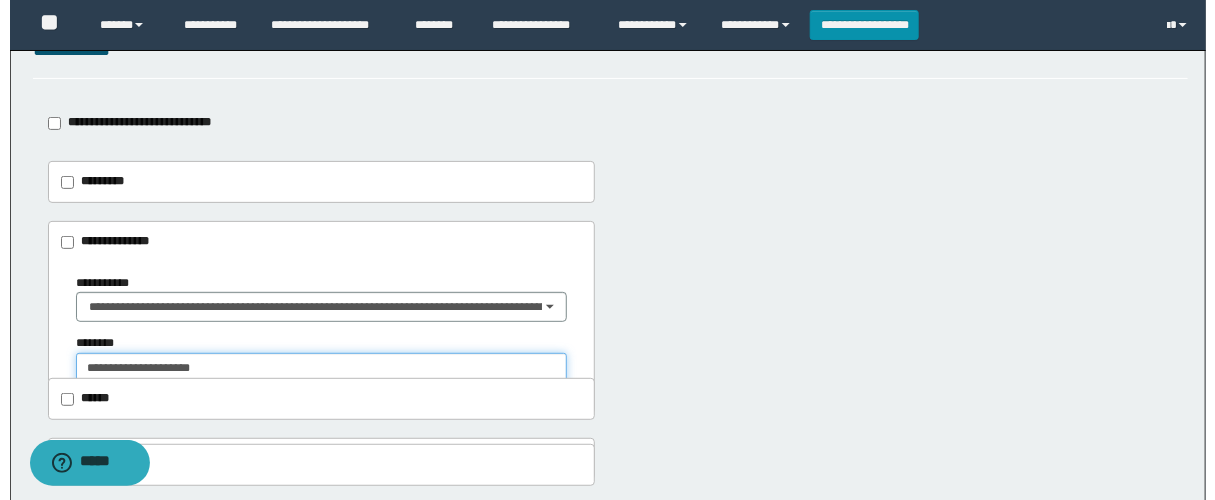 scroll, scrollTop: 0, scrollLeft: 0, axis: both 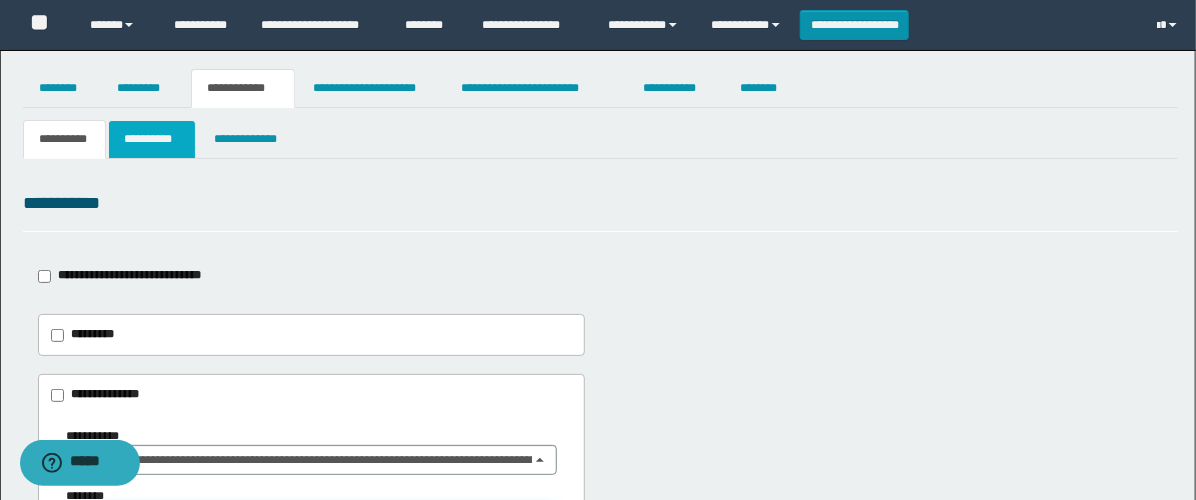 type on "**********" 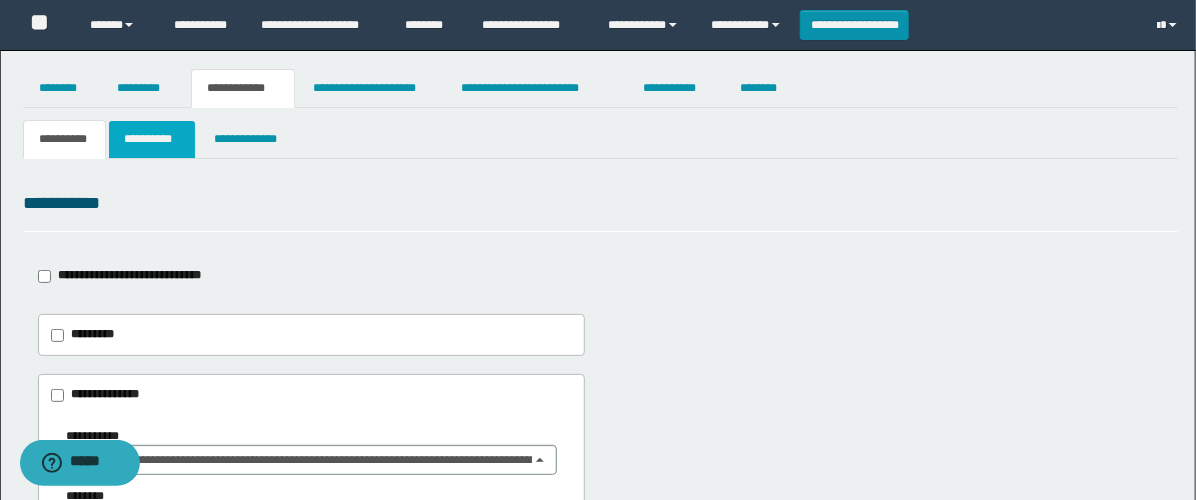 click on "**********" at bounding box center [152, 139] 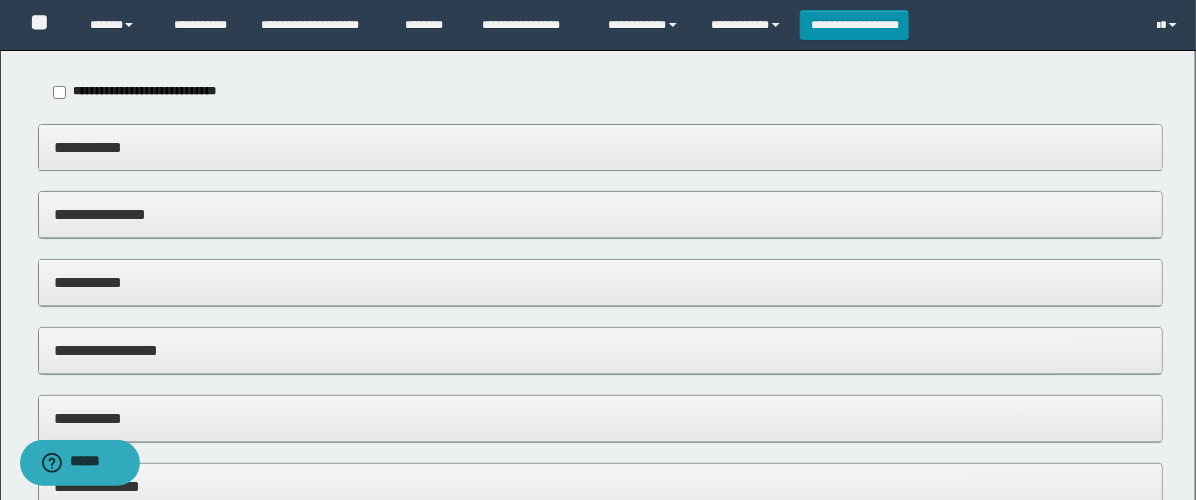 scroll, scrollTop: 0, scrollLeft: 0, axis: both 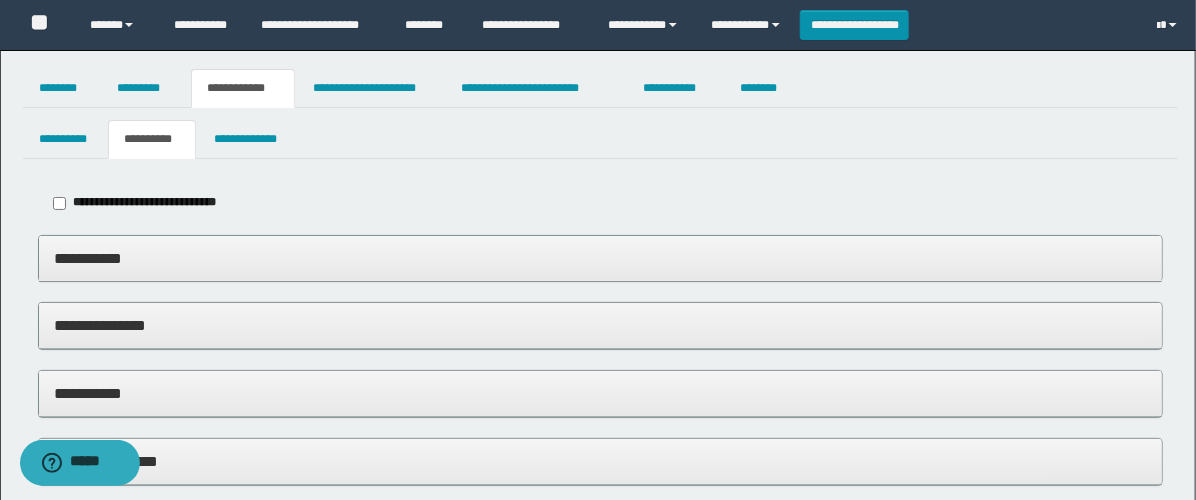 click on "**********" at bounding box center [600, 258] 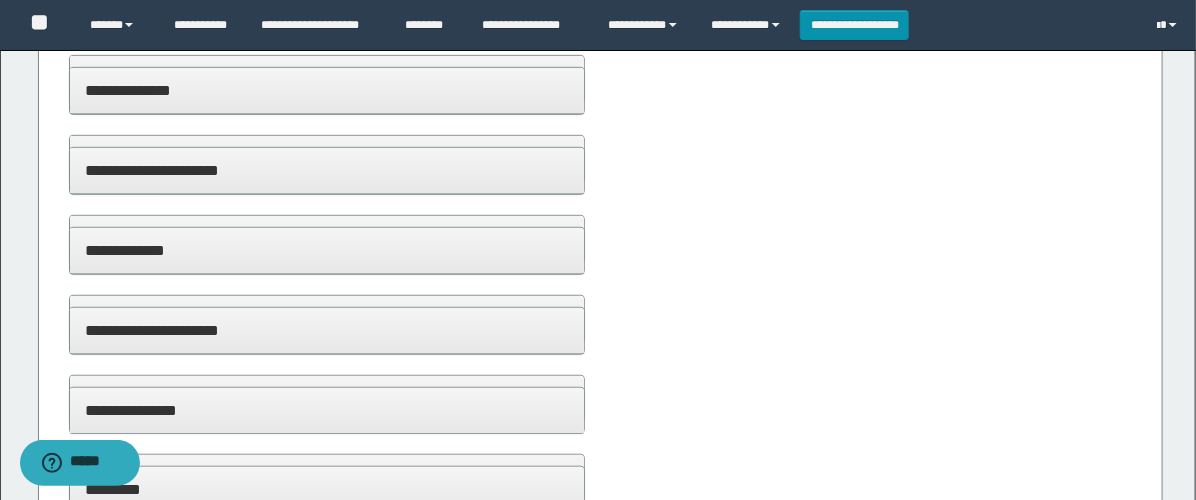 scroll, scrollTop: 333, scrollLeft: 0, axis: vertical 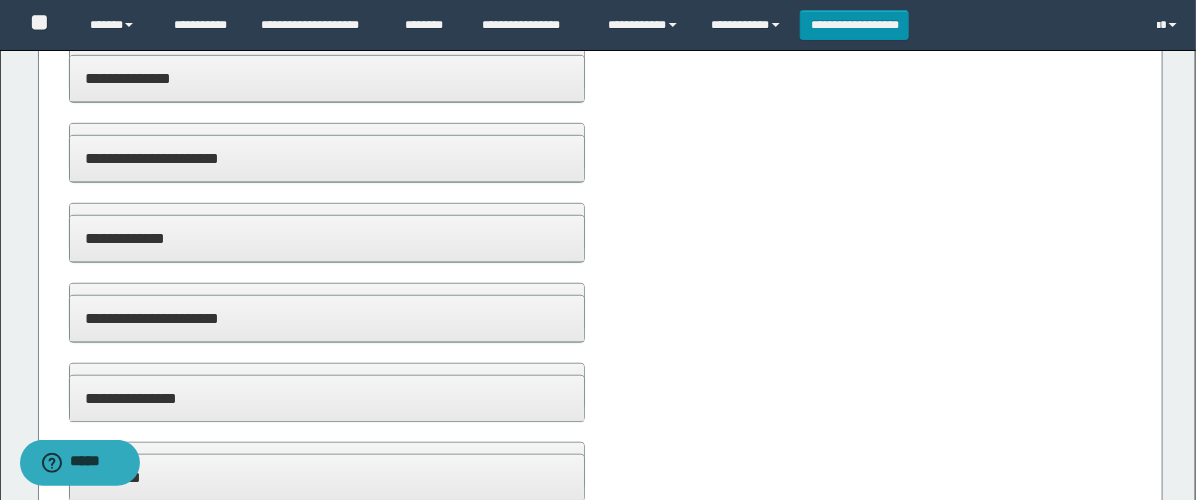 click on "**********" at bounding box center (327, 318) 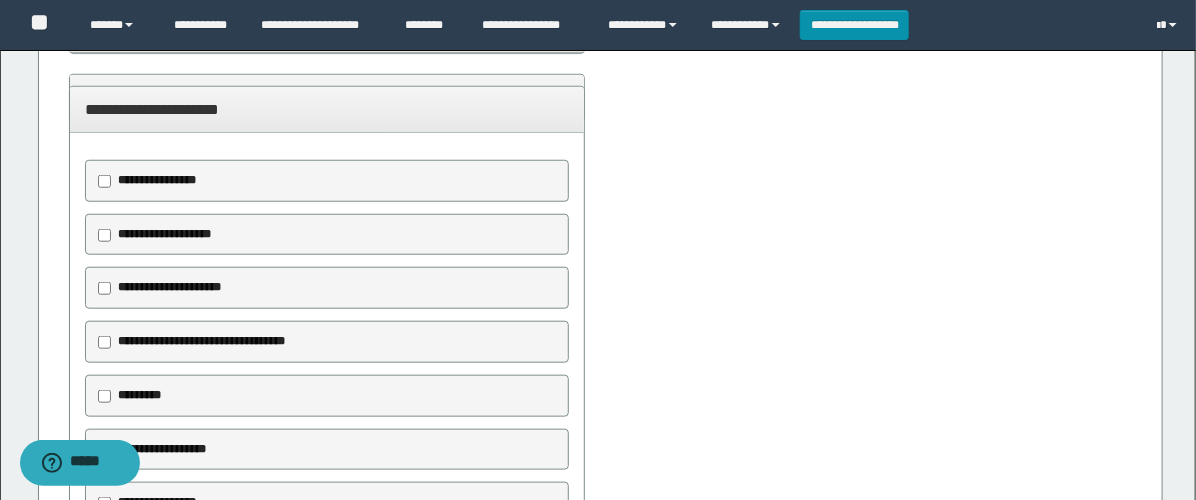 scroll, scrollTop: 555, scrollLeft: 0, axis: vertical 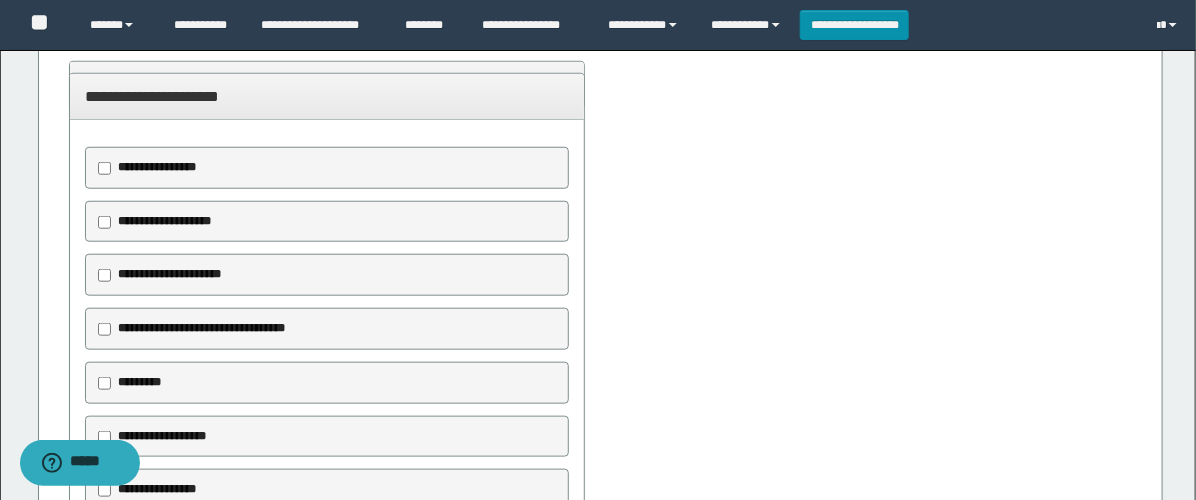 click on "**********" at bounding box center (157, 167) 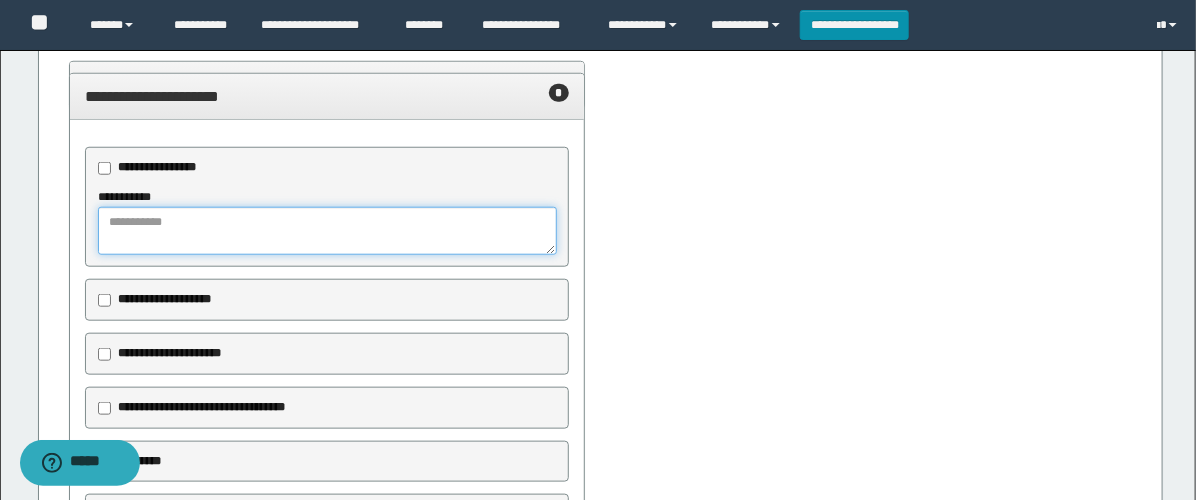 click at bounding box center (327, 231) 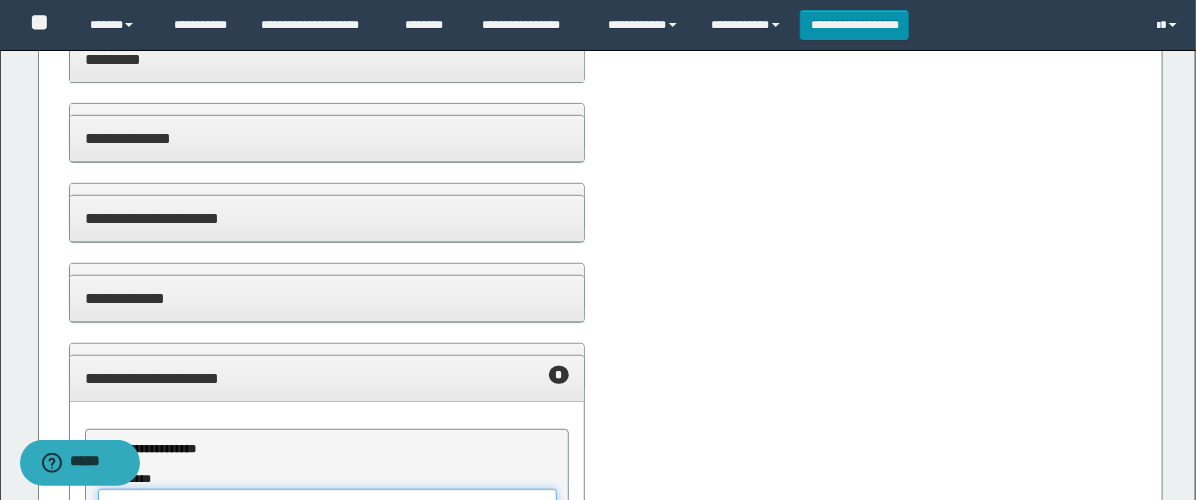 scroll, scrollTop: 222, scrollLeft: 0, axis: vertical 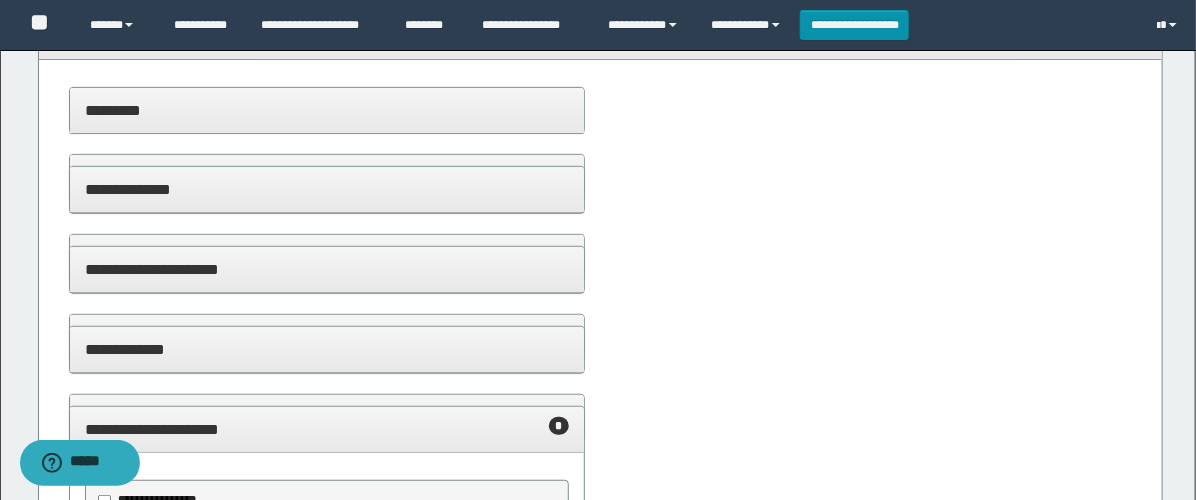 type on "**********" 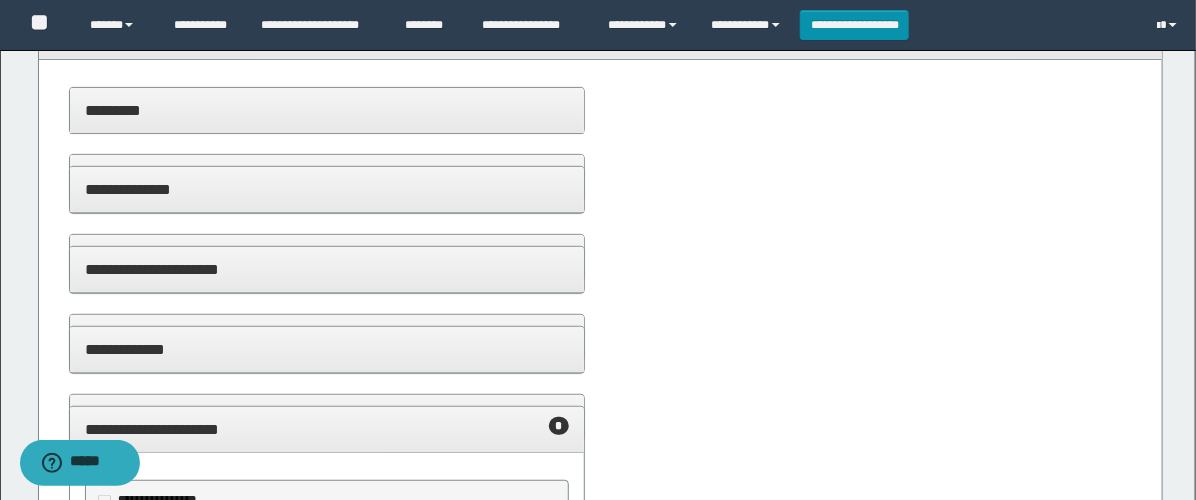 click on "**********" at bounding box center [327, 269] 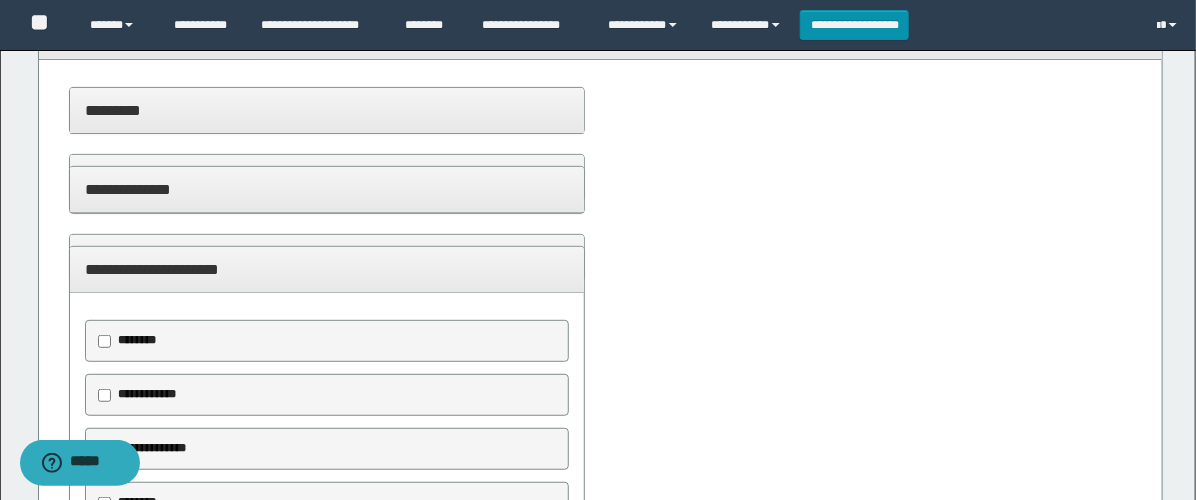 scroll, scrollTop: 333, scrollLeft: 0, axis: vertical 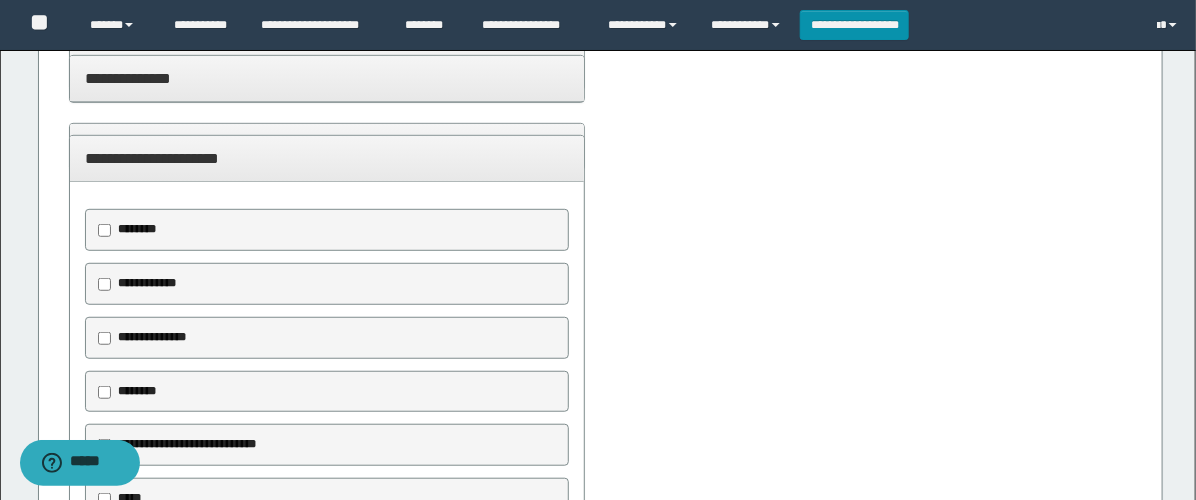 click on "**********" at bounding box center [147, 283] 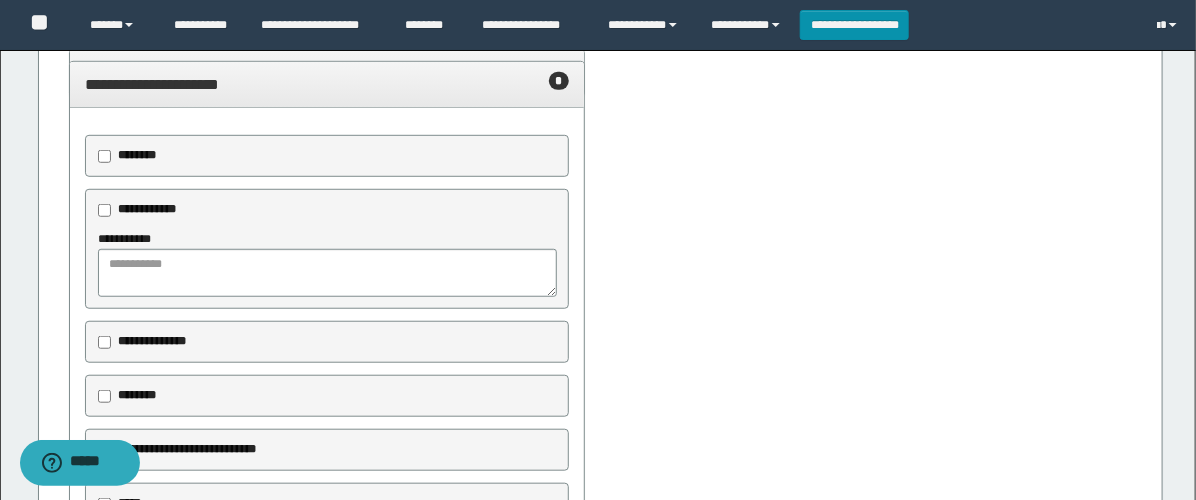 scroll, scrollTop: 444, scrollLeft: 0, axis: vertical 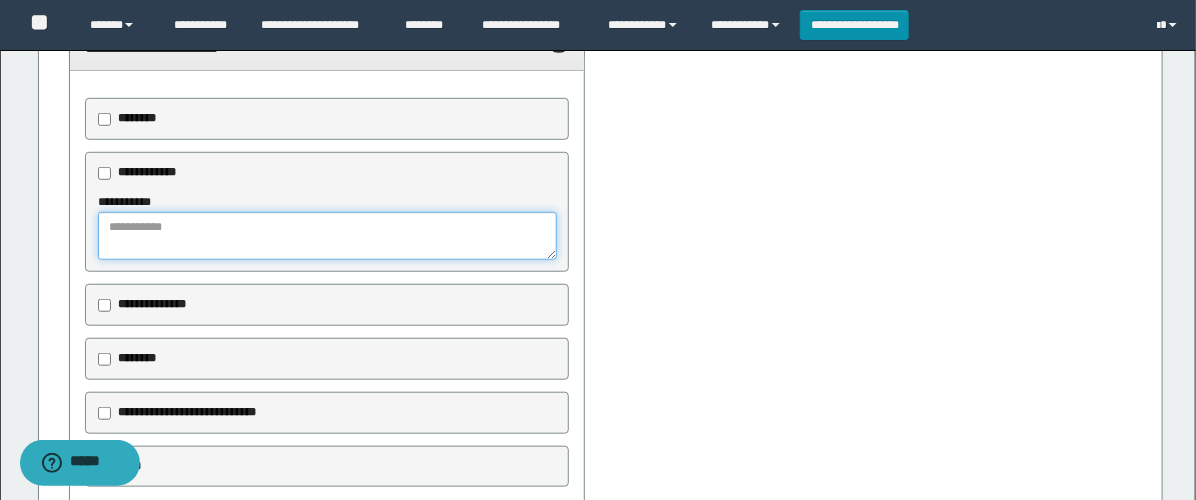 click at bounding box center (327, 236) 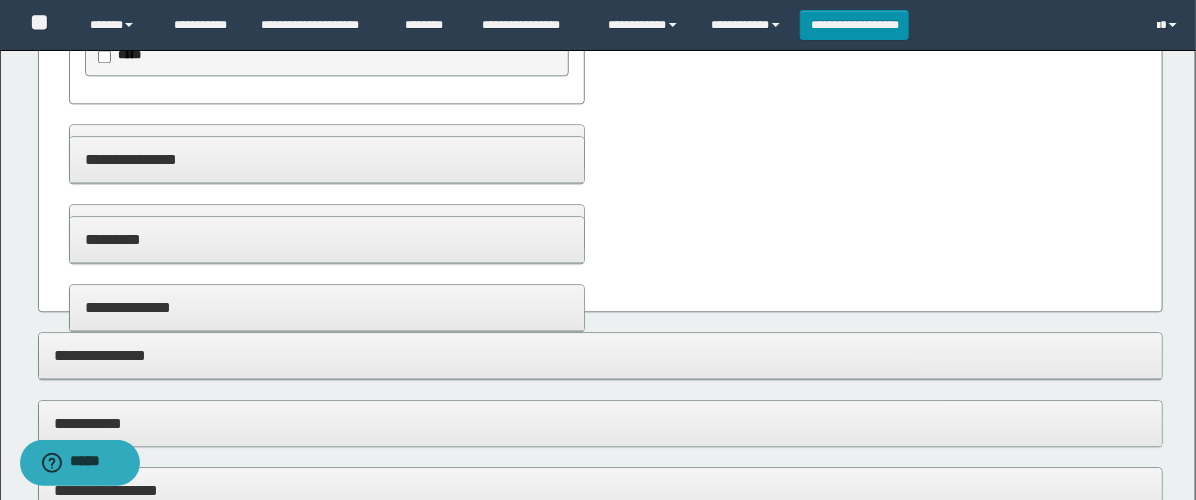scroll, scrollTop: 1888, scrollLeft: 0, axis: vertical 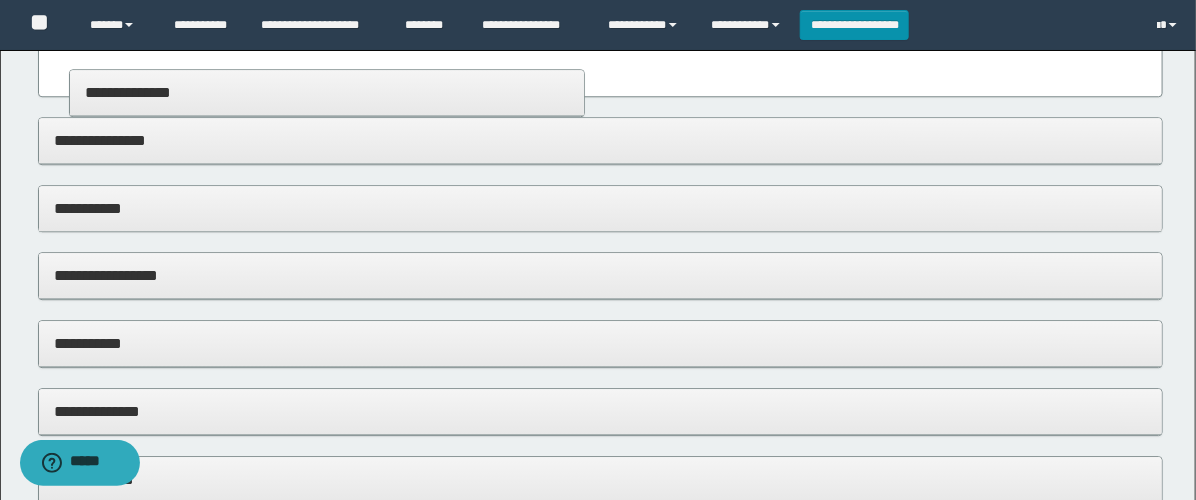 type on "**********" 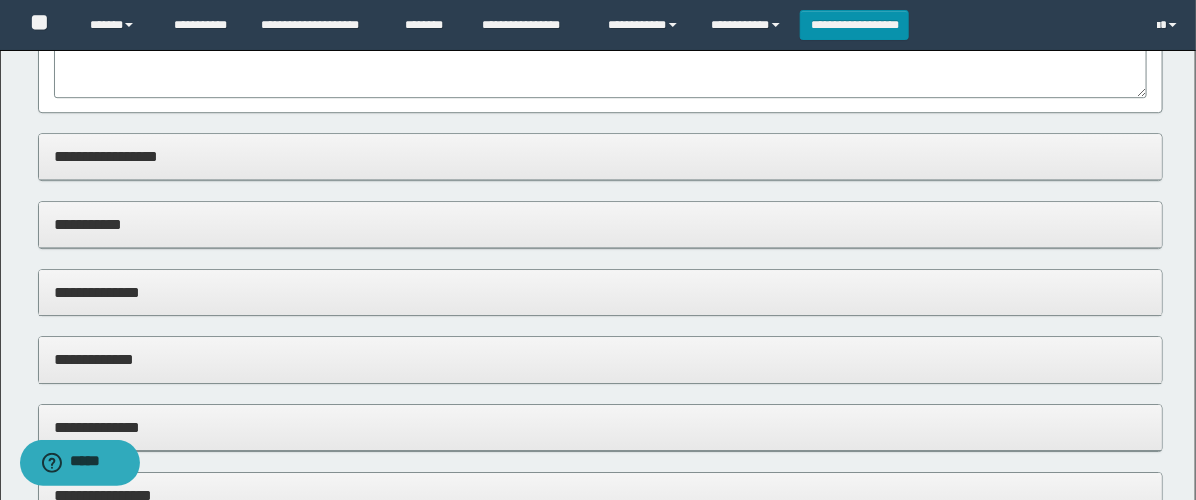 scroll, scrollTop: 1888, scrollLeft: 0, axis: vertical 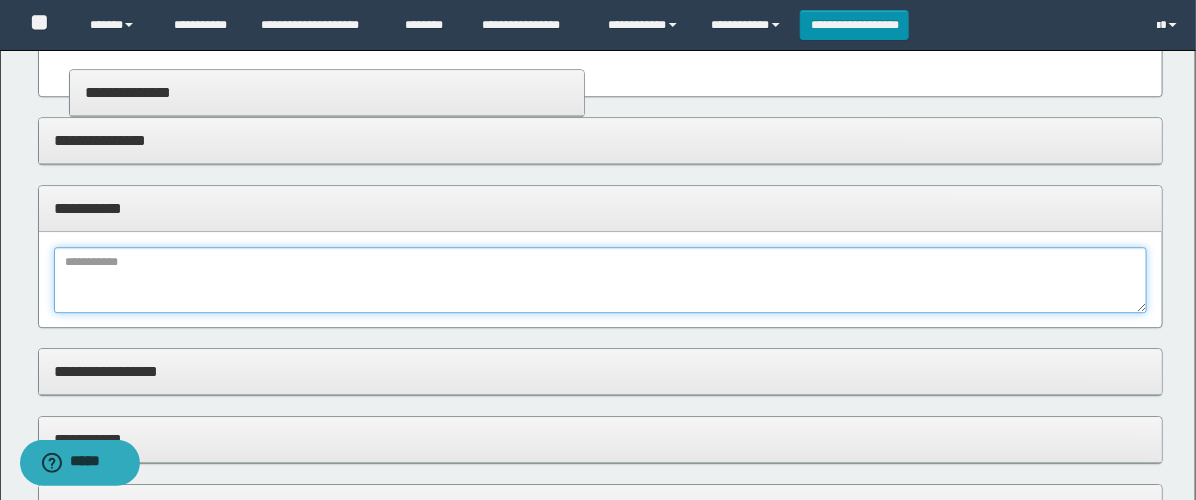 click at bounding box center (600, 280) 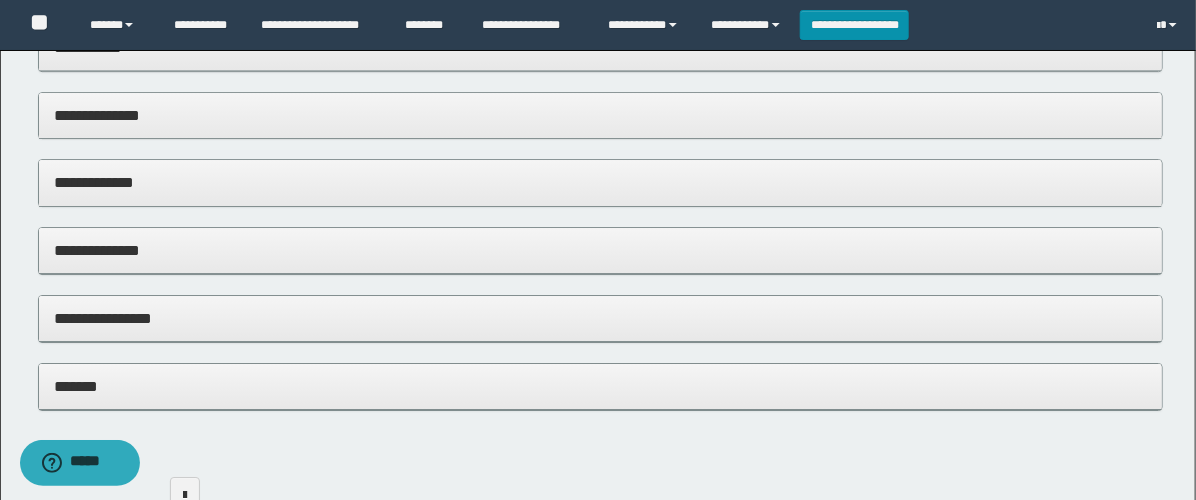 scroll, scrollTop: 2333, scrollLeft: 0, axis: vertical 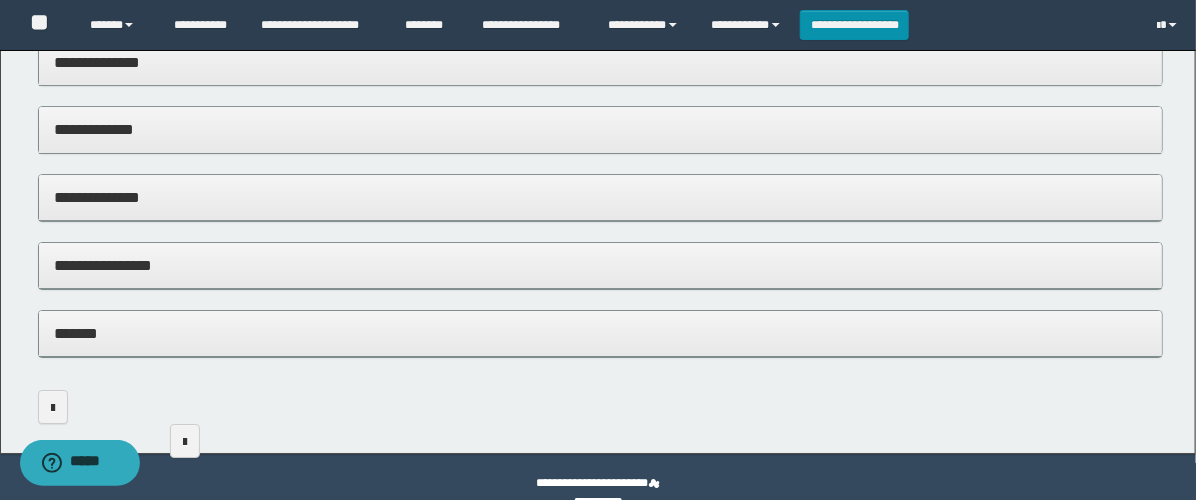 type on "**********" 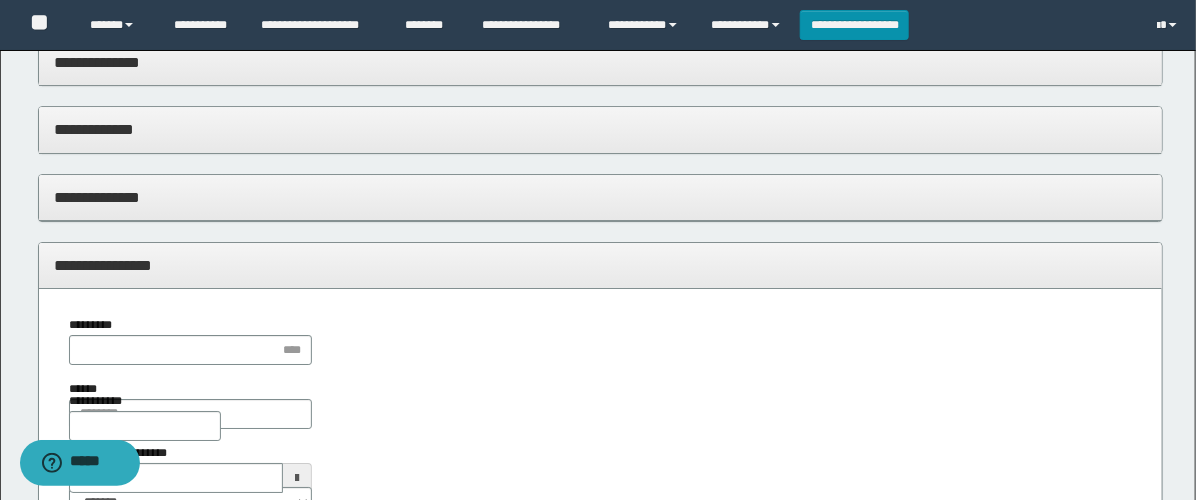 scroll, scrollTop: 2444, scrollLeft: 0, axis: vertical 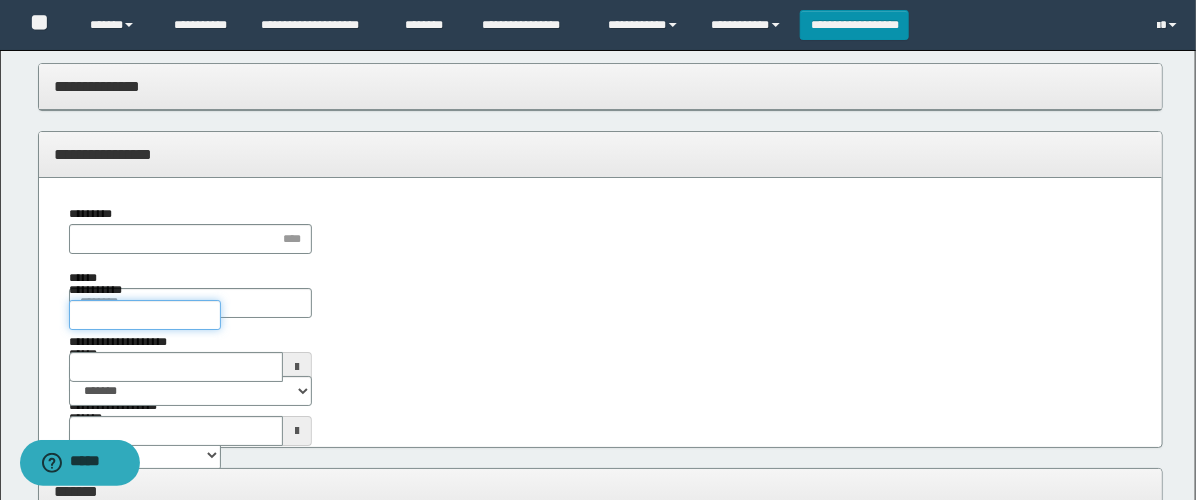 click on "**********" at bounding box center [145, 315] 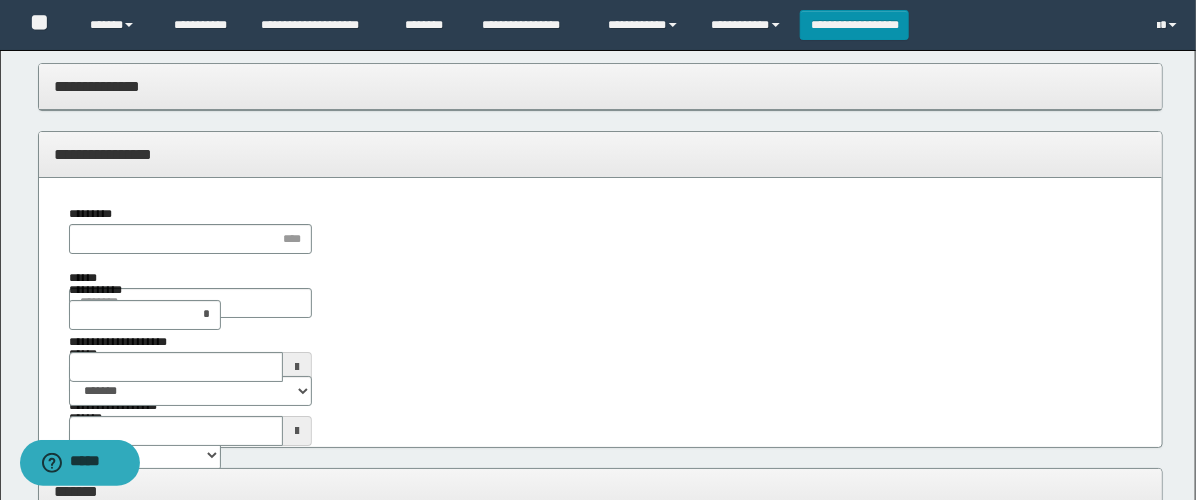 click on "********" at bounding box center (145, 506) 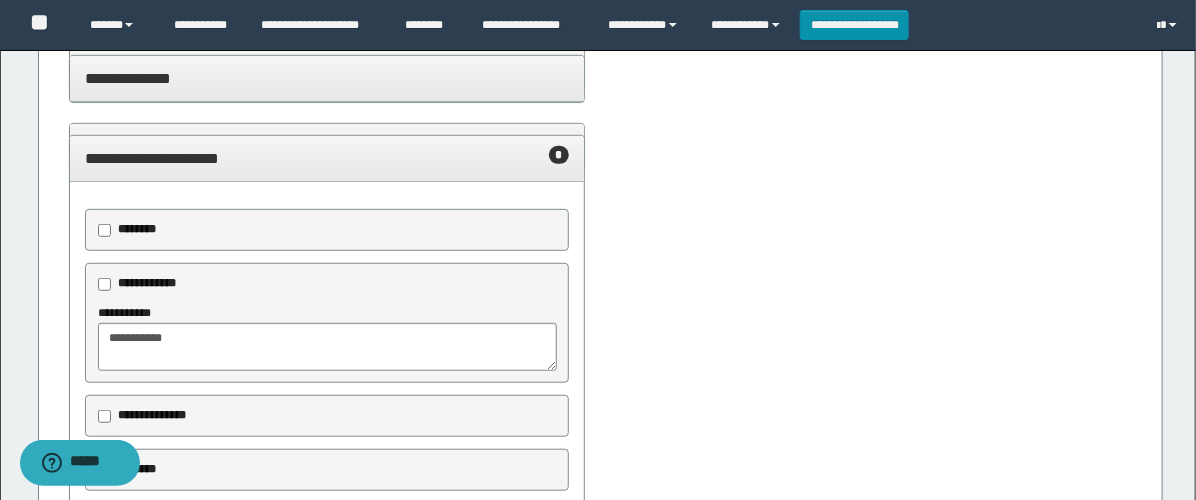 scroll, scrollTop: 0, scrollLeft: 0, axis: both 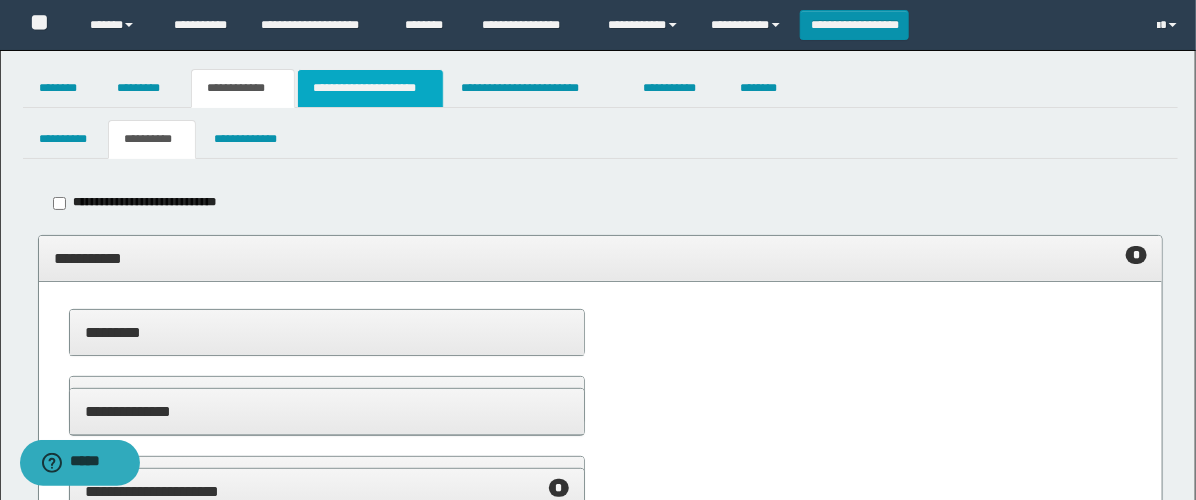 click on "**********" at bounding box center [370, 88] 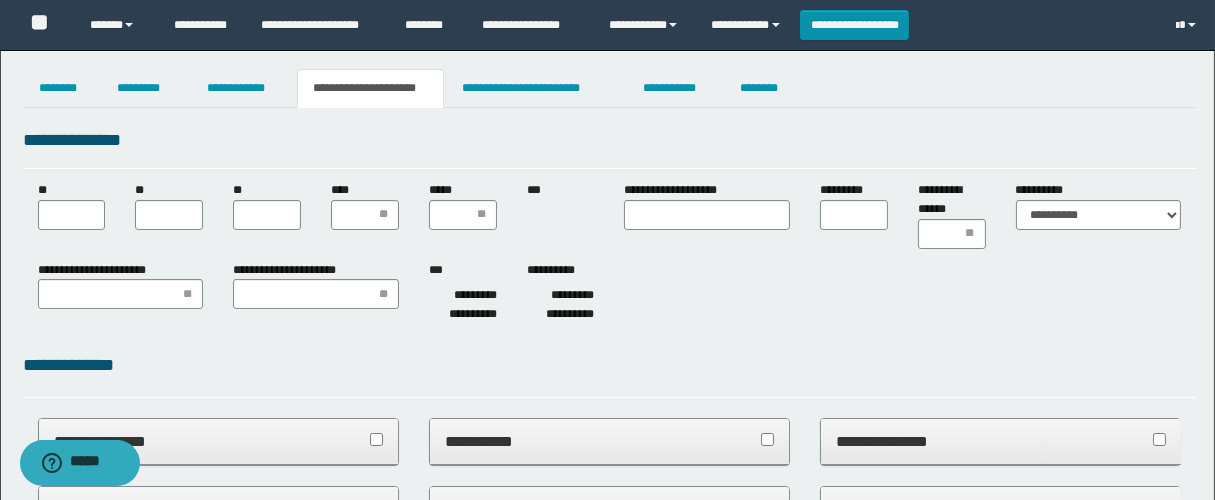 click on "**" at bounding box center (72, 205) 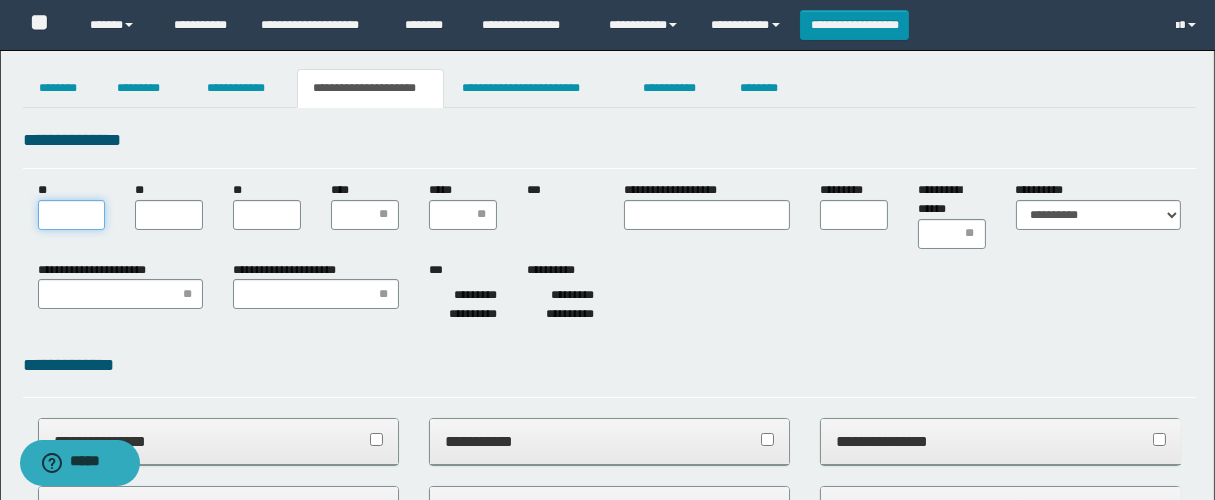 click on "**" at bounding box center [72, 215] 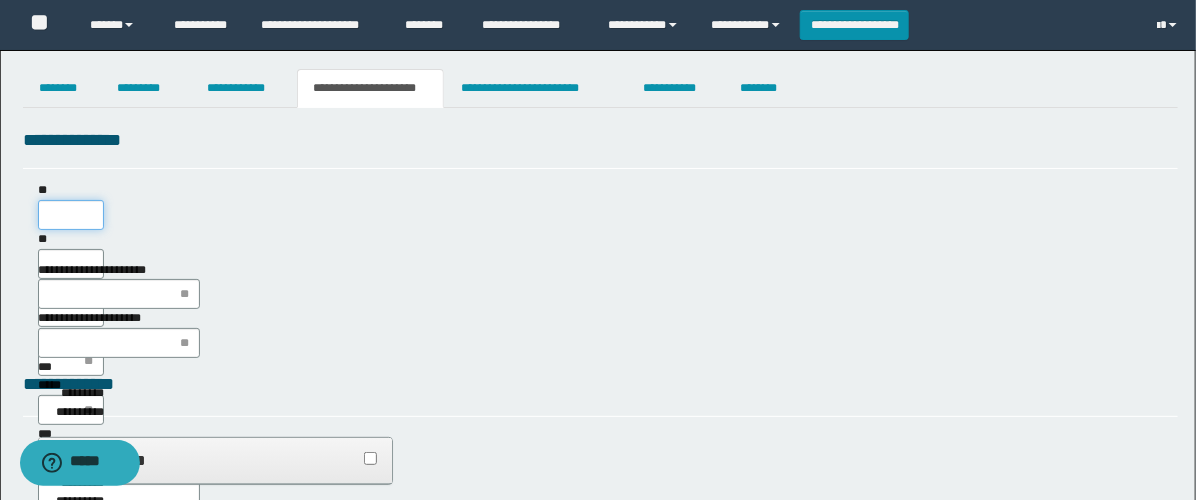 scroll, scrollTop: 0, scrollLeft: 0, axis: both 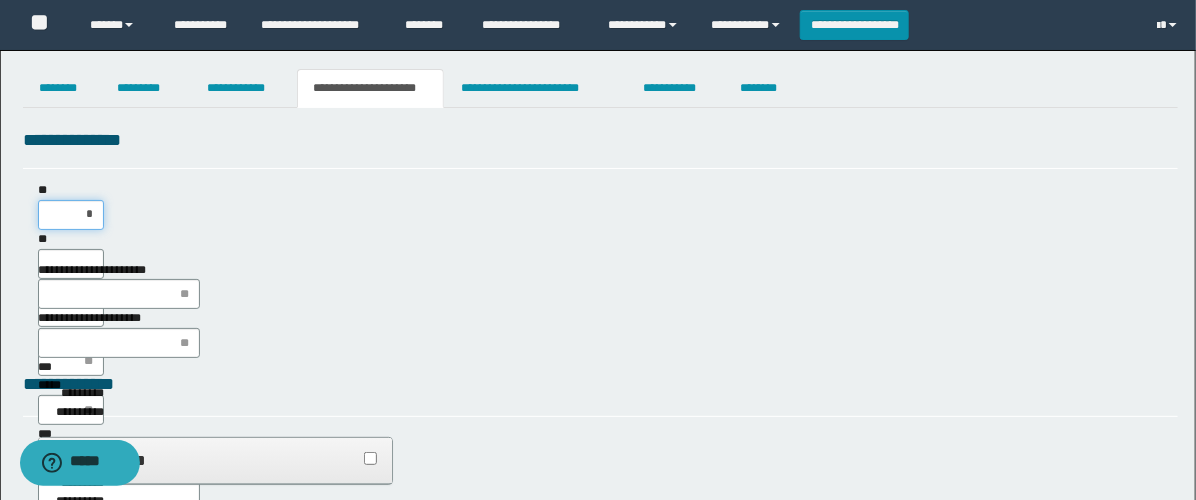 type on "**" 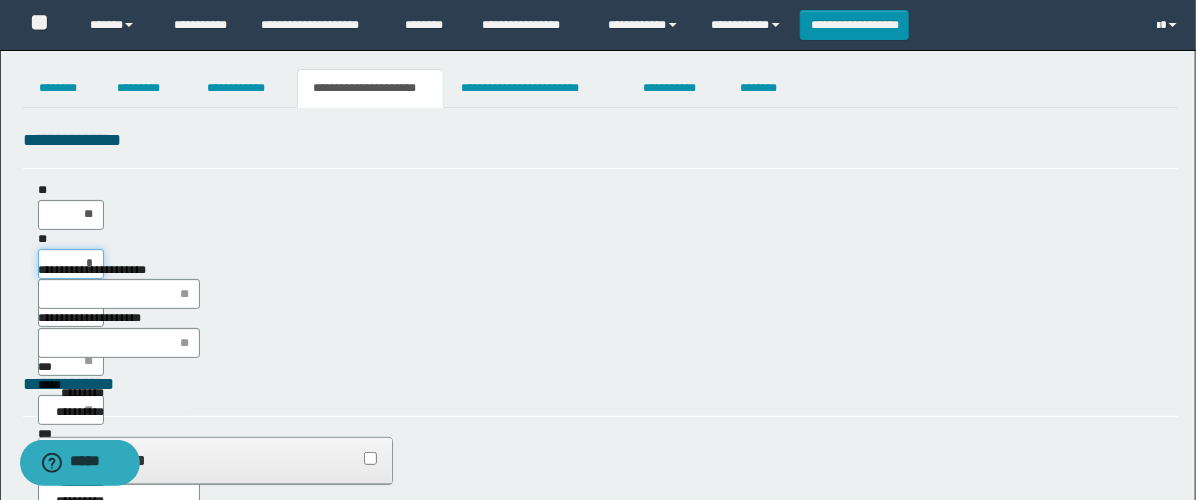 type on "**" 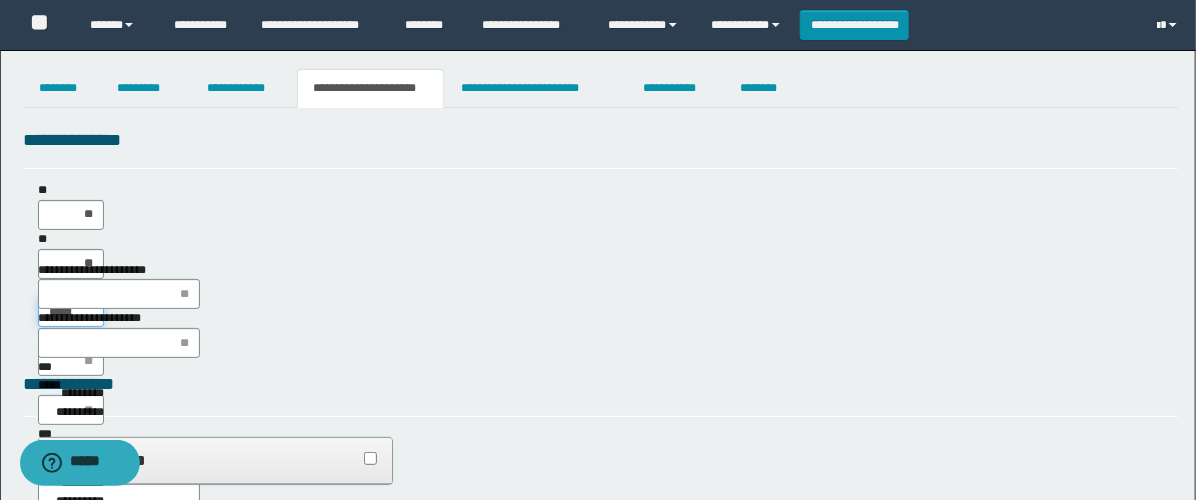 type on "******" 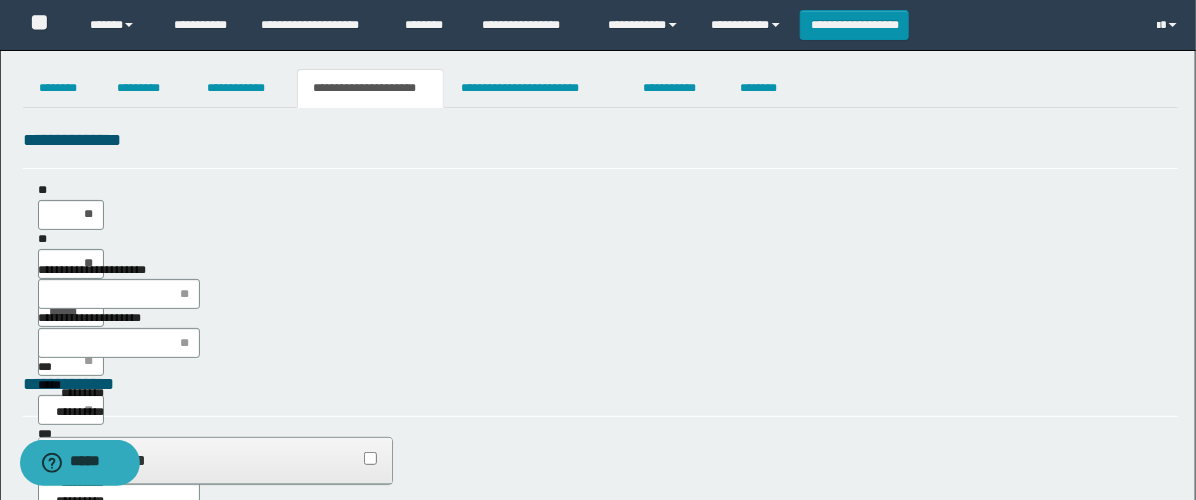 type on "**" 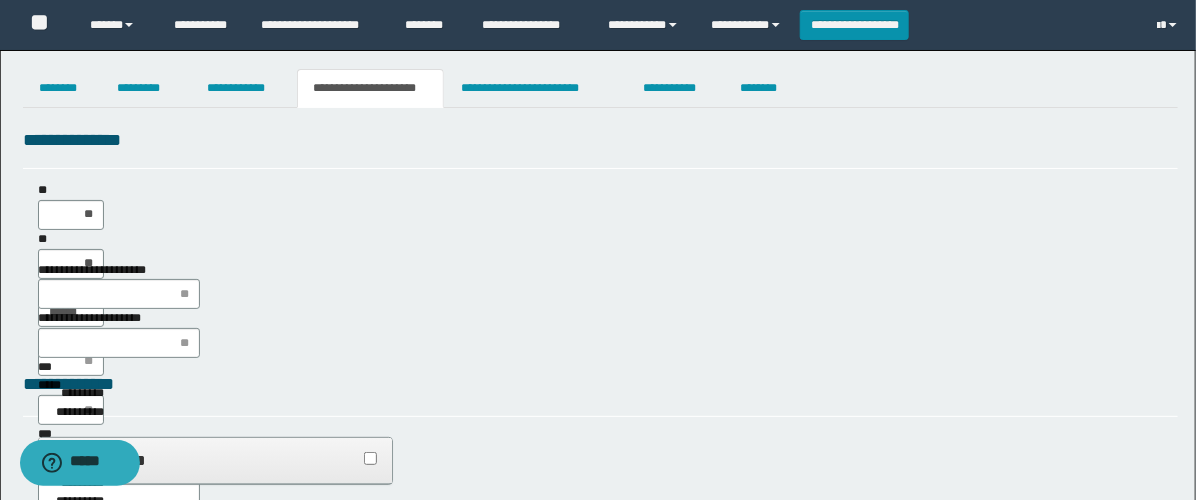 type on "**" 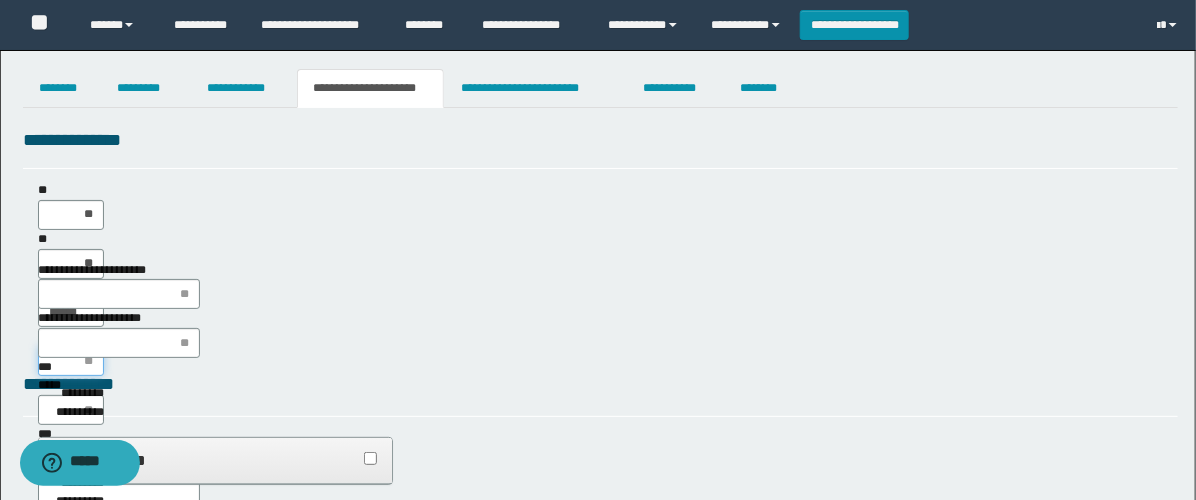 click on "****" at bounding box center (71, 361) 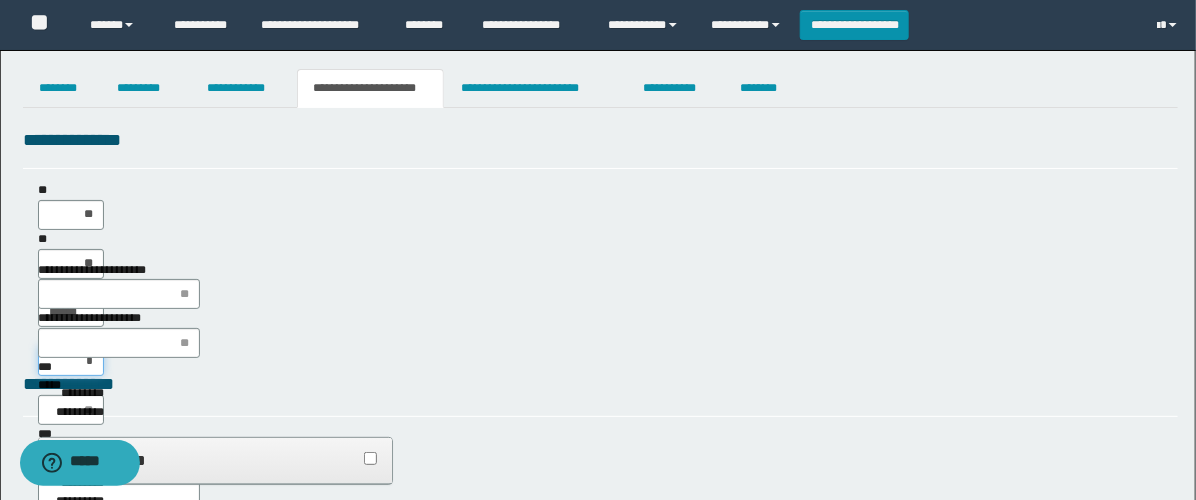 type on "**" 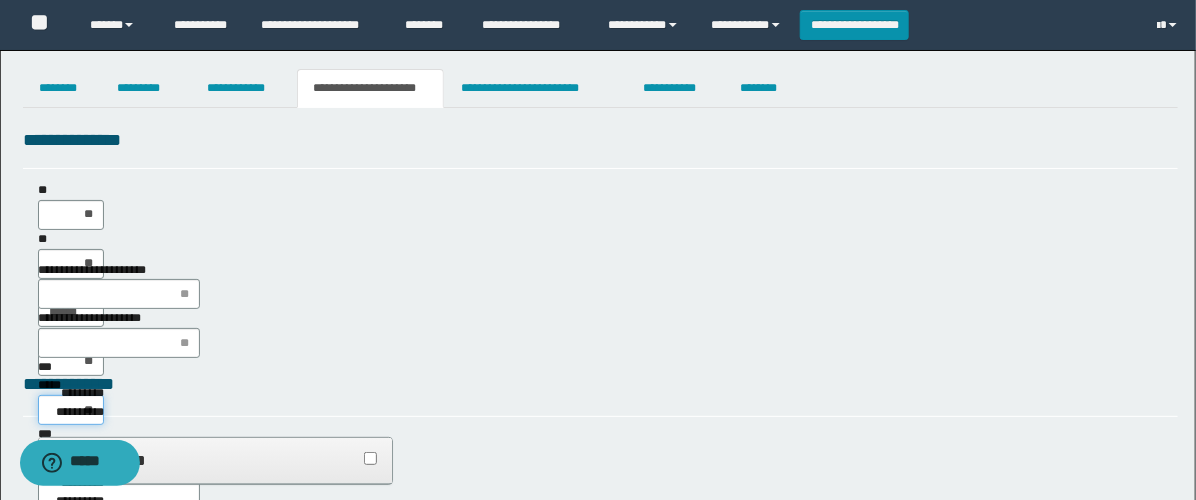 type on "***" 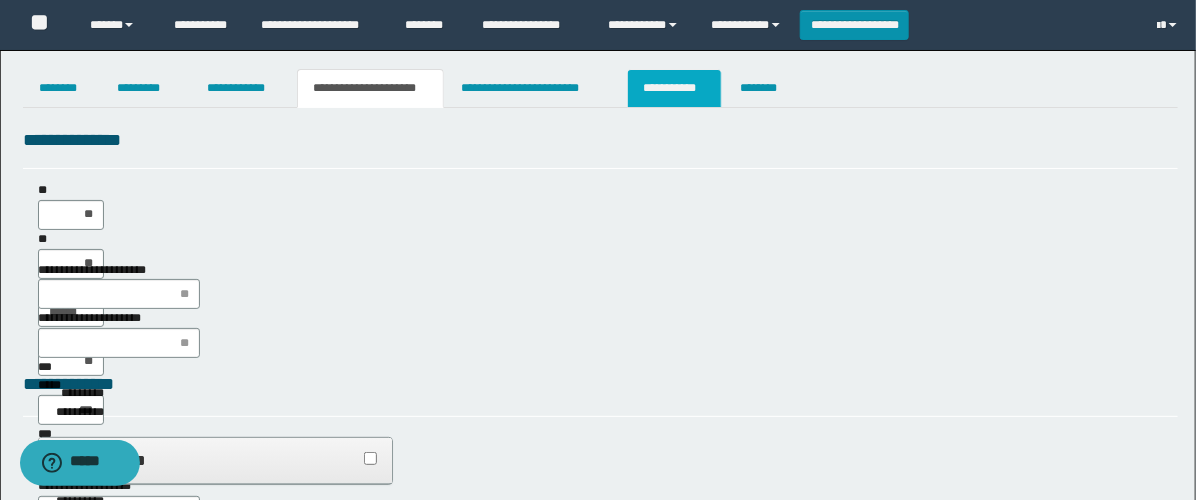 click on "**********" at bounding box center [674, 88] 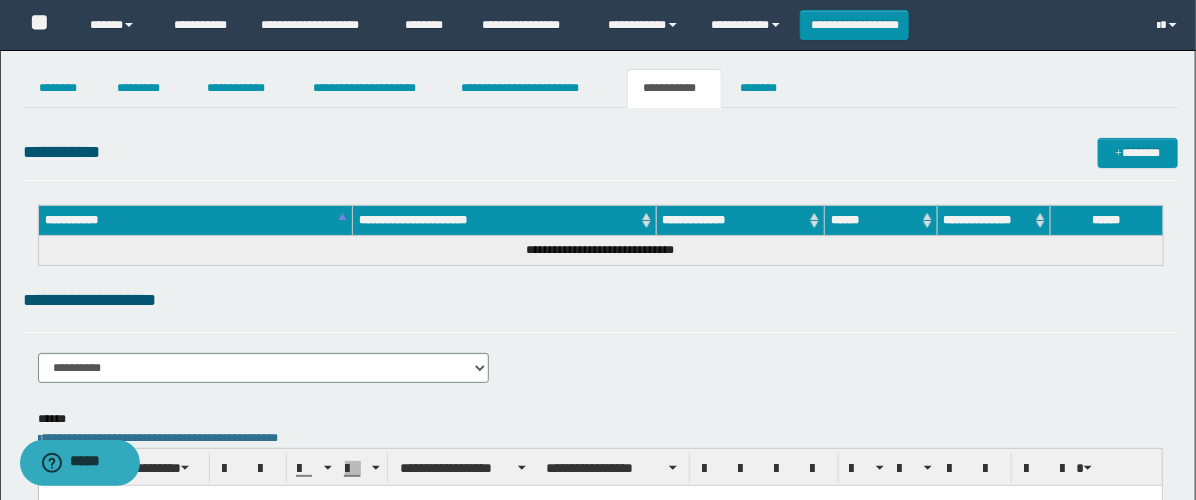 scroll, scrollTop: 0, scrollLeft: 0, axis: both 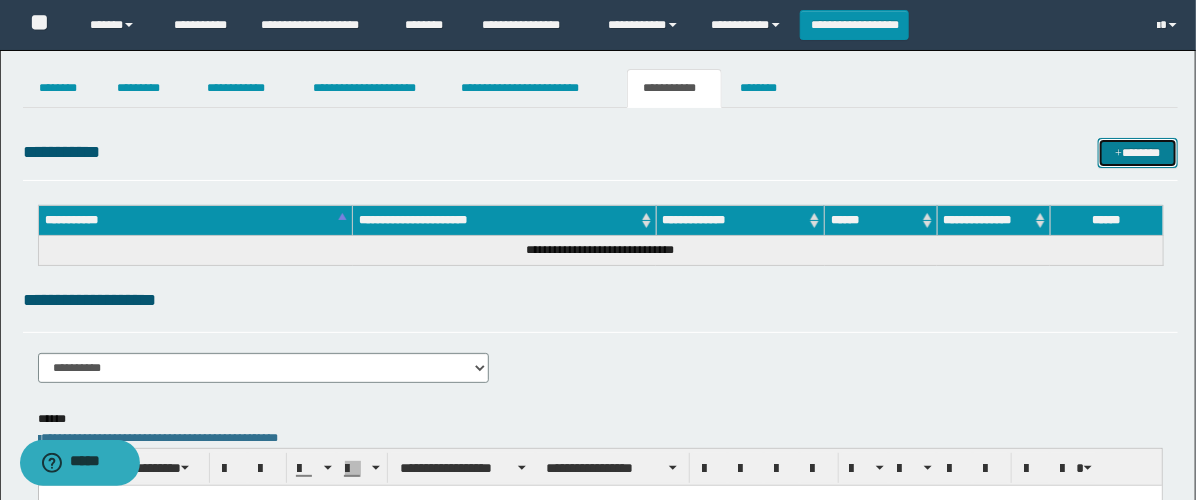 click on "*******" at bounding box center [1138, 153] 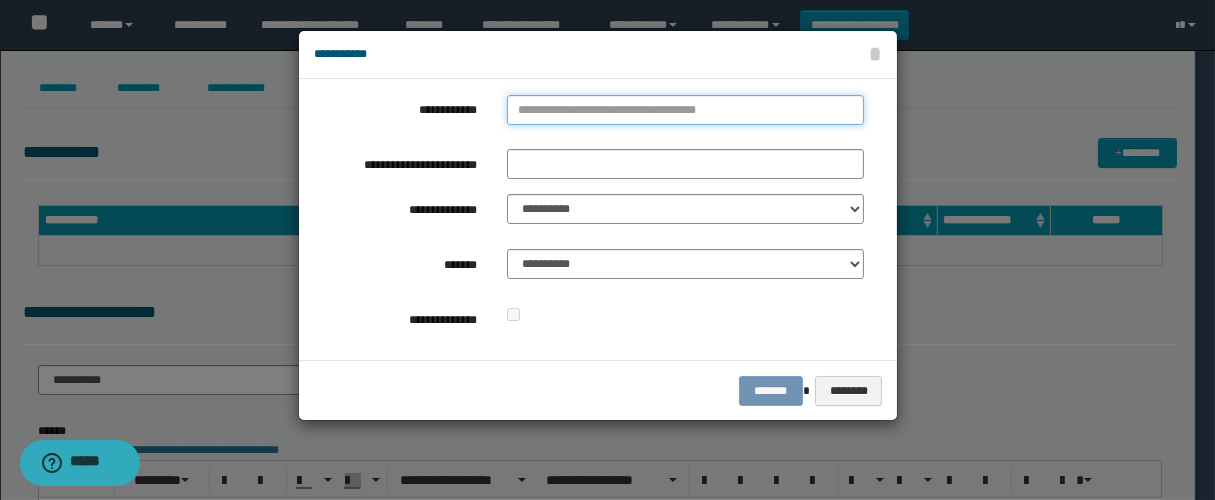 click on "**********" at bounding box center (685, 110) 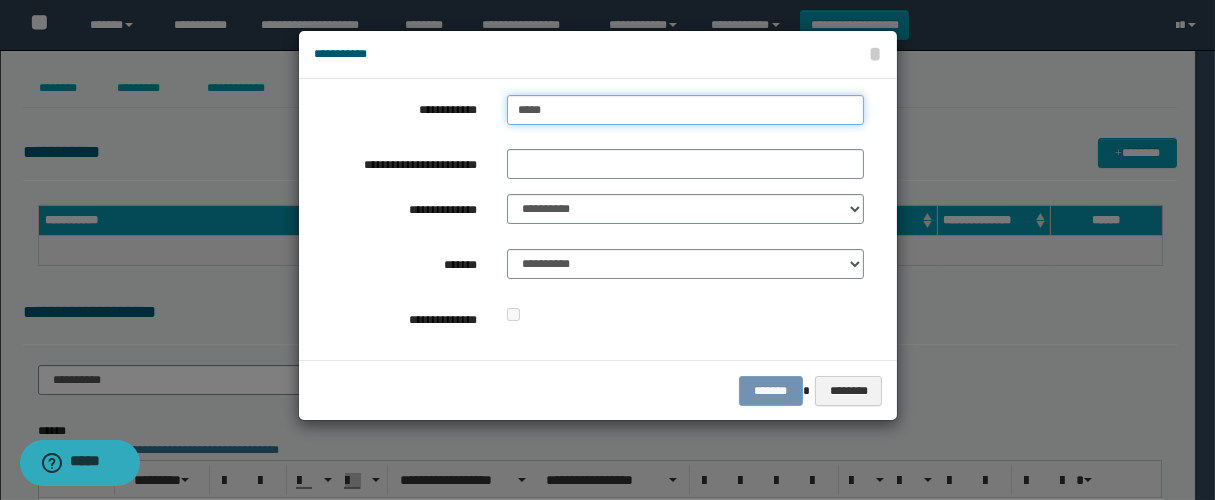 type on "******" 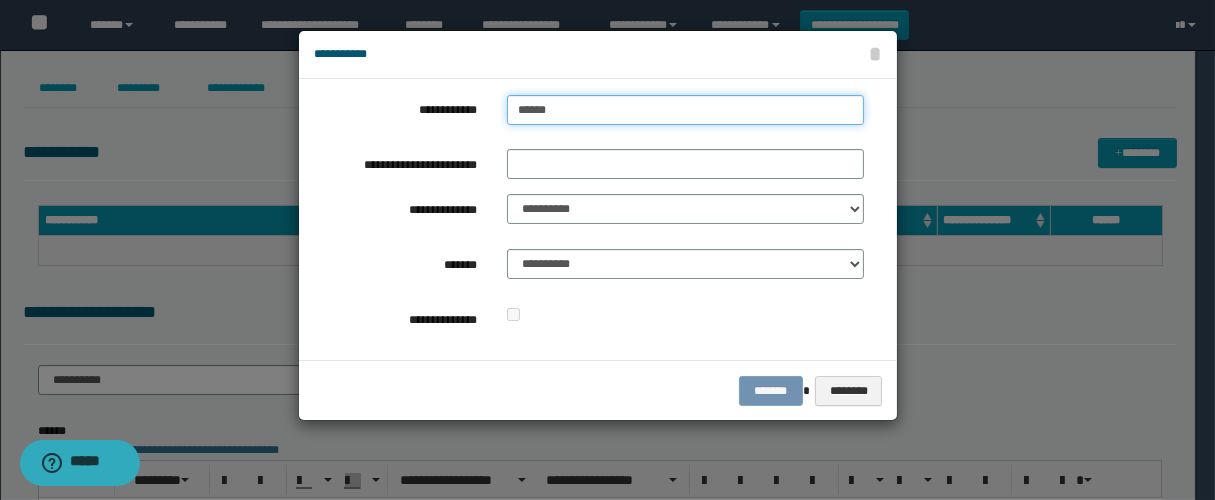 type on "******" 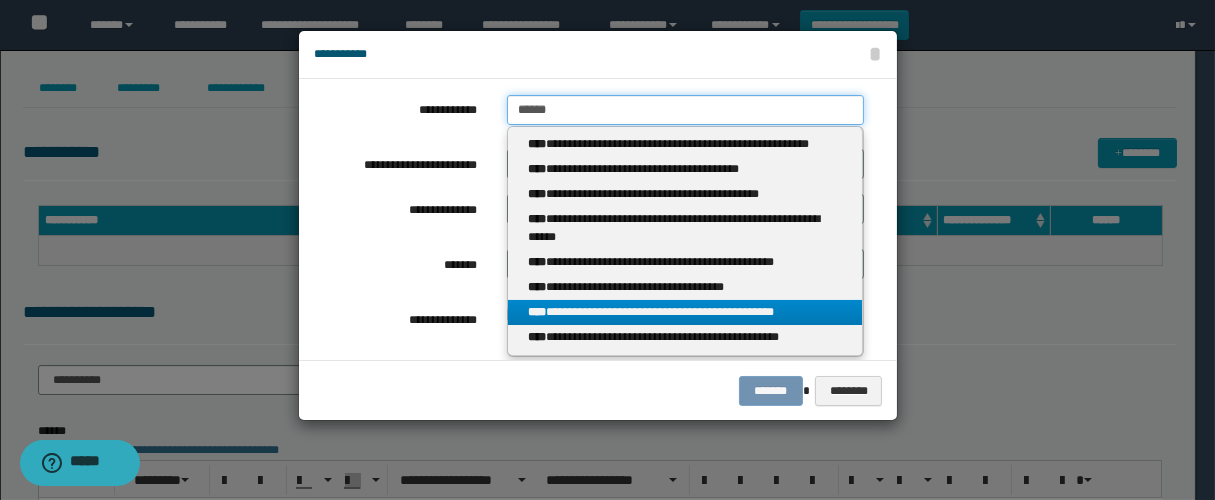 type on "******" 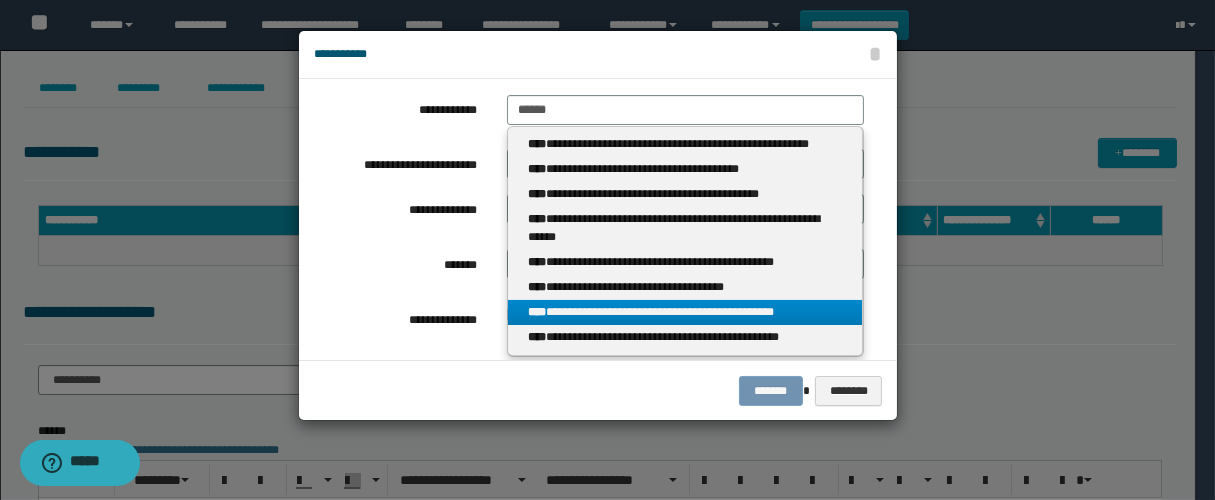 click on "**********" at bounding box center [685, 312] 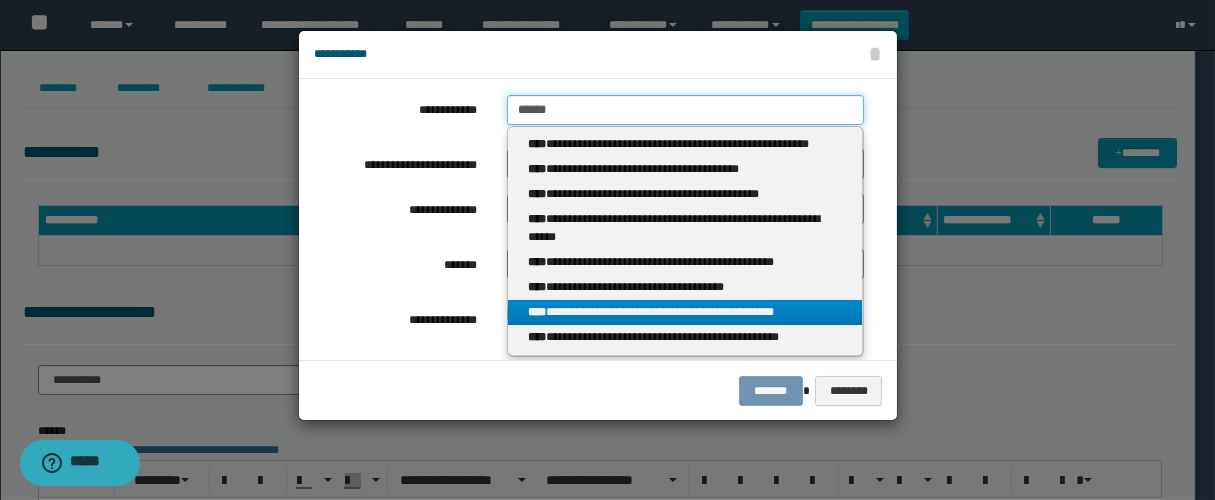 type 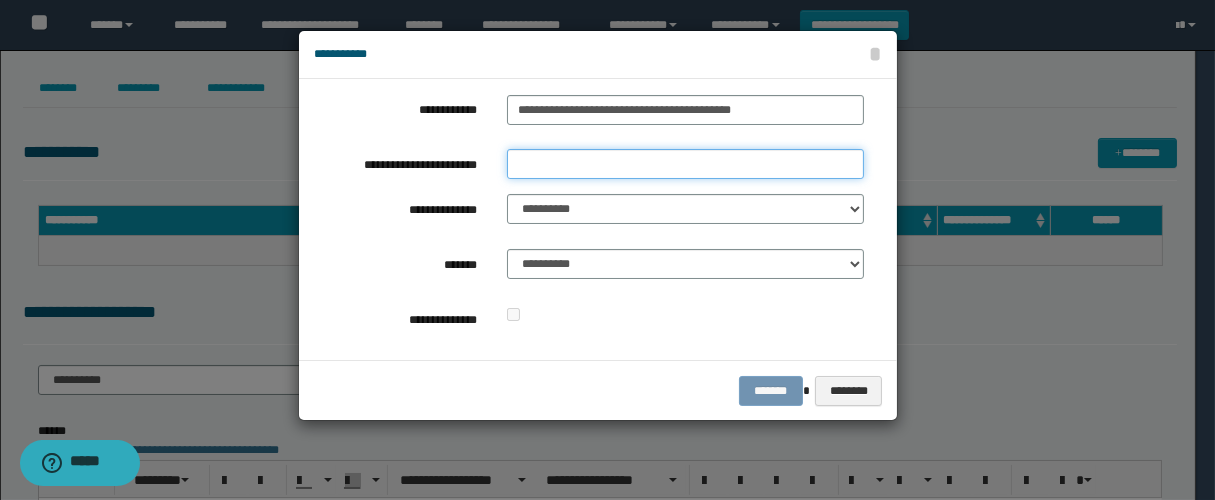 click on "**********" at bounding box center [685, 164] 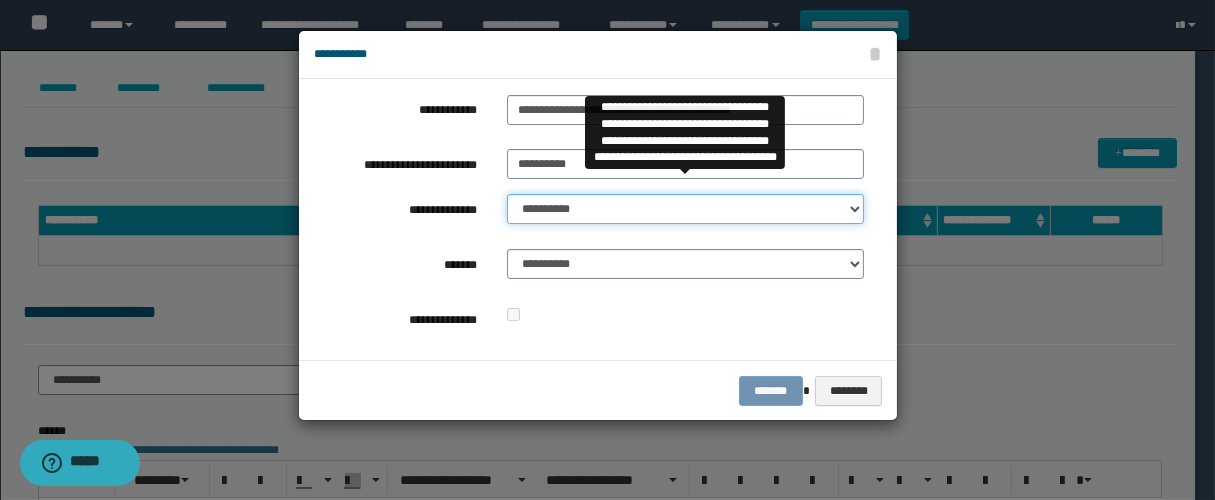 drag, startPoint x: 555, startPoint y: 201, endPoint x: 572, endPoint y: 194, distance: 18.384777 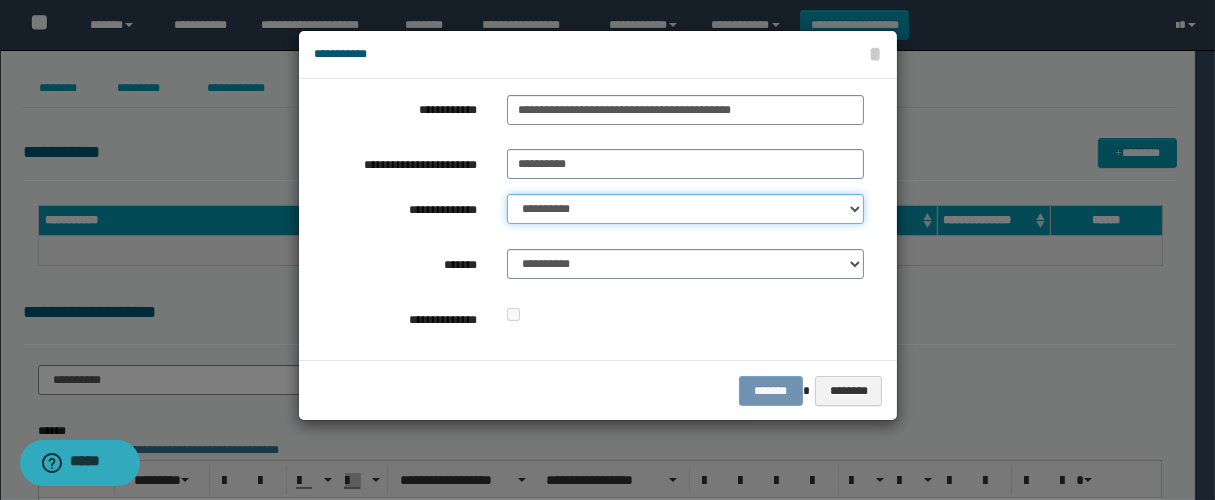 select on "**" 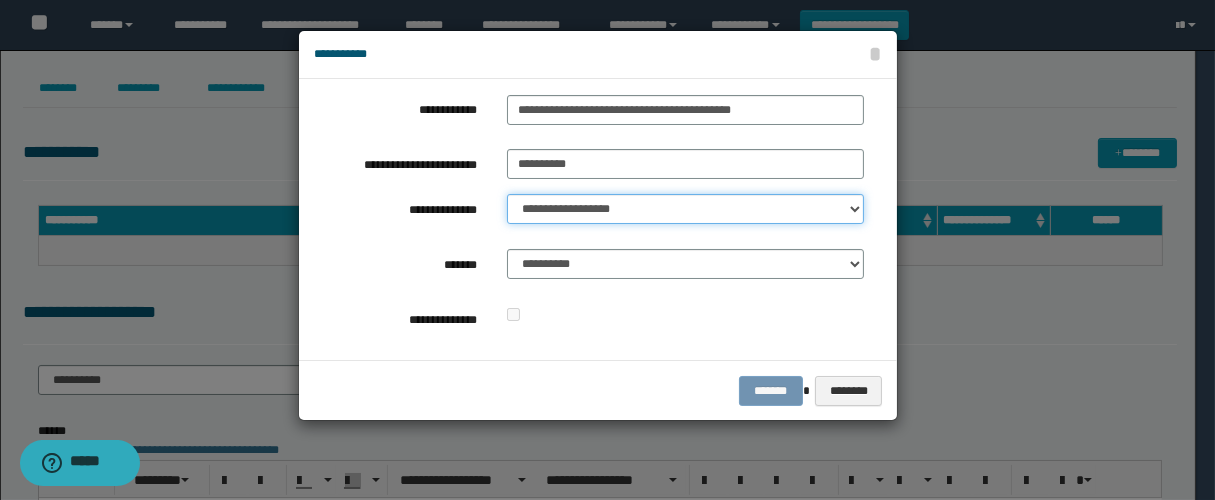 click on "**********" at bounding box center [685, 209] 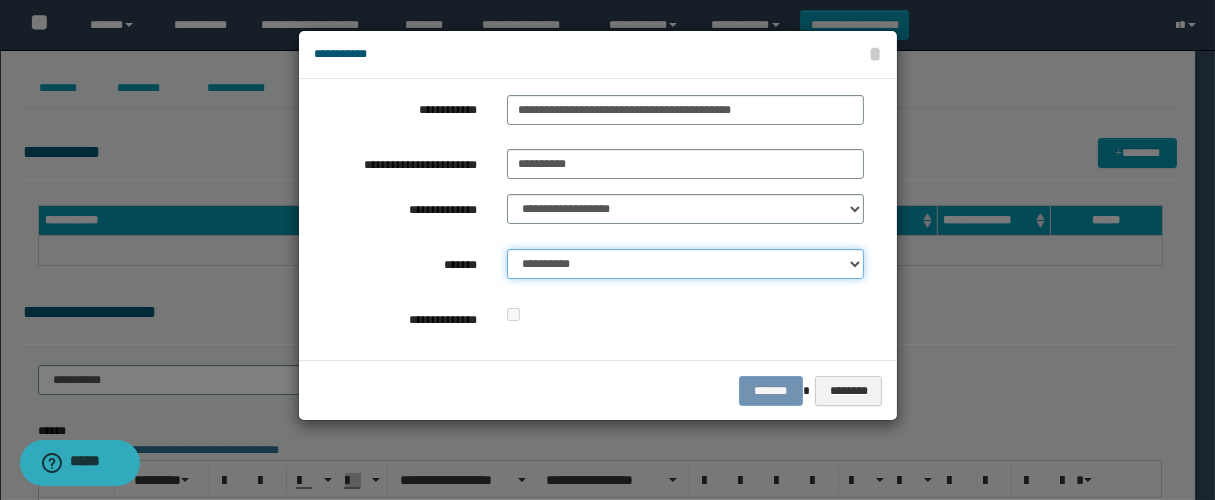 click on "**********" at bounding box center [685, 264] 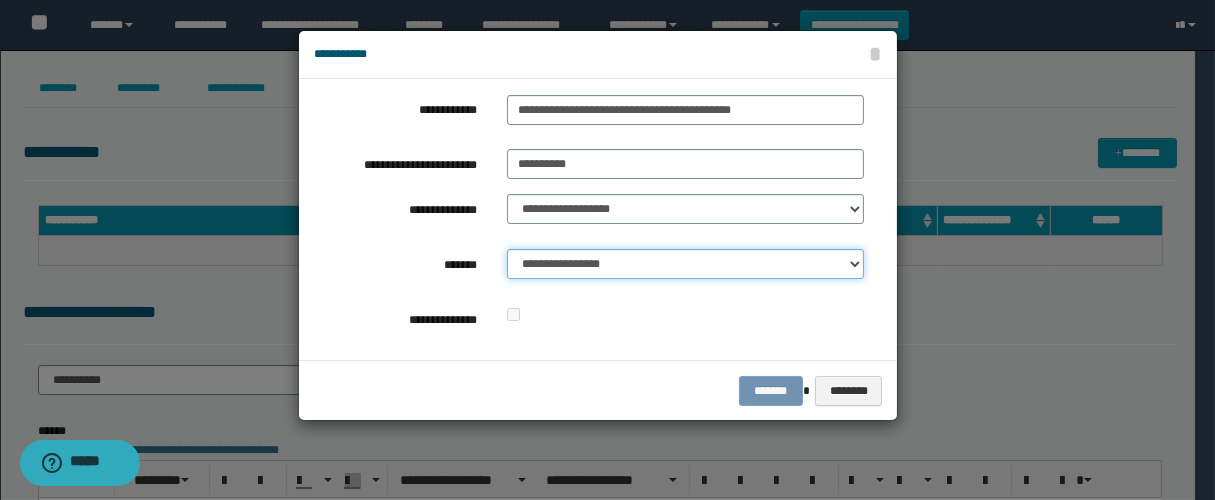 click on "**********" at bounding box center [685, 264] 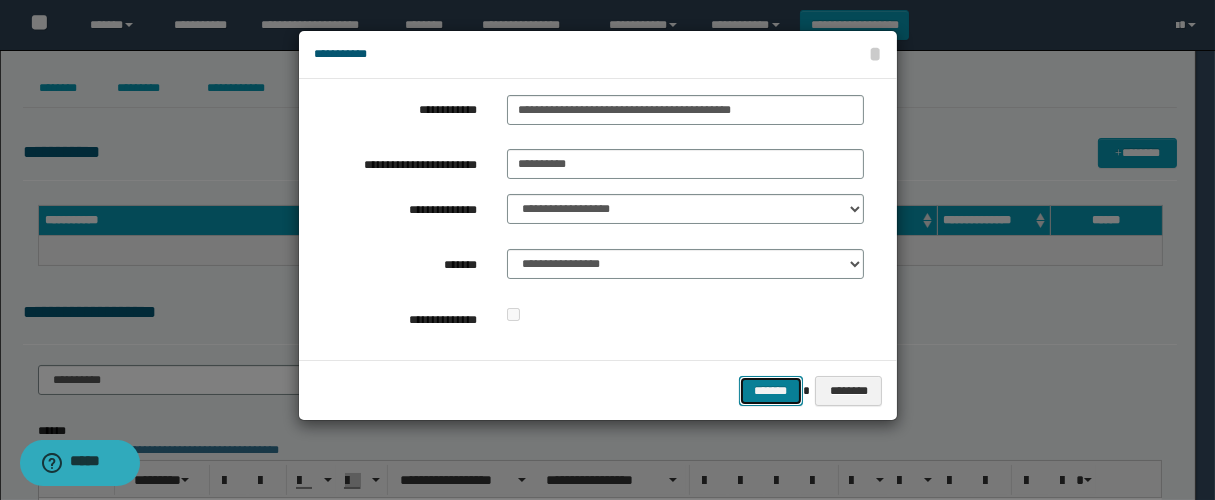 click on "*******" at bounding box center (771, 391) 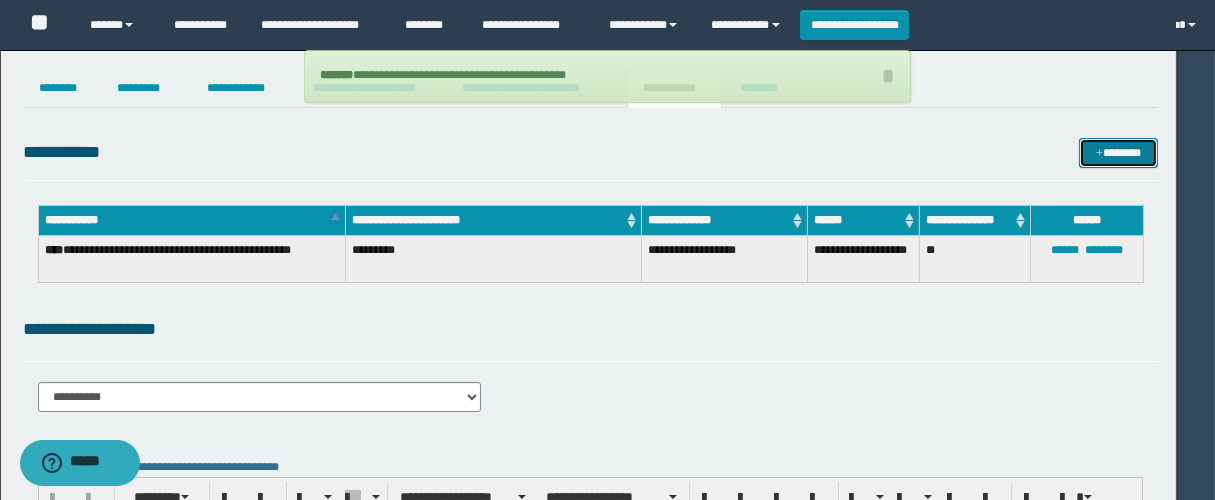 type 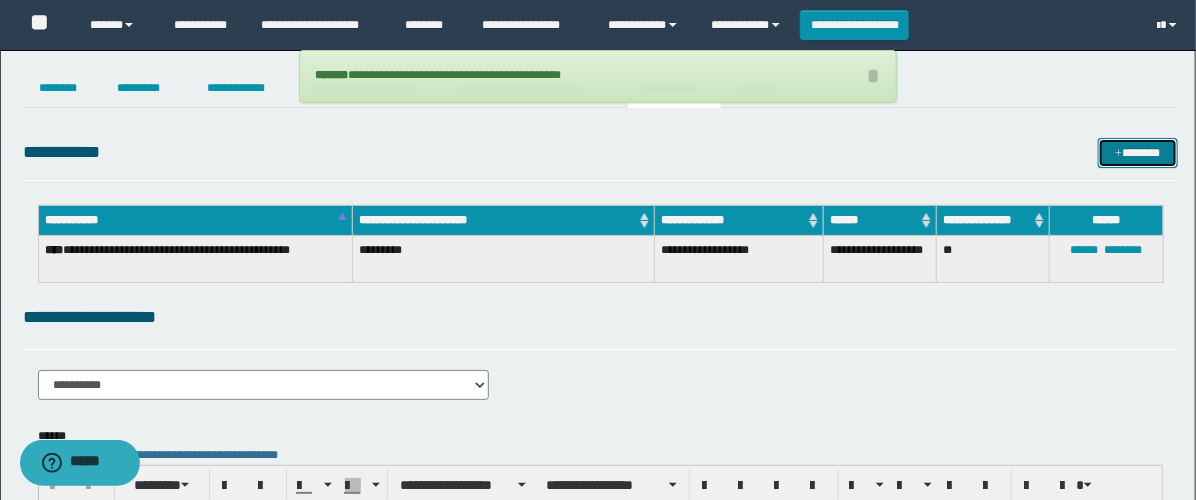 click on "*******" at bounding box center [1138, 153] 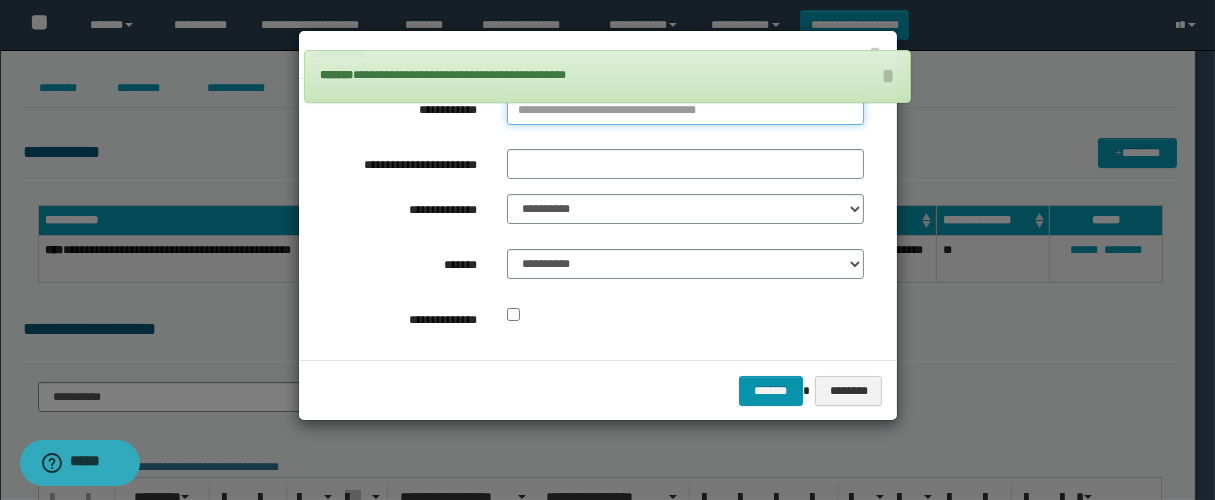 type on "**********" 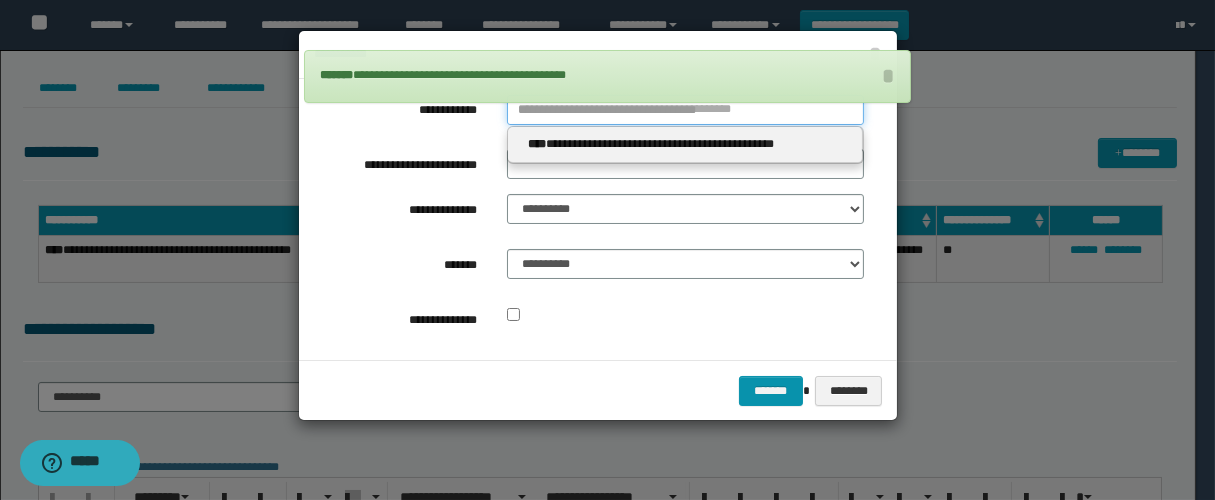 click on "**********" at bounding box center [685, 110] 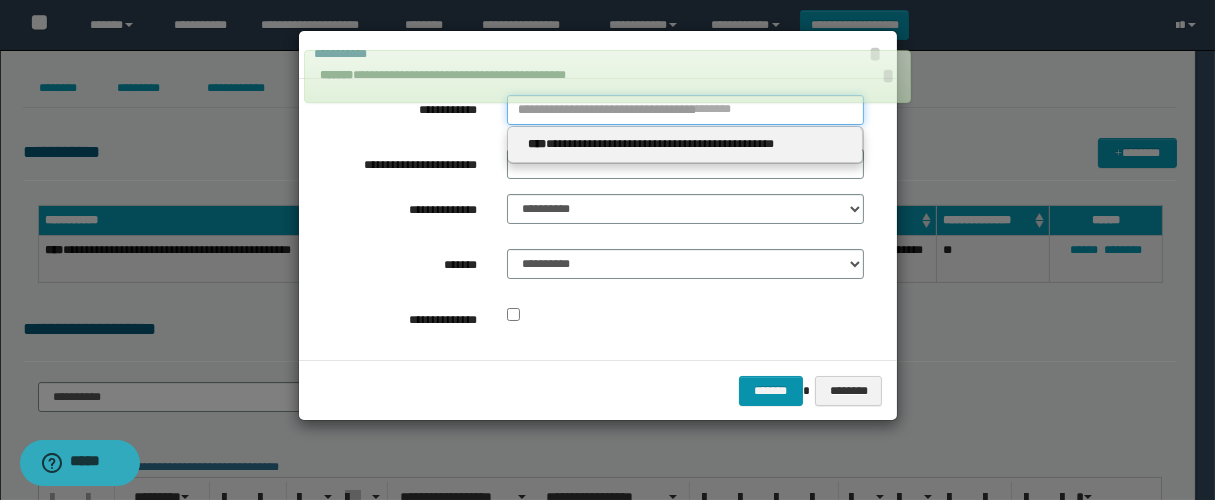 type 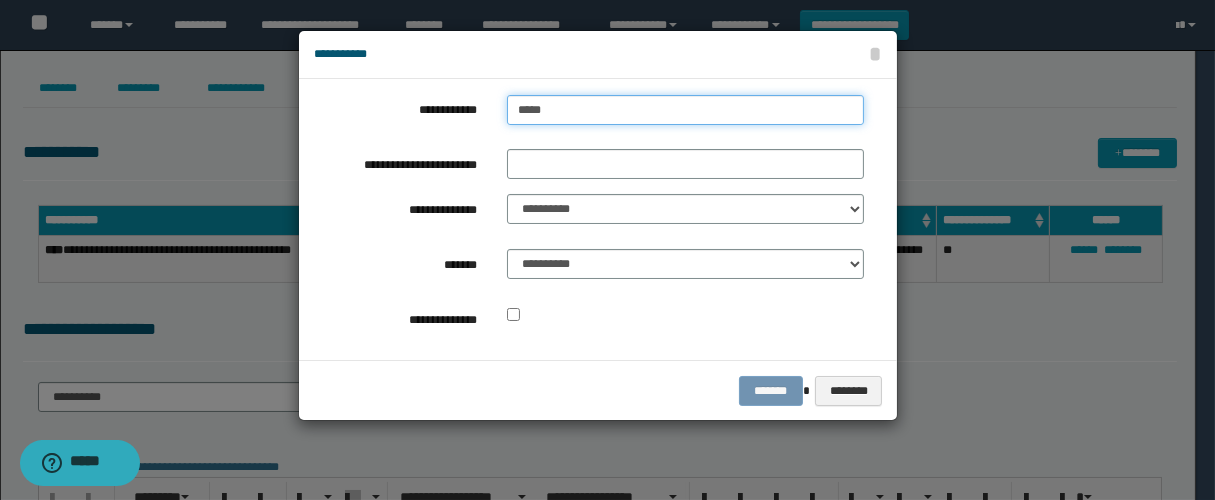 type on "******" 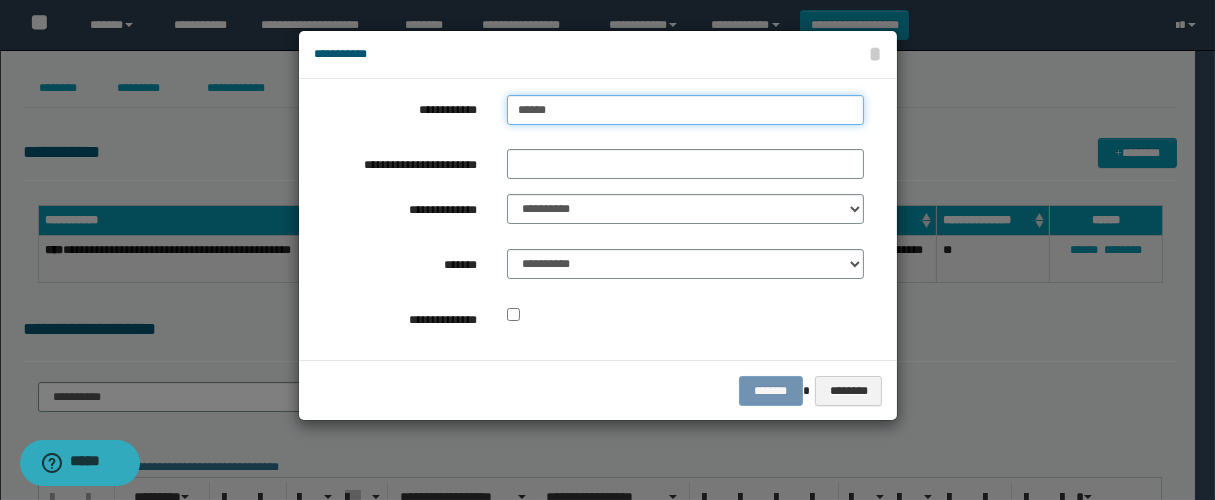 type on "******" 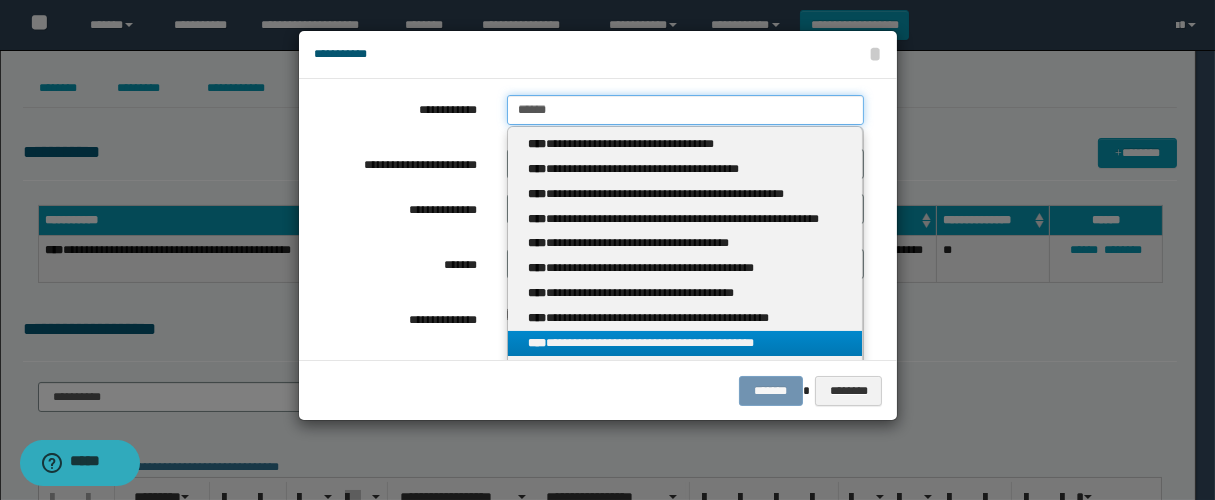type on "******" 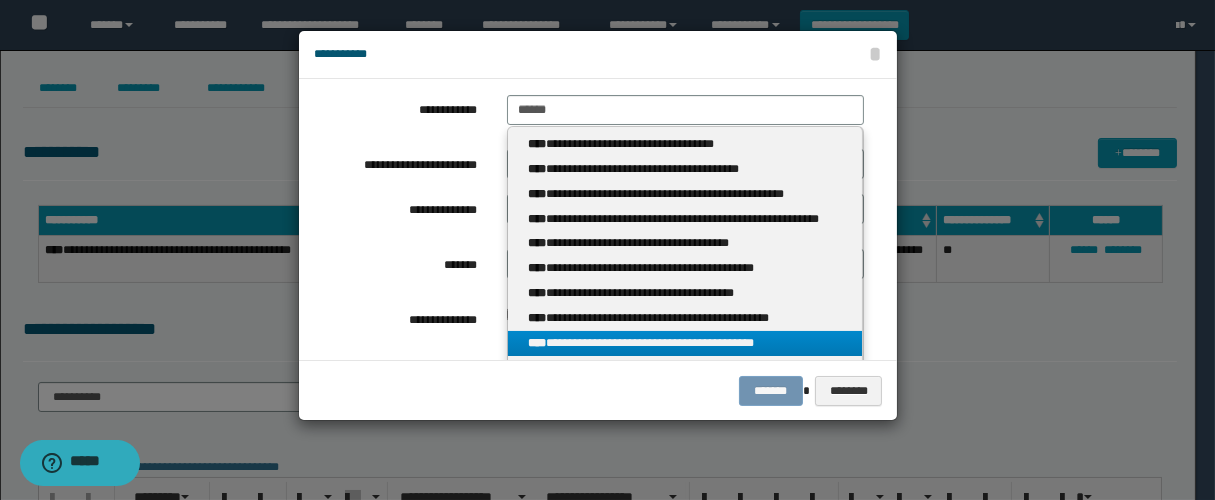 click on "**********" at bounding box center [685, 343] 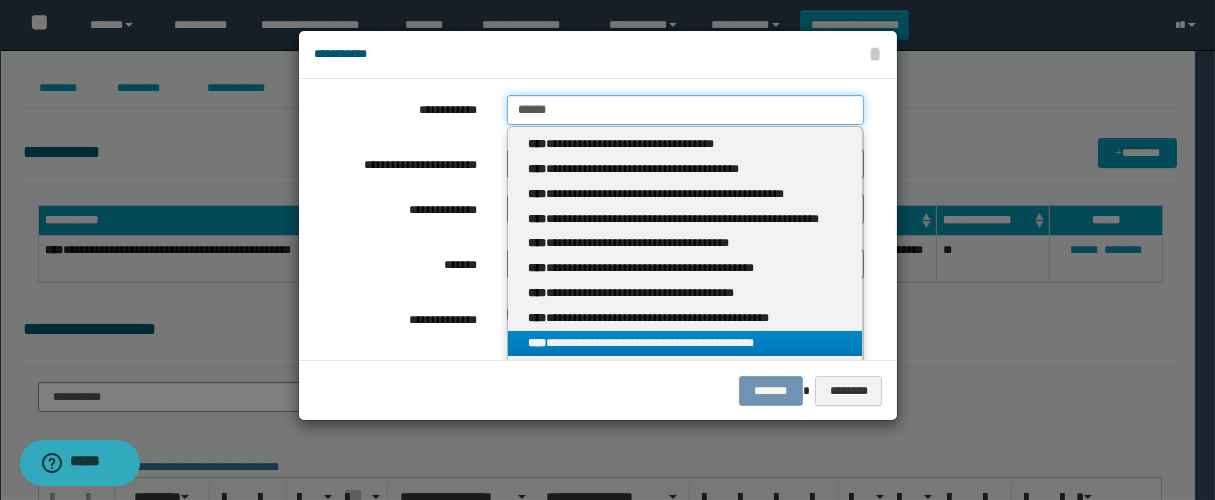 type 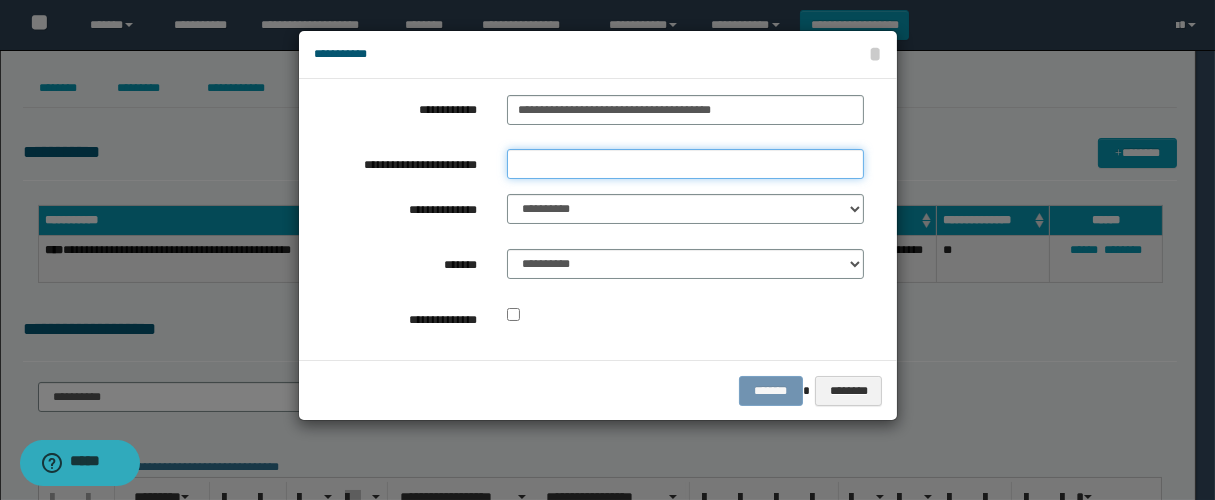 click on "**********" at bounding box center [685, 164] 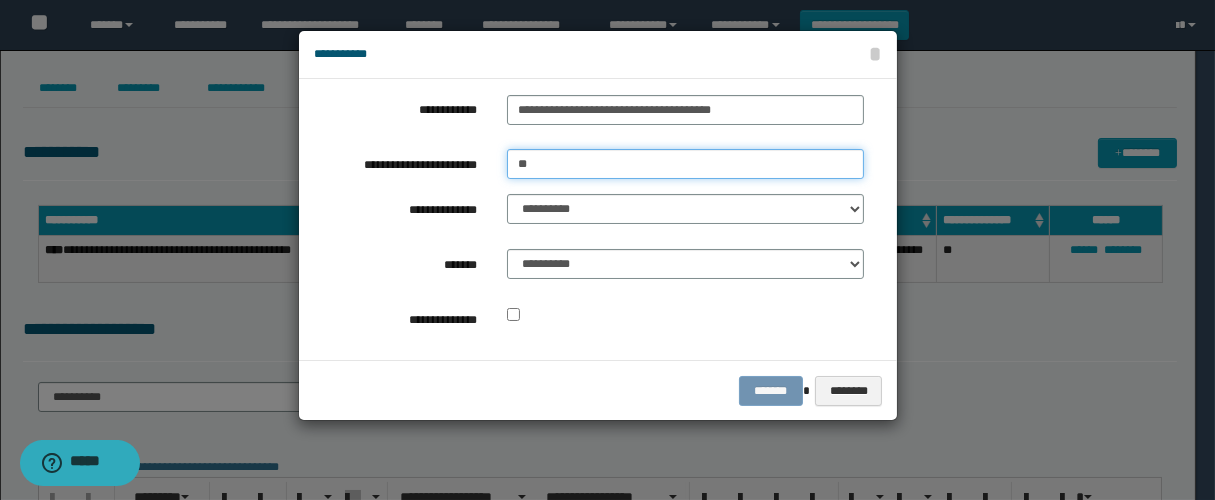 type on "**********" 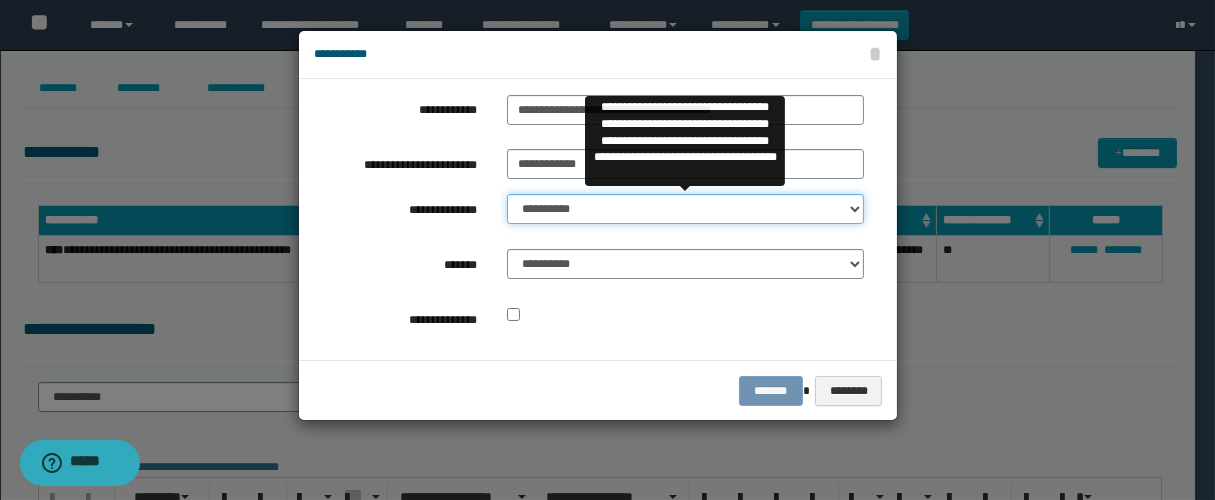 click on "**********" at bounding box center (685, 209) 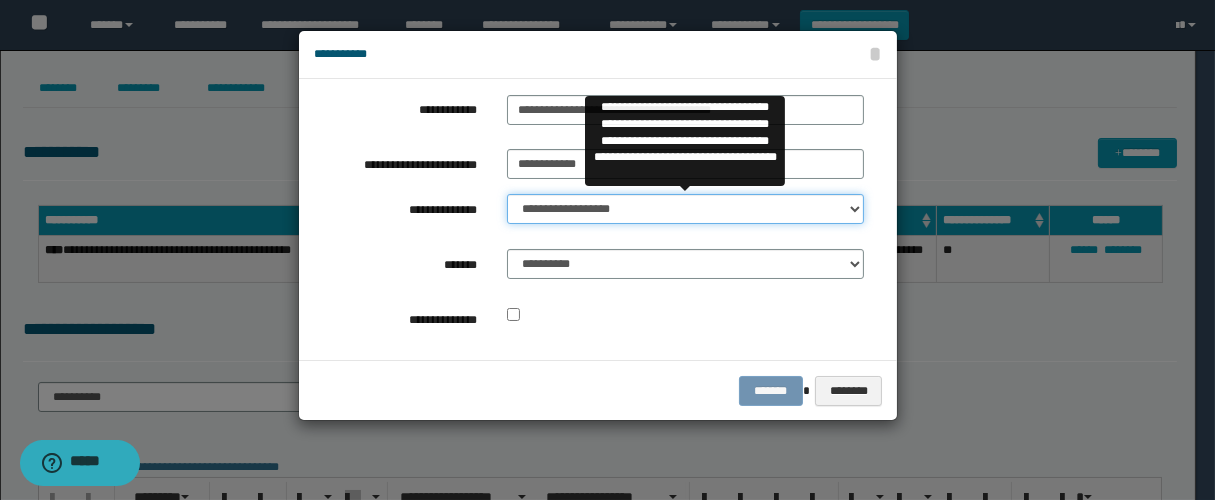 click on "**********" at bounding box center (685, 209) 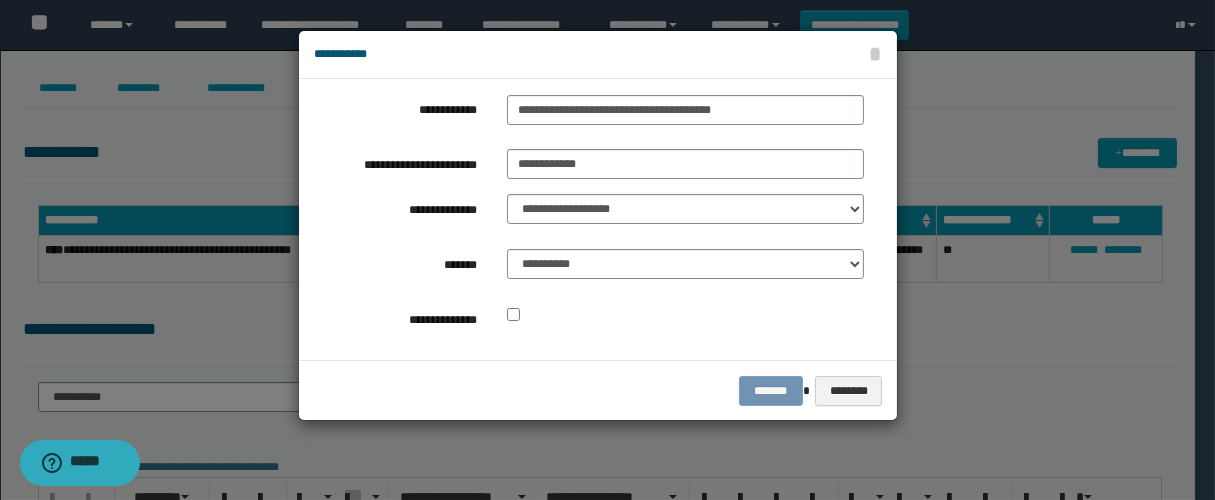 click on "**********" at bounding box center [589, 219] 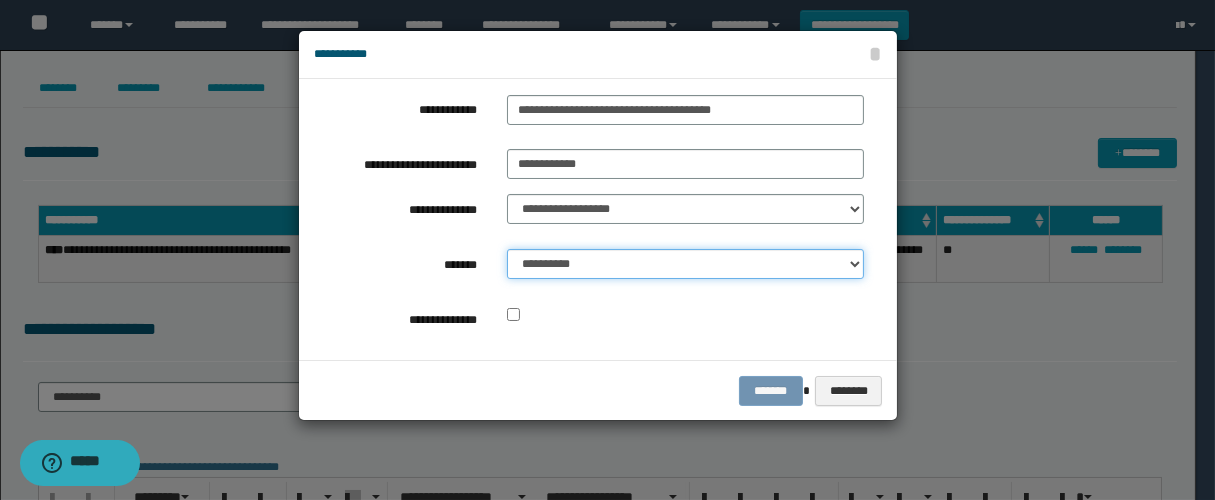 click on "**********" at bounding box center (685, 264) 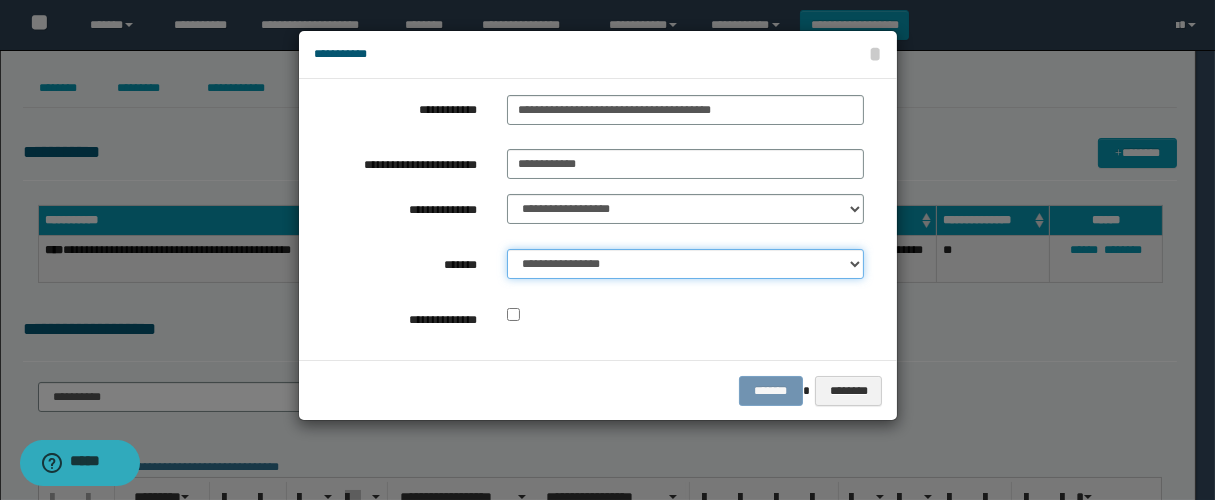 click on "**********" at bounding box center (685, 264) 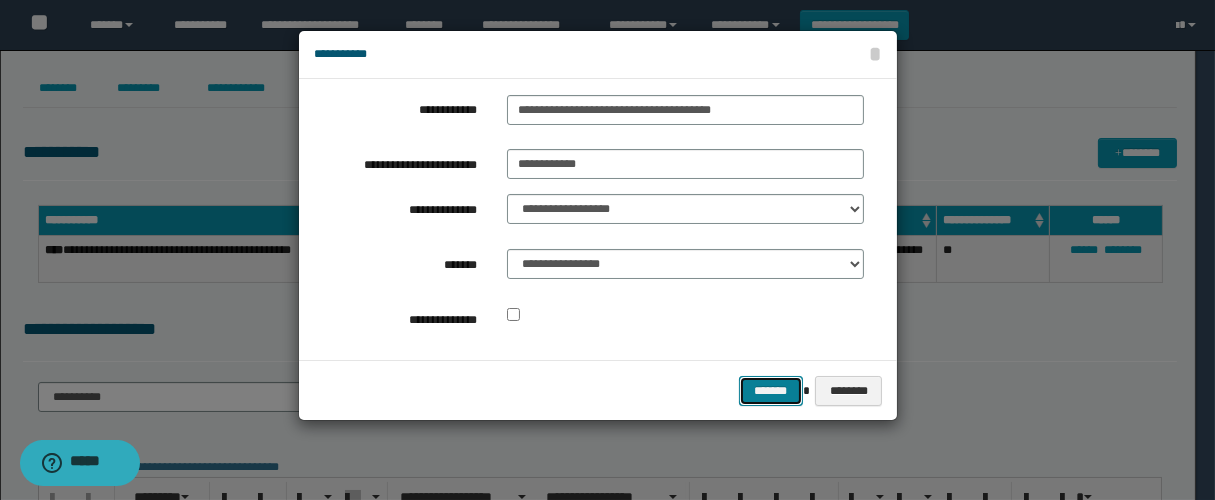 click on "*******" at bounding box center (771, 391) 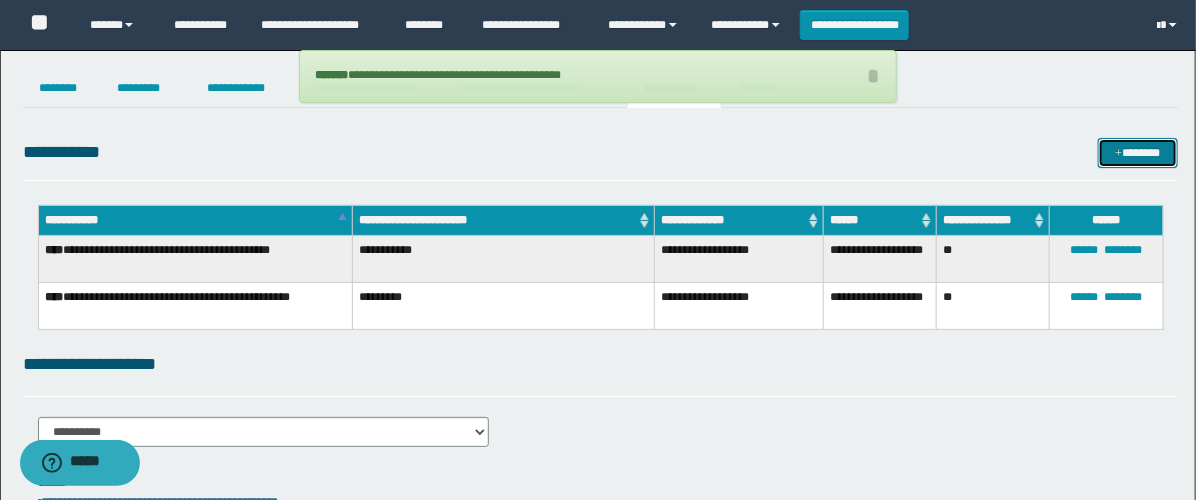 type 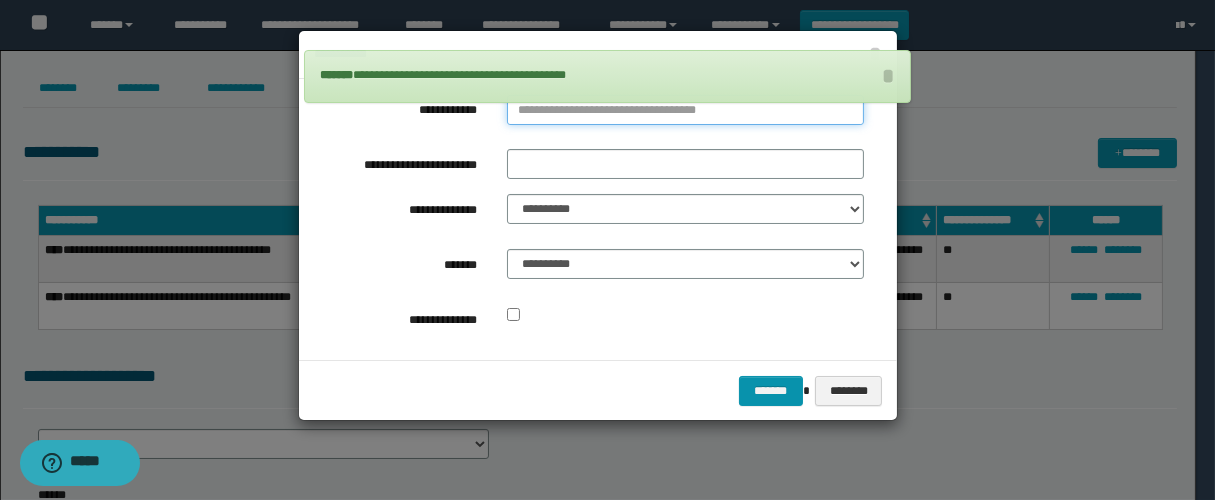 type on "**********" 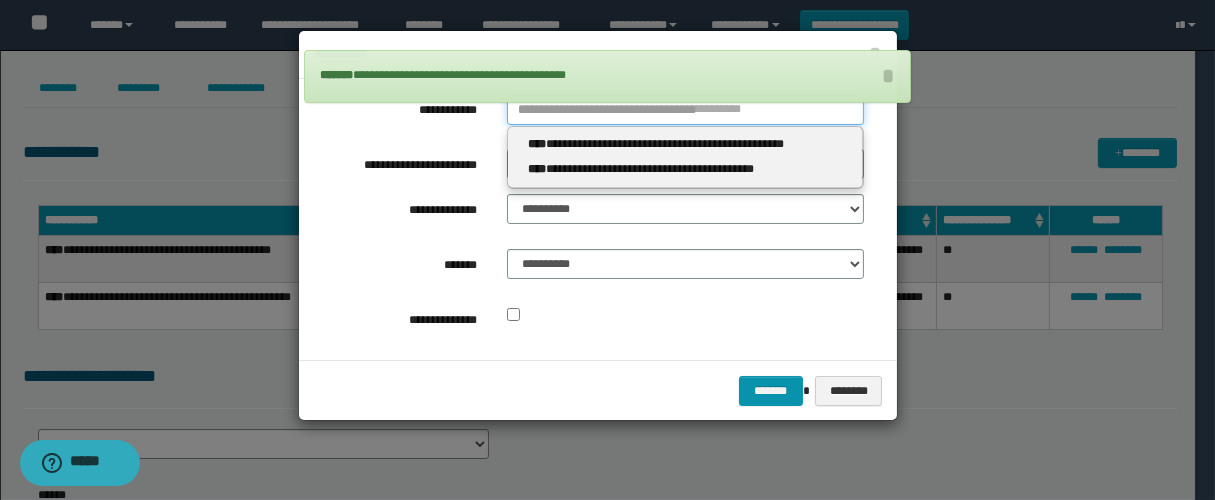click on "**********" at bounding box center [685, 110] 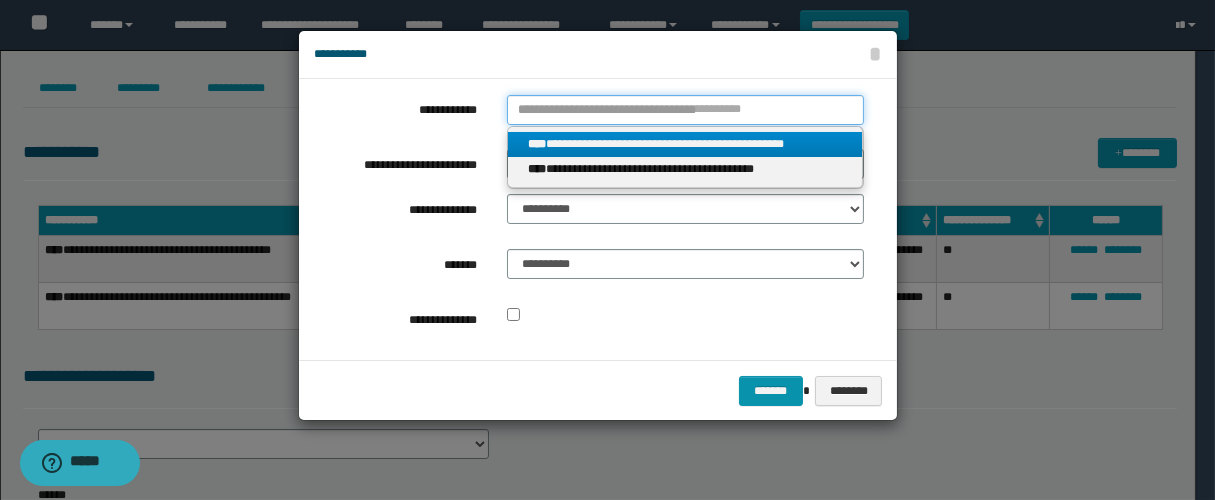 type 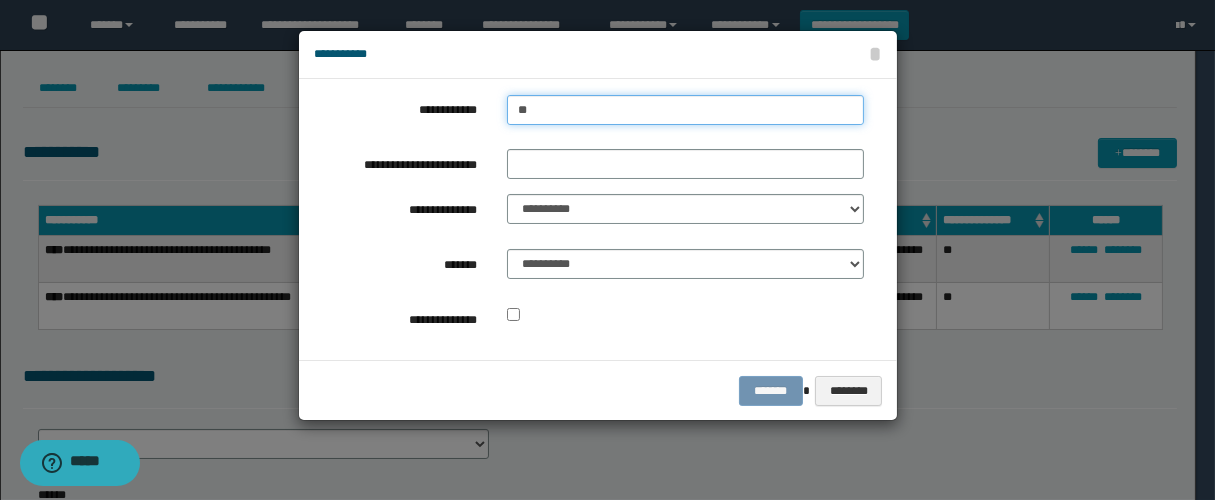 type on "***" 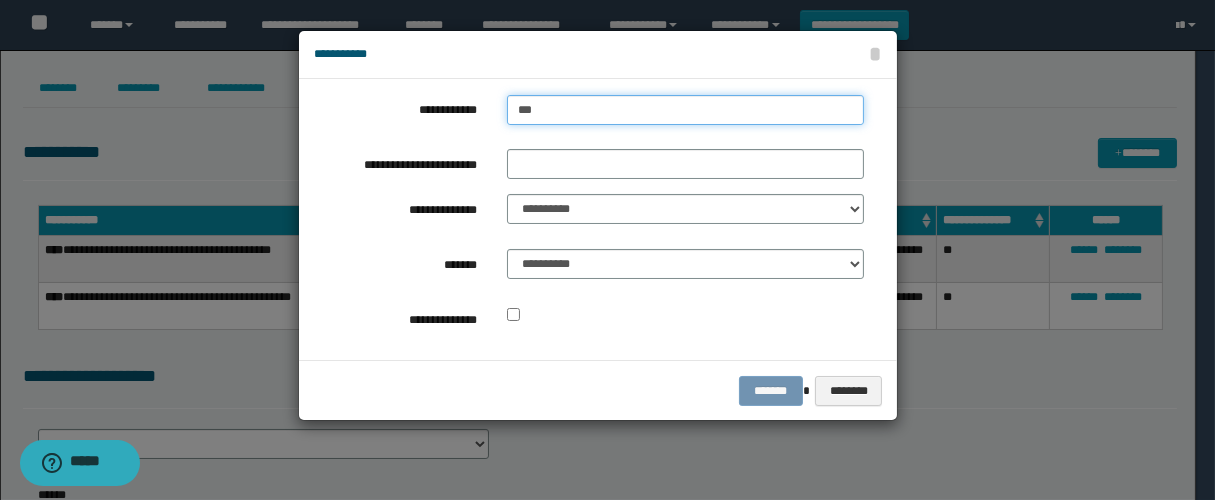 type on "***" 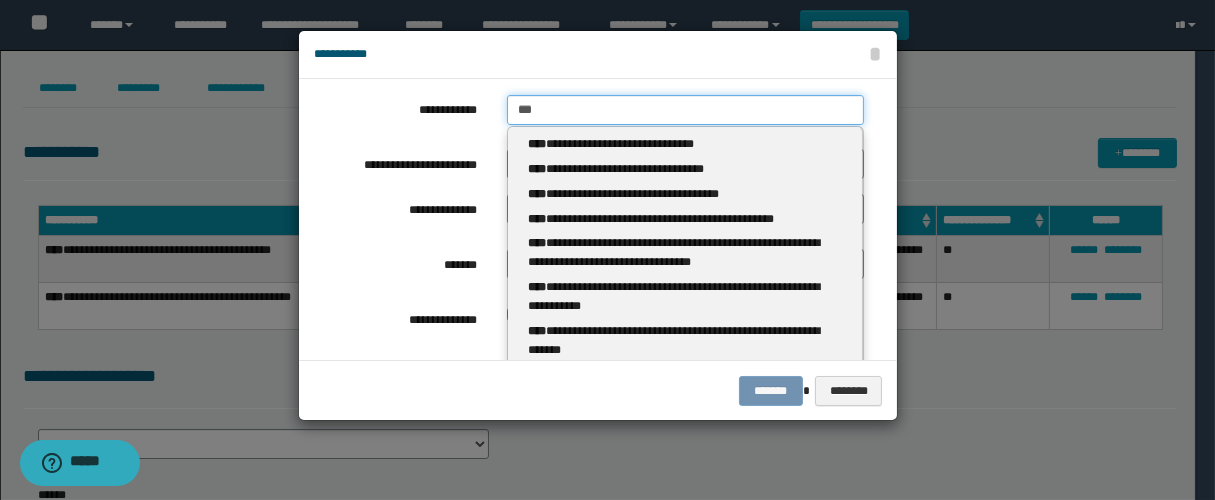 type 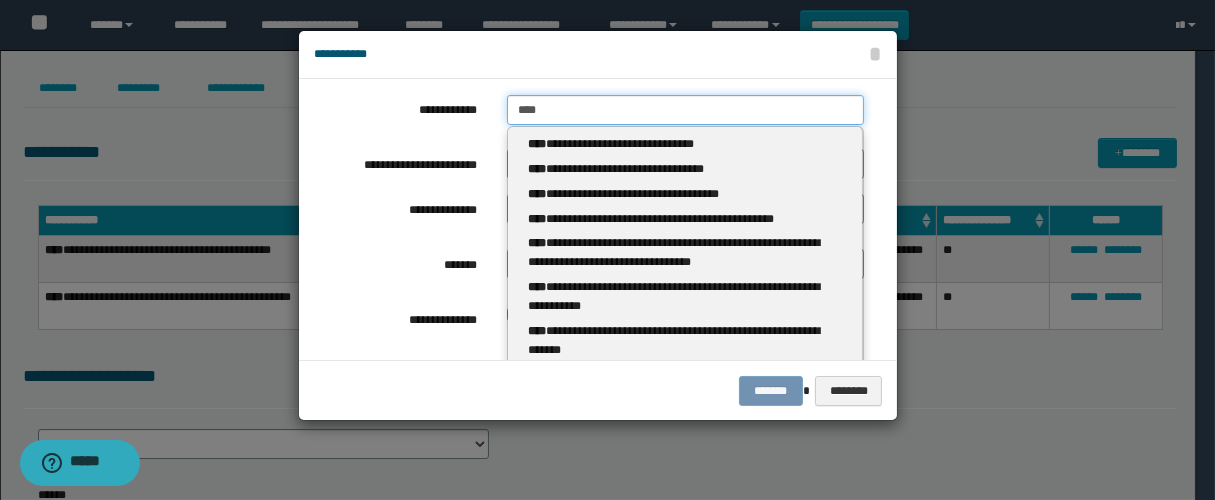 type on "*****" 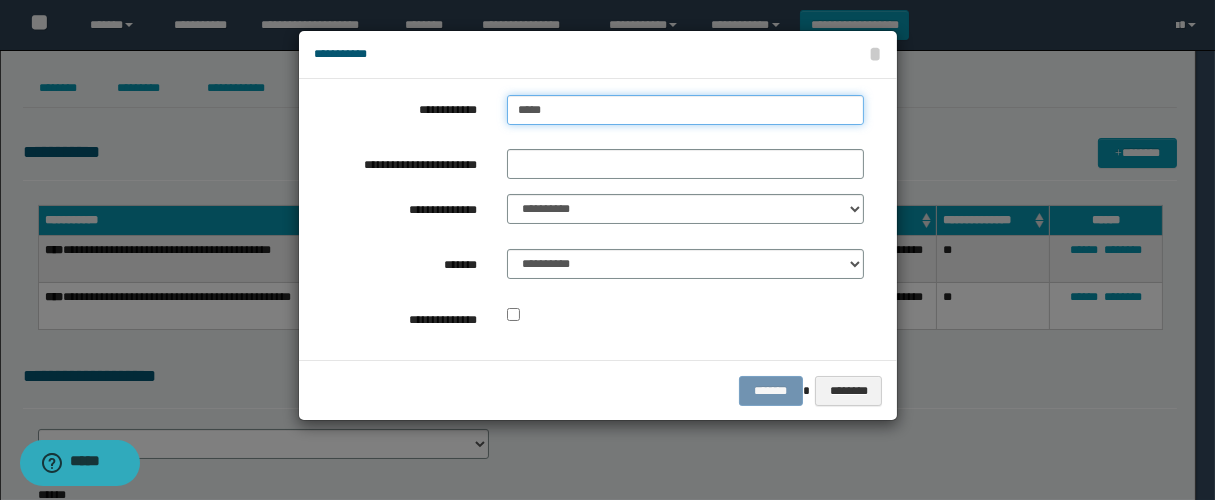 type on "*****" 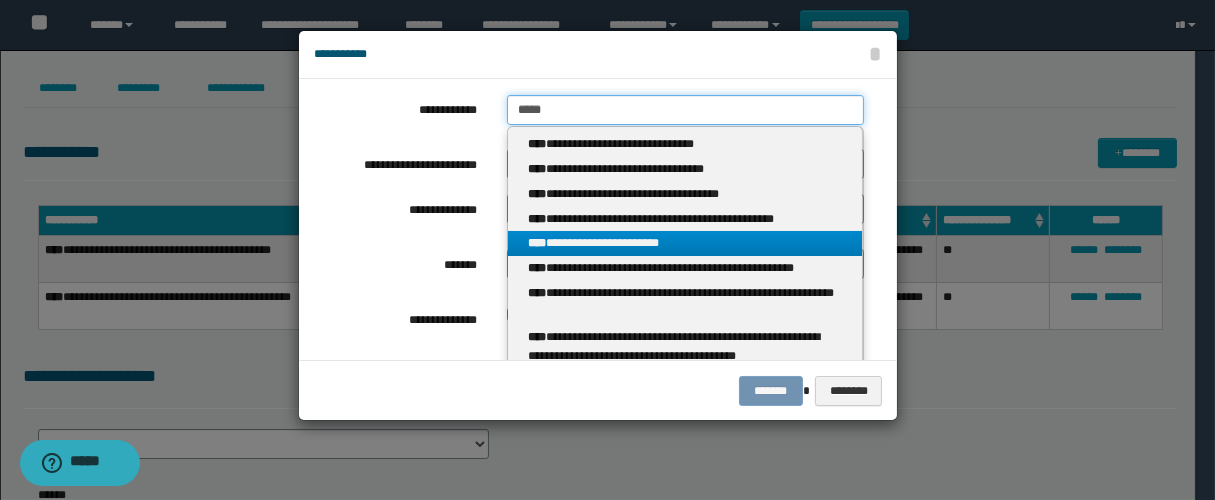 type on "*****" 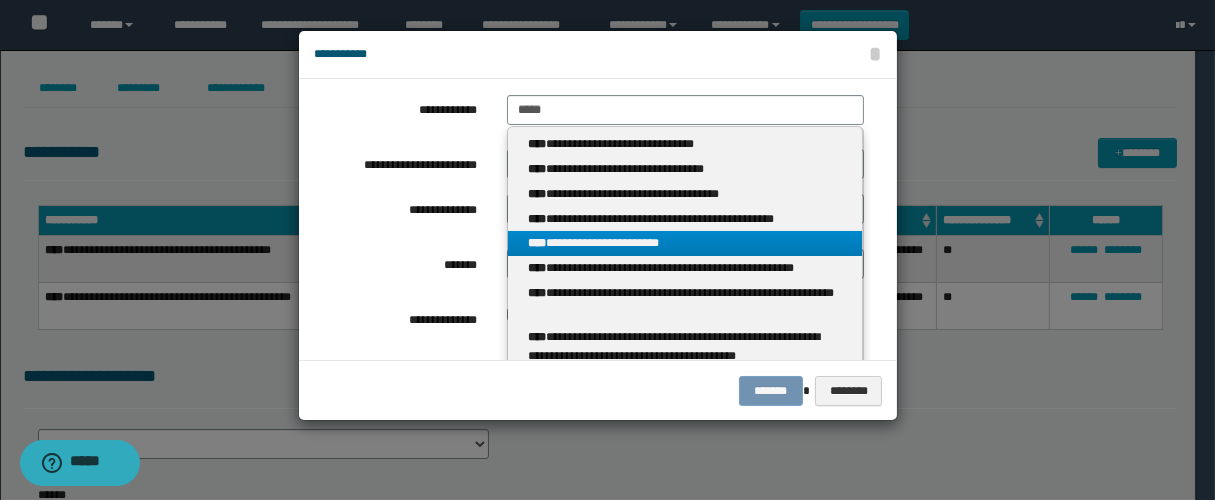 click on "**********" at bounding box center [685, 243] 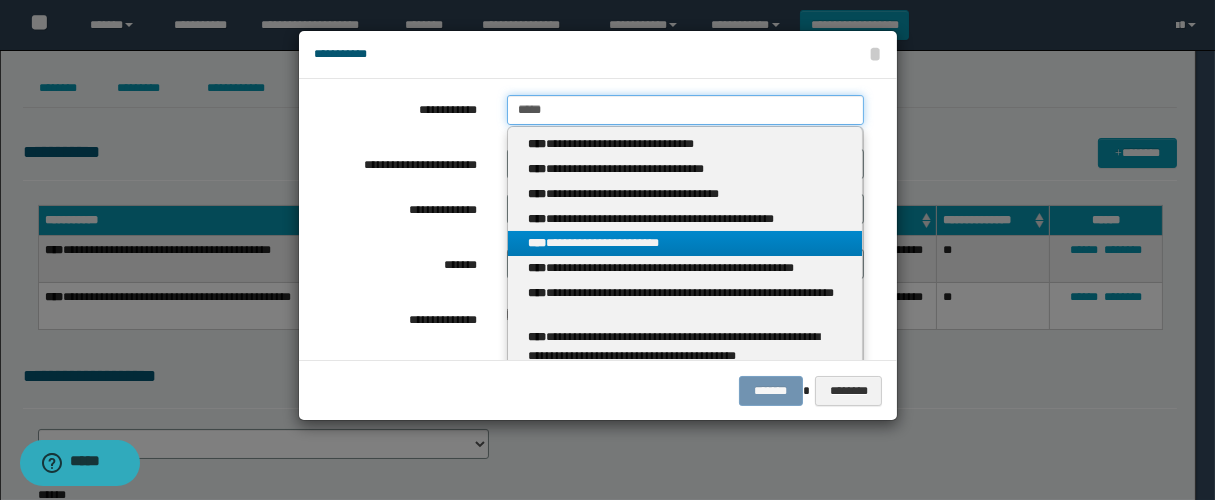 type 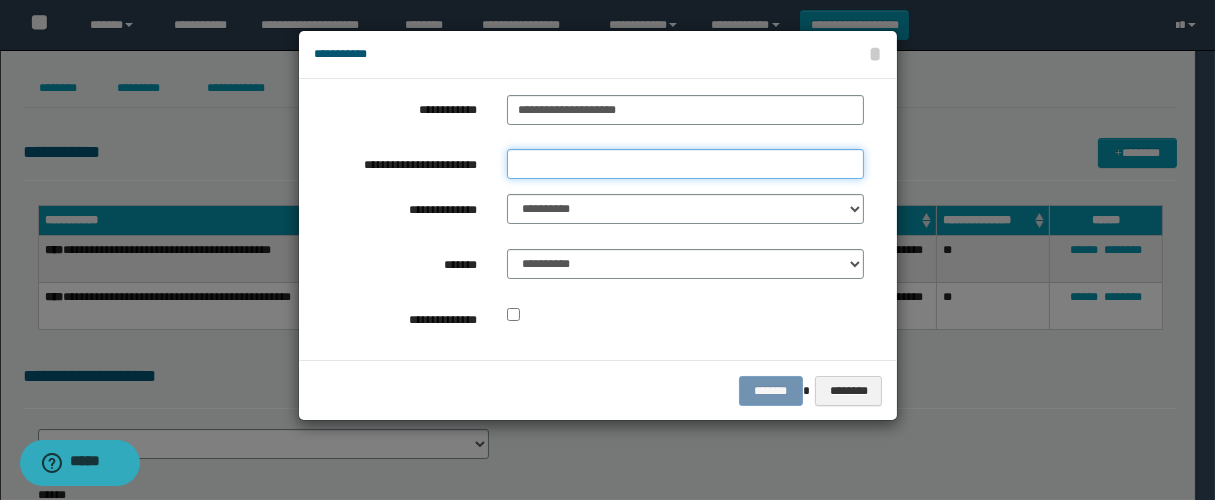 click on "**********" at bounding box center [685, 164] 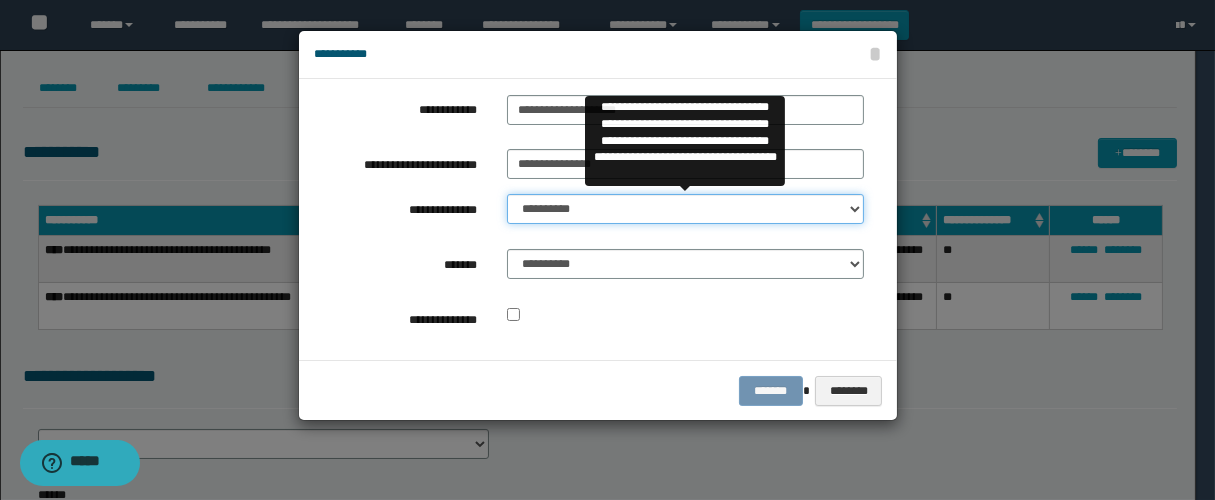 drag, startPoint x: 560, startPoint y: 214, endPoint x: 609, endPoint y: 220, distance: 49.365982 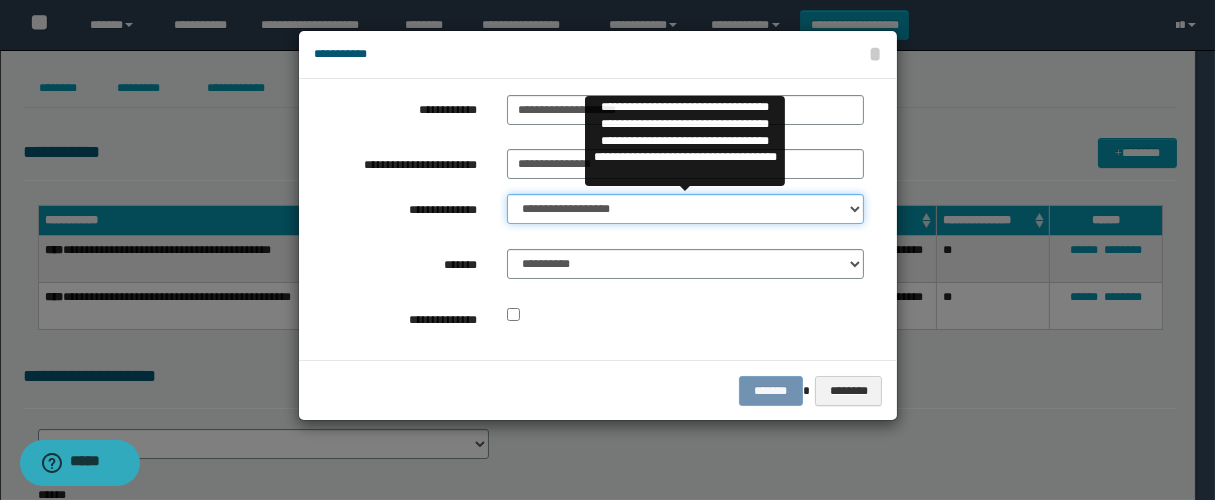click on "**********" at bounding box center (685, 209) 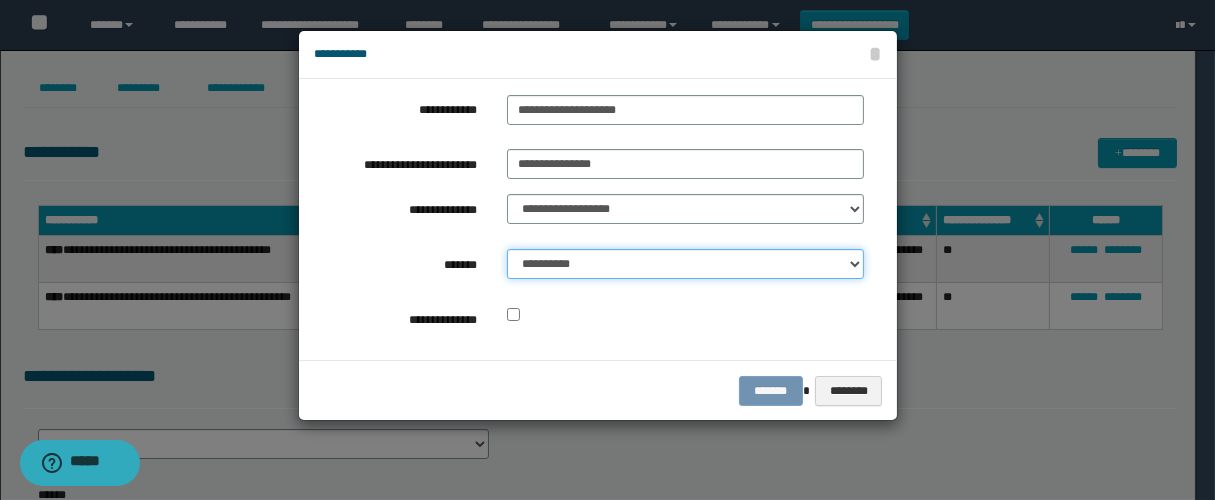 click on "**********" at bounding box center [685, 264] 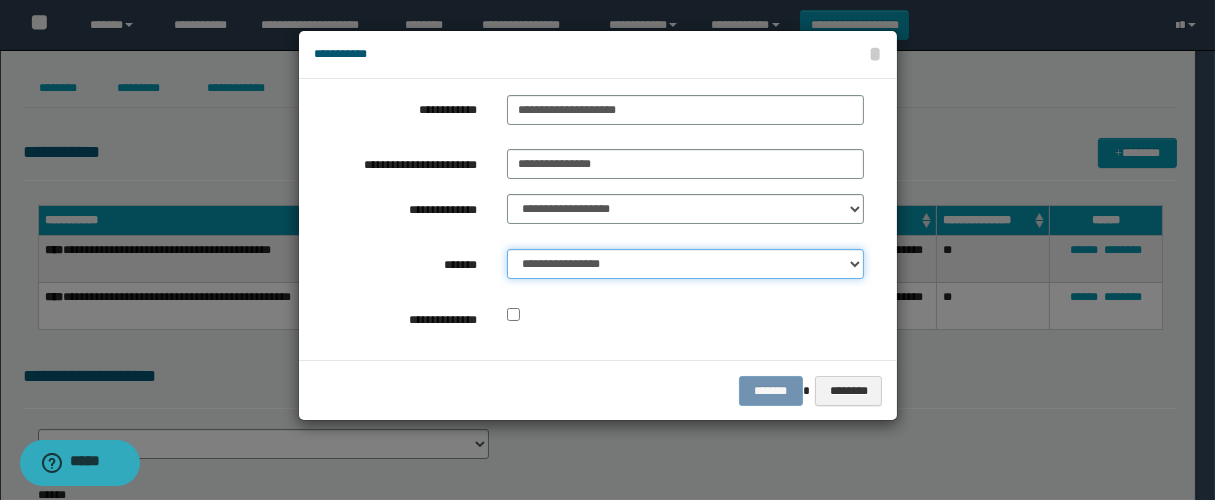click on "**********" at bounding box center (685, 264) 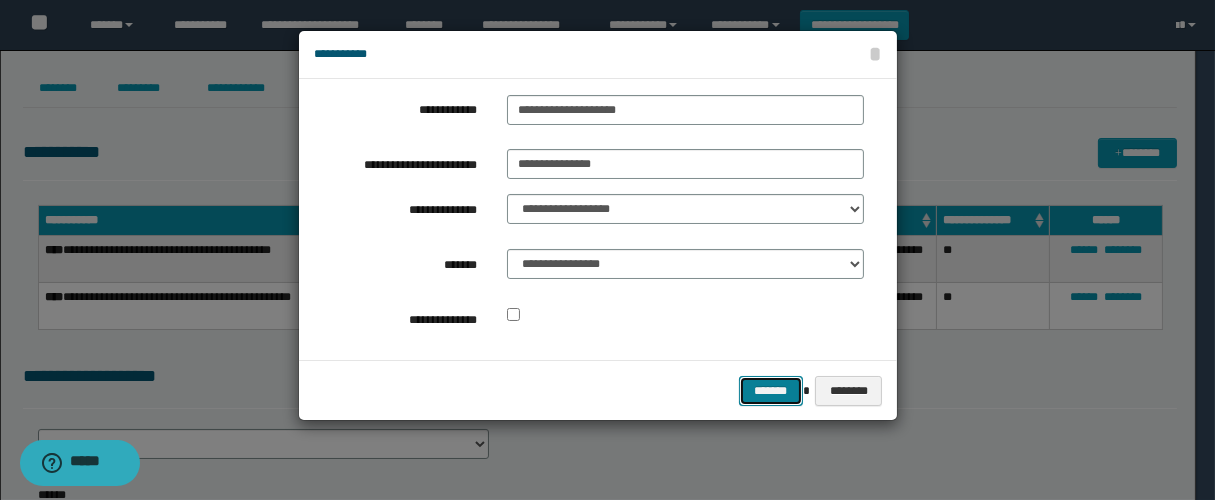 click on "*******" at bounding box center (771, 391) 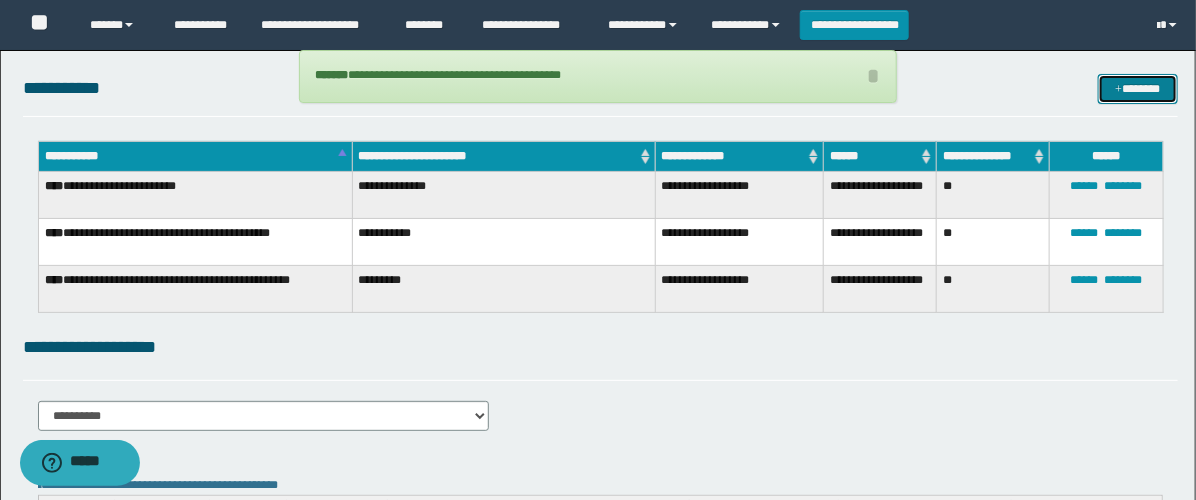 scroll, scrollTop: 222, scrollLeft: 0, axis: vertical 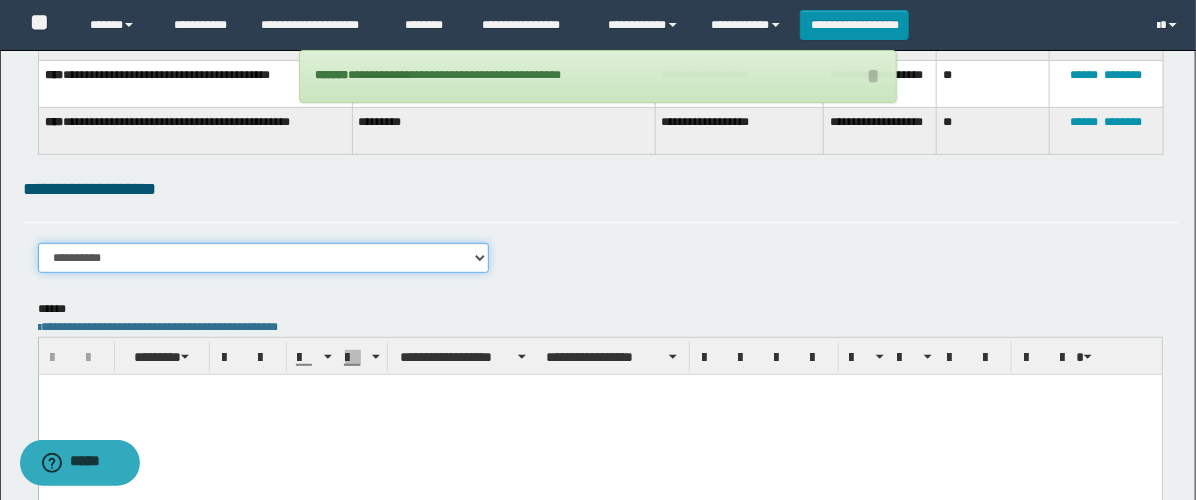 drag, startPoint x: 207, startPoint y: 260, endPoint x: 228, endPoint y: 260, distance: 21 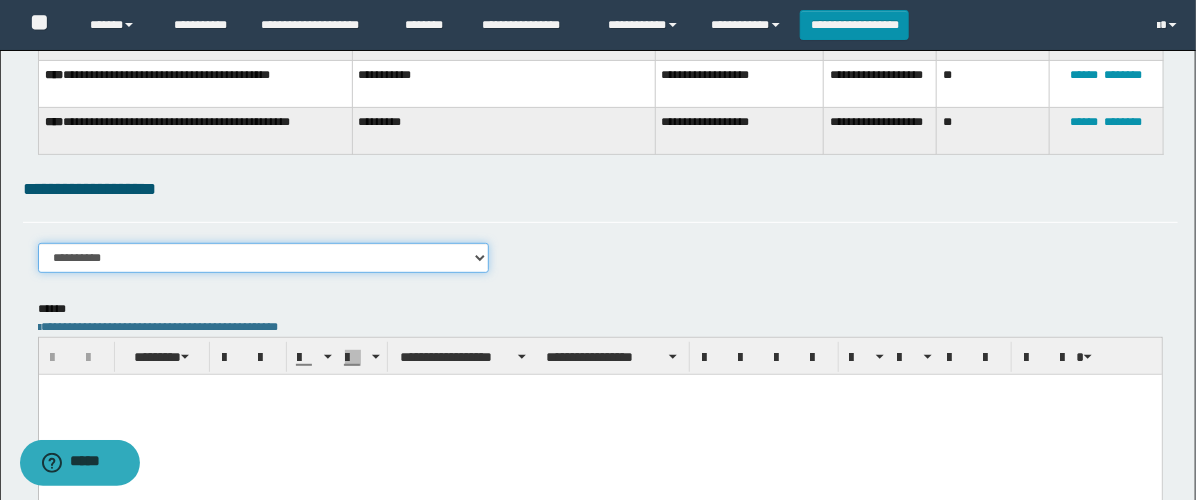 select on "****" 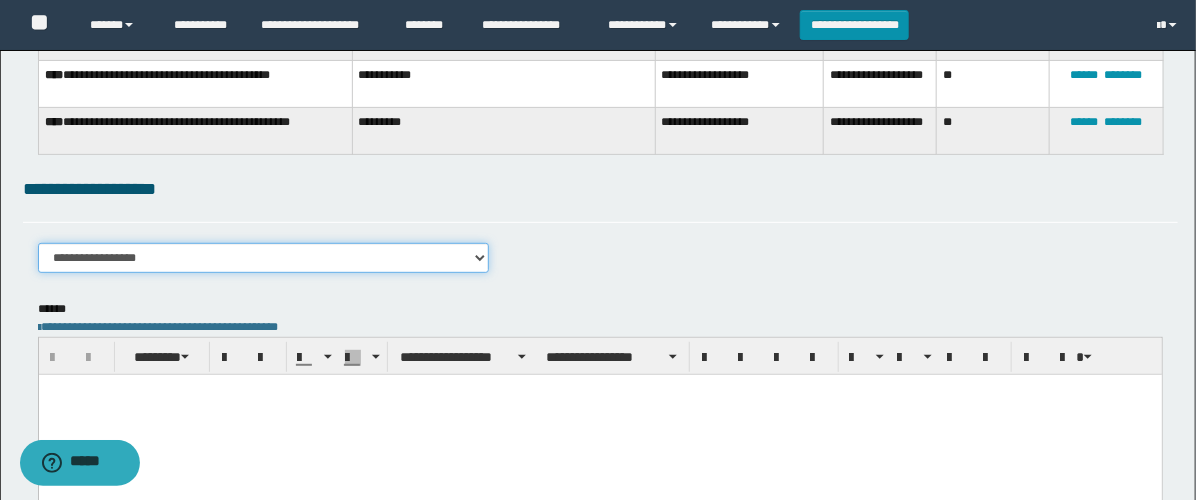 click on "**********" at bounding box center [263, 258] 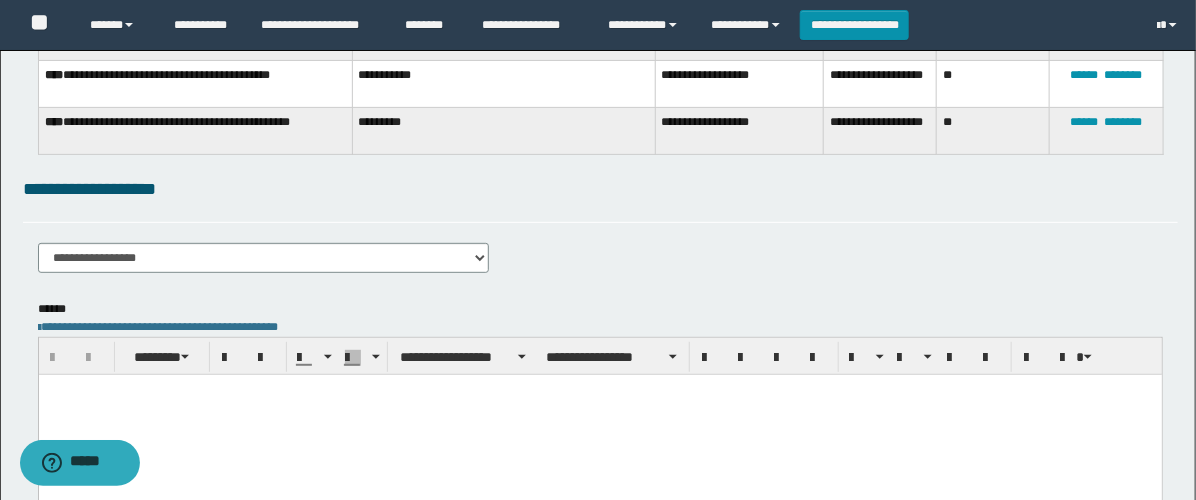 type 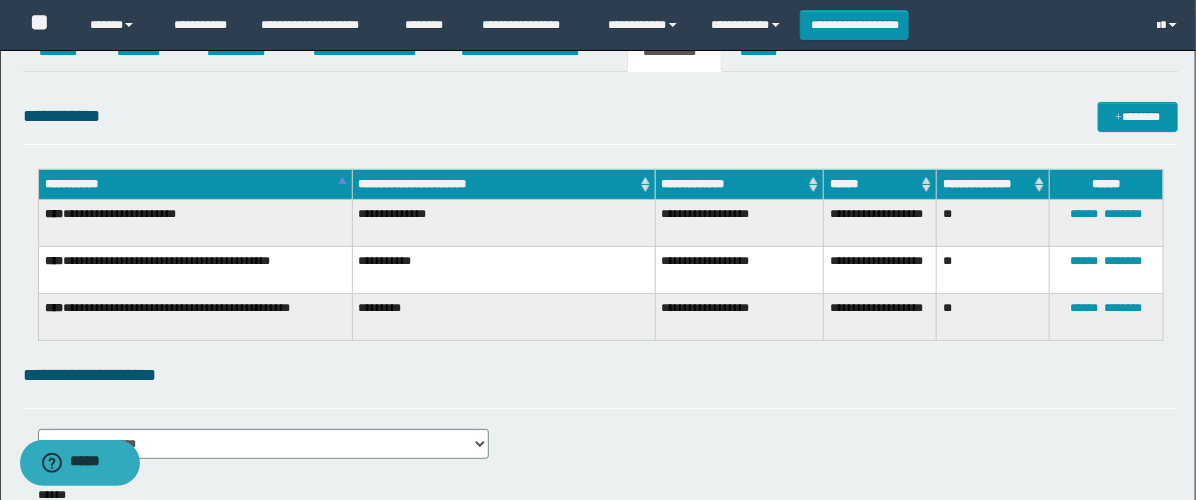 scroll, scrollTop: 0, scrollLeft: 0, axis: both 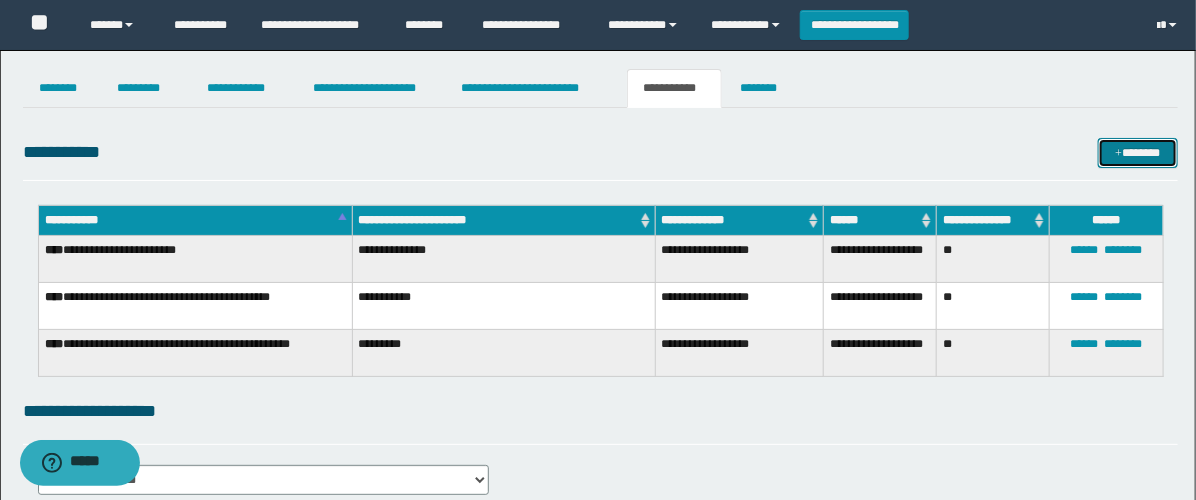 click on "*******" at bounding box center [1138, 153] 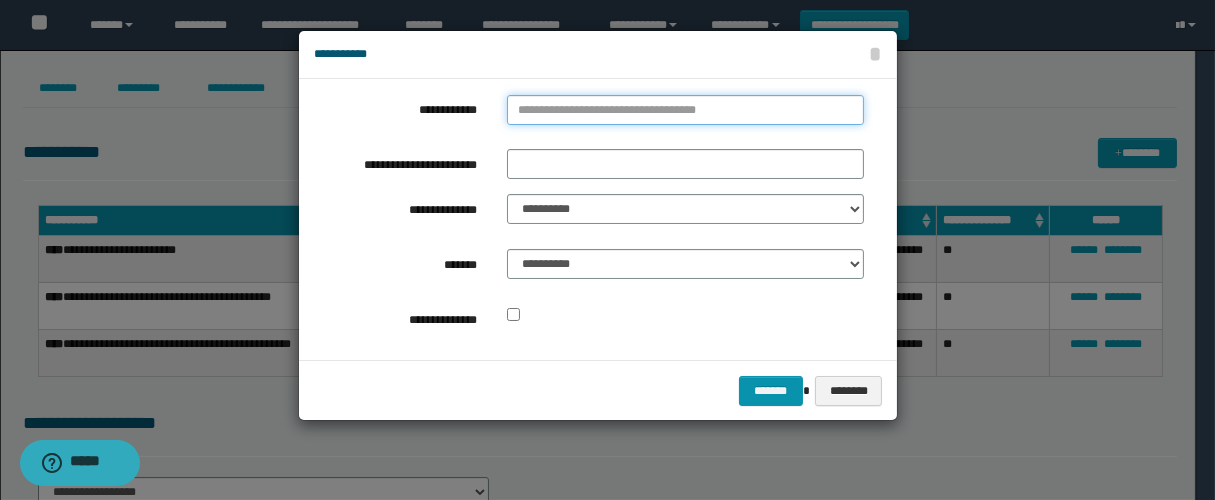 type on "**********" 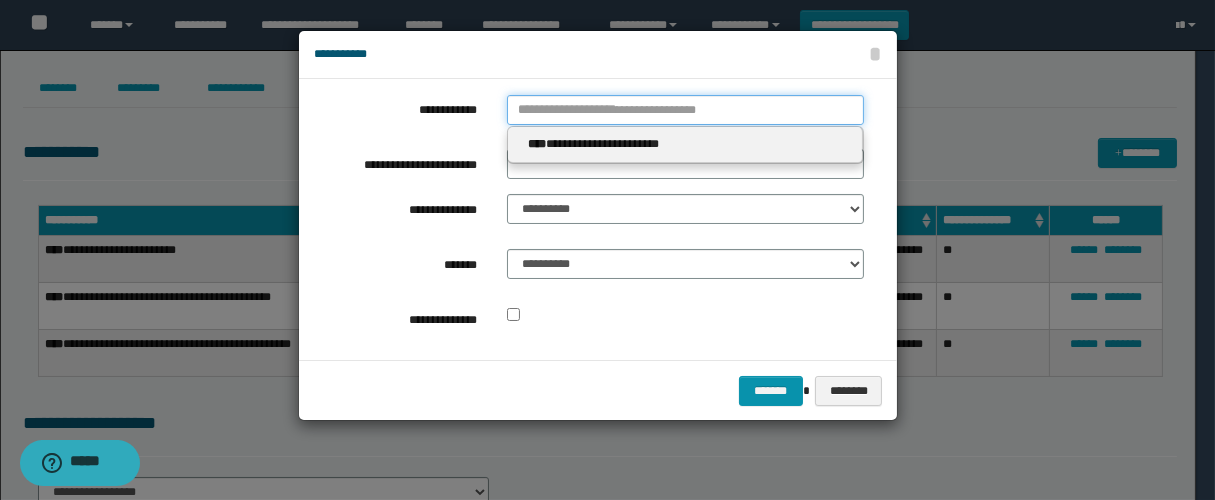 click on "**********" at bounding box center [685, 110] 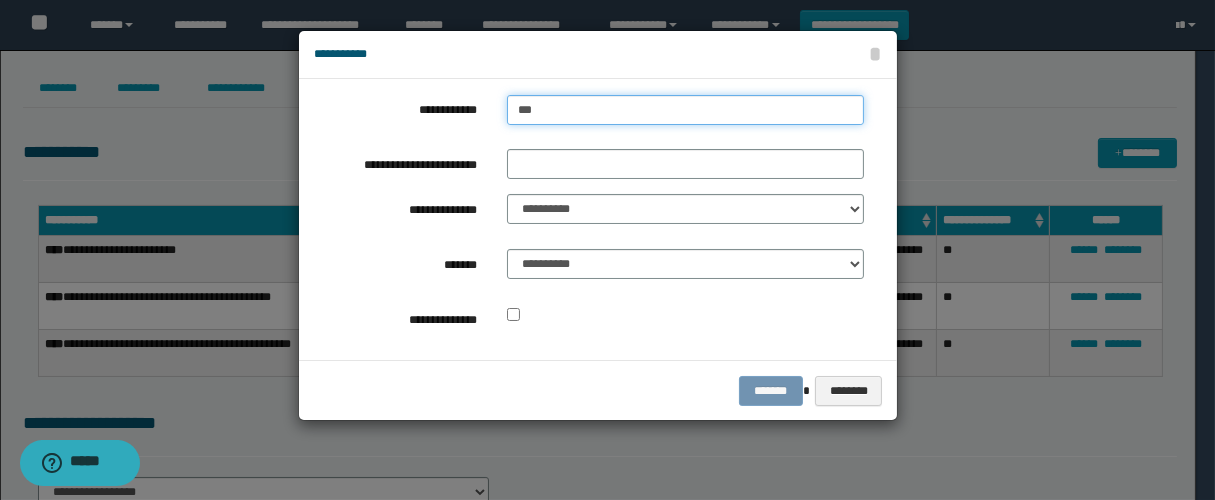 type on "****" 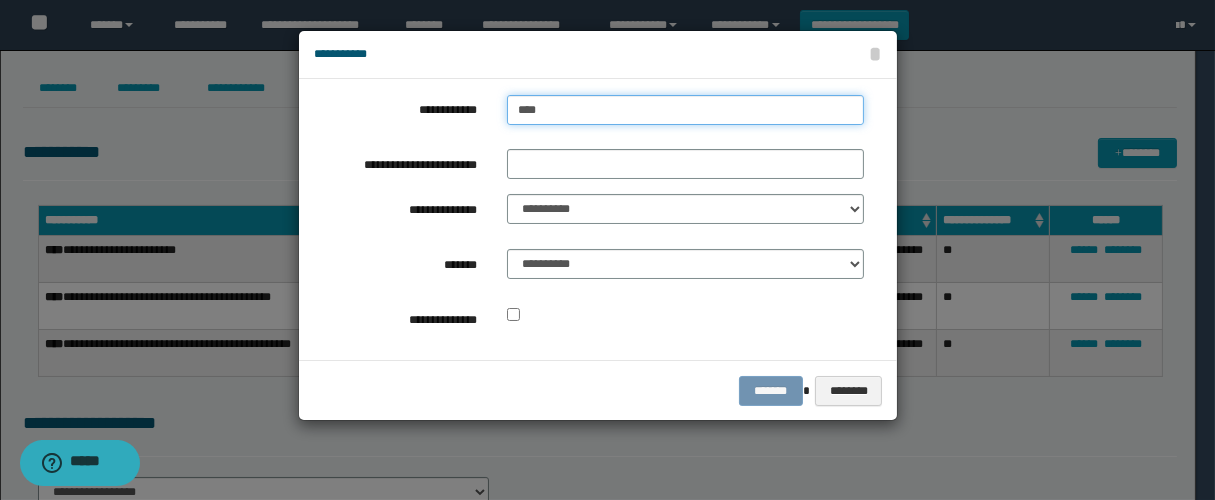 type on "****" 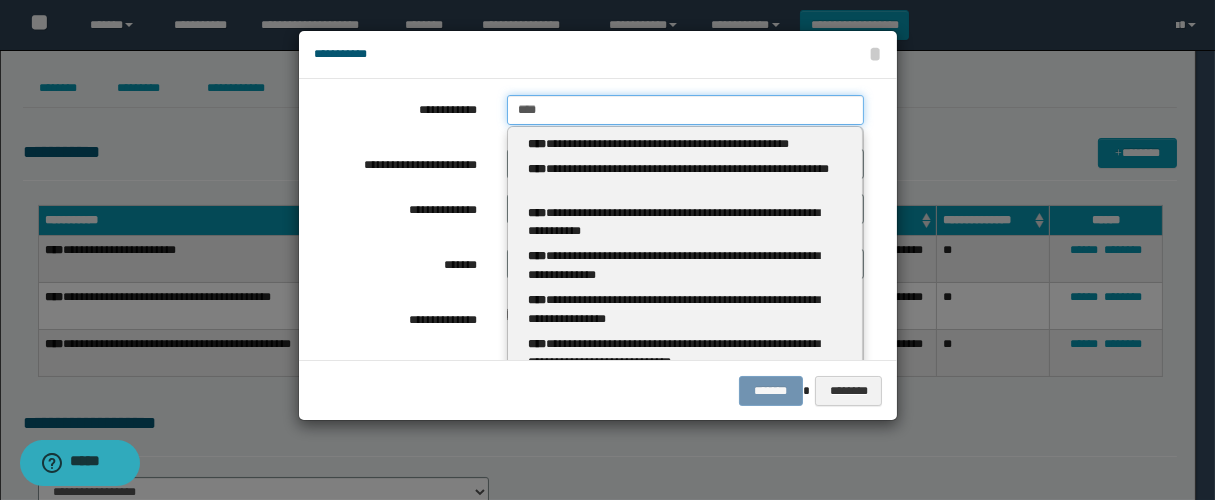 type 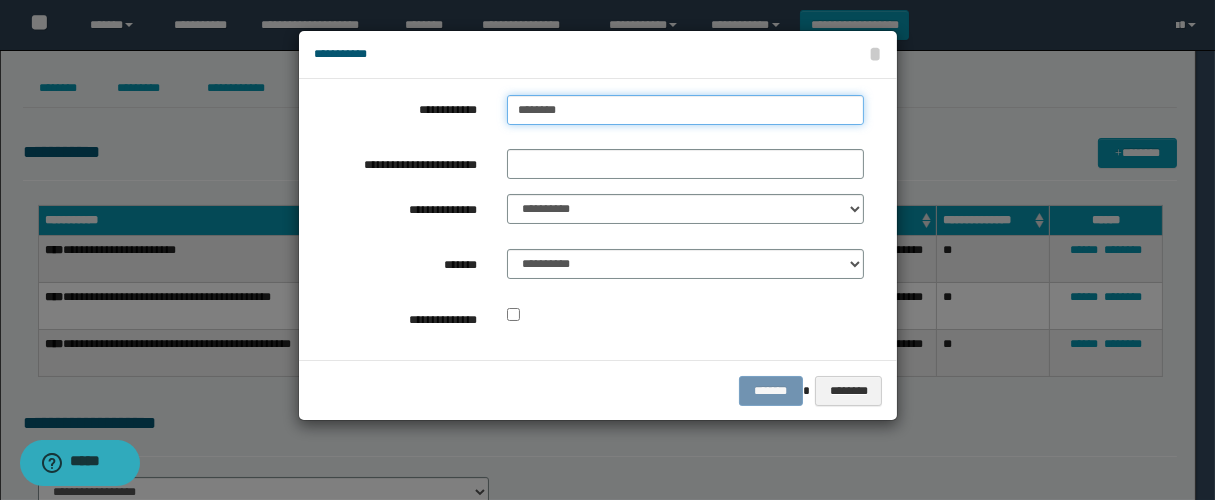 type on "*******" 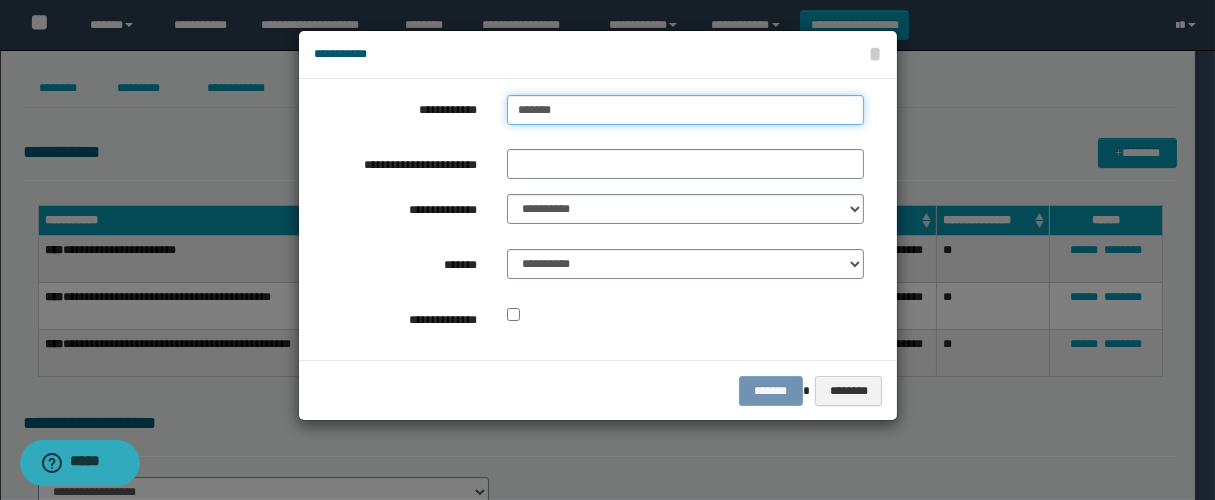 type on "**********" 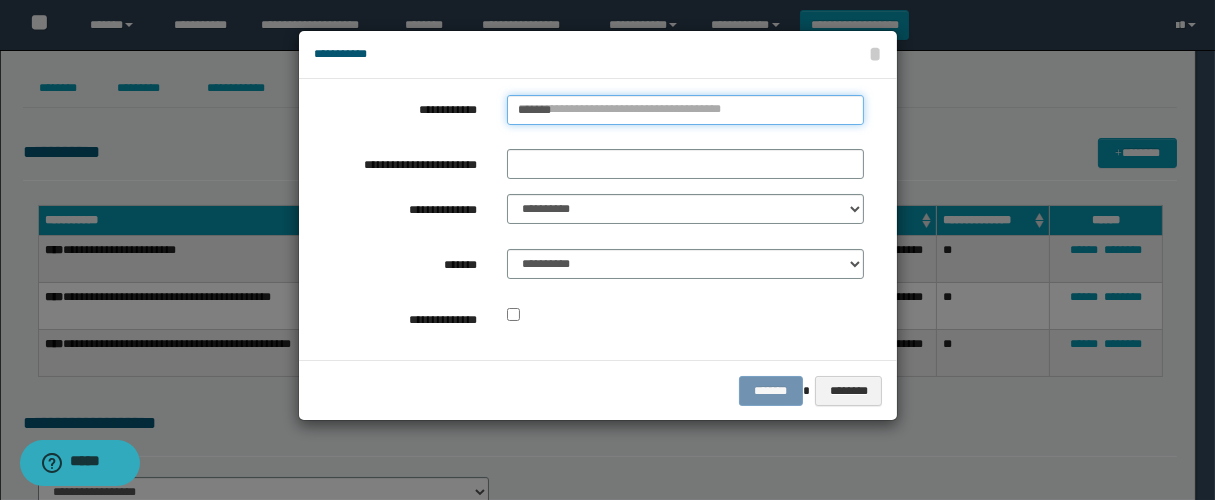 type 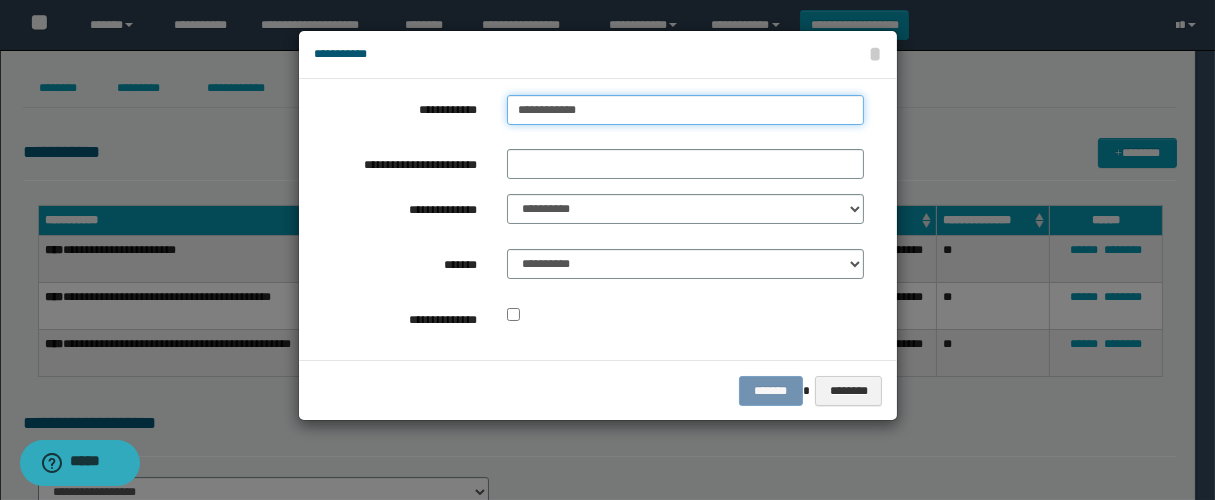 type on "**********" 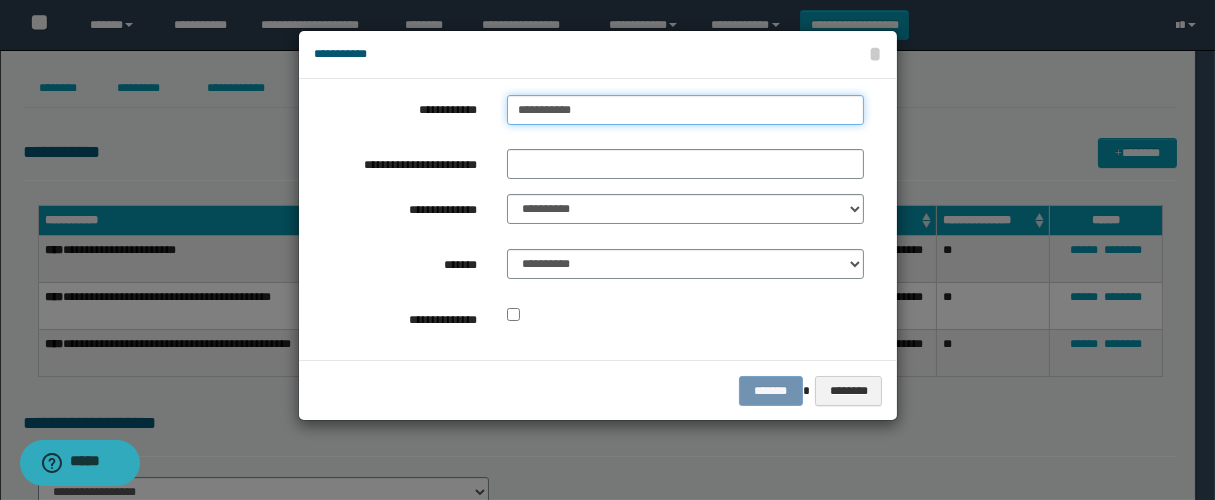 type on "**********" 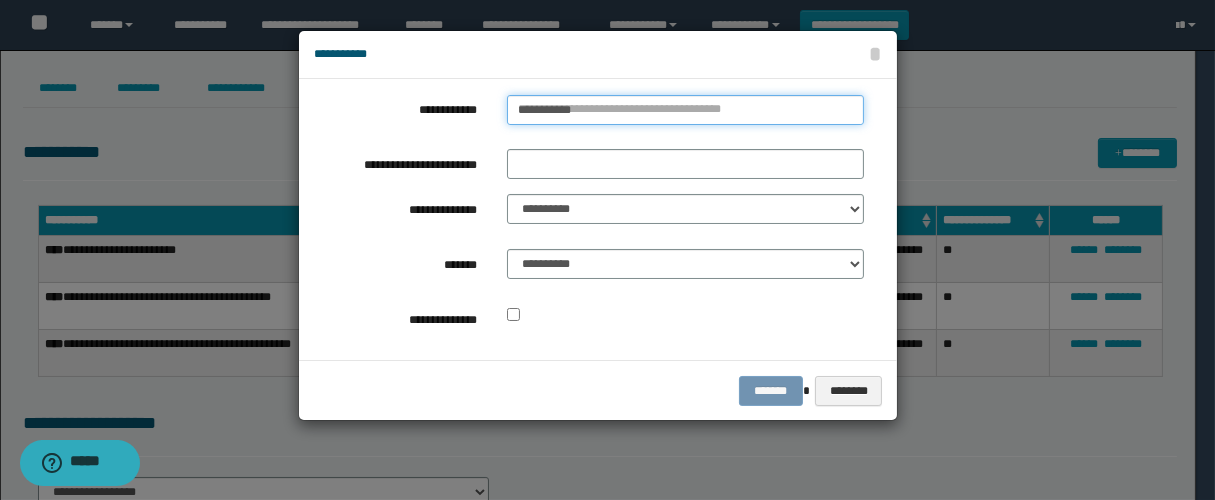 type 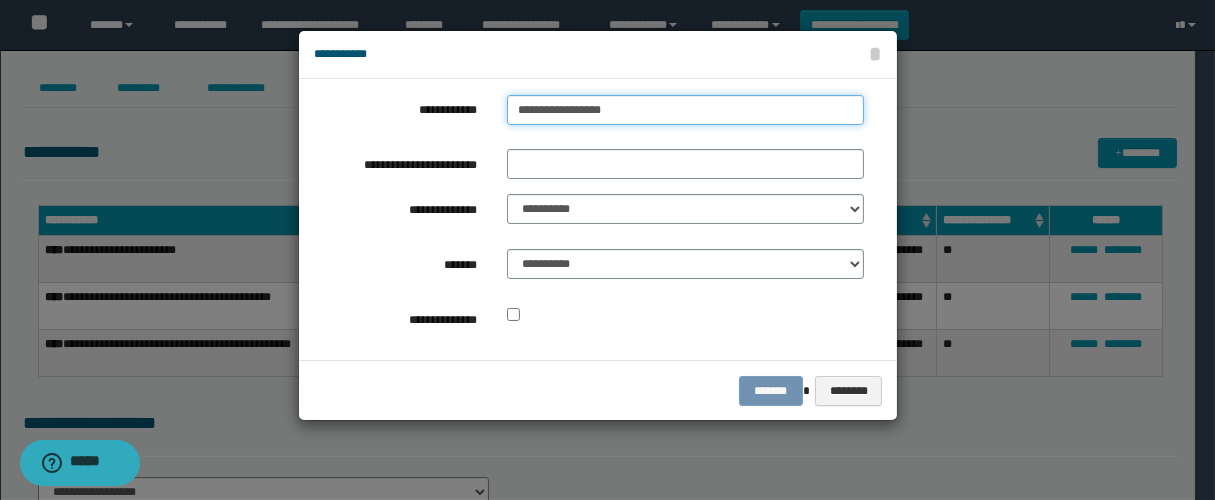 type on "**********" 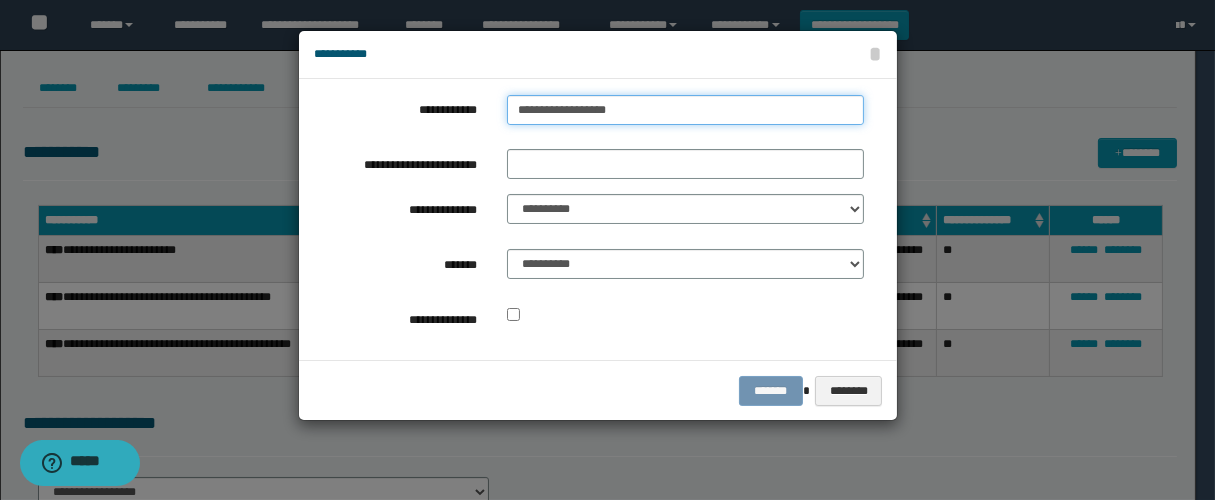type on "**********" 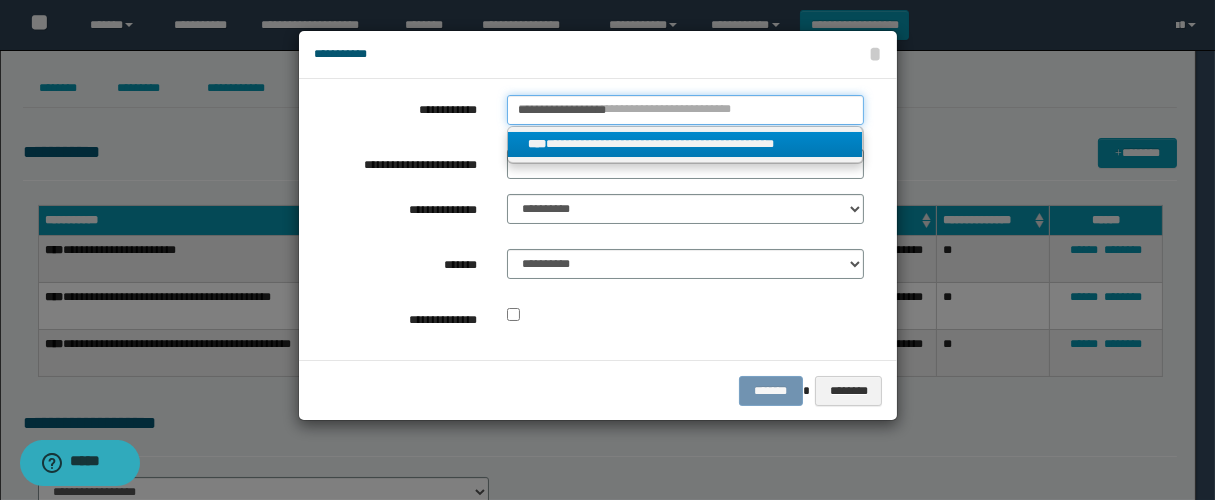 type on "**********" 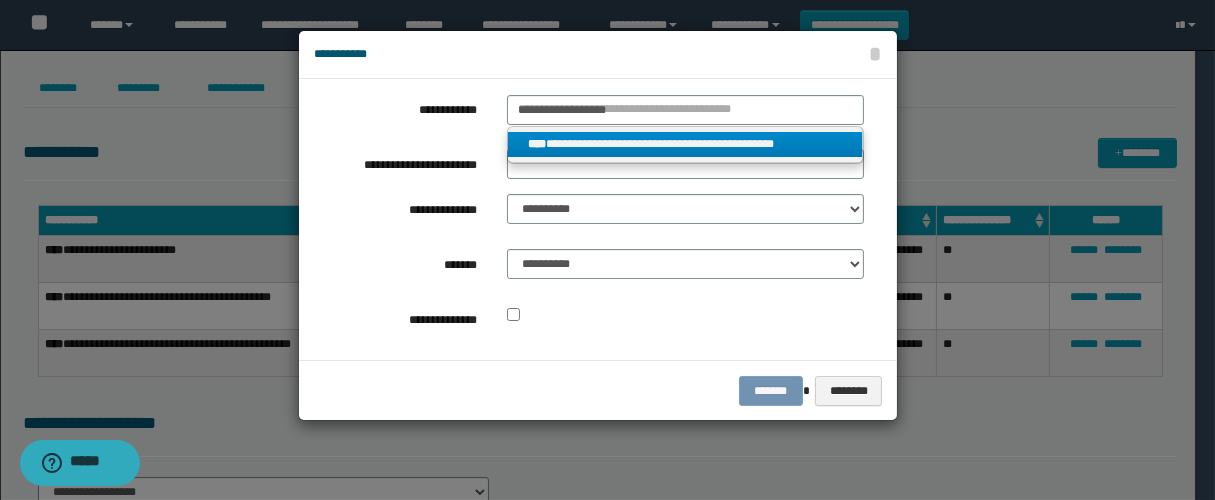 click on "**********" at bounding box center [685, 144] 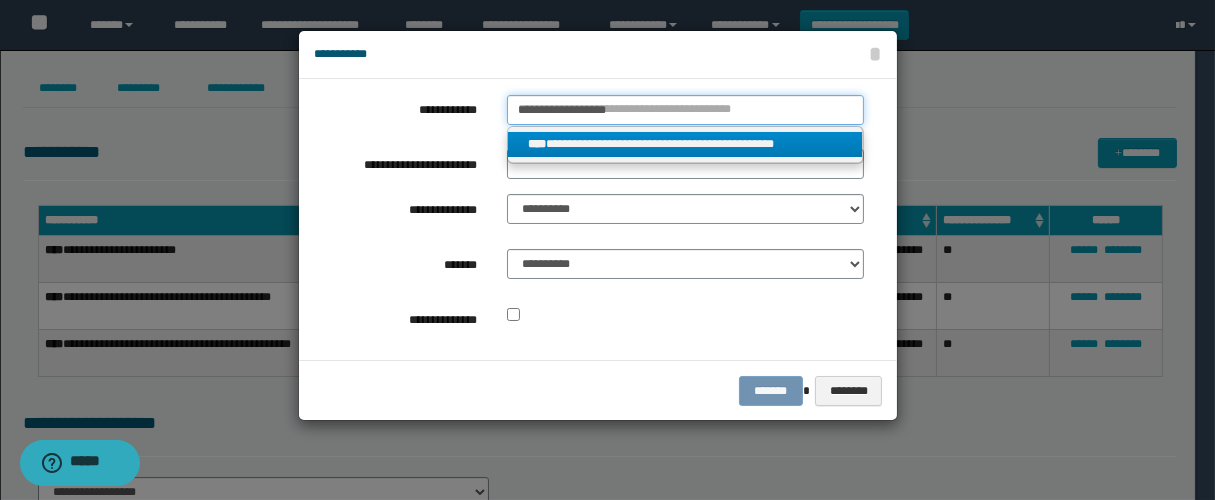 type 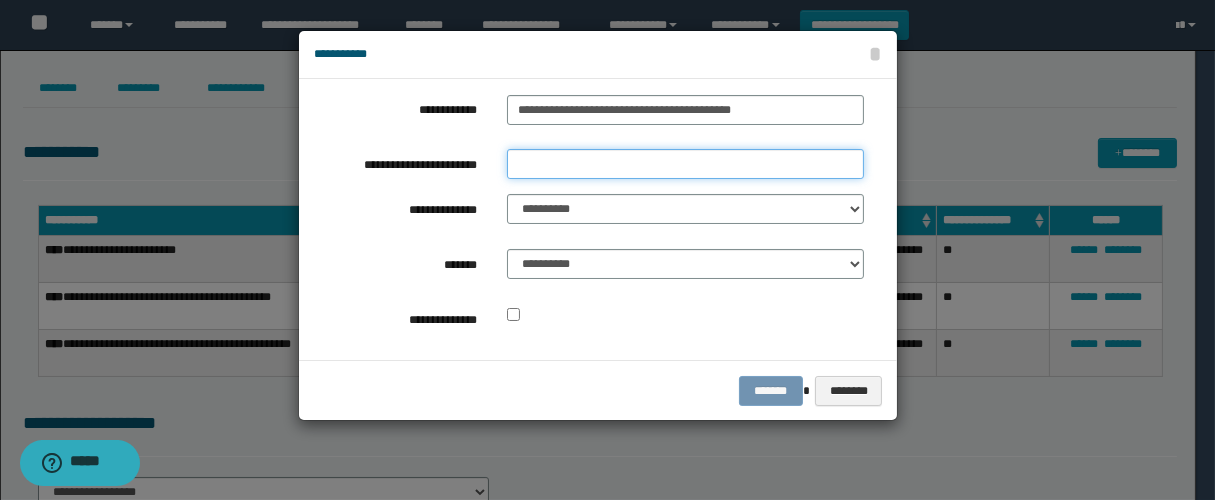click on "**********" at bounding box center (685, 164) 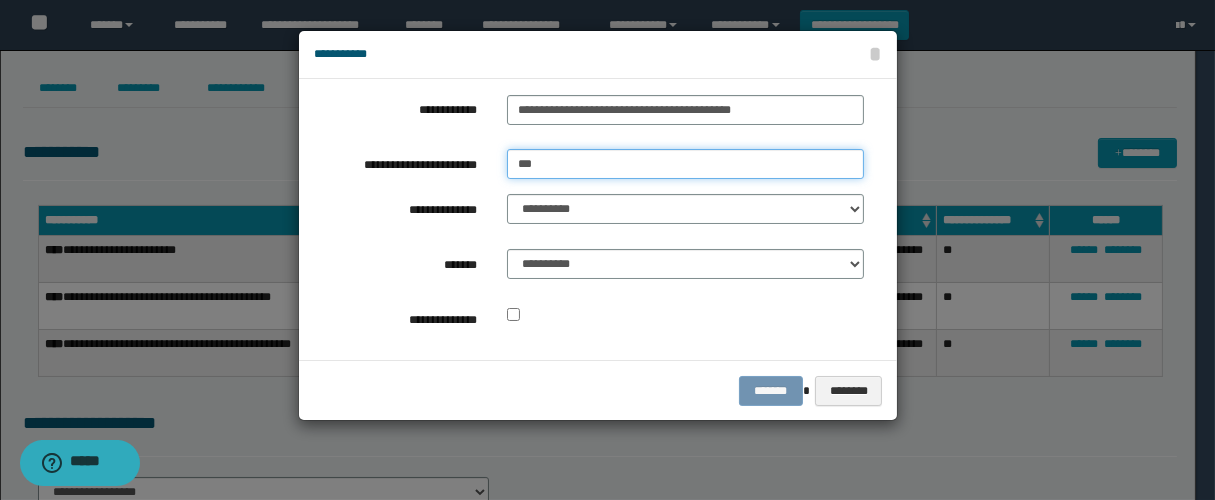 type on "**********" 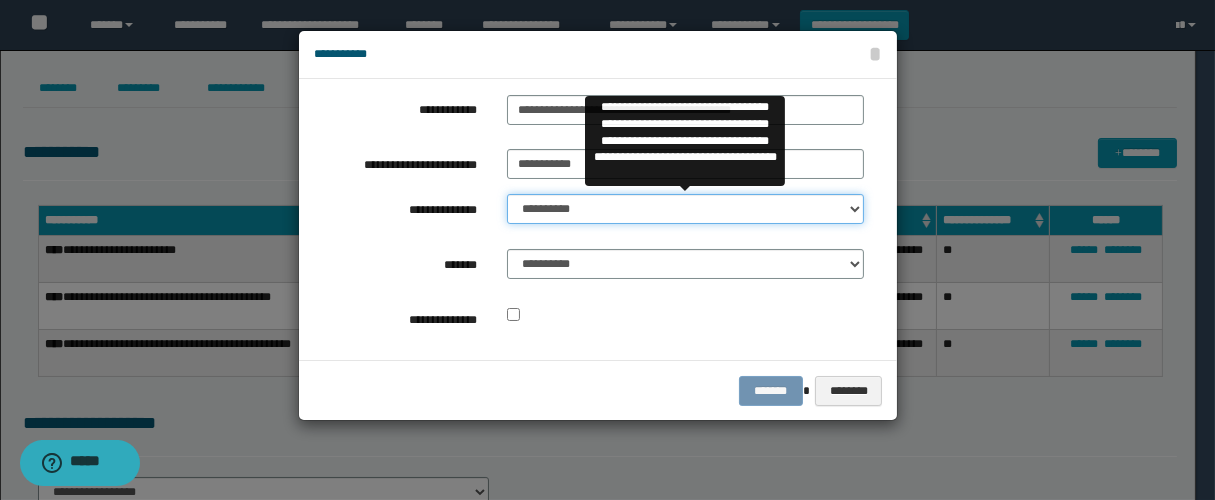drag, startPoint x: 556, startPoint y: 211, endPoint x: 587, endPoint y: 218, distance: 31.780497 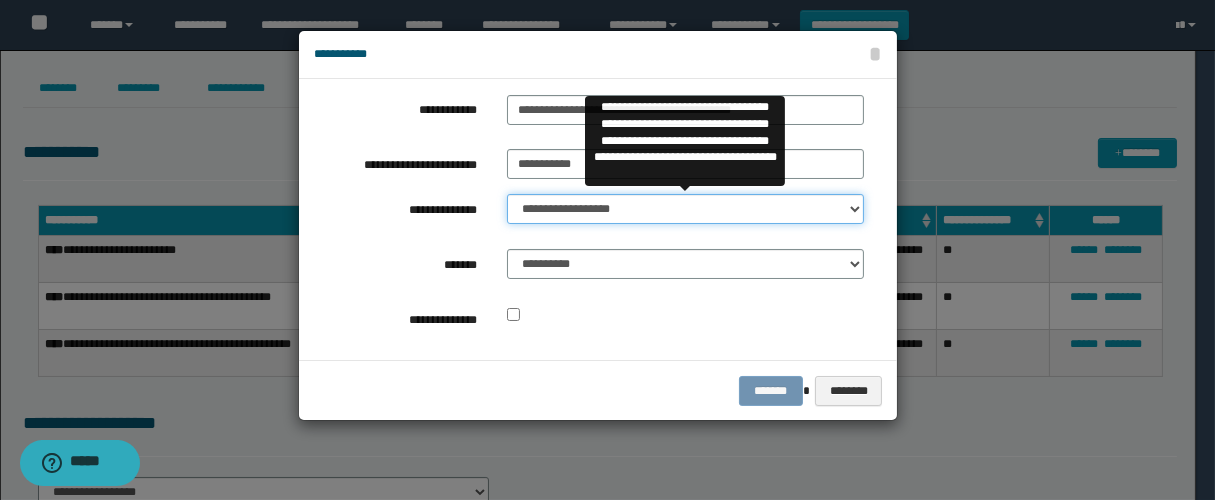 click on "**********" at bounding box center [685, 209] 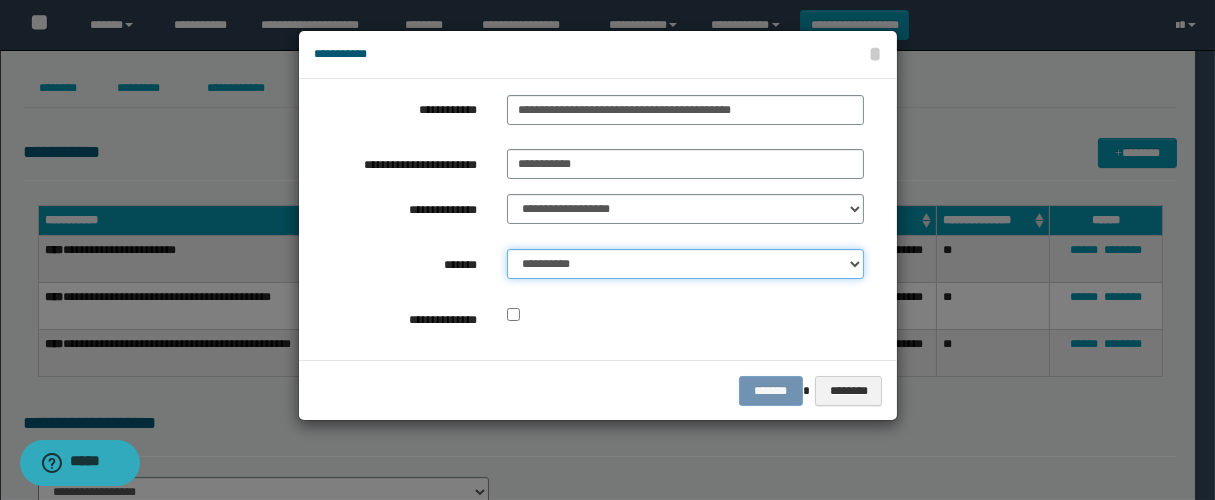 drag, startPoint x: 595, startPoint y: 268, endPoint x: 606, endPoint y: 276, distance: 13.601471 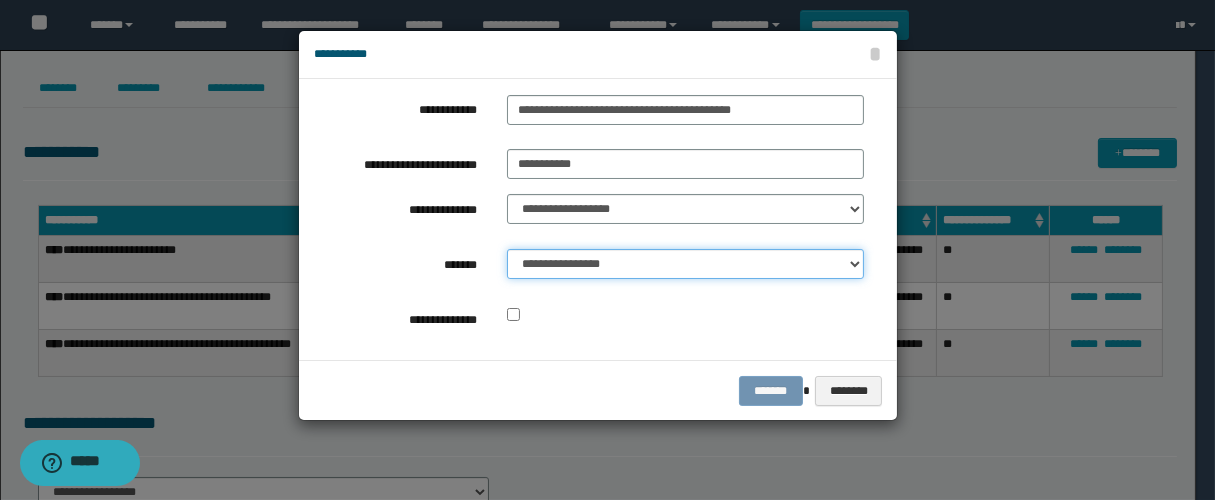 click on "**********" at bounding box center [685, 264] 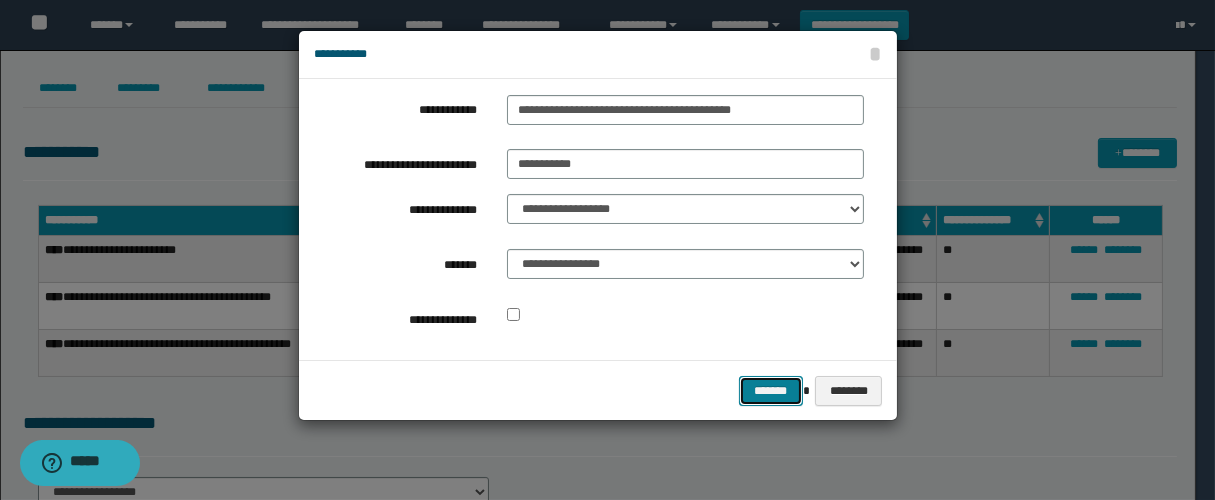 click on "*******" at bounding box center (771, 391) 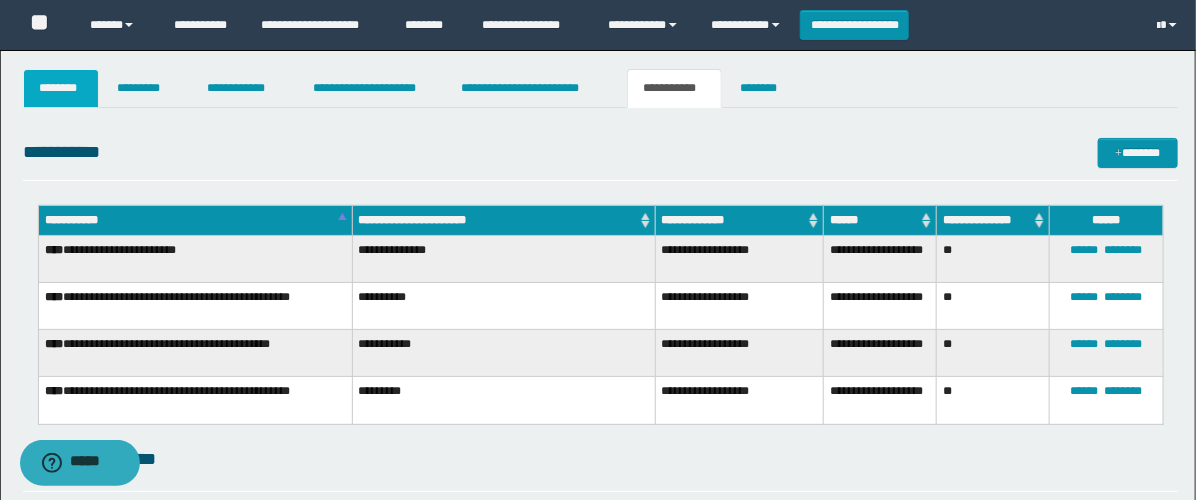 click on "********" at bounding box center [61, 88] 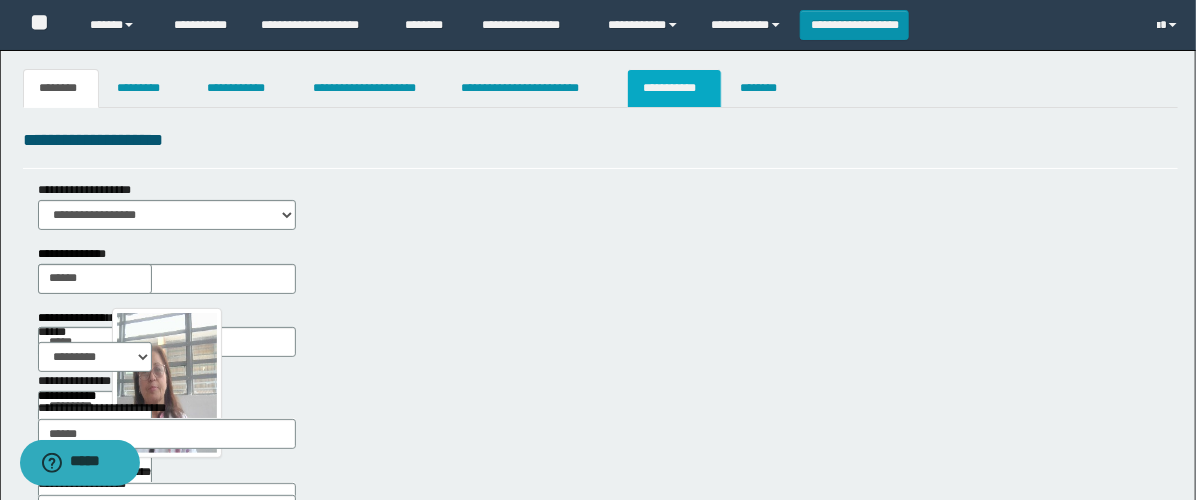 click on "**********" at bounding box center [674, 88] 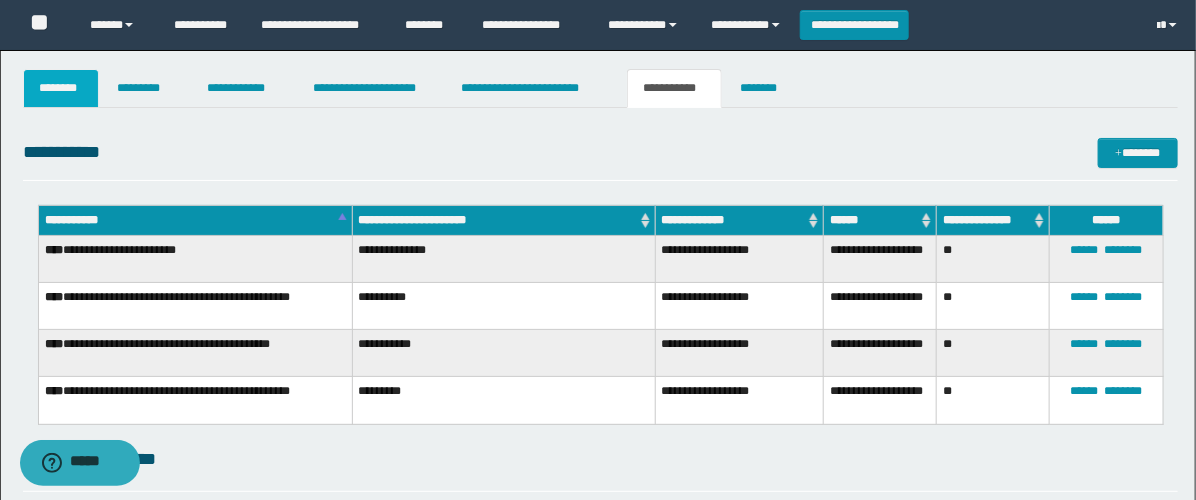 click on "********" at bounding box center [61, 88] 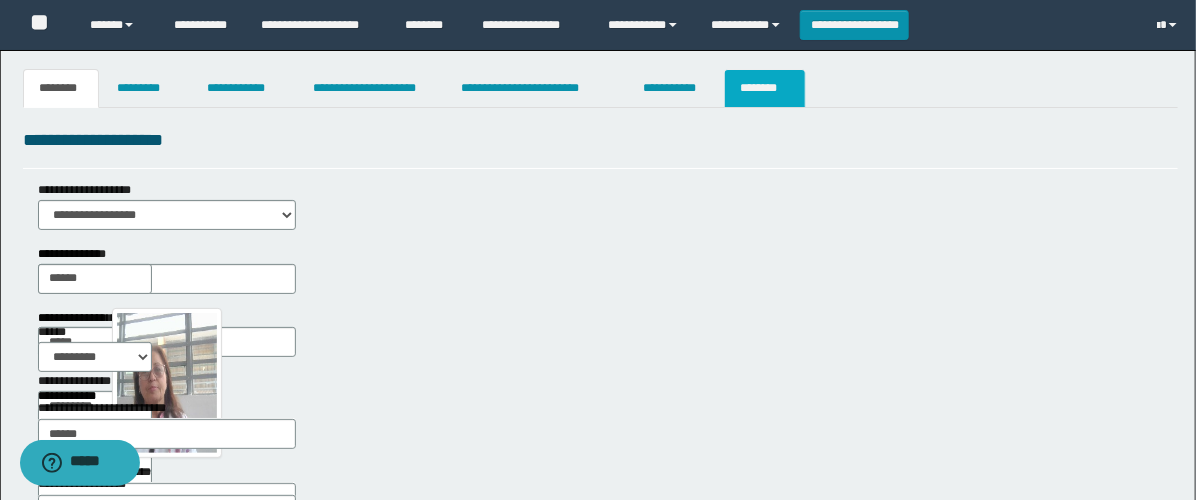 click on "********" at bounding box center (765, 88) 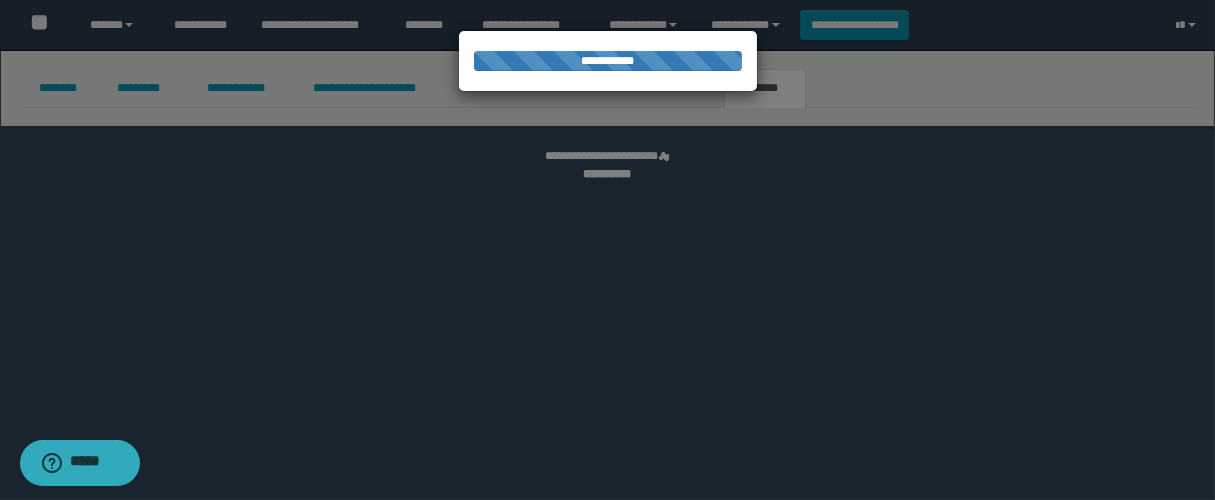 select 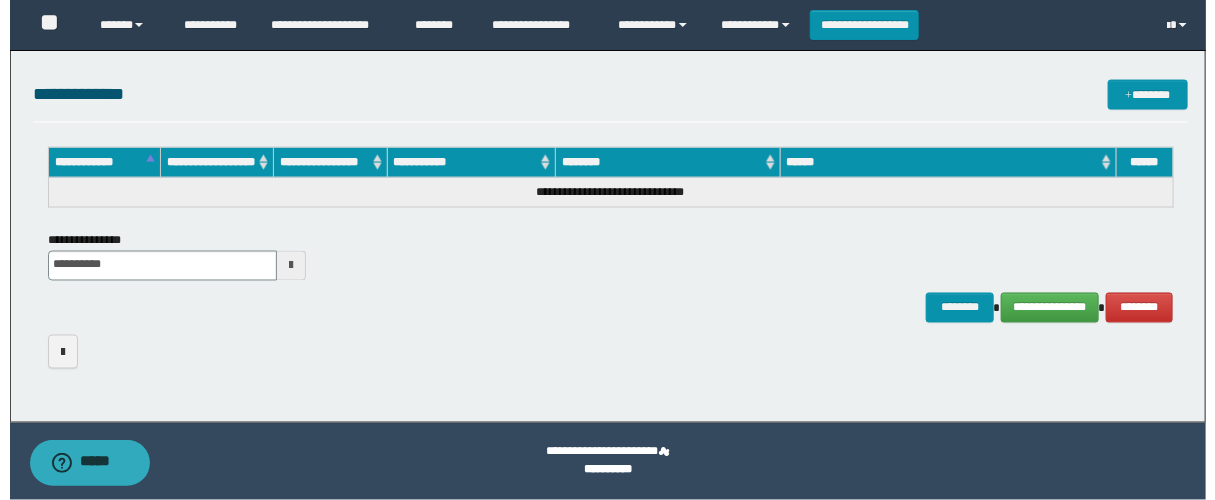 scroll, scrollTop: 0, scrollLeft: 0, axis: both 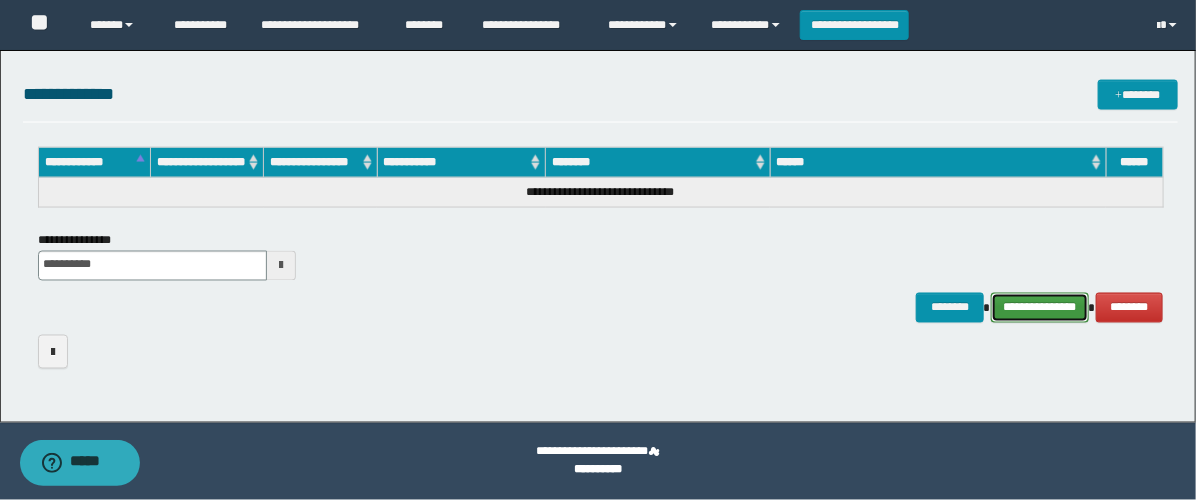 click on "**********" at bounding box center (1040, 308) 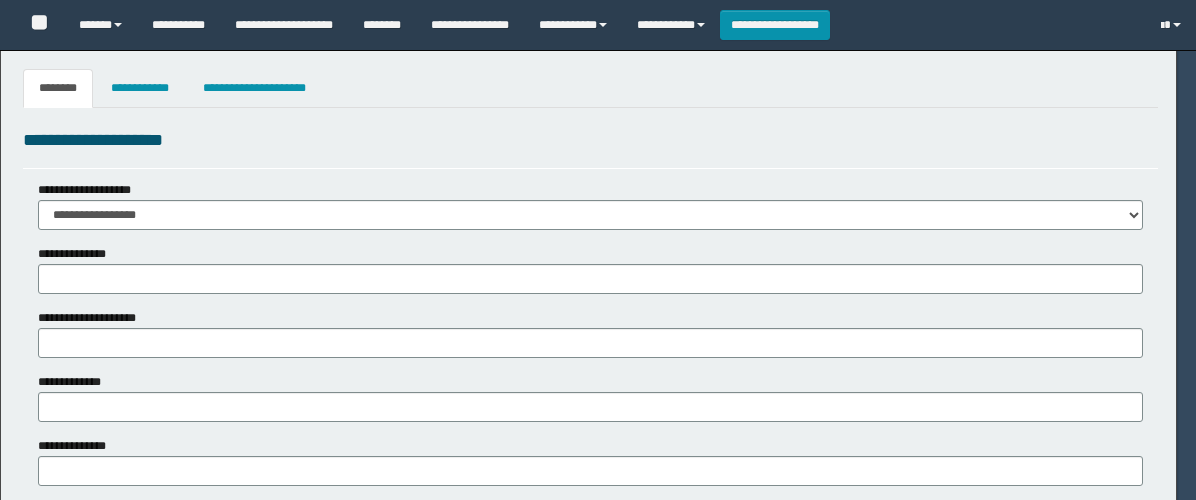 type on "***" 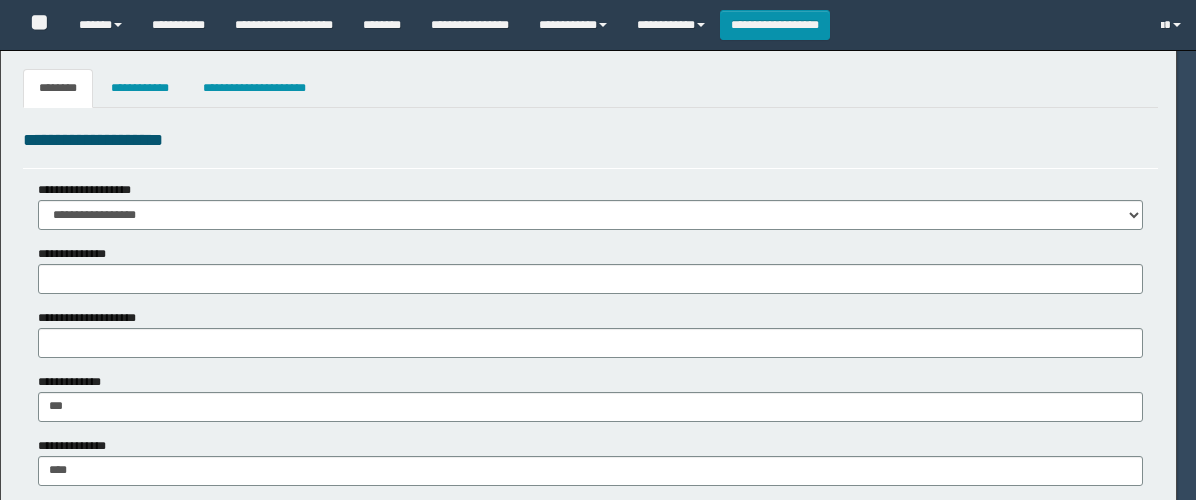 type on "*******" 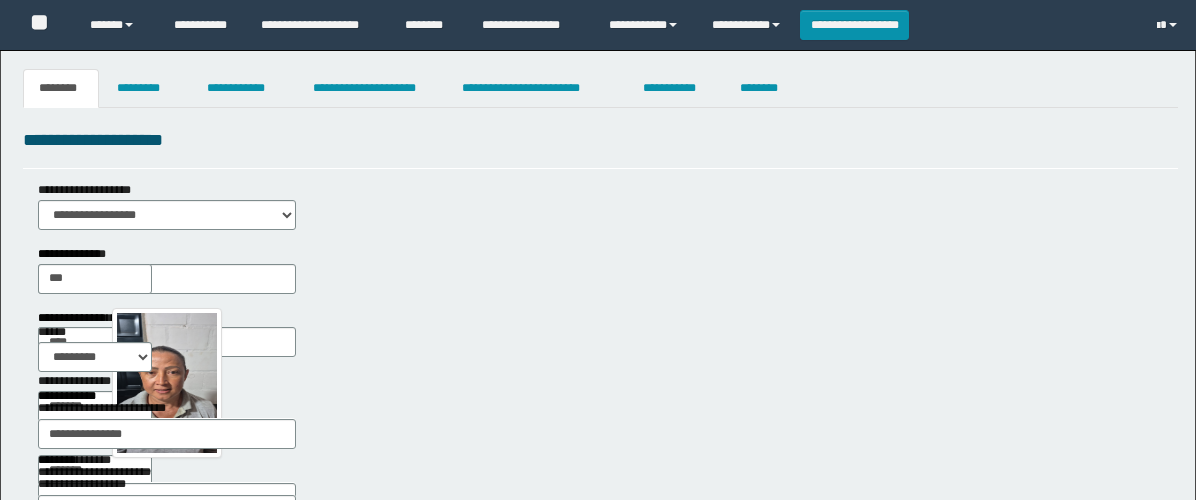 scroll, scrollTop: 0, scrollLeft: 0, axis: both 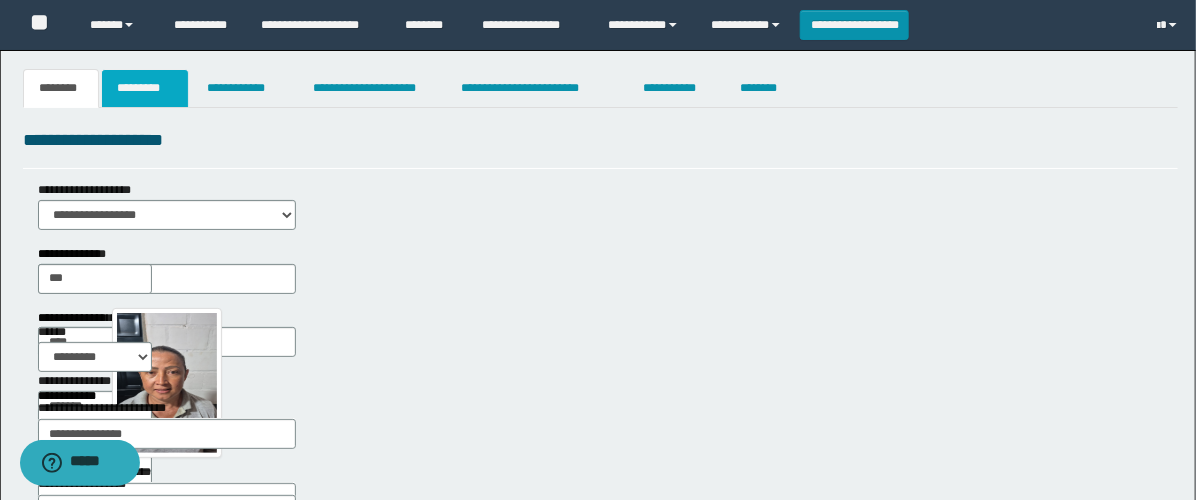 click on "*********" at bounding box center [145, 88] 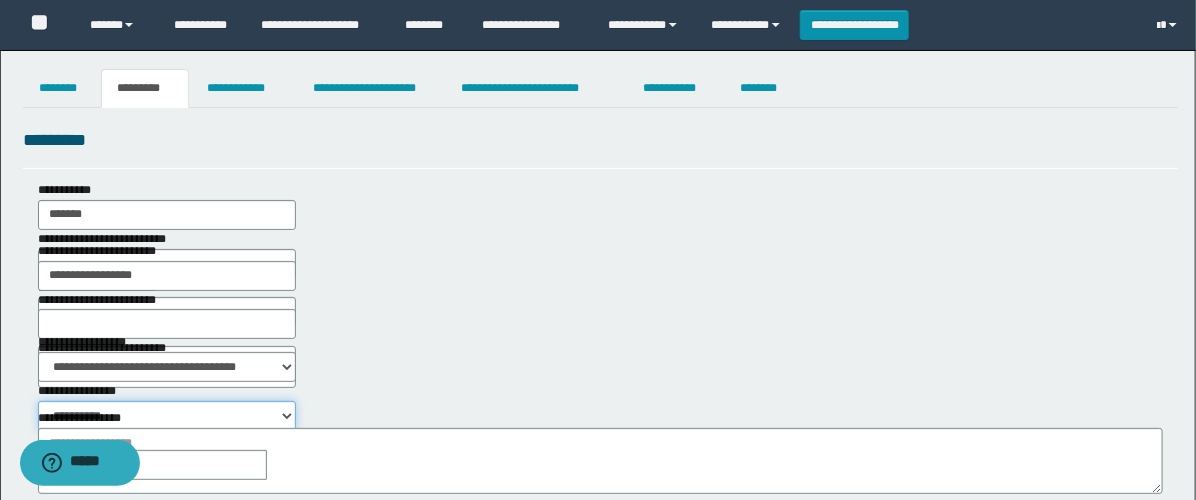 click on "**********" at bounding box center (167, 416) 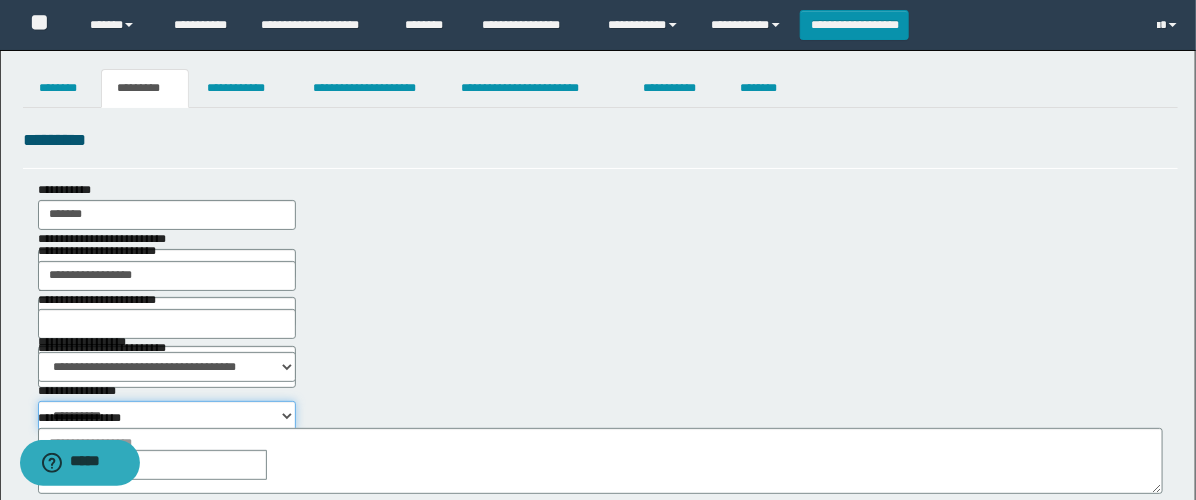 select on "****" 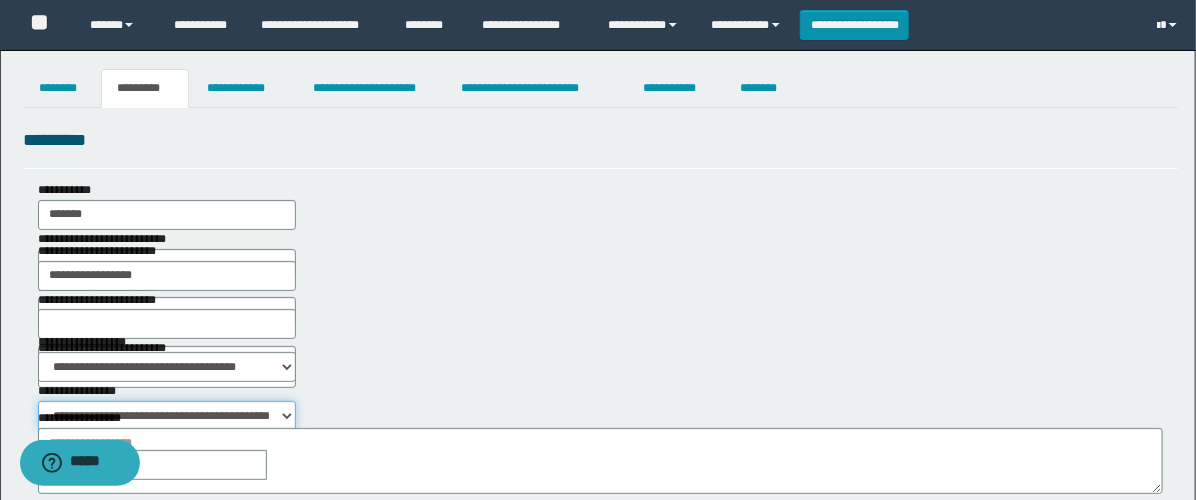 click on "**********" at bounding box center (167, 416) 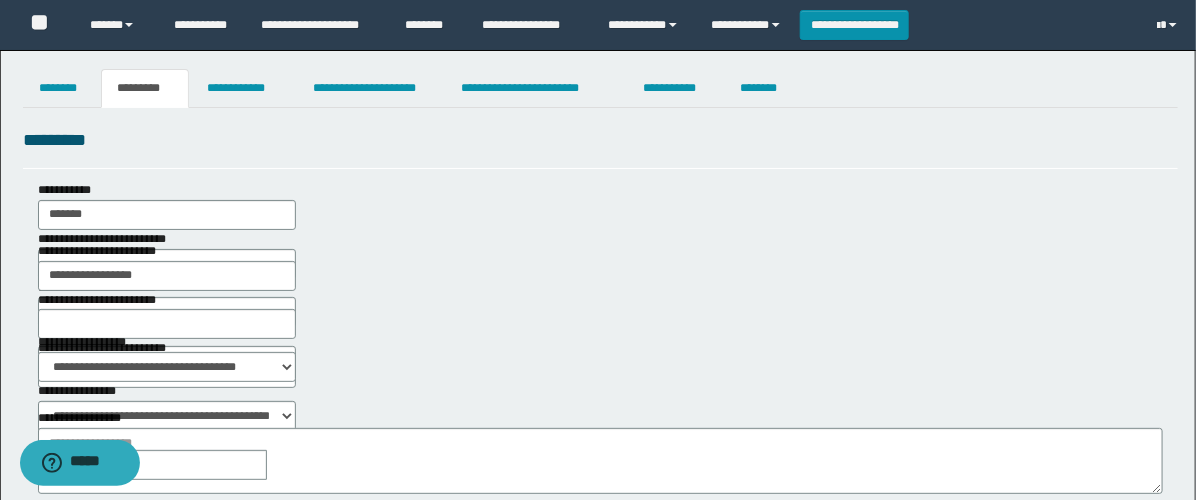 click at bounding box center [281, 465] 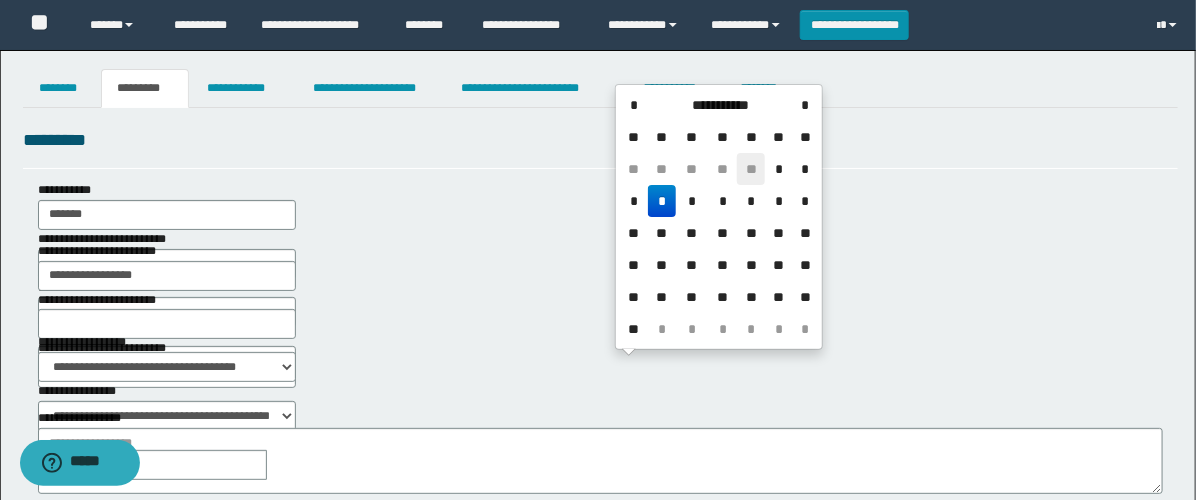 click on "**" at bounding box center [751, 169] 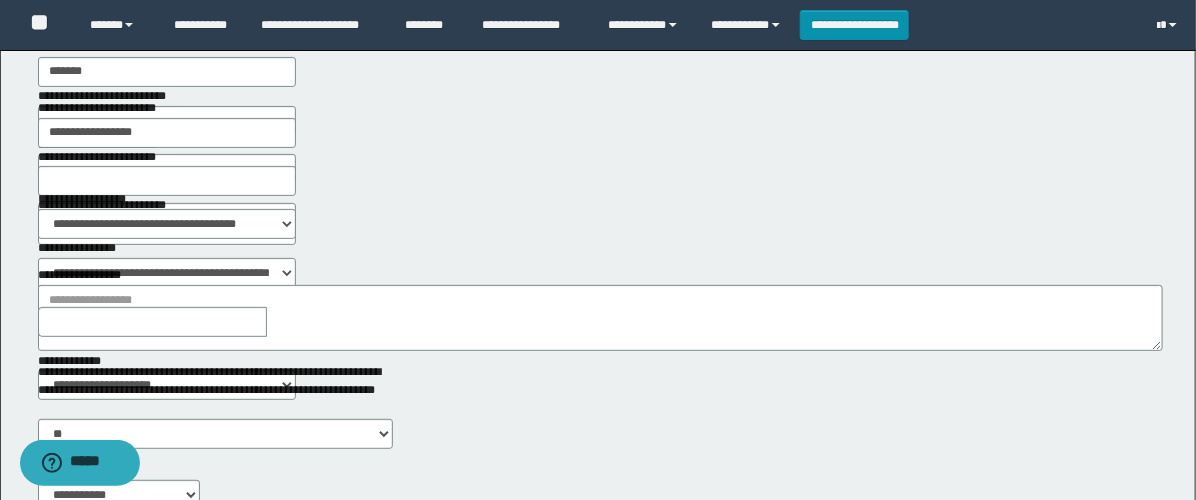 scroll, scrollTop: 222, scrollLeft: 0, axis: vertical 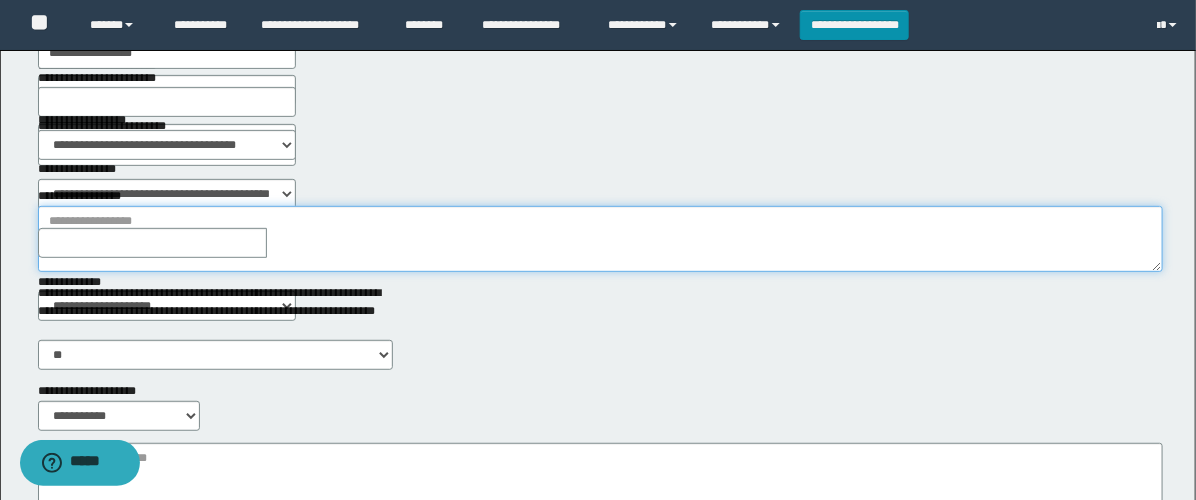 click on "**********" at bounding box center [600, 239] 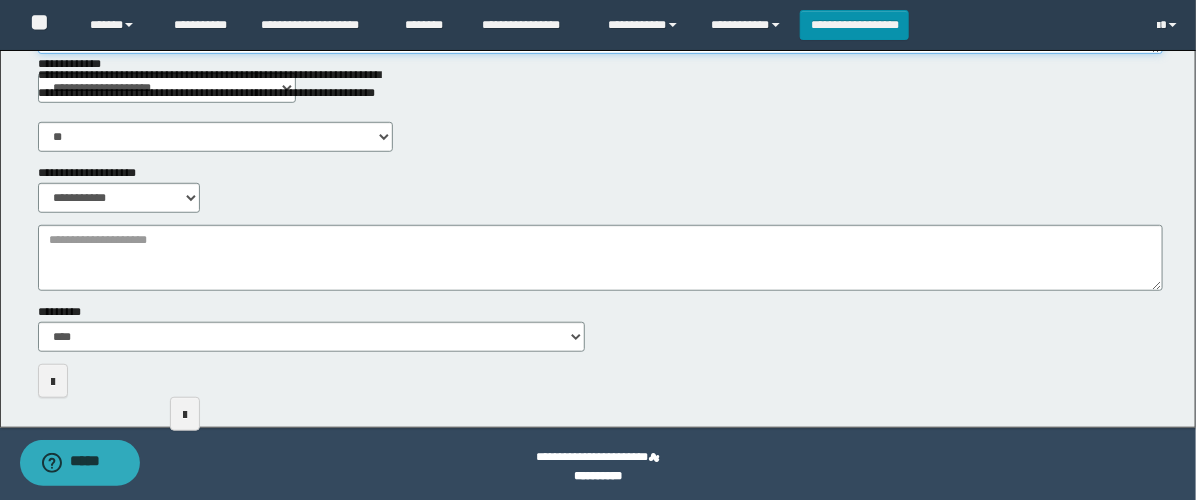 scroll, scrollTop: 446, scrollLeft: 0, axis: vertical 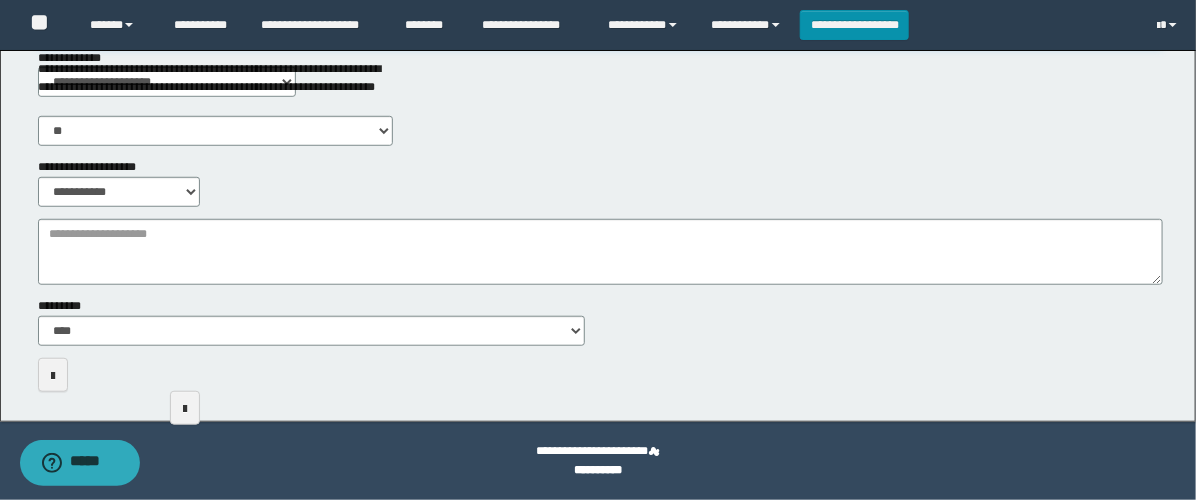 type on "**********" 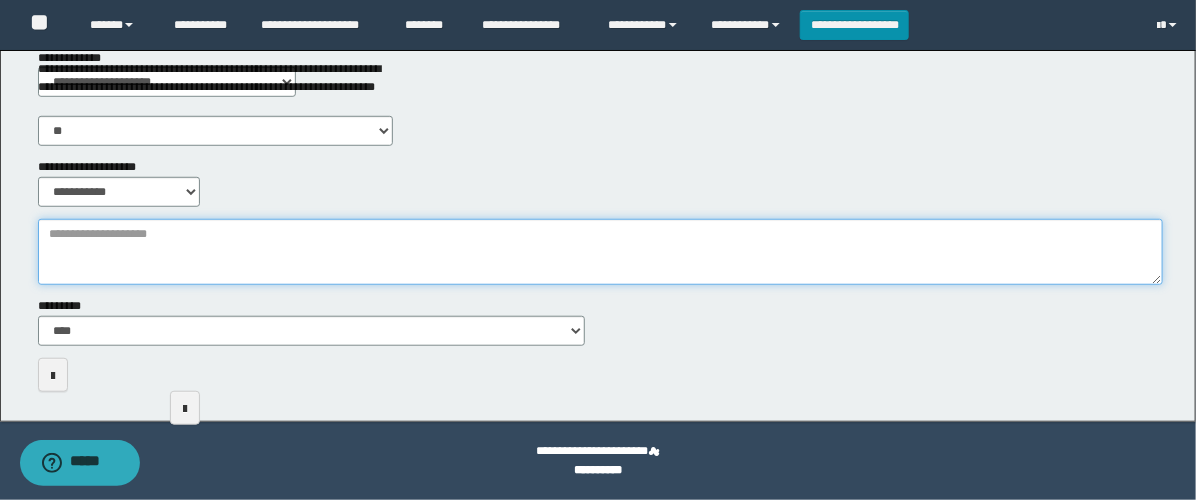 click on "**********" at bounding box center (600, 252) 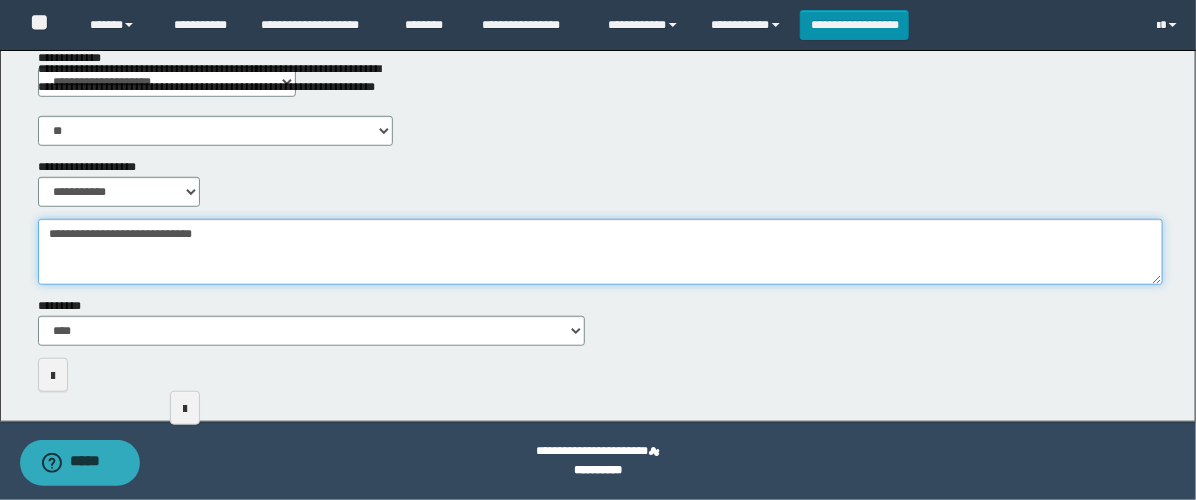 type on "**********" 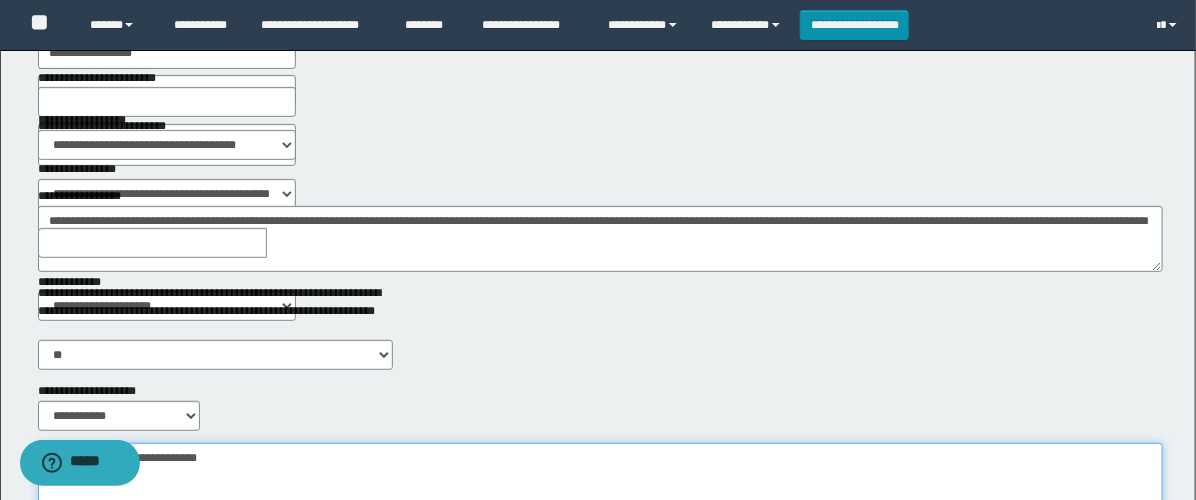 scroll, scrollTop: 0, scrollLeft: 0, axis: both 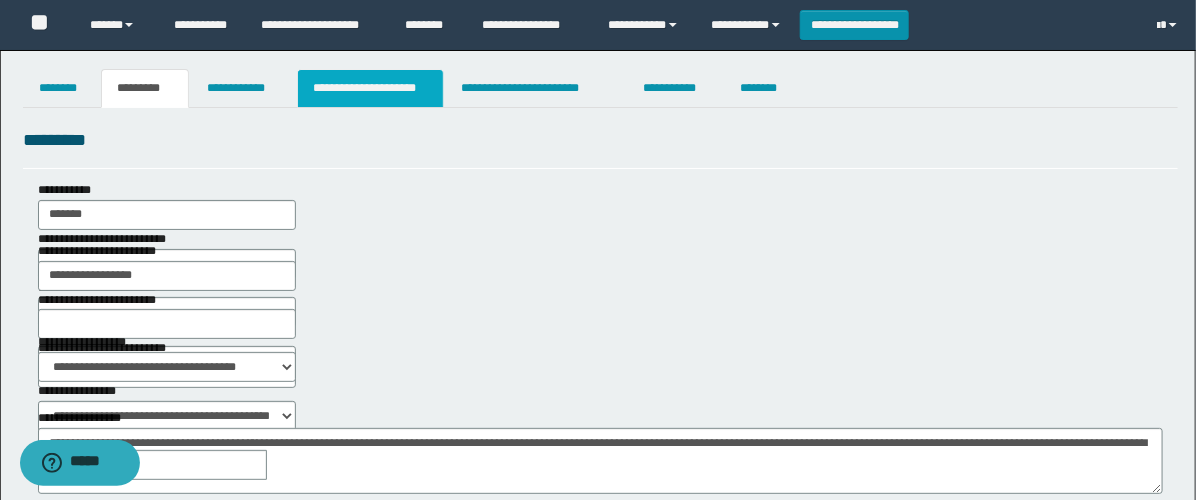 click on "**********" at bounding box center [370, 88] 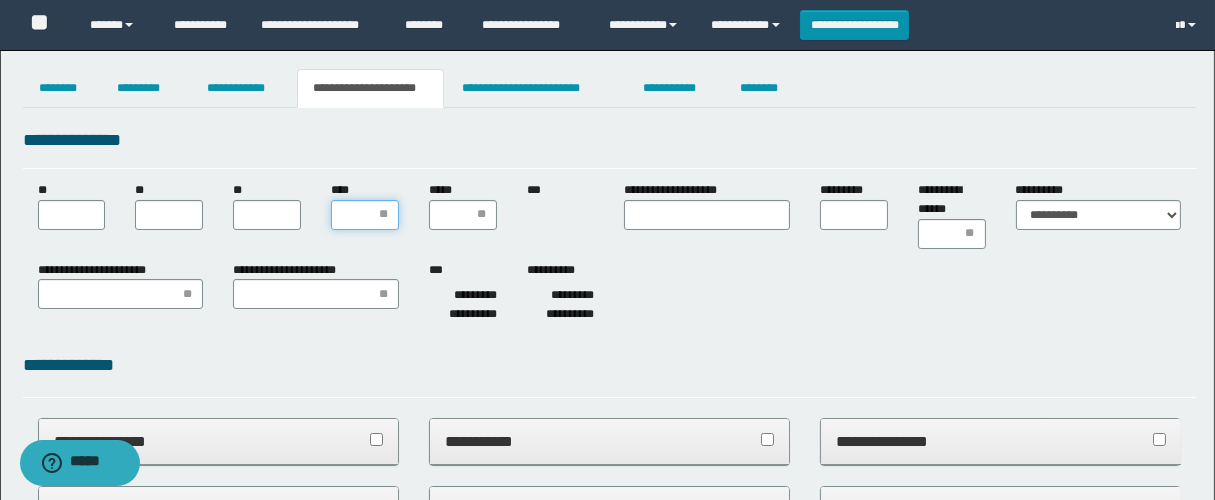 click on "****" at bounding box center [365, 215] 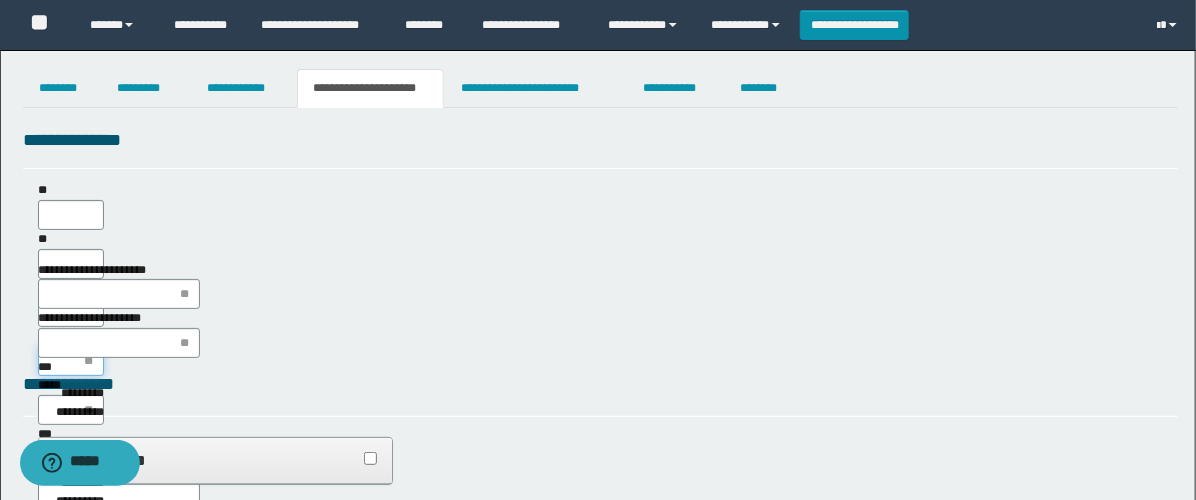 scroll, scrollTop: 0, scrollLeft: 0, axis: both 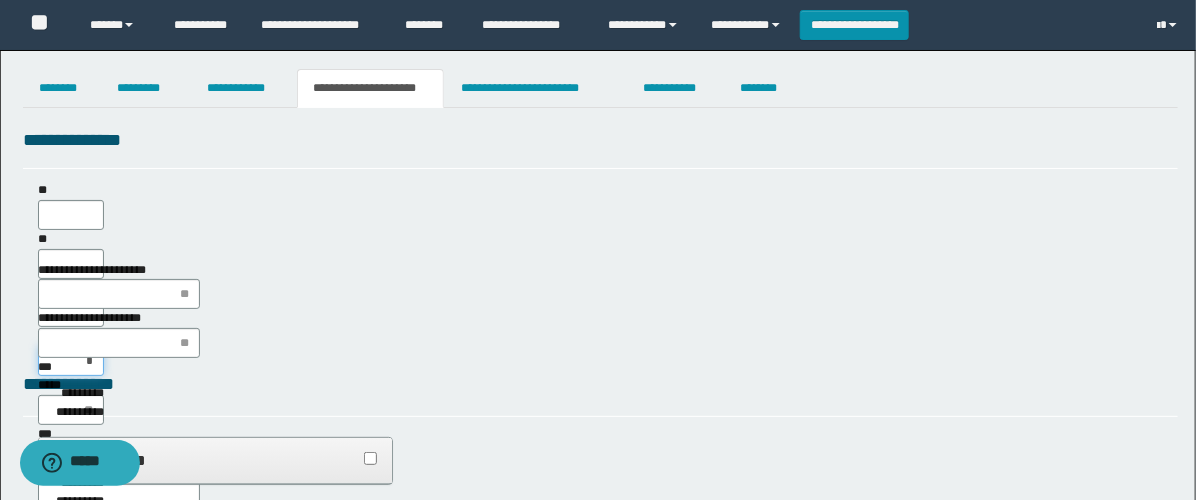 type on "**" 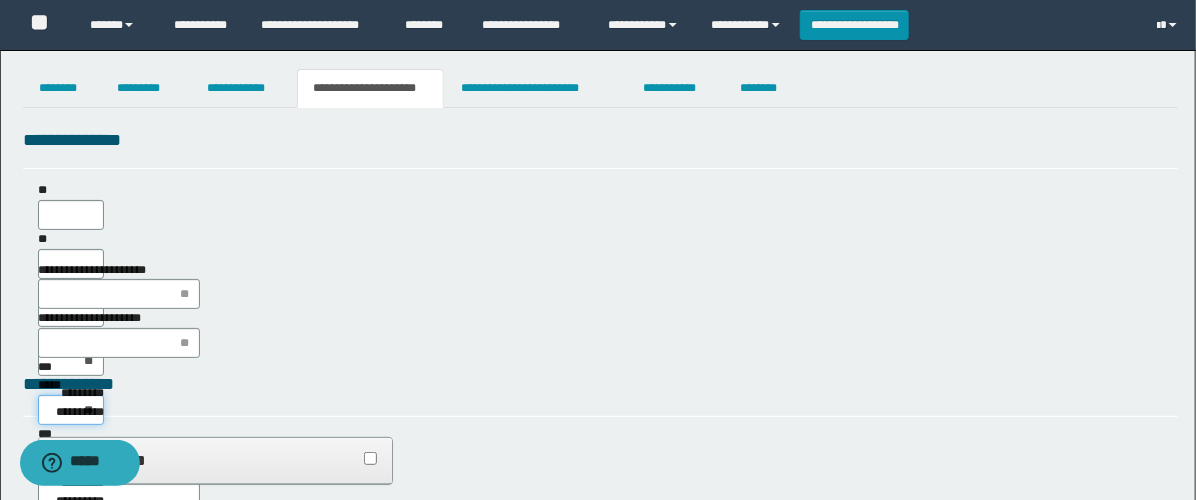 type on "***" 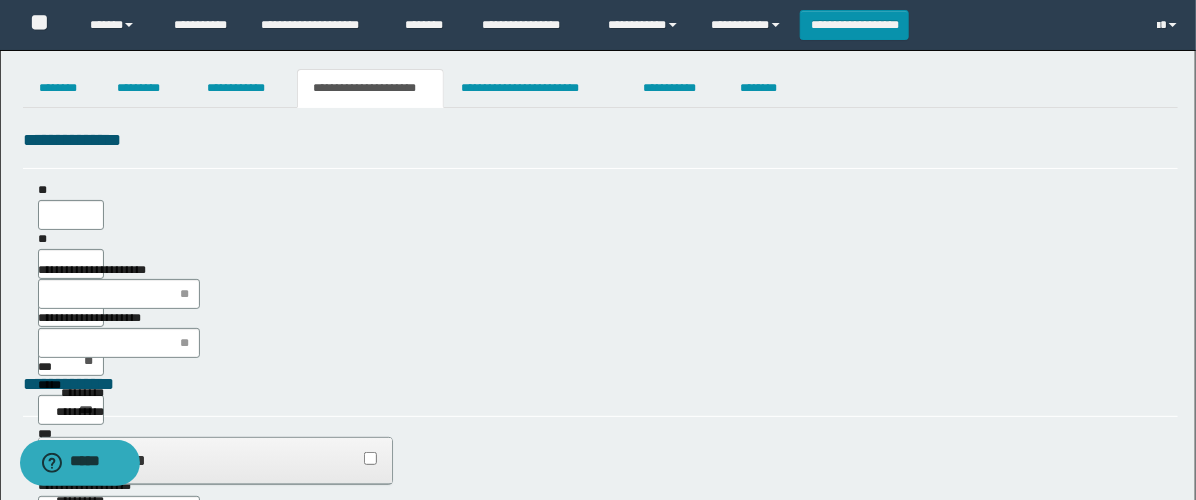 type on "**" 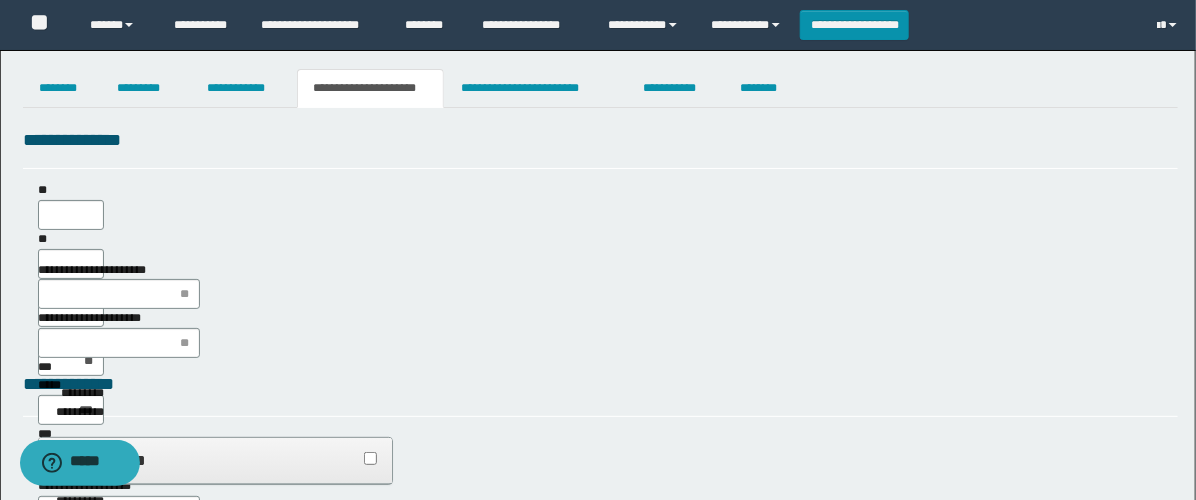 type on "**" 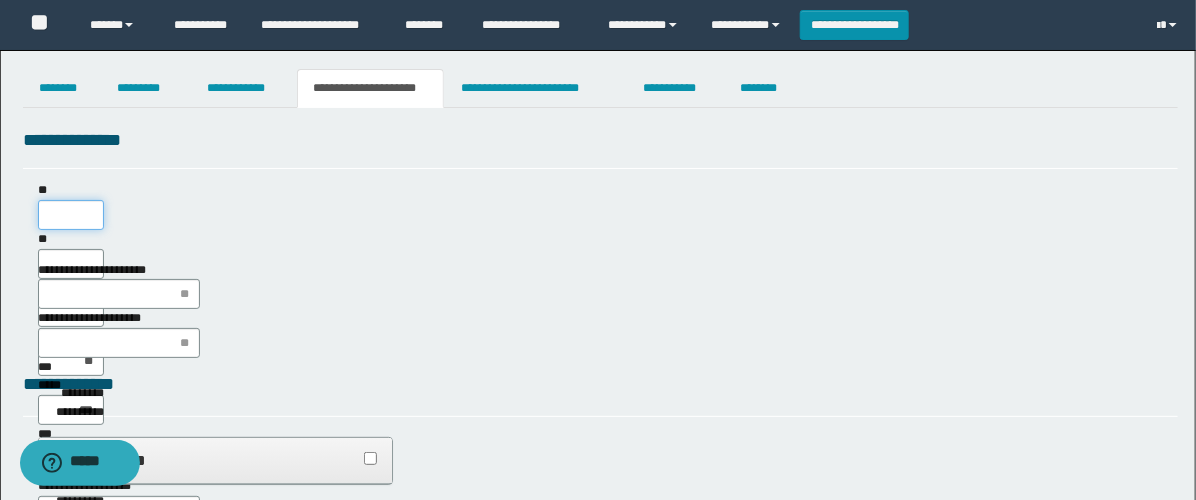 click on "**" at bounding box center (71, 215) 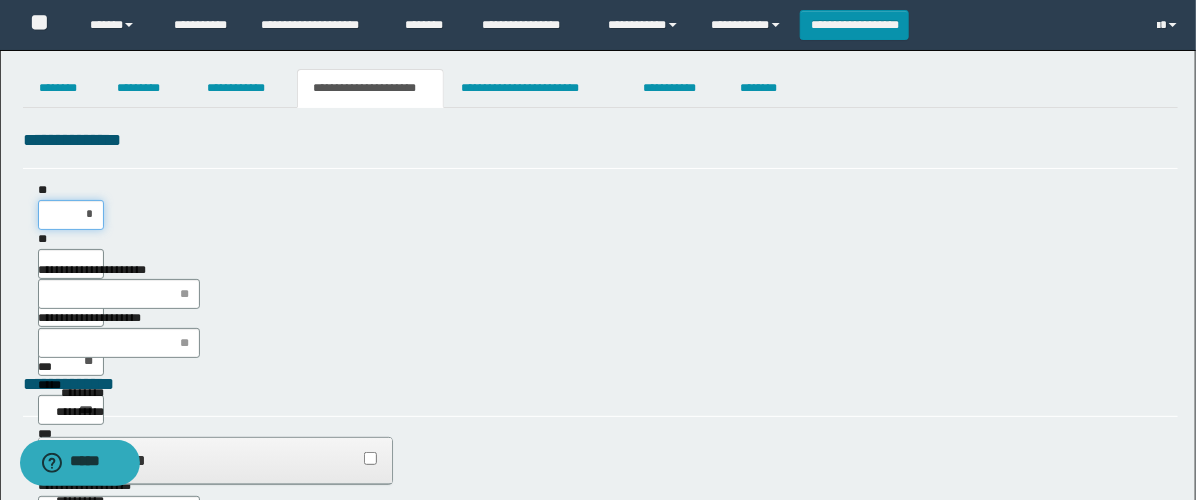 type on "**" 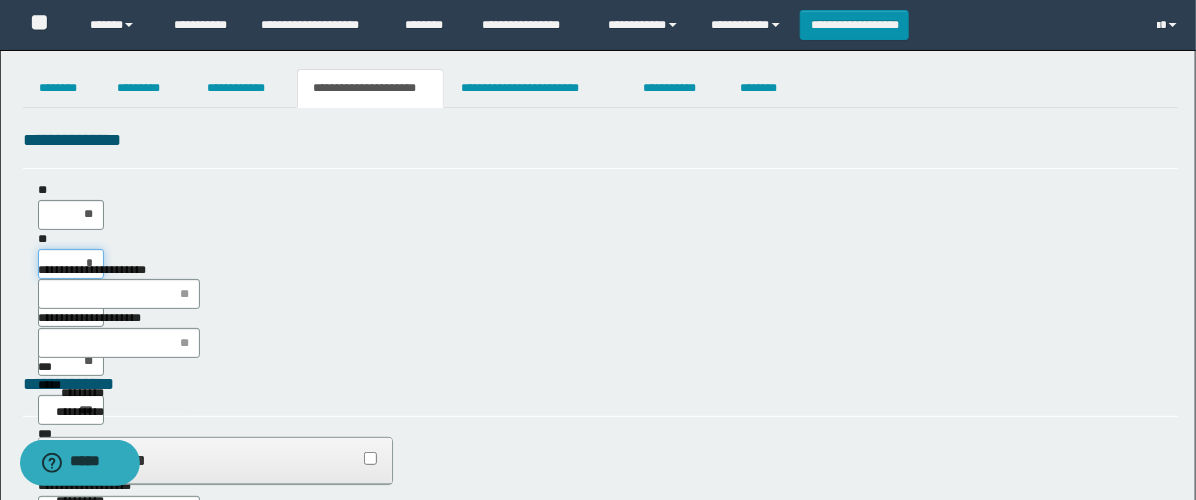 type on "**" 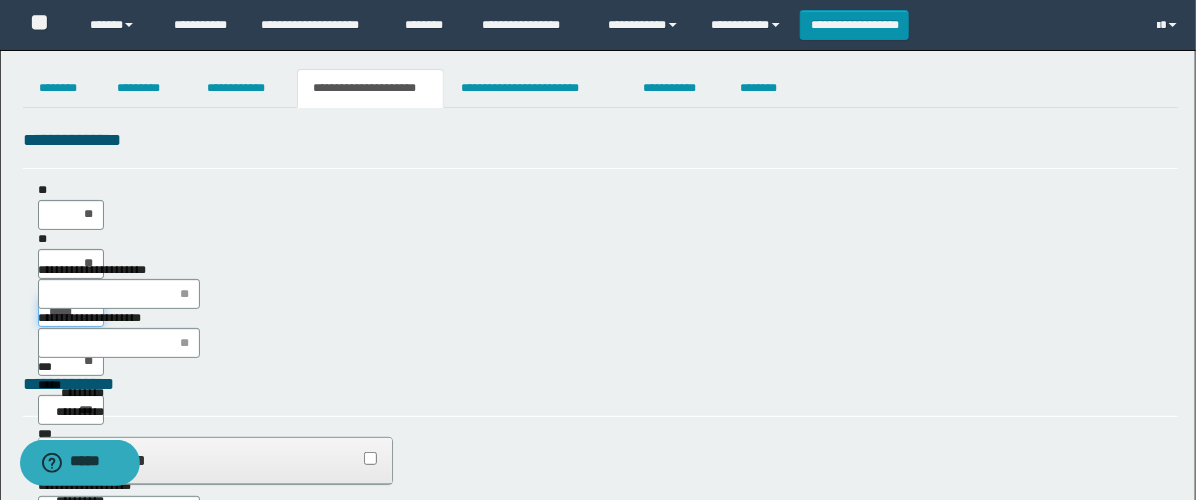 type on "******" 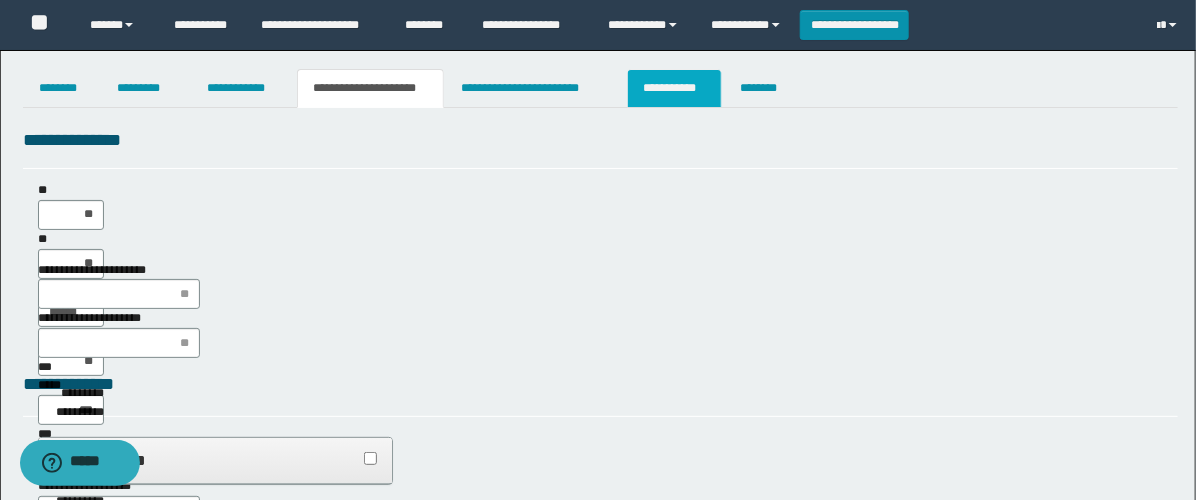 click on "**********" at bounding box center (674, 88) 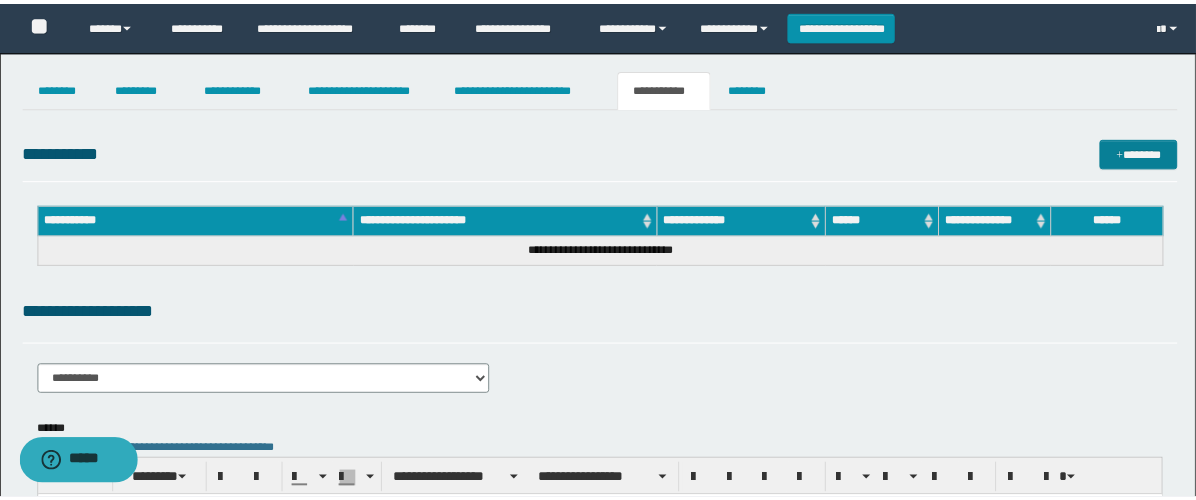 scroll, scrollTop: 0, scrollLeft: 0, axis: both 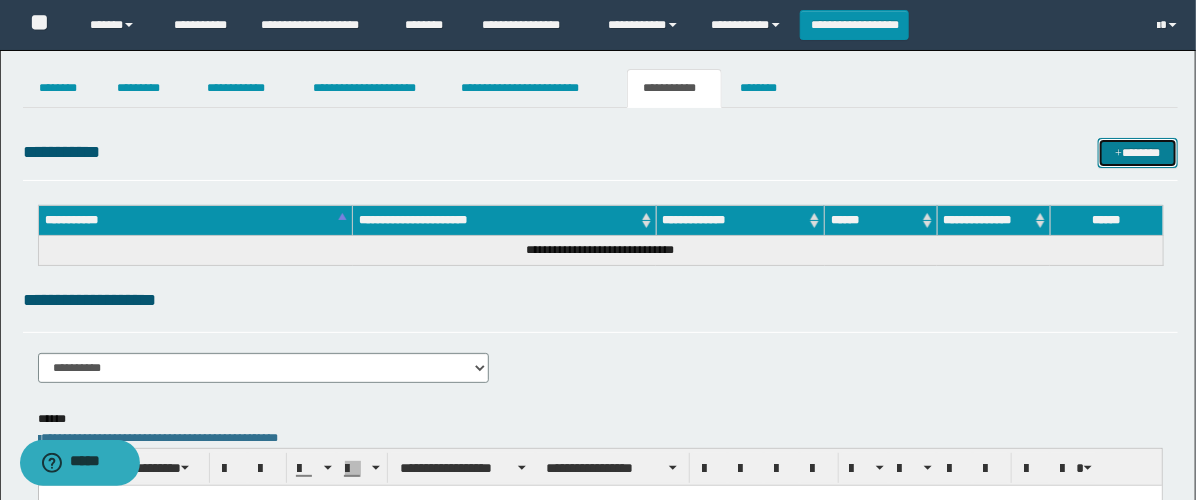 click on "*******" at bounding box center (1138, 153) 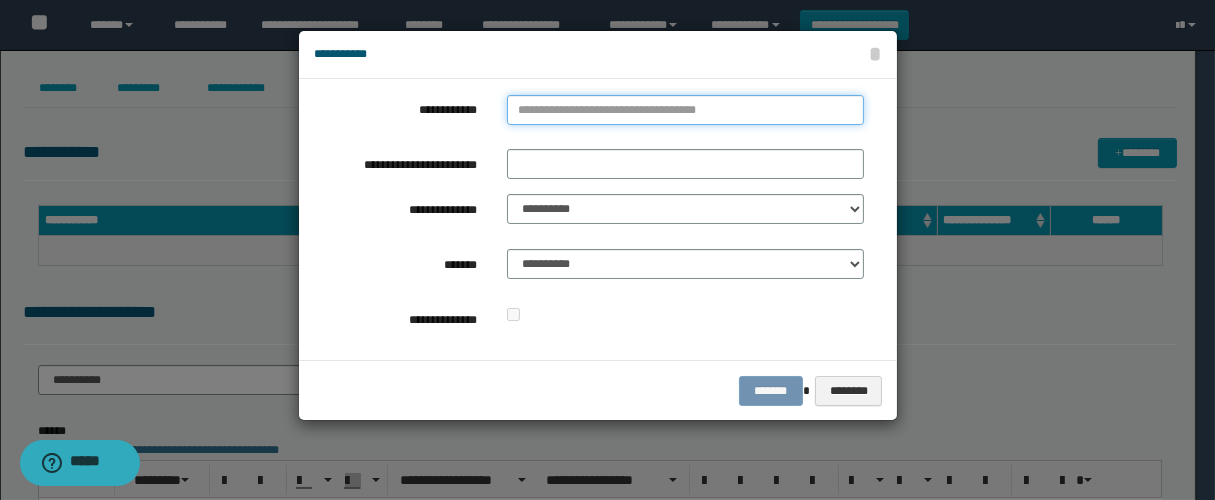 click on "**********" at bounding box center (685, 110) 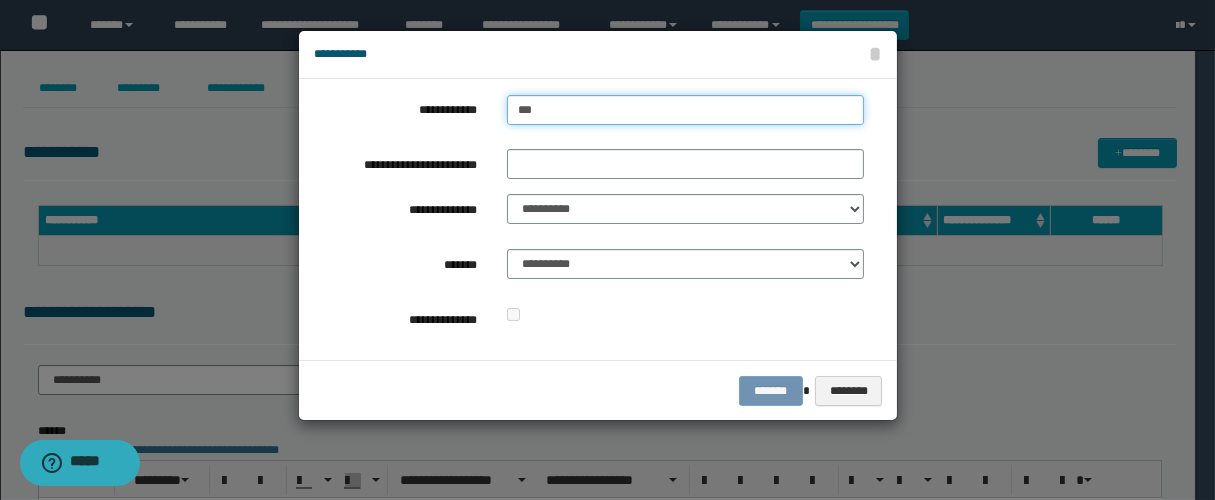 type on "****" 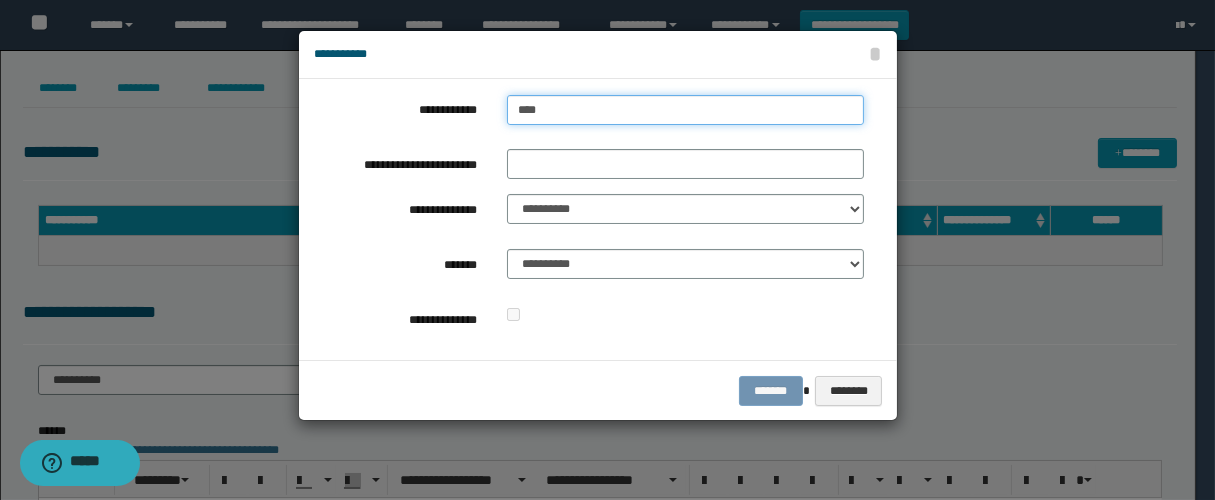 type on "****" 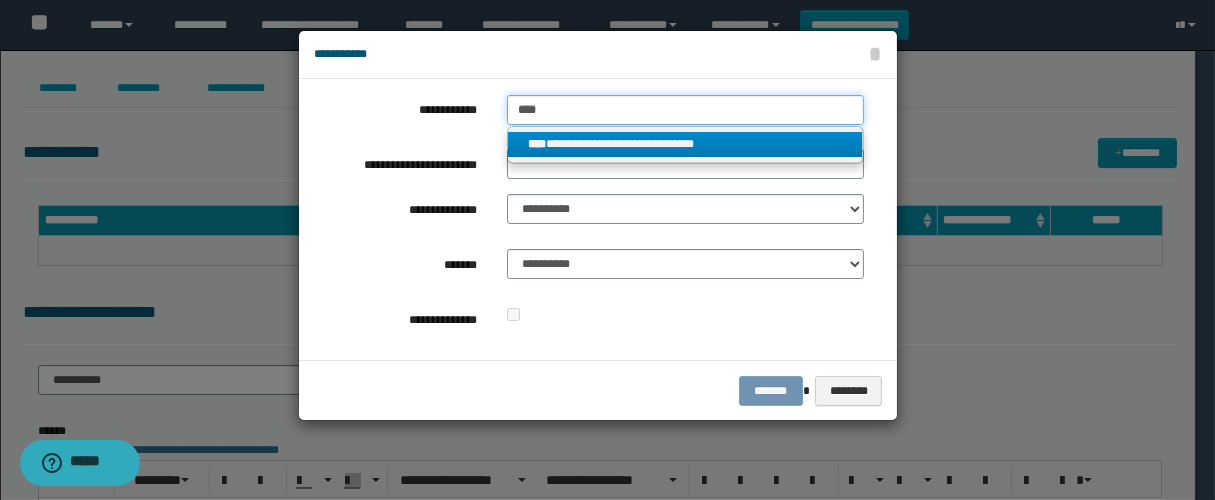 type on "****" 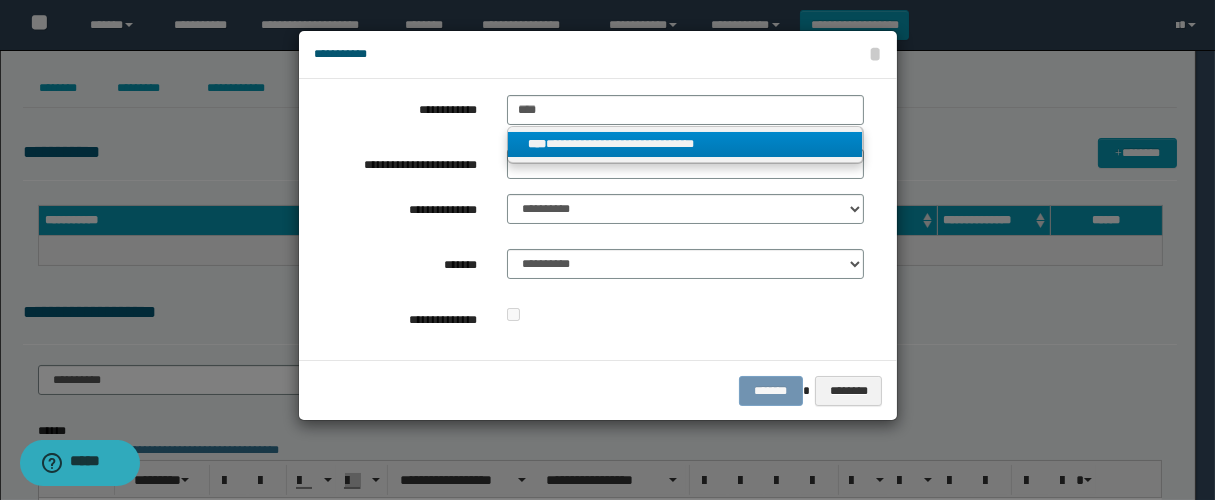 click on "**********" at bounding box center [685, 144] 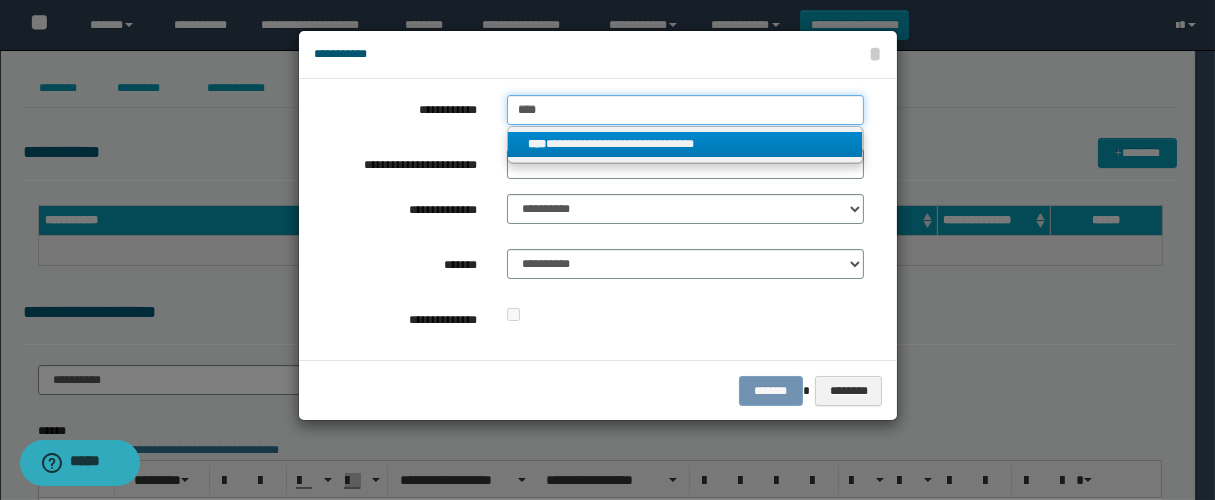 type 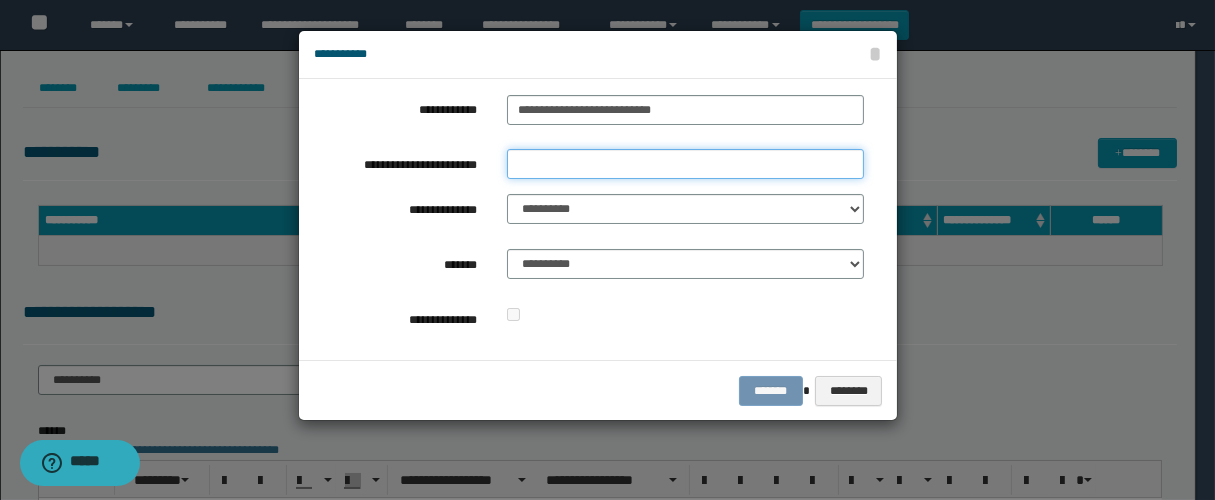 click on "**********" at bounding box center [685, 164] 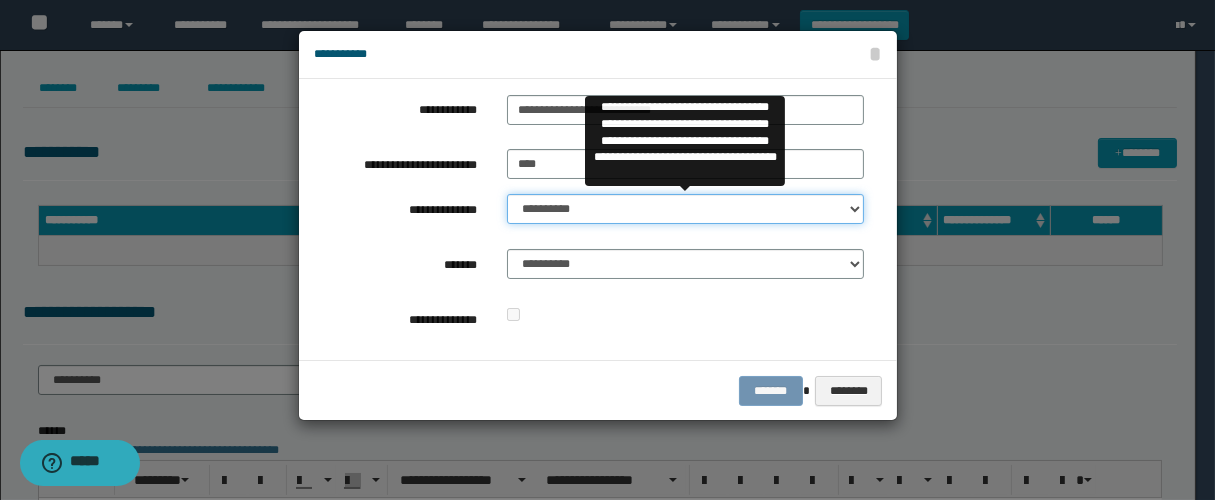 click on "**********" at bounding box center (685, 209) 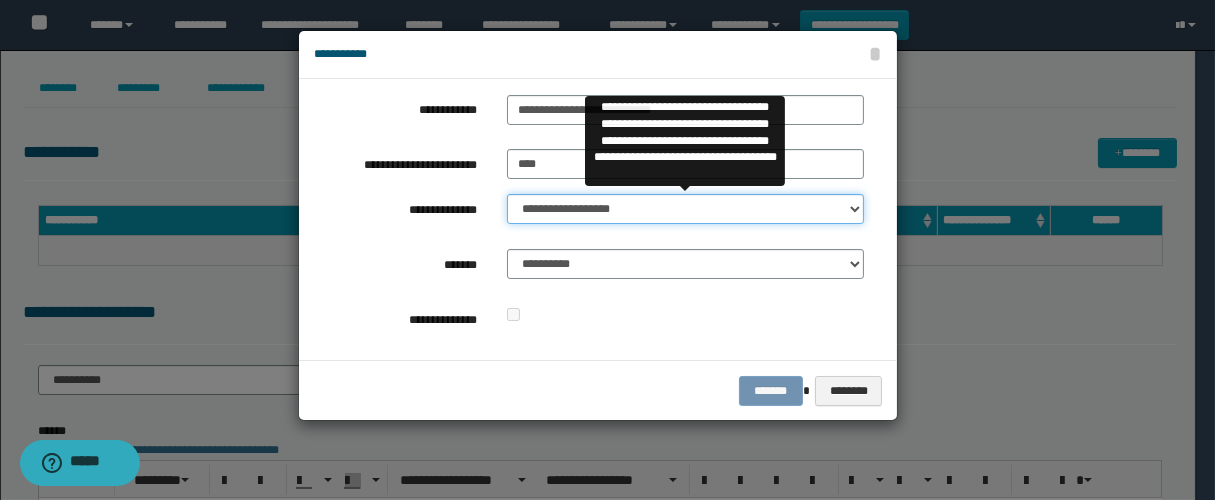 click on "**********" at bounding box center (685, 209) 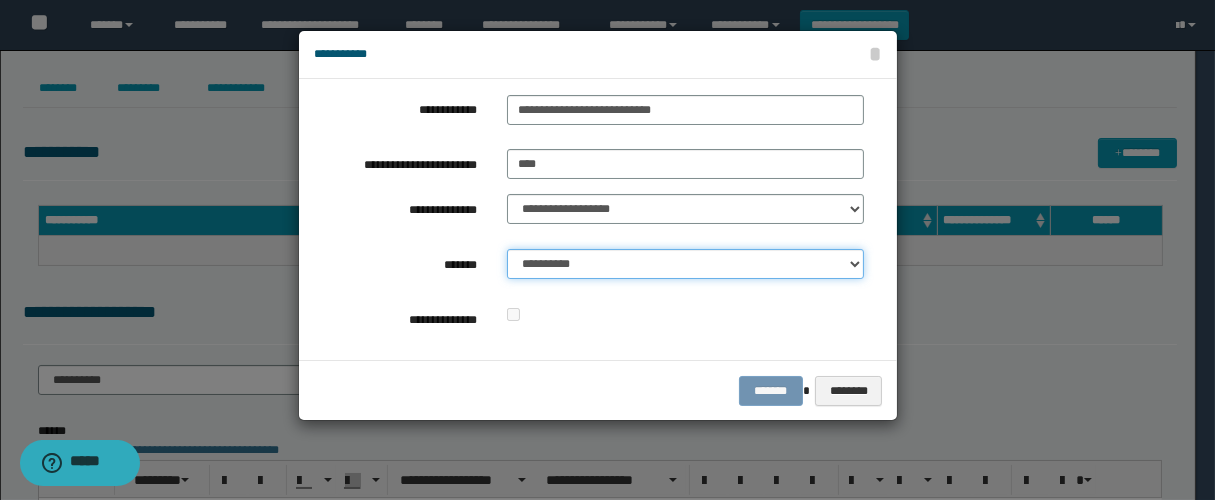 drag, startPoint x: 597, startPoint y: 272, endPoint x: 608, endPoint y: 276, distance: 11.7046995 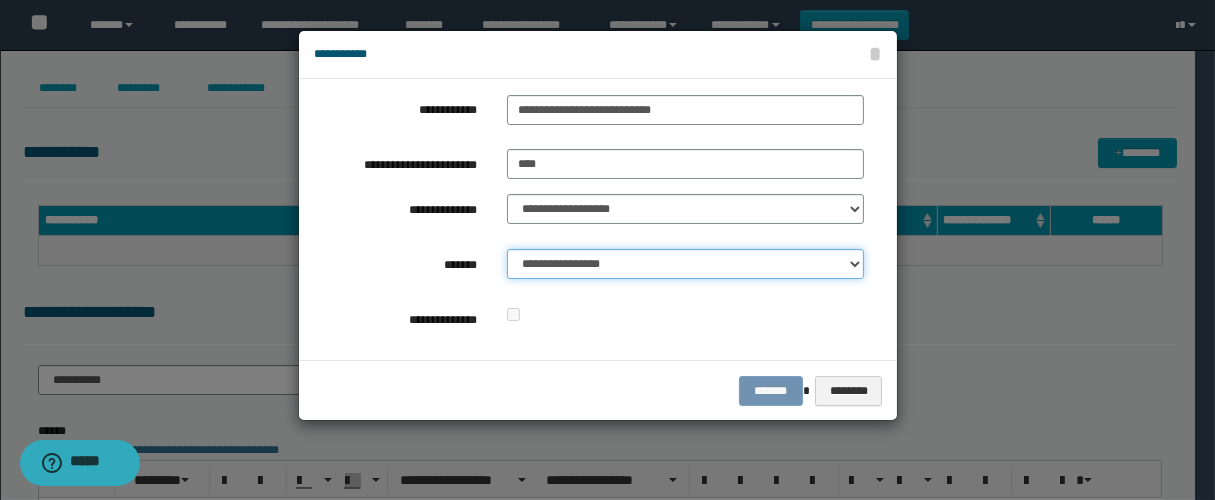 click on "**********" at bounding box center [685, 264] 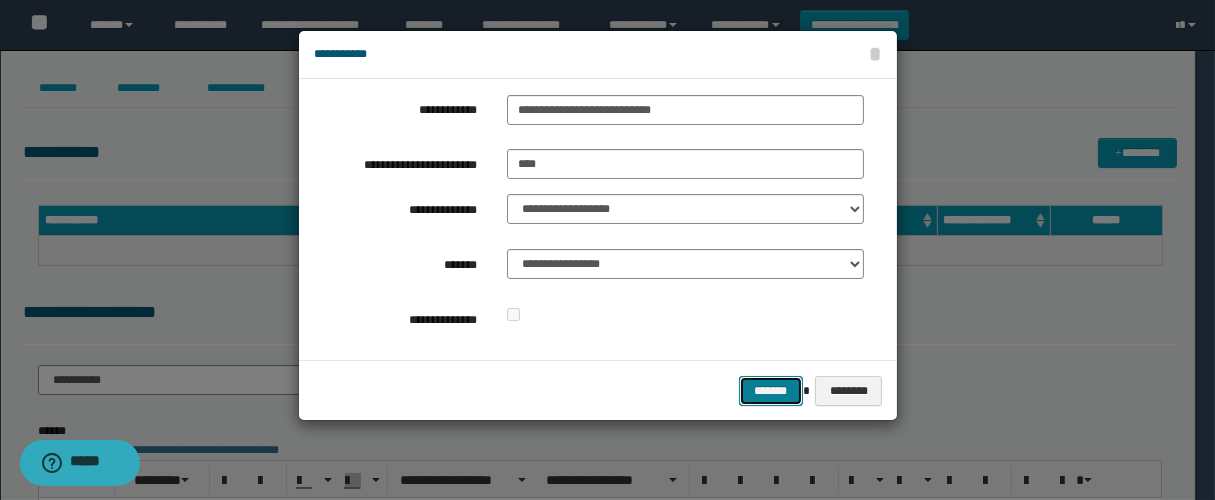 click on "*******" at bounding box center [771, 391] 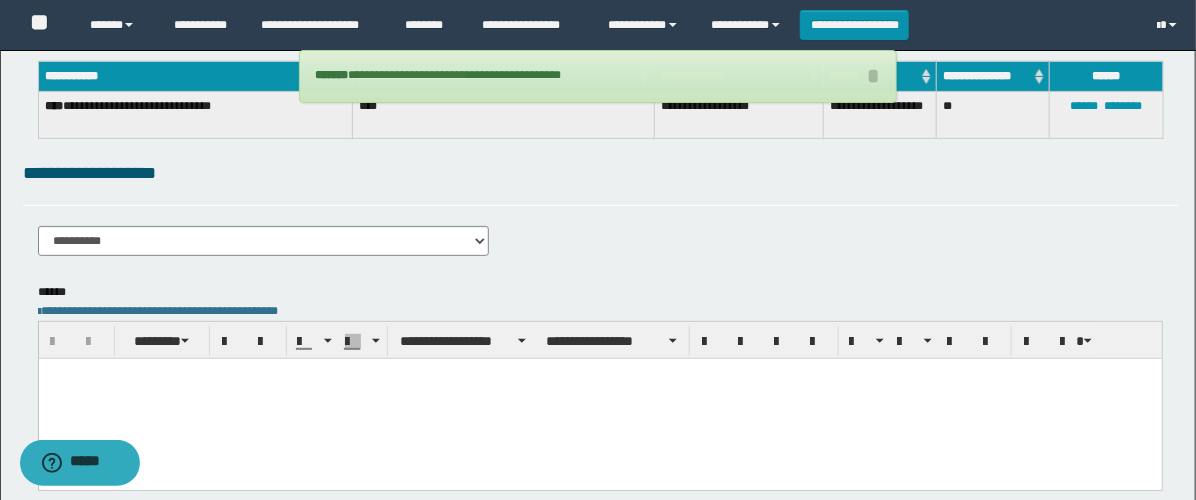 scroll, scrollTop: 222, scrollLeft: 0, axis: vertical 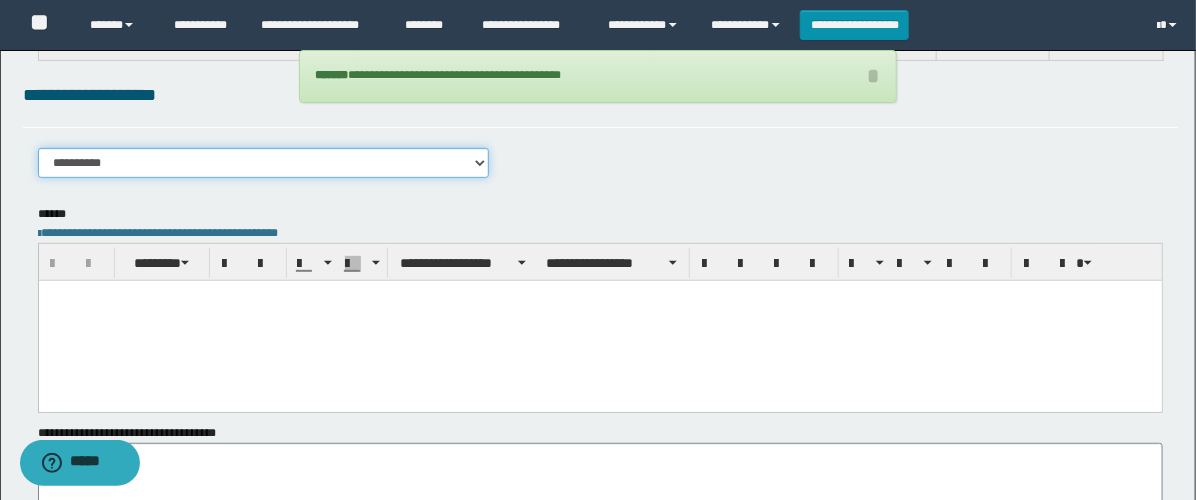 click on "**********" at bounding box center [263, 163] 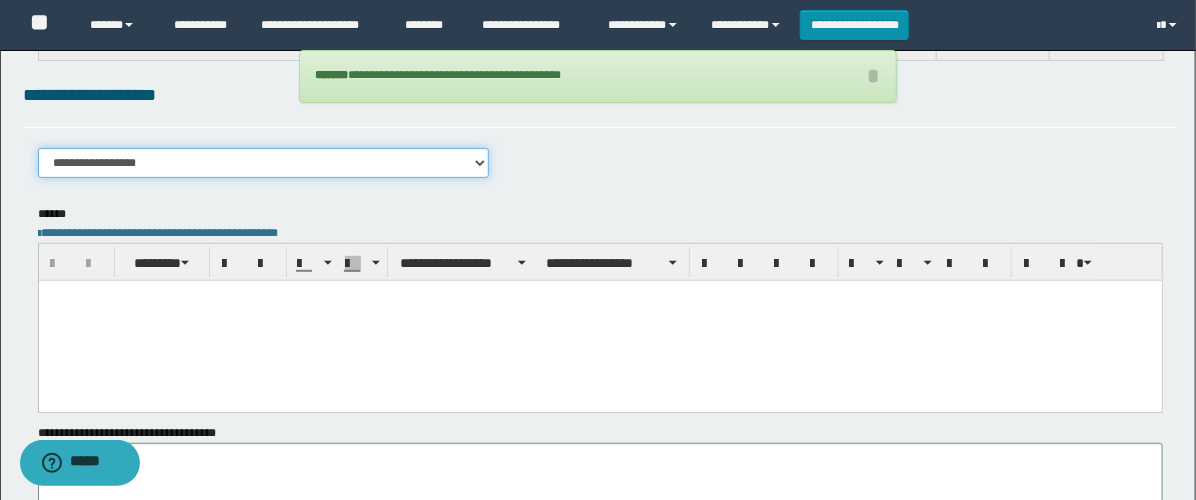 click on "**********" at bounding box center [263, 163] 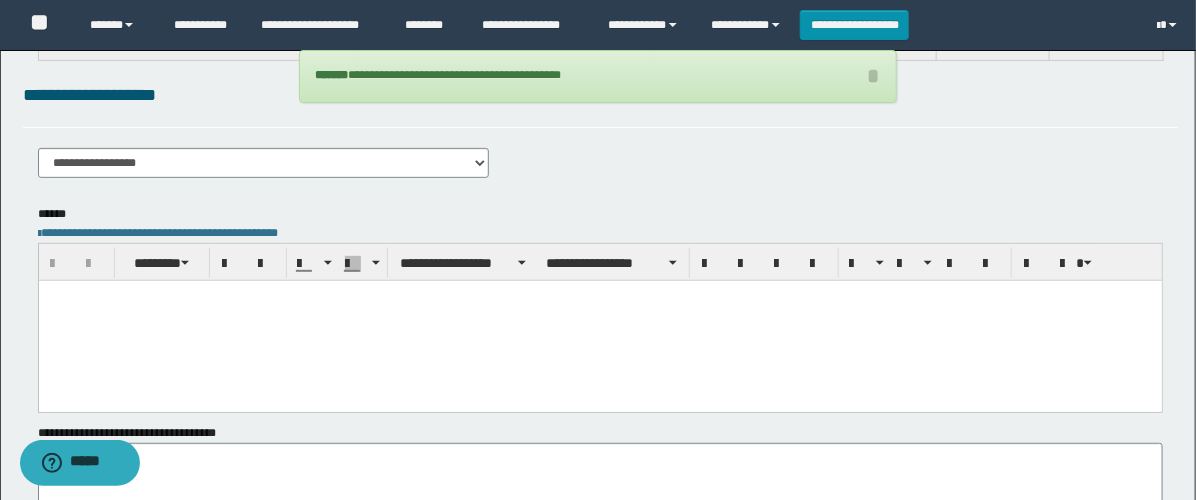 click at bounding box center [599, 320] 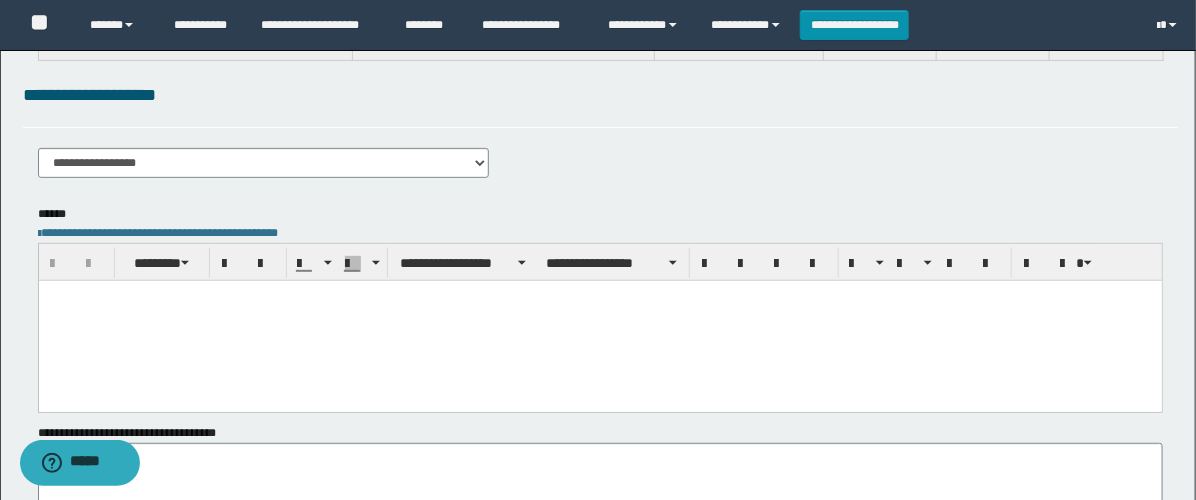 click at bounding box center (599, 320) 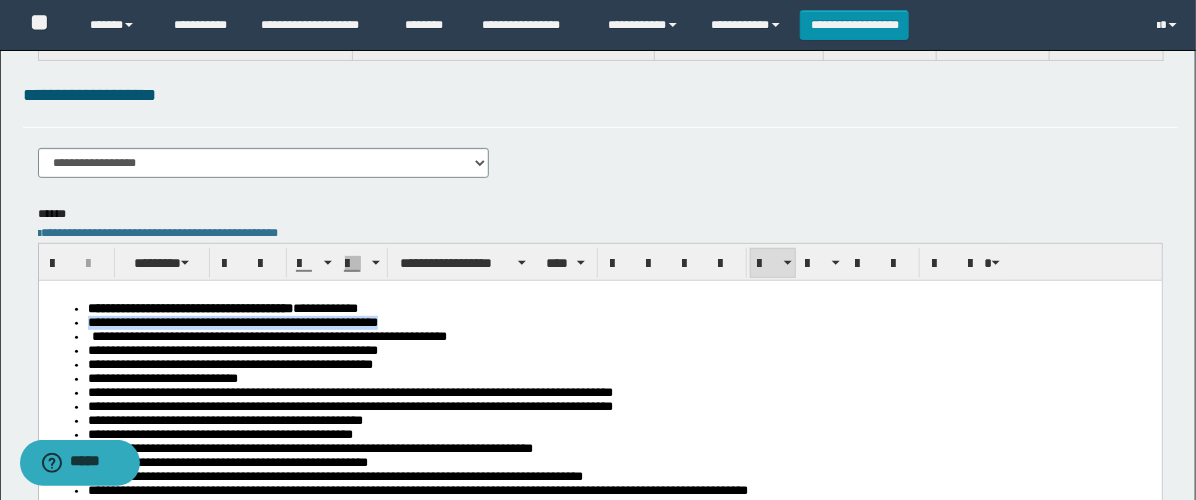 drag, startPoint x: 559, startPoint y: 319, endPoint x: 76, endPoint y: 330, distance: 483.12524 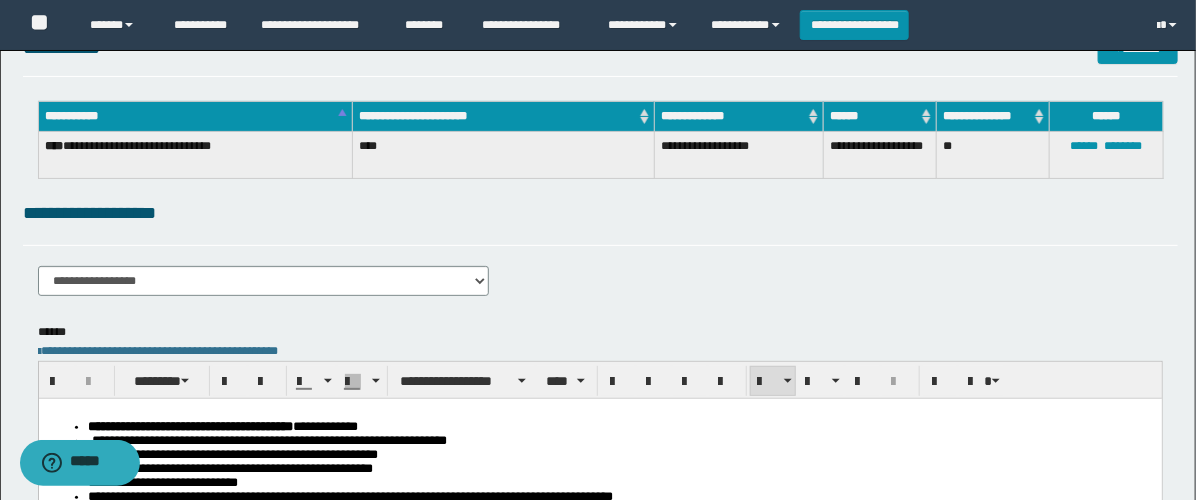 scroll, scrollTop: 0, scrollLeft: 0, axis: both 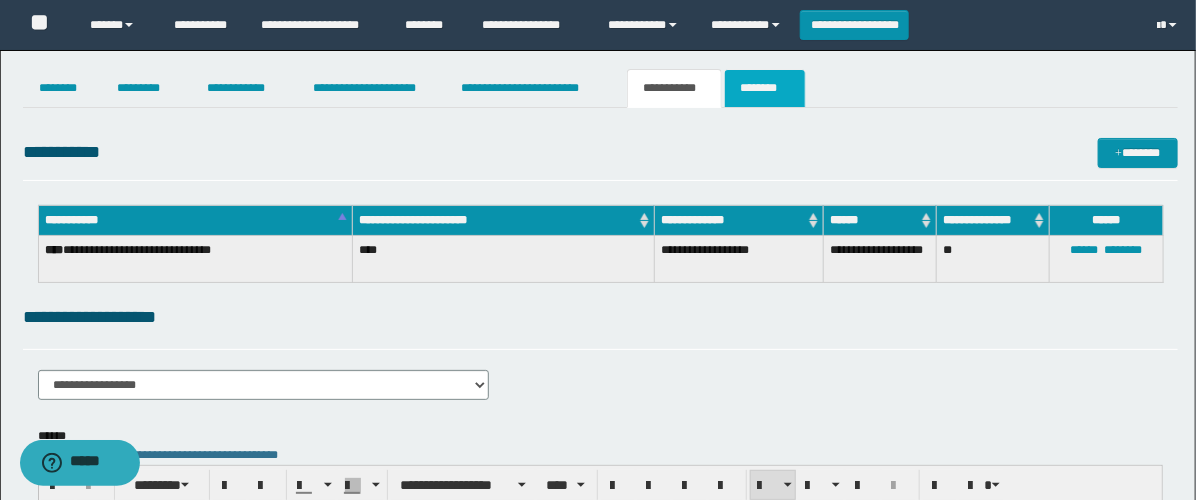 click on "********" at bounding box center (765, 88) 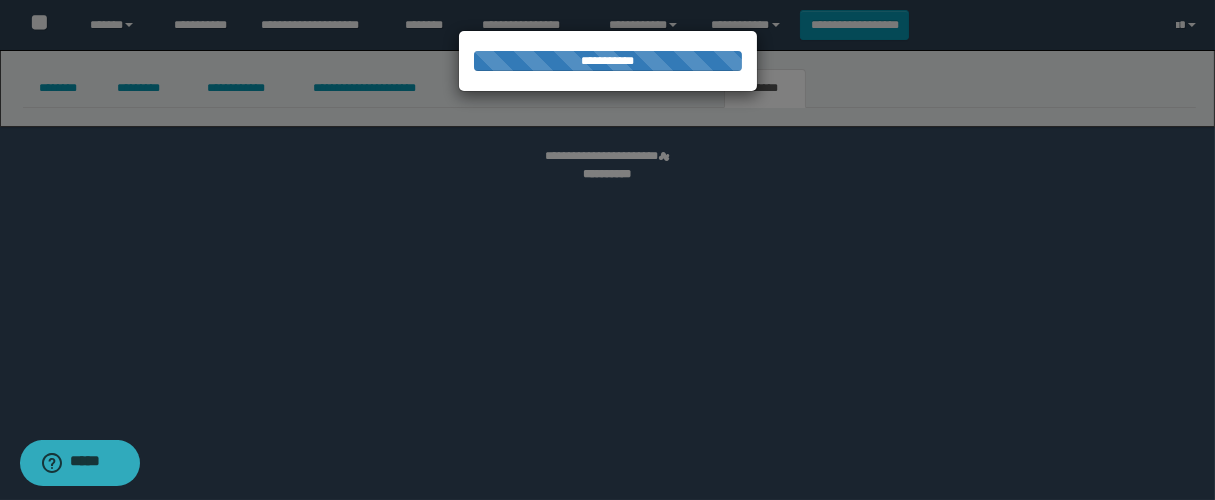 select 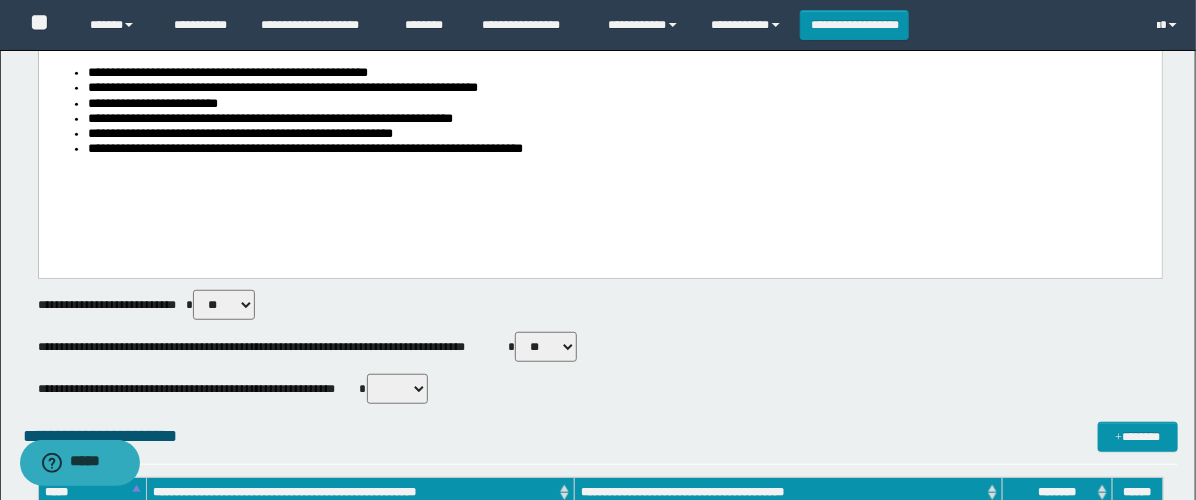 scroll, scrollTop: 444, scrollLeft: 0, axis: vertical 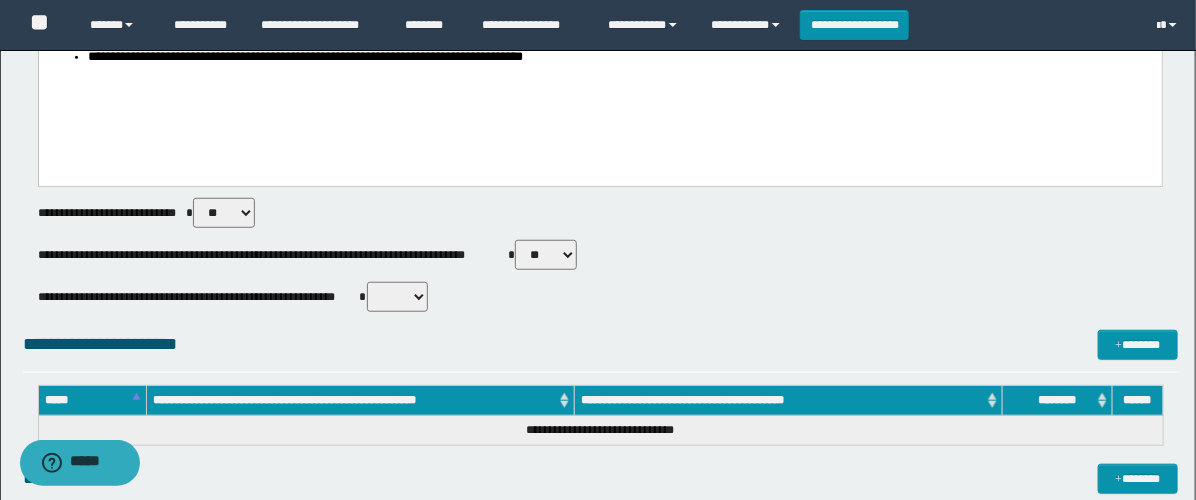 click on "**
**" at bounding box center [546, 255] 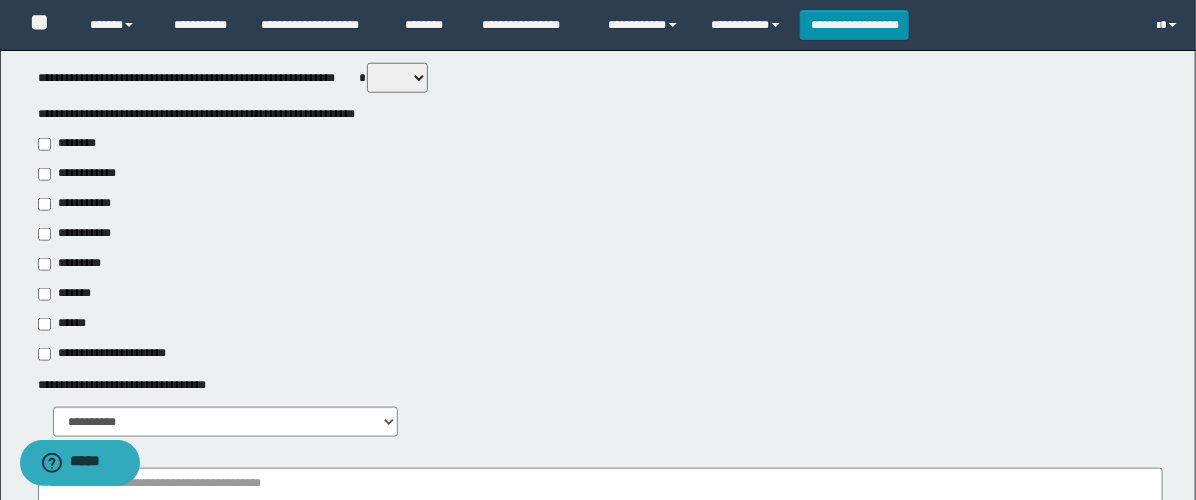 scroll, scrollTop: 666, scrollLeft: 0, axis: vertical 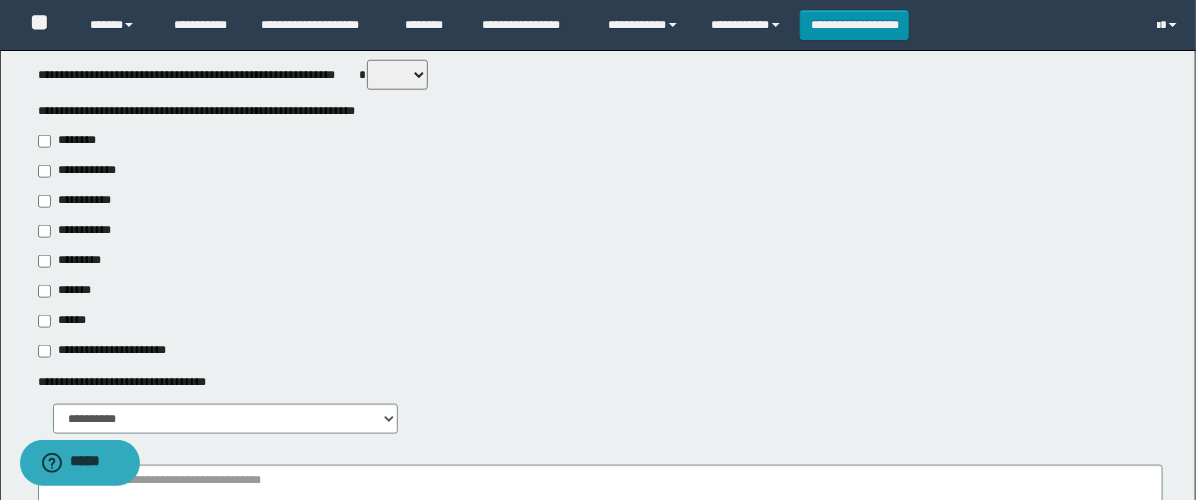 click on "**********" at bounding box center (76, 231) 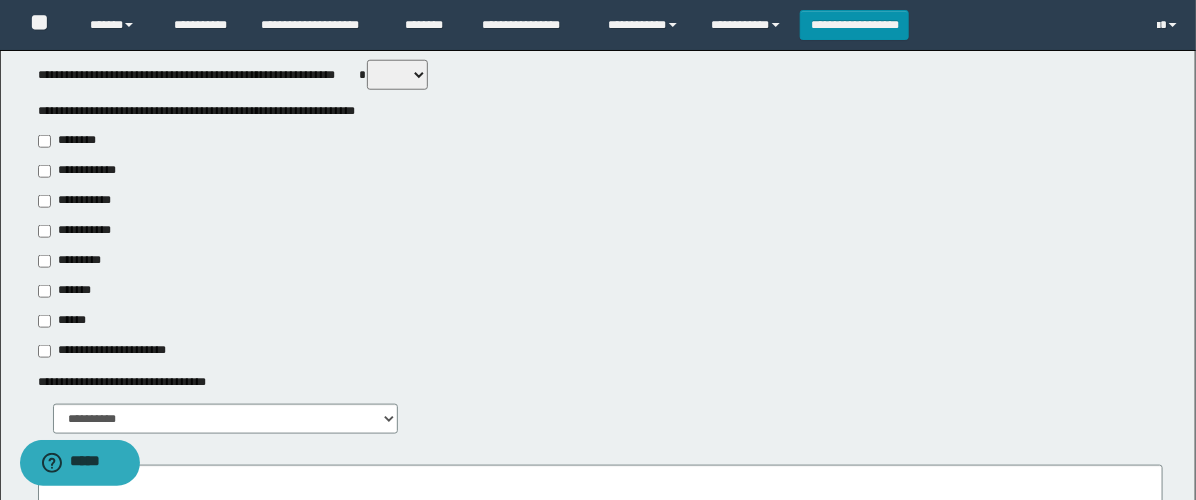 click on "**********" at bounding box center (81, 201) 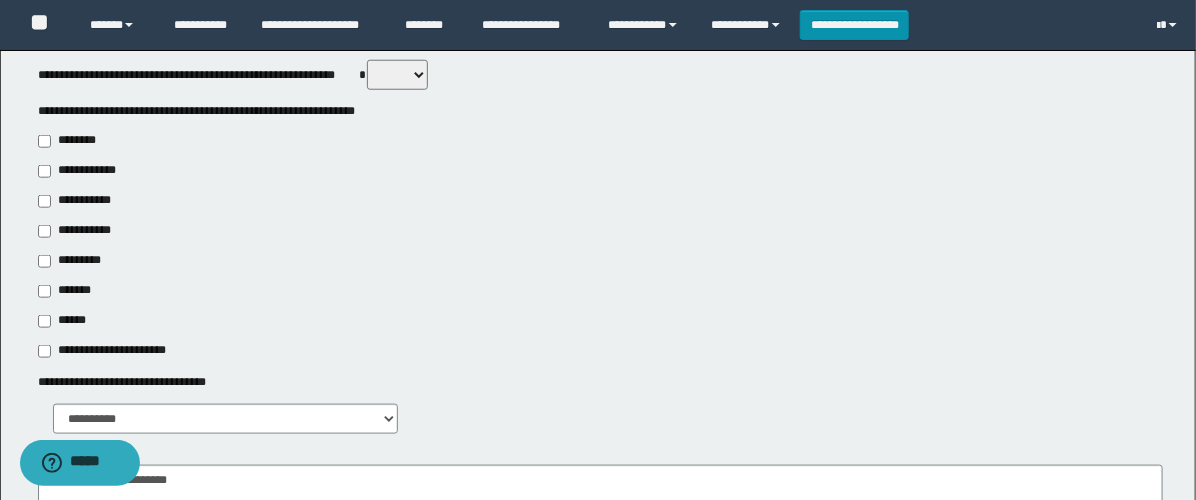 click on "********" at bounding box center [70, 141] 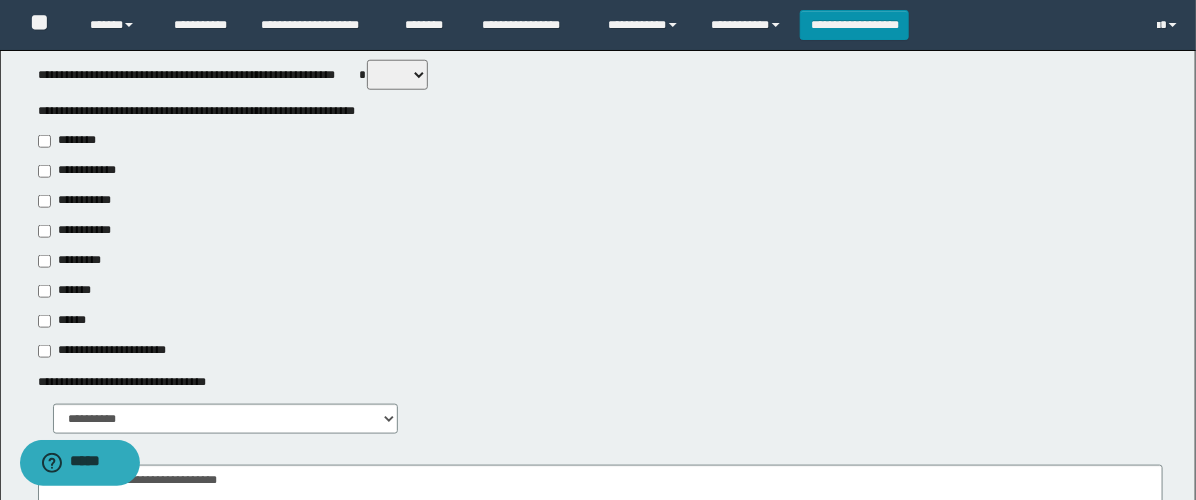 click on "******" at bounding box center (63, 321) 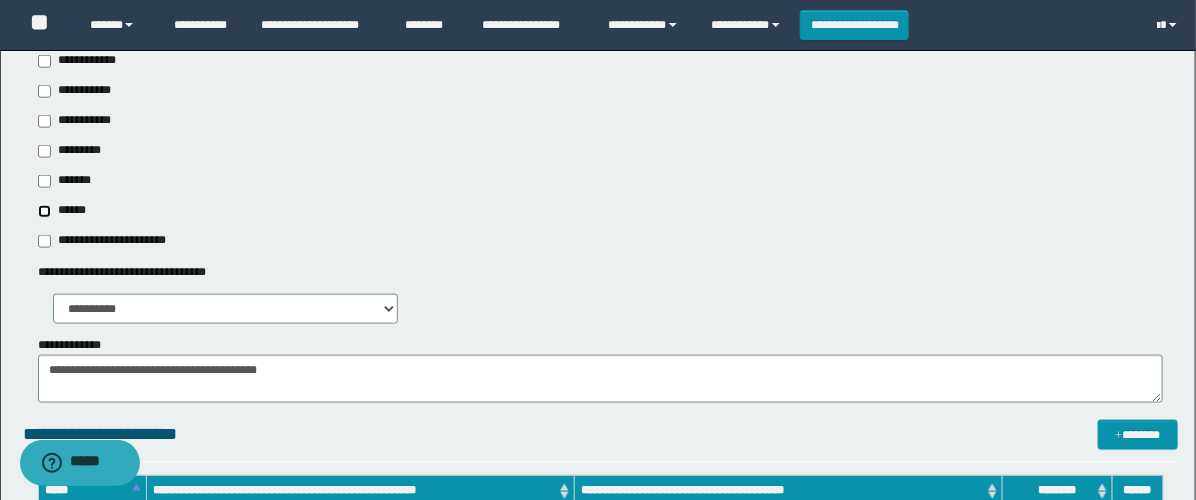 scroll, scrollTop: 777, scrollLeft: 0, axis: vertical 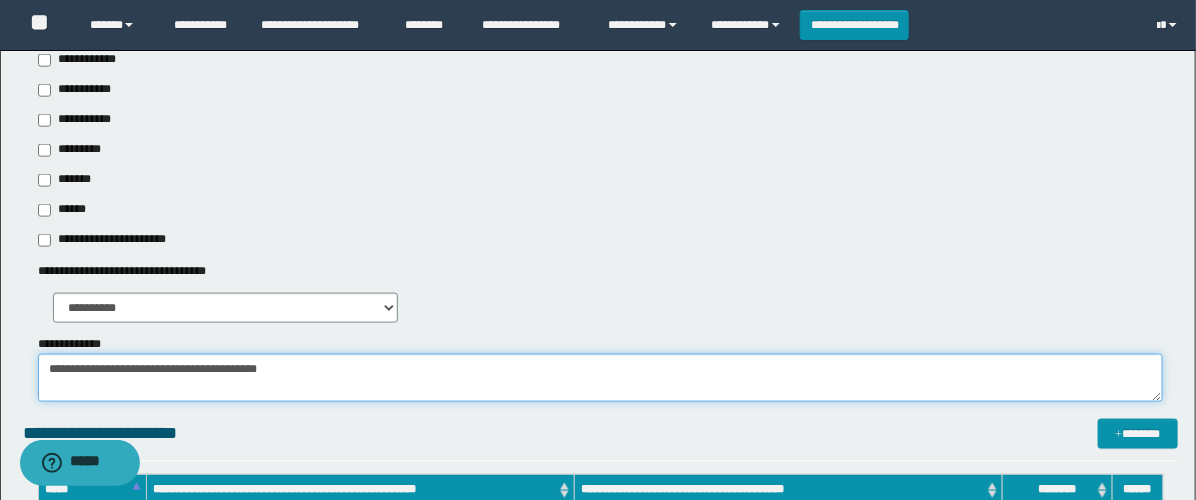 click on "**********" at bounding box center [600, 378] 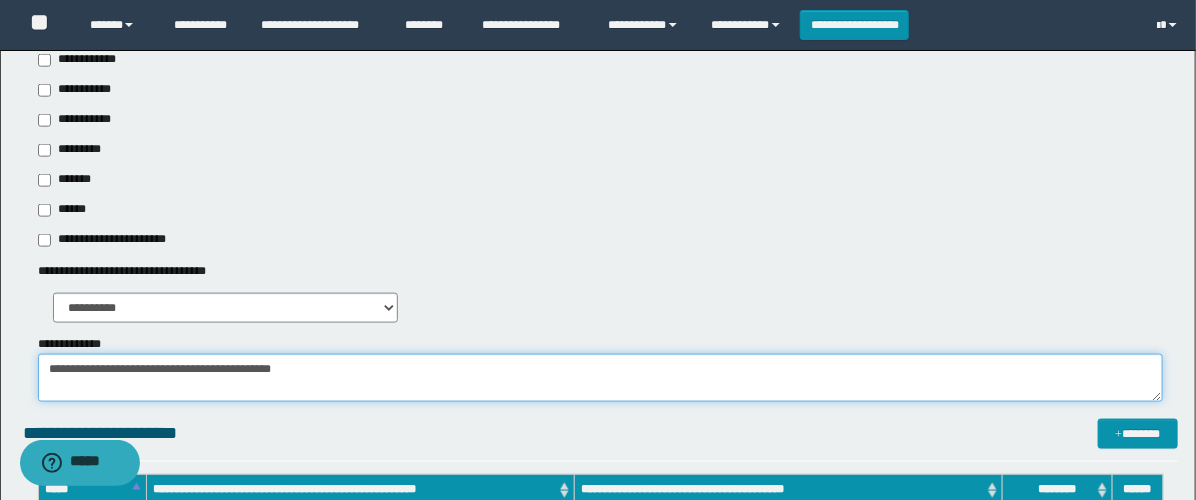 paste on "**********" 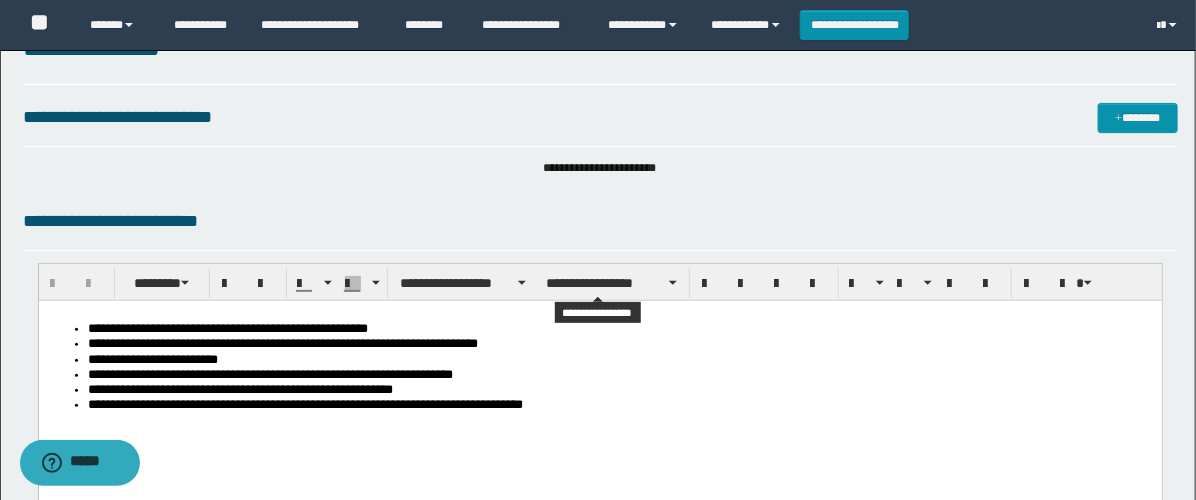 scroll, scrollTop: 0, scrollLeft: 0, axis: both 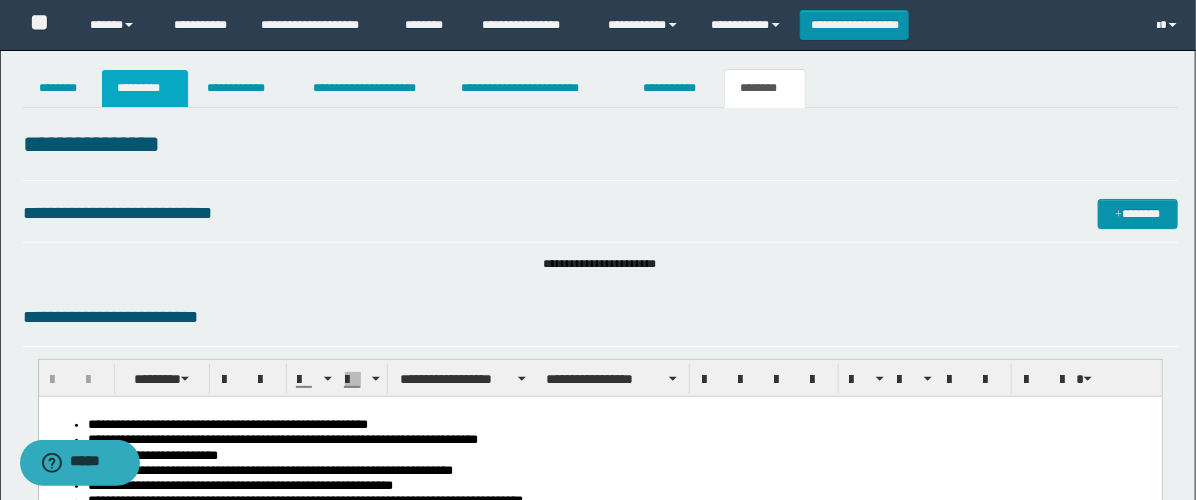type on "**********" 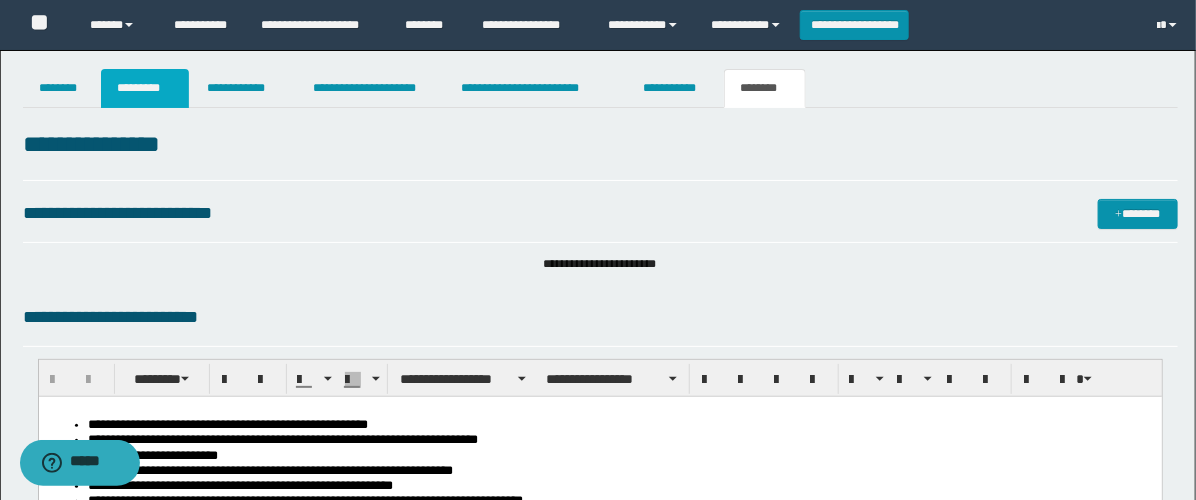 drag, startPoint x: 127, startPoint y: 90, endPoint x: 359, endPoint y: 212, distance: 262.1221 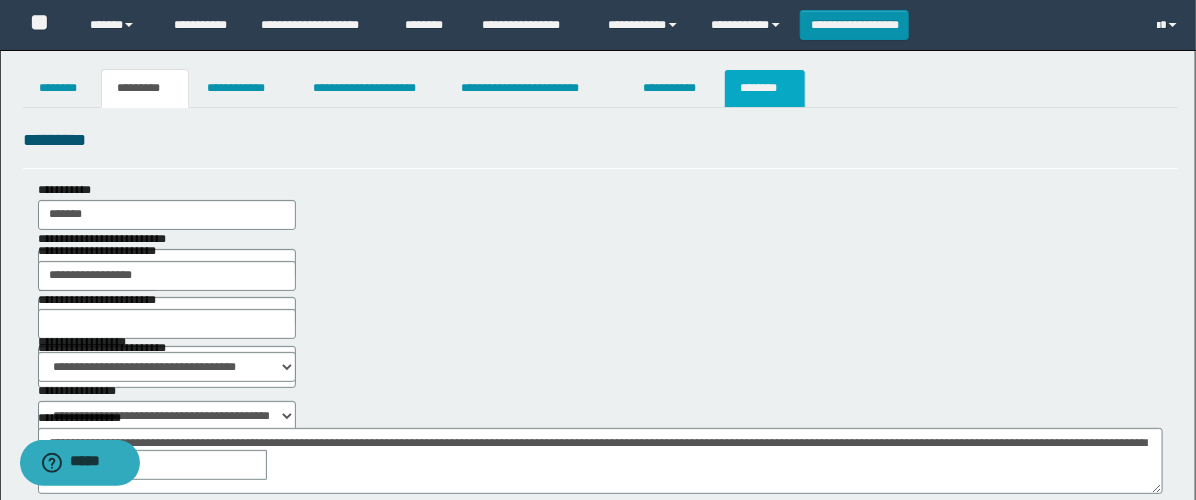 click on "********" at bounding box center (765, 88) 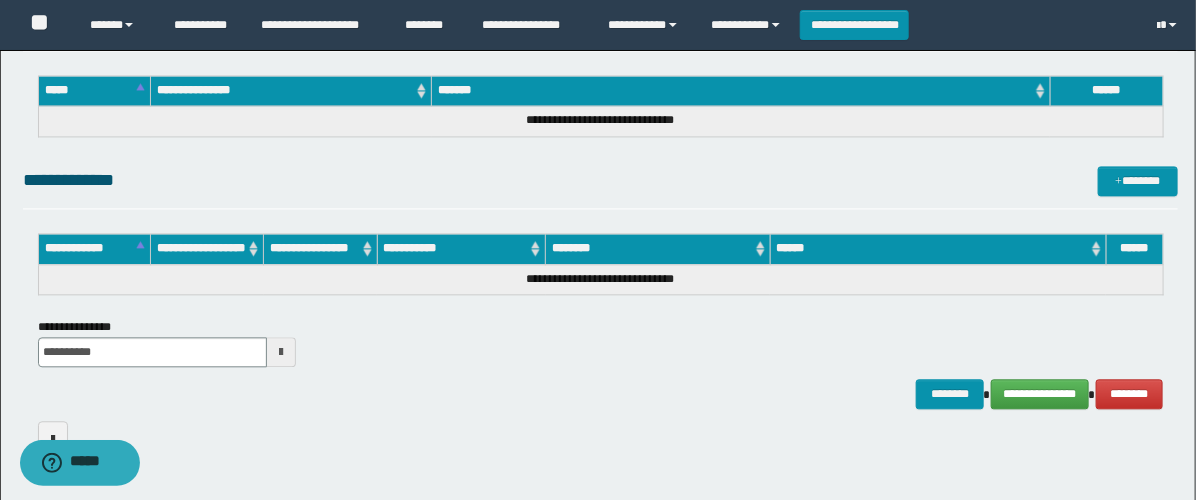 scroll, scrollTop: 1544, scrollLeft: 0, axis: vertical 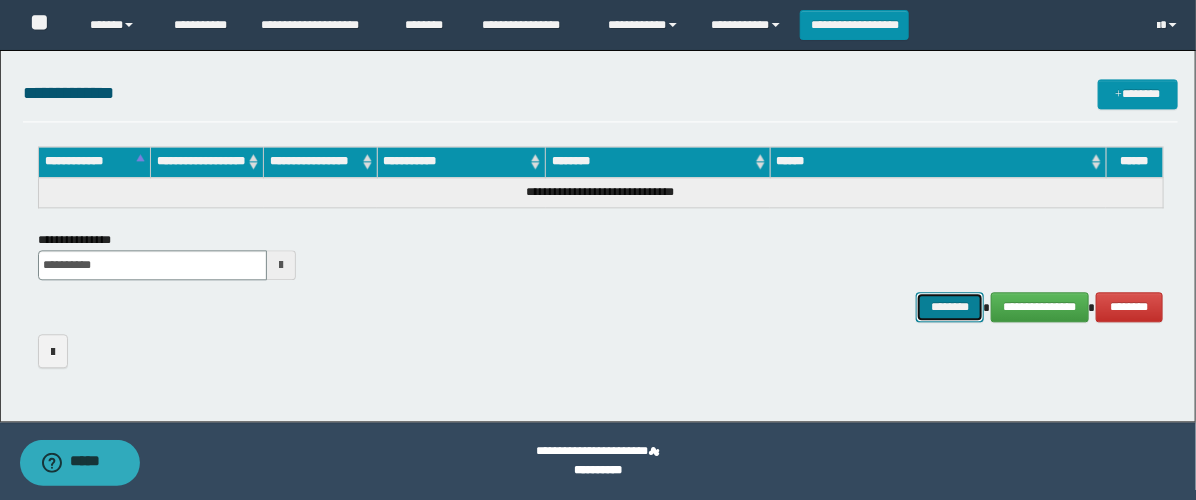 click on "********" at bounding box center [950, 307] 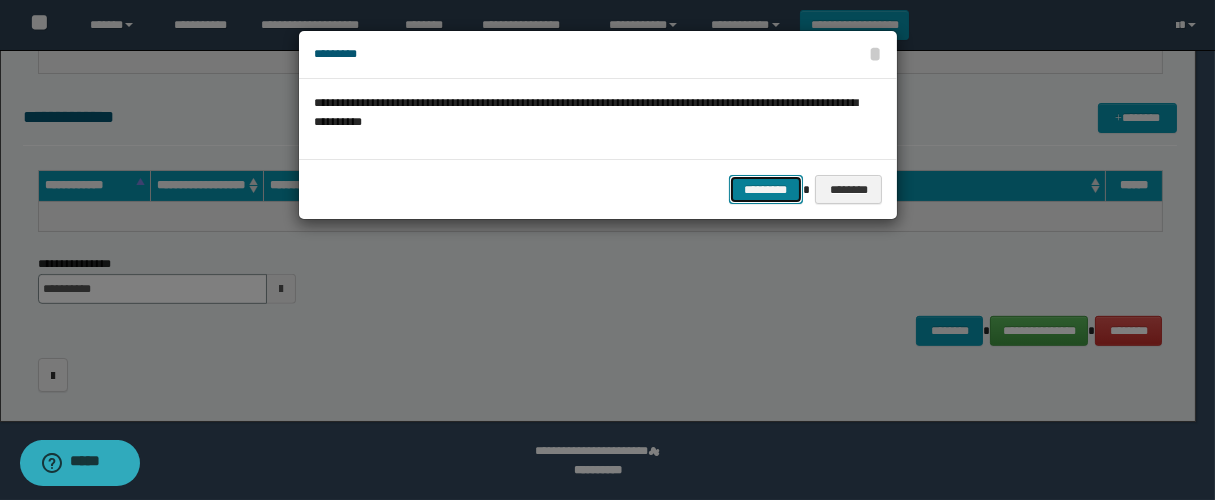 click on "*********" at bounding box center (766, 190) 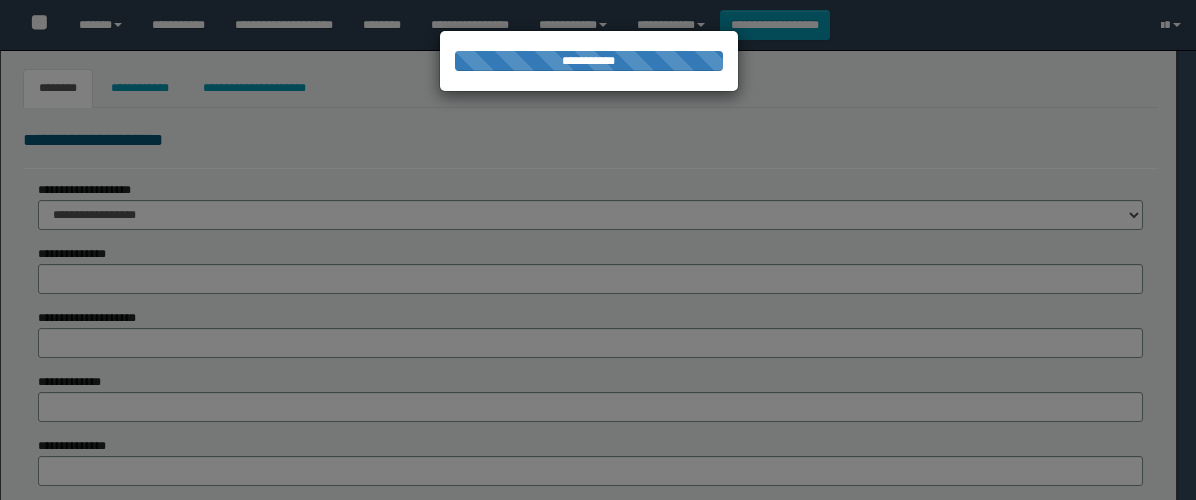 type on "*****" 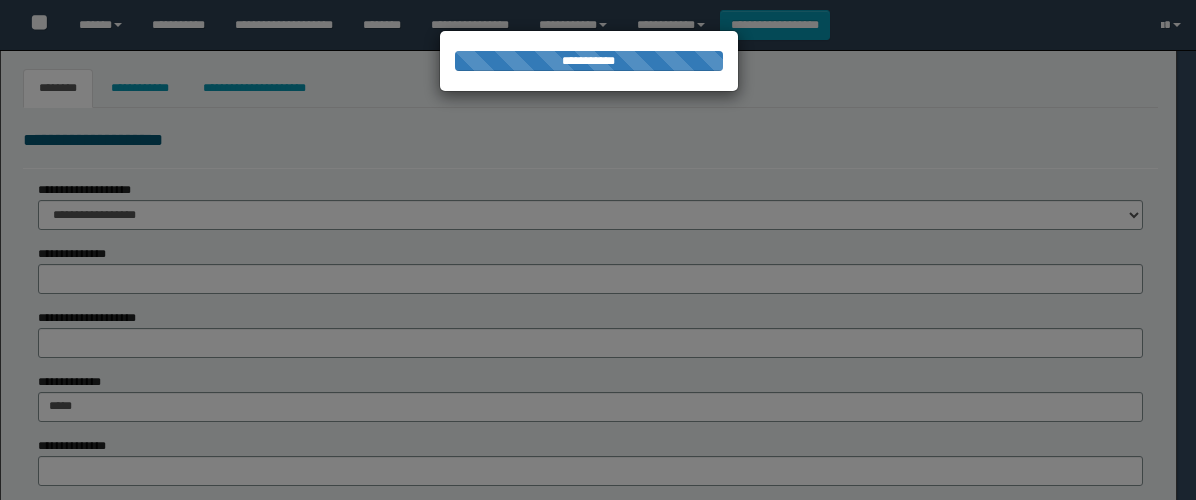 select on "*" 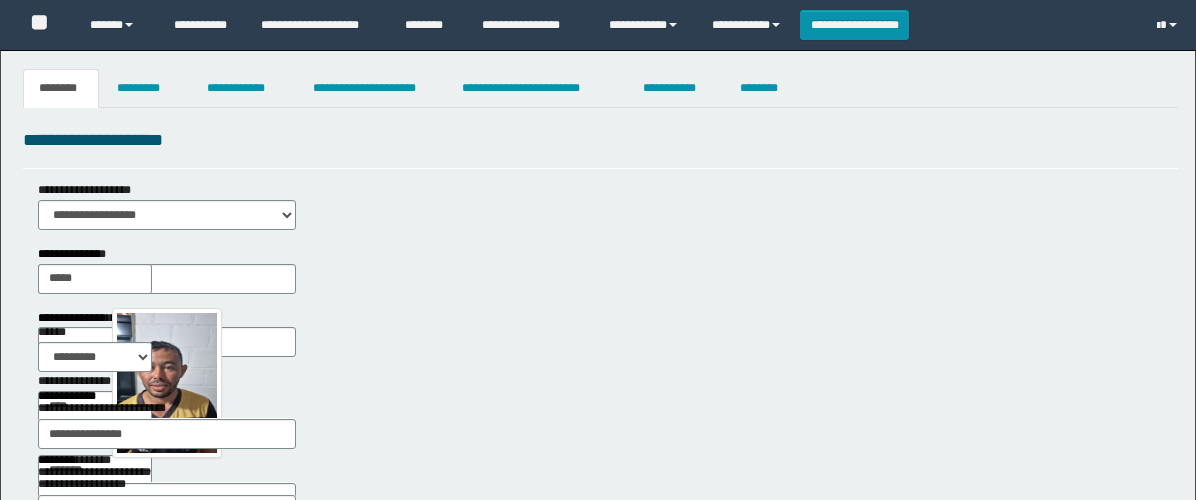 scroll, scrollTop: 0, scrollLeft: 0, axis: both 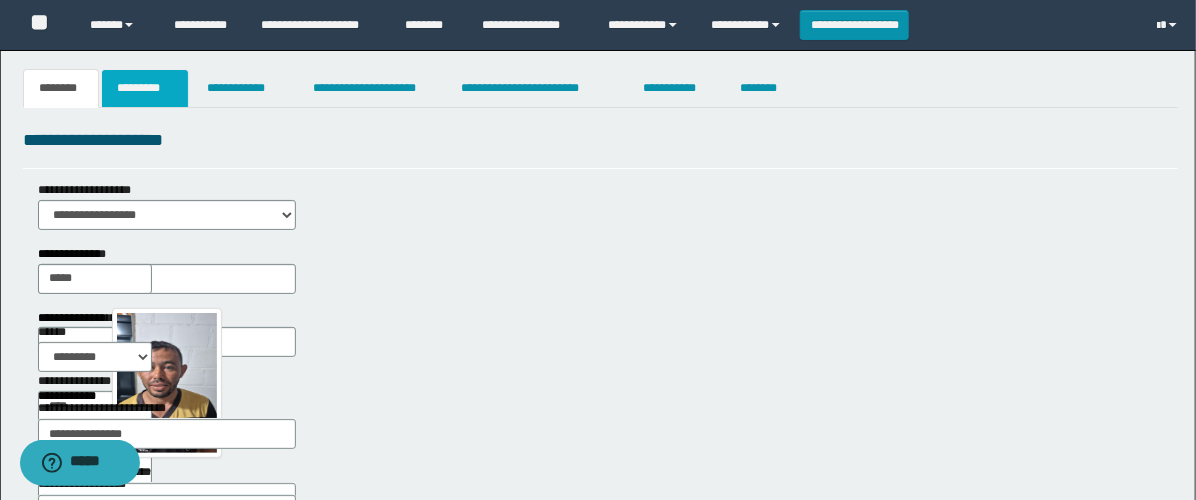 click on "*********" at bounding box center [145, 88] 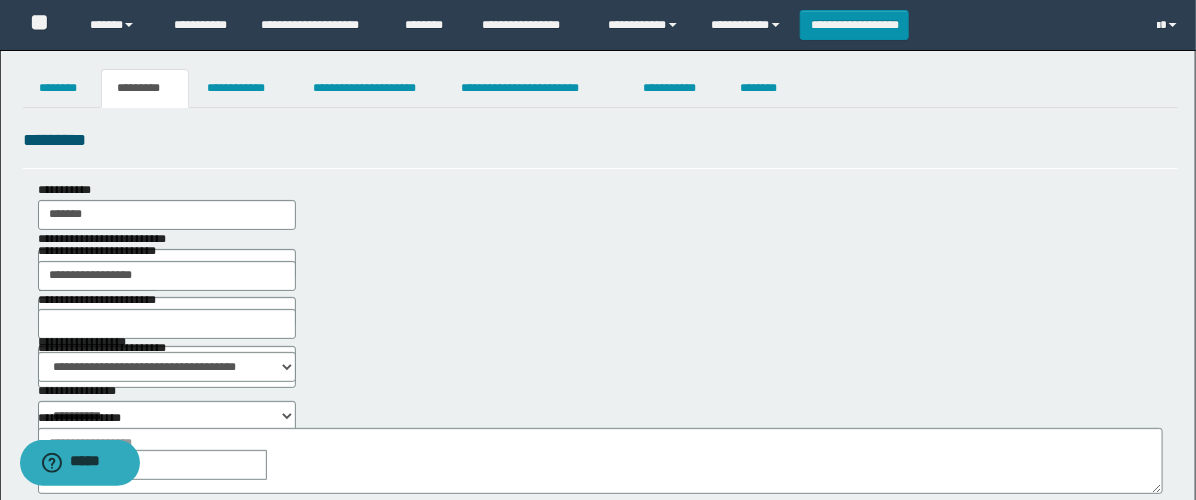 scroll, scrollTop: 111, scrollLeft: 0, axis: vertical 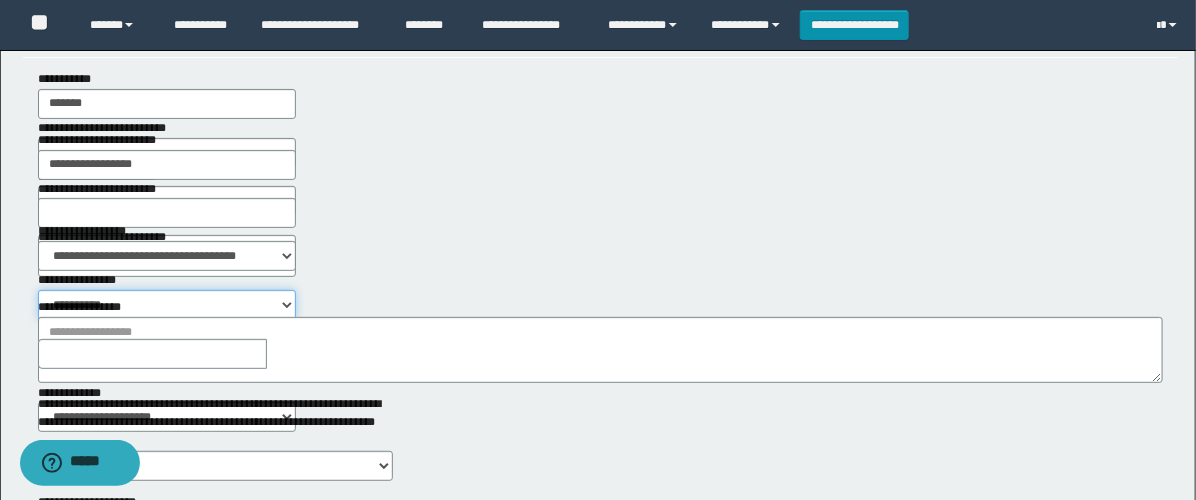 click on "**********" at bounding box center (167, 305) 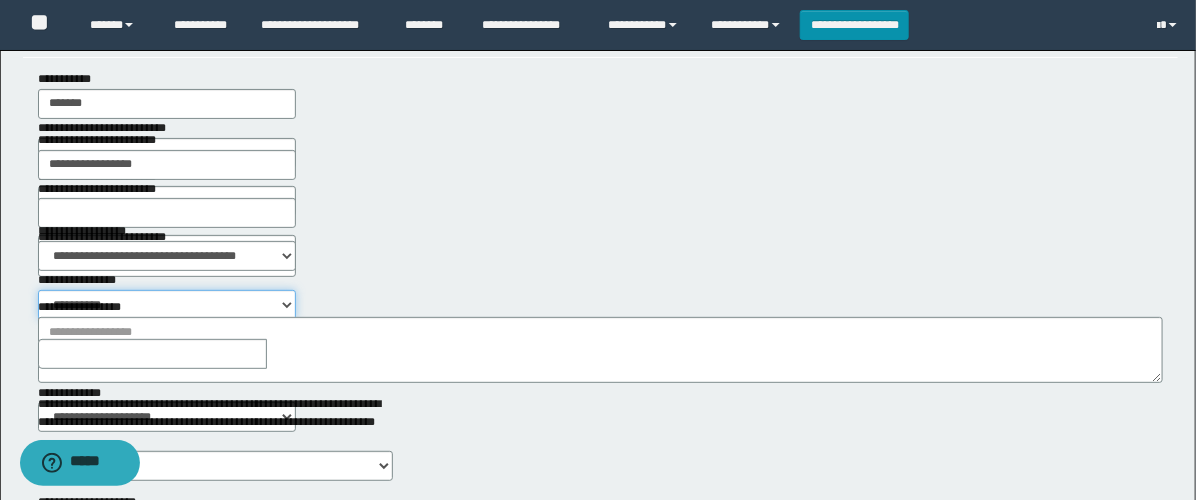 select on "****" 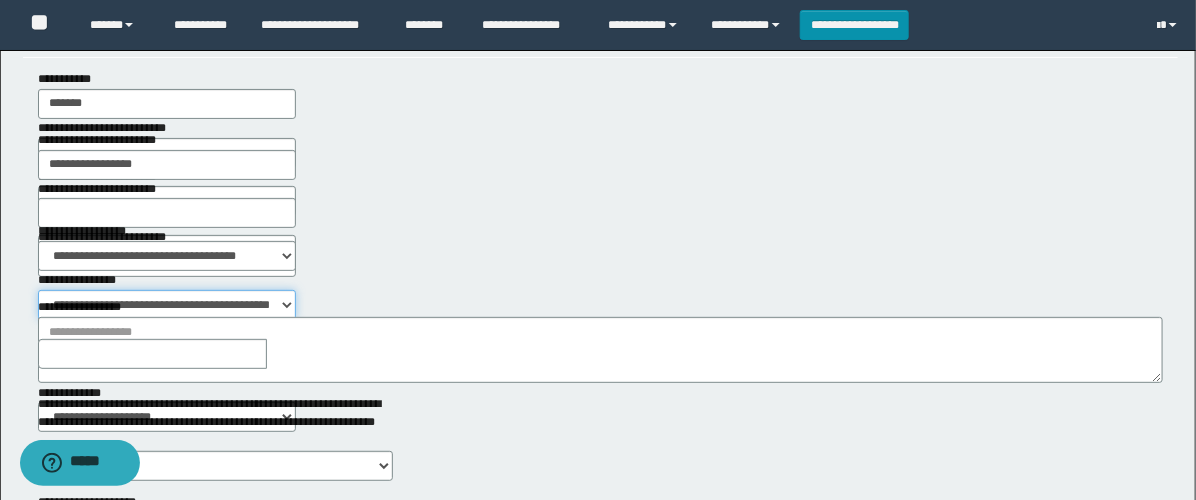 click on "**********" at bounding box center (167, 305) 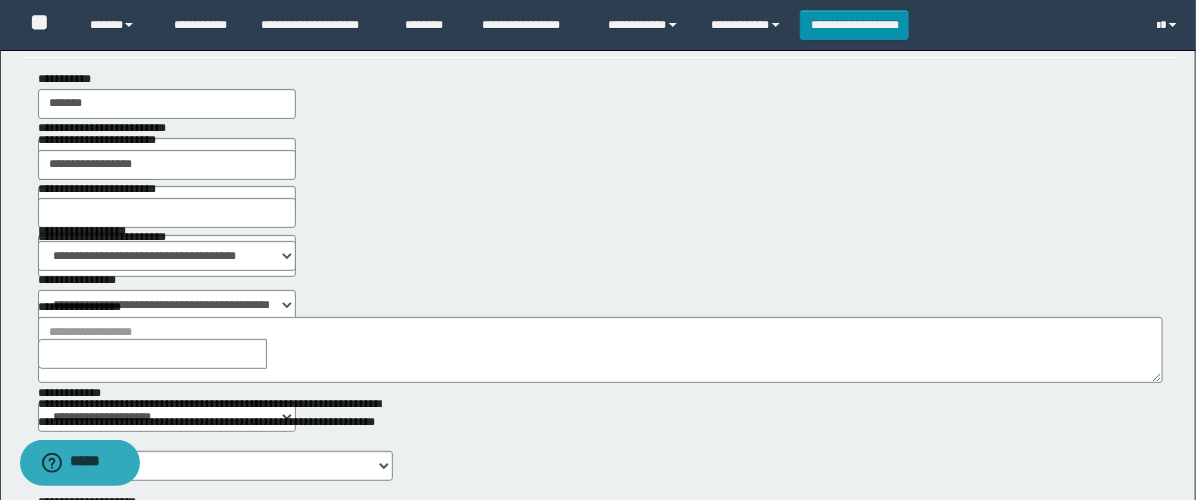 click at bounding box center (281, 354) 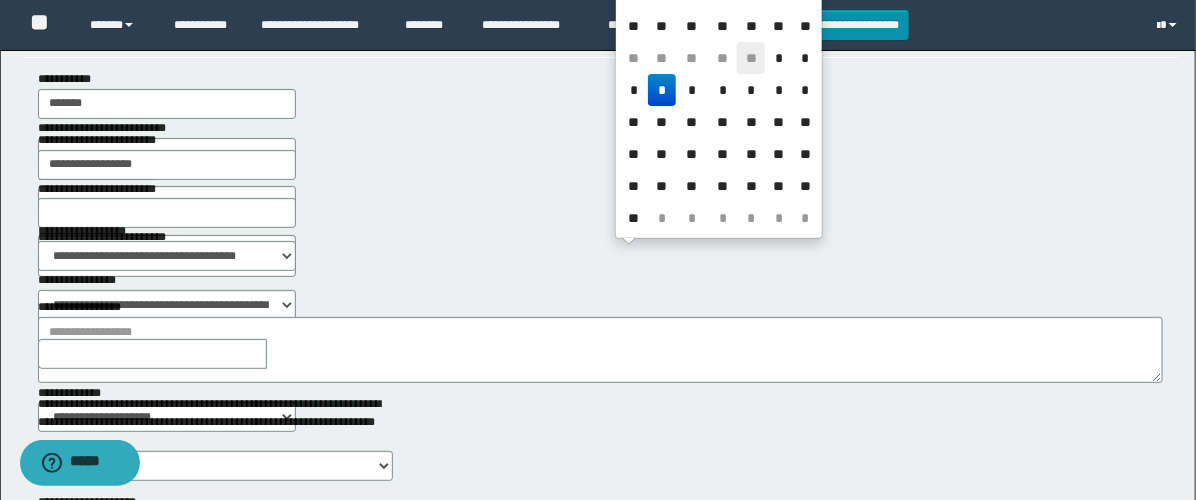click on "**" at bounding box center [751, 58] 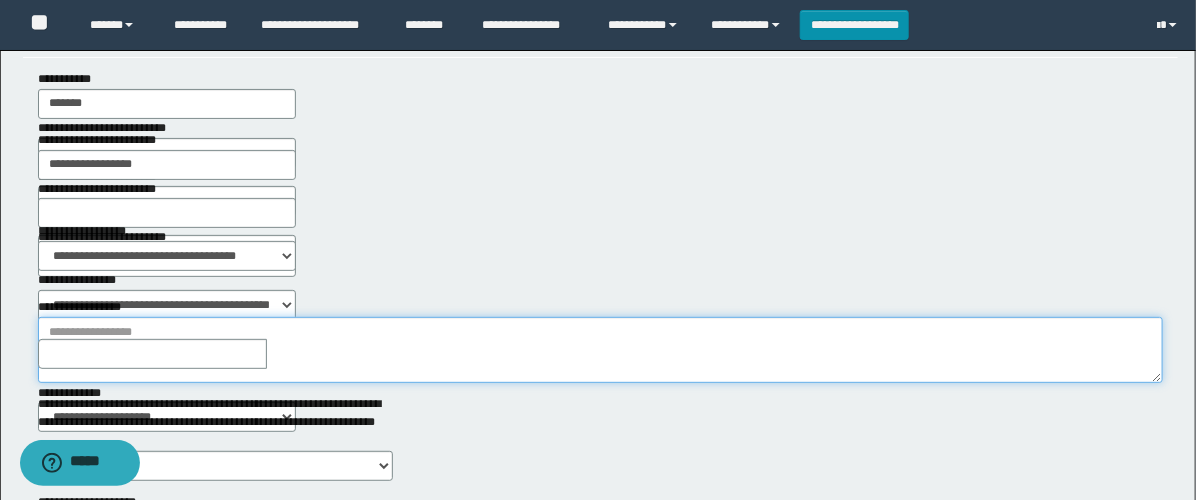 click on "**********" at bounding box center (600, 350) 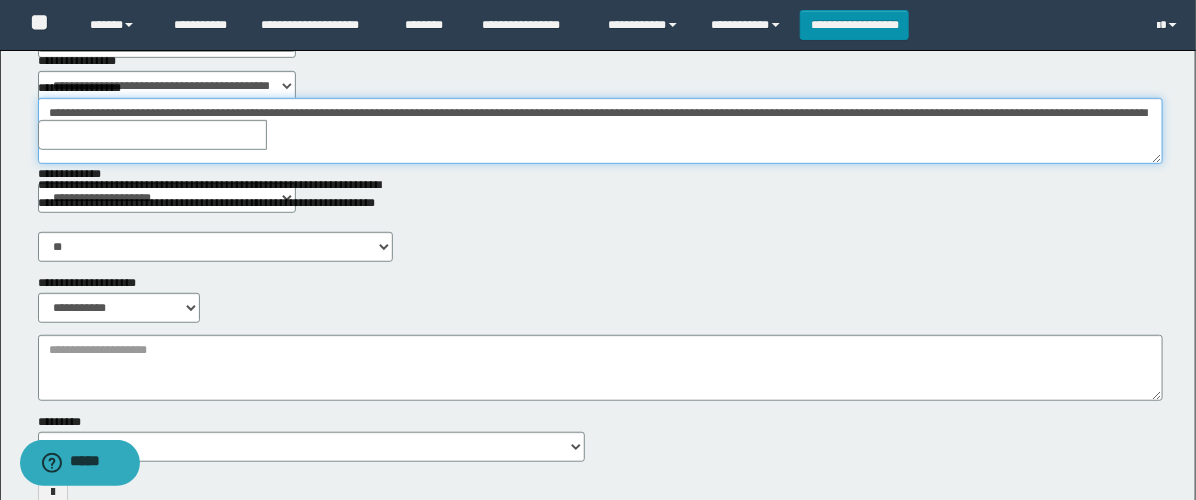 scroll, scrollTop: 333, scrollLeft: 0, axis: vertical 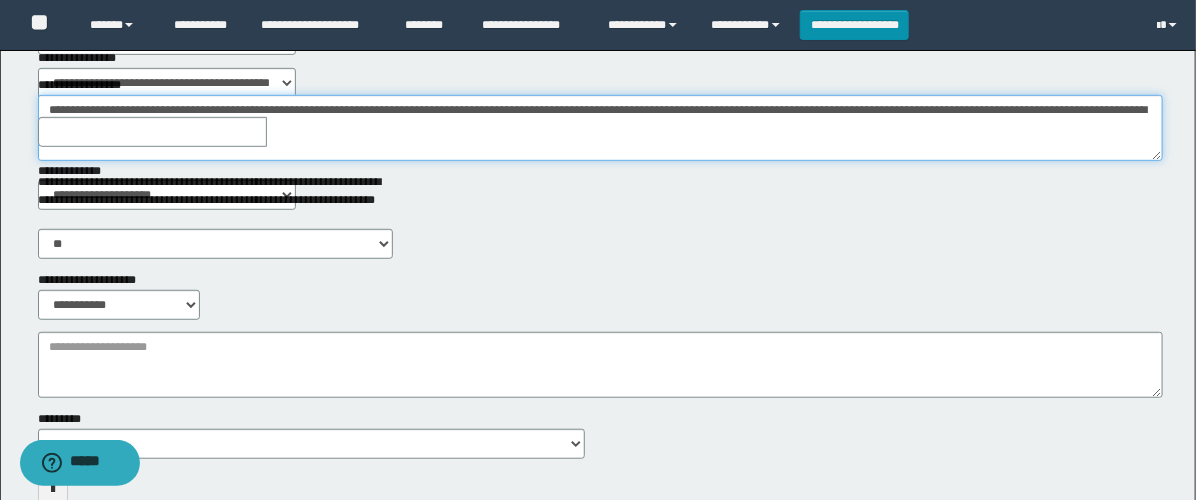 type on "**********" 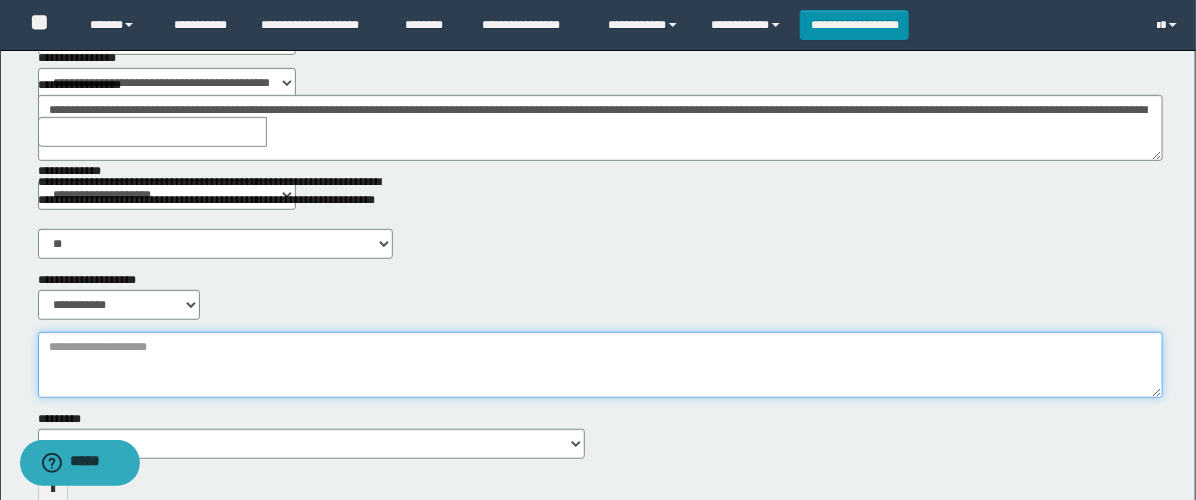 click on "**********" at bounding box center [600, 365] 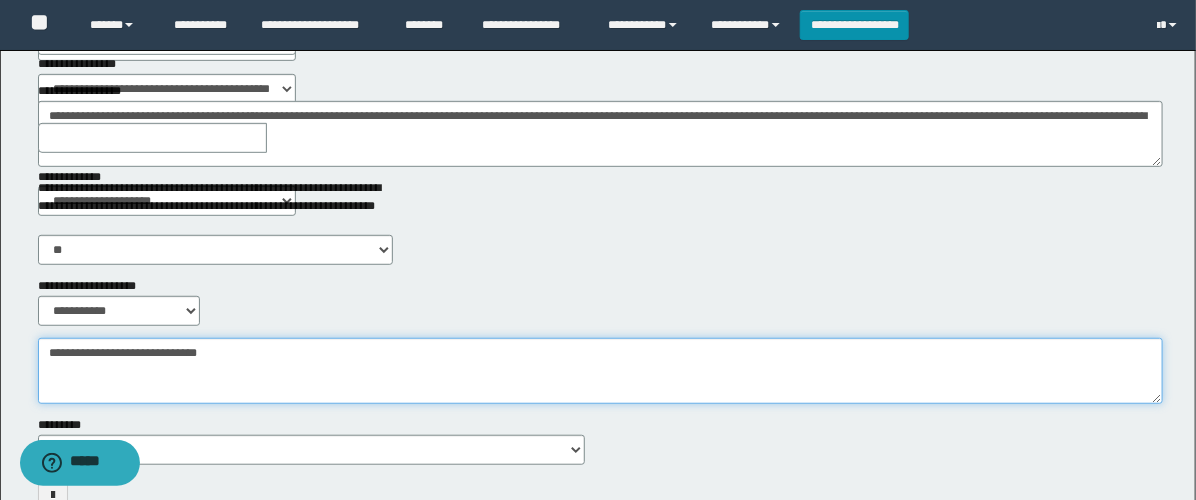 scroll, scrollTop: 0, scrollLeft: 0, axis: both 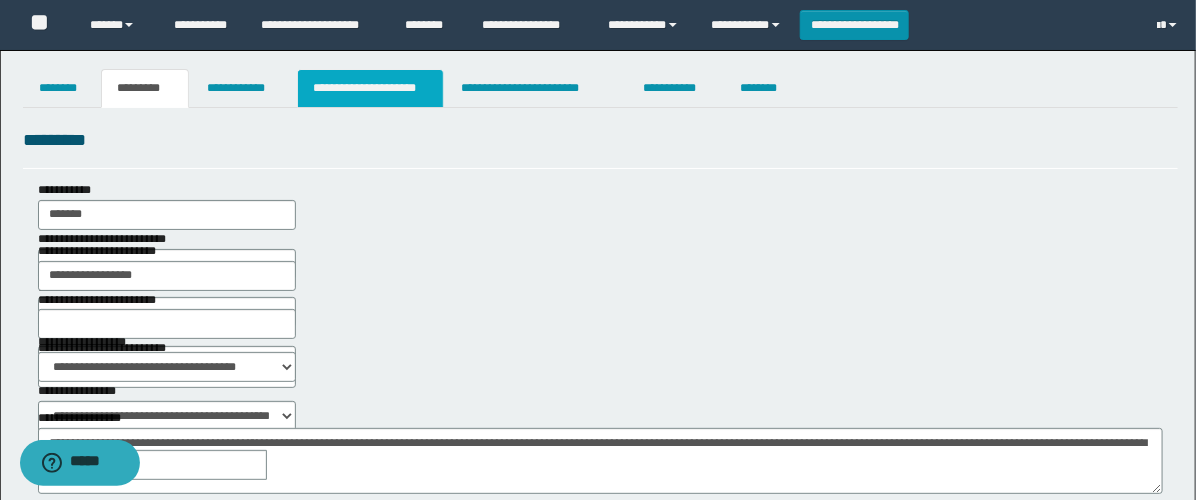type on "**********" 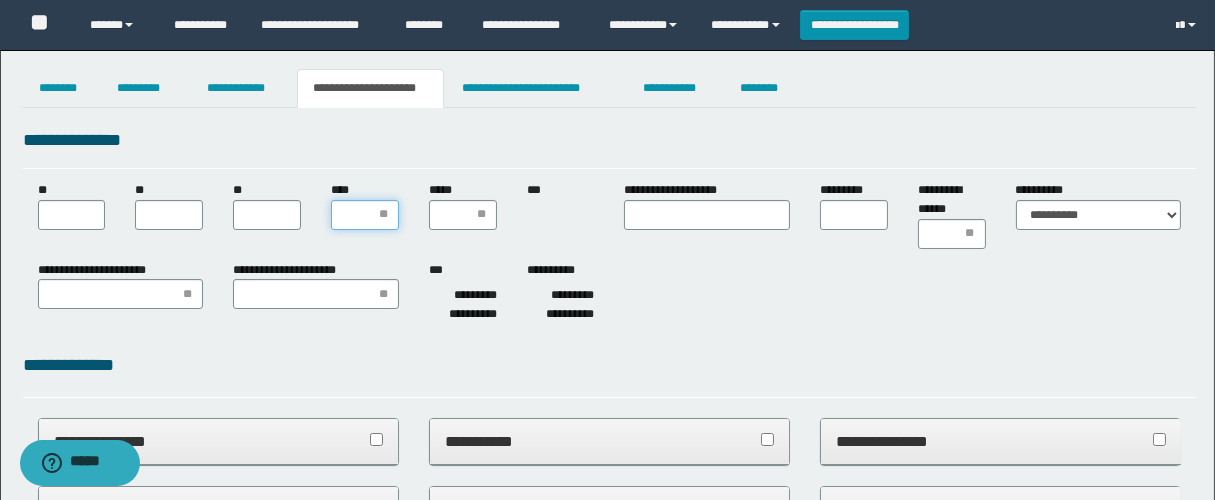 click on "****" at bounding box center (365, 215) 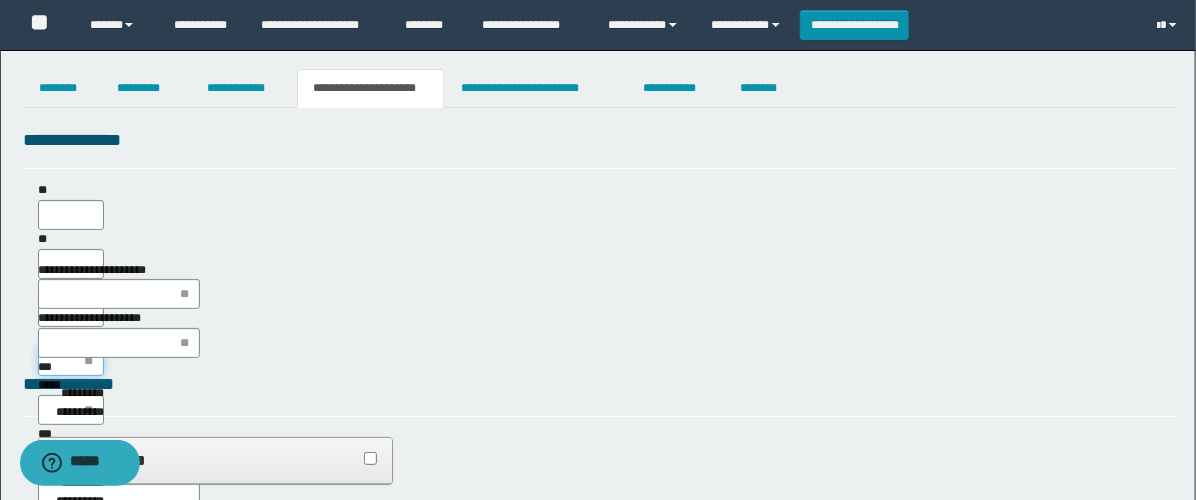 scroll, scrollTop: 0, scrollLeft: 0, axis: both 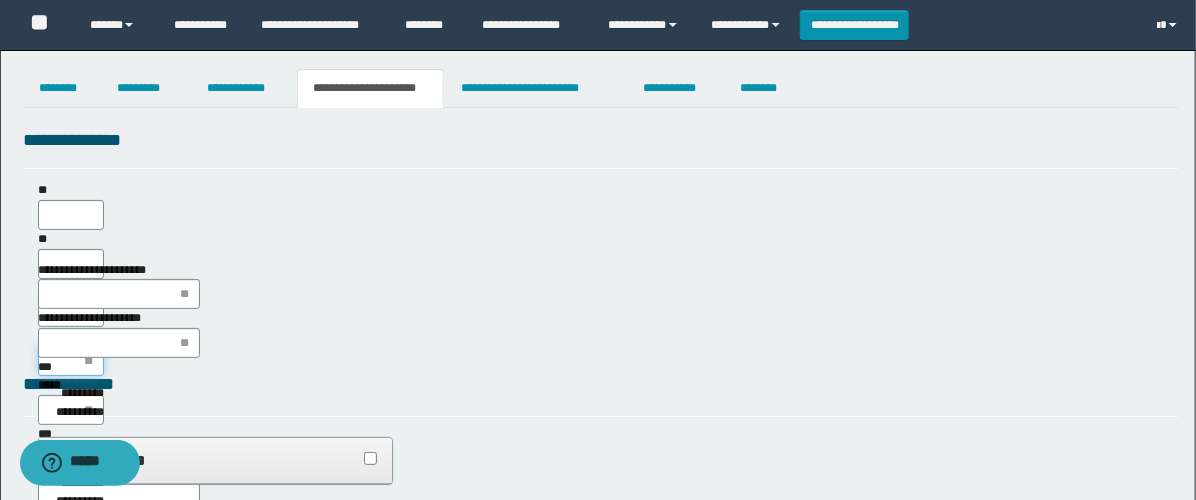 type on "*" 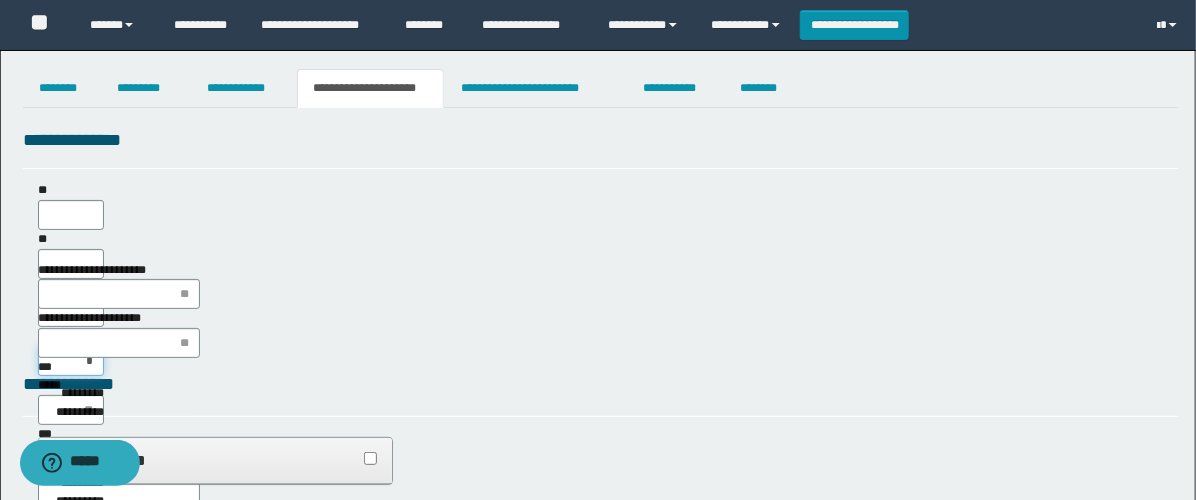 click on "*" at bounding box center (71, 361) 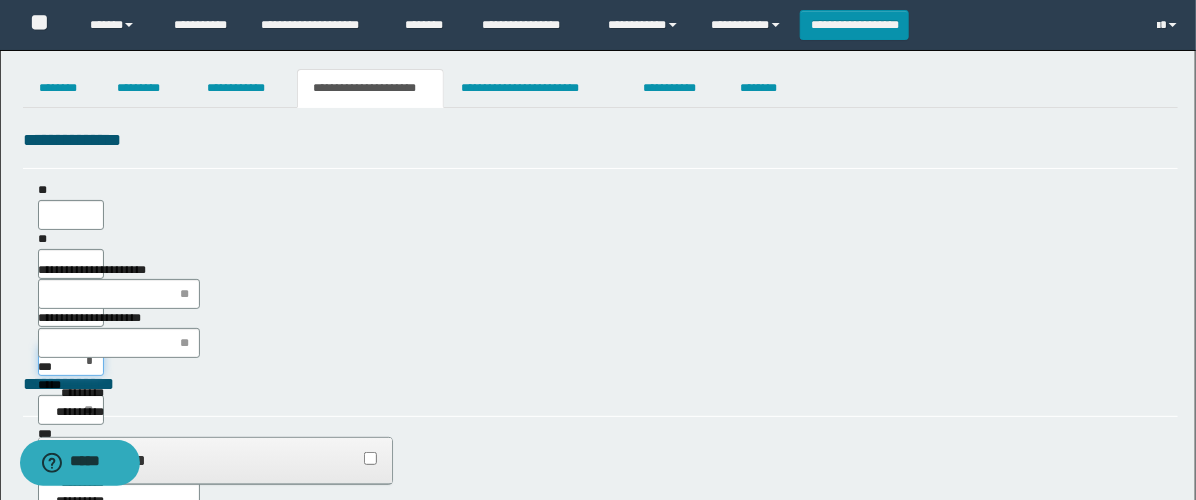 type on "**" 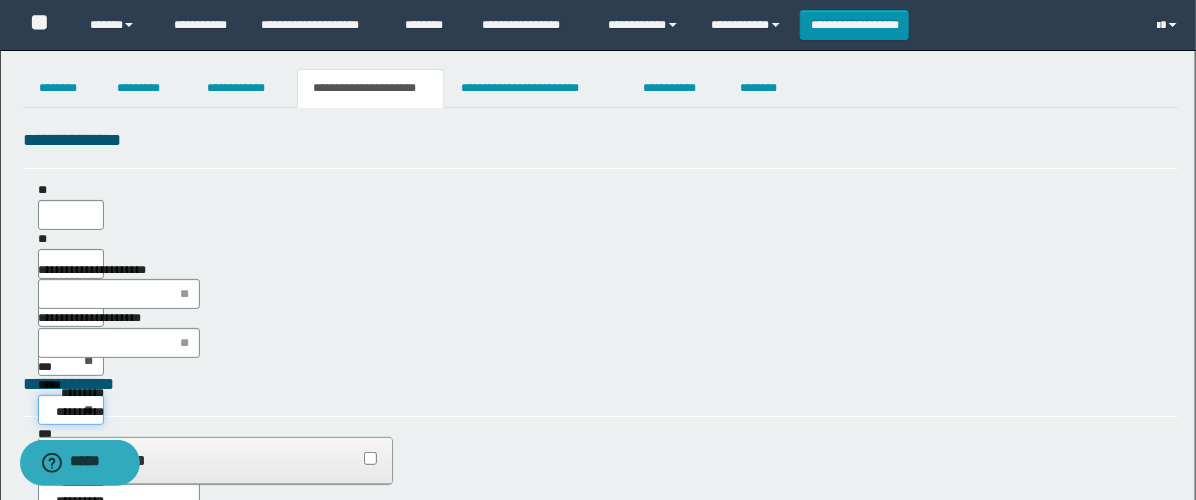 type on "***" 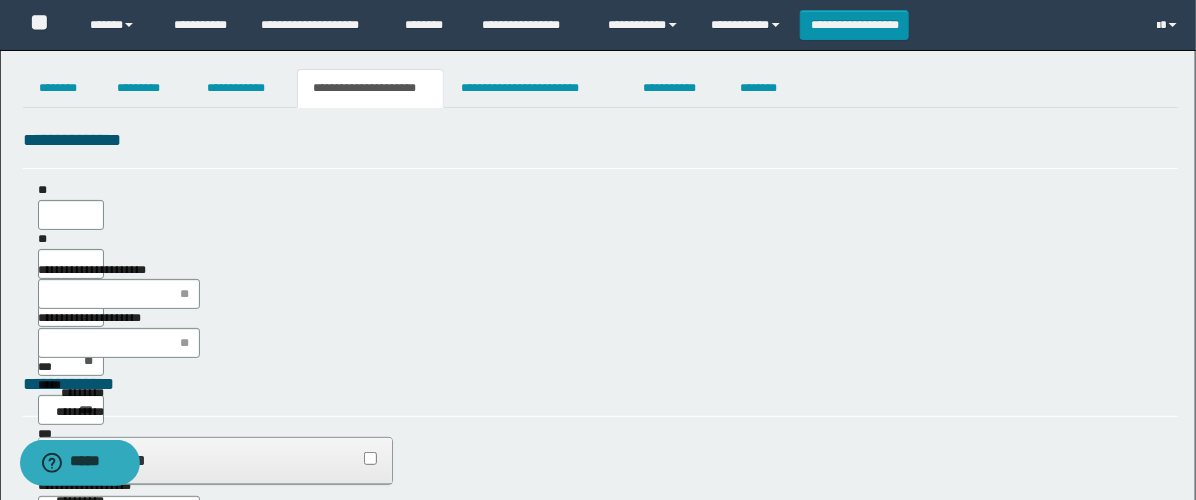 type on "**" 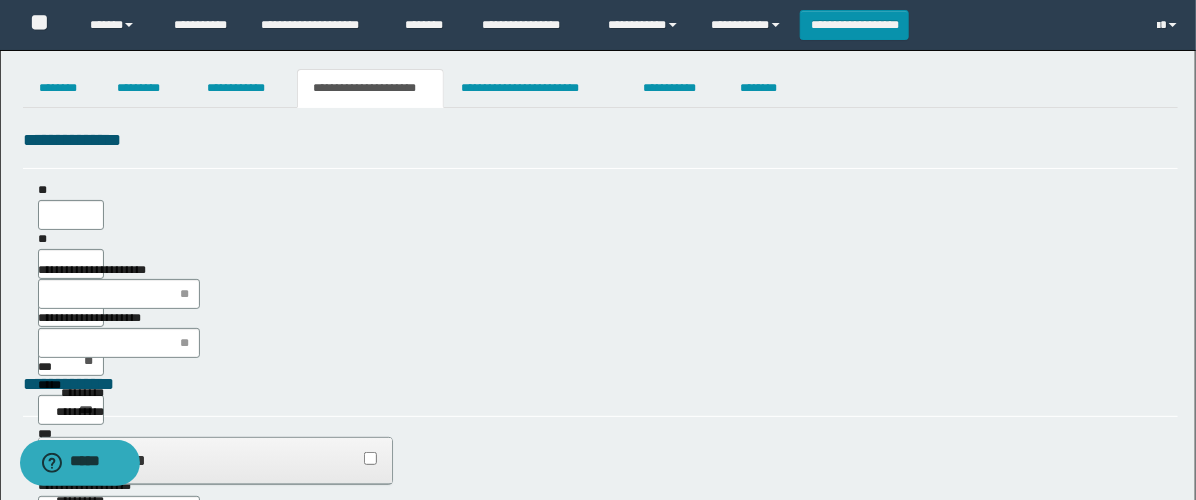 type on "**" 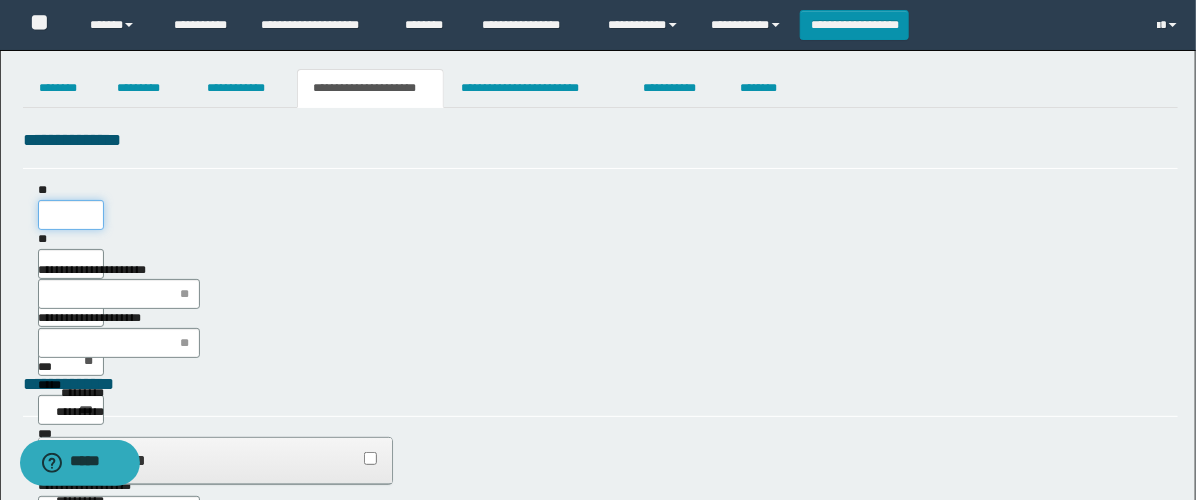 click on "**" at bounding box center [71, 215] 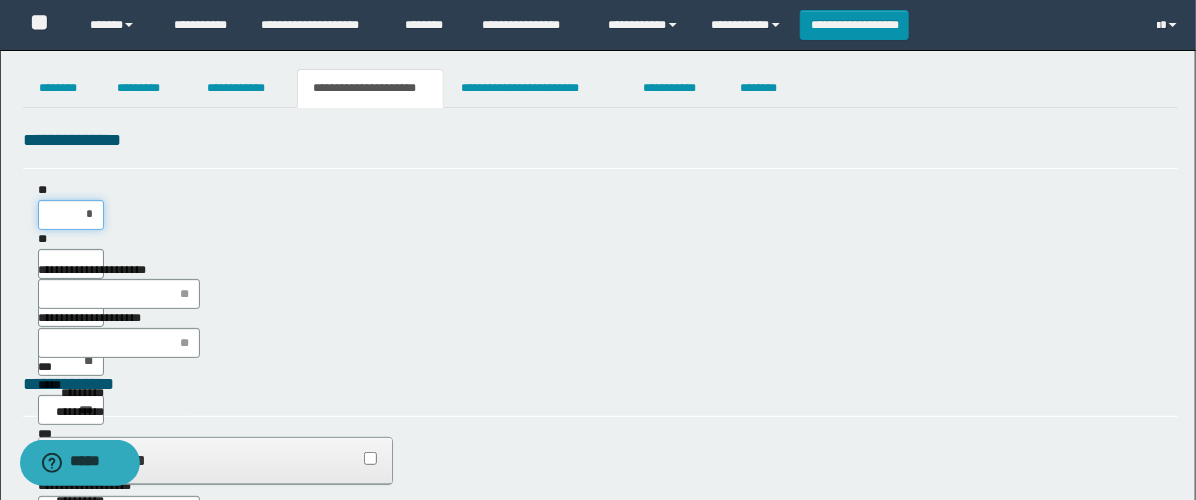 type on "**" 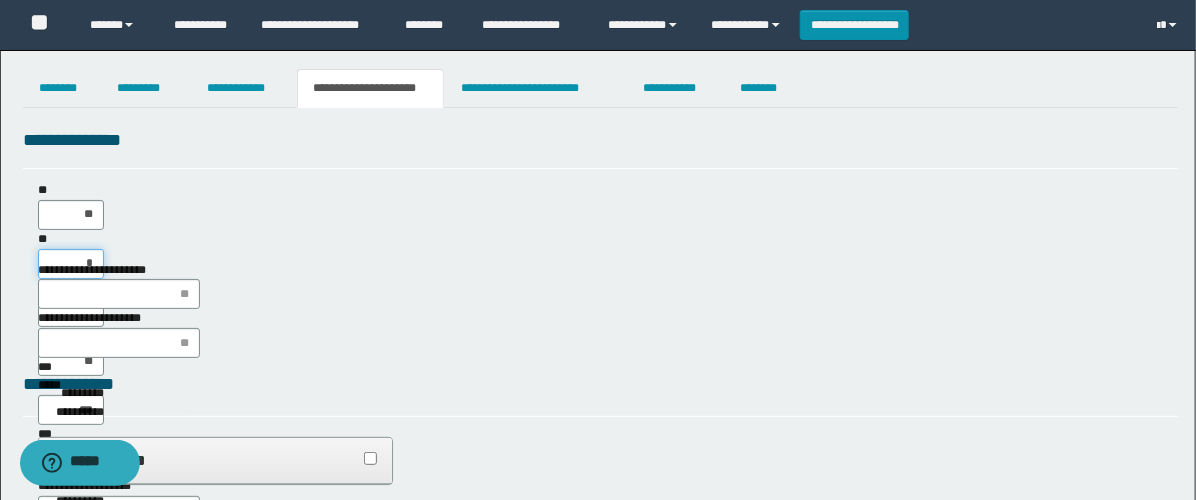 type on "**" 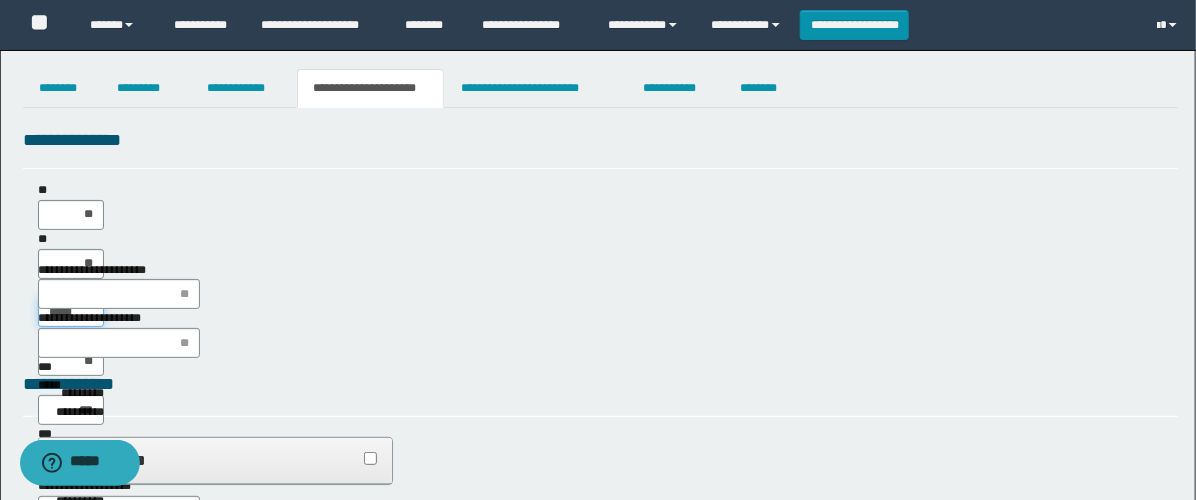 type on "******" 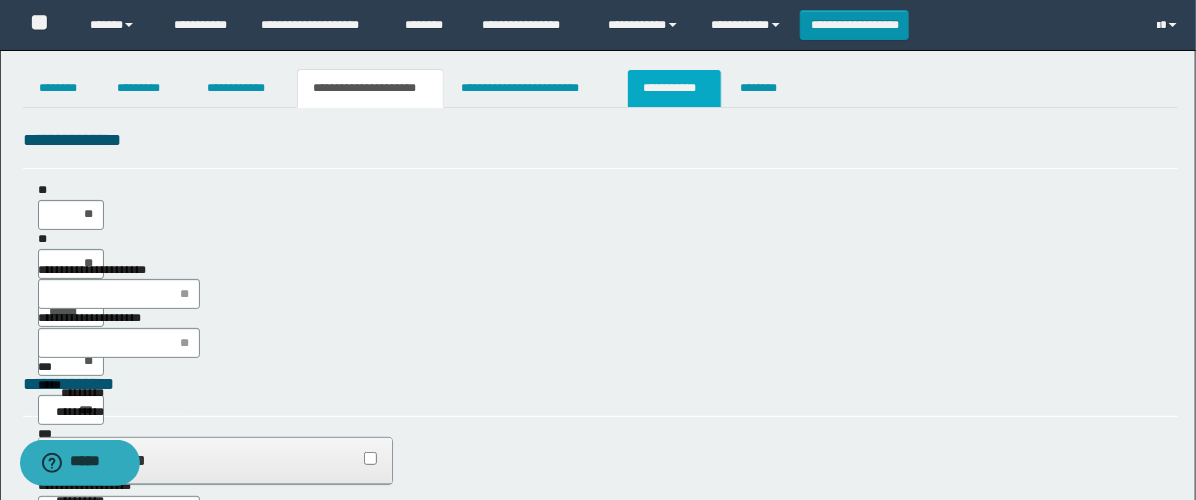 click on "**********" at bounding box center (674, 88) 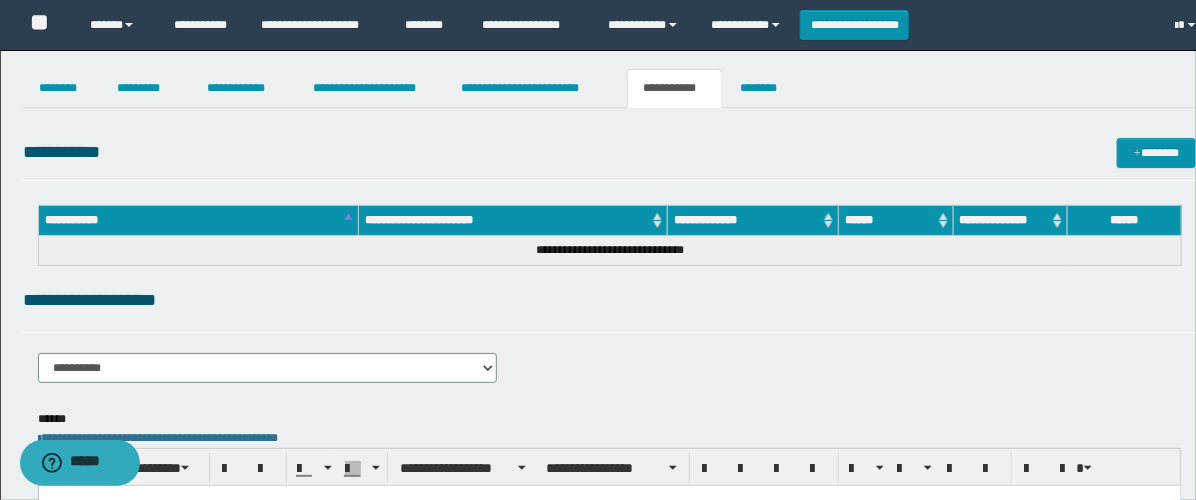 scroll, scrollTop: 0, scrollLeft: 0, axis: both 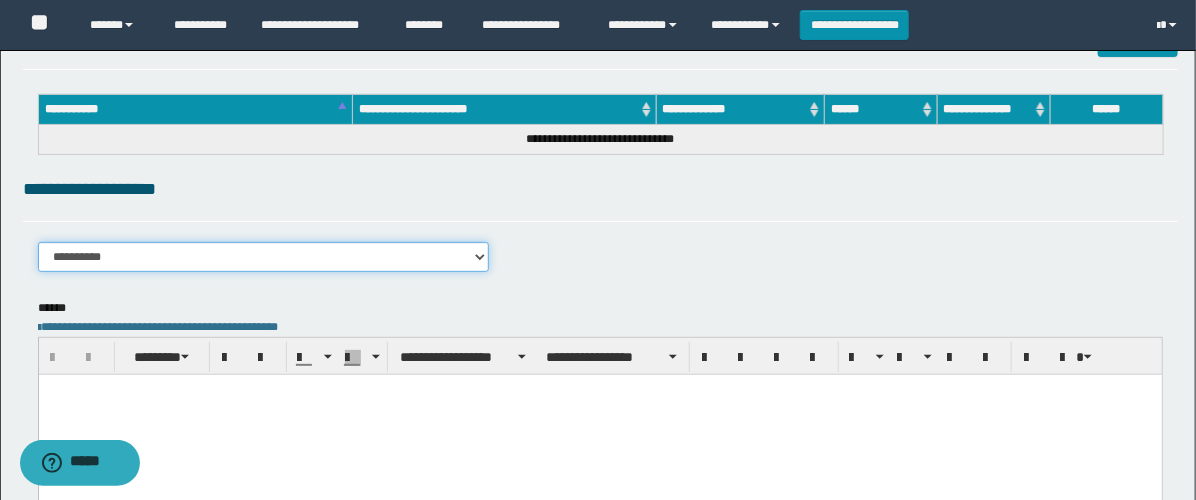 click on "**********" at bounding box center (263, 257) 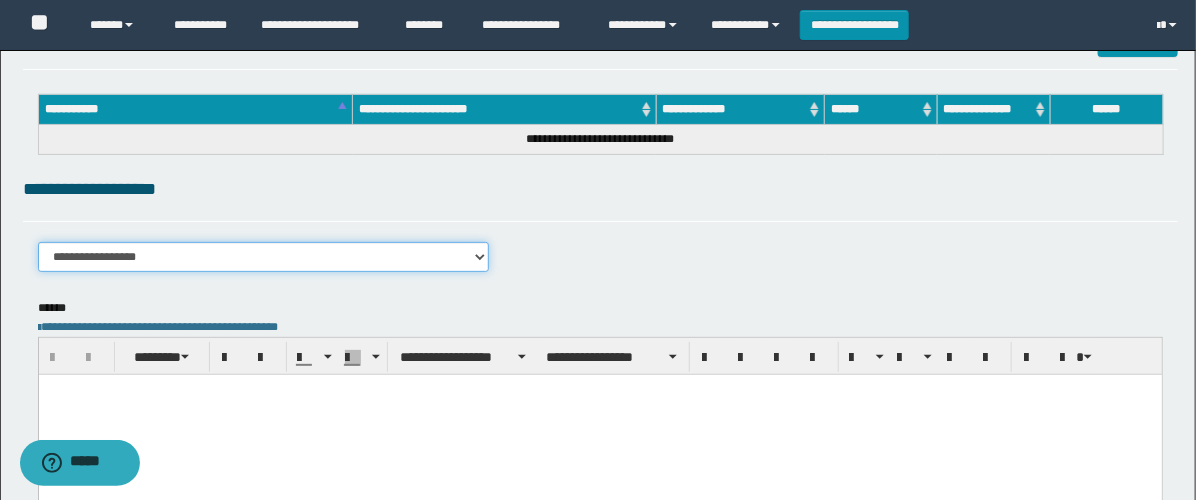 click on "**********" at bounding box center [263, 257] 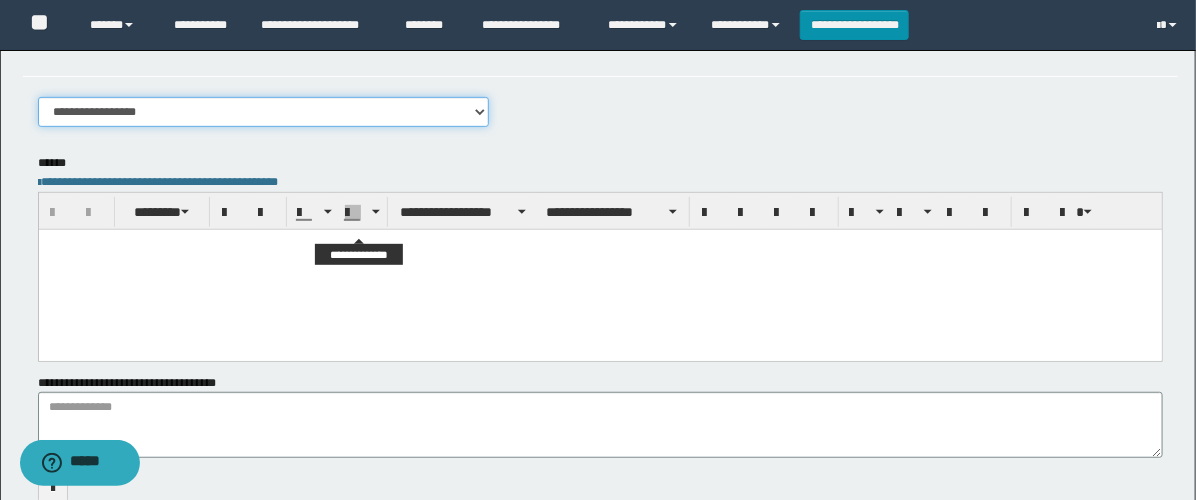 scroll, scrollTop: 333, scrollLeft: 0, axis: vertical 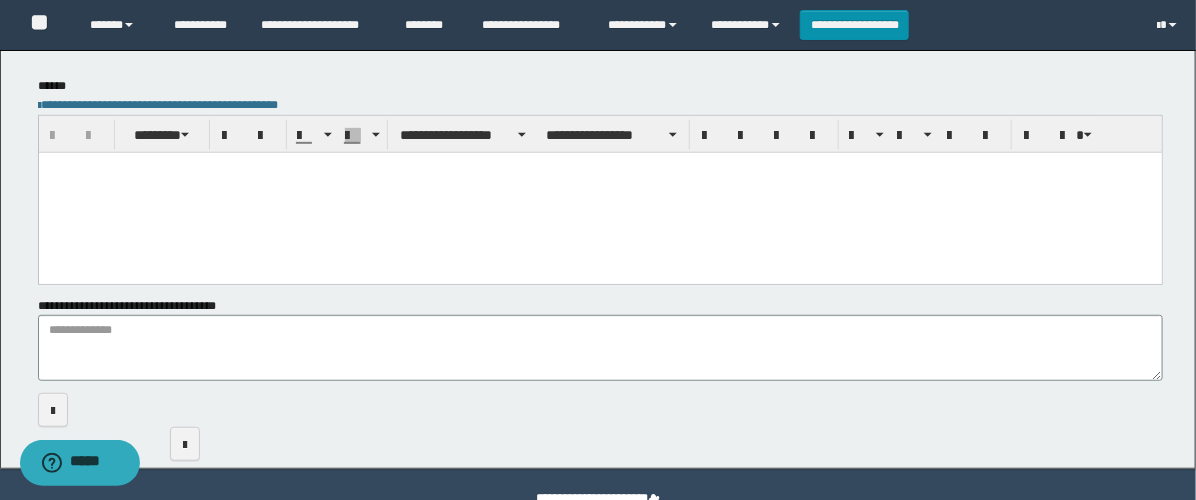 click at bounding box center [599, 193] 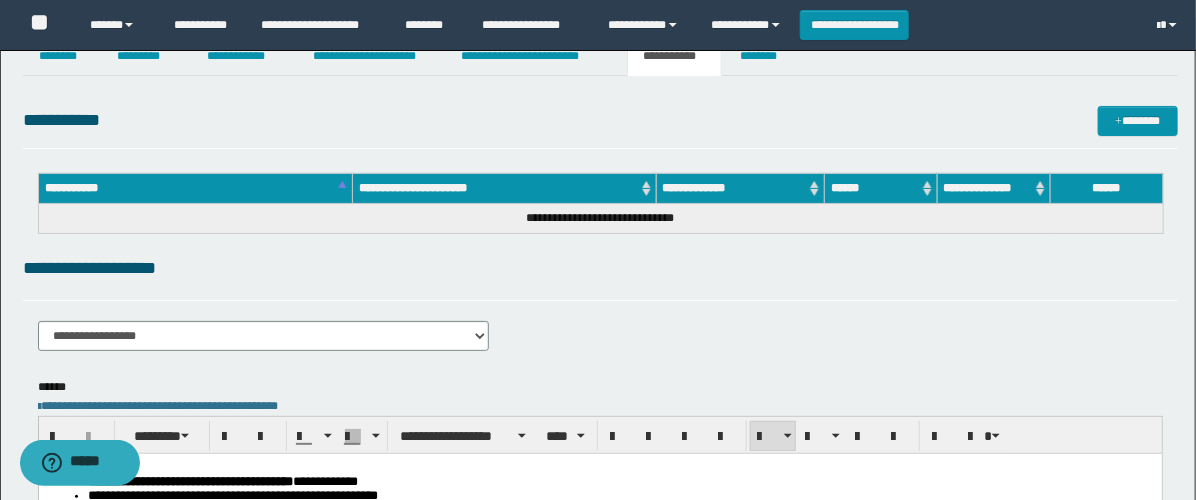 scroll, scrollTop: 0, scrollLeft: 0, axis: both 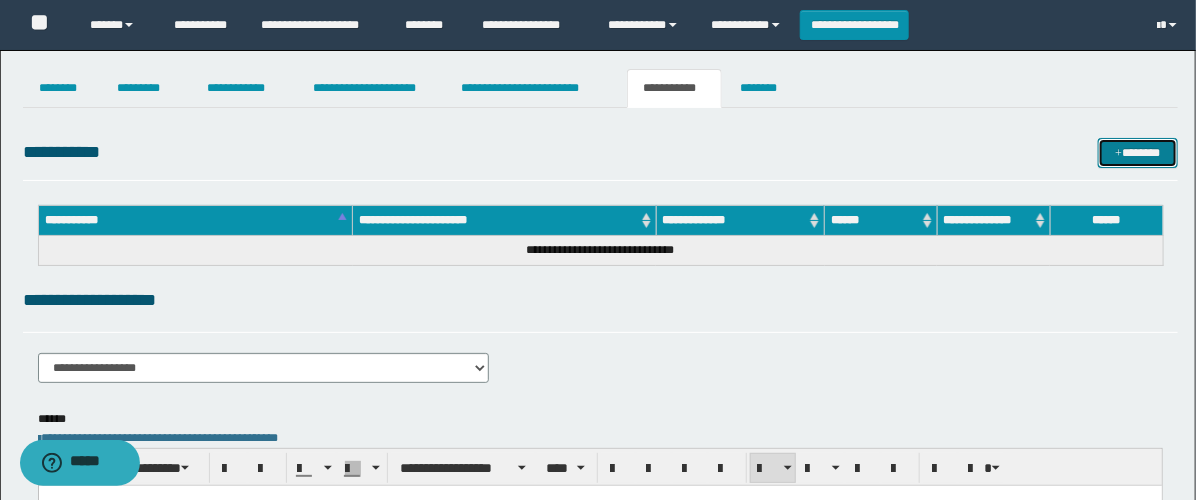 click on "*******" at bounding box center [1138, 153] 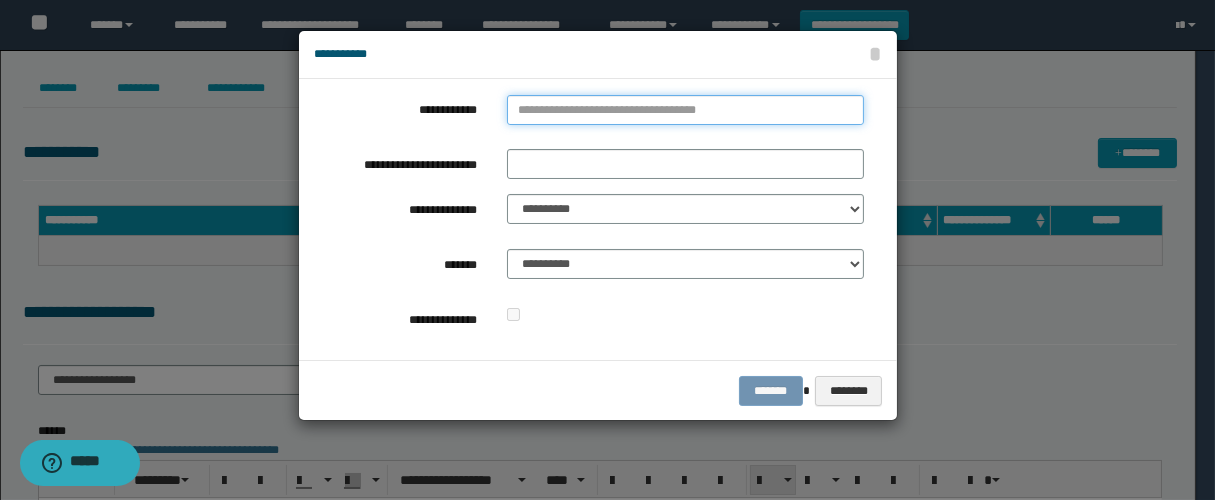 click on "**********" at bounding box center [685, 110] 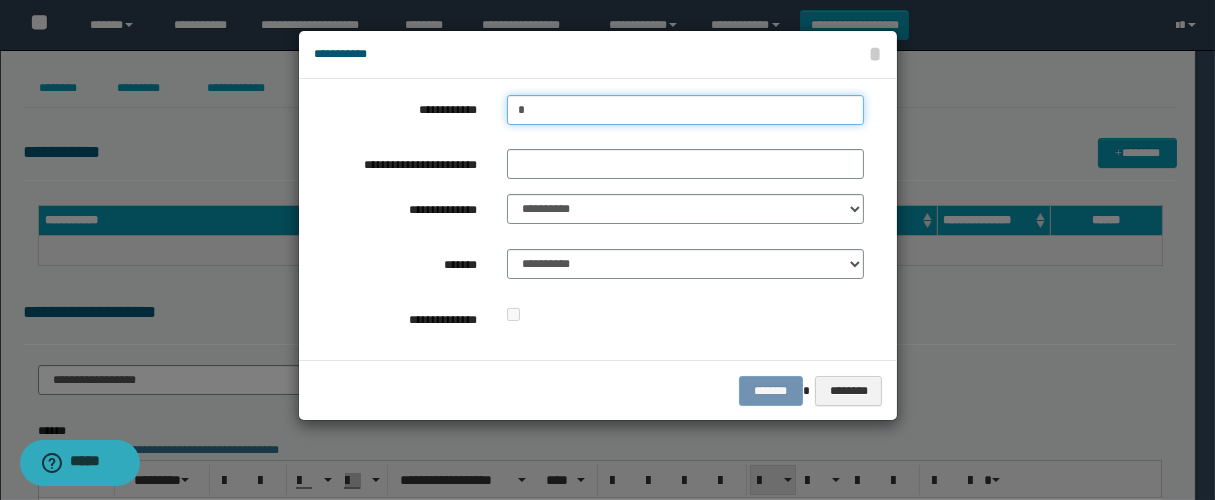 type on "**" 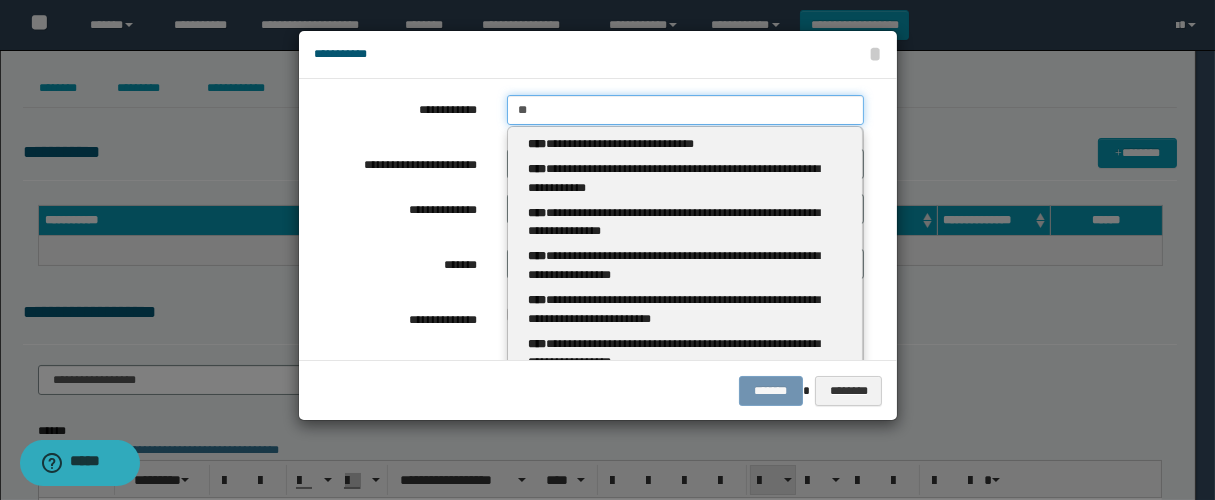 type on "**" 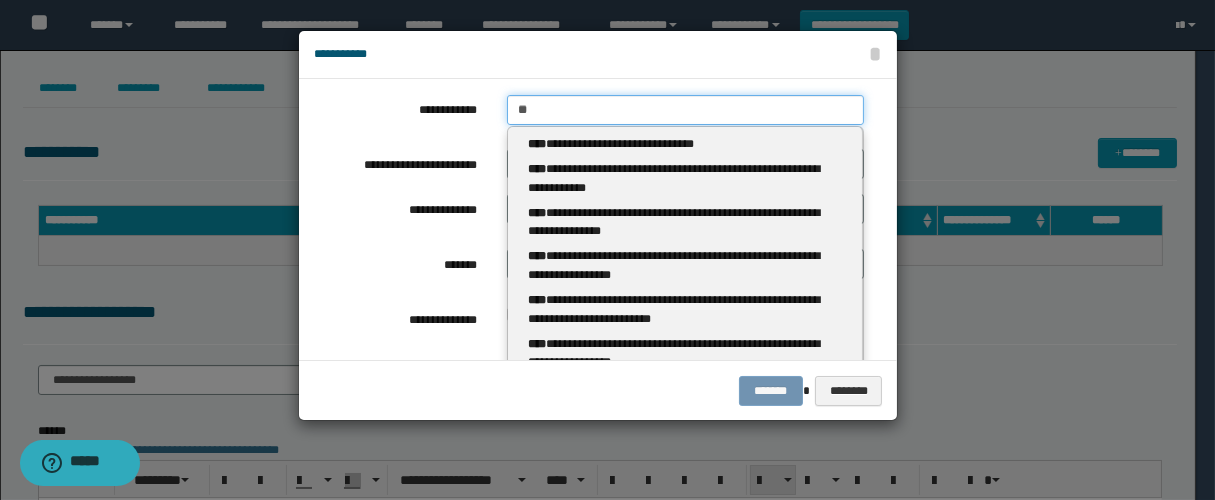 type 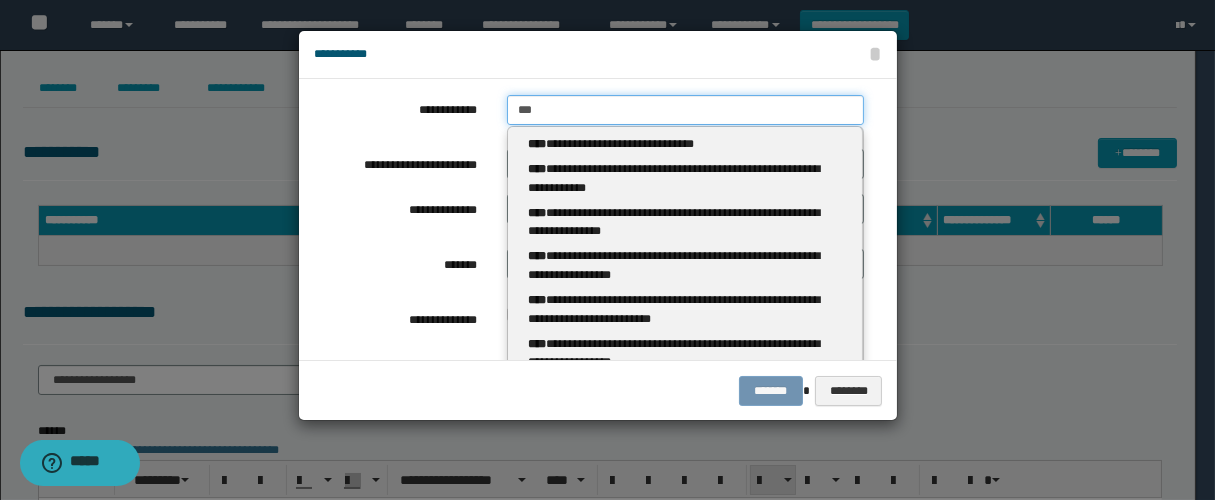 type on "****" 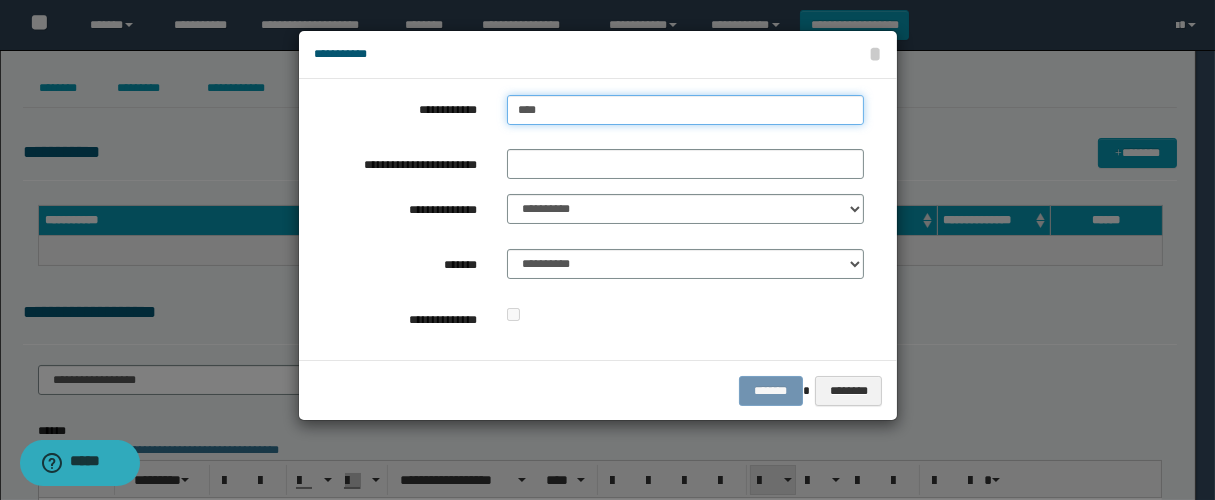 type on "****" 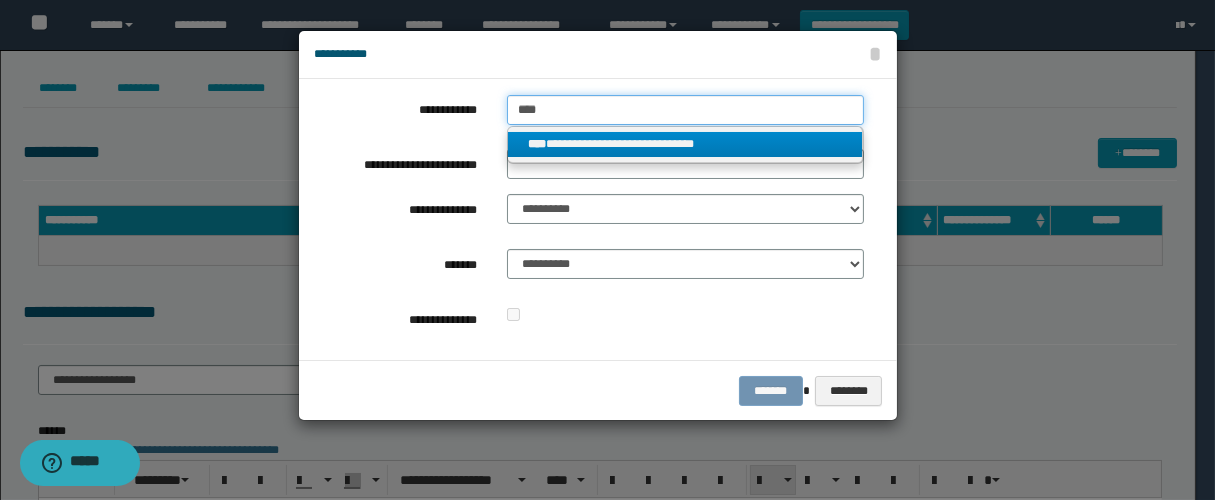 type on "****" 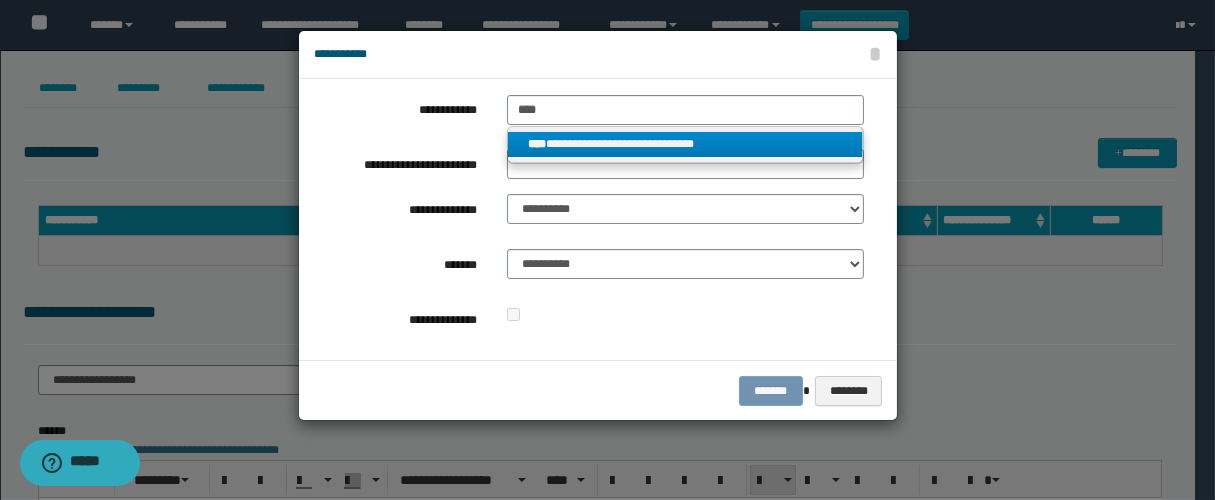 click on "**********" at bounding box center (685, 144) 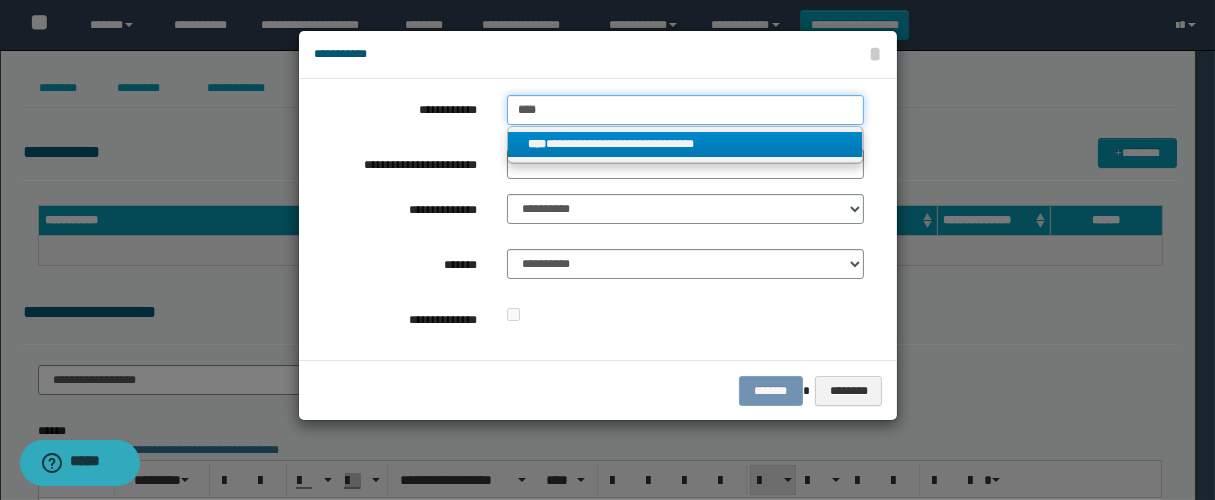 type 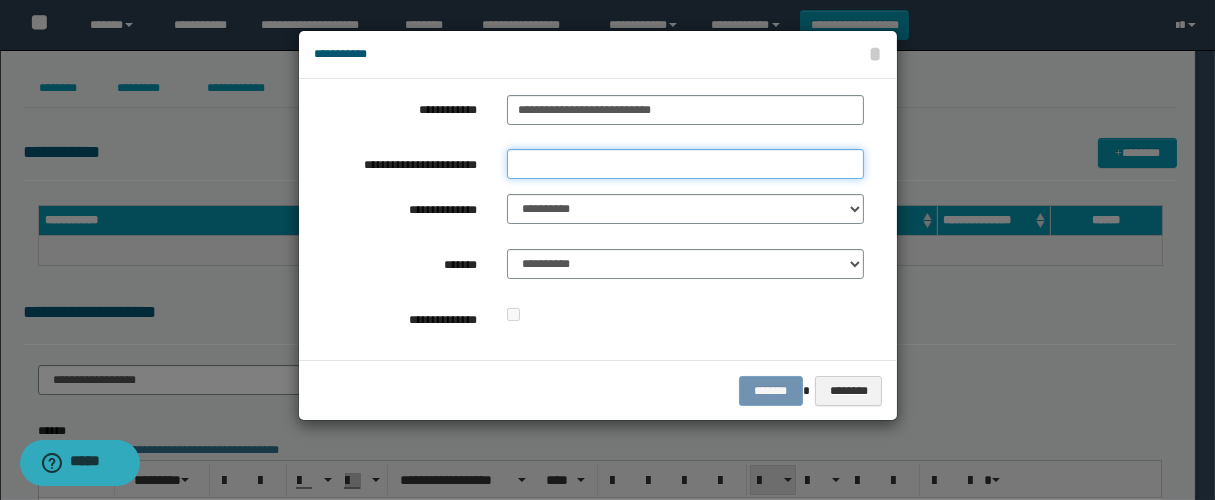click on "**********" at bounding box center [685, 164] 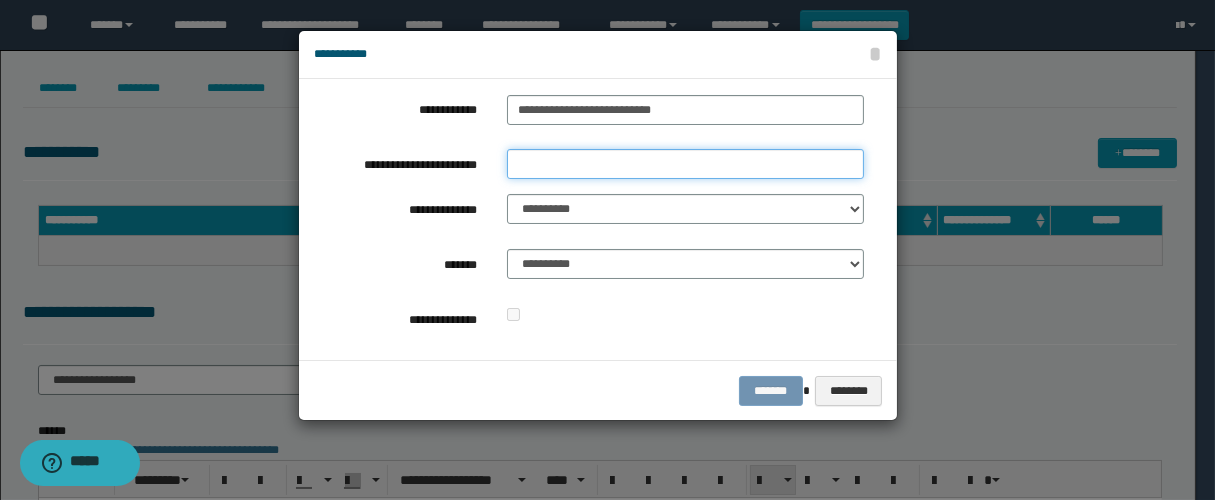 type on "****" 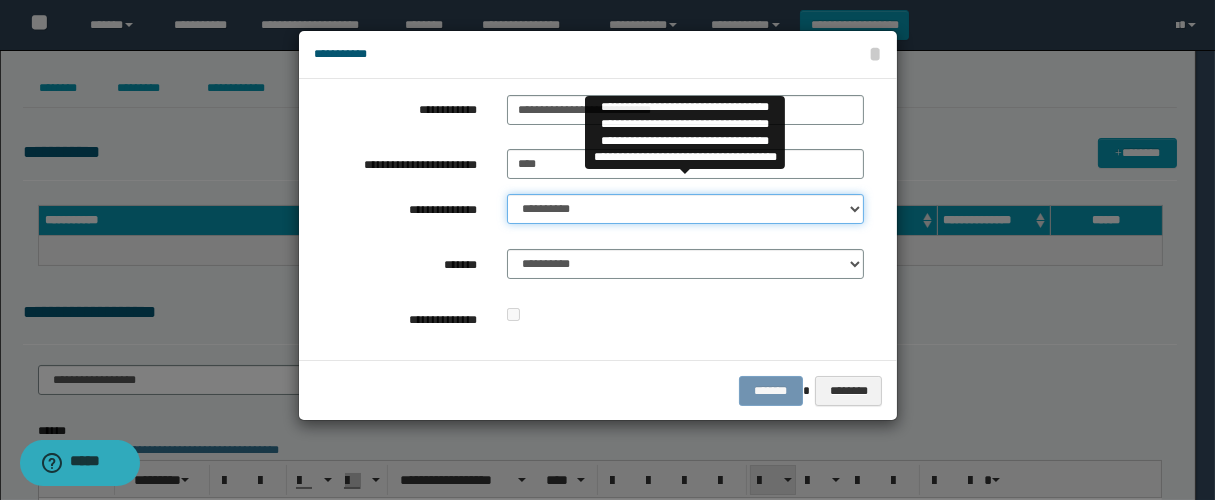 click on "**********" at bounding box center [685, 209] 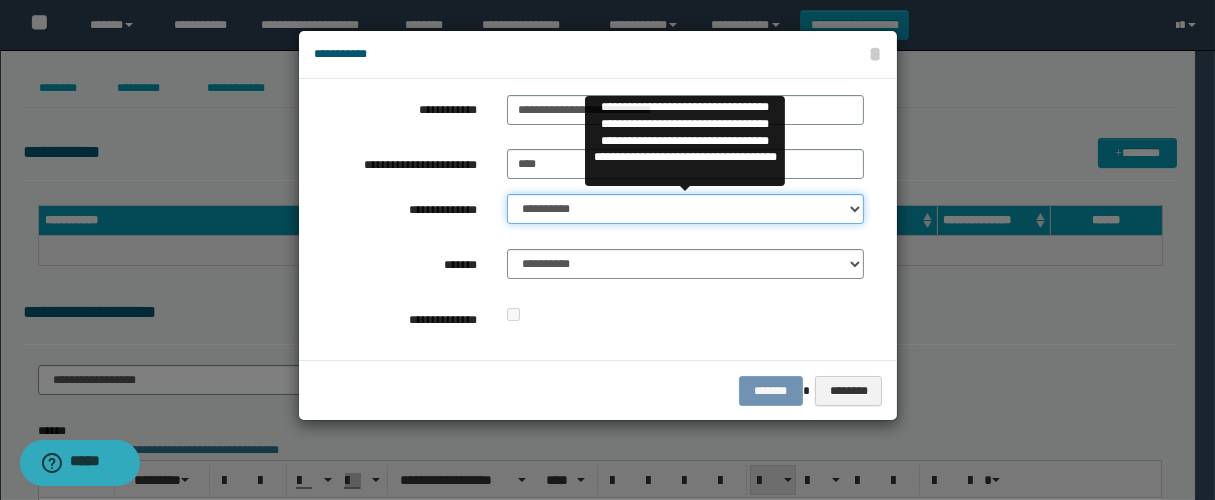 select on "**" 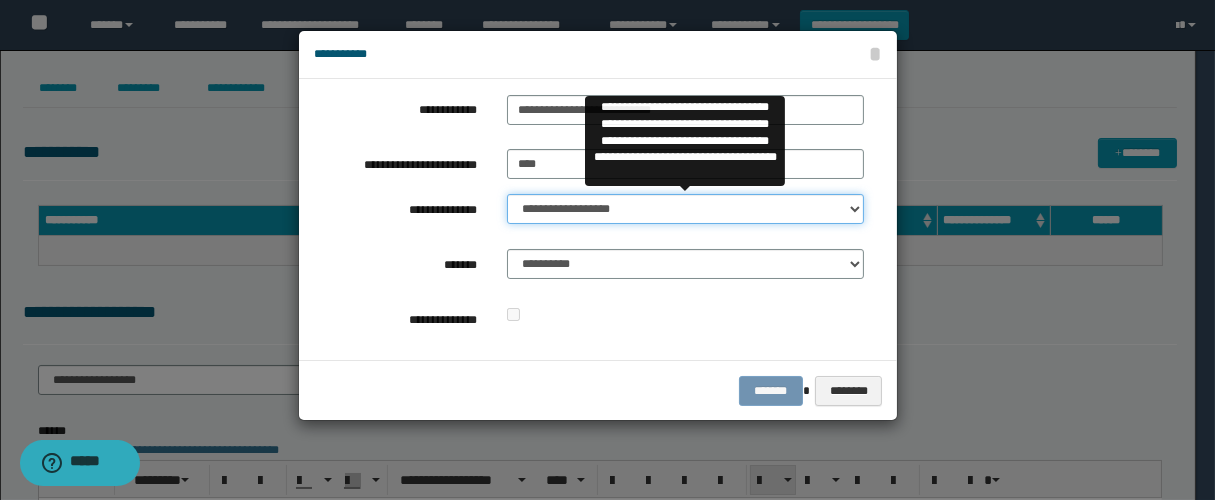 click on "**********" at bounding box center [685, 209] 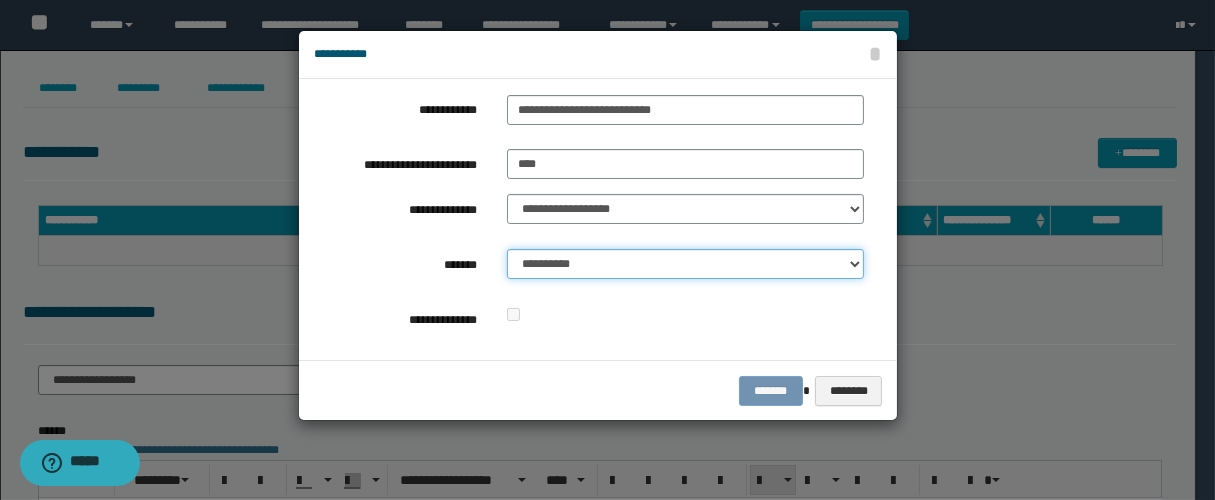 drag, startPoint x: 576, startPoint y: 260, endPoint x: 635, endPoint y: 274, distance: 60.63827 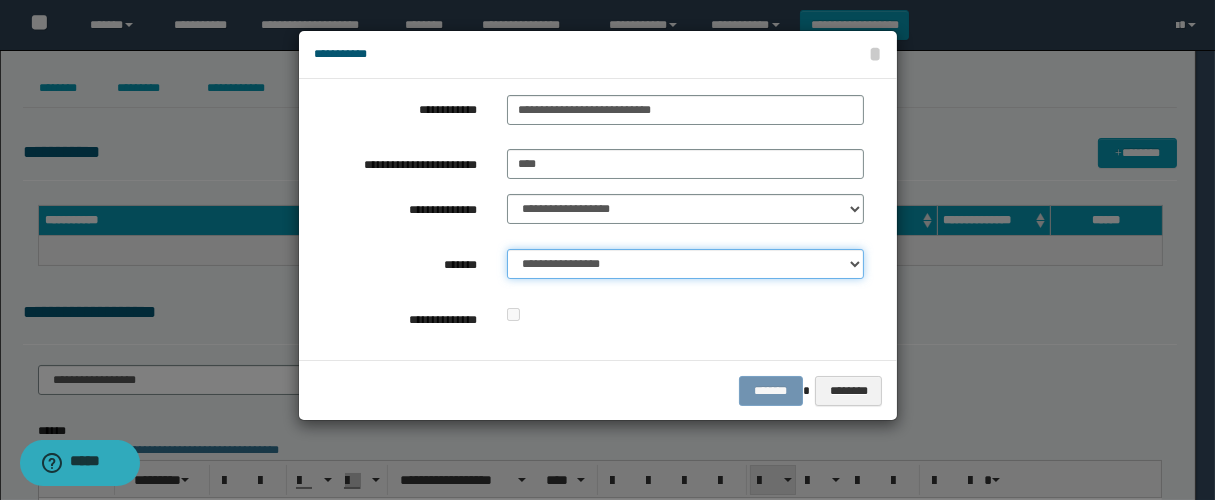 click on "**********" at bounding box center (685, 264) 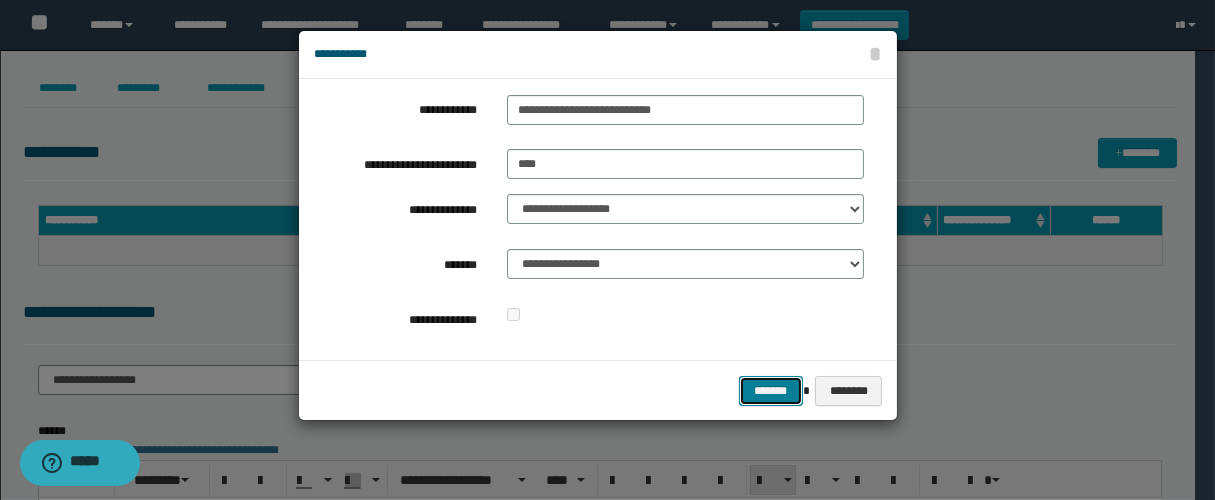 click on "*******" at bounding box center [771, 391] 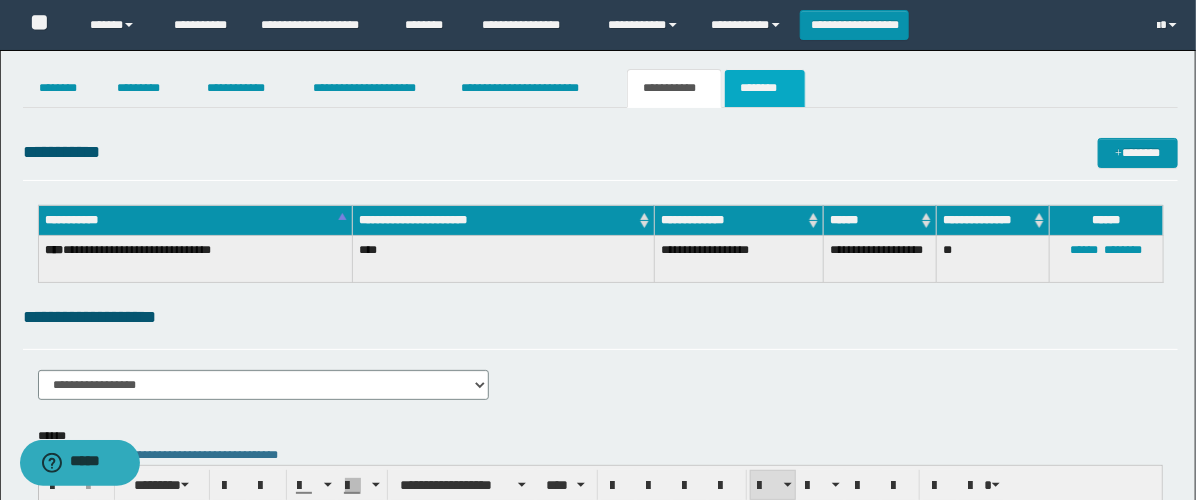 click on "********" at bounding box center [765, 88] 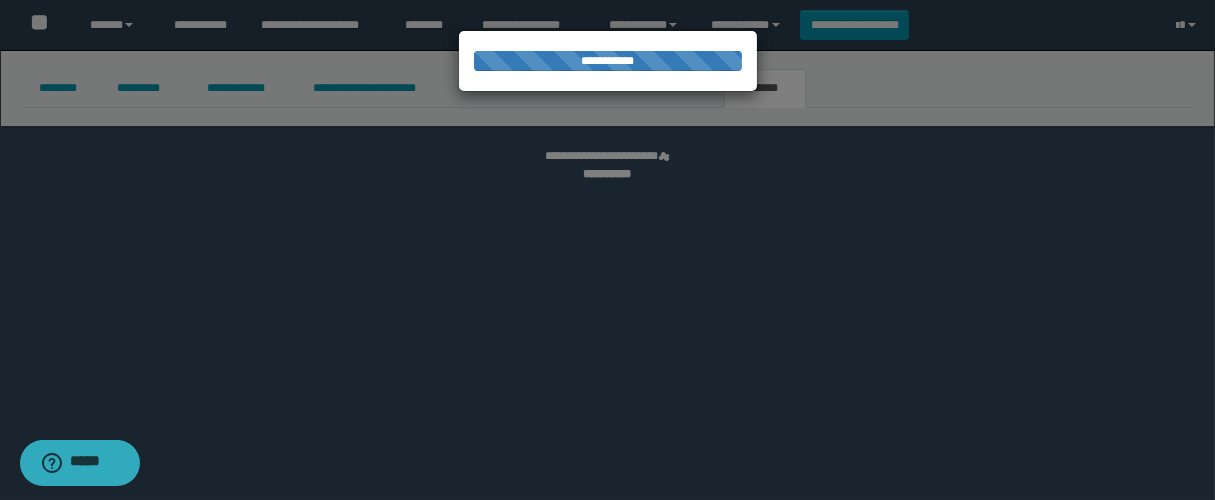 select 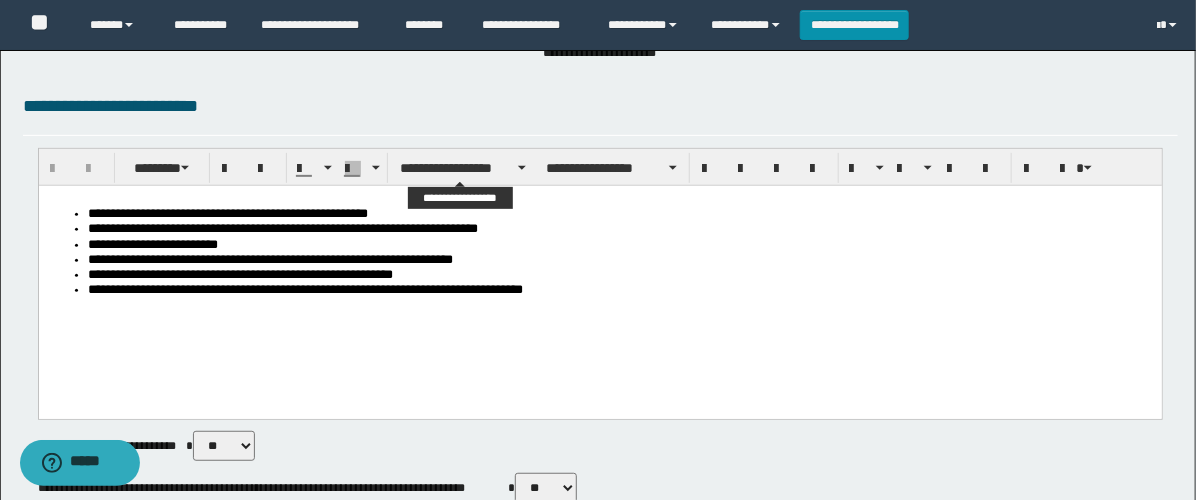 scroll, scrollTop: 222, scrollLeft: 0, axis: vertical 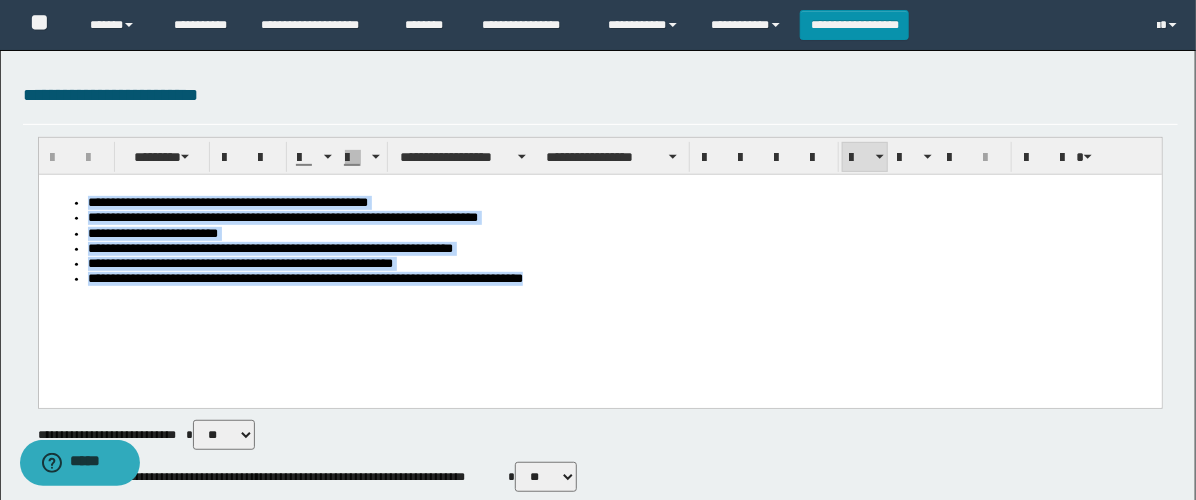 drag, startPoint x: 614, startPoint y: 316, endPoint x: -1, endPoint y: 187, distance: 628.38367 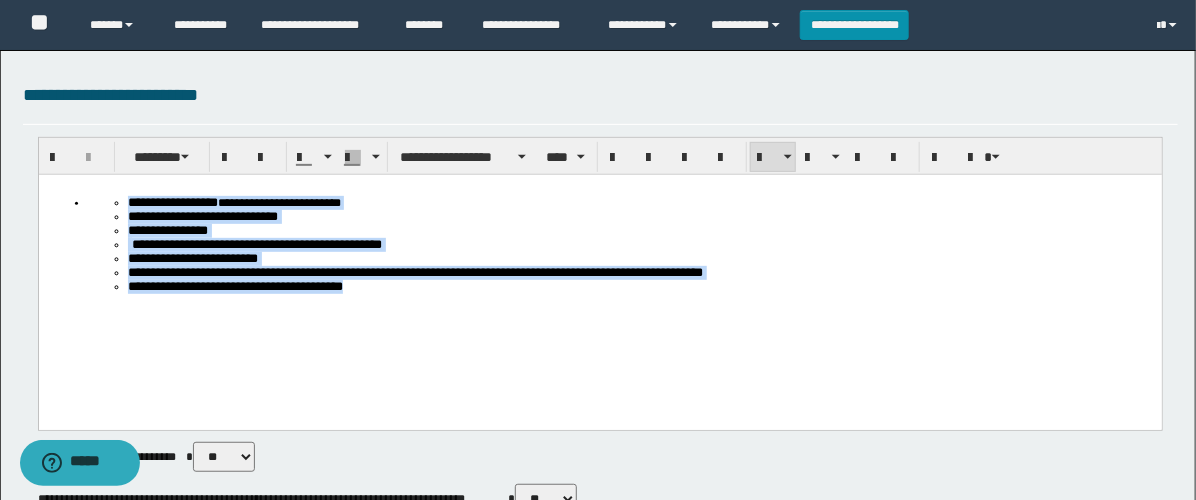 drag, startPoint x: 444, startPoint y: 341, endPoint x: -1, endPoint y: 173, distance: 475.6564 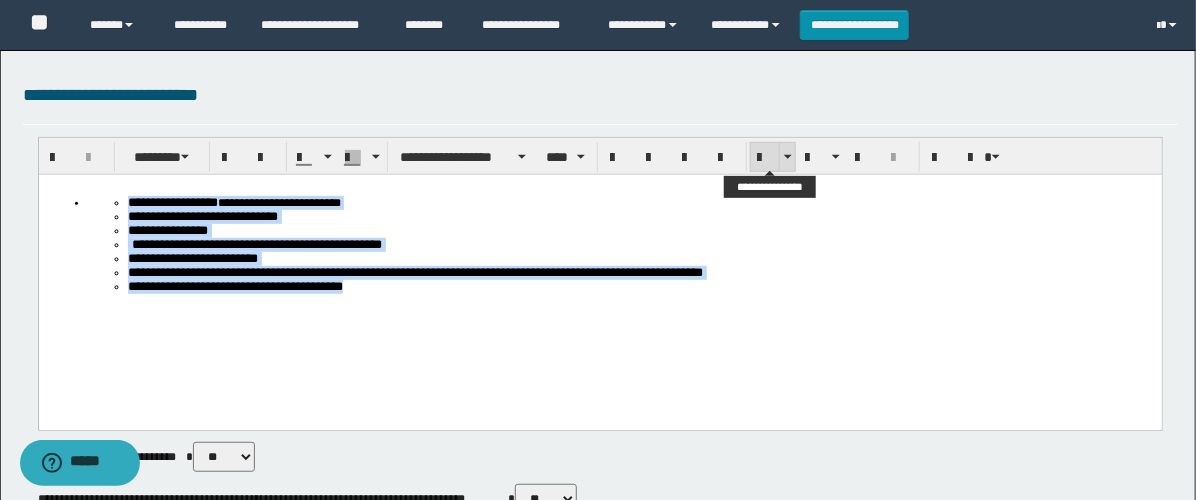 click at bounding box center [765, 158] 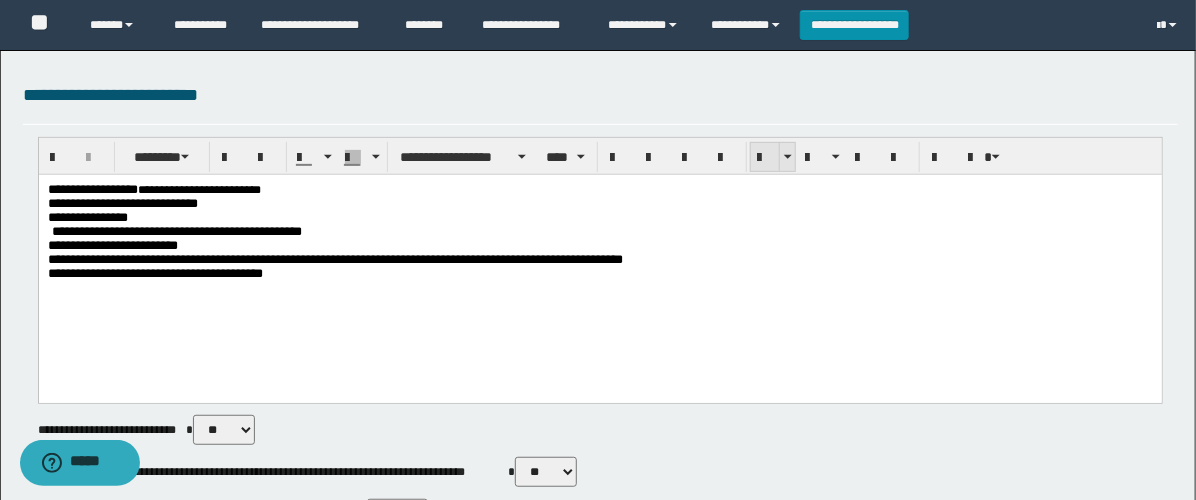 click at bounding box center [765, 158] 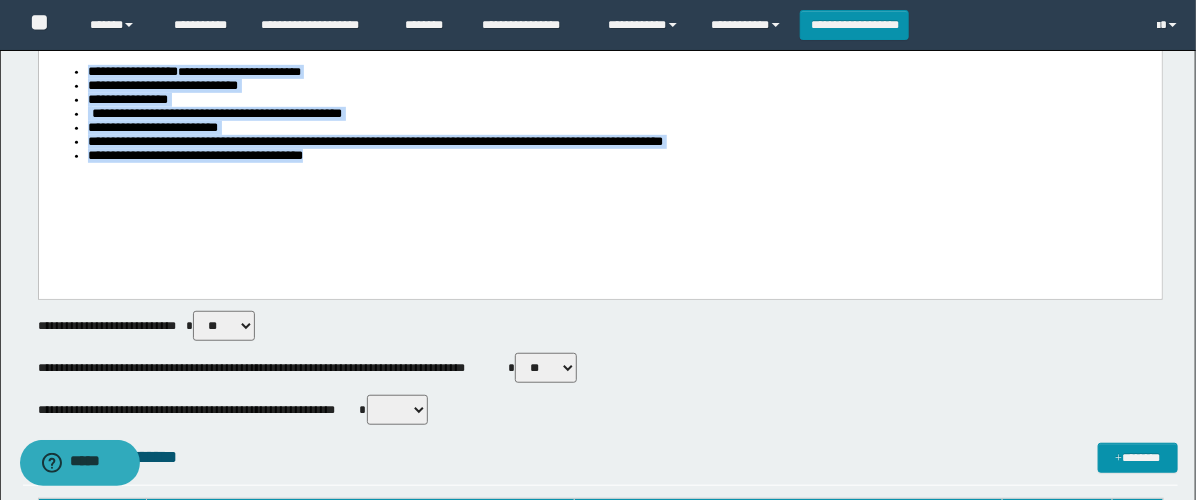 scroll, scrollTop: 444, scrollLeft: 0, axis: vertical 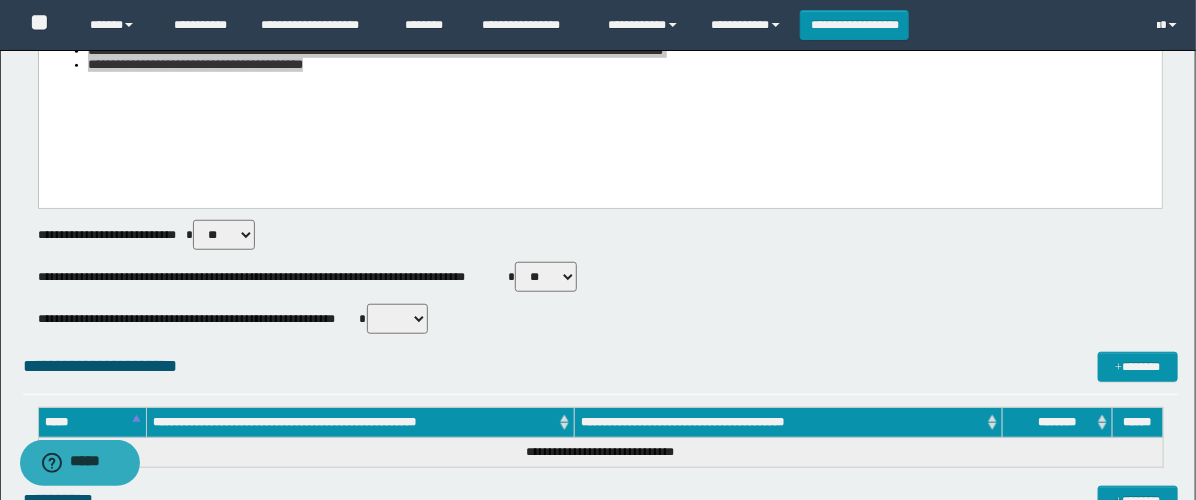 click on "**
**" at bounding box center (546, 277) 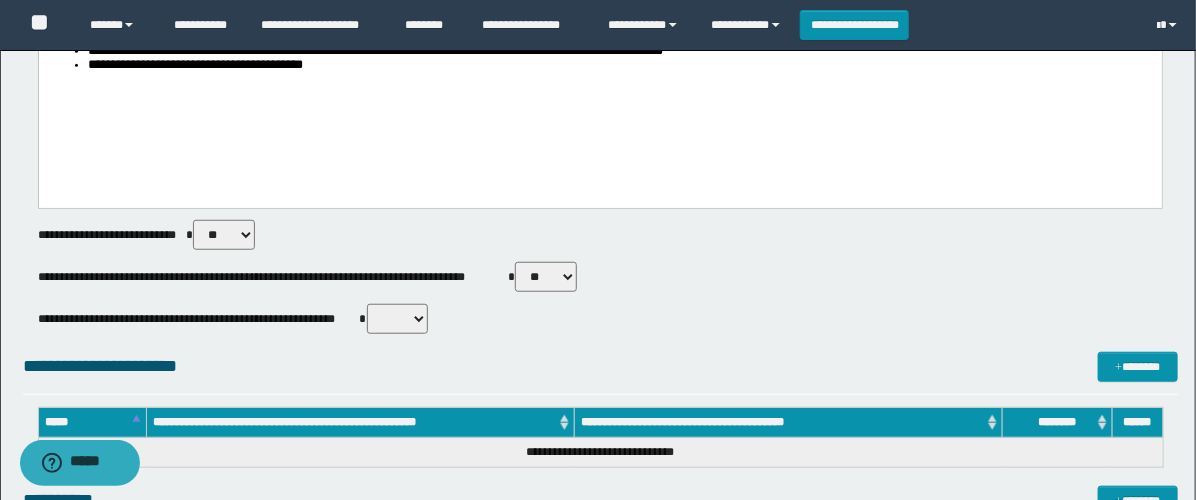 select on "****" 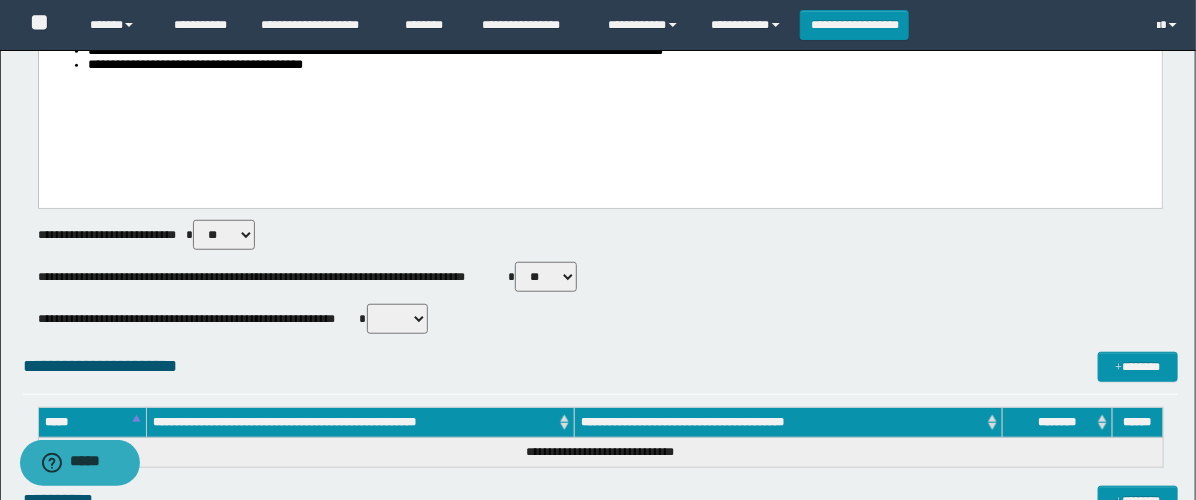 click on "**
**" at bounding box center [546, 277] 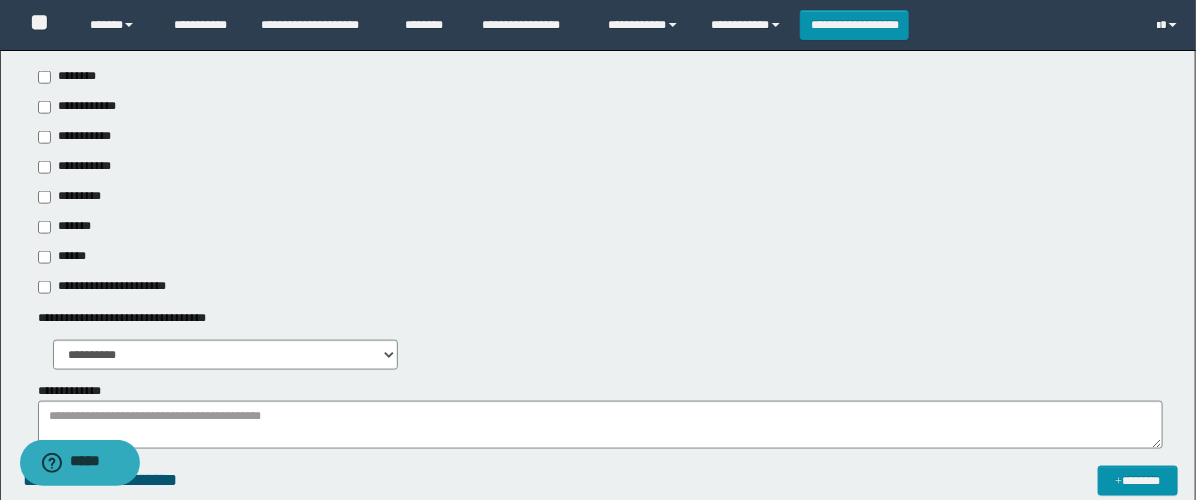 scroll, scrollTop: 777, scrollLeft: 0, axis: vertical 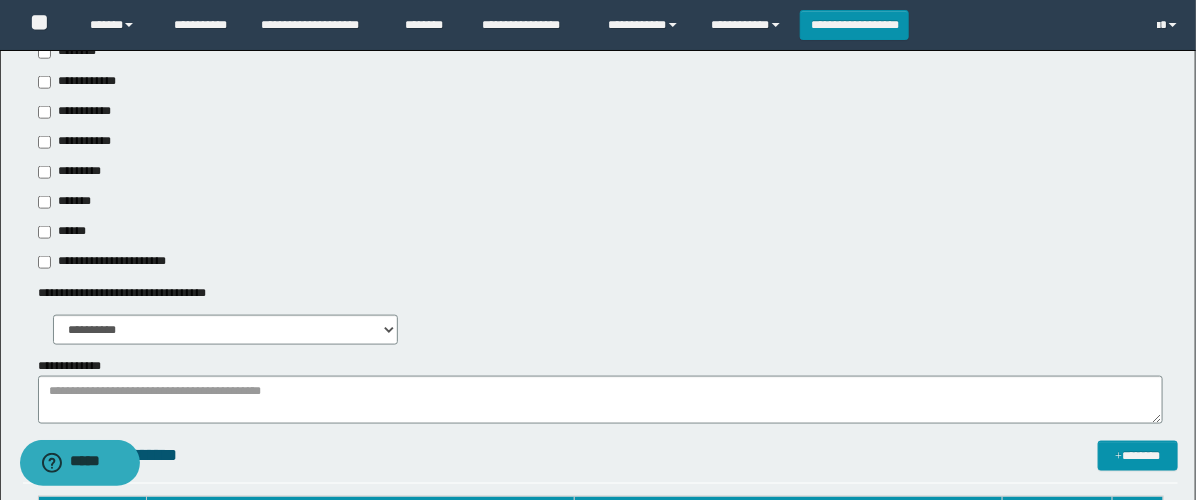 click on "**********" at bounding box center (76, 142) 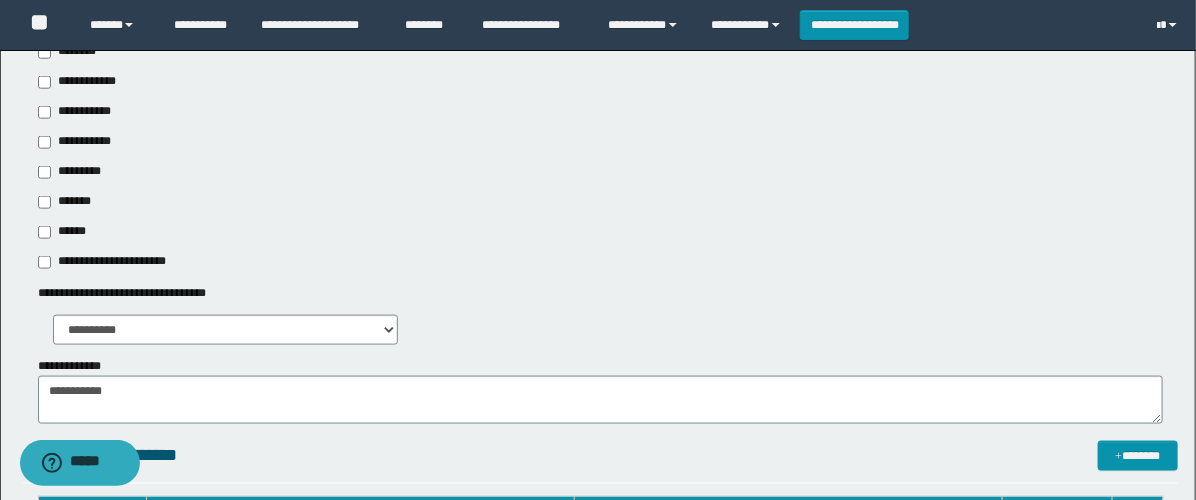 click on "**********" at bounding box center (600, 157) 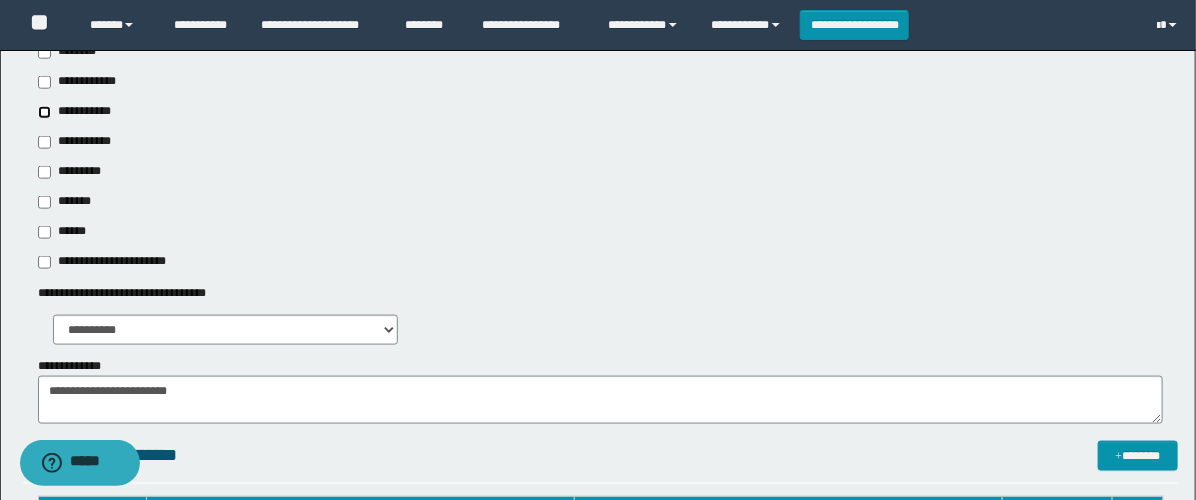 scroll, scrollTop: 666, scrollLeft: 0, axis: vertical 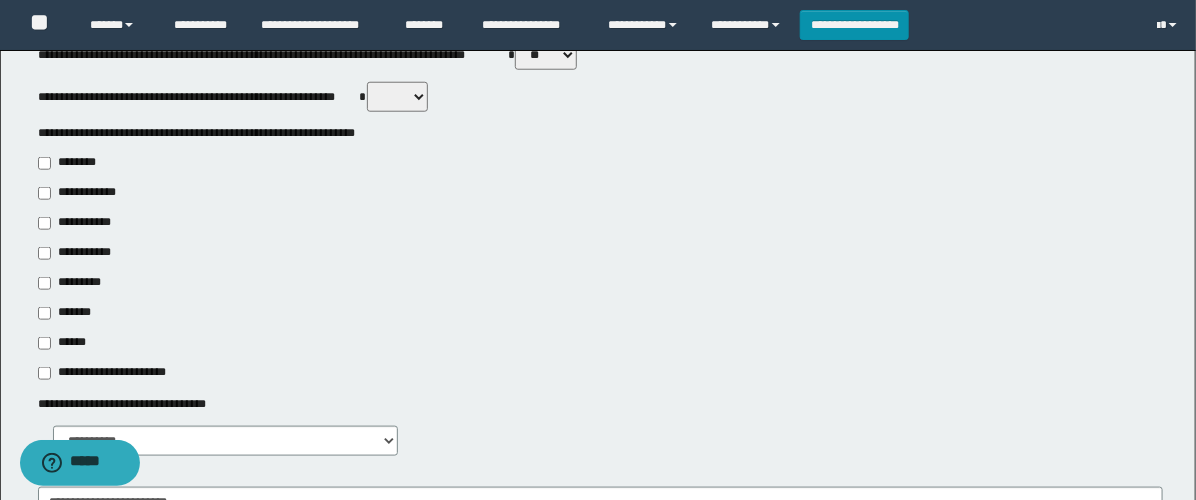 click on "*******" at bounding box center [70, 313] 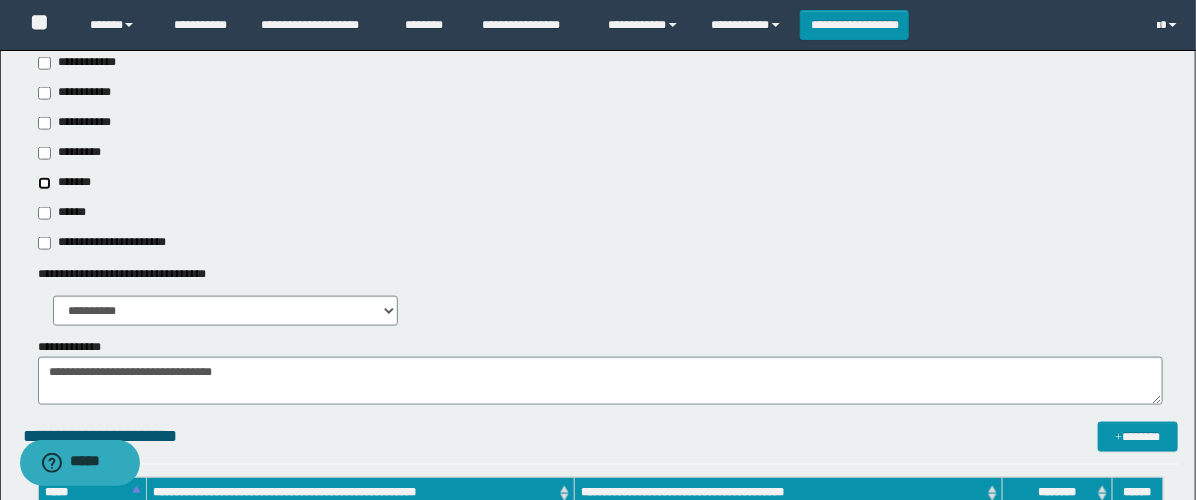 scroll, scrollTop: 888, scrollLeft: 0, axis: vertical 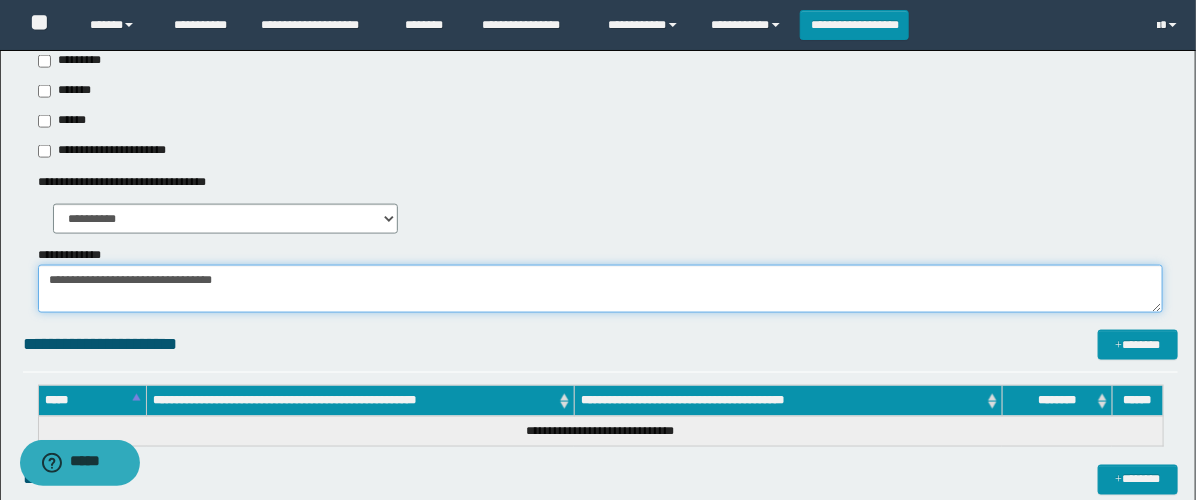 click on "**********" at bounding box center (600, 289) 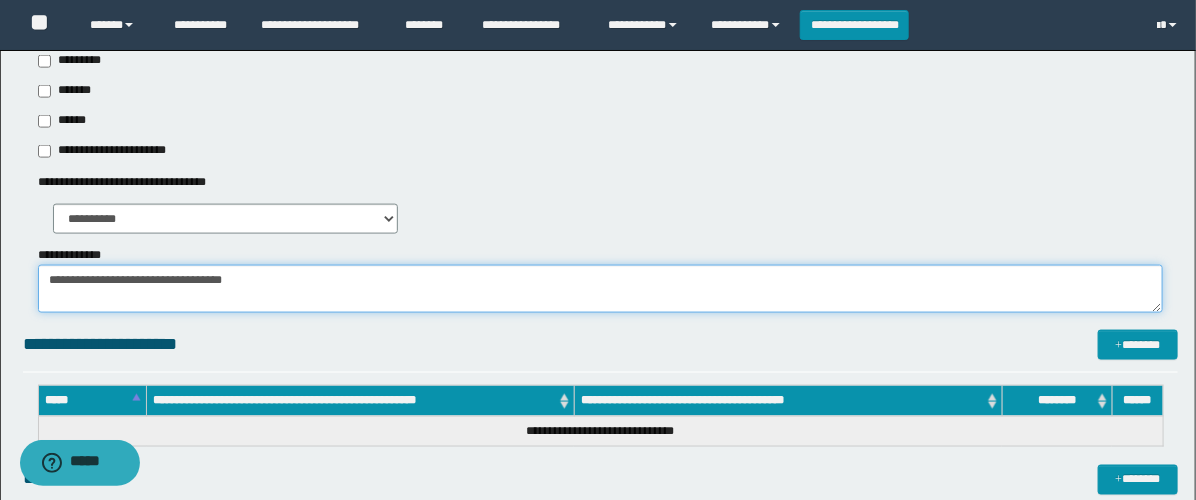 paste on "**********" 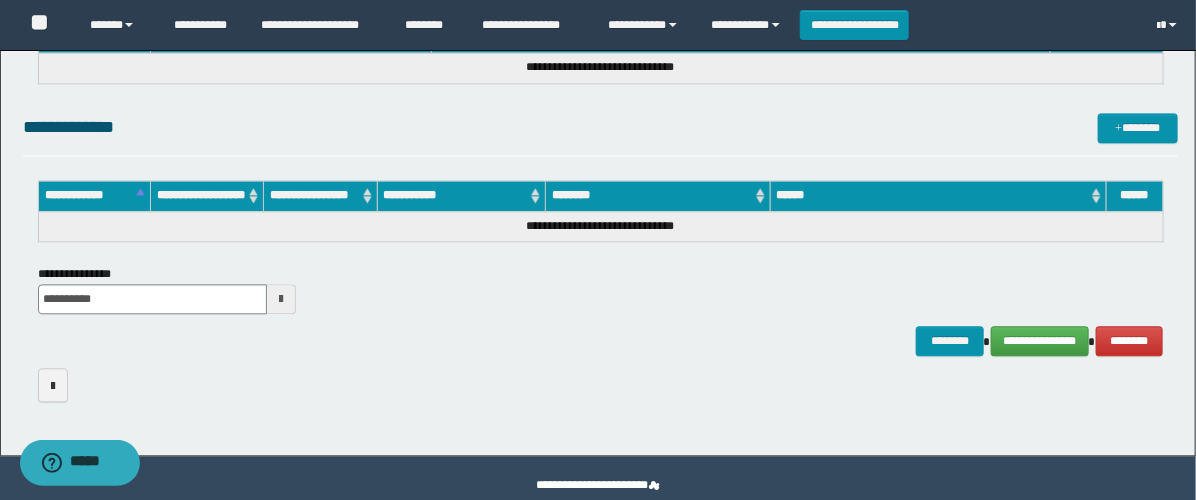 scroll, scrollTop: 1566, scrollLeft: 0, axis: vertical 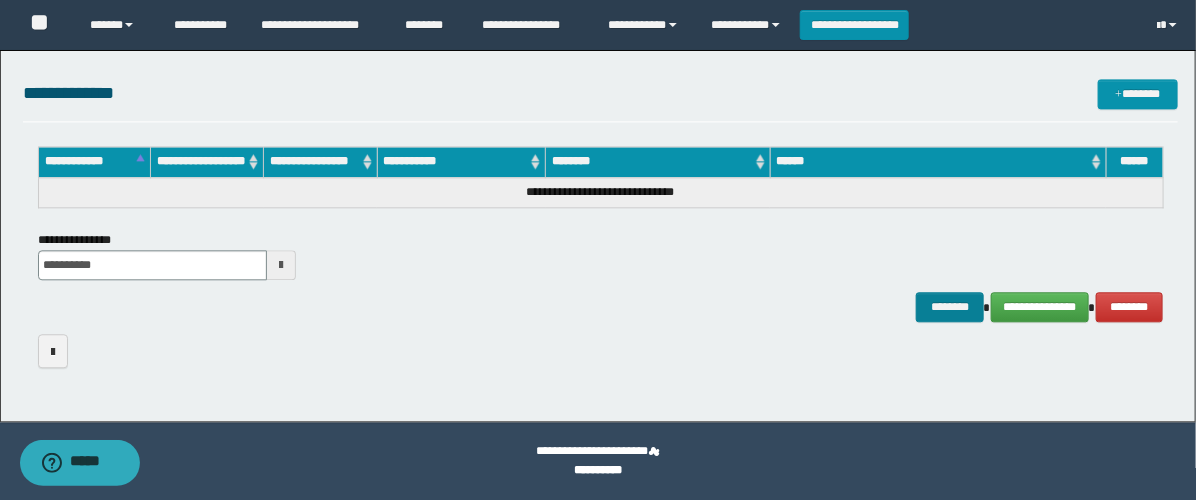type on "**********" 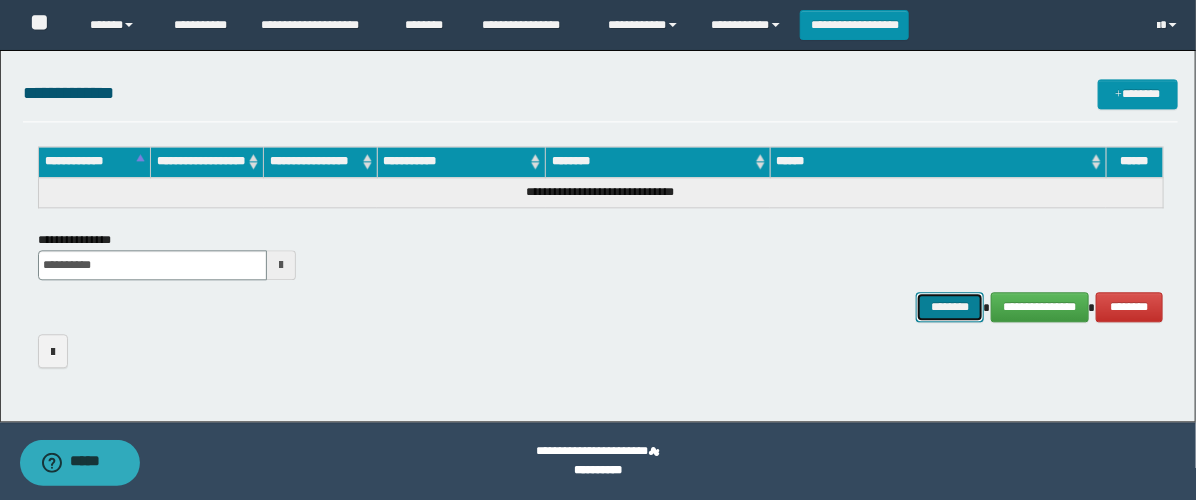click on "********" at bounding box center [950, 307] 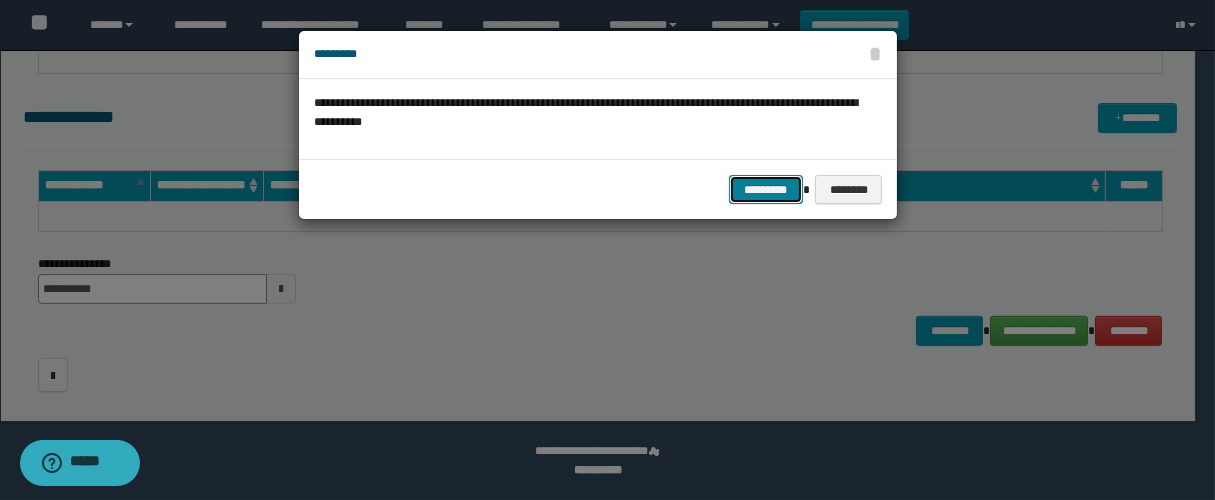 click on "*********" at bounding box center [766, 190] 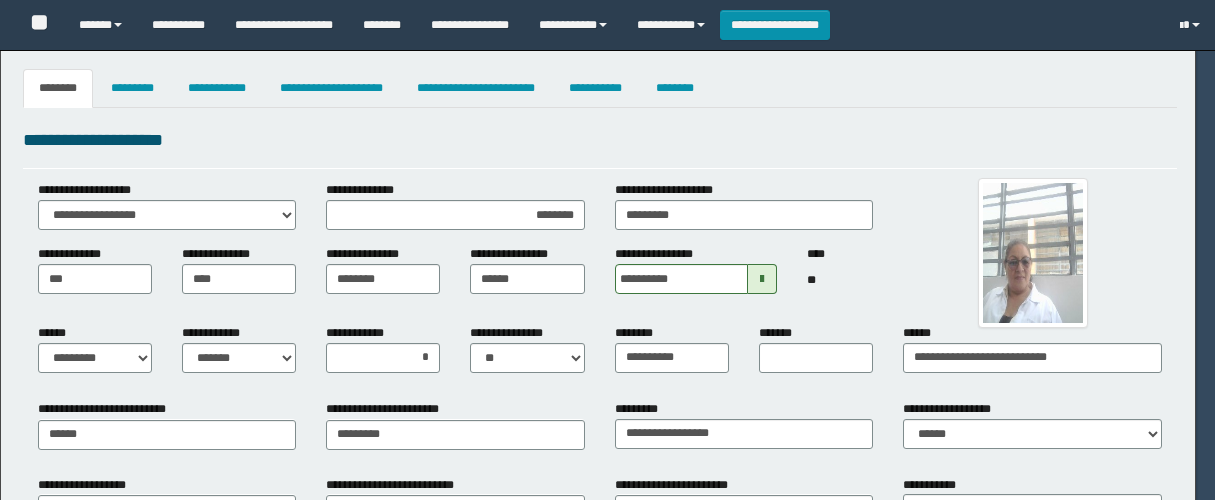 select on "*" 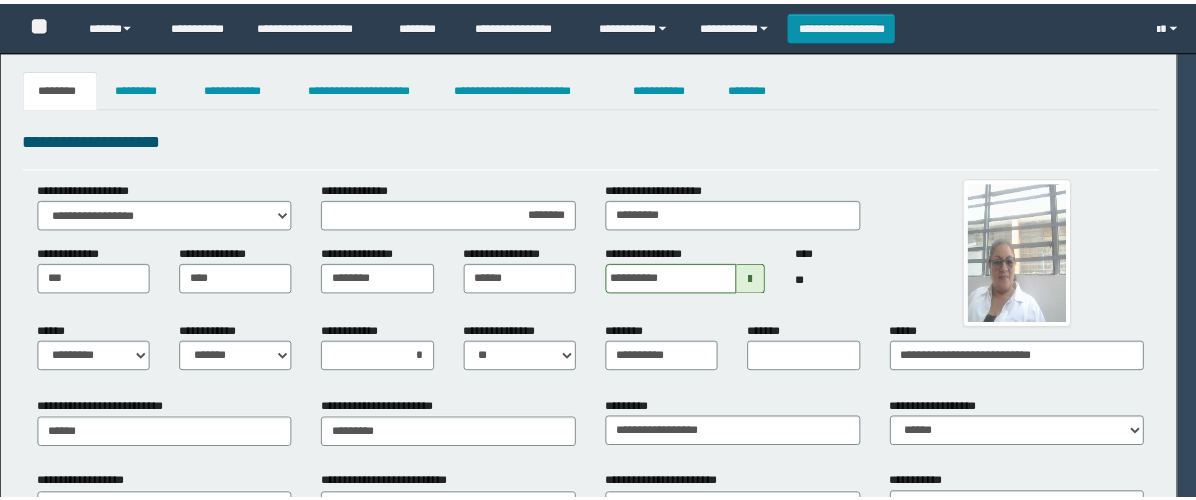 scroll, scrollTop: 0, scrollLeft: 0, axis: both 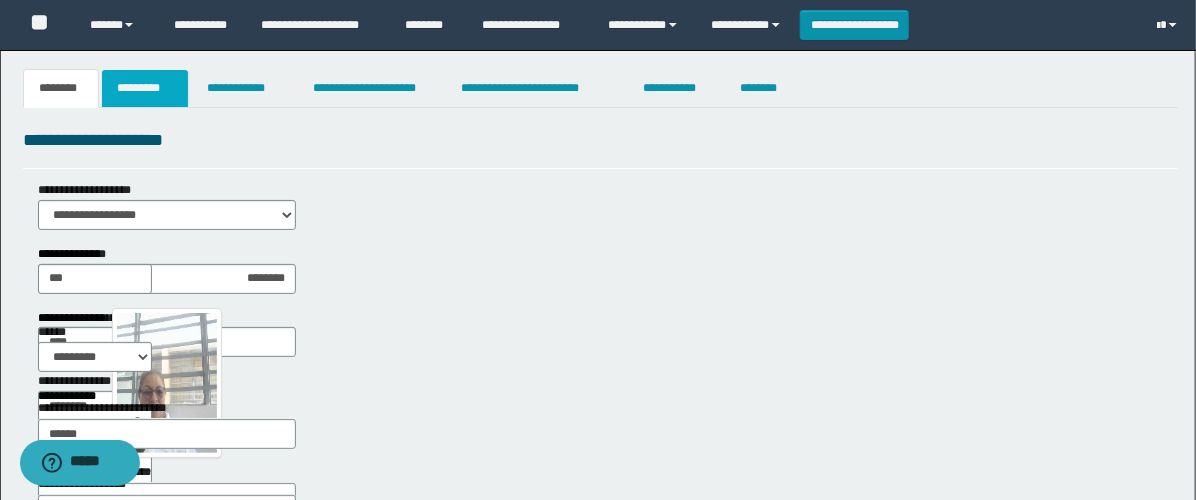 click on "*********" at bounding box center [145, 88] 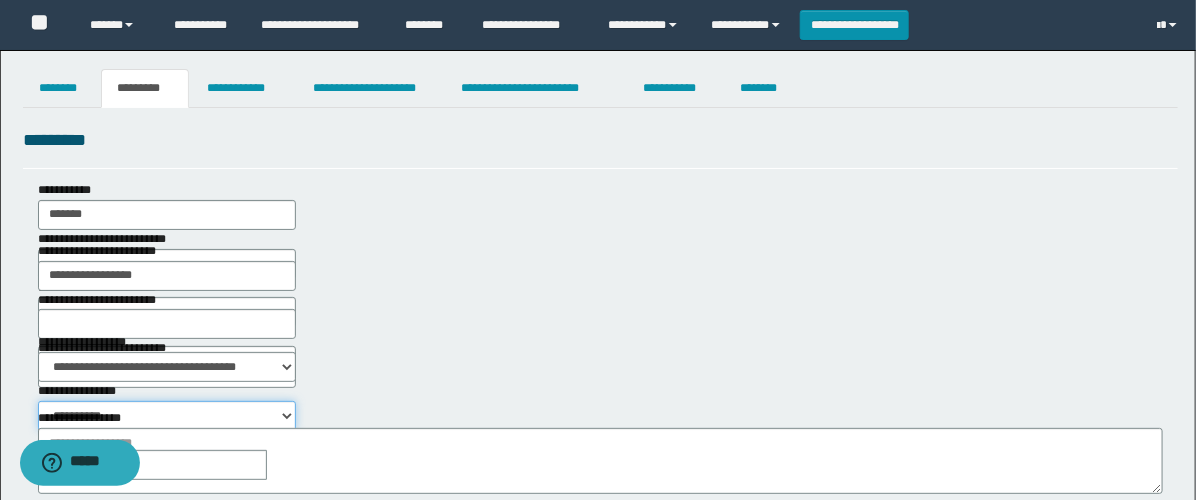 click on "**********" at bounding box center [167, 416] 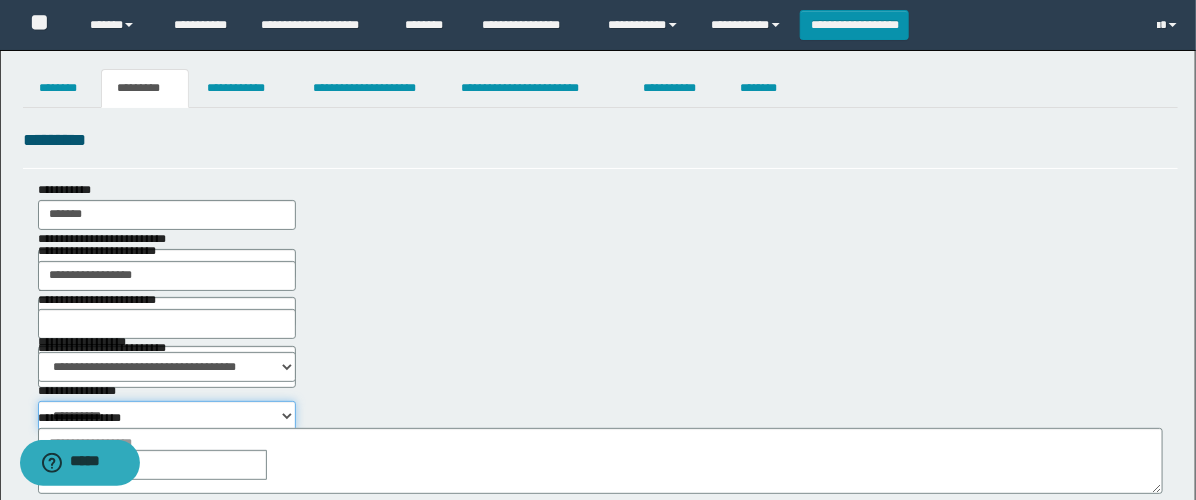select on "****" 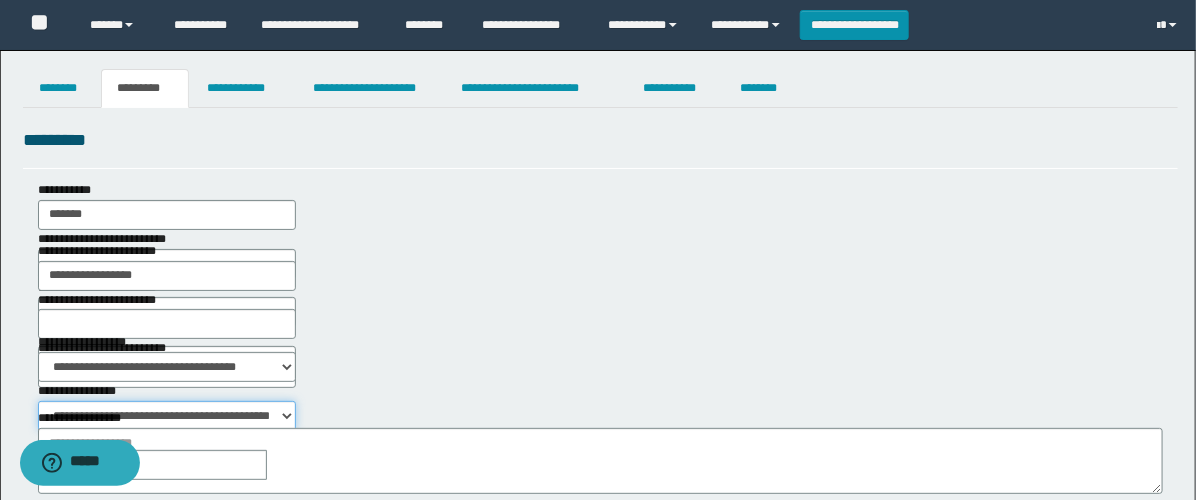 click on "**********" at bounding box center (167, 416) 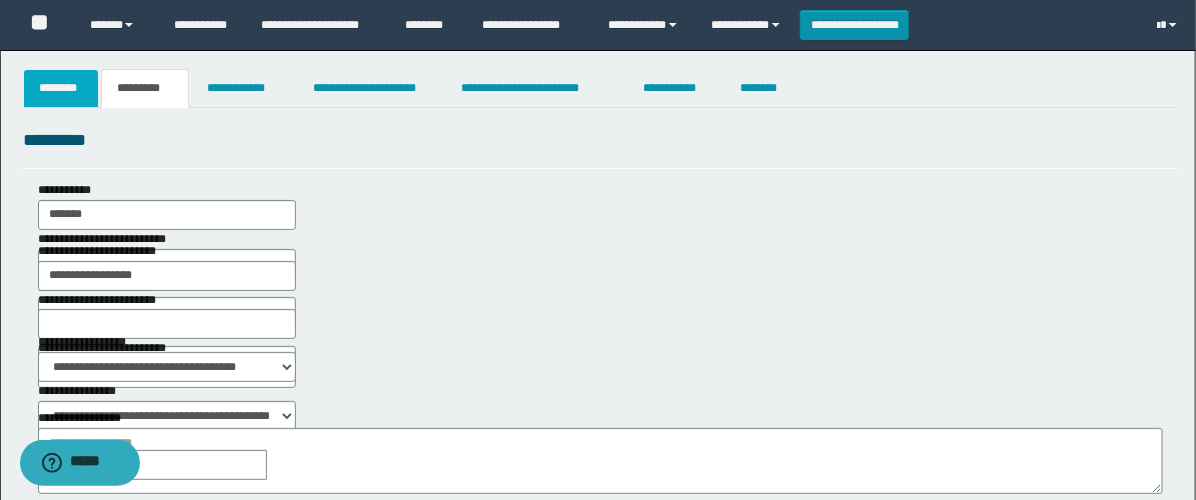 click on "********" at bounding box center [61, 88] 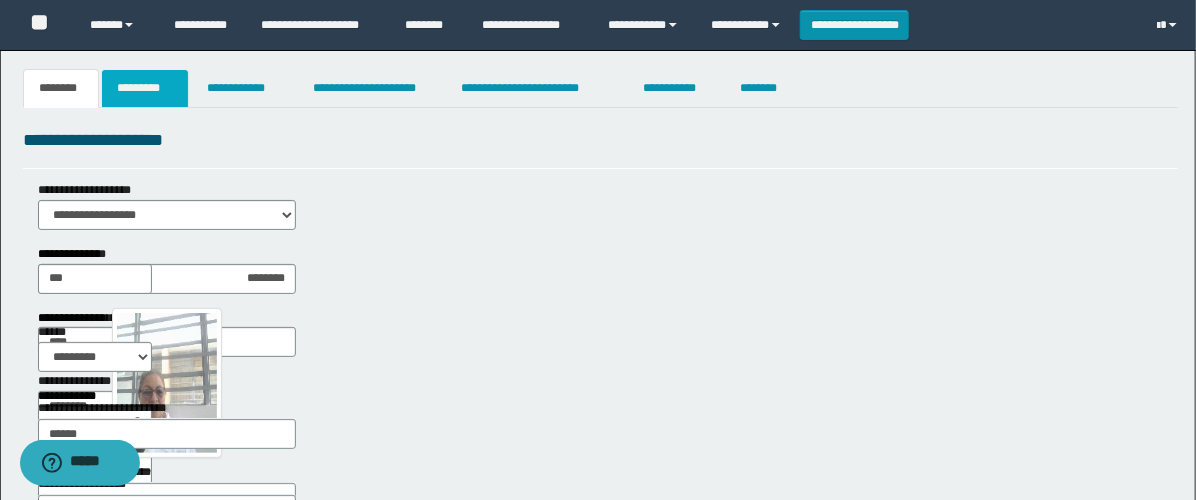 click on "*********" at bounding box center (145, 88) 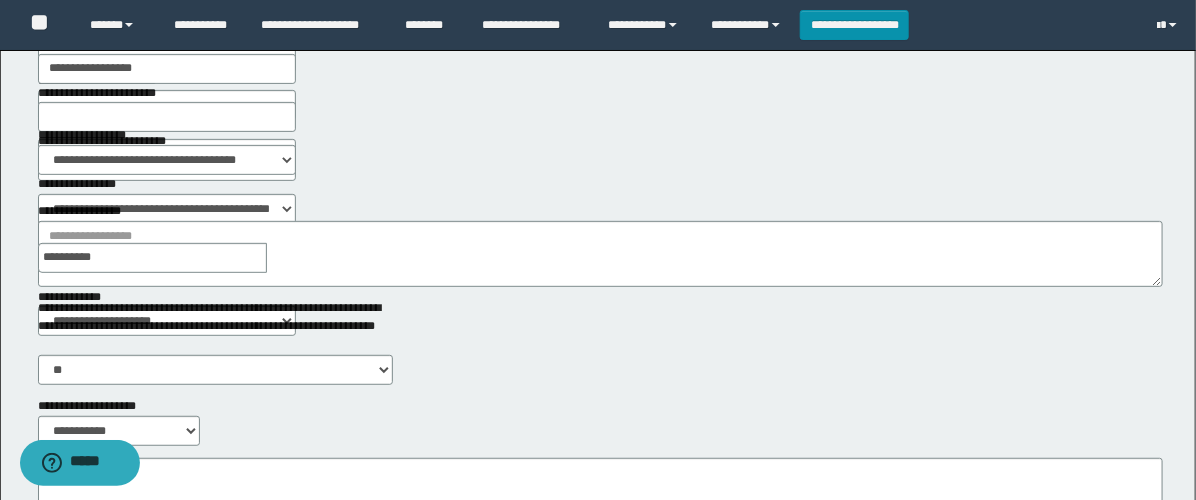 scroll, scrollTop: 222, scrollLeft: 0, axis: vertical 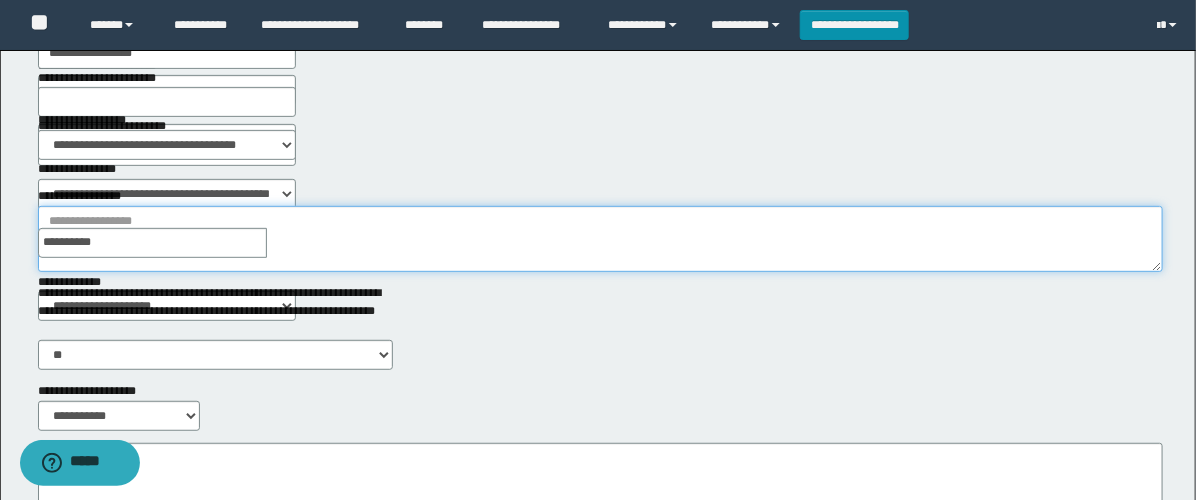 click on "**********" at bounding box center [600, 239] 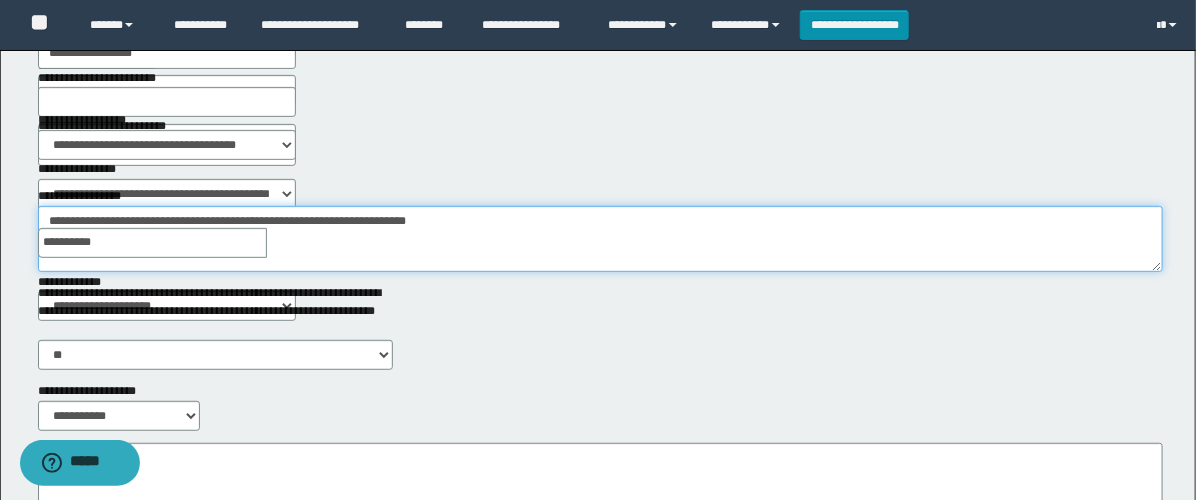 scroll, scrollTop: 0, scrollLeft: 0, axis: both 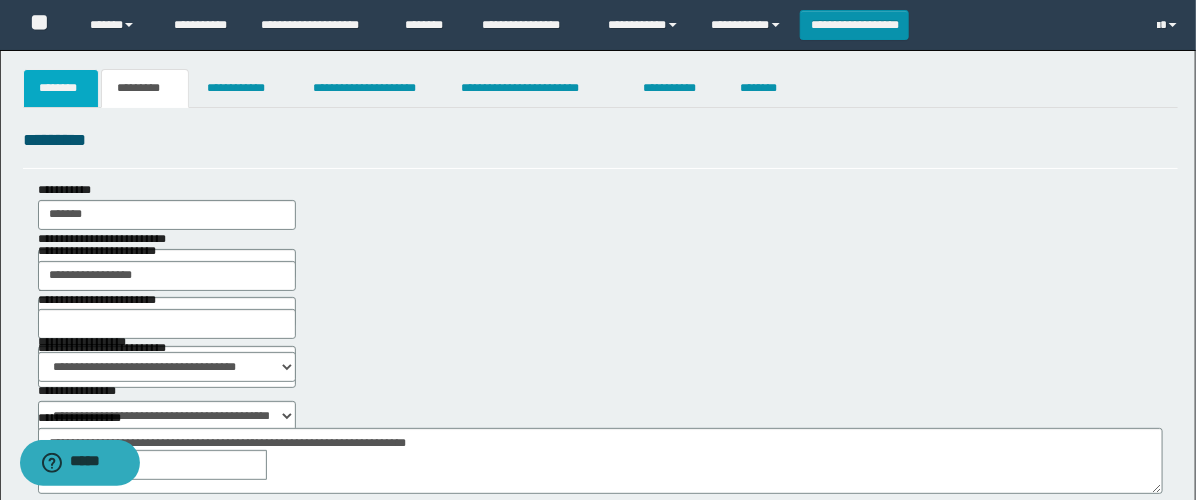 click on "********" at bounding box center [61, 88] 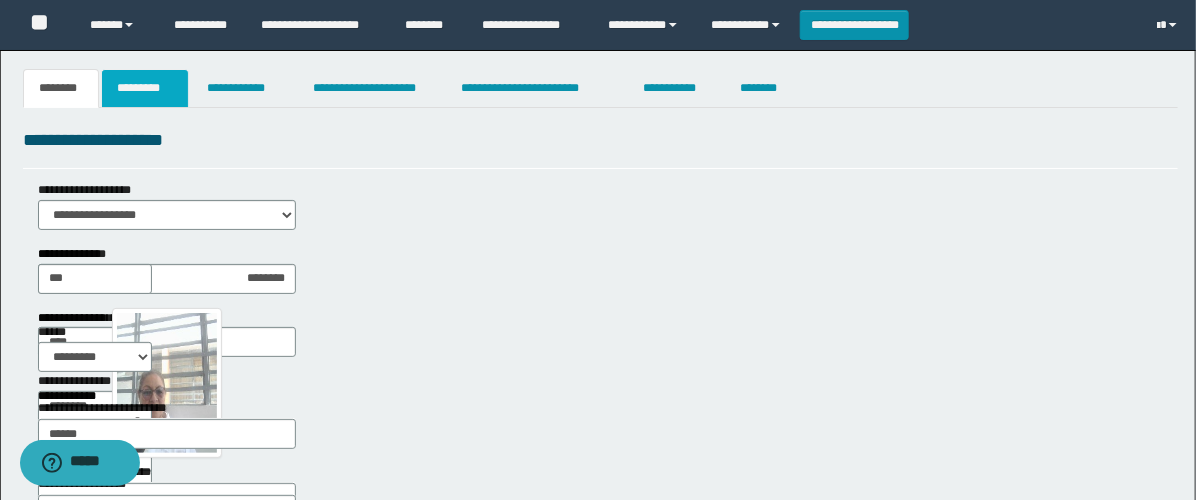 click on "*********" at bounding box center (145, 88) 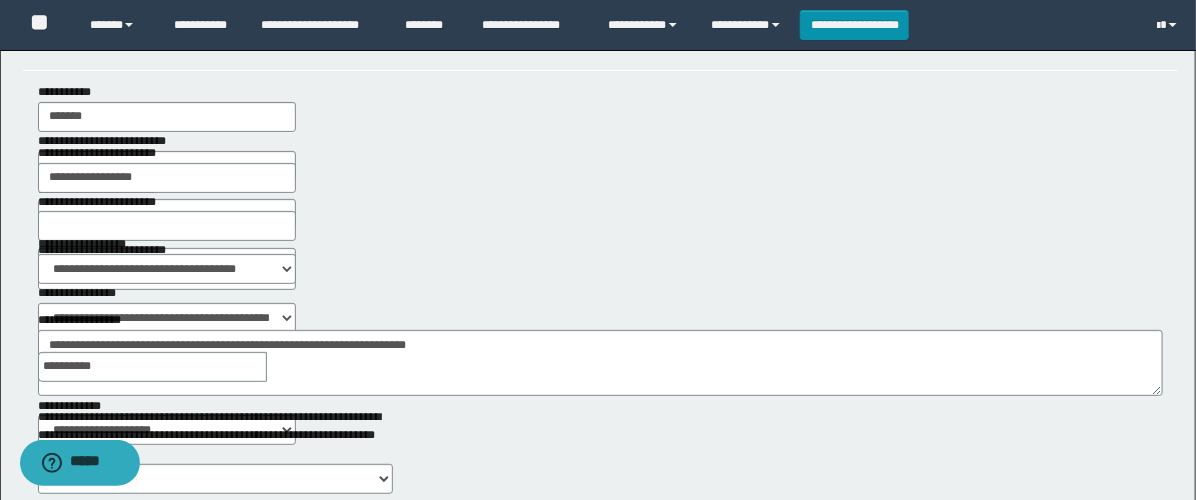 scroll, scrollTop: 222, scrollLeft: 0, axis: vertical 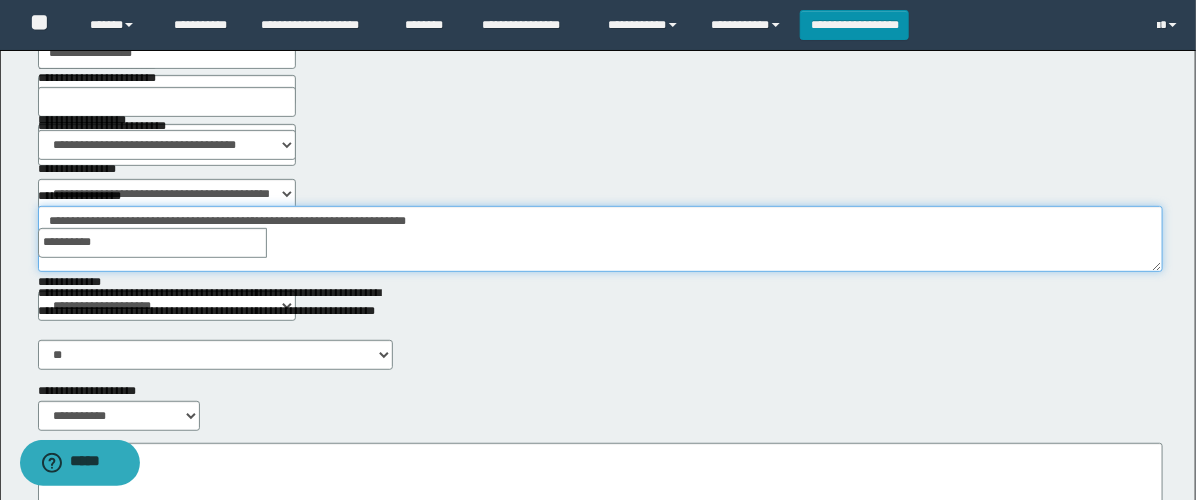 click on "**********" at bounding box center [600, 239] 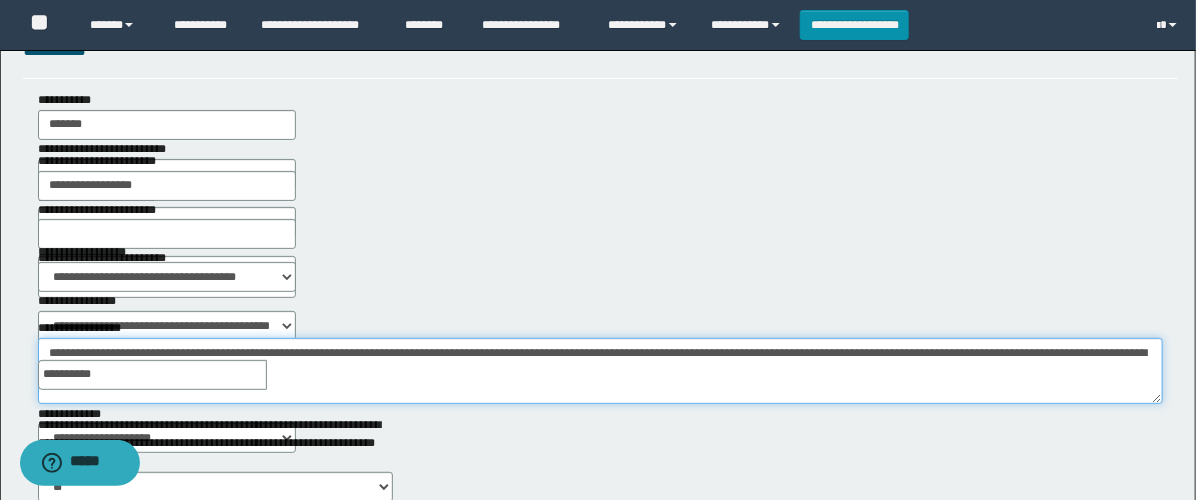 scroll, scrollTop: 0, scrollLeft: 0, axis: both 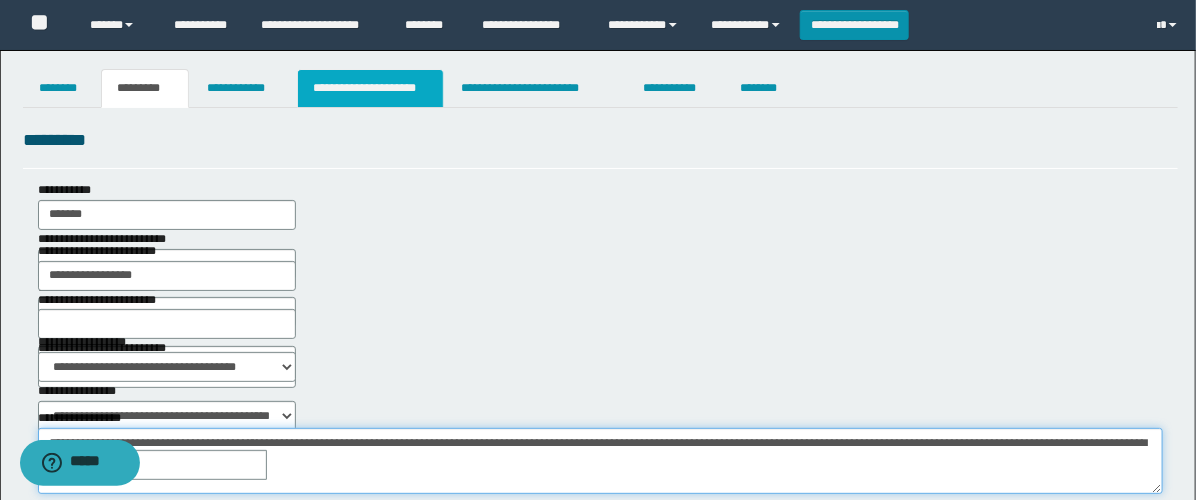 type on "**********" 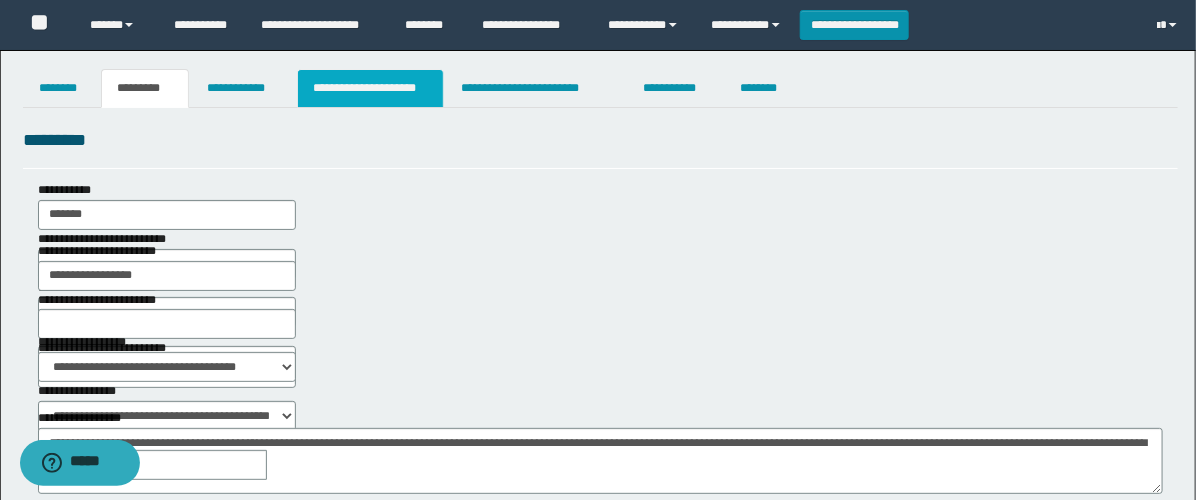 click on "**********" at bounding box center [370, 88] 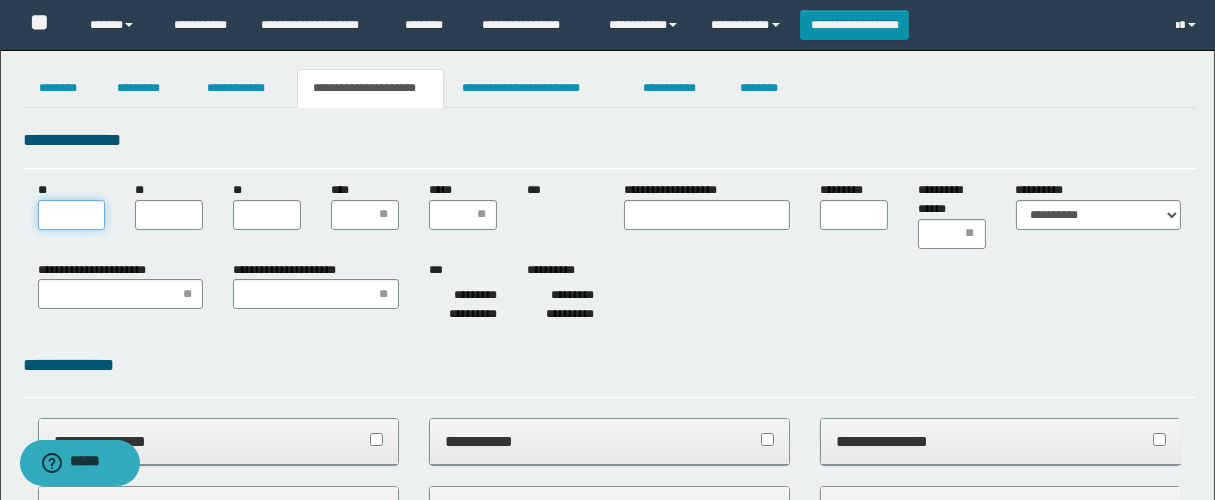 click on "**" at bounding box center (72, 215) 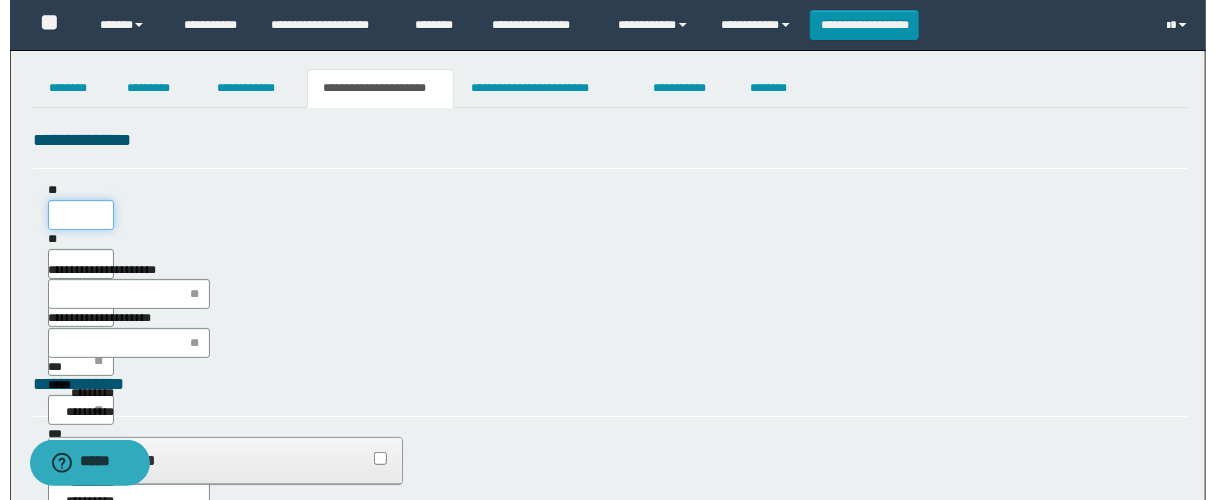 scroll, scrollTop: 0, scrollLeft: 0, axis: both 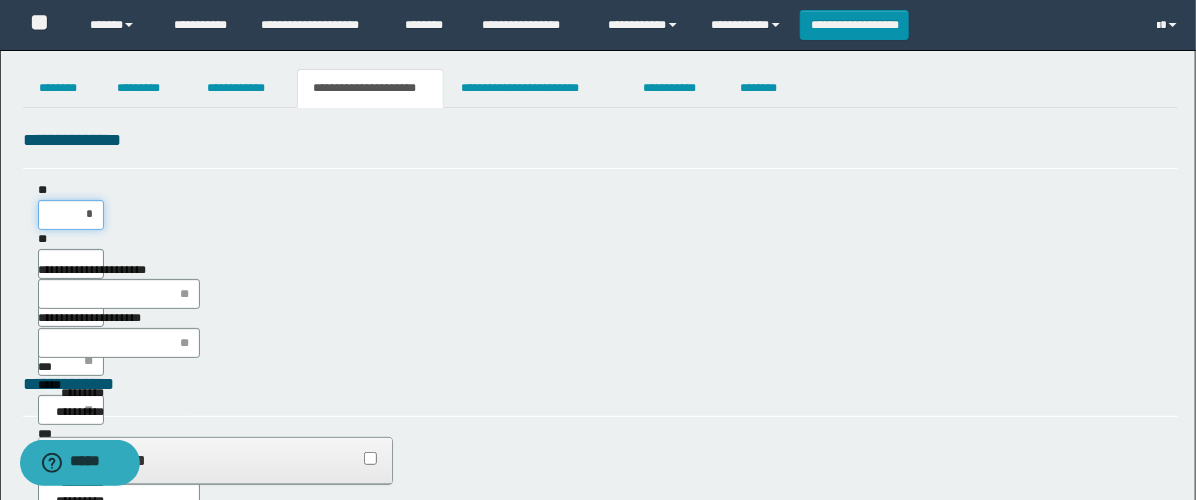 type on "**" 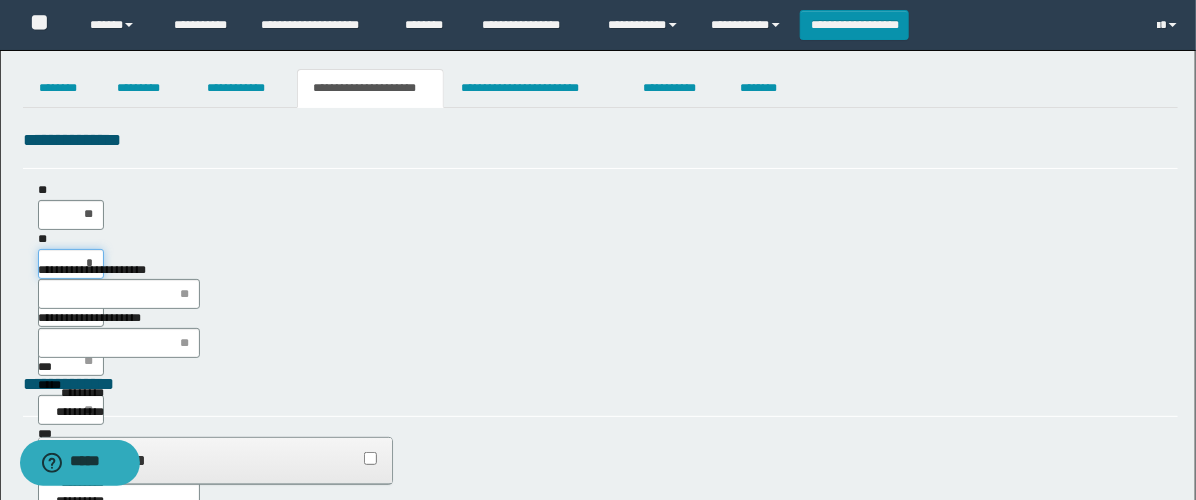 type on "**" 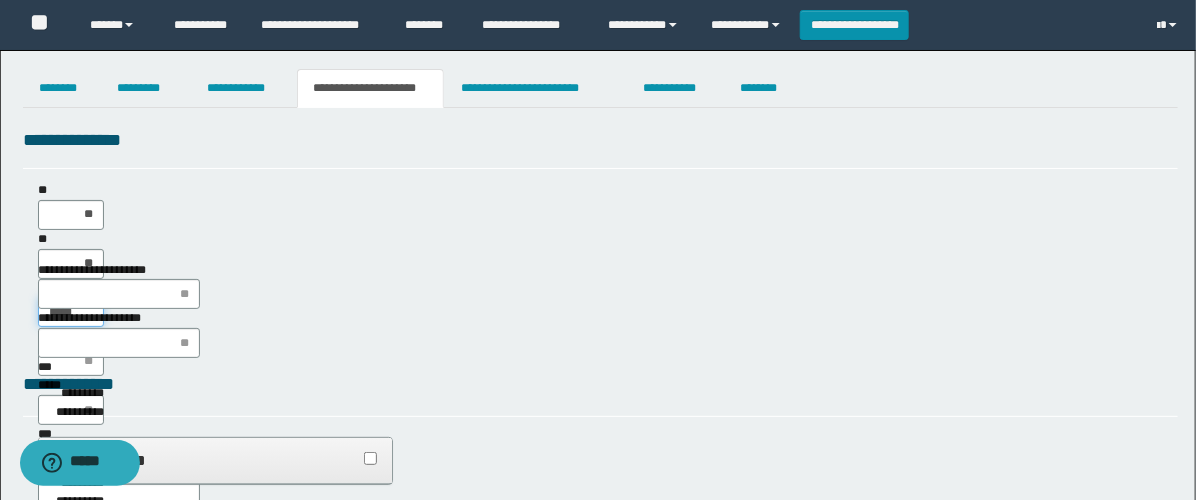 type on "******" 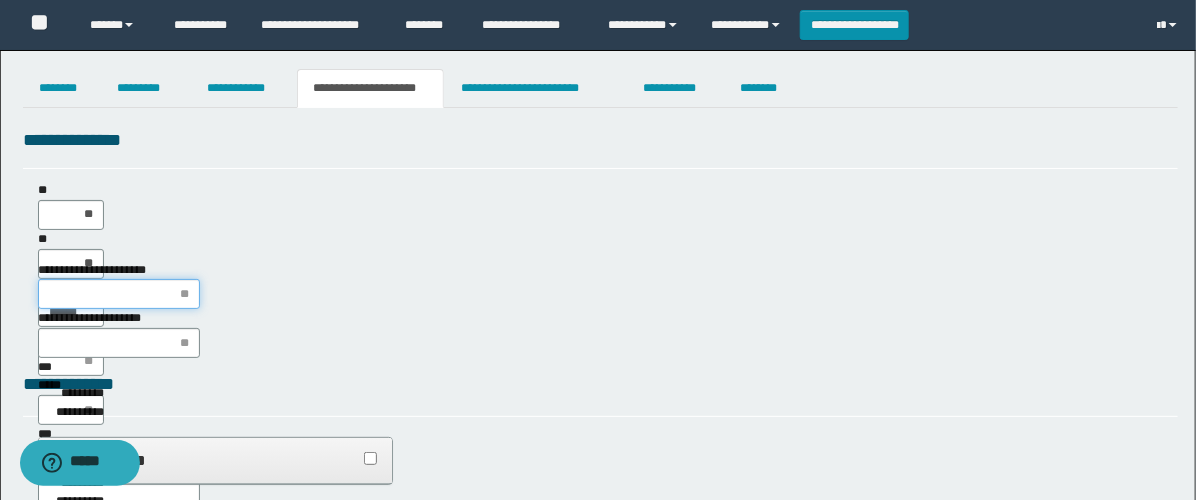 click on "**********" at bounding box center [598, 250] 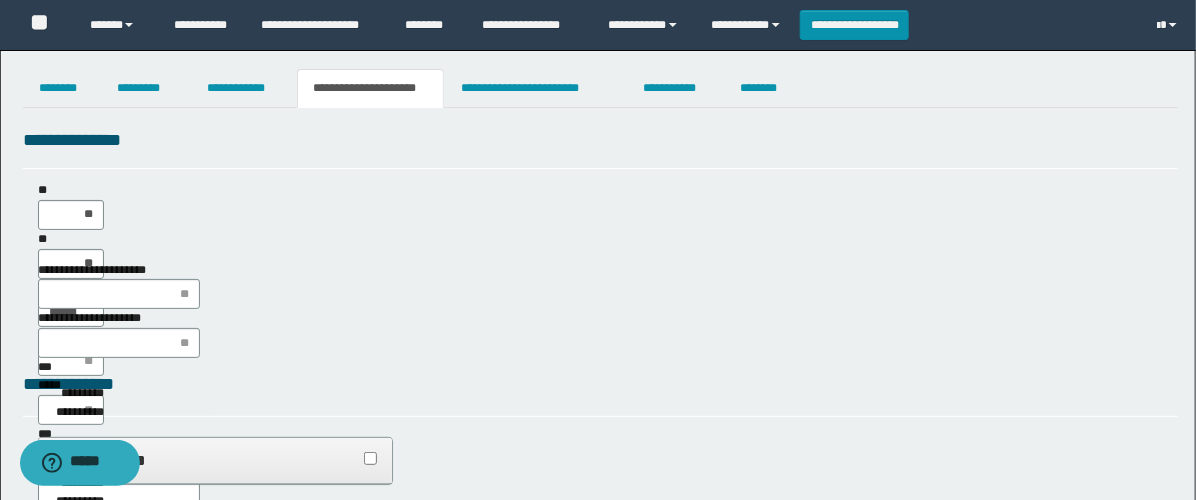 click on "**********" at bounding box center [600, 384] 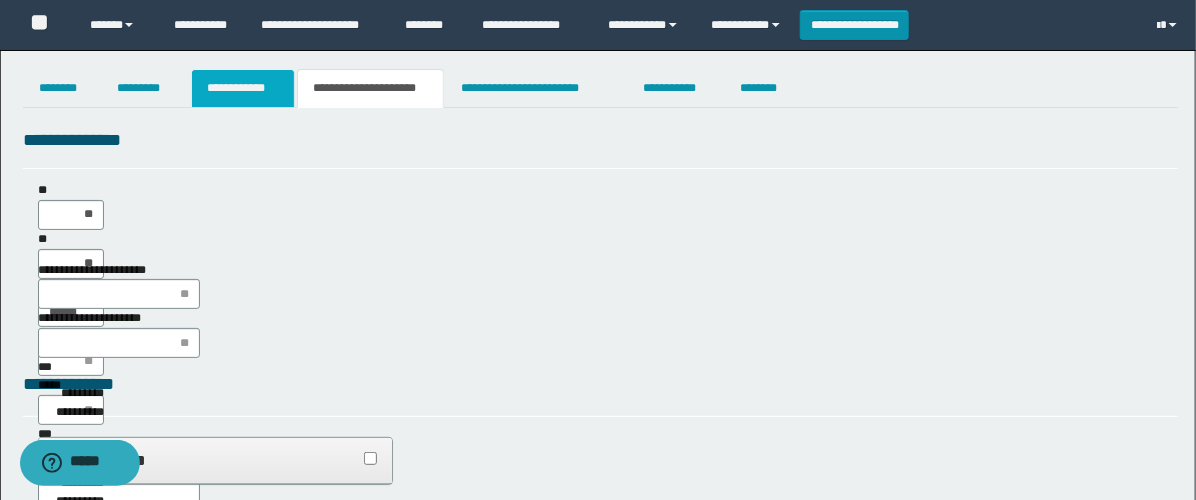 click on "**********" at bounding box center [243, 88] 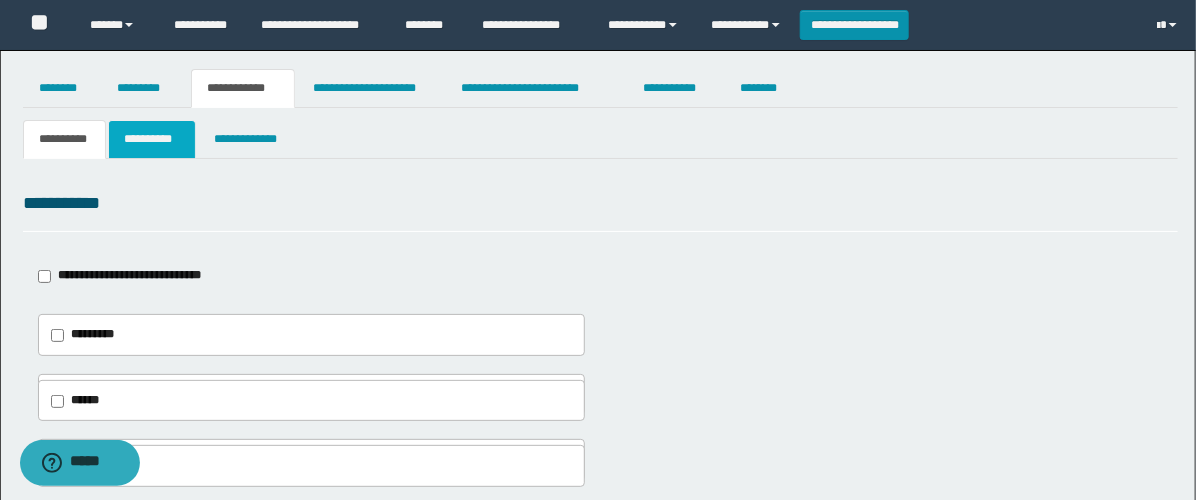 click on "**********" at bounding box center (152, 139) 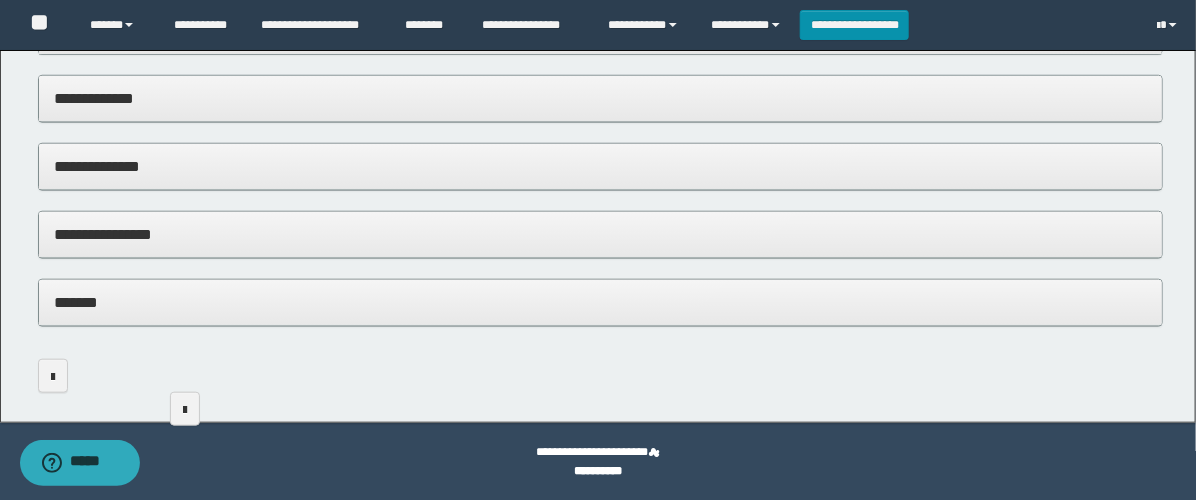 scroll, scrollTop: 567, scrollLeft: 0, axis: vertical 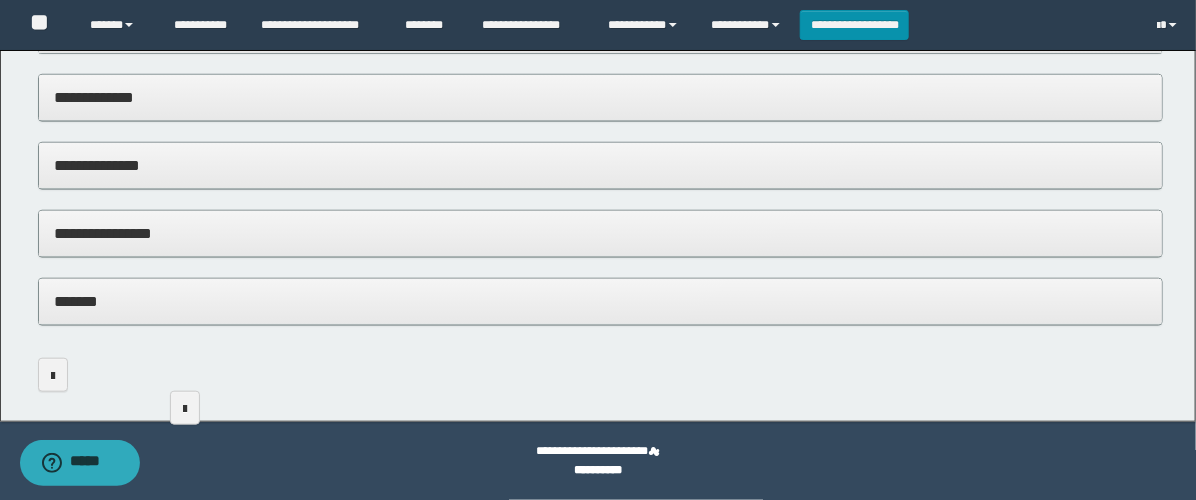 click on "**********" at bounding box center [600, 233] 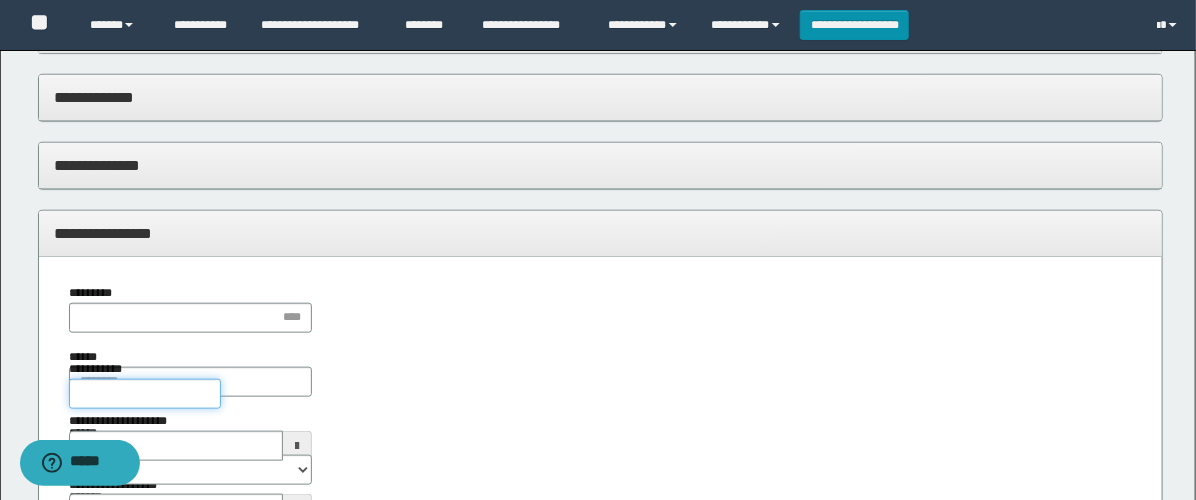 click on "**********" at bounding box center [145, 394] 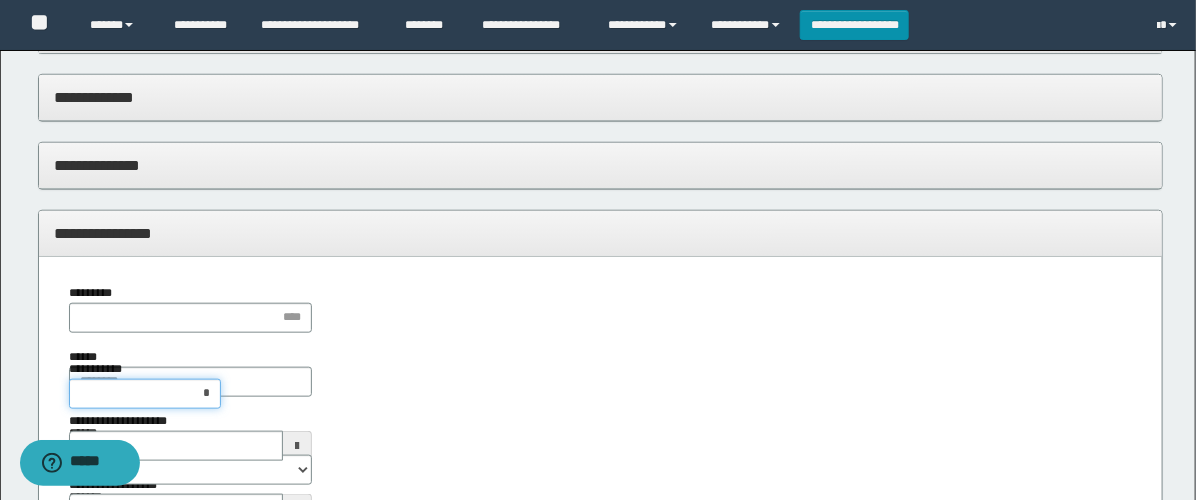 type 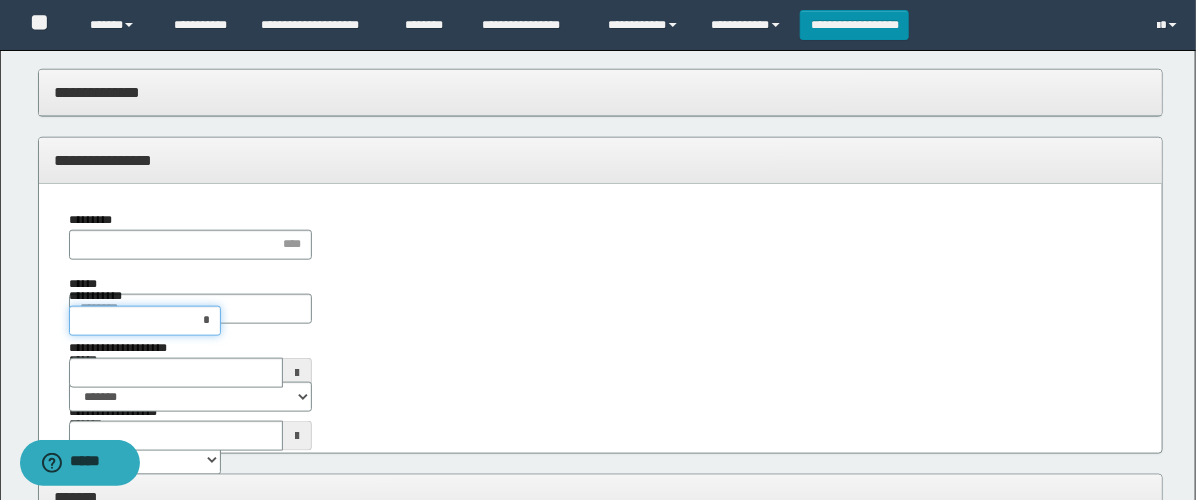 scroll, scrollTop: 678, scrollLeft: 0, axis: vertical 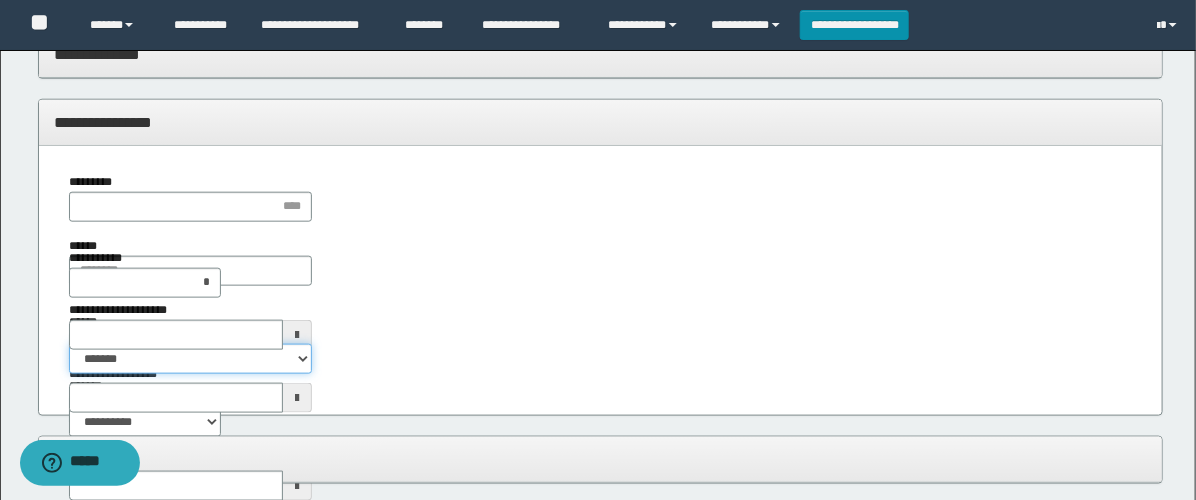 click on "**********" at bounding box center [190, 359] 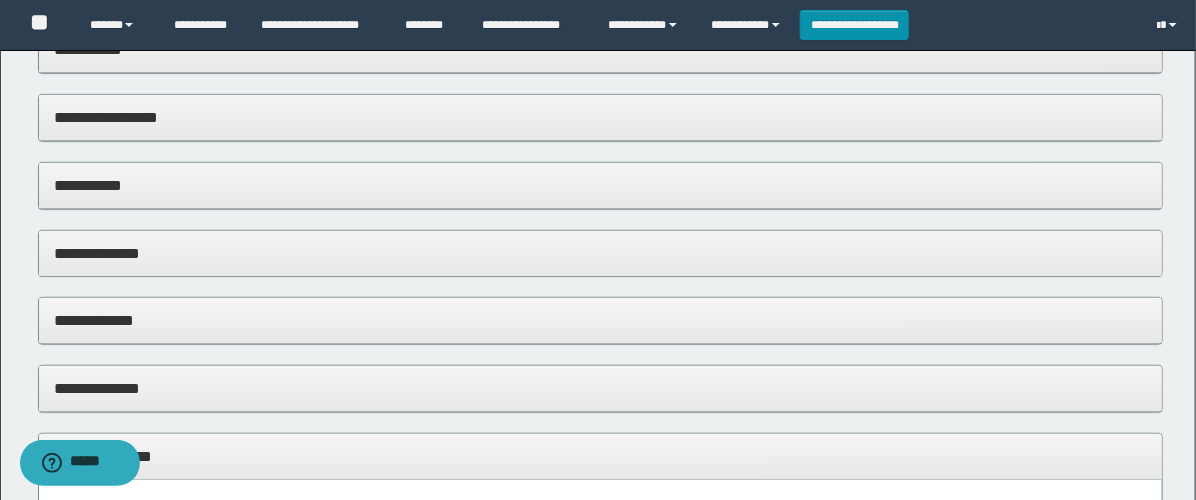 scroll, scrollTop: 11, scrollLeft: 0, axis: vertical 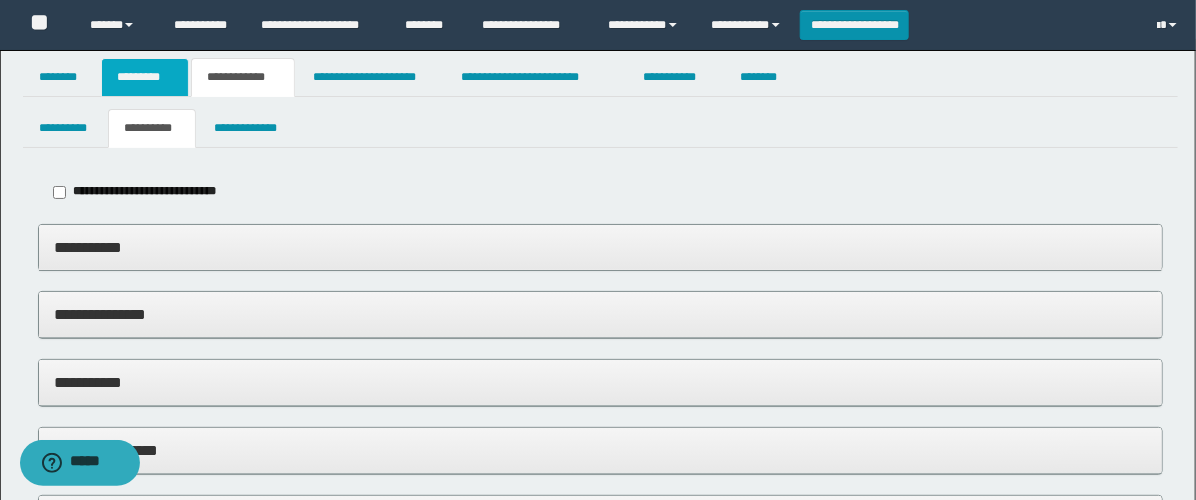 click on "*********" at bounding box center (145, 77) 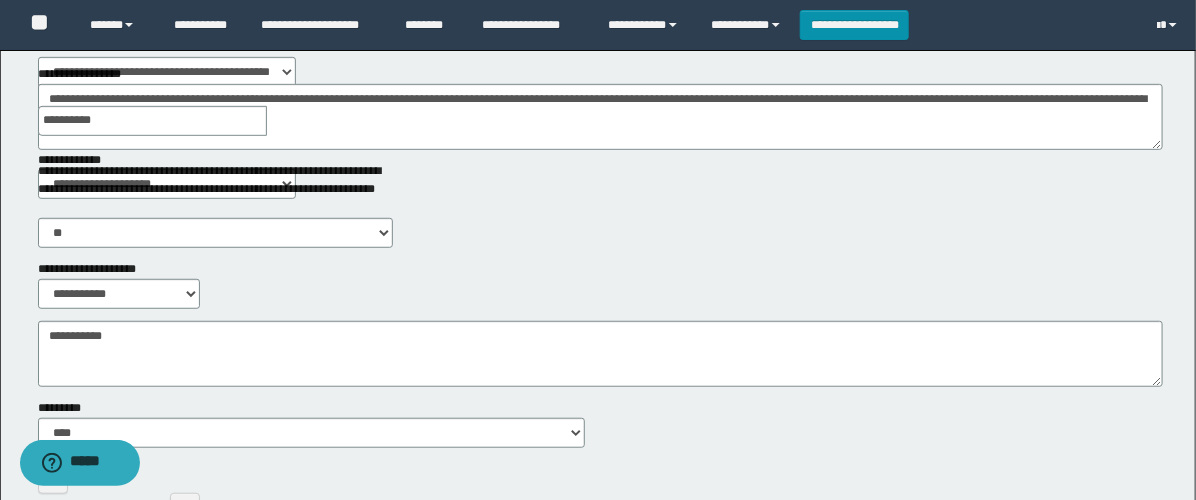 scroll, scrollTop: 344, scrollLeft: 0, axis: vertical 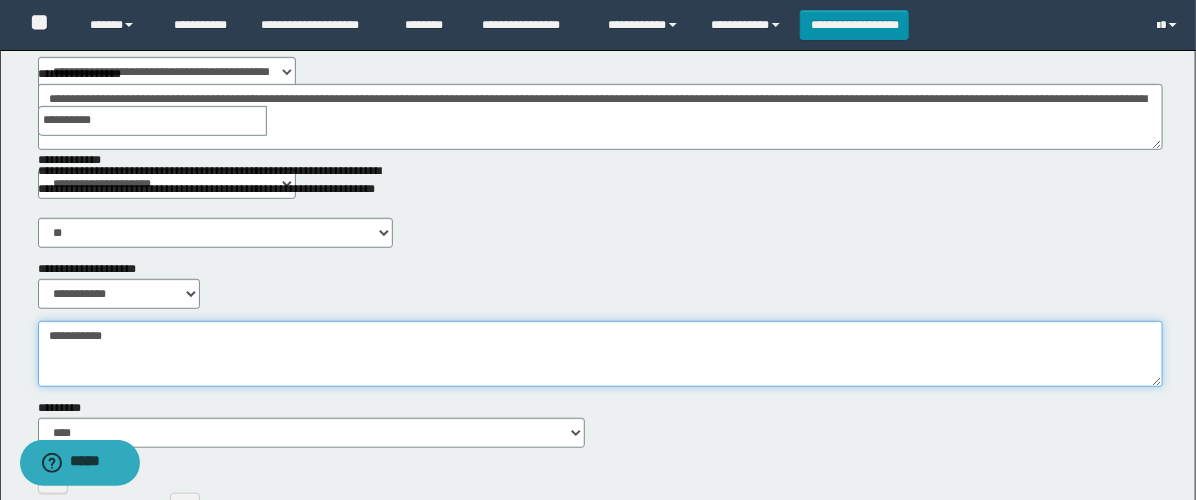 click on "**********" at bounding box center [600, 354] 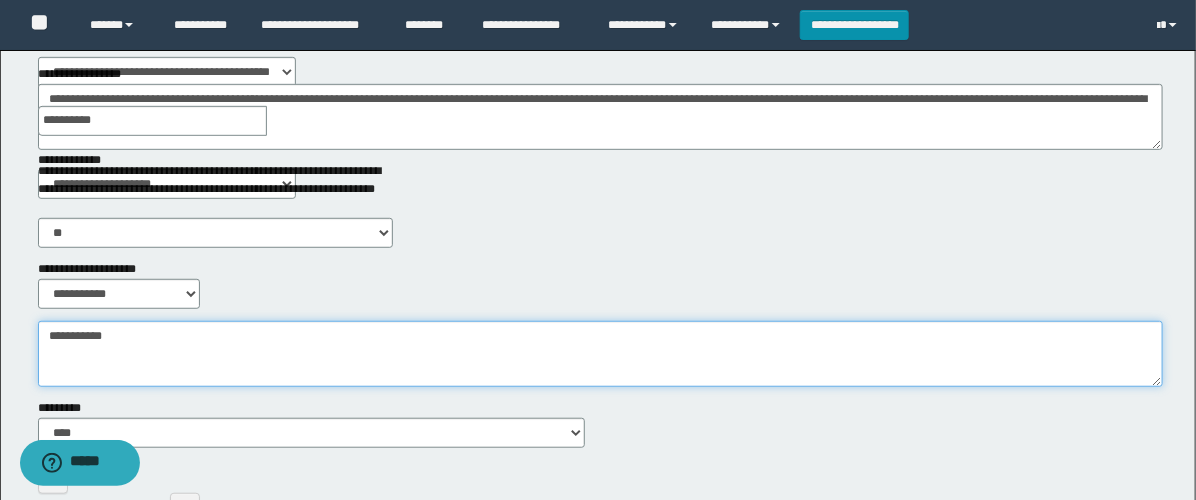 drag, startPoint x: 215, startPoint y: 334, endPoint x: 0, endPoint y: 333, distance: 215.00232 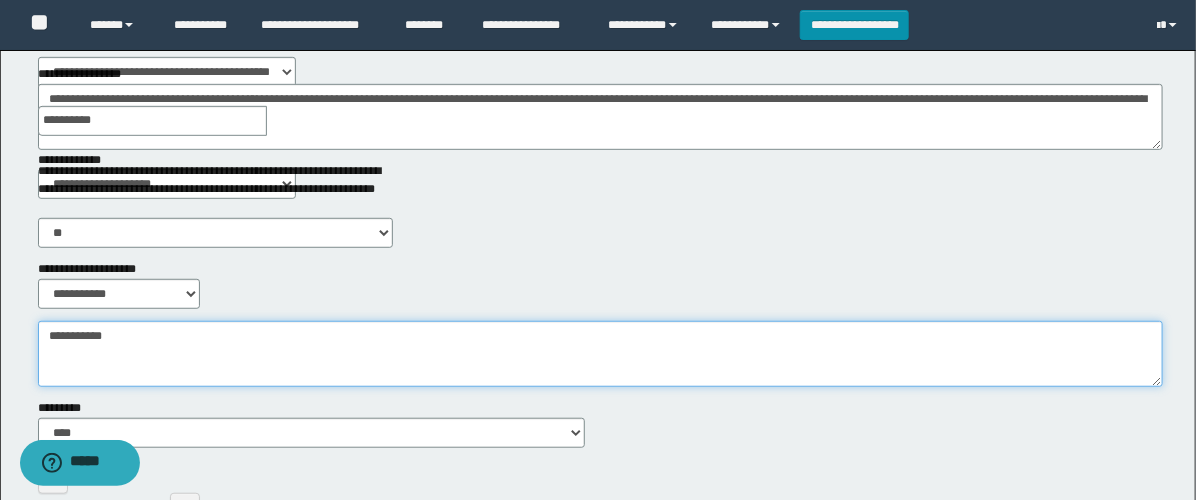 click on "**********" at bounding box center [598, 115] 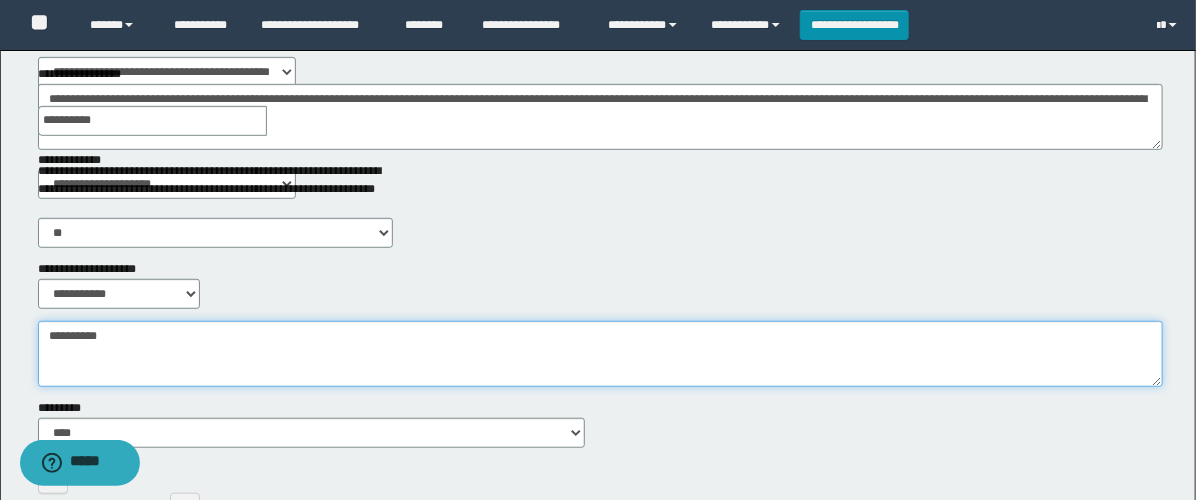 type on "**********" 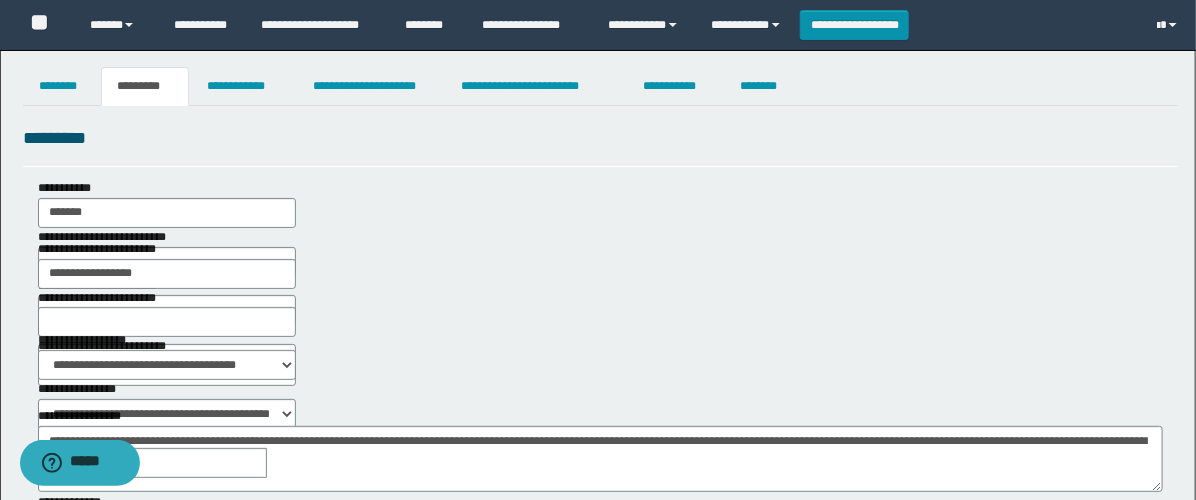 scroll, scrollTop: 0, scrollLeft: 0, axis: both 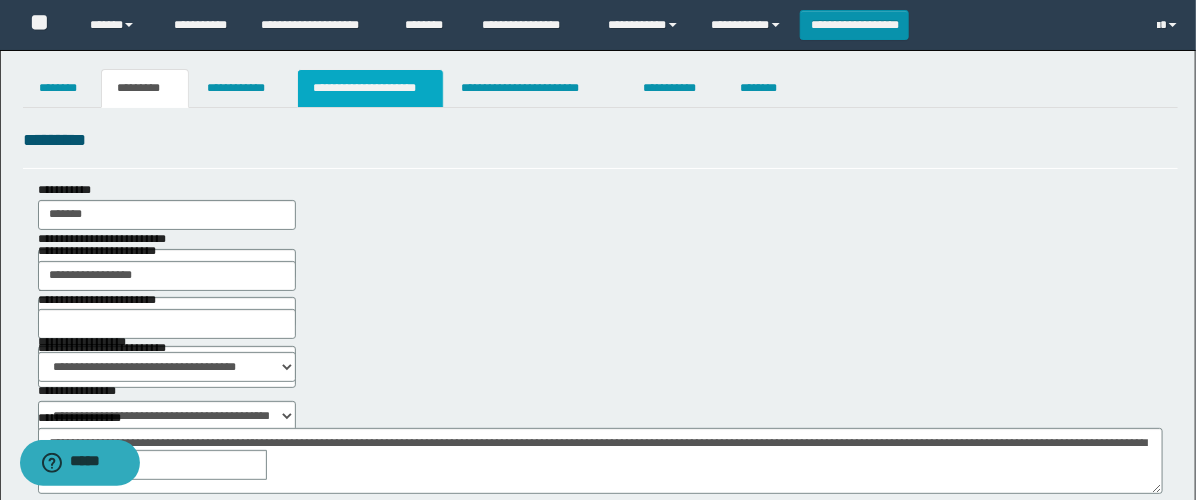 click on "**********" at bounding box center (370, 88) 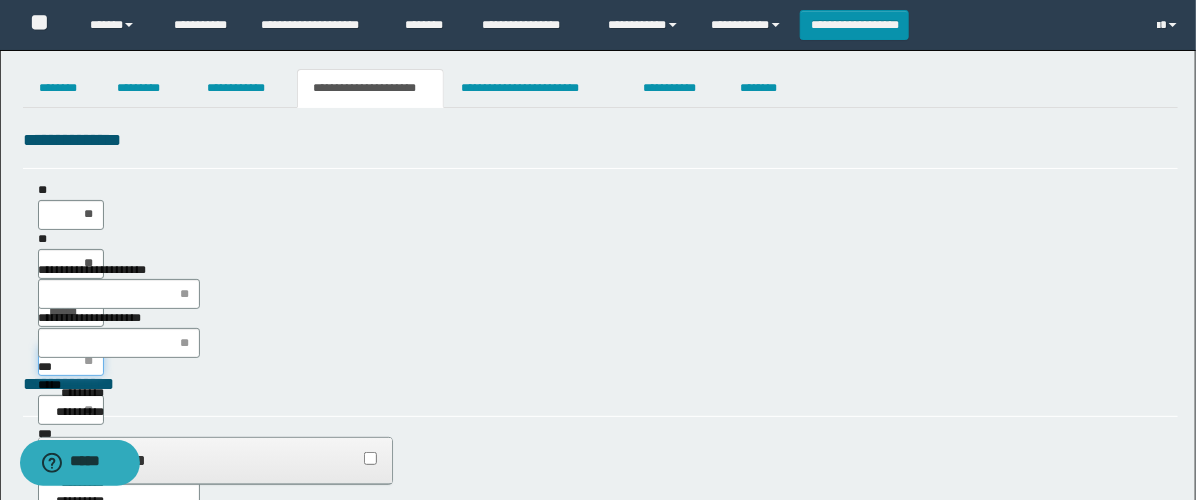 click on "****" at bounding box center (71, 361) 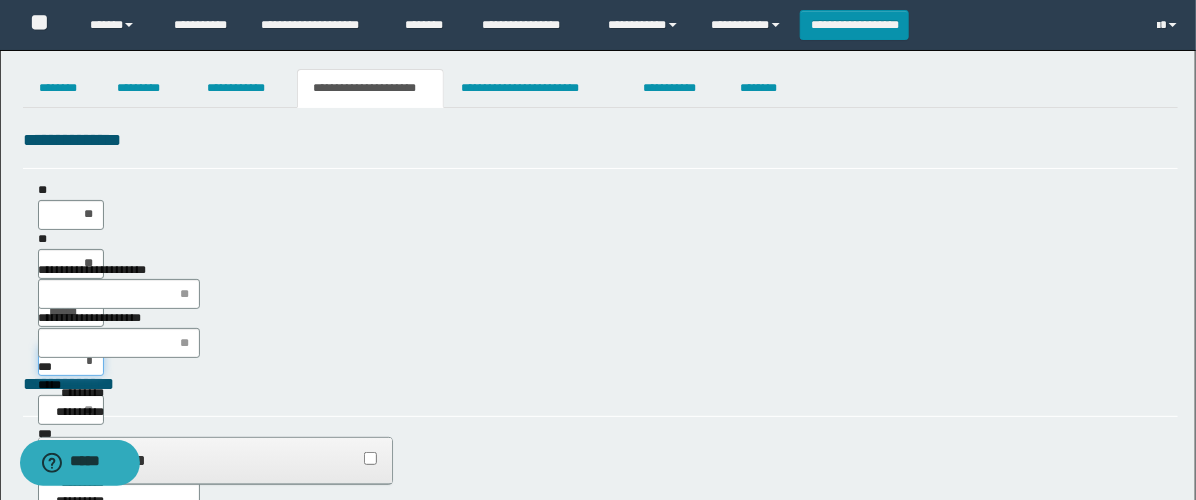 type on "**" 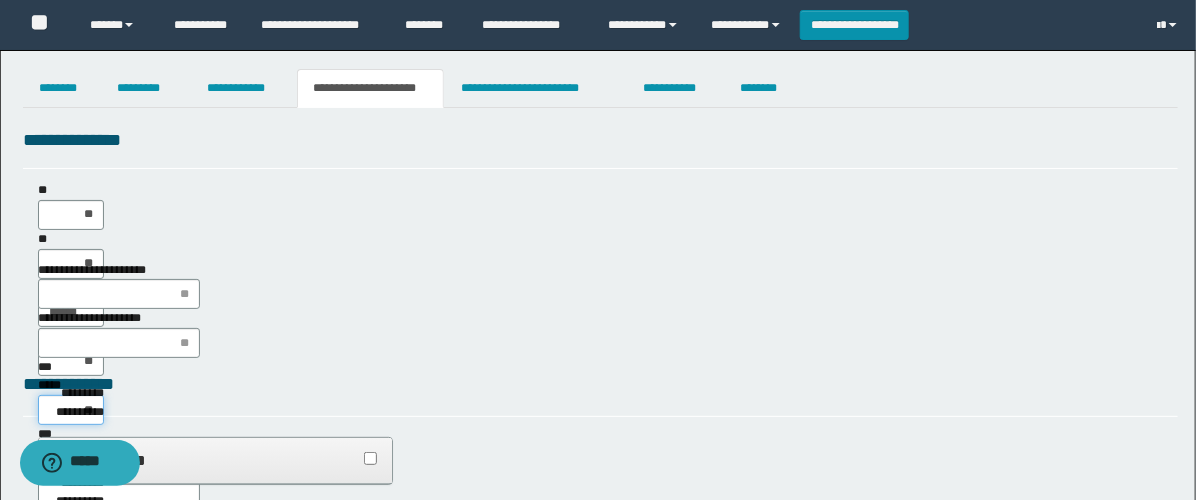 type on "***" 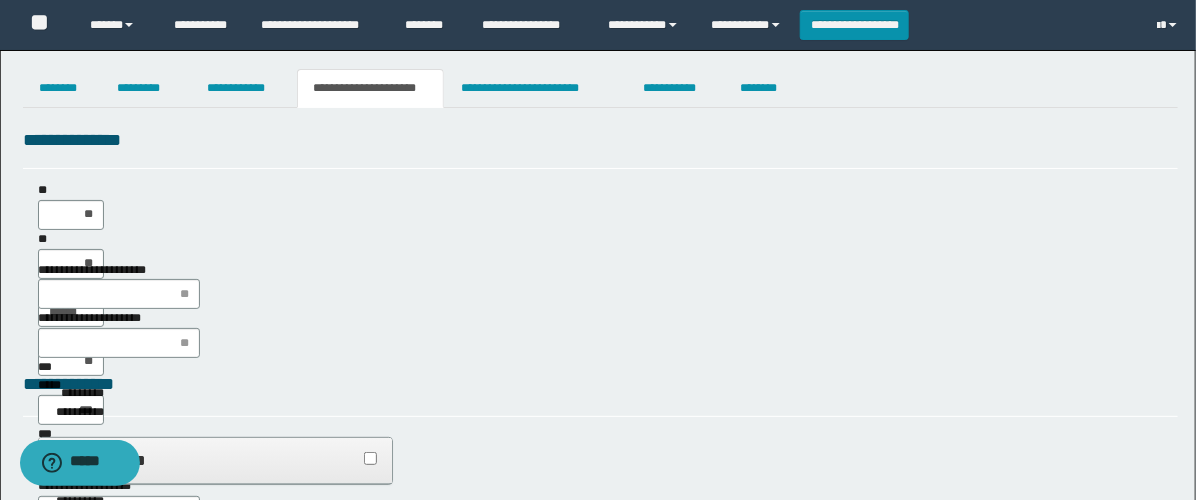 type on "**" 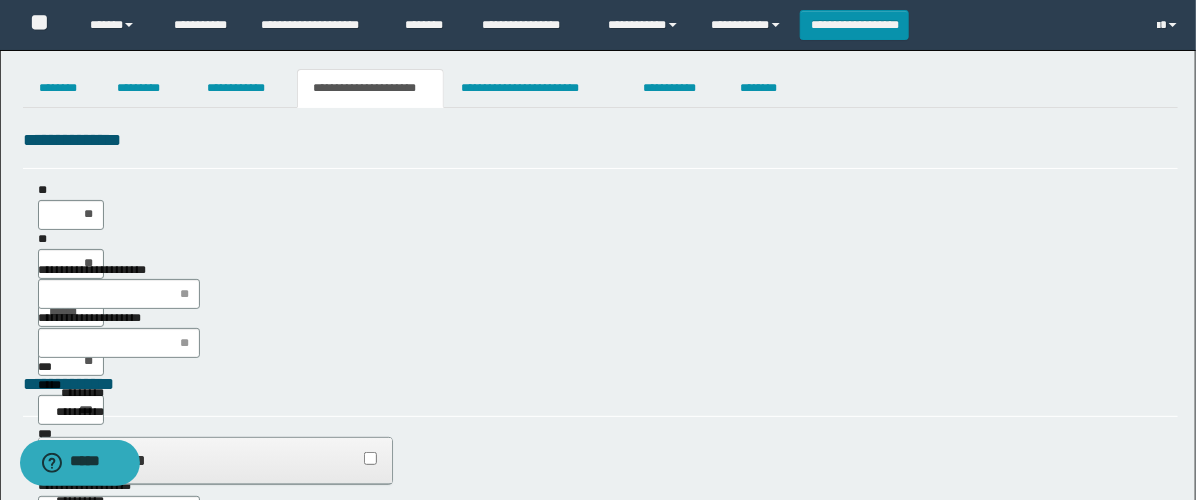 type on "**" 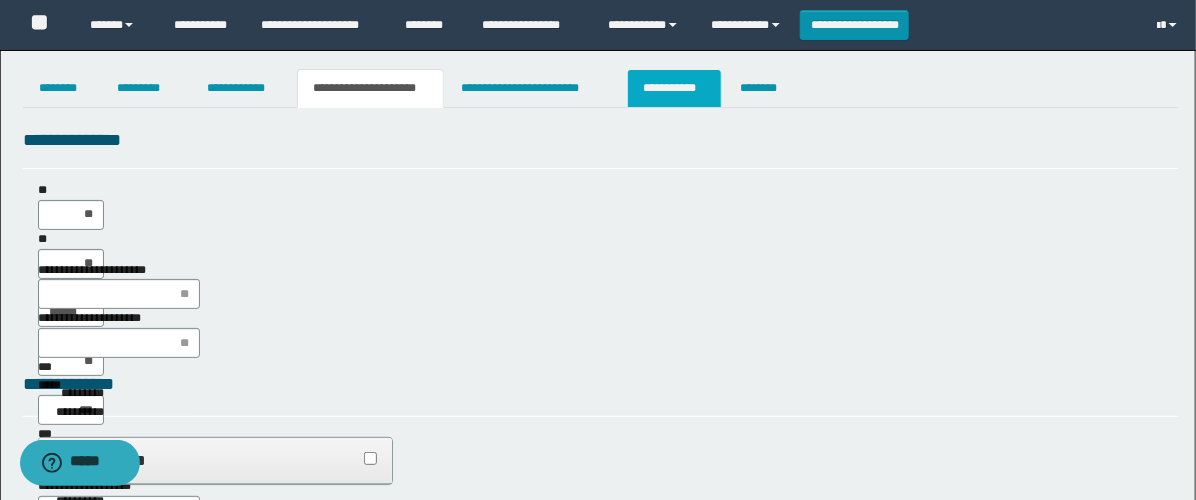 click on "**********" at bounding box center (674, 88) 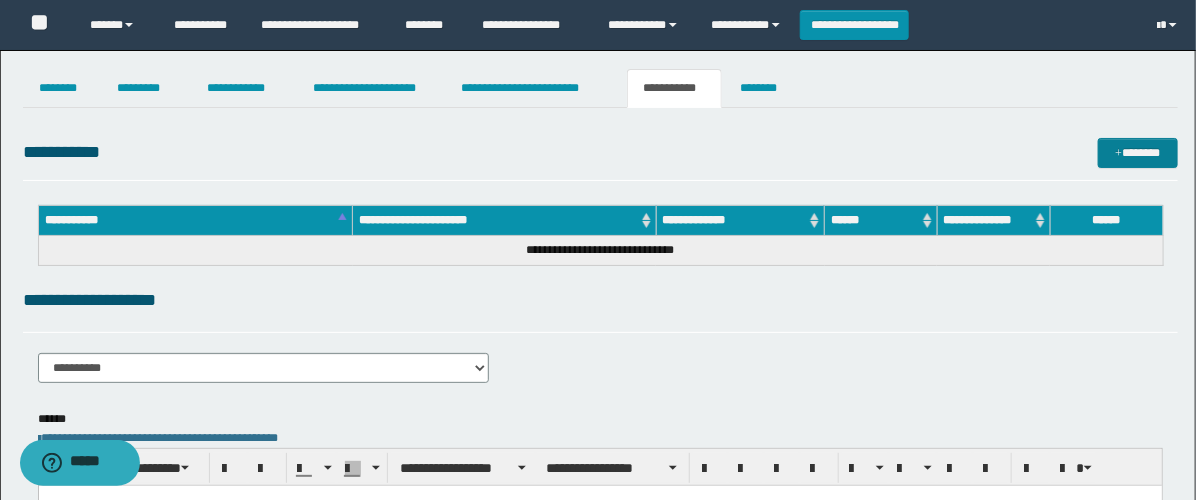 scroll, scrollTop: 0, scrollLeft: 0, axis: both 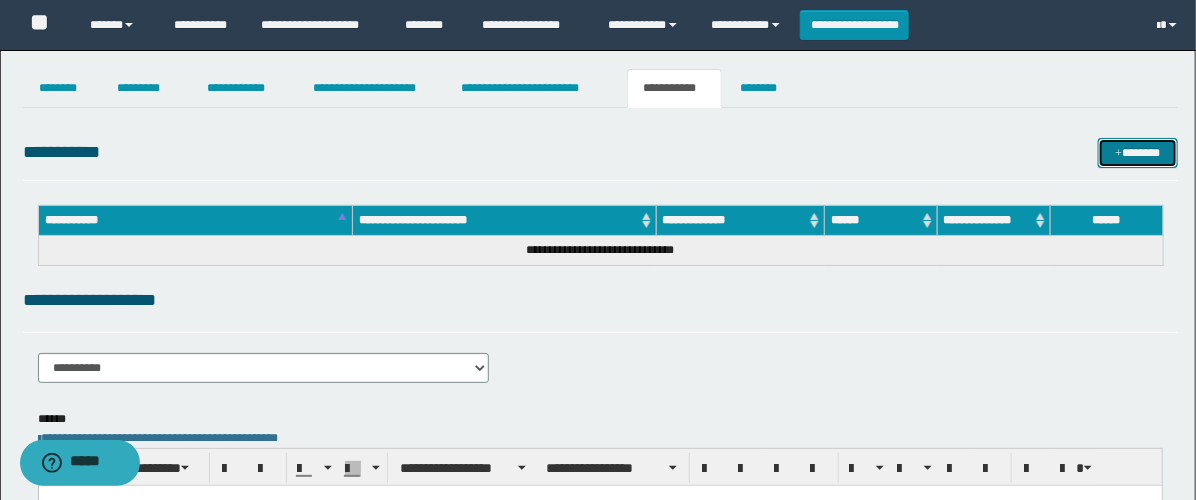 click on "*******" at bounding box center [1138, 153] 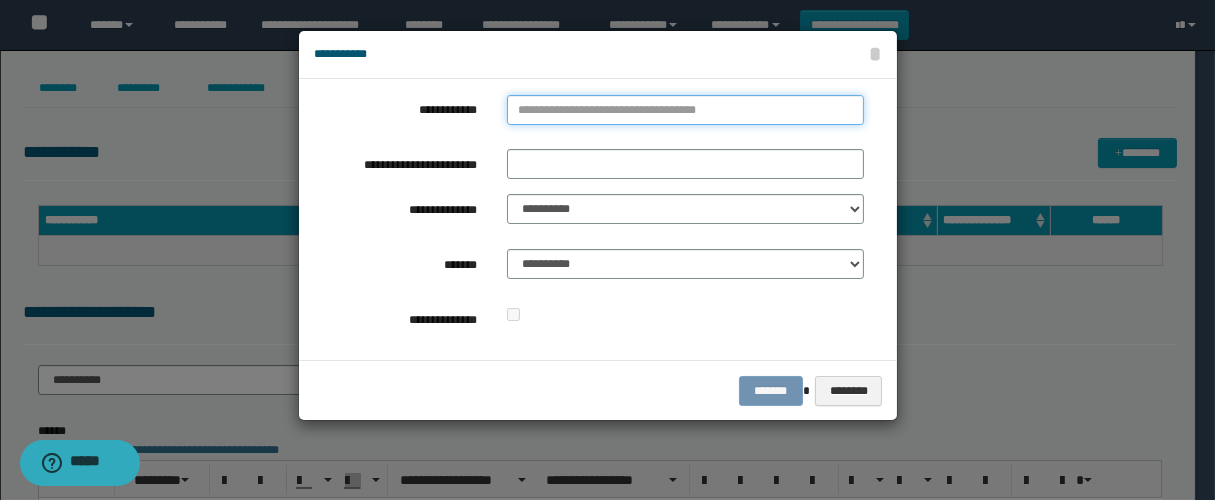 click on "**********" at bounding box center (685, 110) 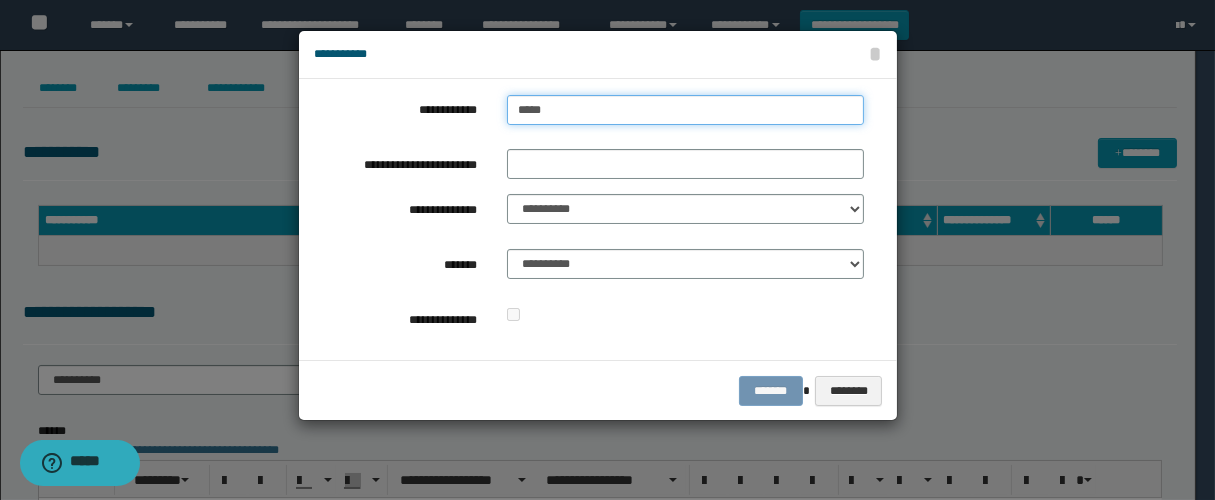type on "******" 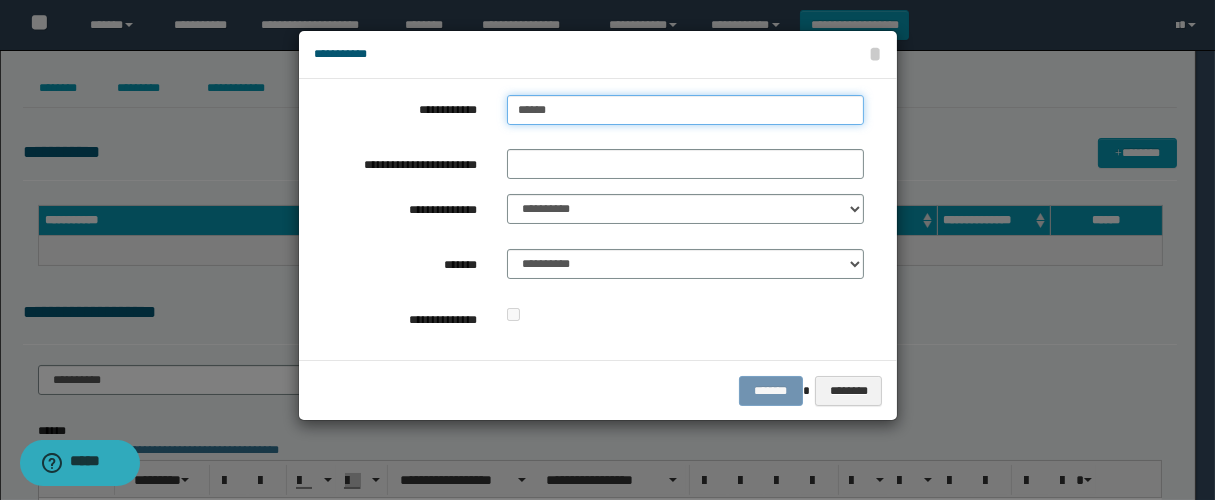 type on "******" 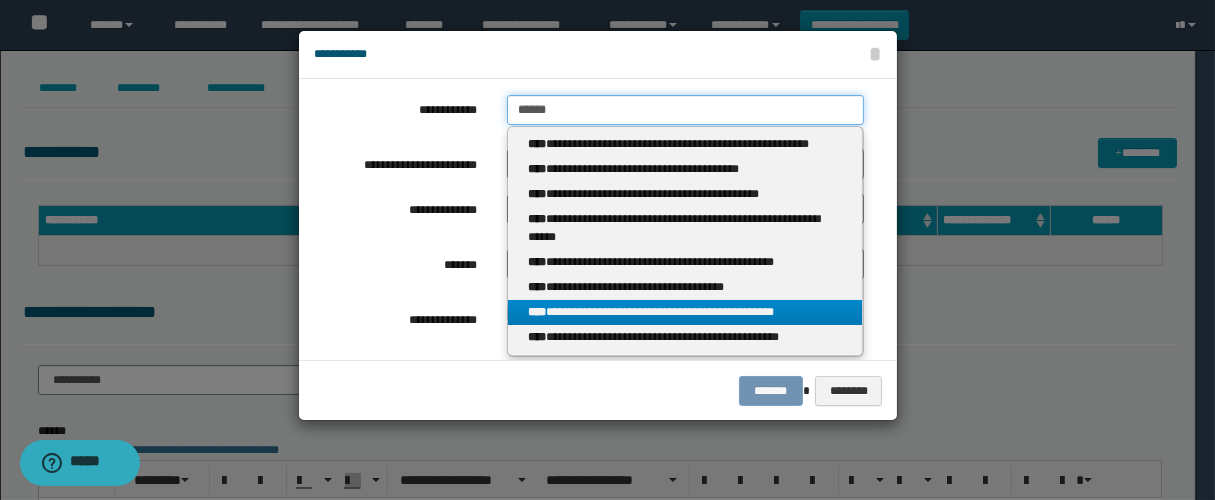 type on "******" 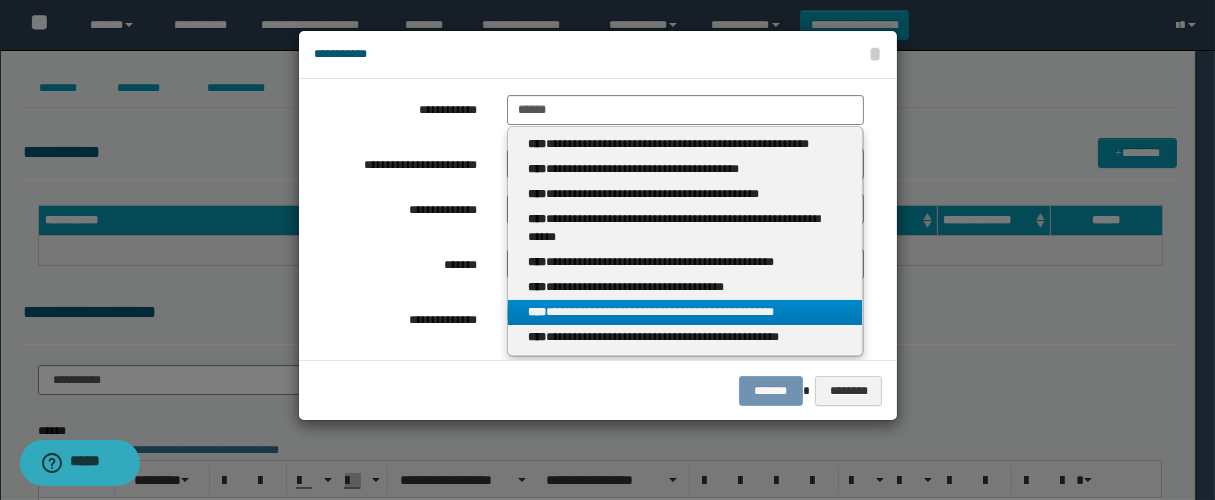 click on "**********" at bounding box center [685, 312] 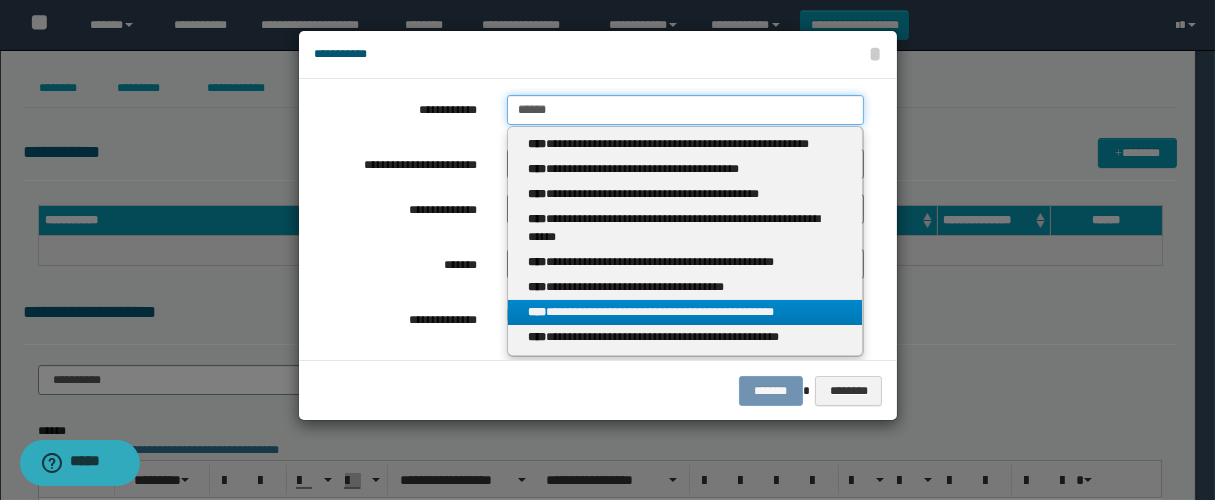 type 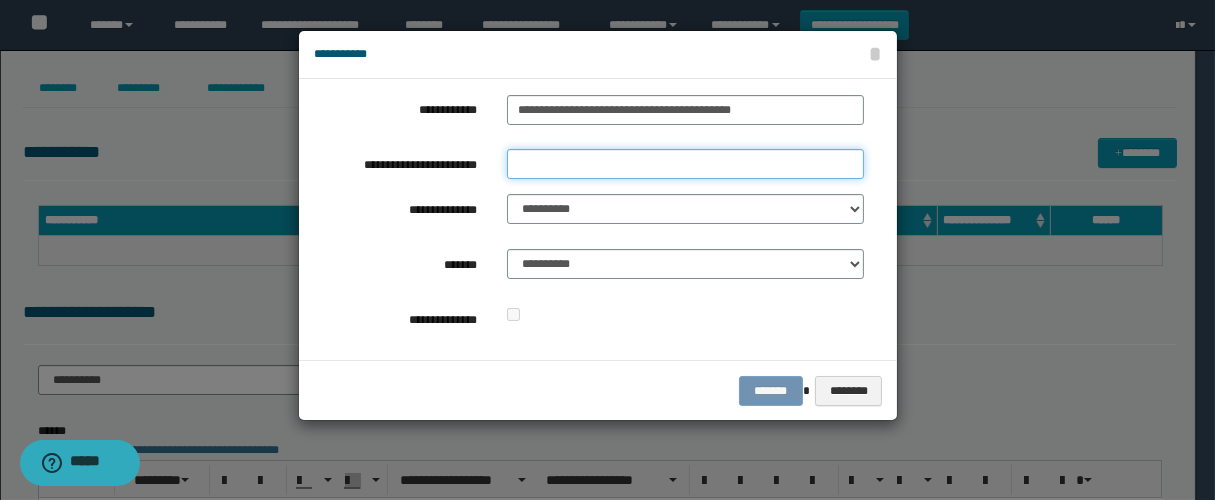 click on "**********" at bounding box center [685, 164] 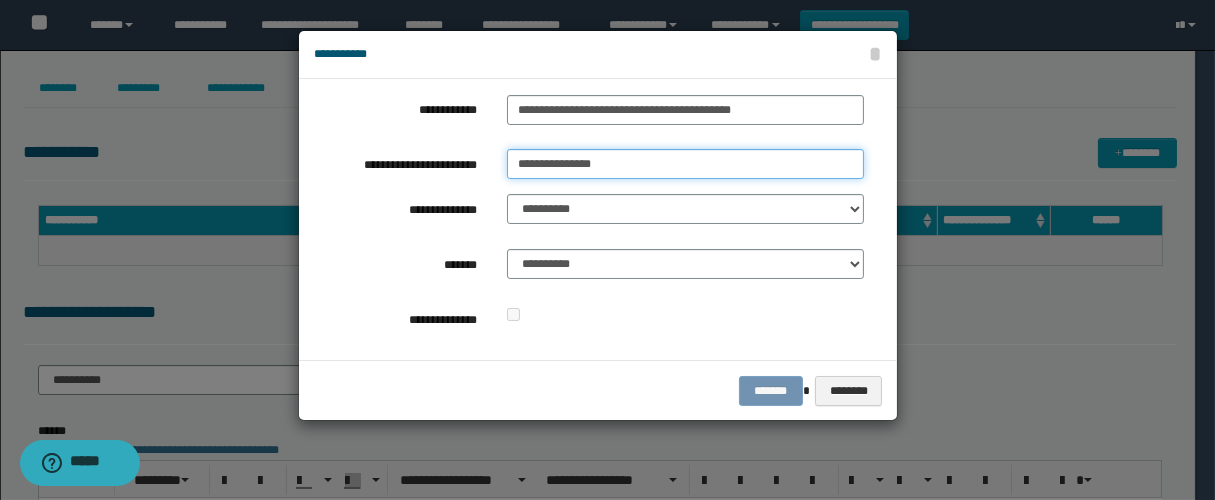 drag, startPoint x: 622, startPoint y: 168, endPoint x: 207, endPoint y: 165, distance: 415.01083 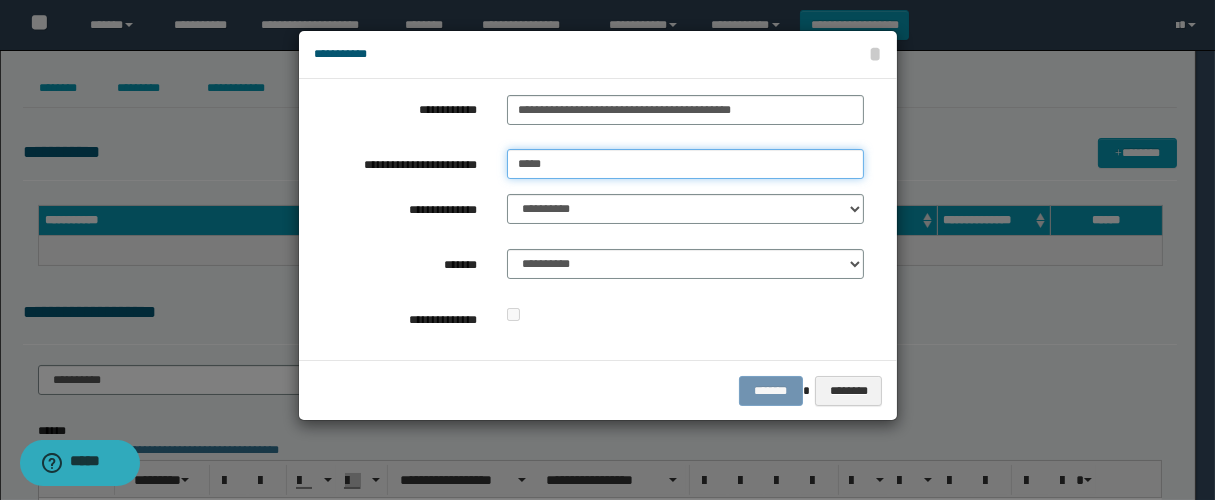 type on "******" 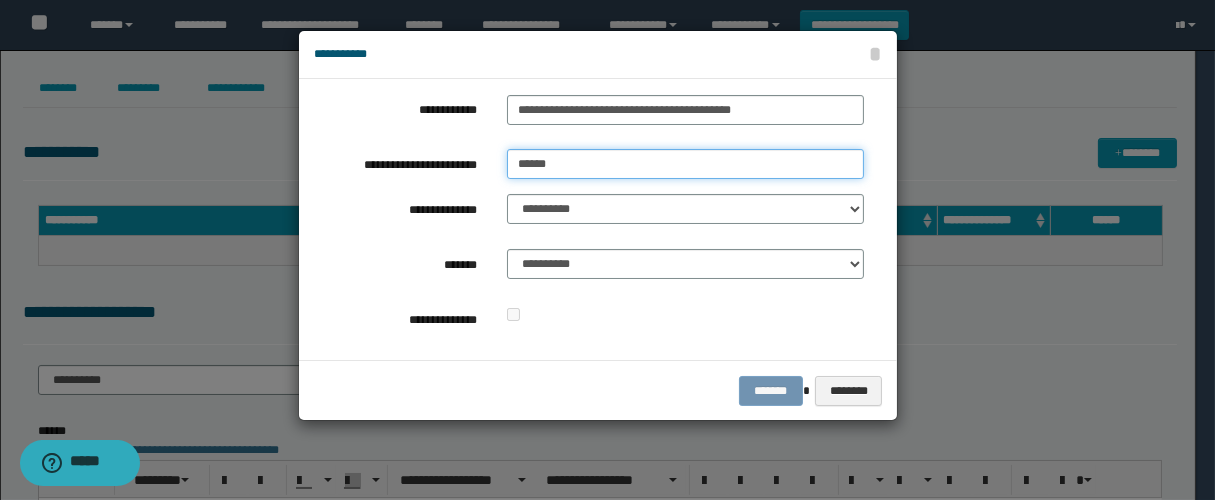 drag, startPoint x: 560, startPoint y: 173, endPoint x: 294, endPoint y: 174, distance: 266.0019 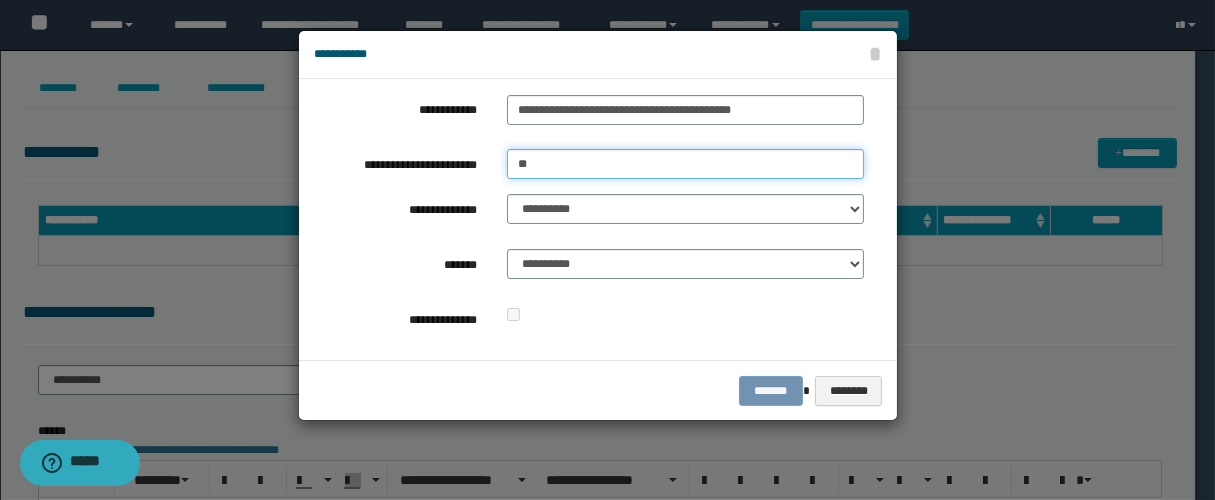 type on "*********" 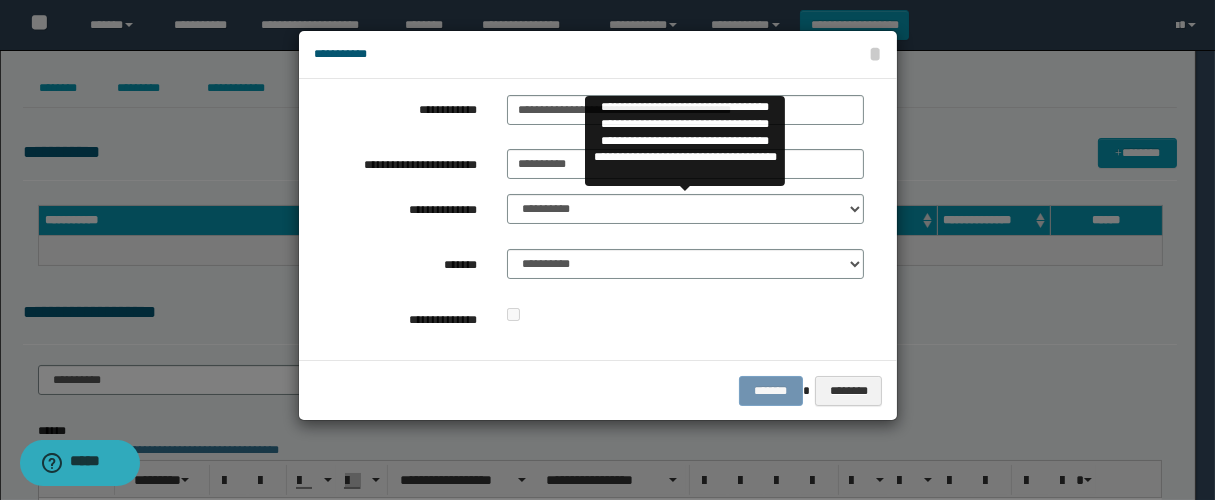 click on "**********" at bounding box center (685, 214) 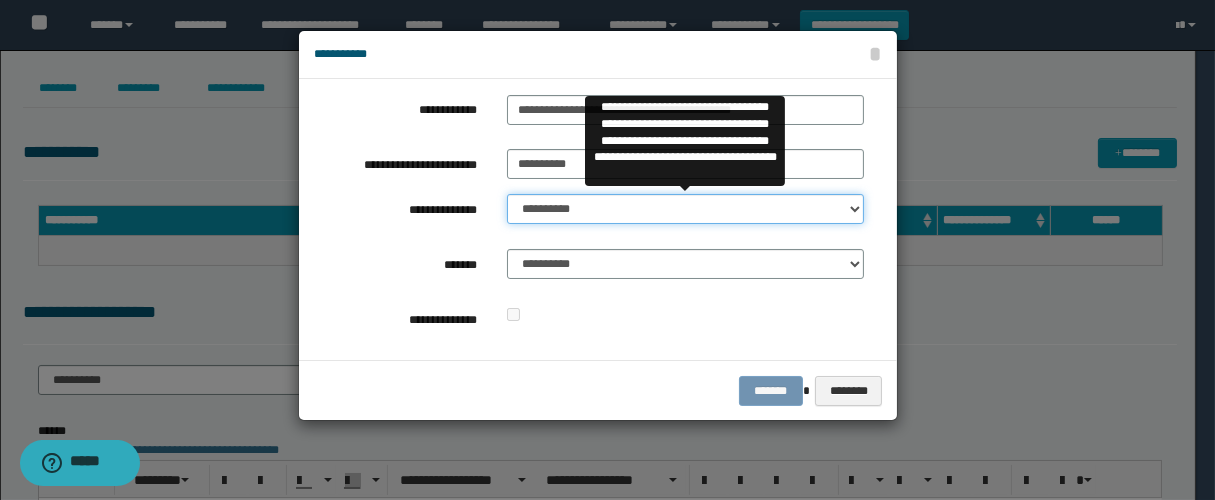 click on "**********" at bounding box center (685, 209) 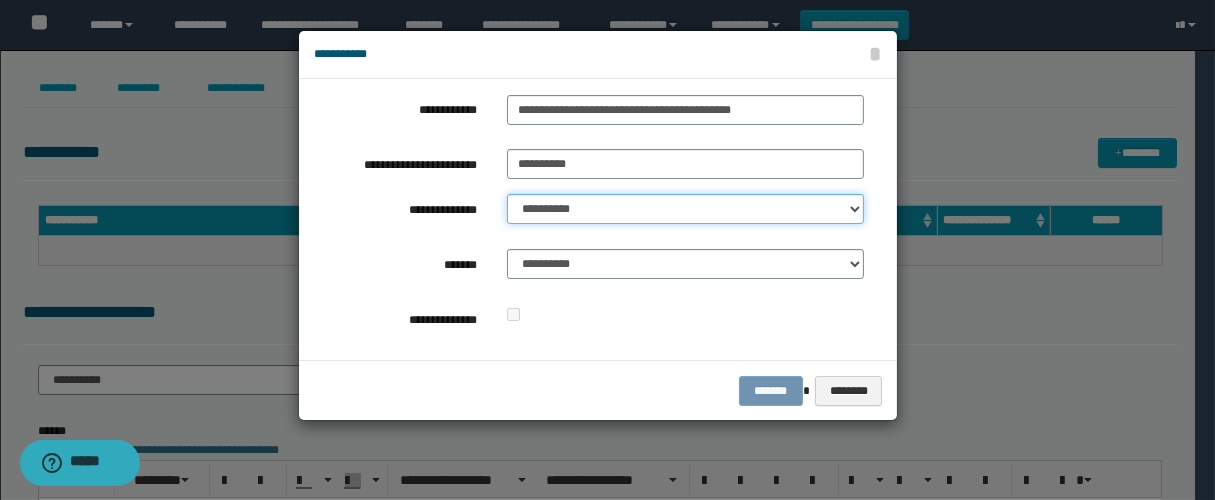 select on "**" 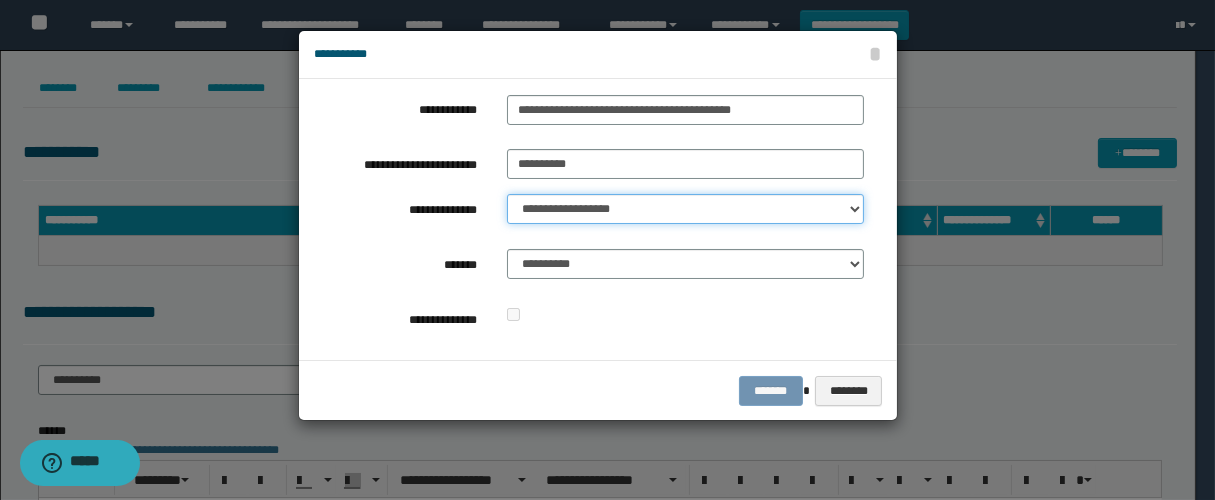 click on "**********" at bounding box center (685, 209) 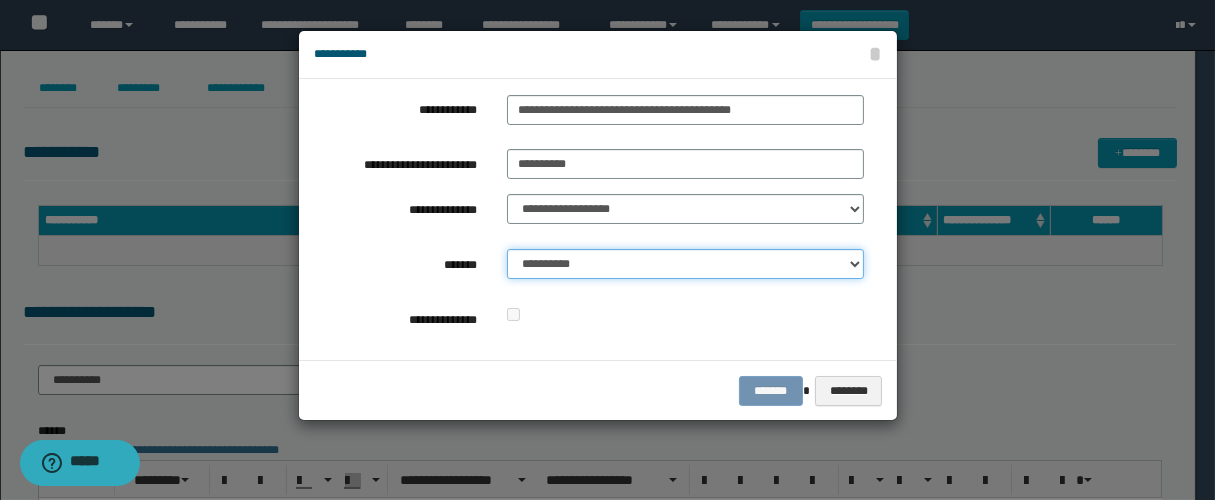drag, startPoint x: 595, startPoint y: 268, endPoint x: 612, endPoint y: 276, distance: 18.788294 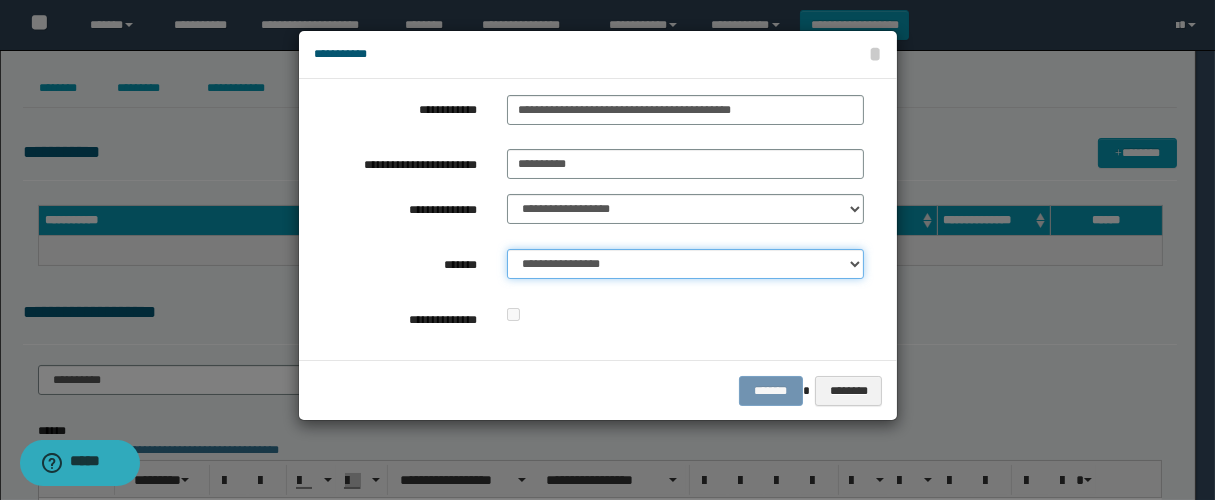 click on "**********" at bounding box center (685, 264) 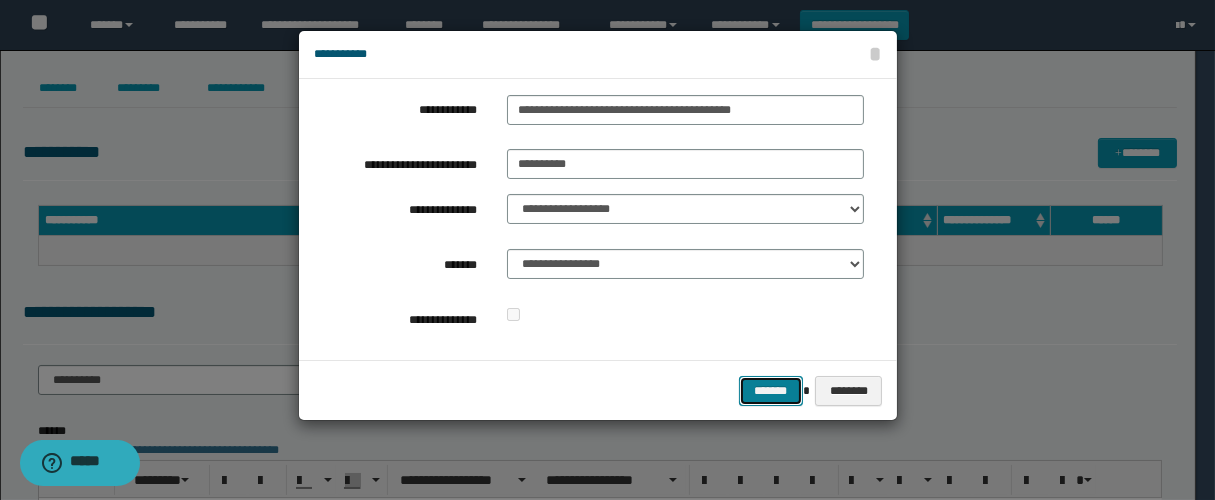 click on "*******" at bounding box center (771, 391) 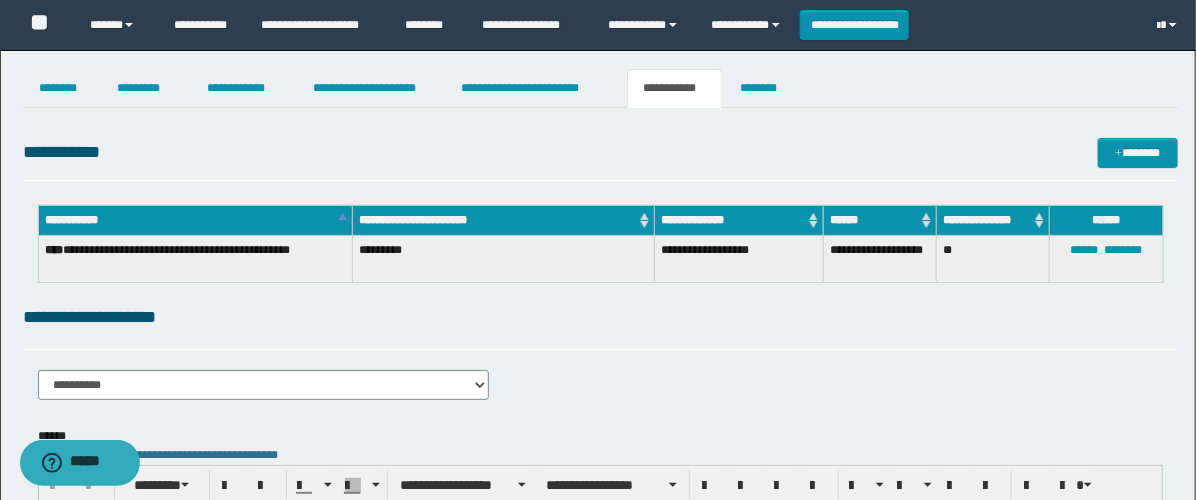 click on "**********" at bounding box center [600, 454] 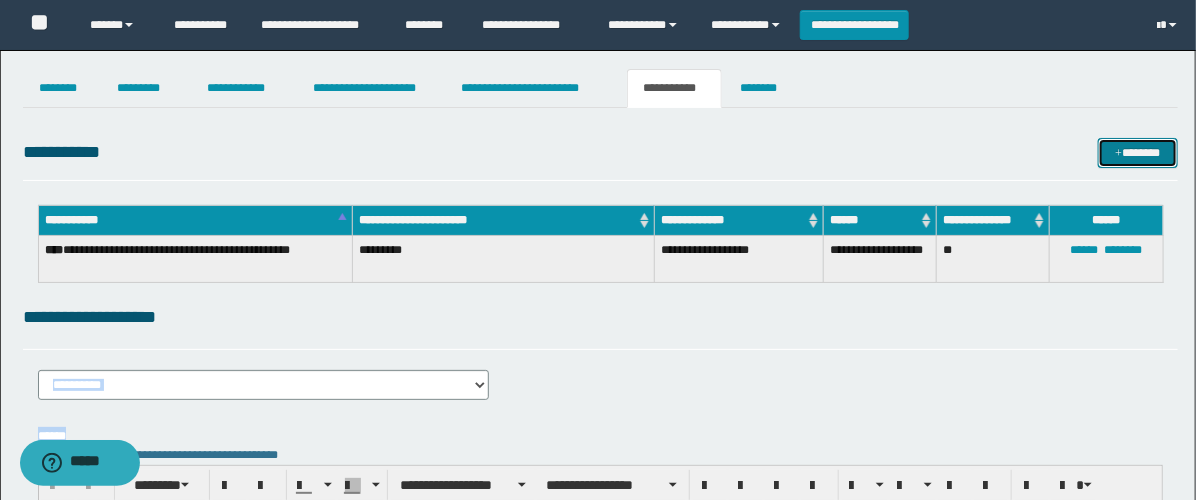 click on "*******" at bounding box center (1138, 153) 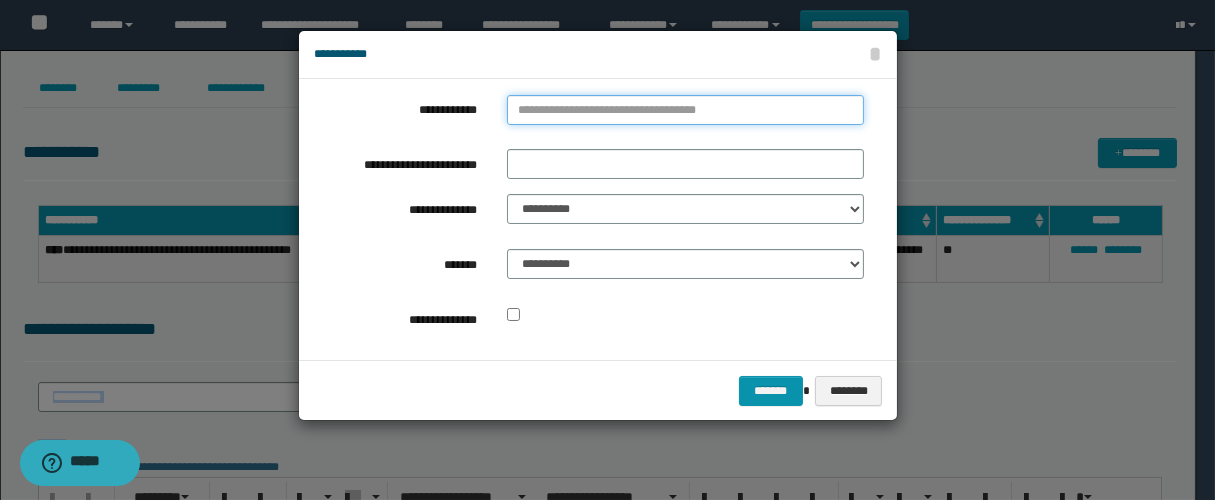 type on "**********" 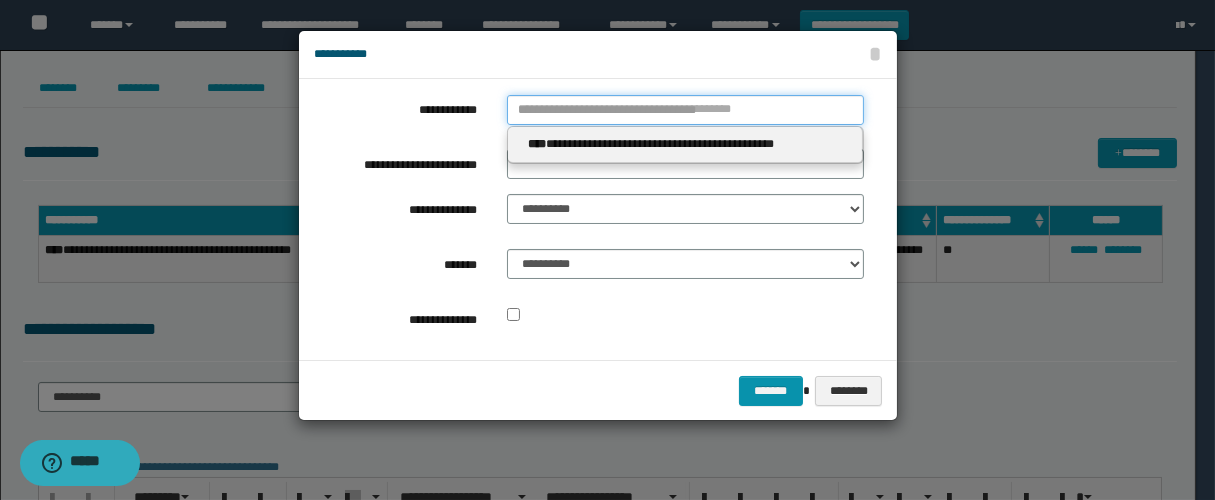click on "**********" at bounding box center [685, 110] 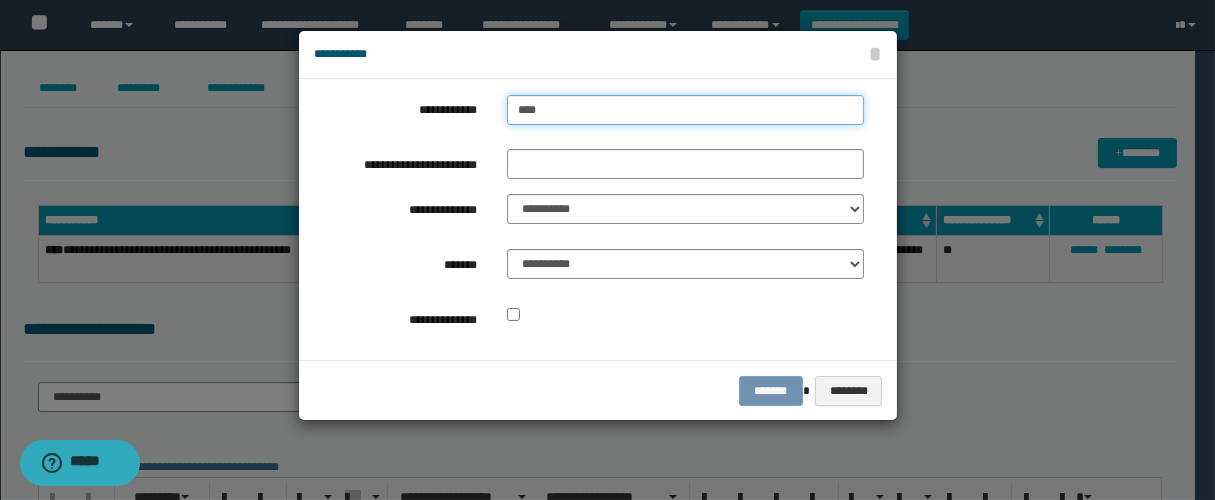 type on "*****" 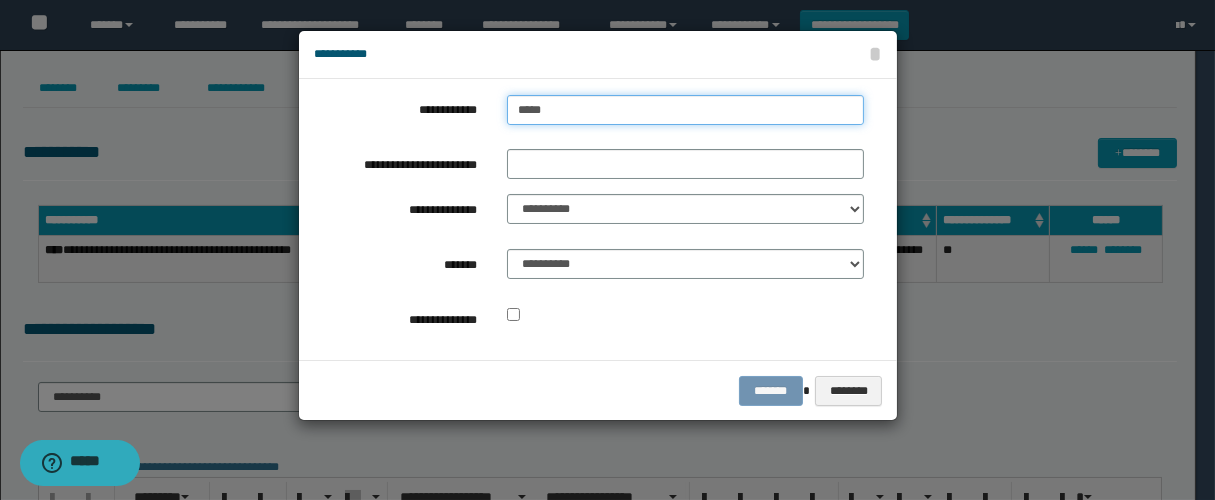 type on "**********" 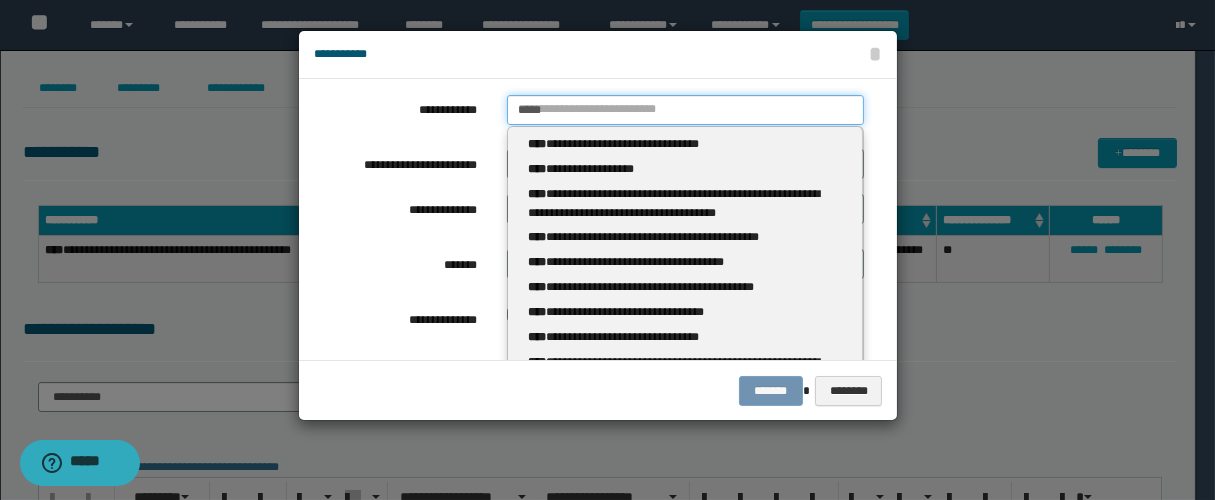 type 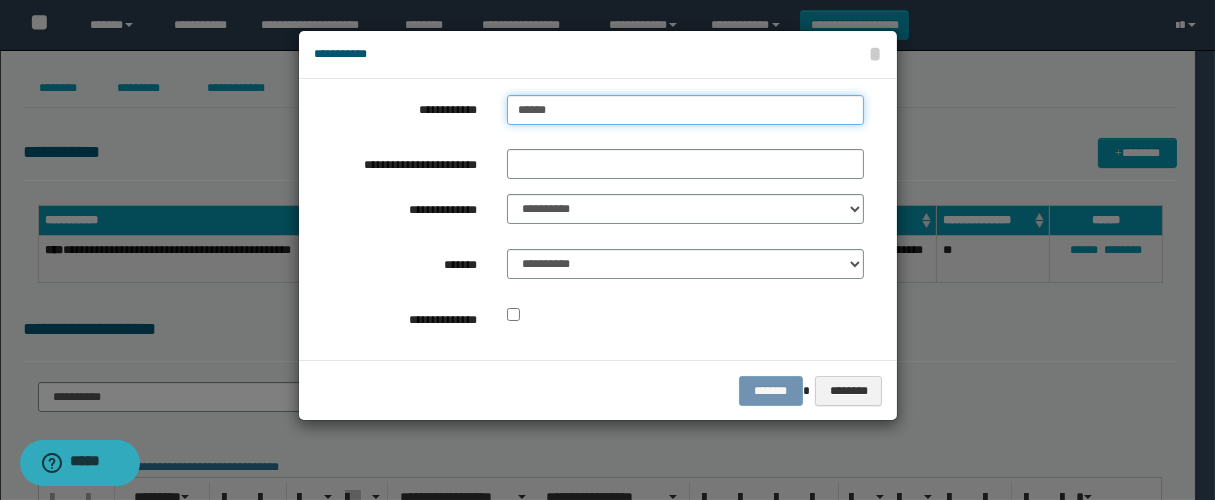 type on "*******" 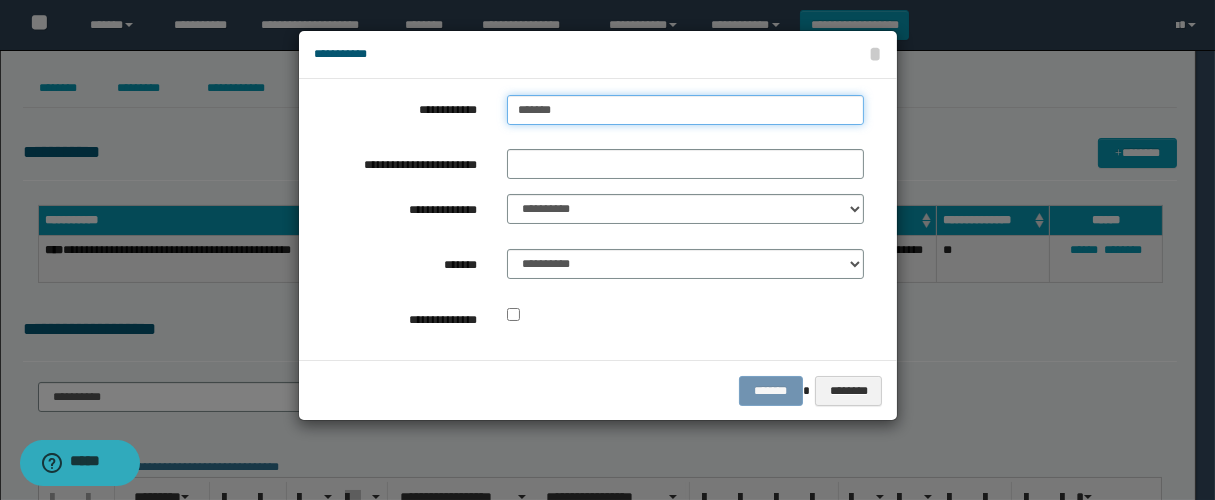 type on "**********" 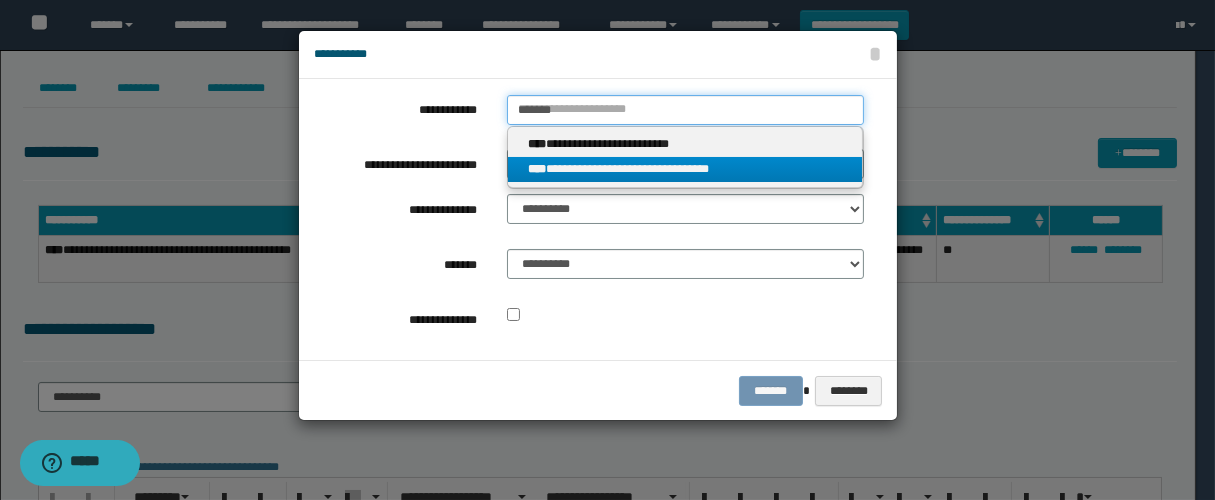 type on "*******" 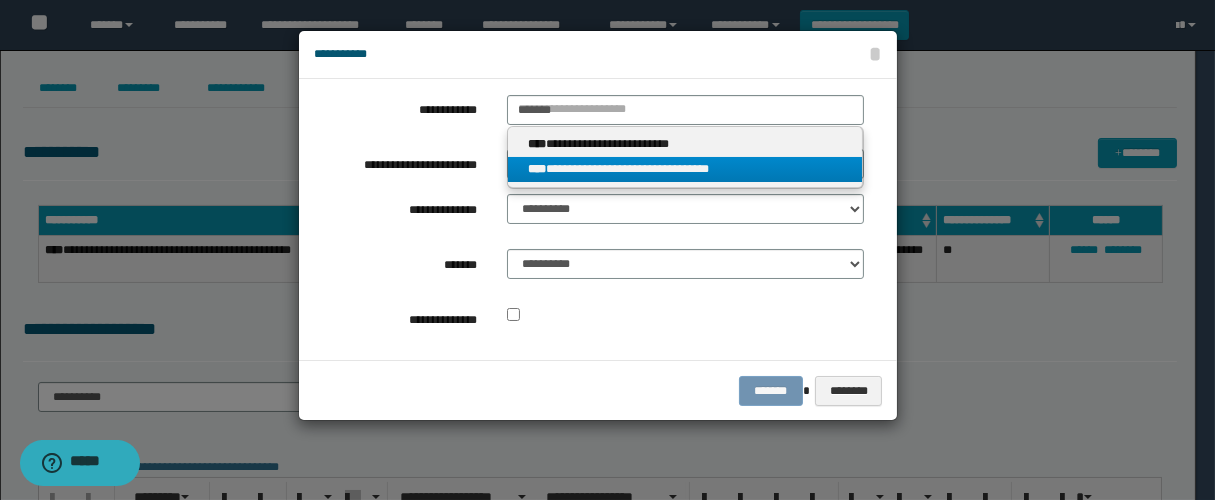 click on "**********" at bounding box center (685, 169) 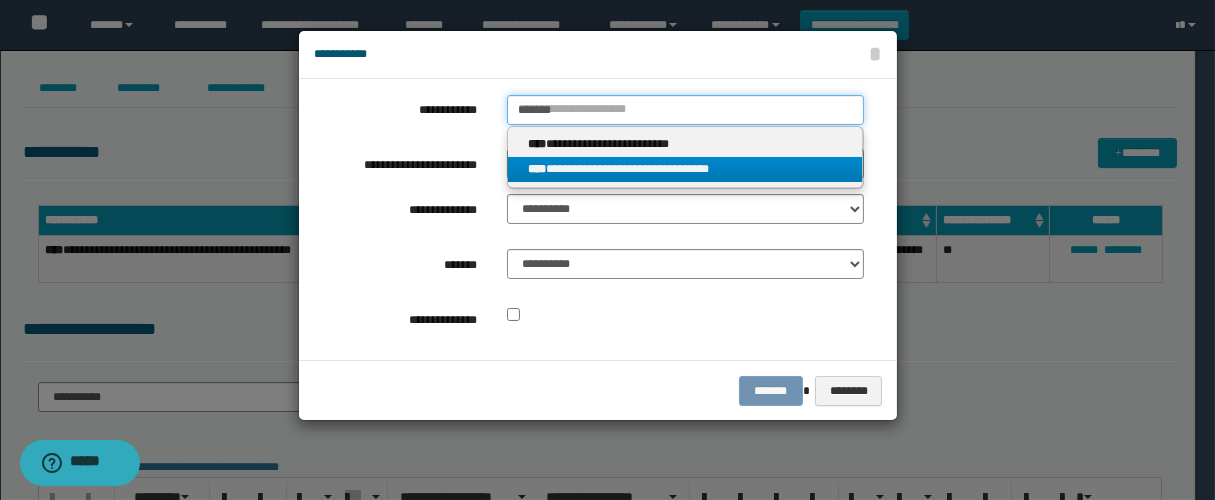 type 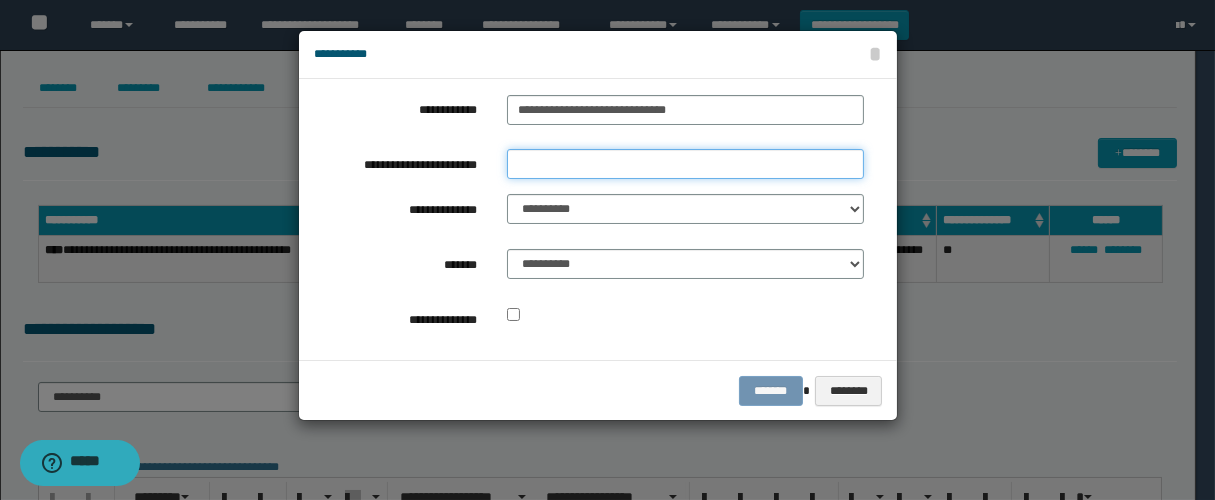 click on "**********" at bounding box center (685, 164) 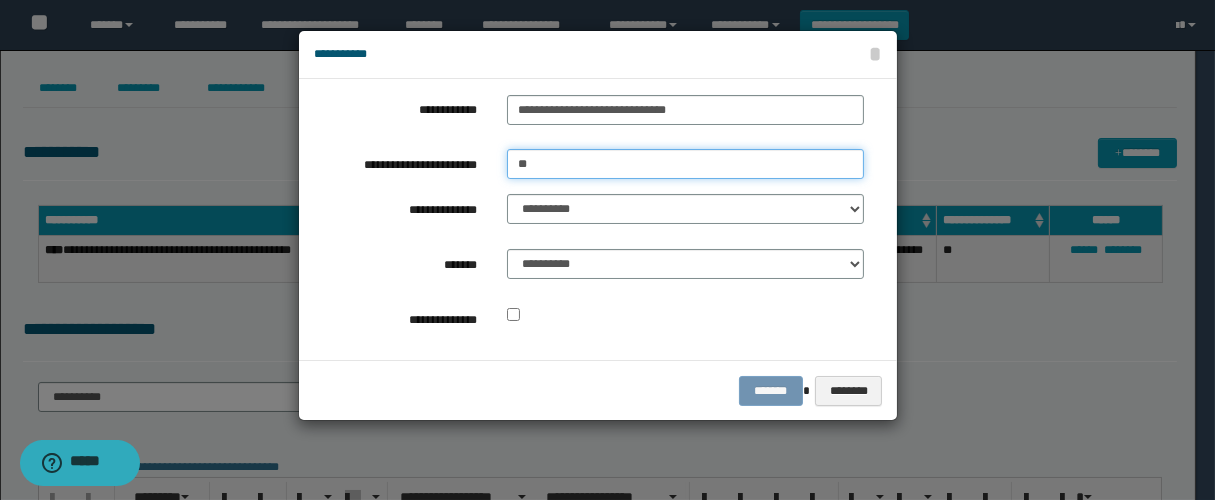 type on "**********" 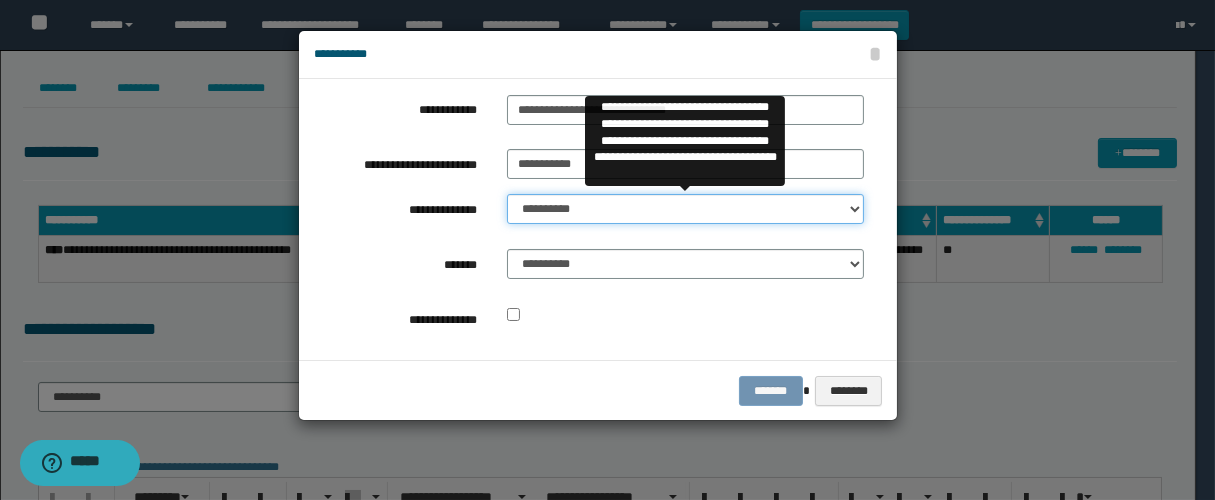 drag, startPoint x: 578, startPoint y: 220, endPoint x: 606, endPoint y: 220, distance: 28 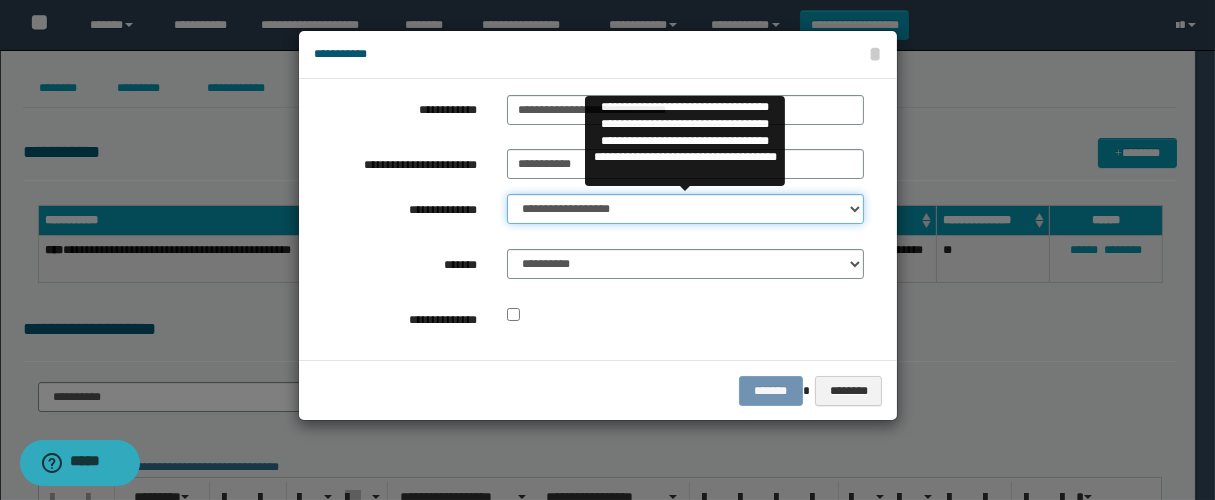 click on "**********" at bounding box center [685, 209] 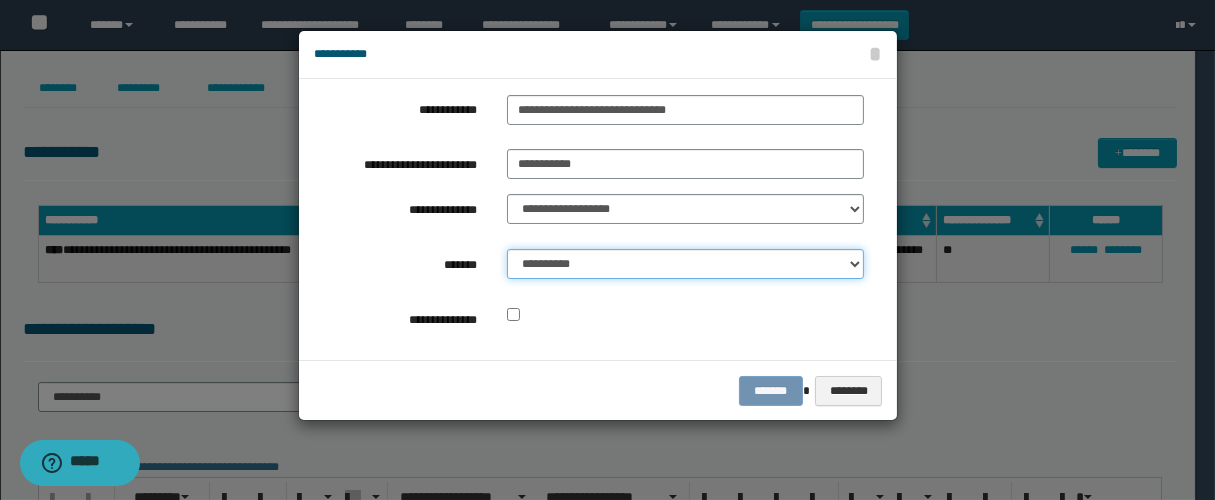 click on "**********" at bounding box center [685, 264] 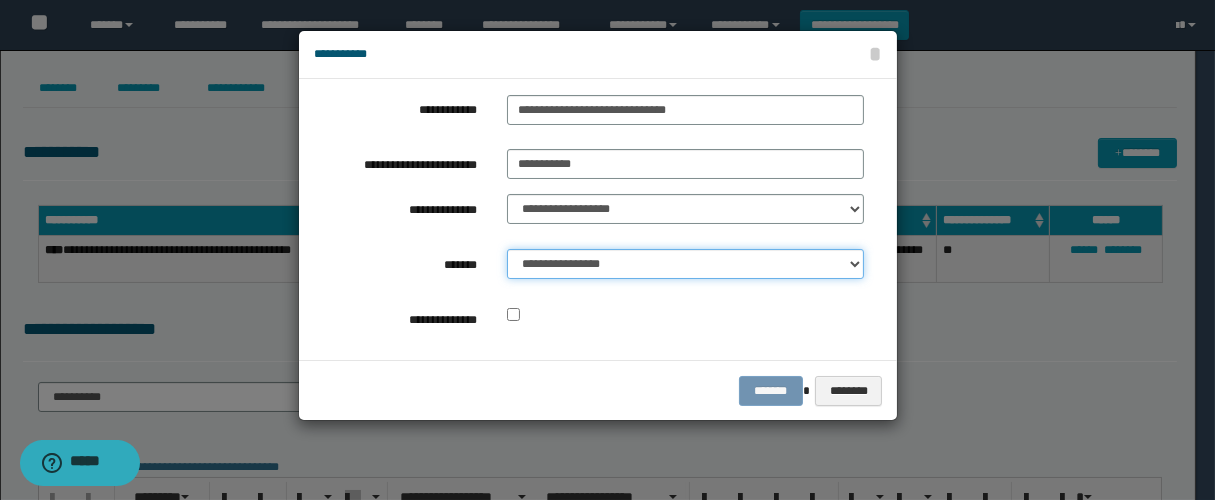 click on "**********" at bounding box center [685, 264] 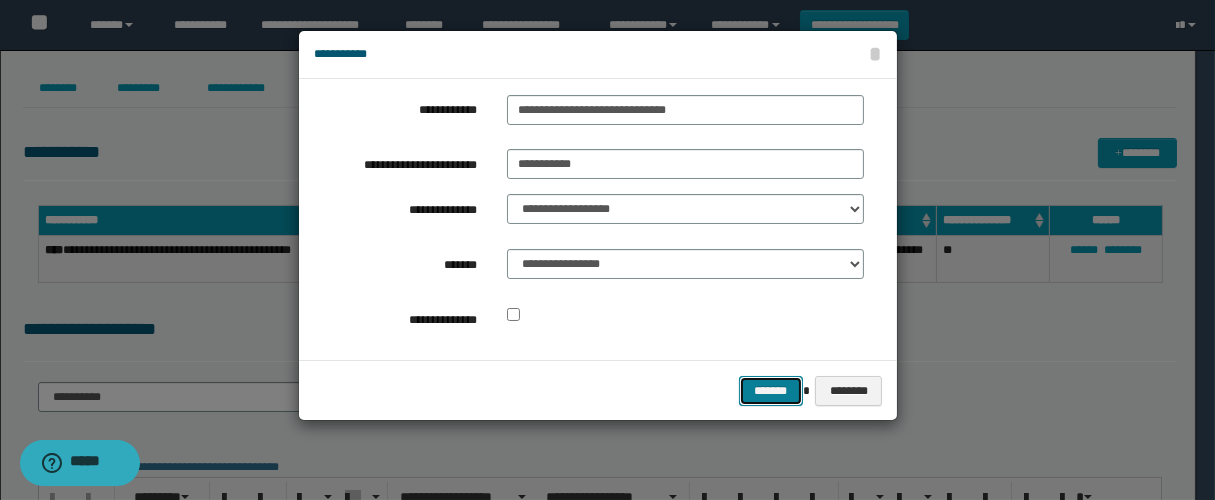 click on "*******" at bounding box center (771, 391) 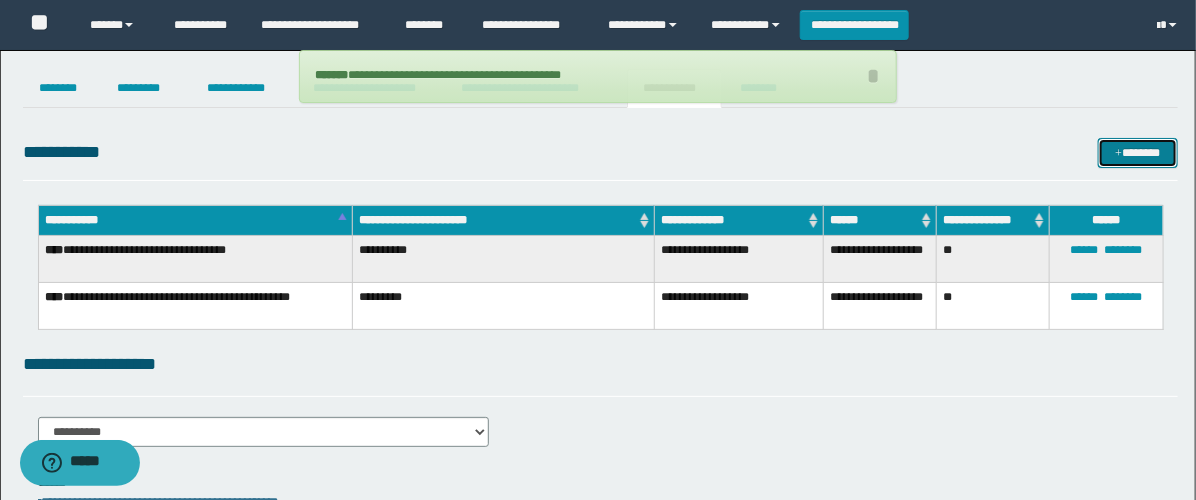 type 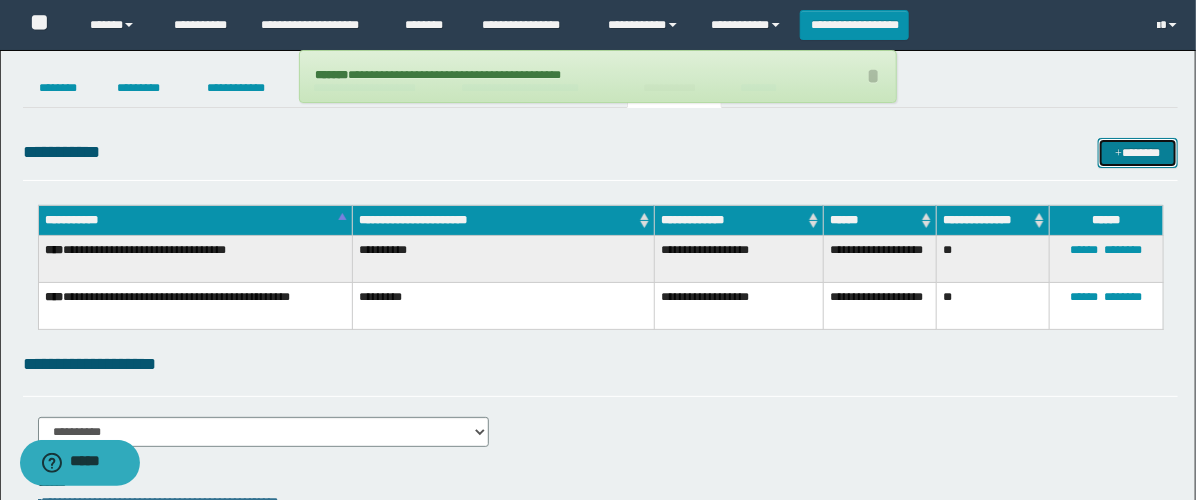 click on "*******" at bounding box center (1138, 153) 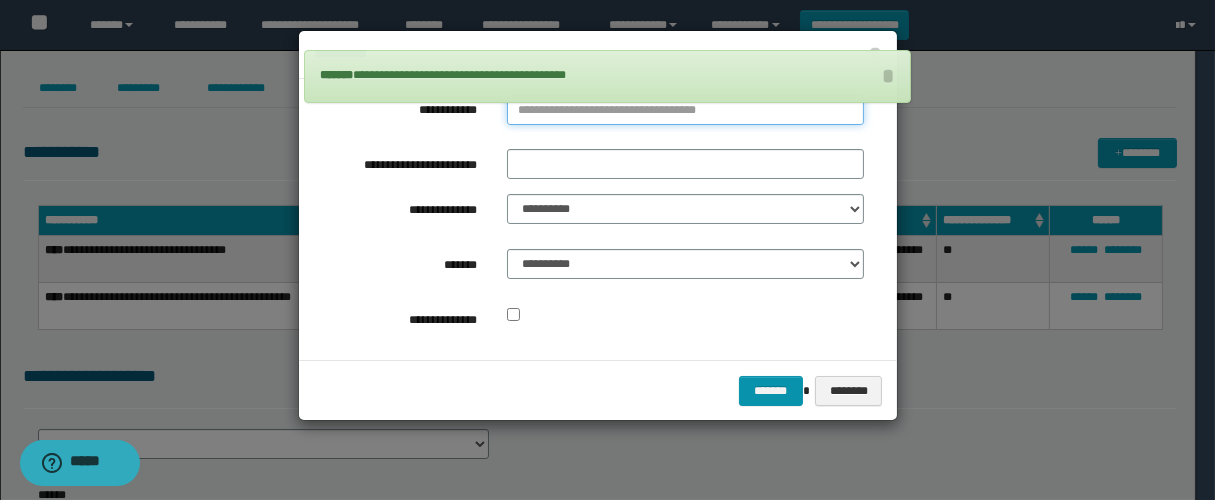 type on "**********" 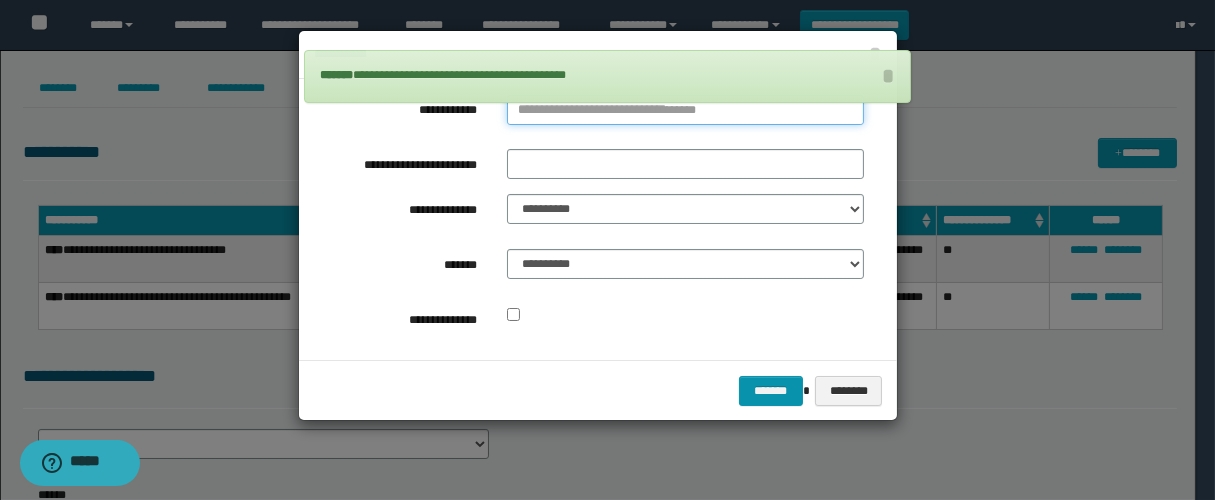 click on "**********" at bounding box center (685, 110) 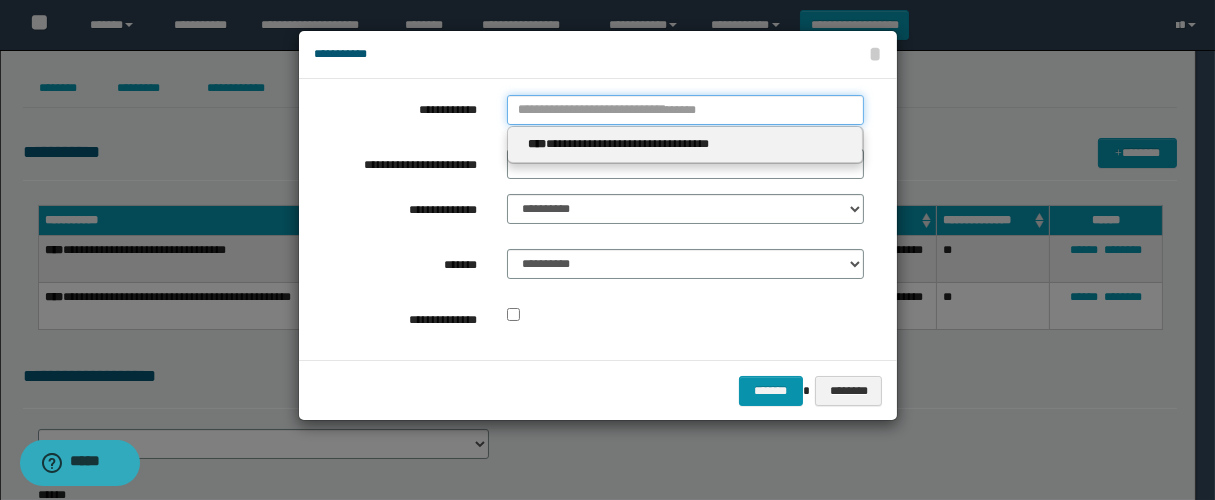type 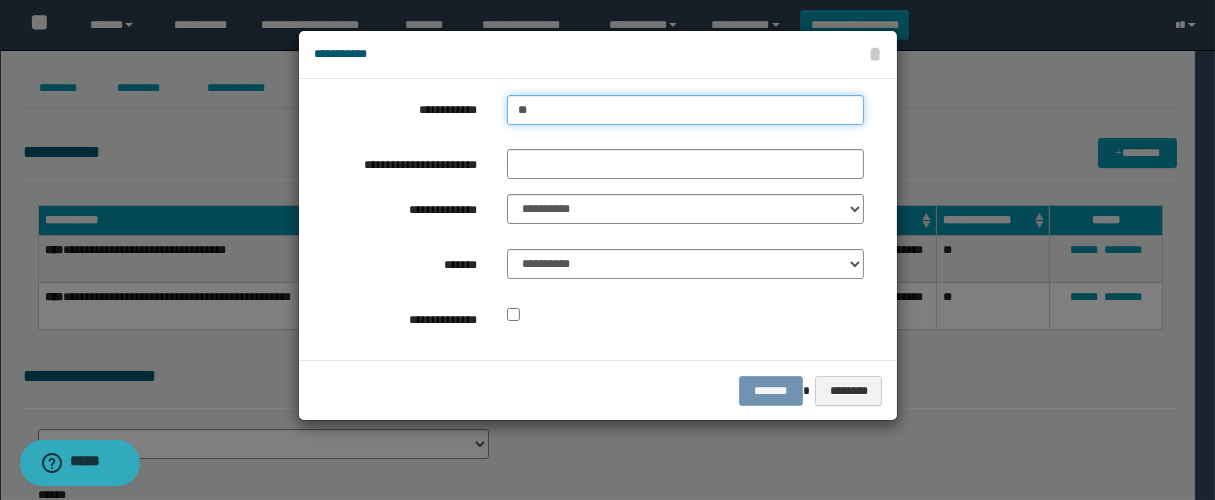 type on "***" 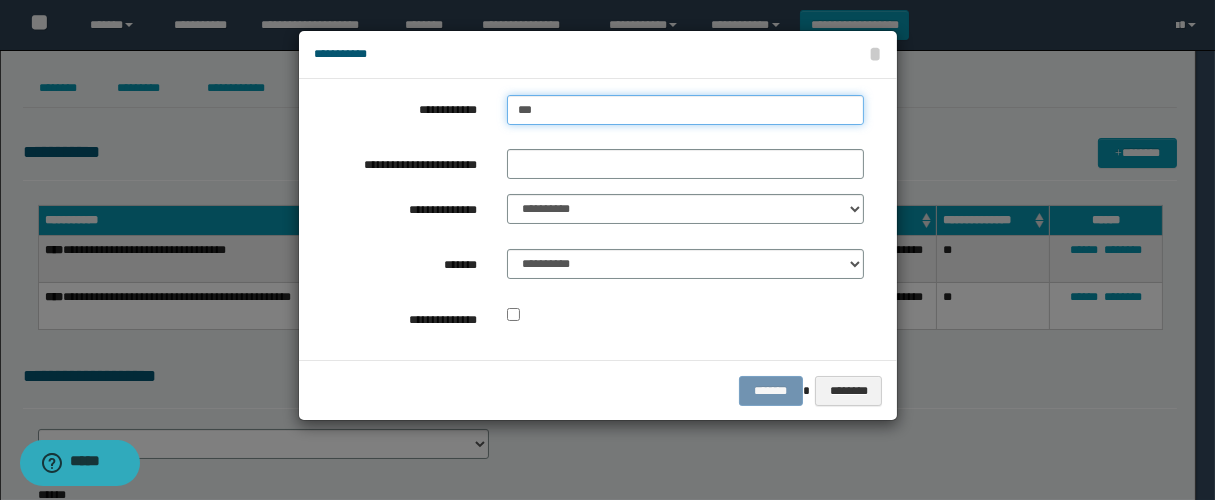 type on "***" 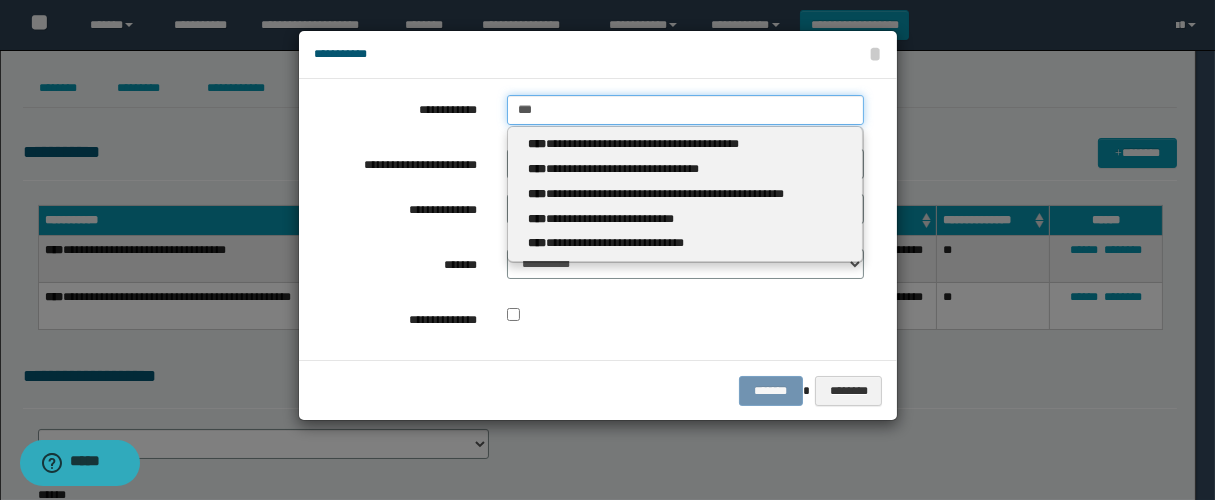 type 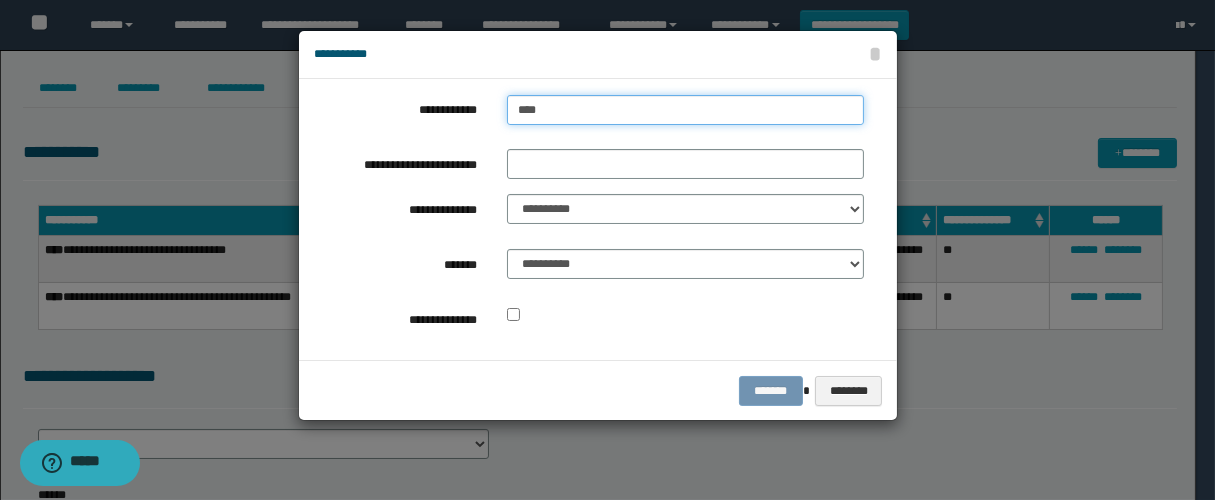 type on "****" 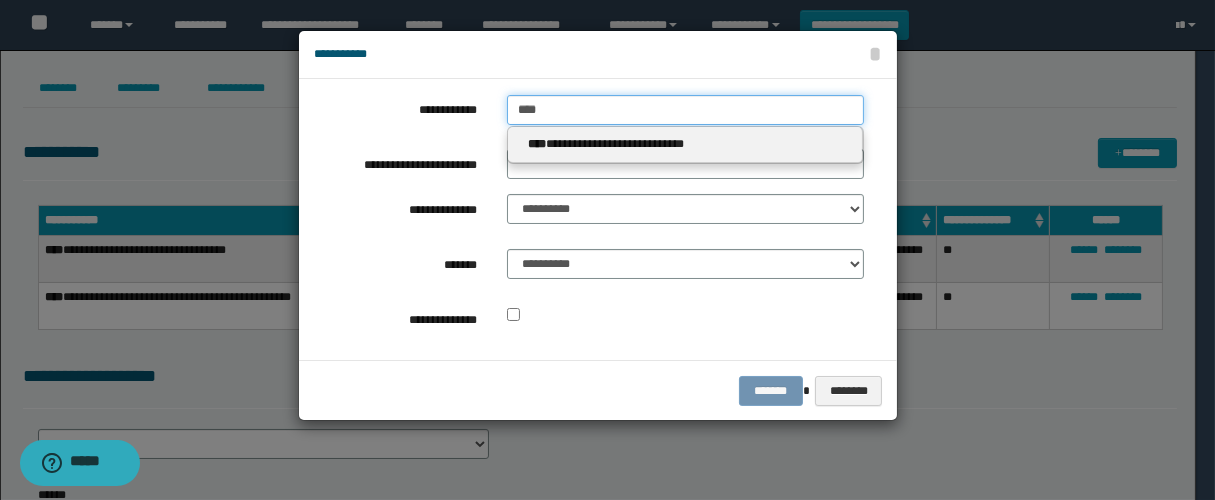 type on "****" 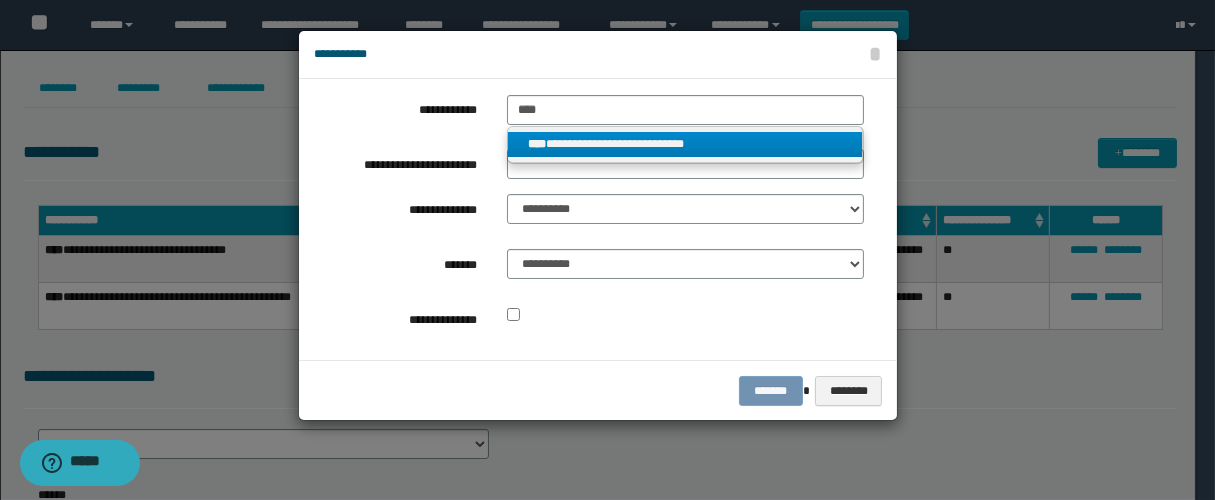 click on "**********" at bounding box center (684, 144) 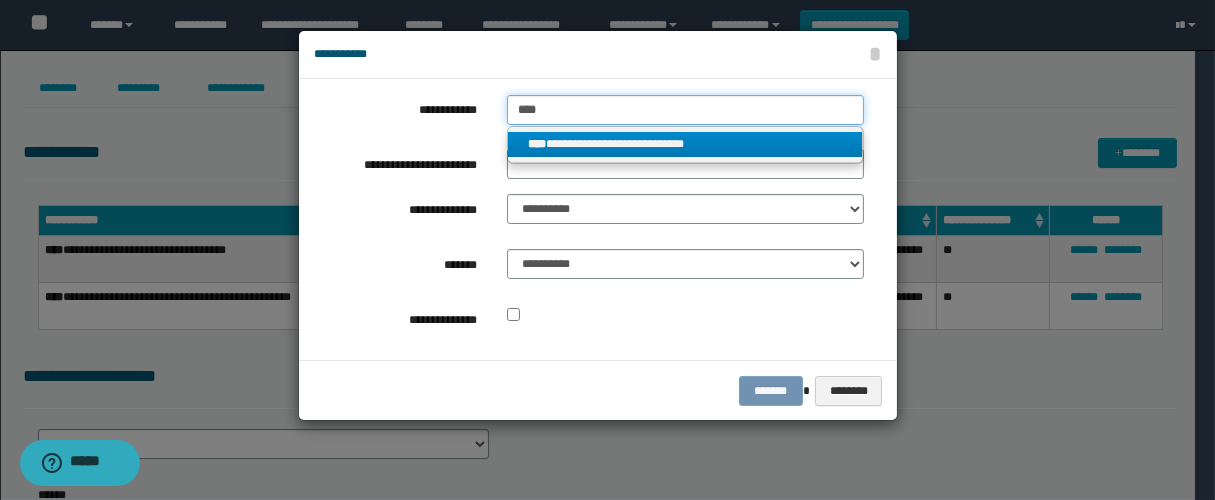 type 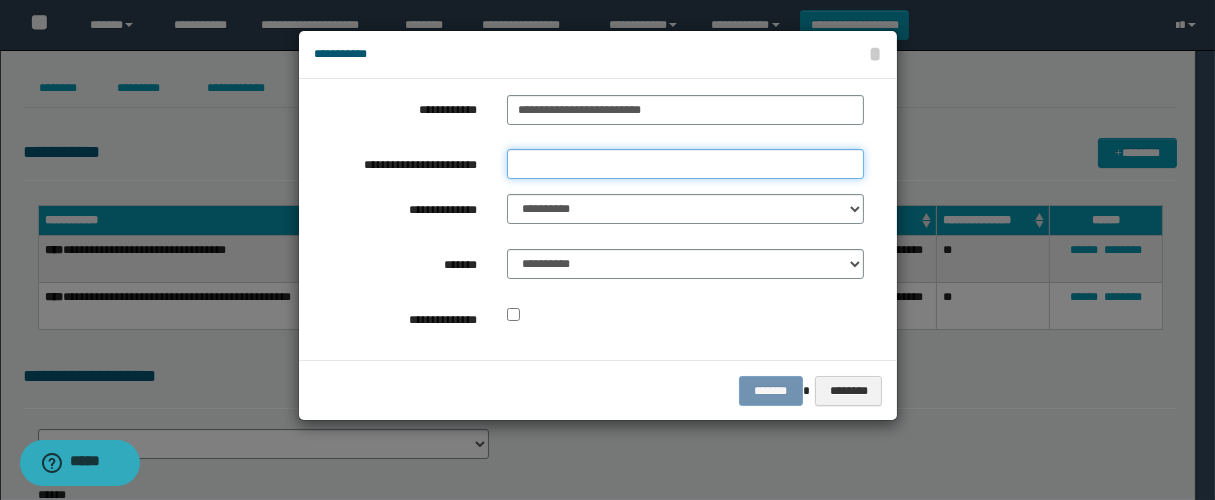 drag, startPoint x: 585, startPoint y: 156, endPoint x: 611, endPoint y: 180, distance: 35.383614 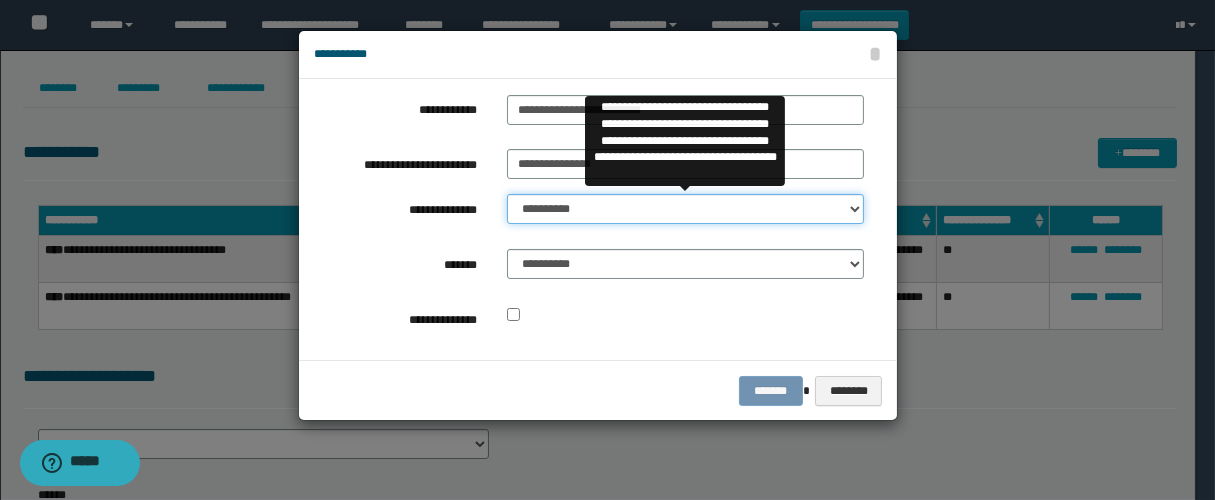 click on "**********" at bounding box center [685, 209] 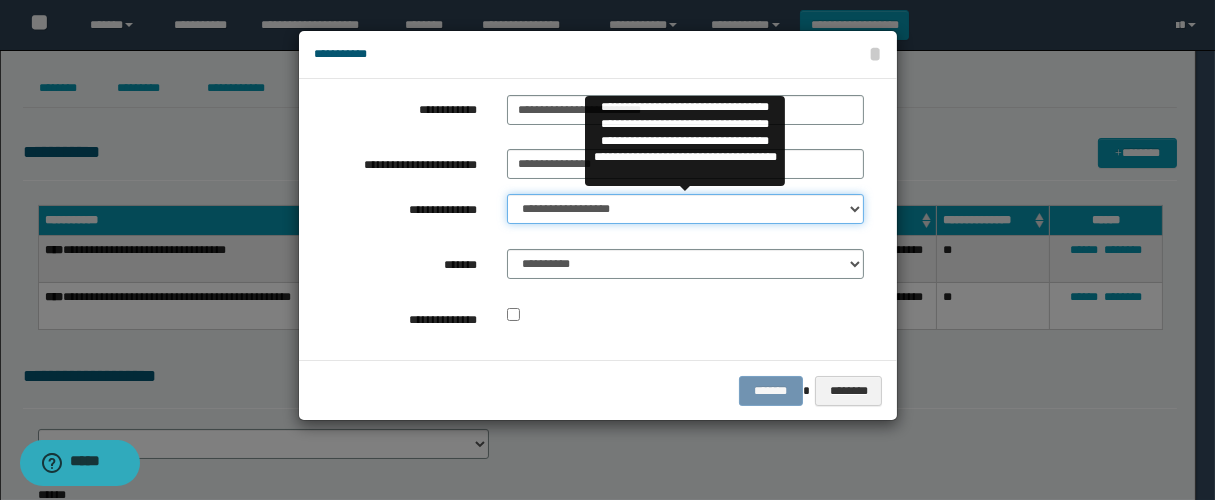 click on "**********" at bounding box center [685, 209] 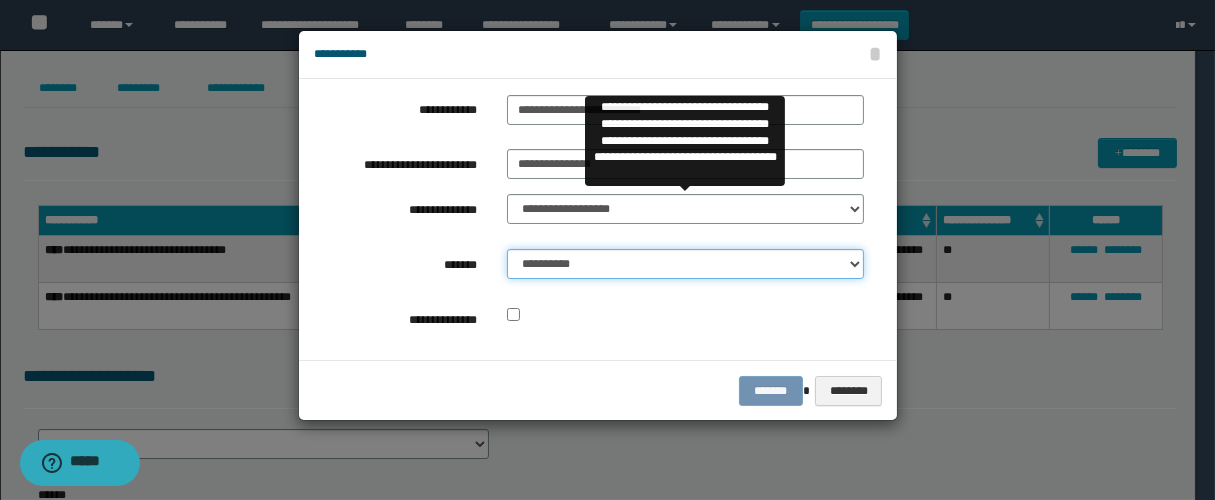 drag, startPoint x: 627, startPoint y: 267, endPoint x: 638, endPoint y: 267, distance: 11 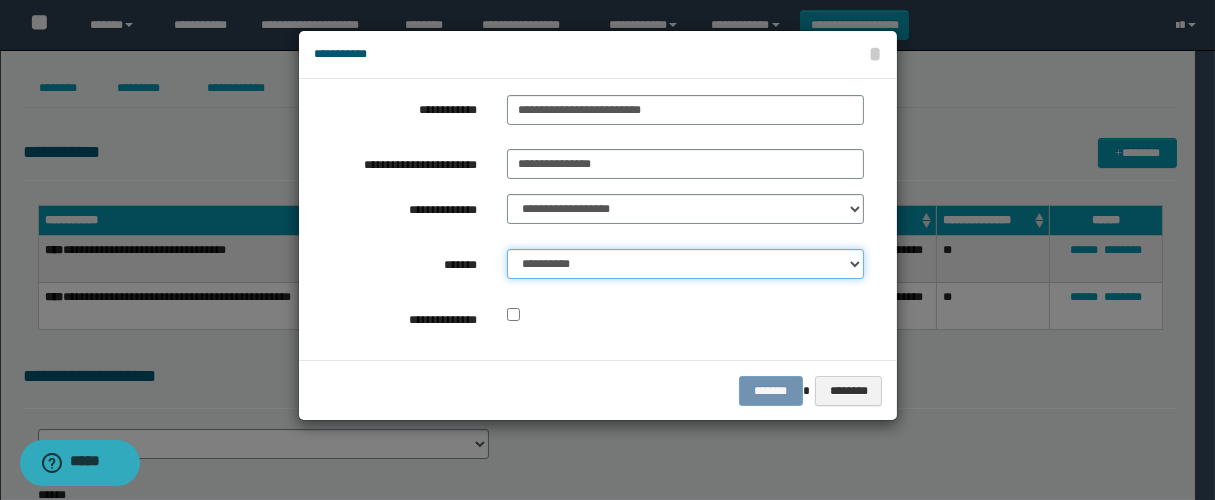 select on "*" 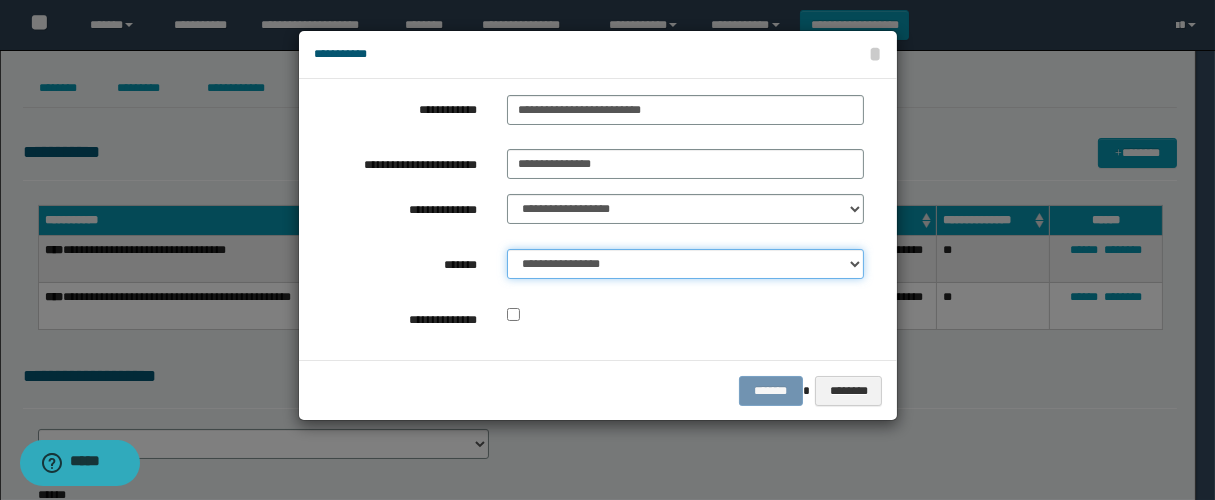 click on "**********" at bounding box center (685, 264) 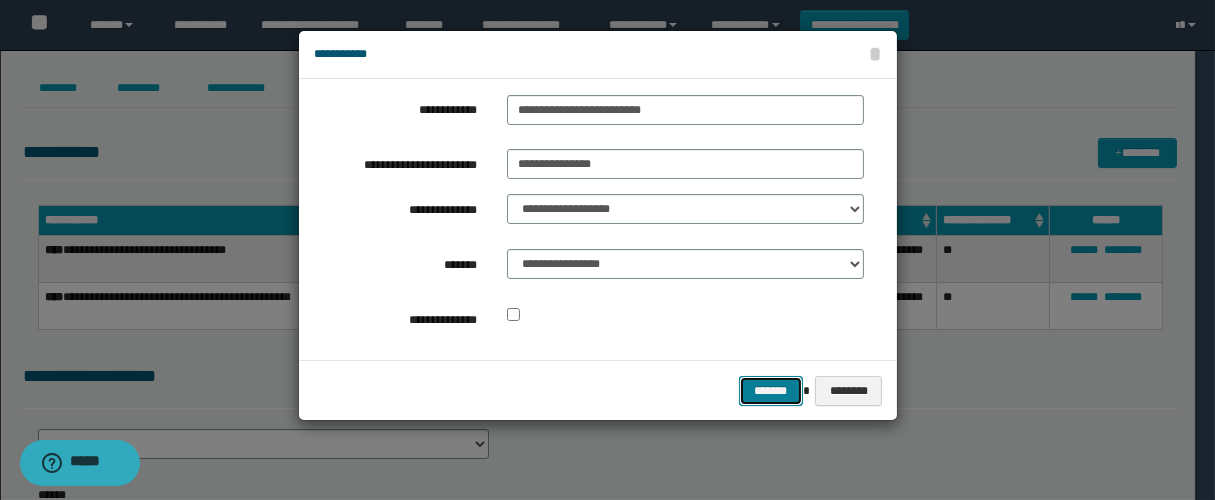 click on "*******" at bounding box center (771, 391) 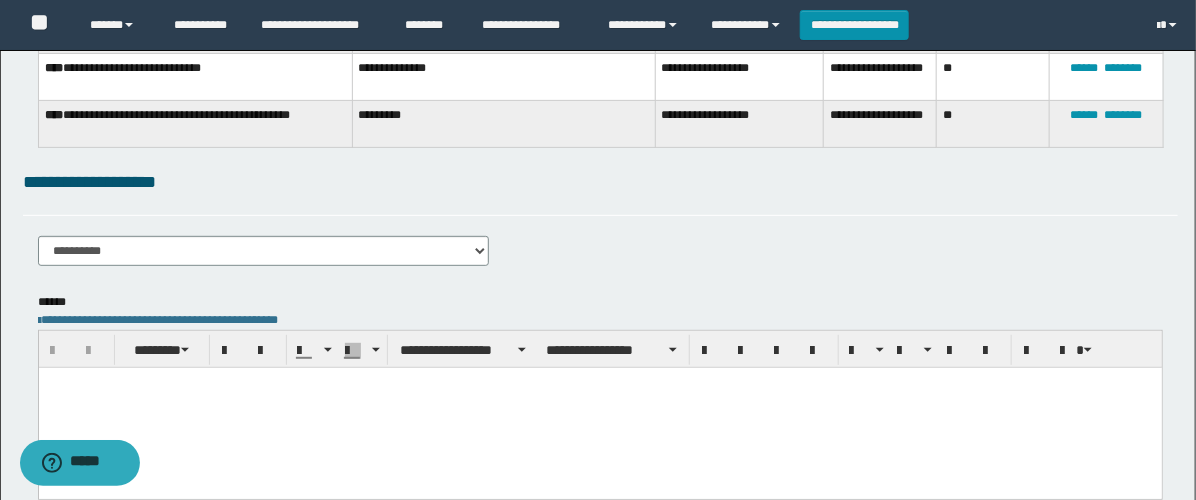 scroll, scrollTop: 333, scrollLeft: 0, axis: vertical 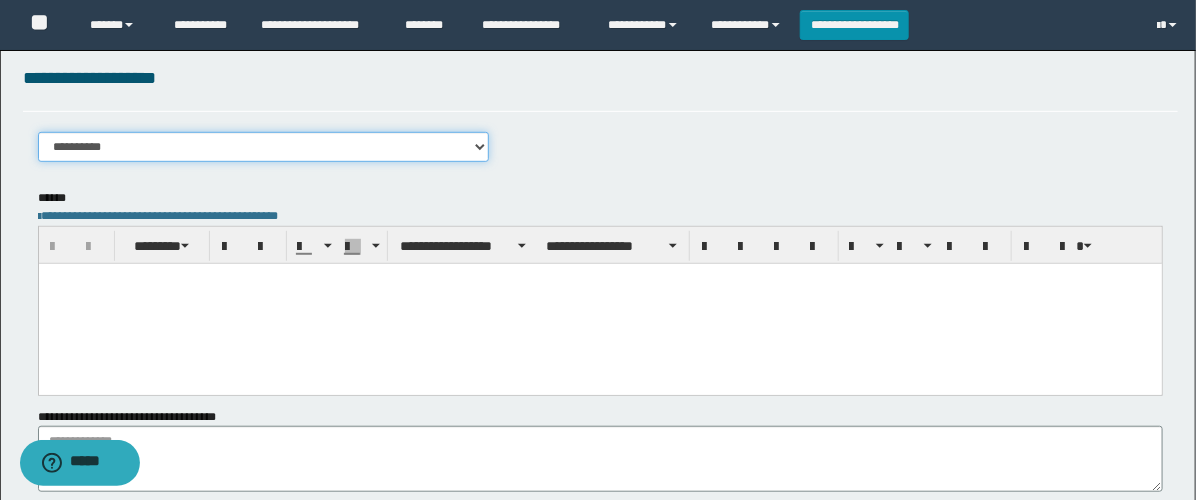 click on "**********" at bounding box center [263, 147] 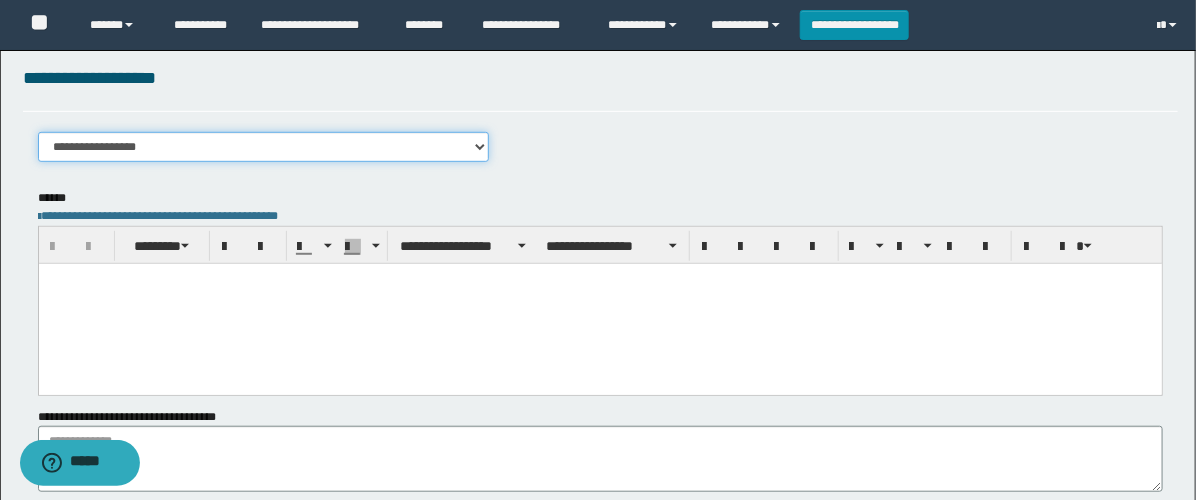 click on "**********" at bounding box center [263, 147] 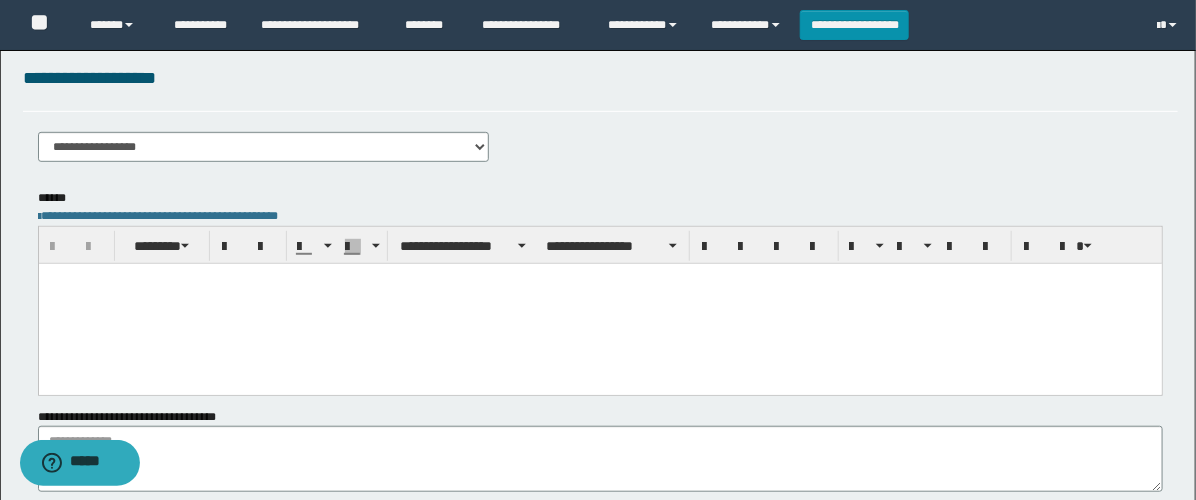 click at bounding box center (599, 304) 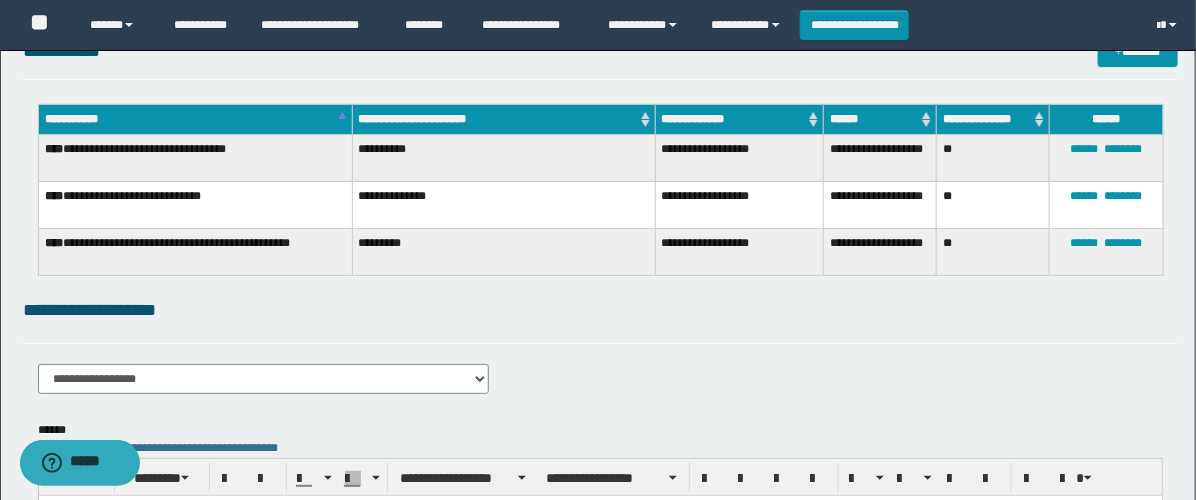 scroll, scrollTop: 0, scrollLeft: 0, axis: both 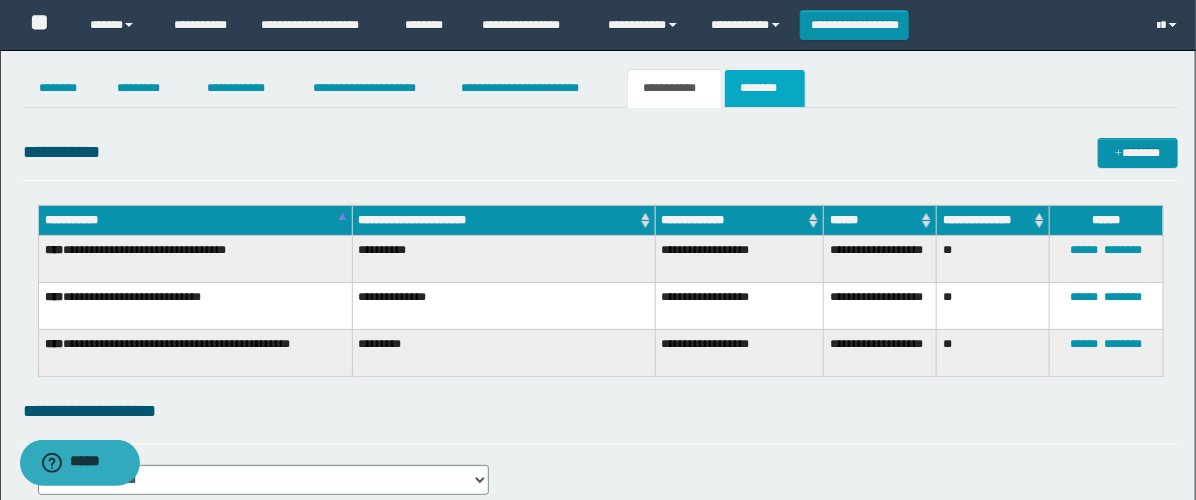 click on "********" at bounding box center (765, 88) 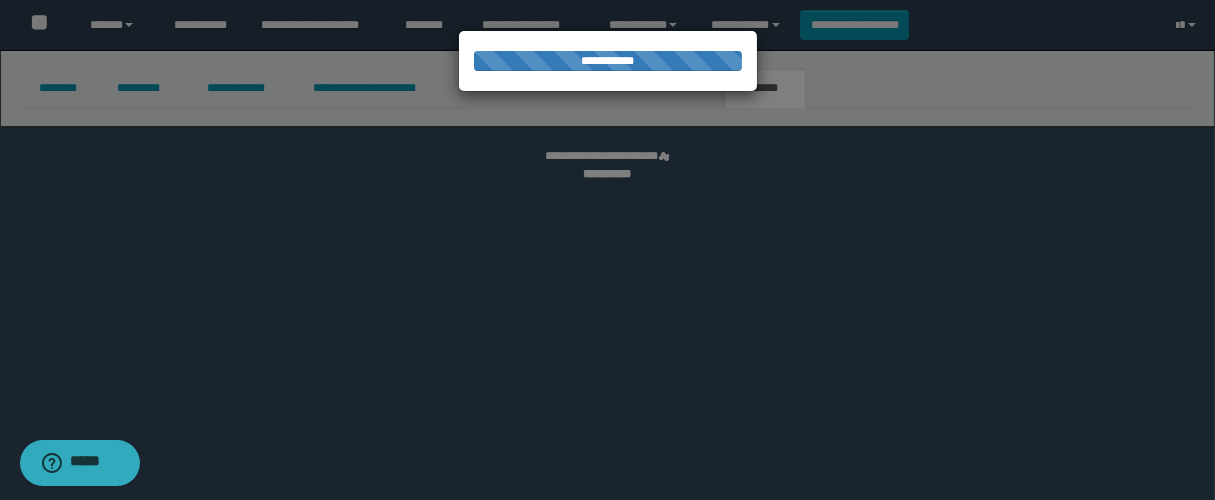 select 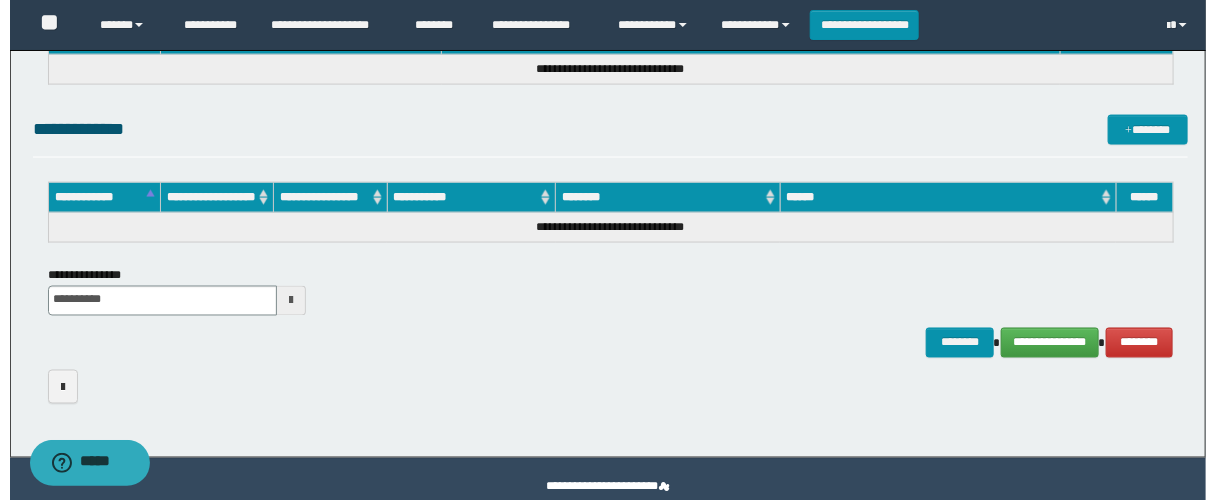 scroll, scrollTop: 1121, scrollLeft: 0, axis: vertical 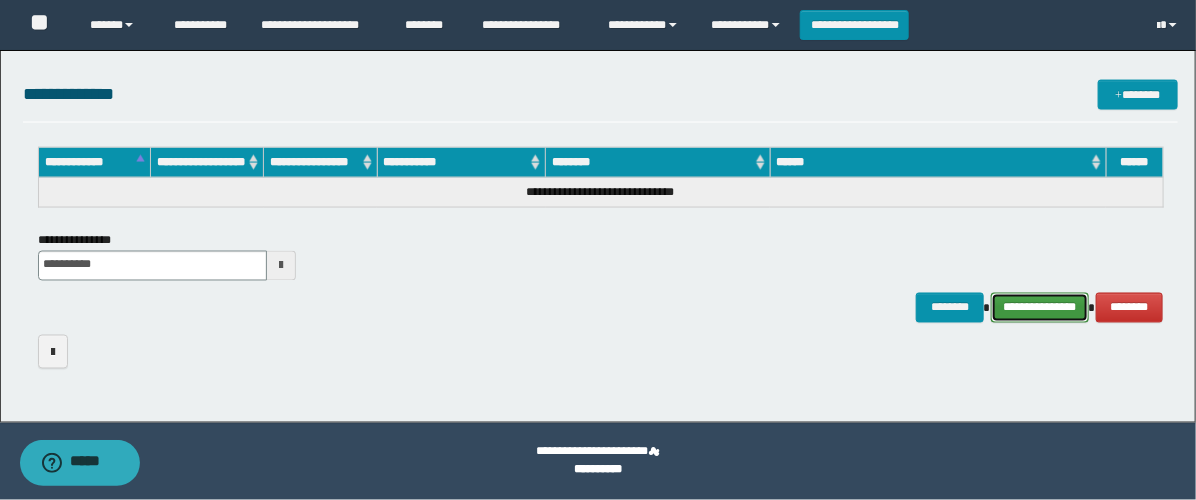 click on "**********" at bounding box center [1040, 308] 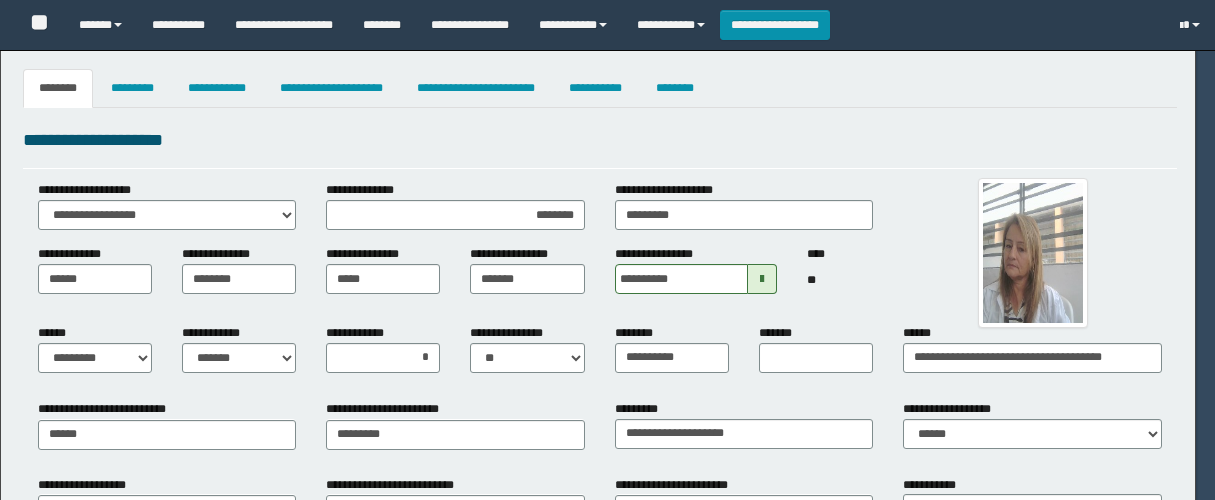 select on "*" 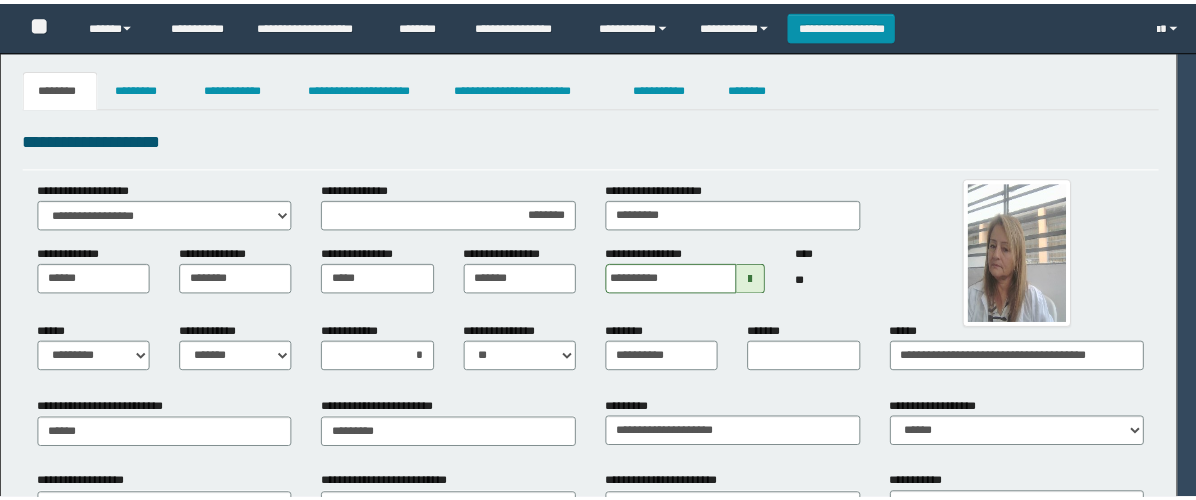 scroll, scrollTop: 0, scrollLeft: 0, axis: both 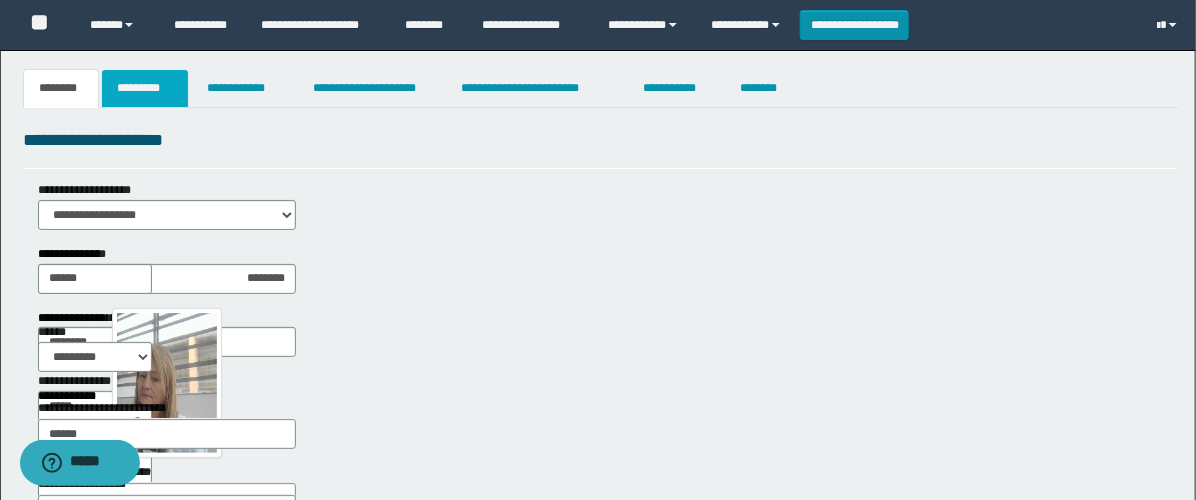 click on "*********" at bounding box center [145, 88] 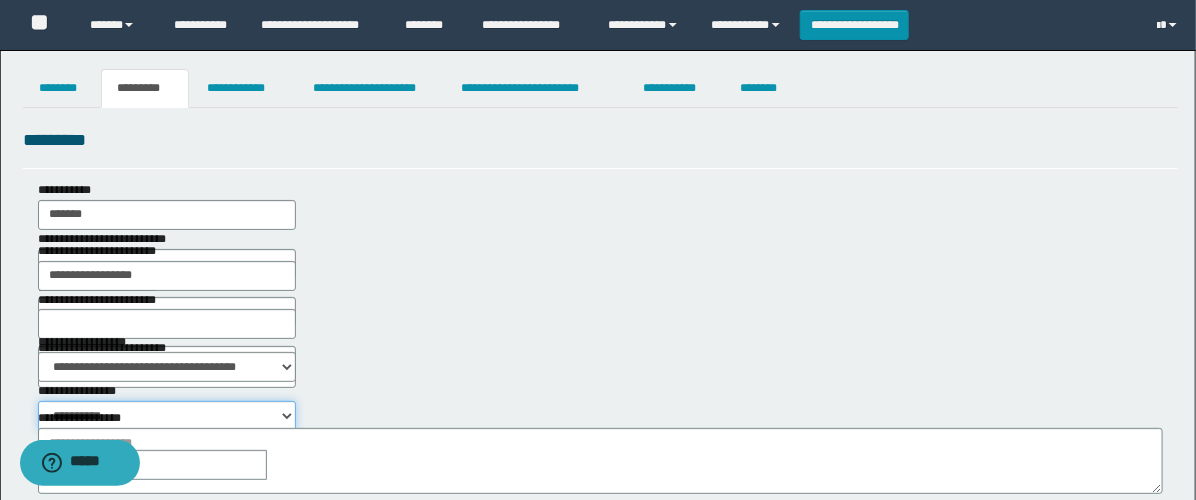 drag, startPoint x: 408, startPoint y: 355, endPoint x: 400, endPoint y: 391, distance: 36.878178 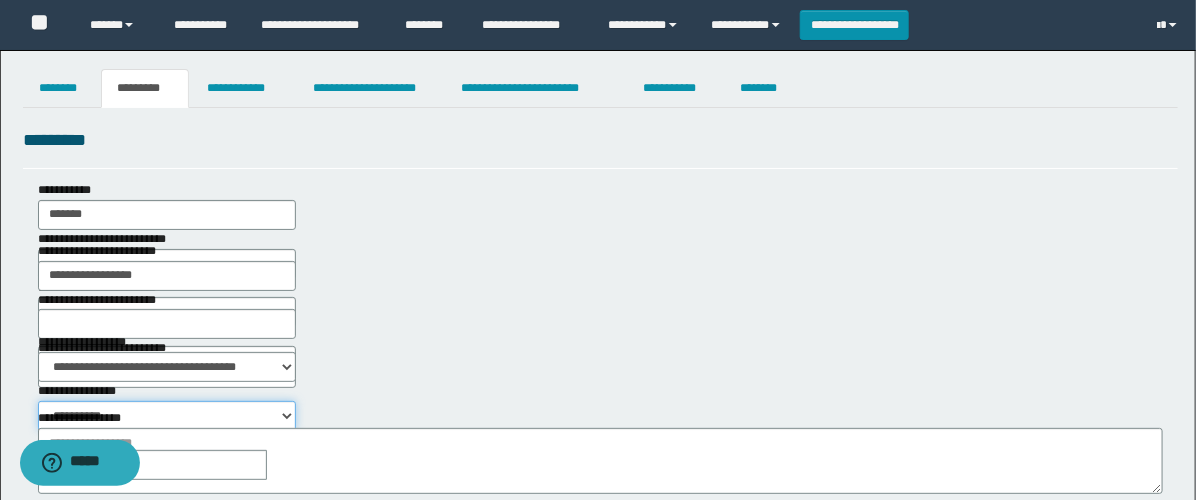 click on "**********" at bounding box center (600, 365) 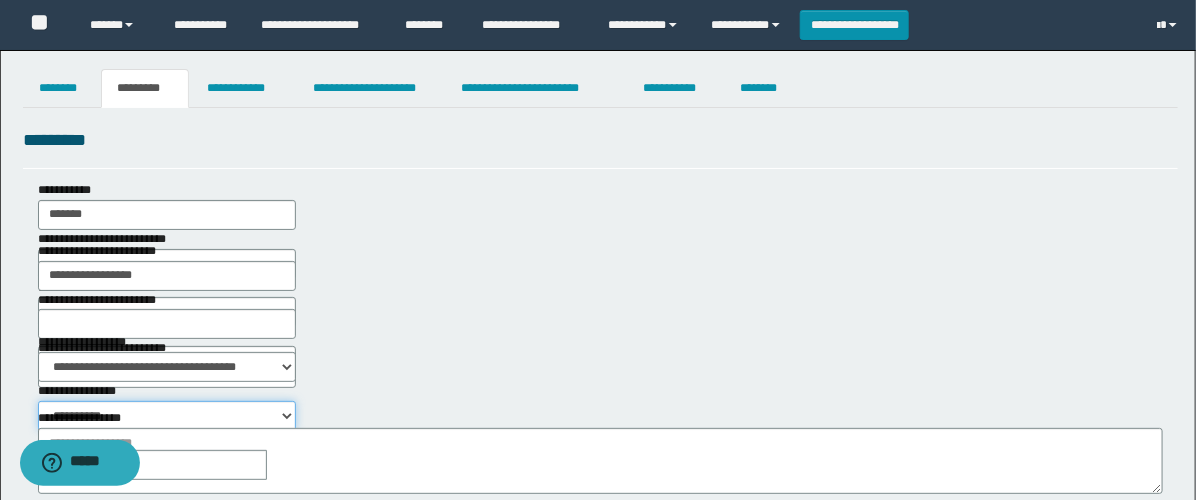 select on "****" 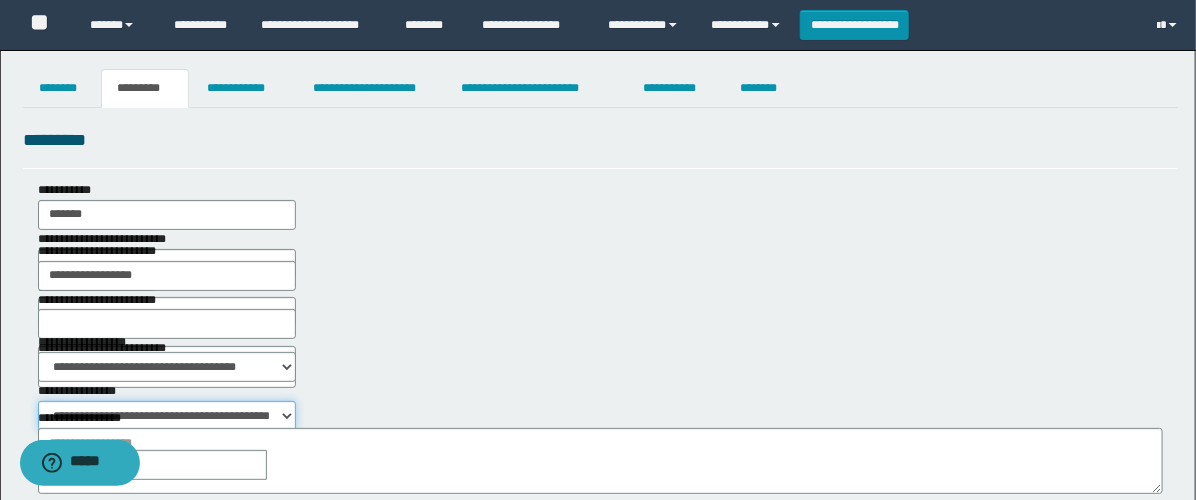 click on "**********" at bounding box center (167, 416) 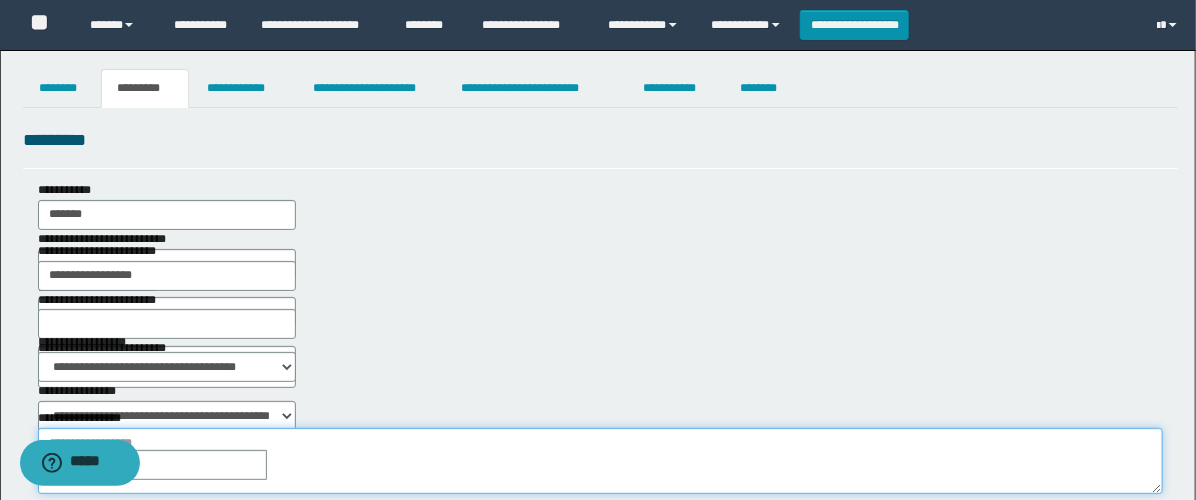 click on "**********" at bounding box center (600, 461) 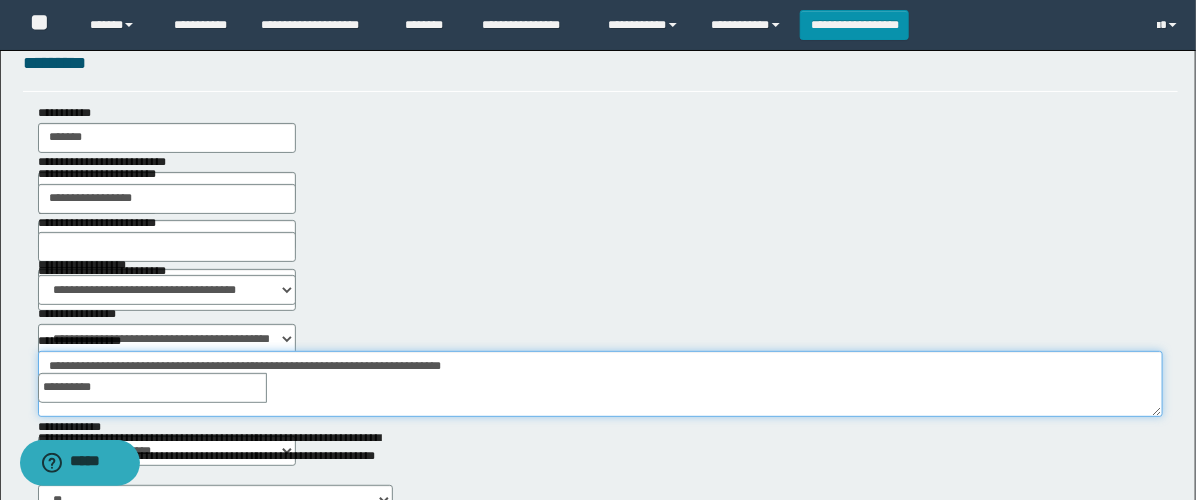 scroll, scrollTop: 0, scrollLeft: 0, axis: both 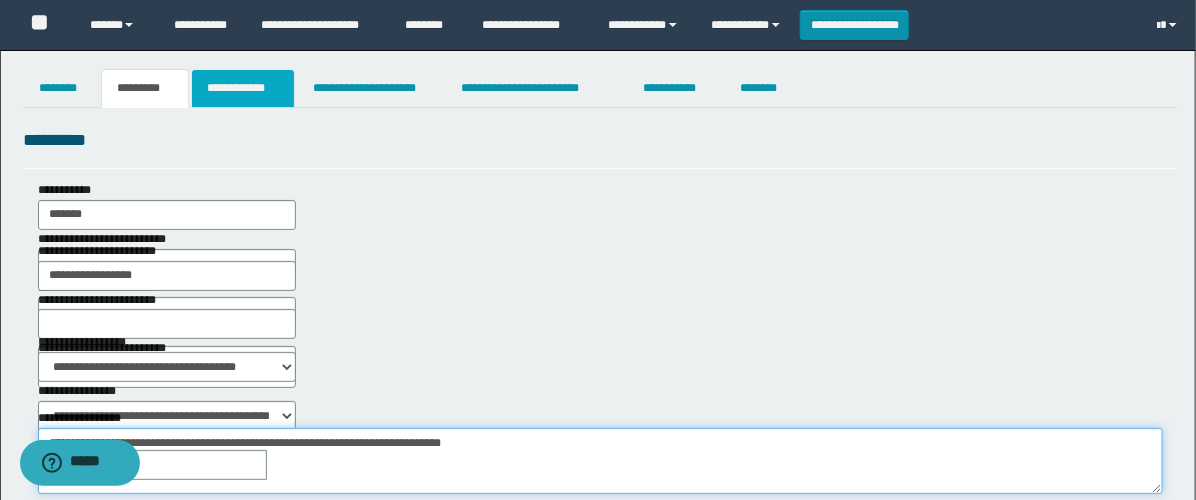 type on "**********" 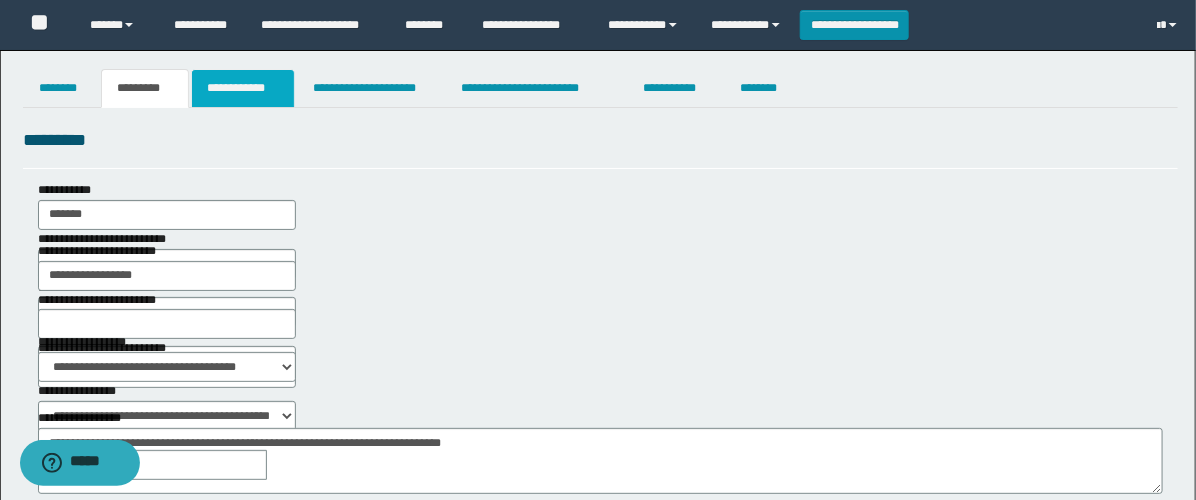 click on "**********" at bounding box center (243, 88) 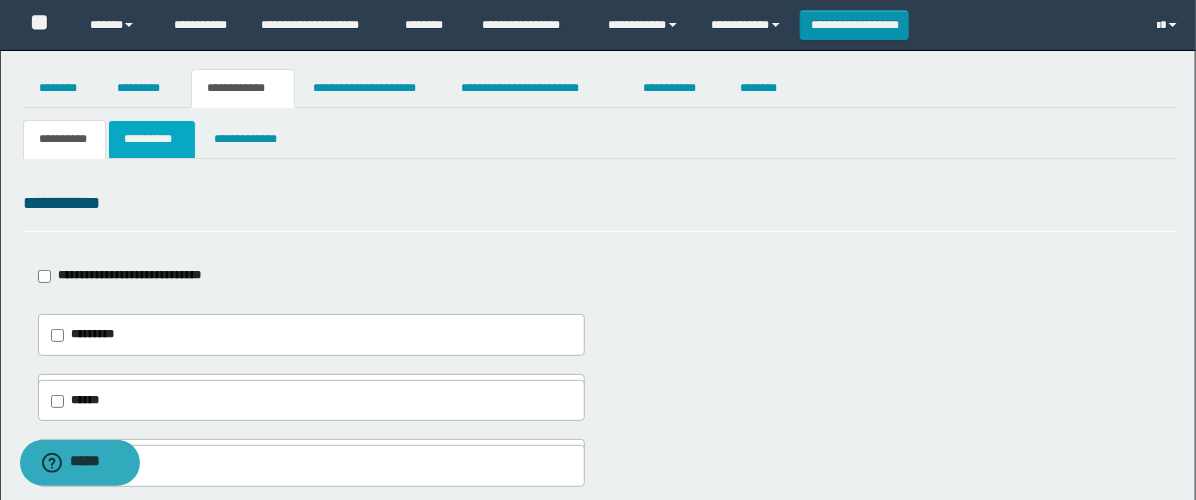 click on "**********" at bounding box center [152, 139] 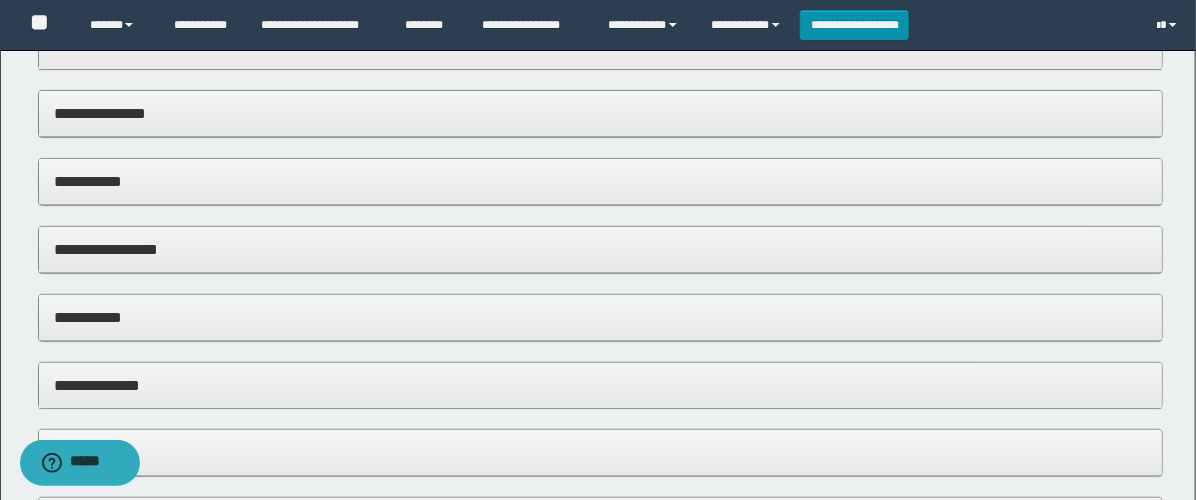 scroll, scrollTop: 222, scrollLeft: 0, axis: vertical 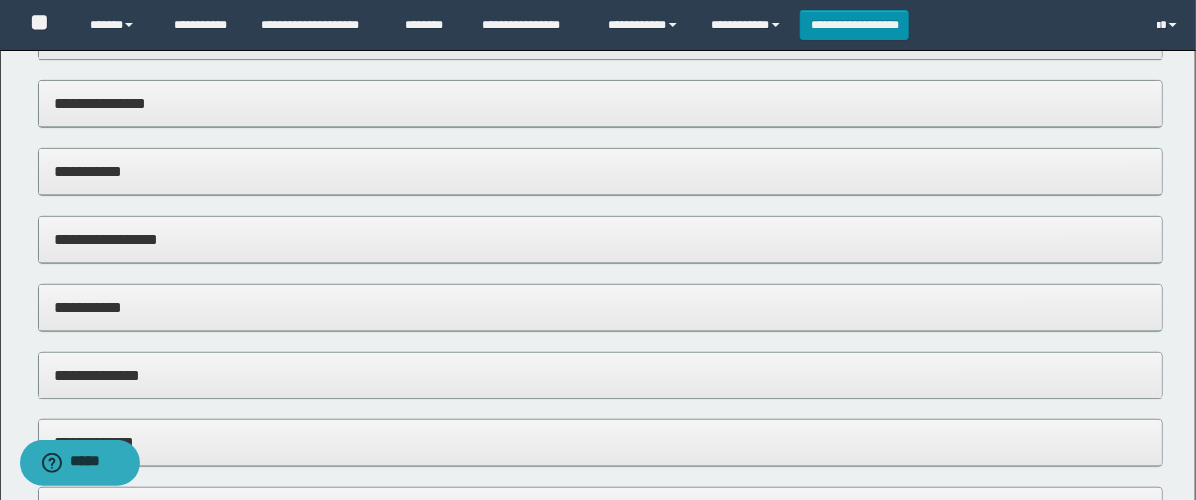 click on "**********" at bounding box center [600, 171] 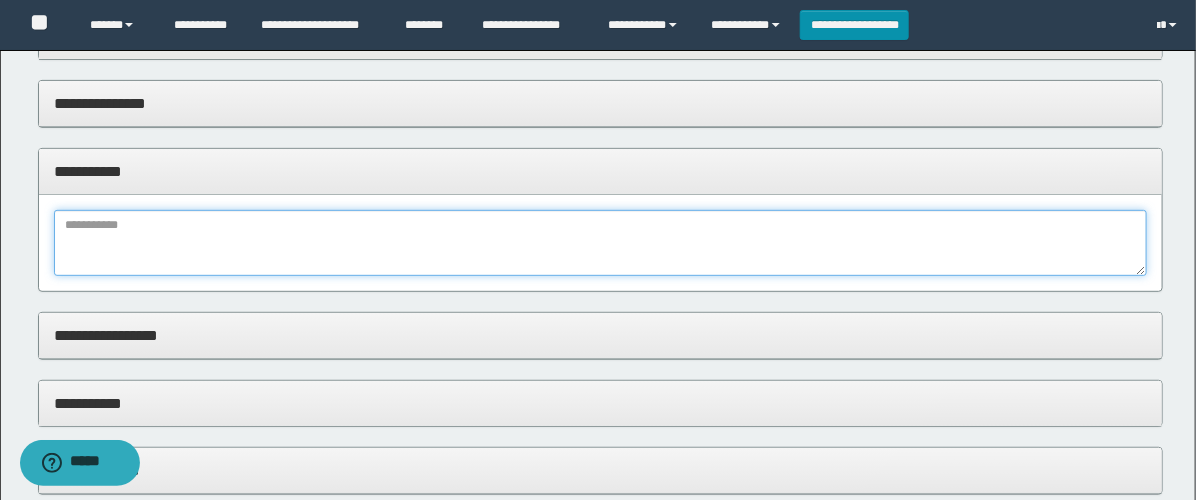 click at bounding box center (600, 243) 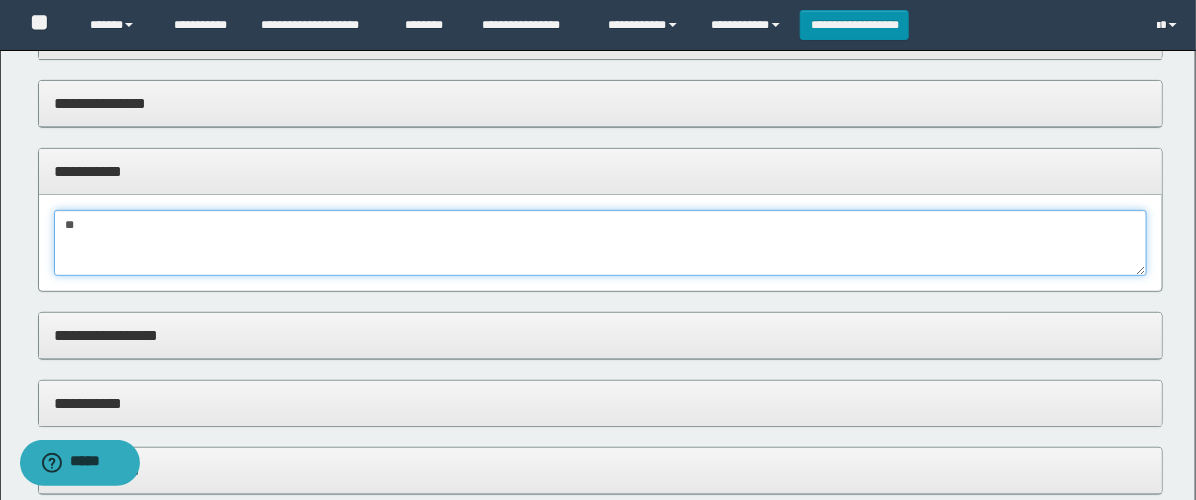 type on "*" 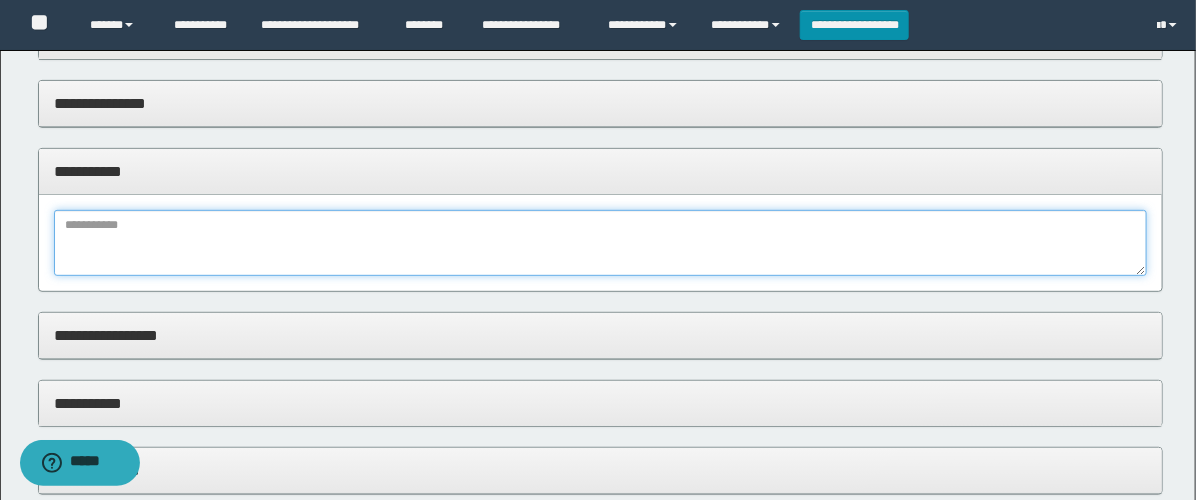 type on "*" 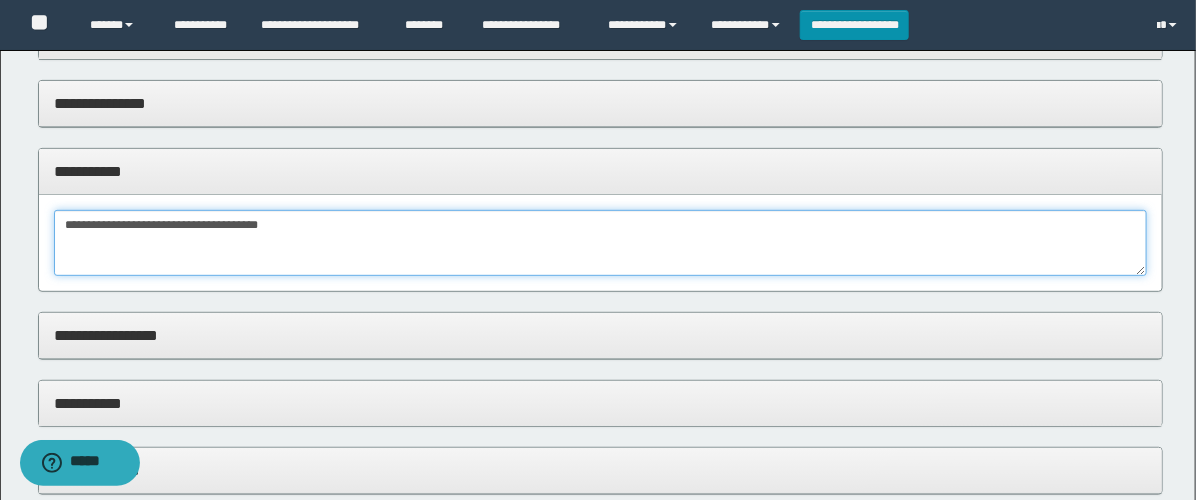 type on "**********" 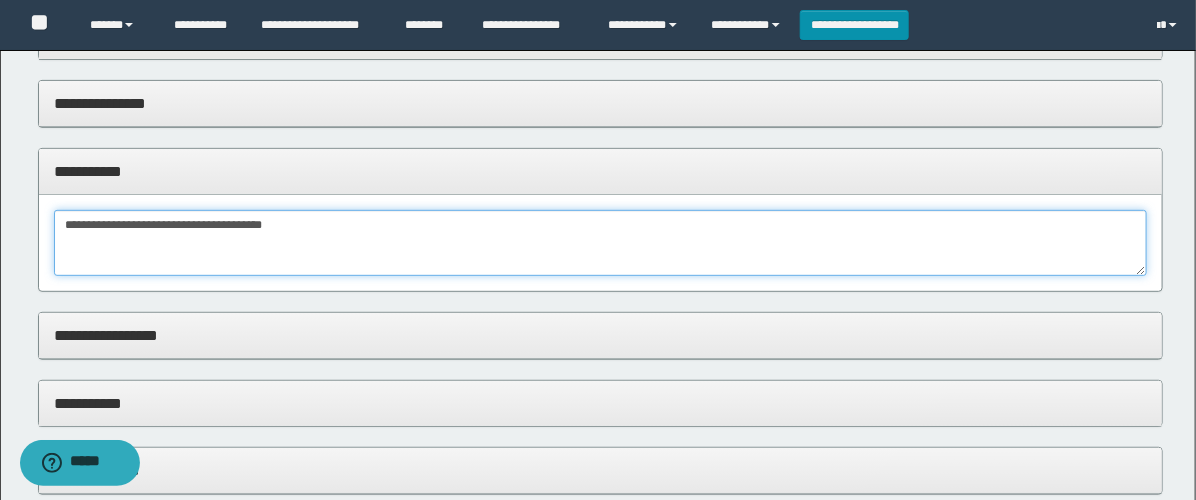 scroll, scrollTop: 0, scrollLeft: 0, axis: both 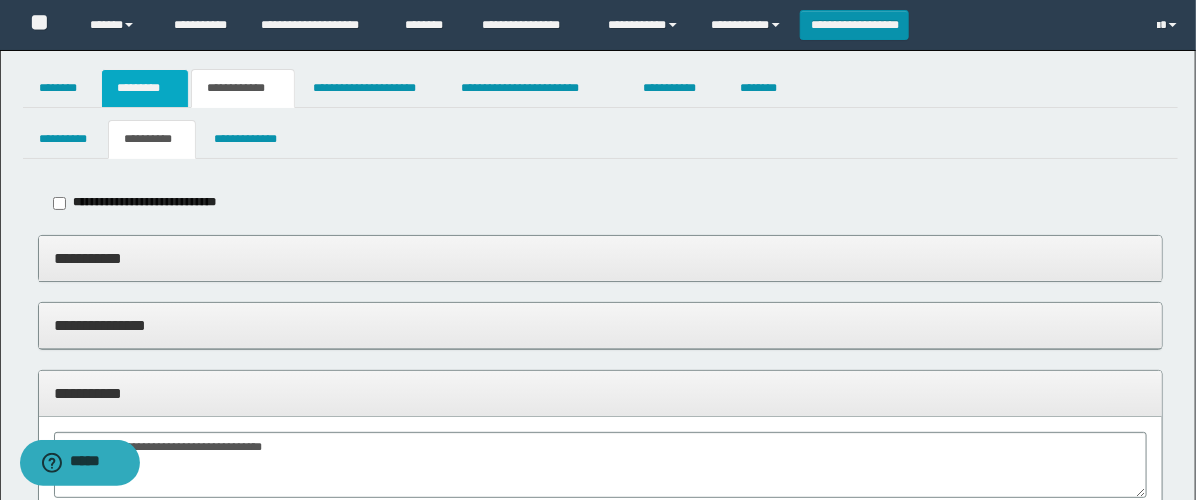click on "*********" at bounding box center (145, 88) 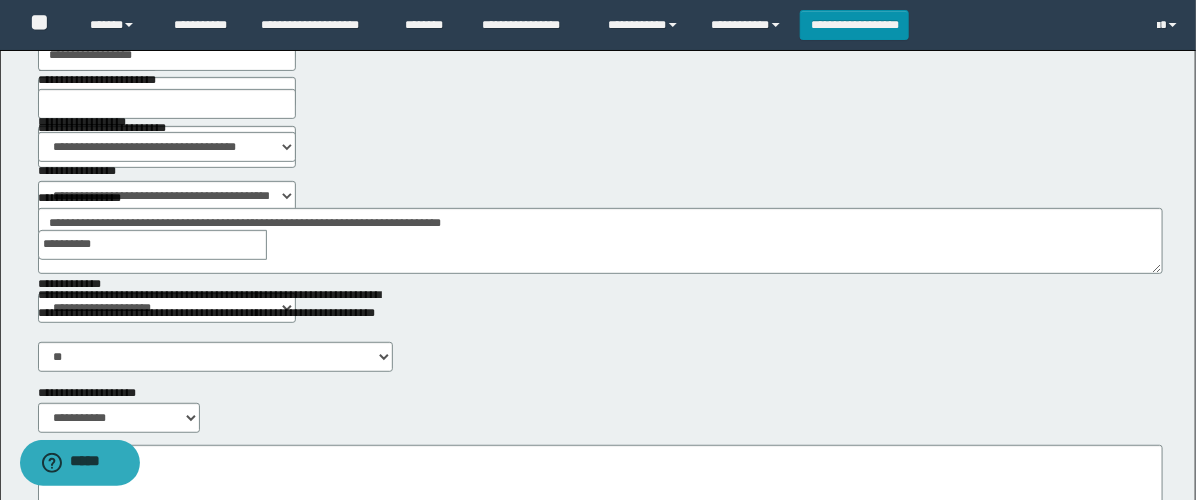 scroll, scrollTop: 222, scrollLeft: 0, axis: vertical 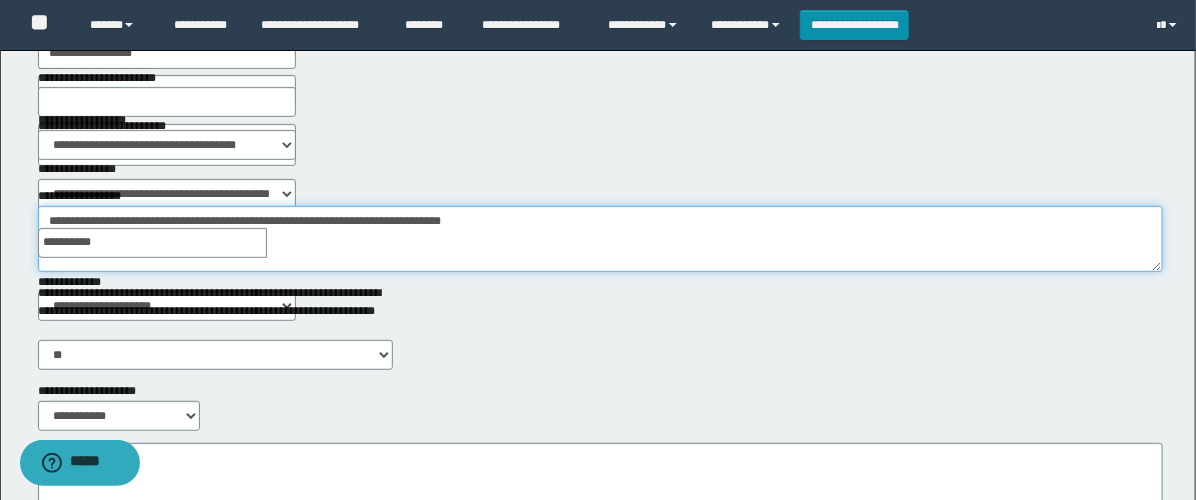 click on "**********" at bounding box center (600, 239) 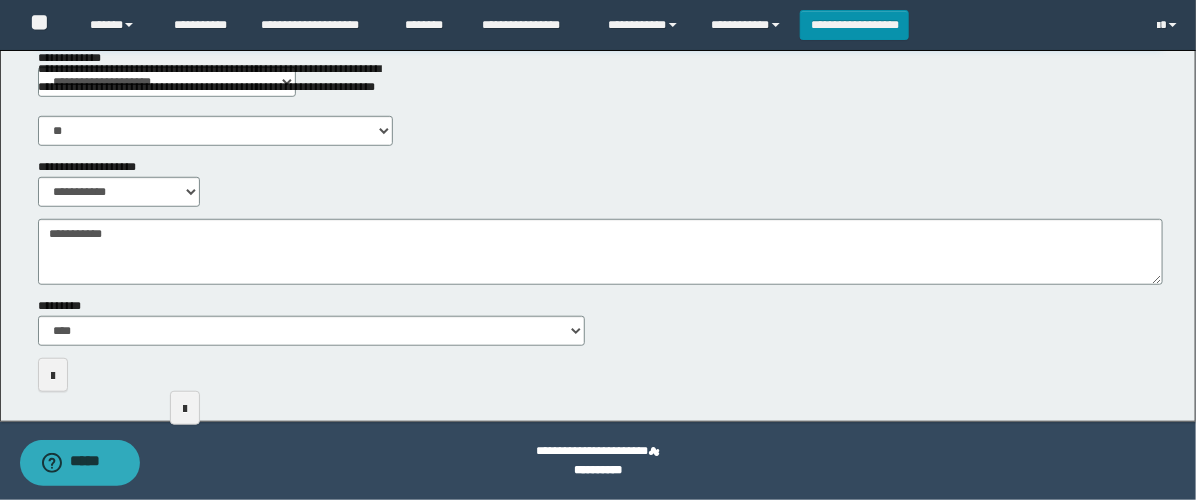 scroll, scrollTop: 433, scrollLeft: 0, axis: vertical 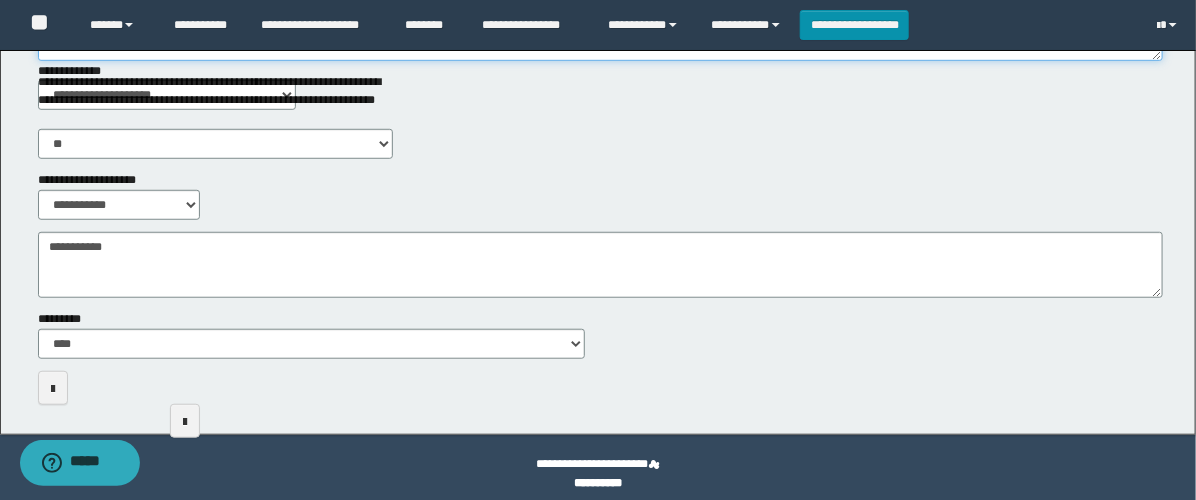 type on "**********" 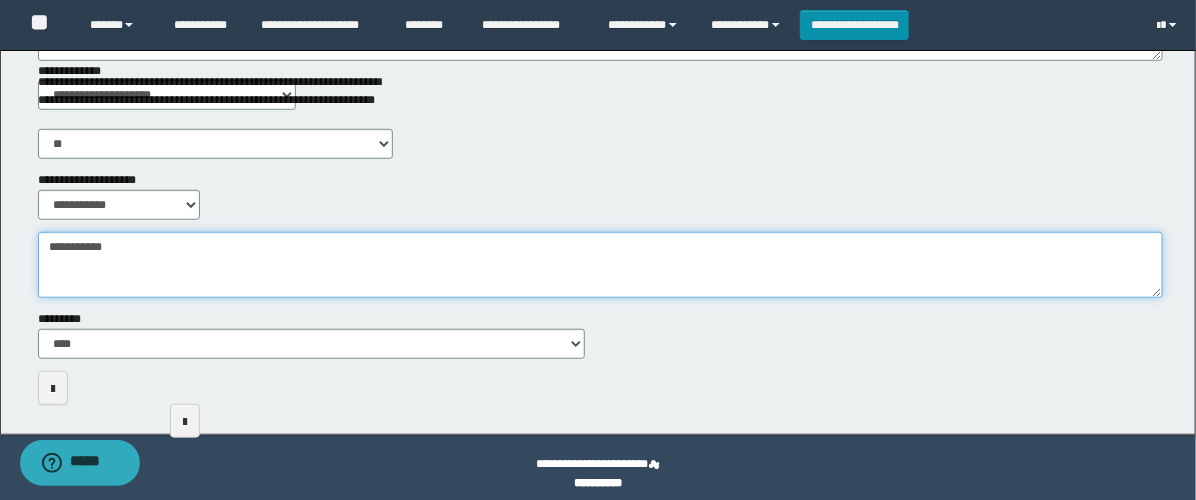 drag, startPoint x: 514, startPoint y: 268, endPoint x: 0, endPoint y: 228, distance: 515.5541 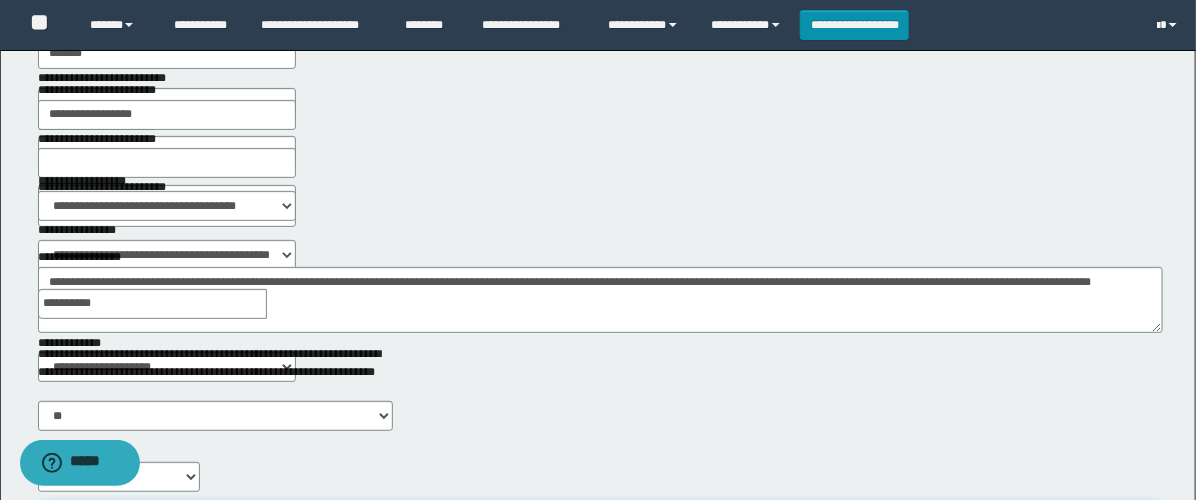 scroll, scrollTop: 0, scrollLeft: 0, axis: both 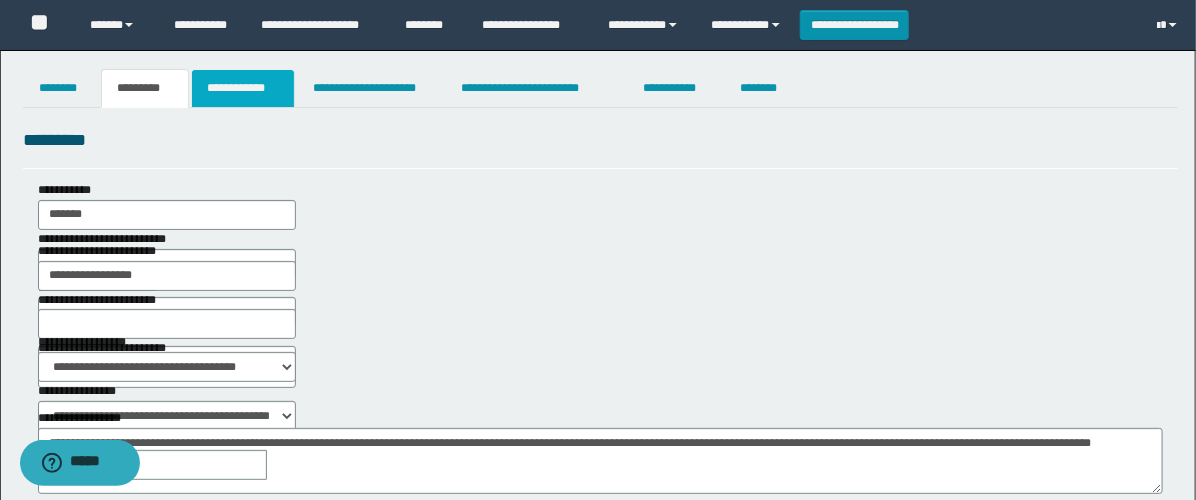 type on "**********" 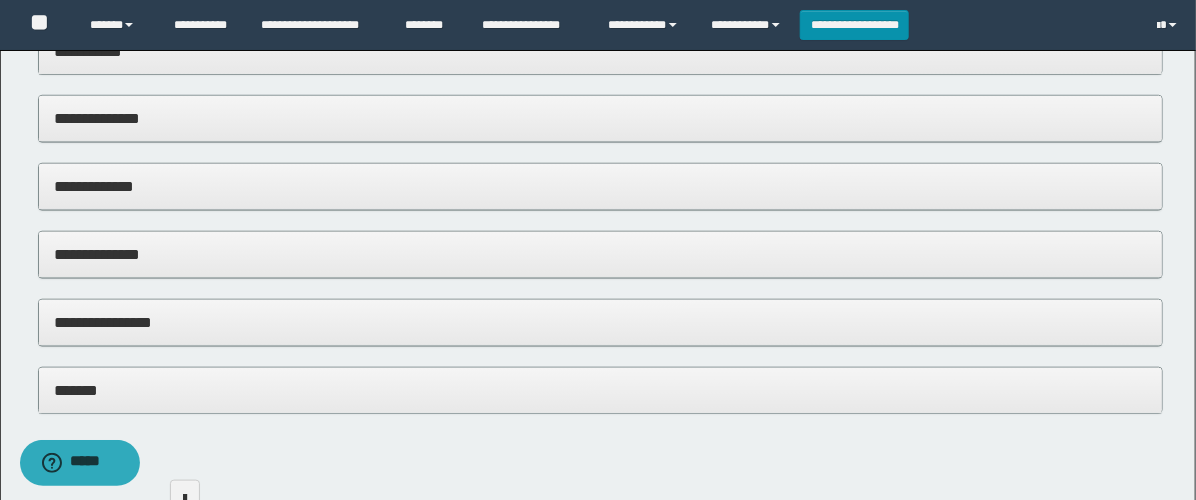 scroll, scrollTop: 663, scrollLeft: 0, axis: vertical 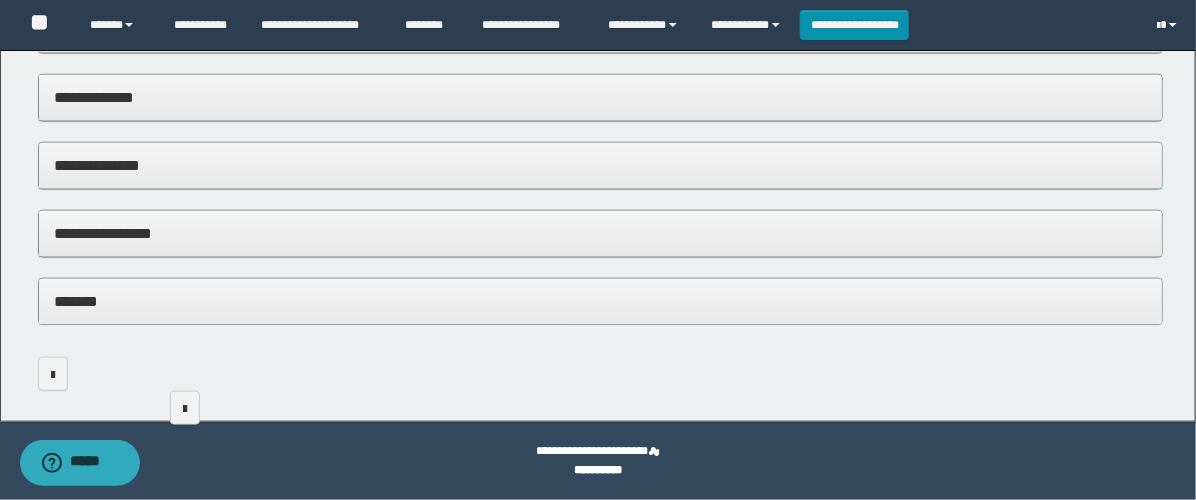 click on "**********" at bounding box center (600, 176) 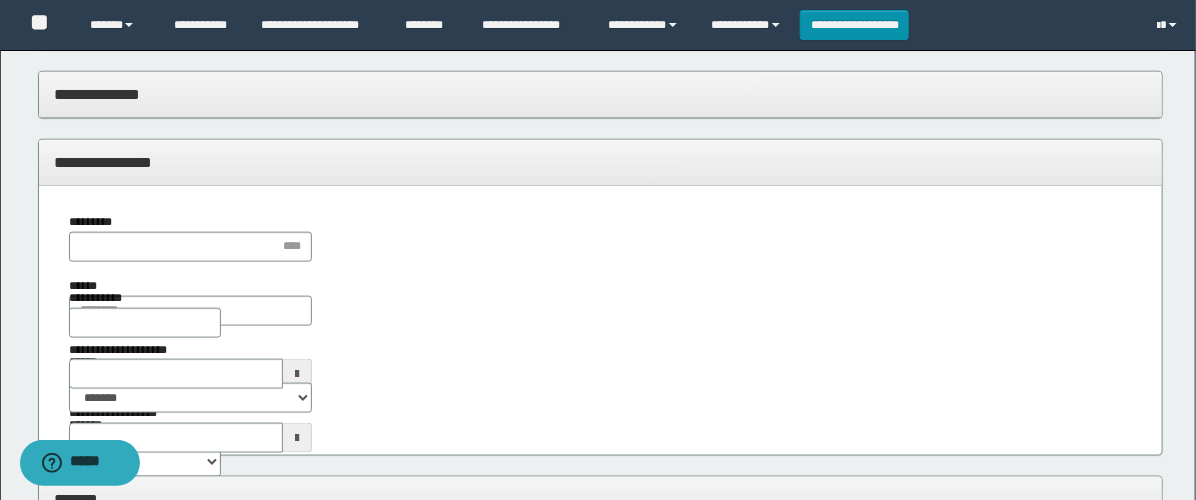 scroll, scrollTop: 774, scrollLeft: 0, axis: vertical 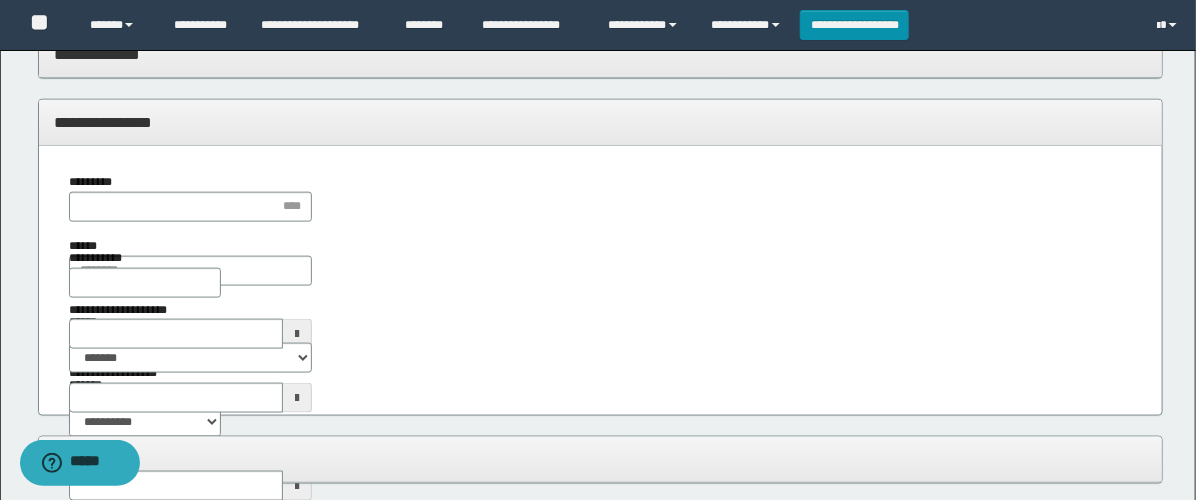 type 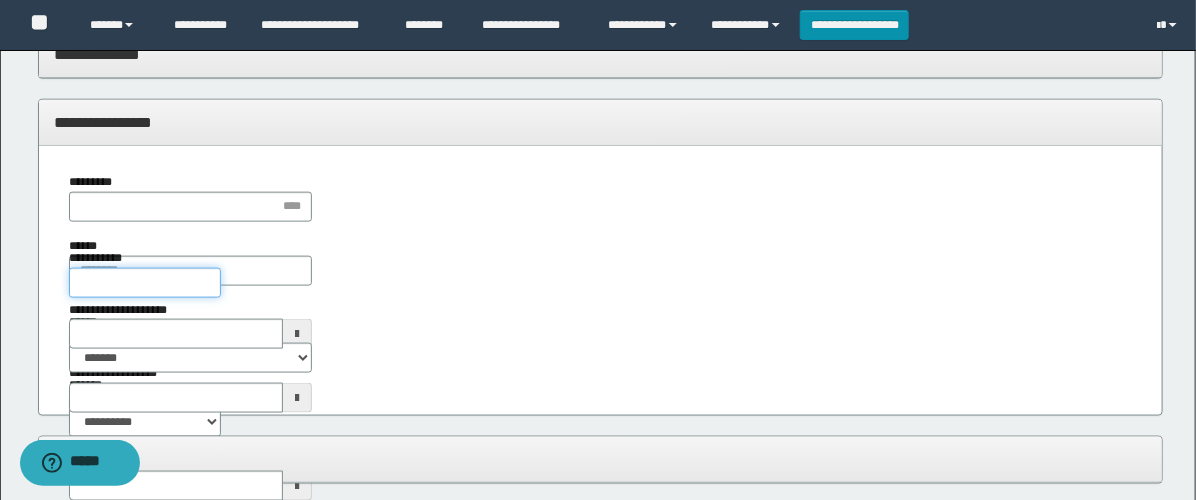click on "**********" at bounding box center [145, 283] 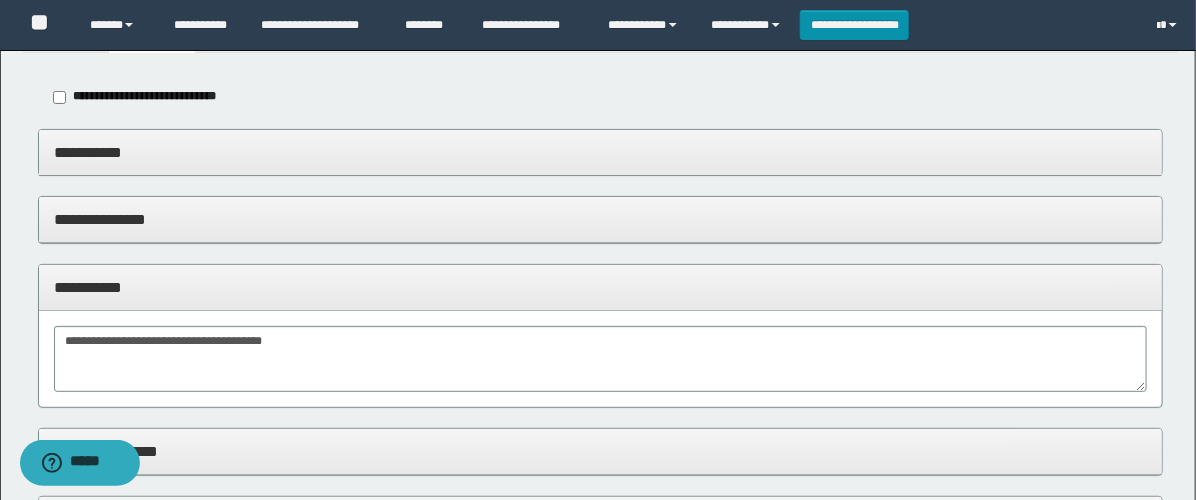 scroll, scrollTop: 0, scrollLeft: 0, axis: both 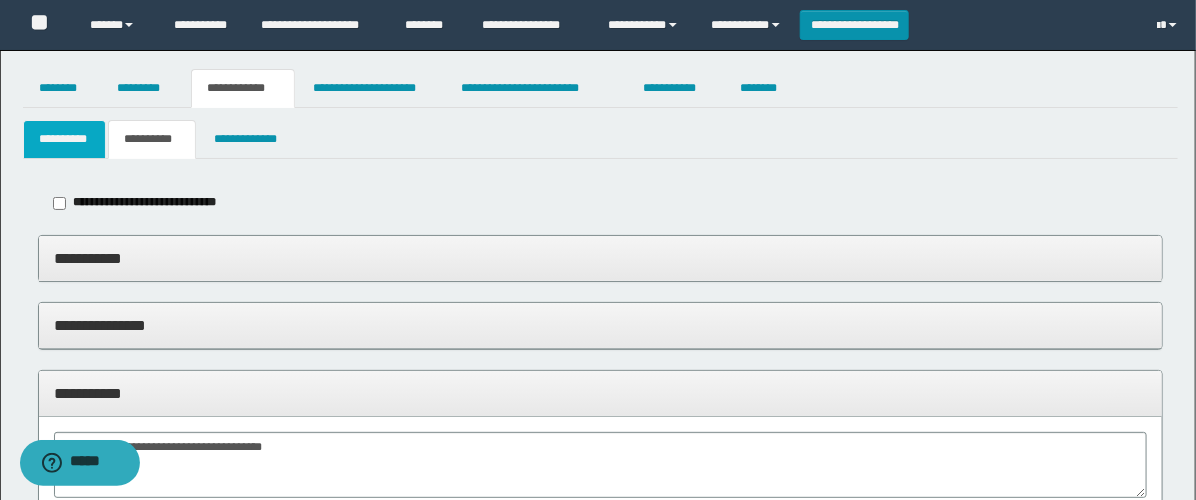 click on "**********" at bounding box center (65, 139) 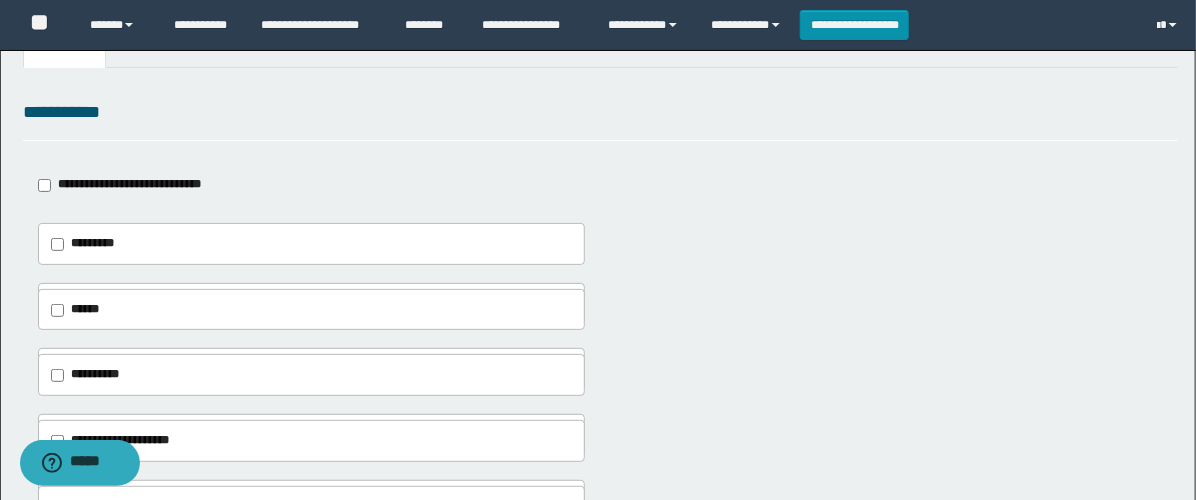 scroll, scrollTop: 0, scrollLeft: 0, axis: both 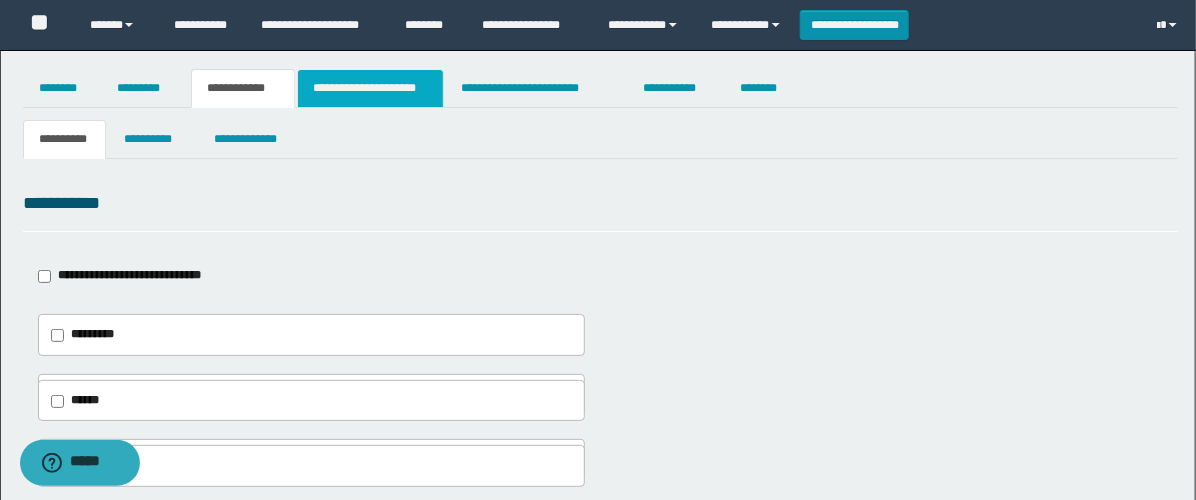 click on "**********" at bounding box center (370, 88) 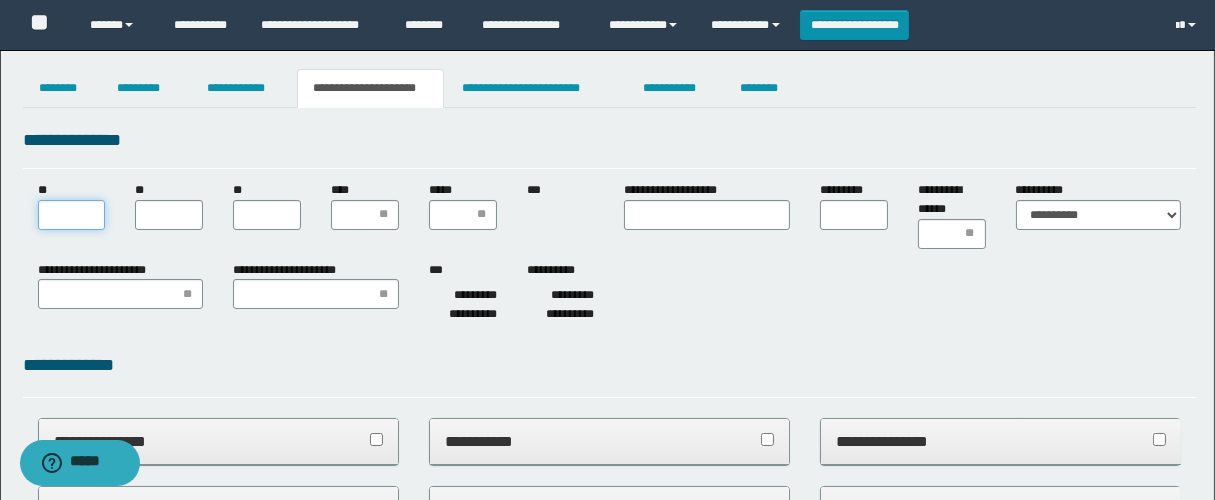 click on "**" at bounding box center (72, 215) 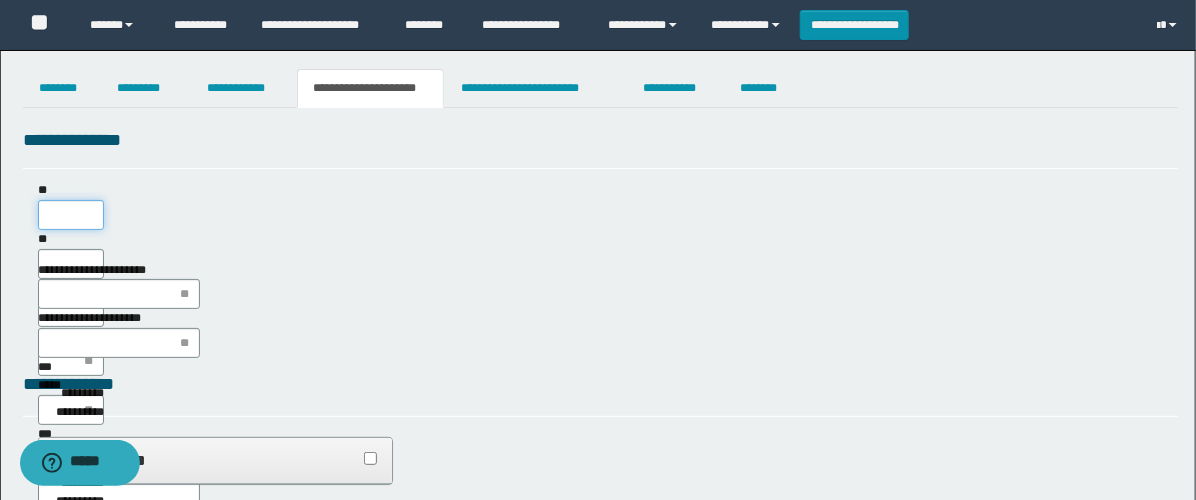 scroll, scrollTop: 0, scrollLeft: 0, axis: both 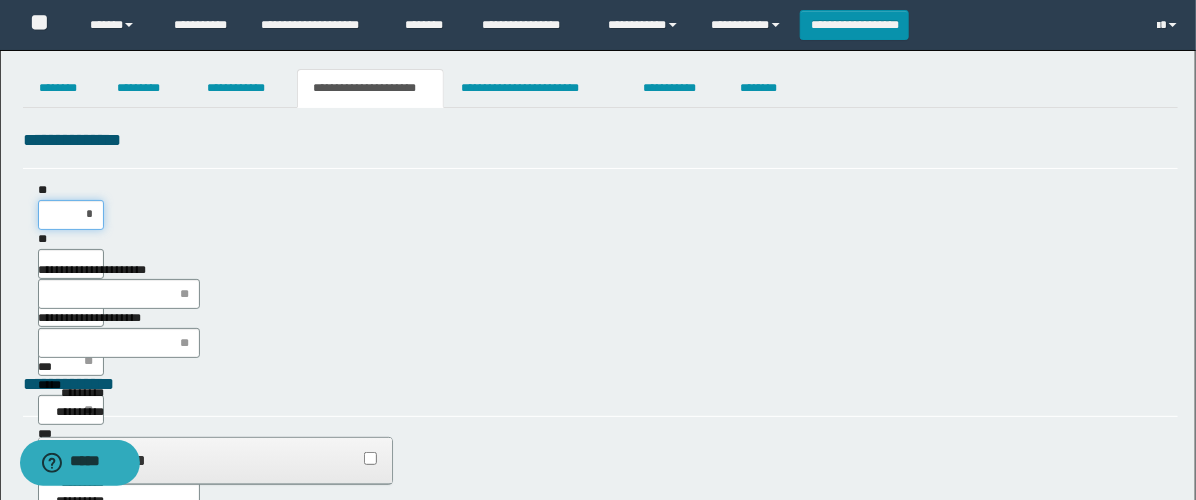 type on "**" 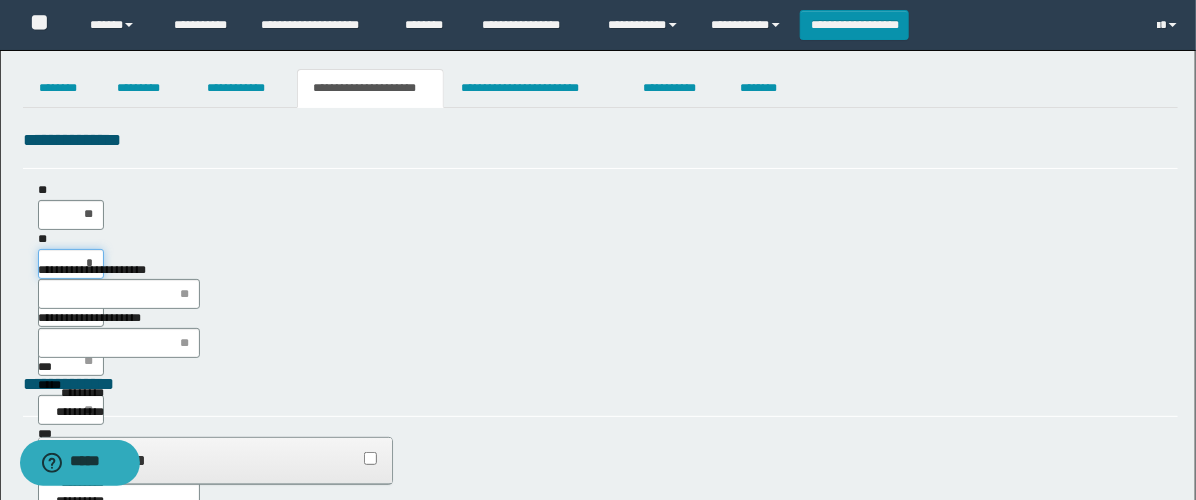 type on "**" 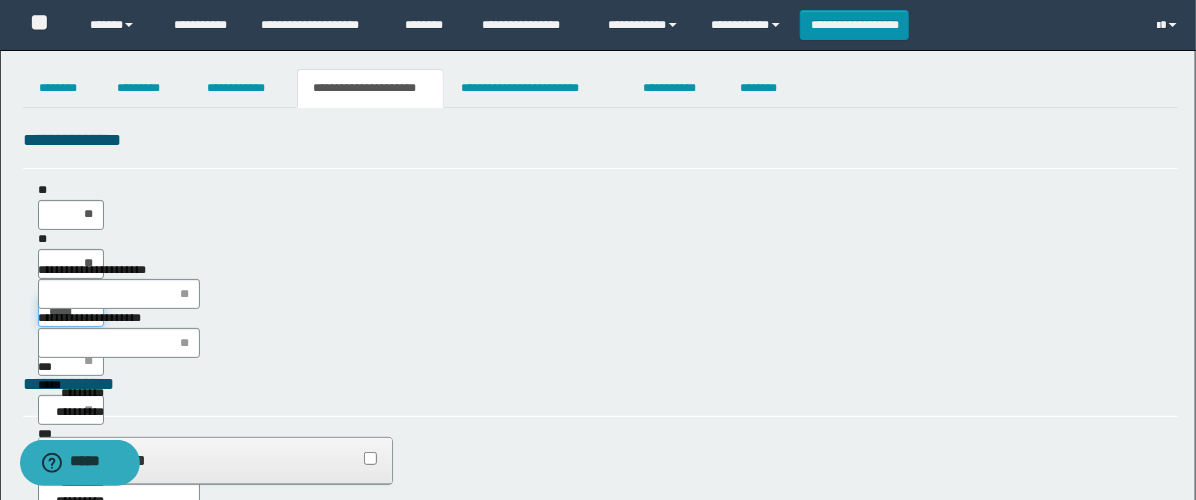 type on "******" 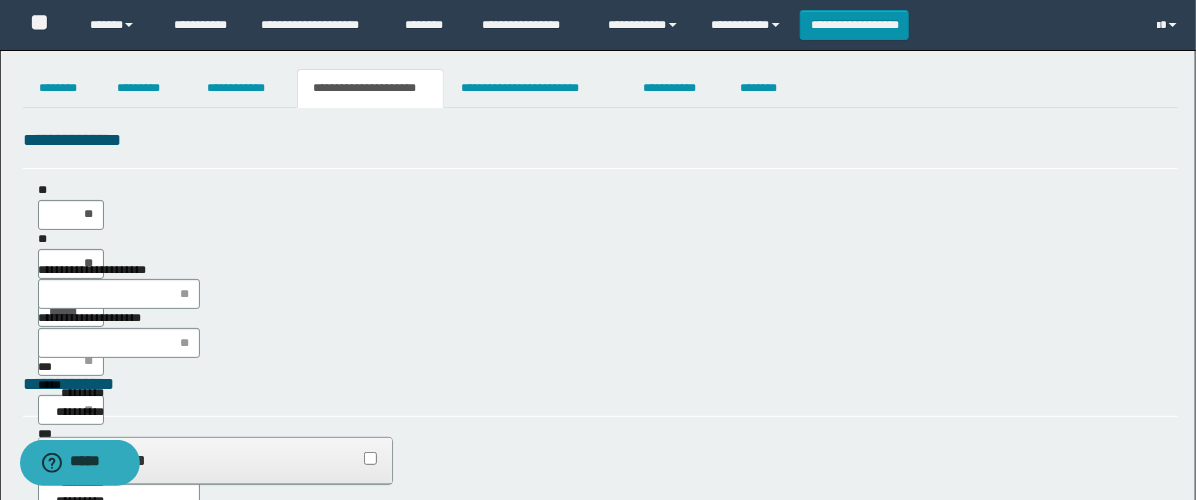 type on "**" 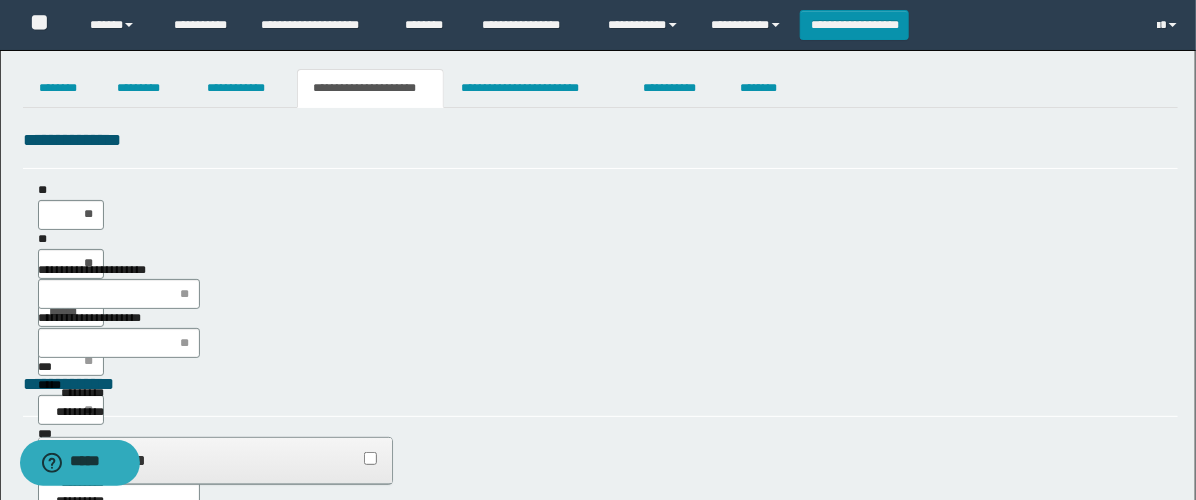 type on "**" 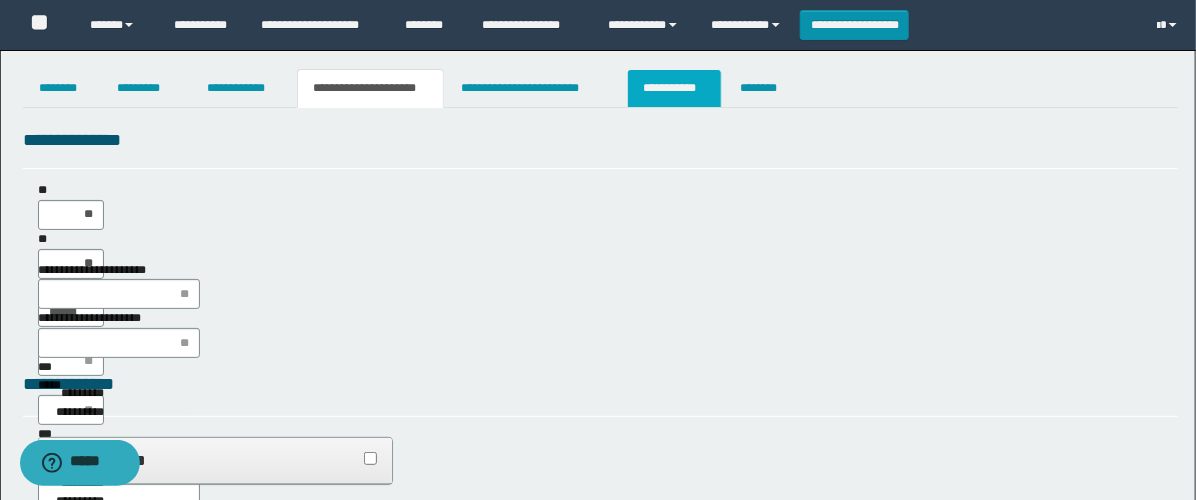 click on "**********" at bounding box center [674, 88] 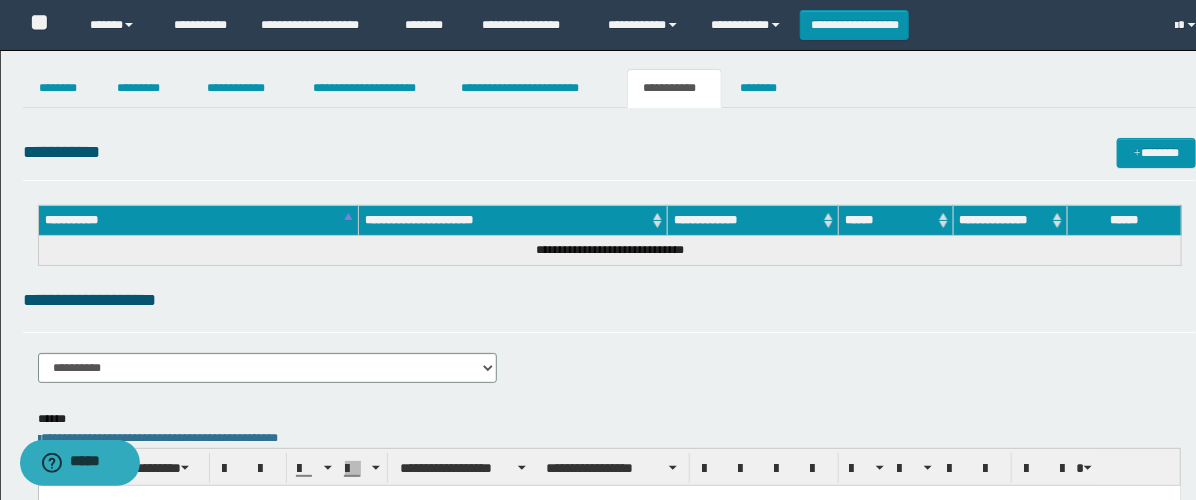 scroll, scrollTop: 0, scrollLeft: 0, axis: both 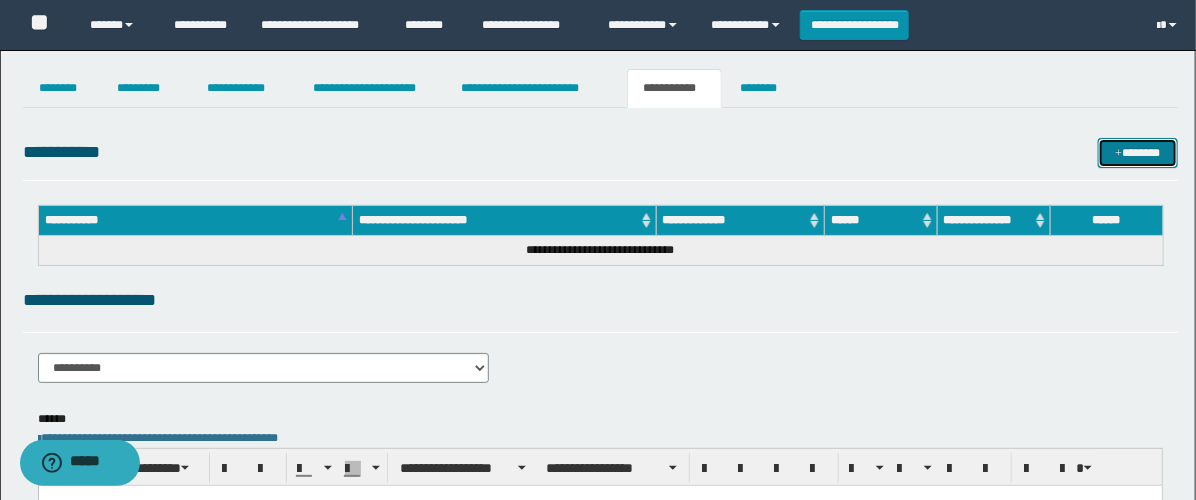 click on "*******" at bounding box center [1138, 153] 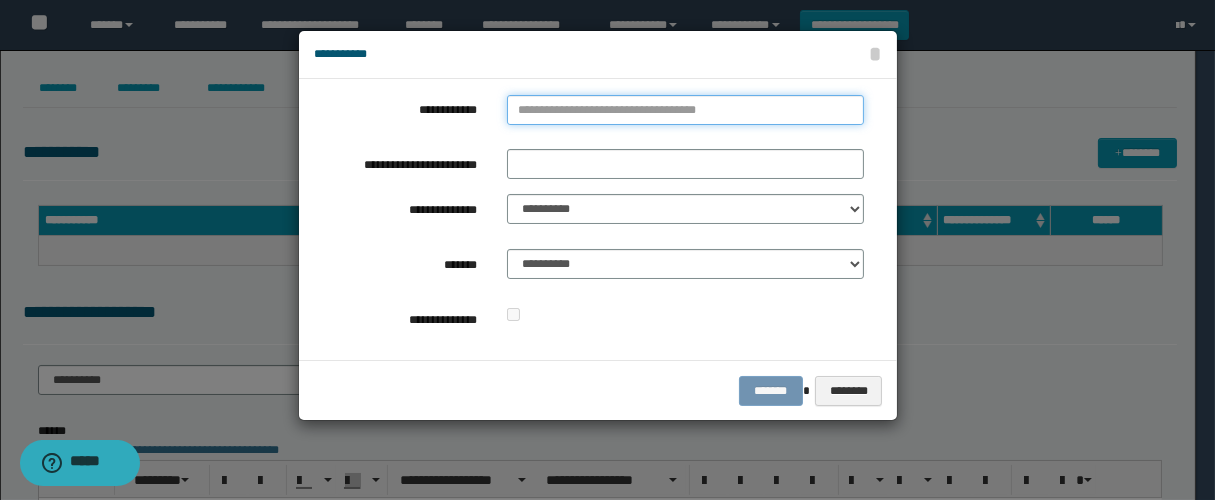 click on "**********" at bounding box center (685, 110) 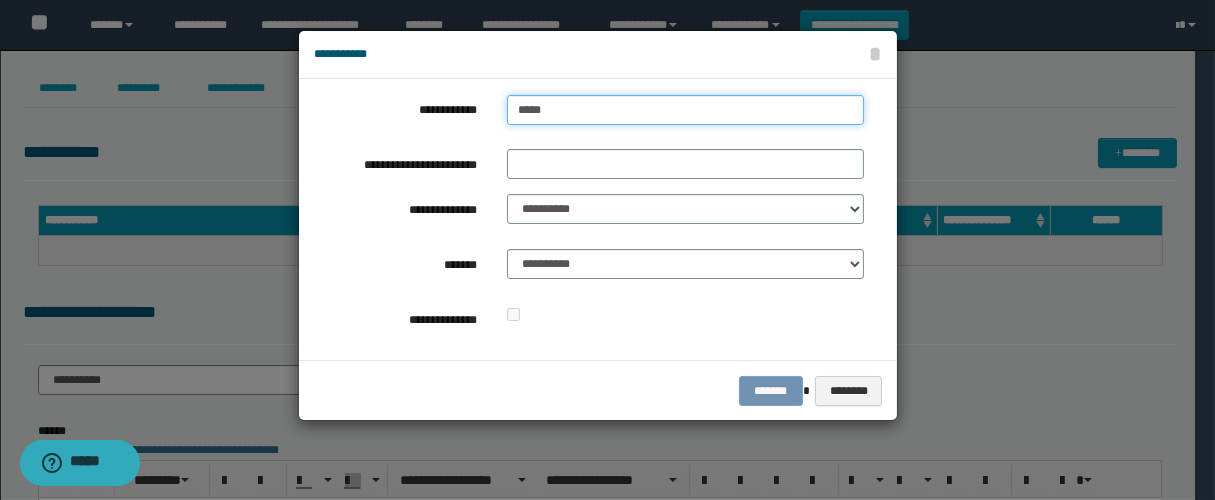 type on "******" 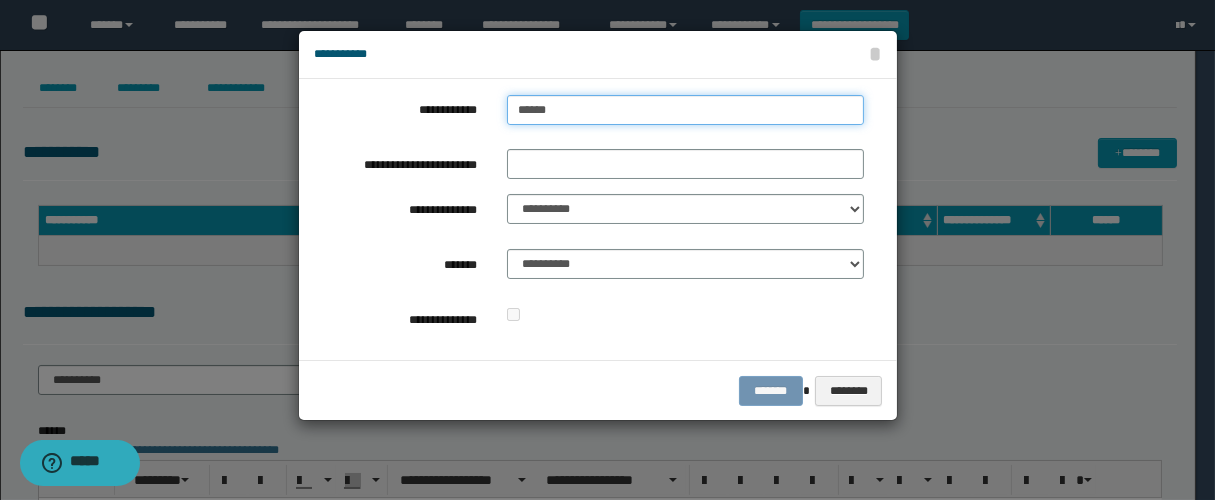 type on "******" 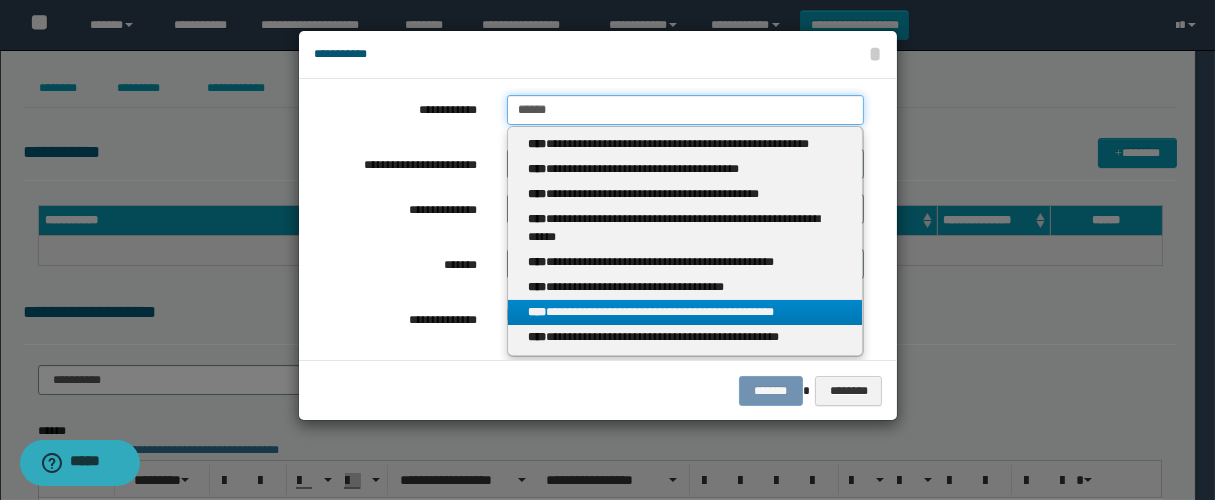 type on "******" 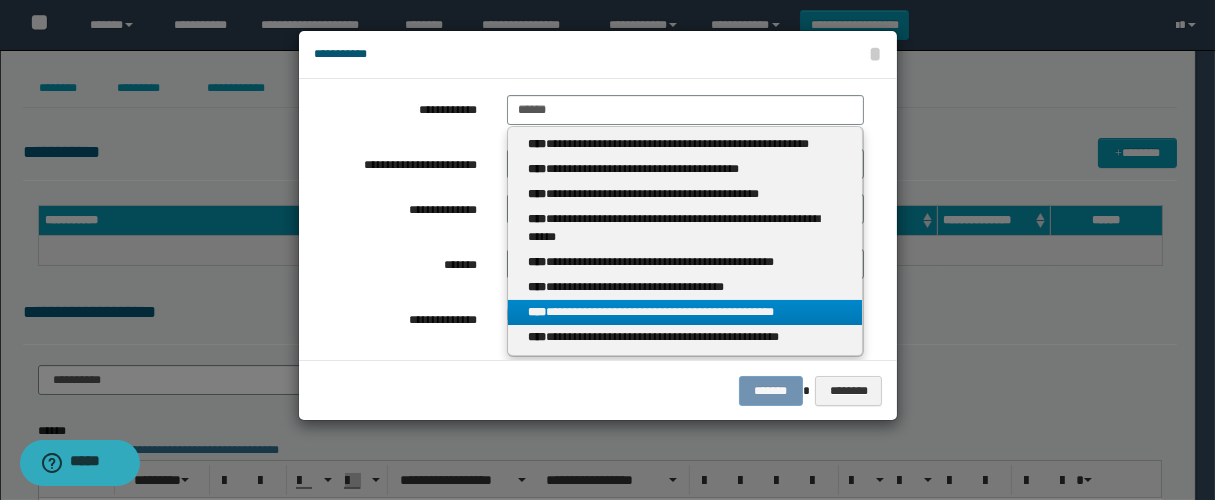click on "**********" at bounding box center [685, 312] 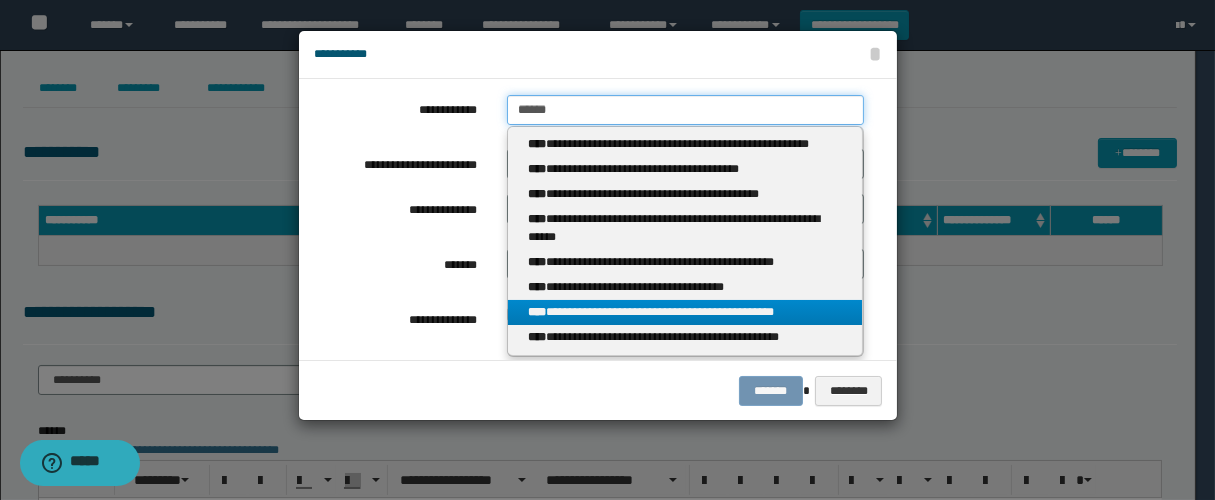 type 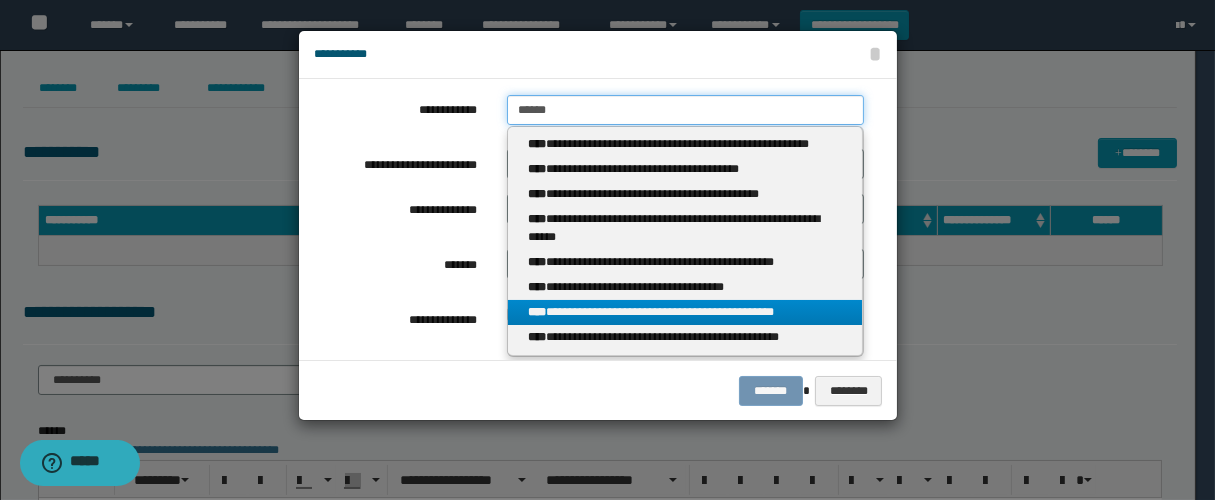 type on "**********" 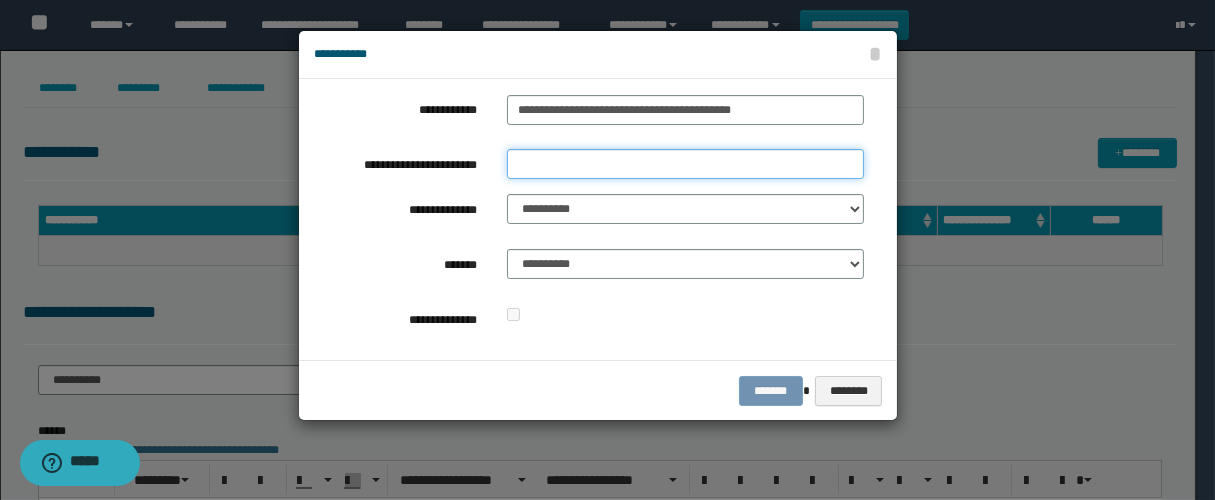 click on "**********" at bounding box center (685, 164) 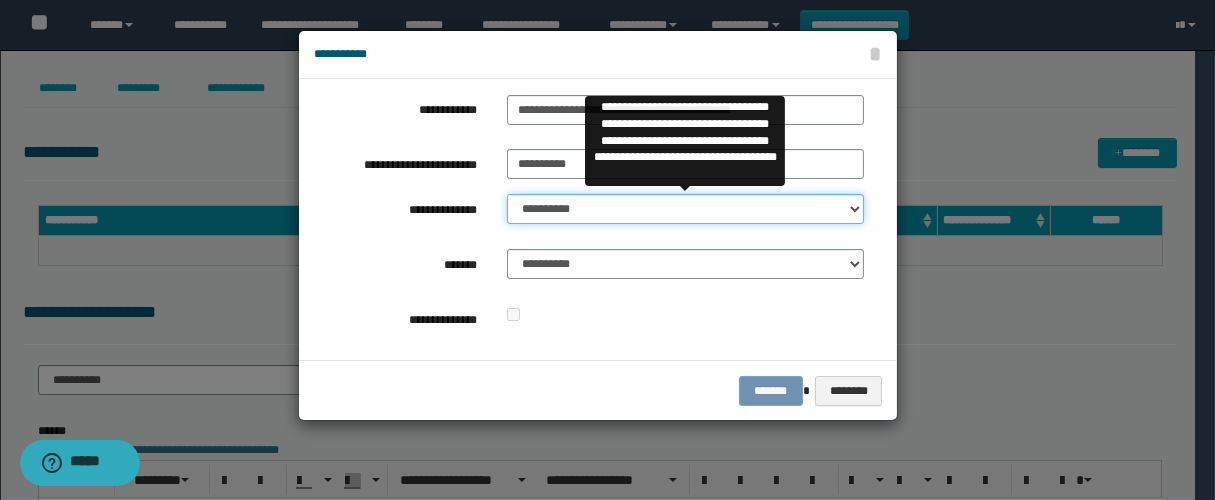 click on "**********" at bounding box center [685, 209] 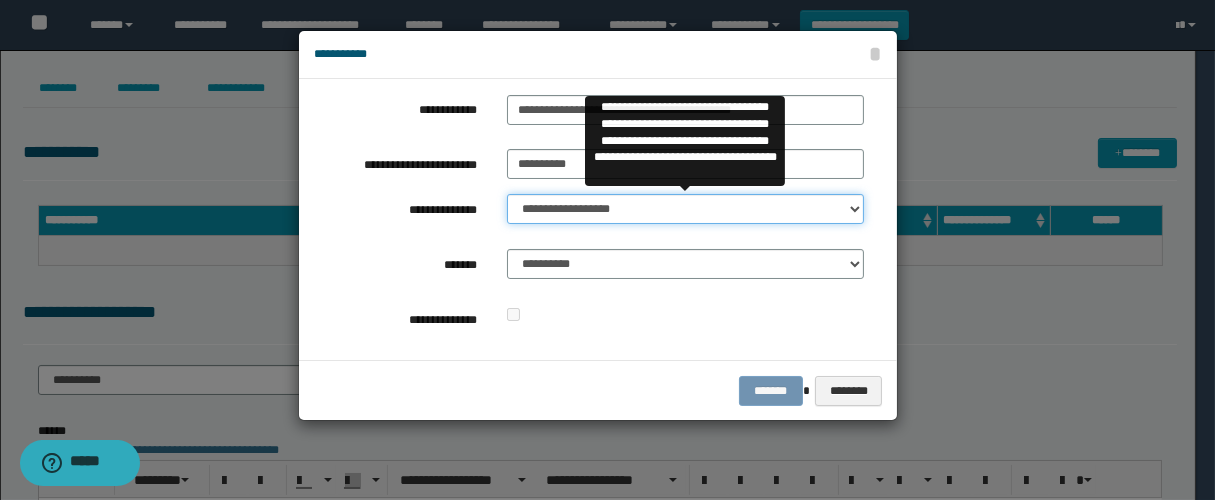 click on "**********" at bounding box center (685, 209) 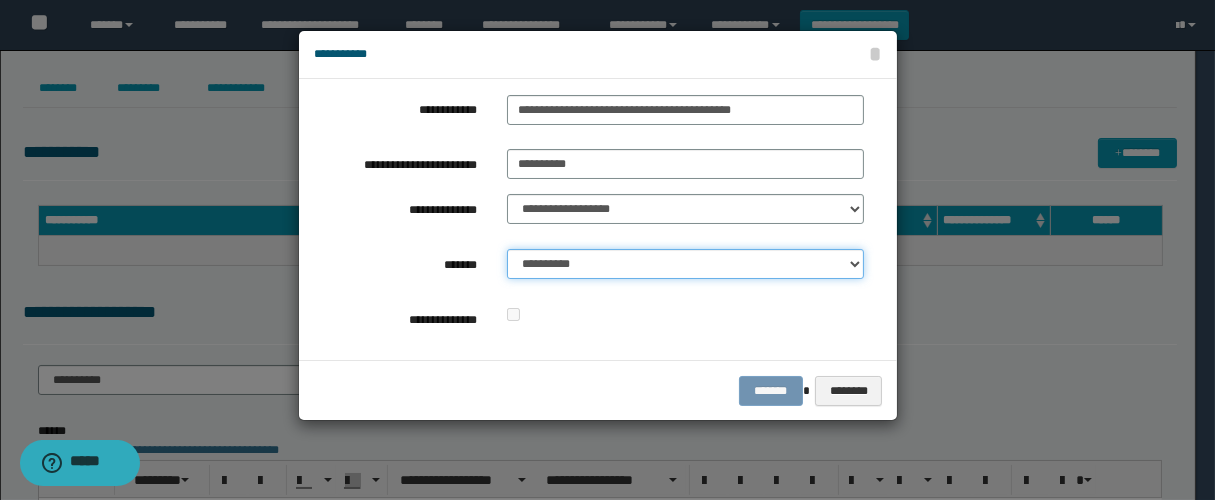 click on "**********" at bounding box center [685, 264] 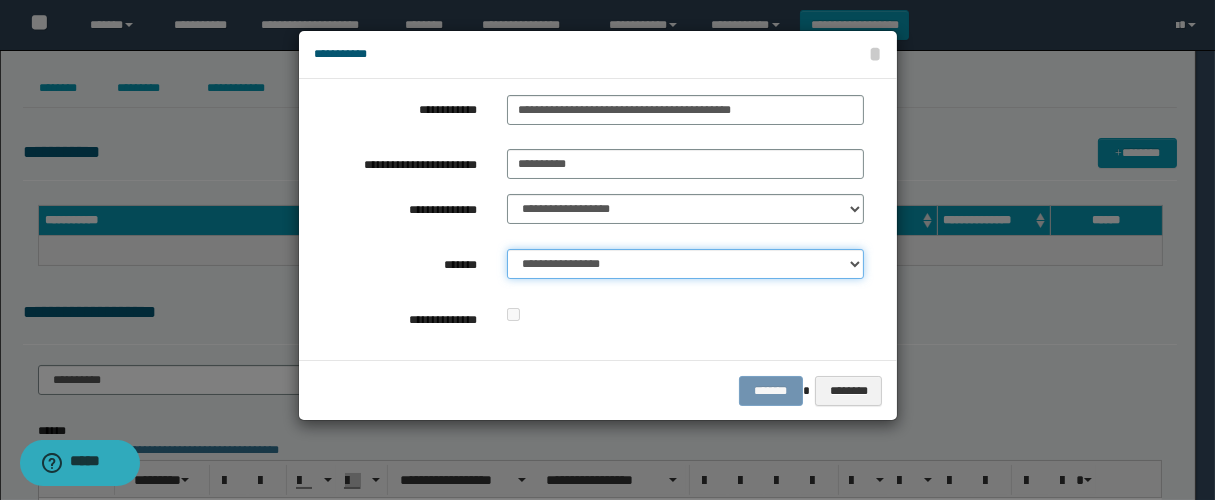 click on "**********" at bounding box center (685, 264) 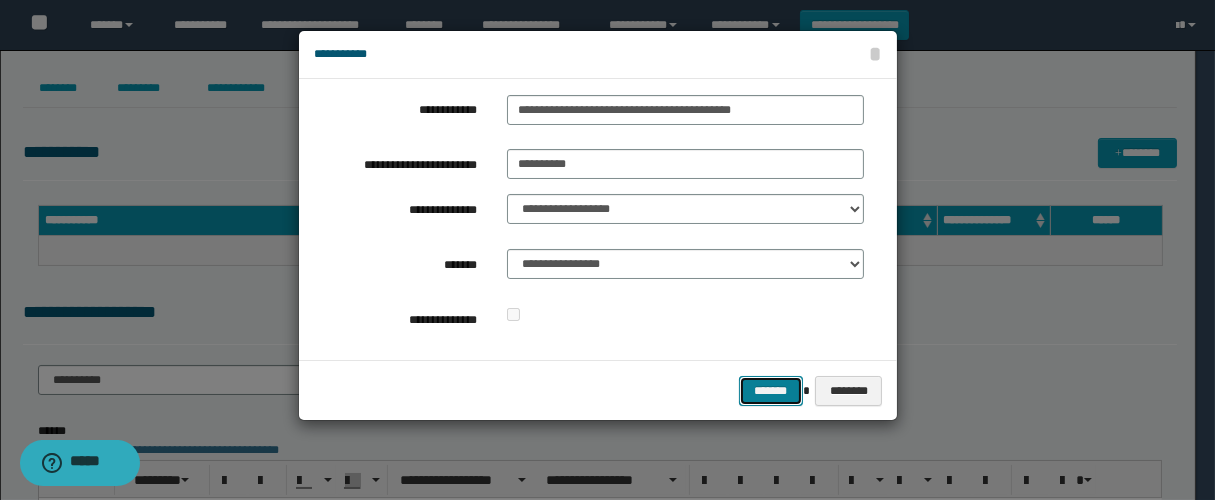 click on "*******" at bounding box center (771, 391) 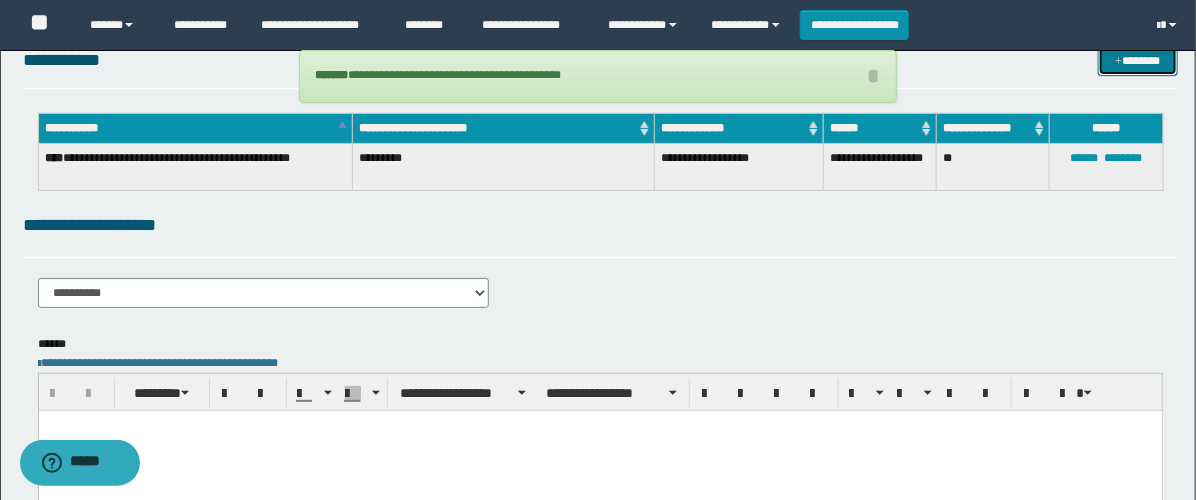 scroll, scrollTop: 222, scrollLeft: 0, axis: vertical 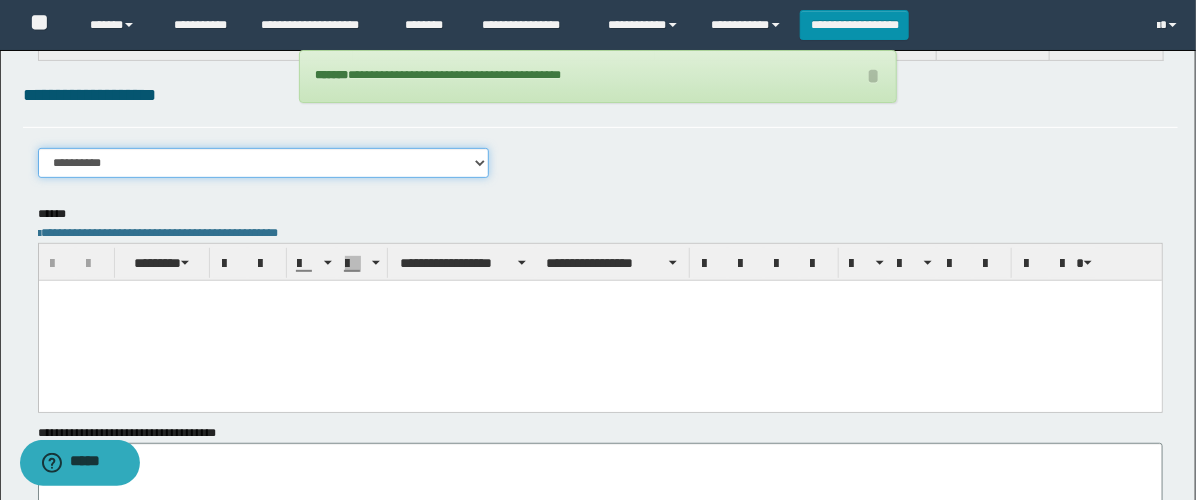 drag, startPoint x: 249, startPoint y: 172, endPoint x: 265, endPoint y: 187, distance: 21.931713 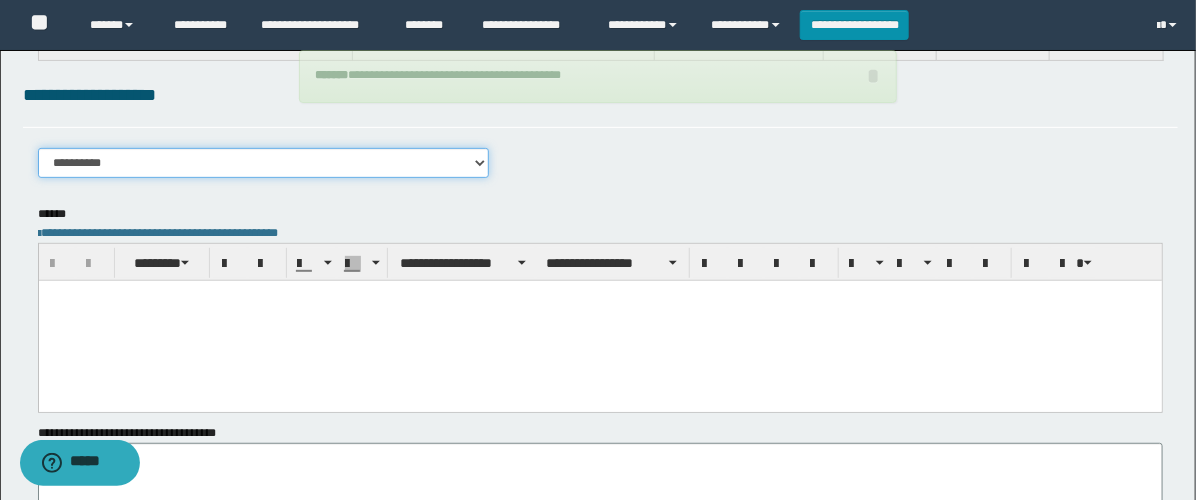 select on "****" 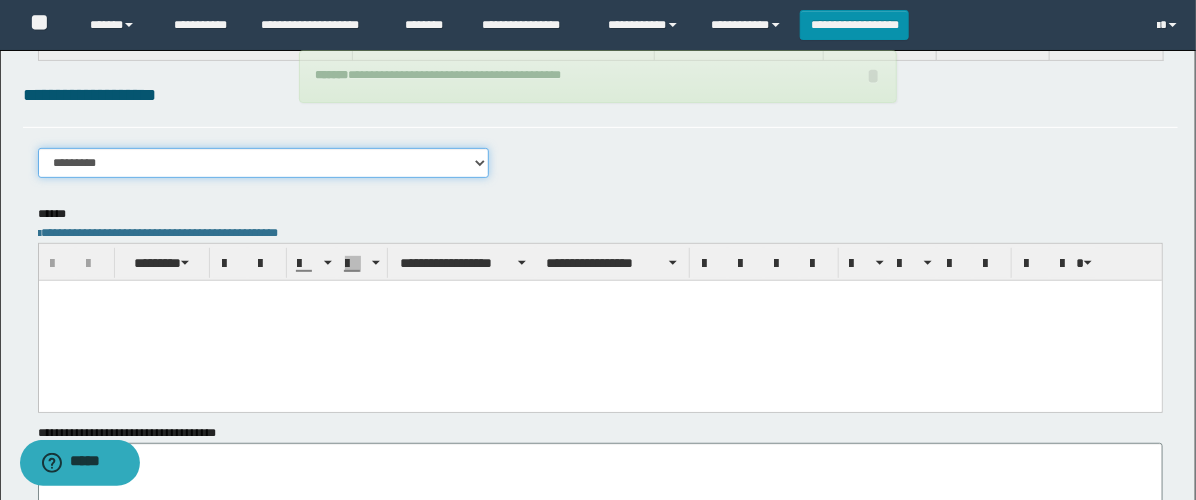 click on "**********" at bounding box center [263, 163] 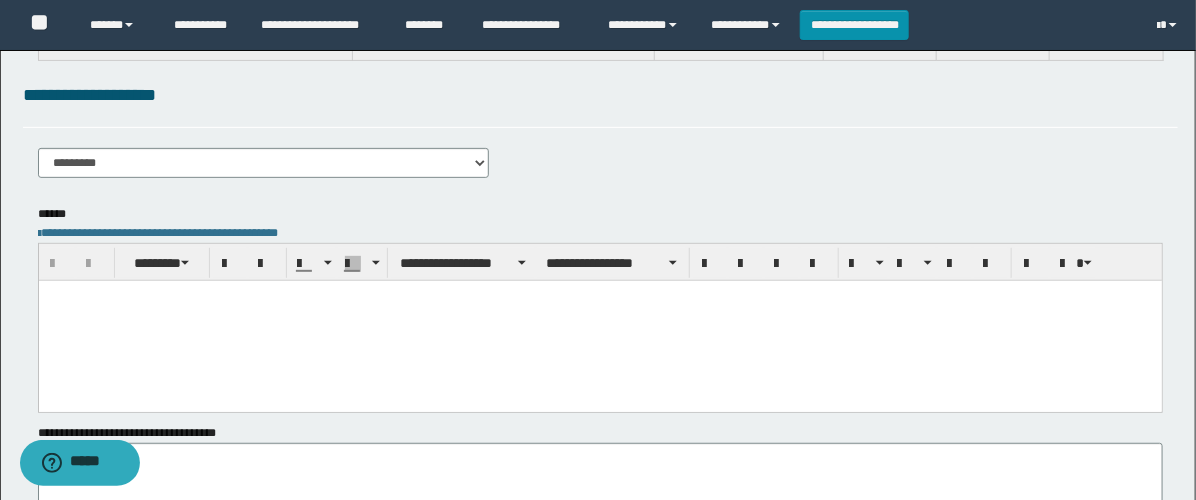 click at bounding box center (599, 320) 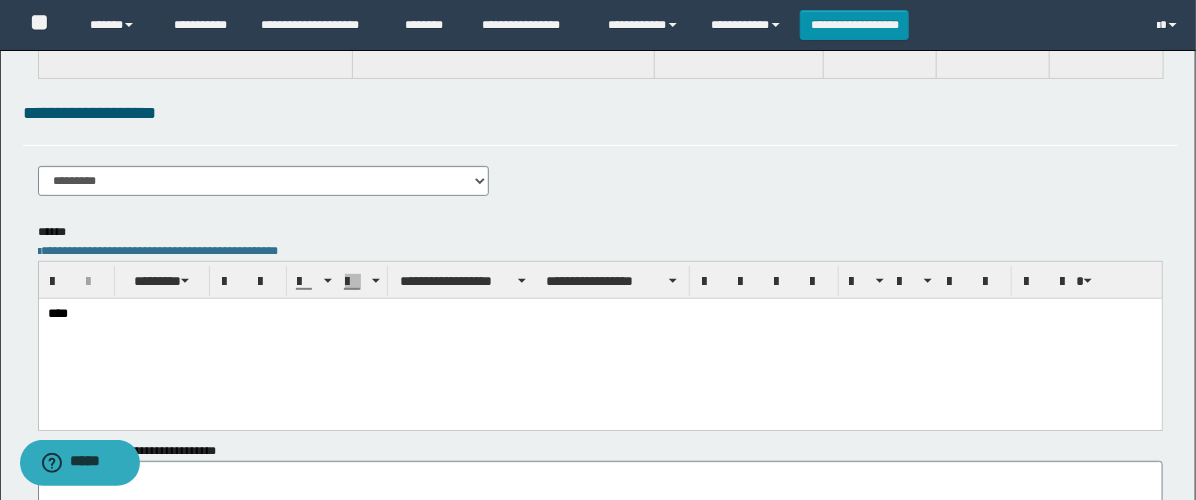 scroll, scrollTop: 0, scrollLeft: 0, axis: both 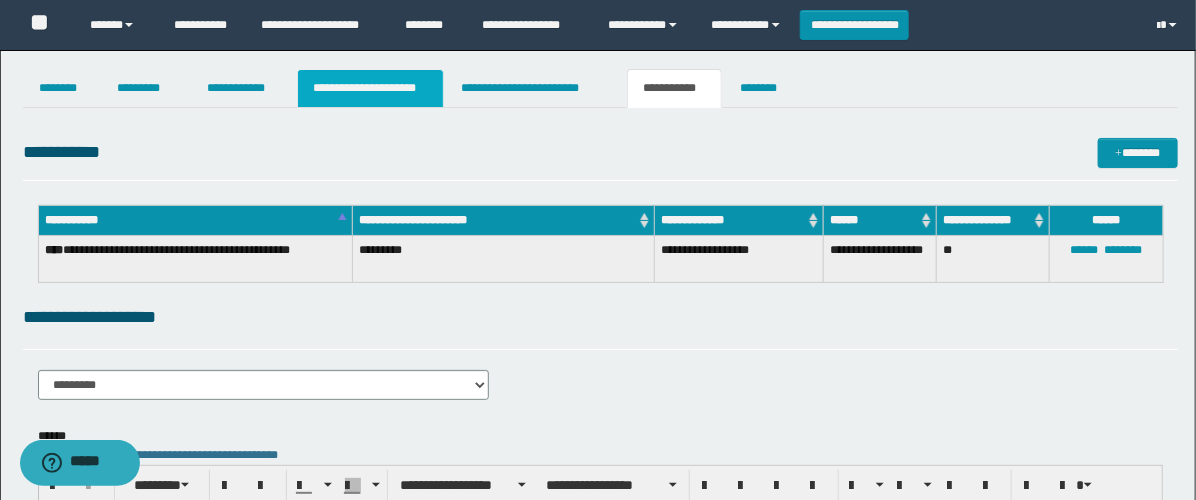 click on "**********" at bounding box center (370, 88) 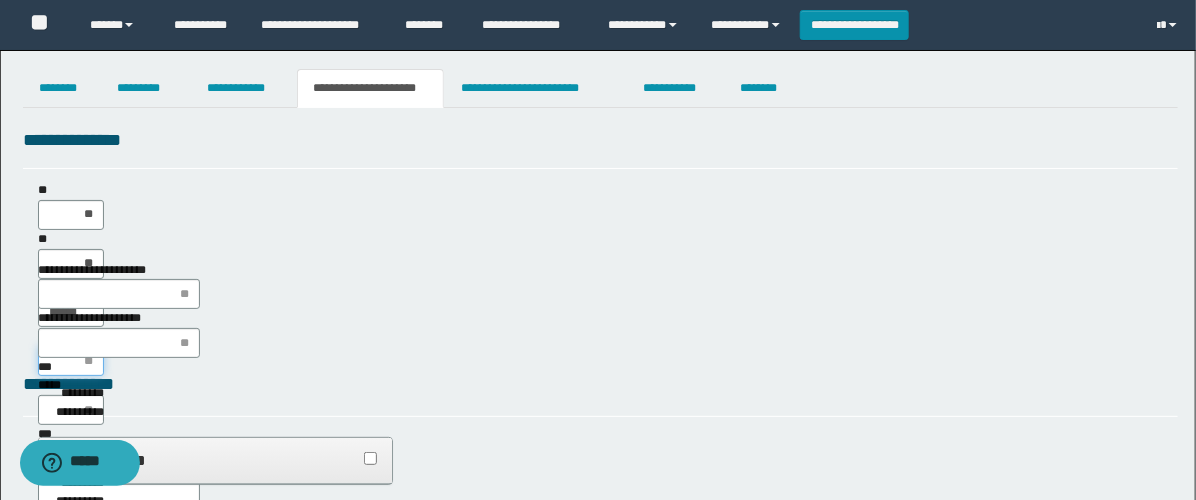 click on "****" at bounding box center [71, 361] 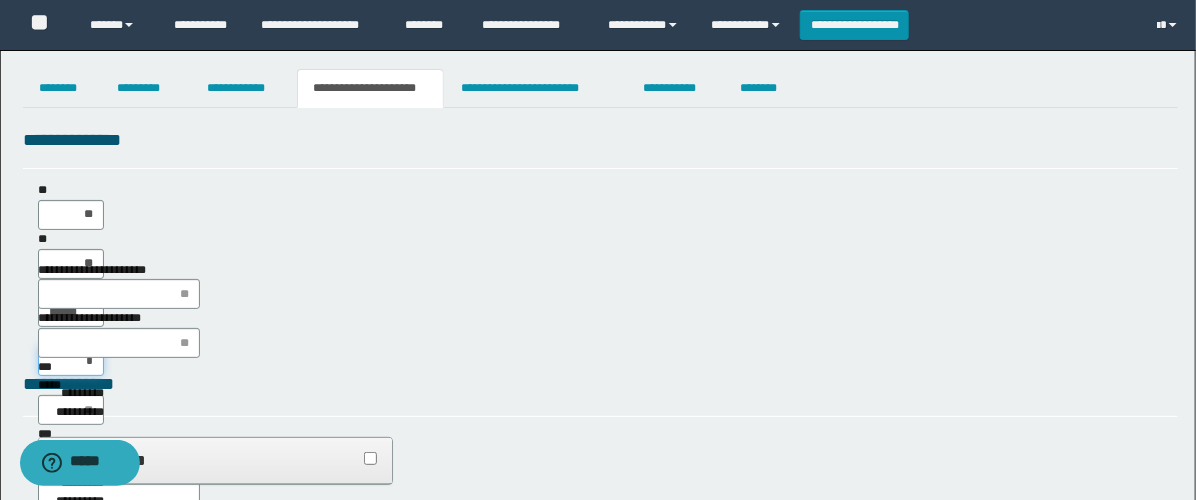 type on "**" 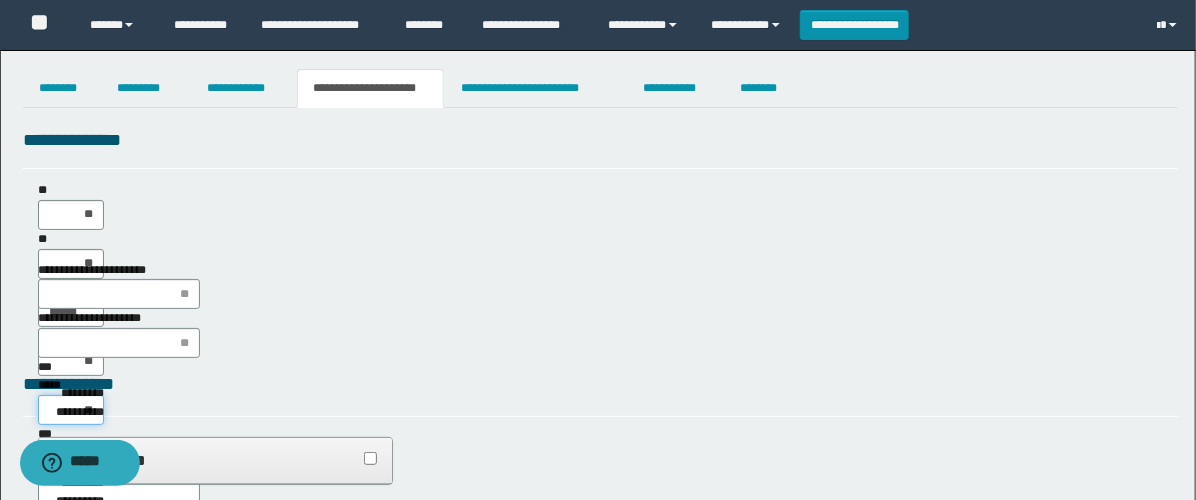 type on "***" 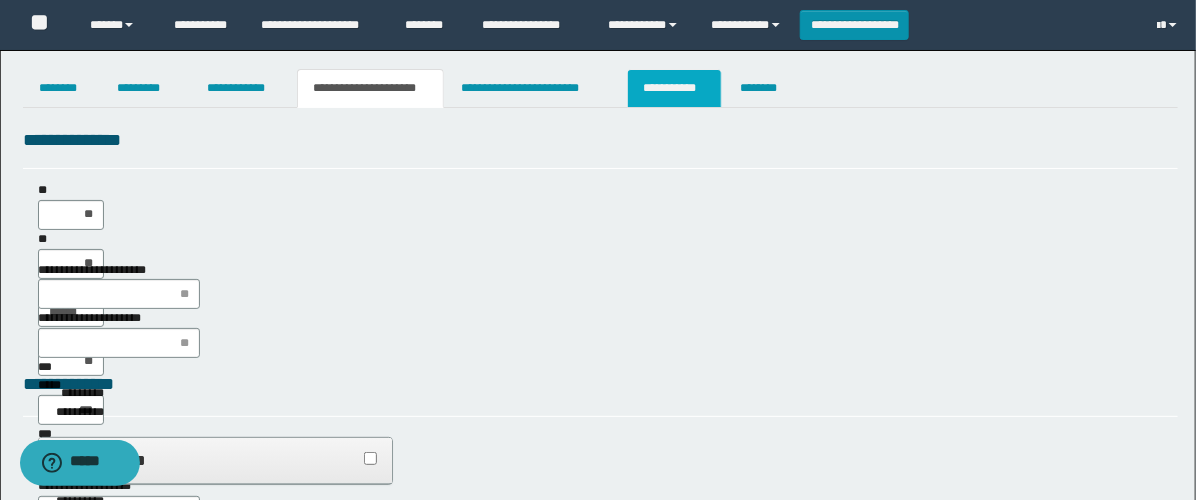 click on "**********" at bounding box center [674, 88] 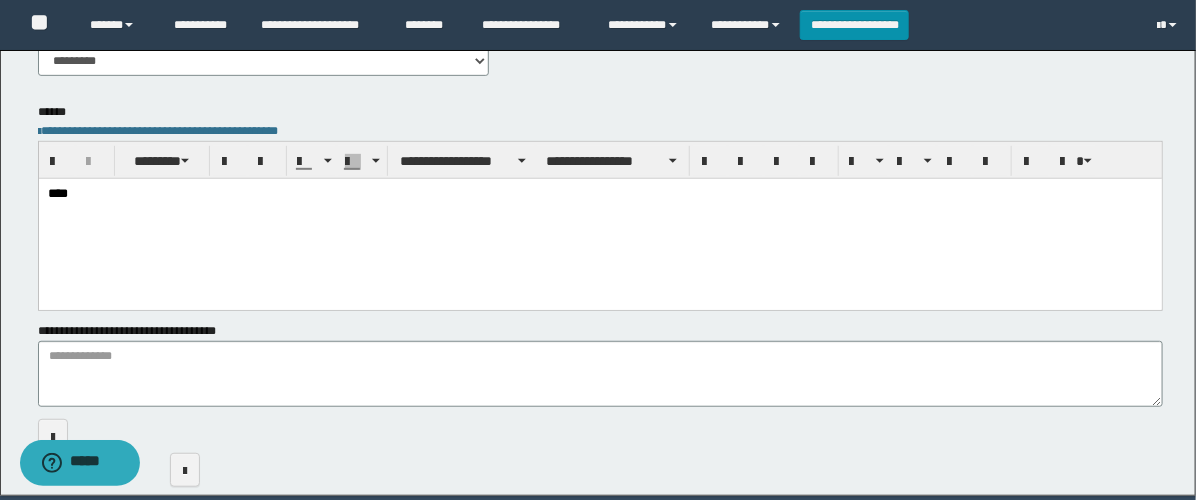 scroll, scrollTop: 286, scrollLeft: 0, axis: vertical 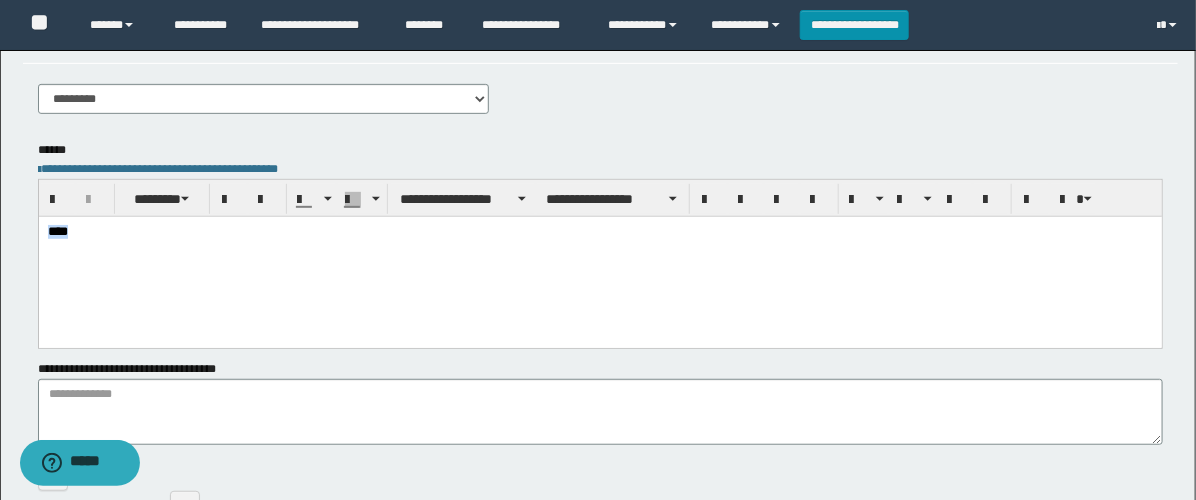 drag, startPoint x: 191, startPoint y: 236, endPoint x: -1, endPoint y: 229, distance: 192.12756 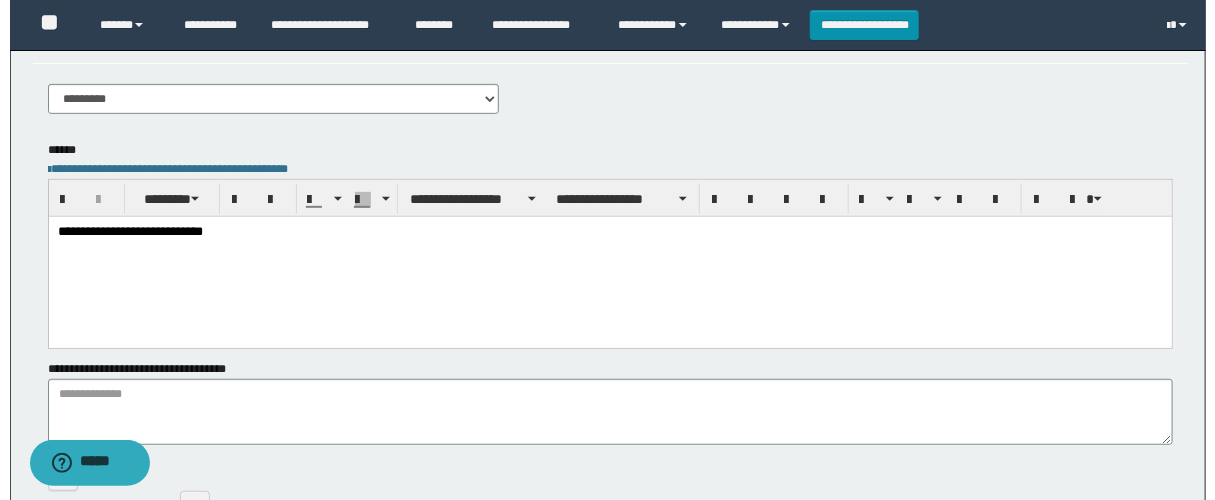 scroll, scrollTop: 0, scrollLeft: 0, axis: both 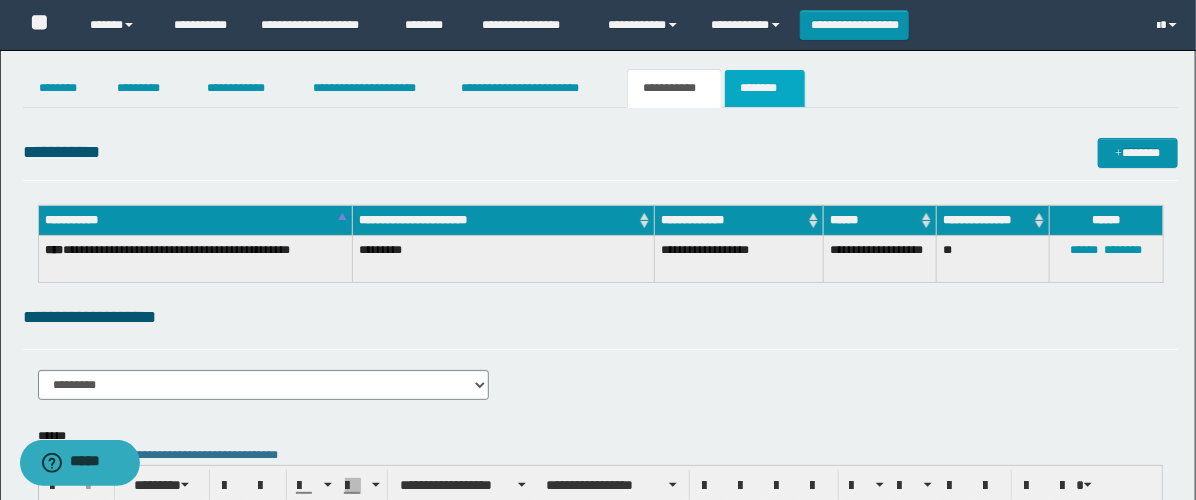 click on "********" at bounding box center [765, 88] 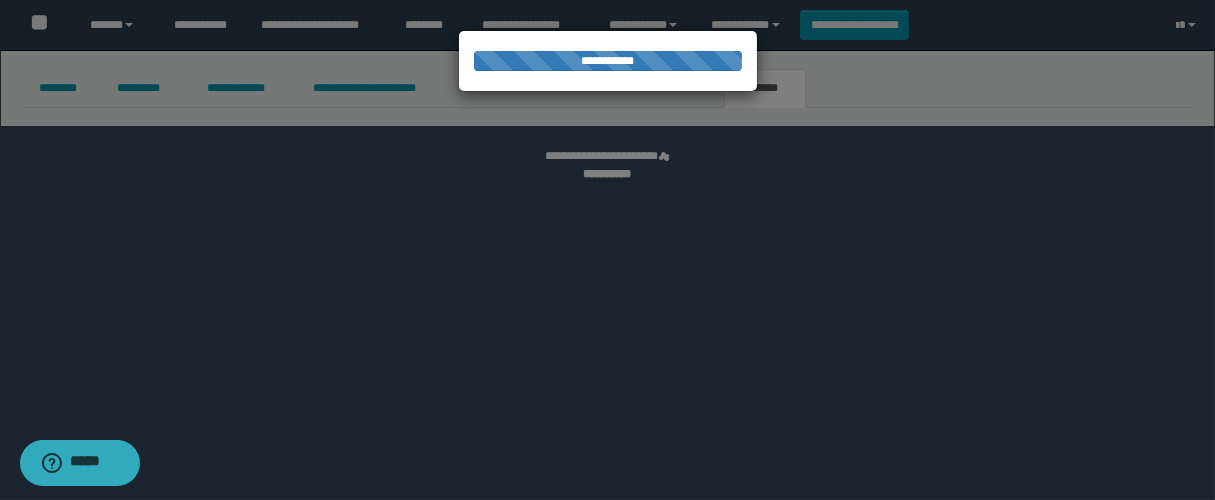 select 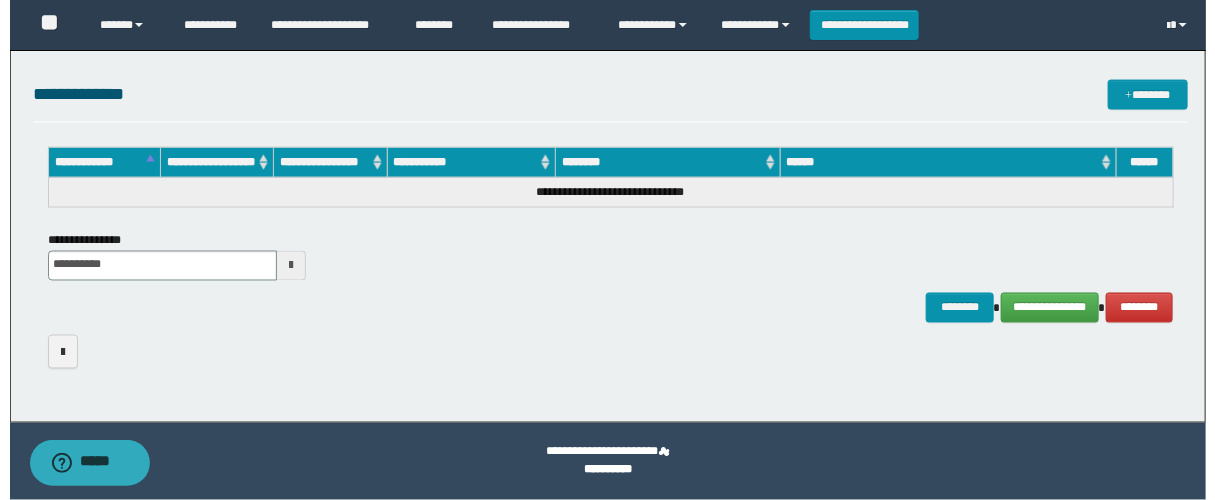 scroll, scrollTop: 0, scrollLeft: 0, axis: both 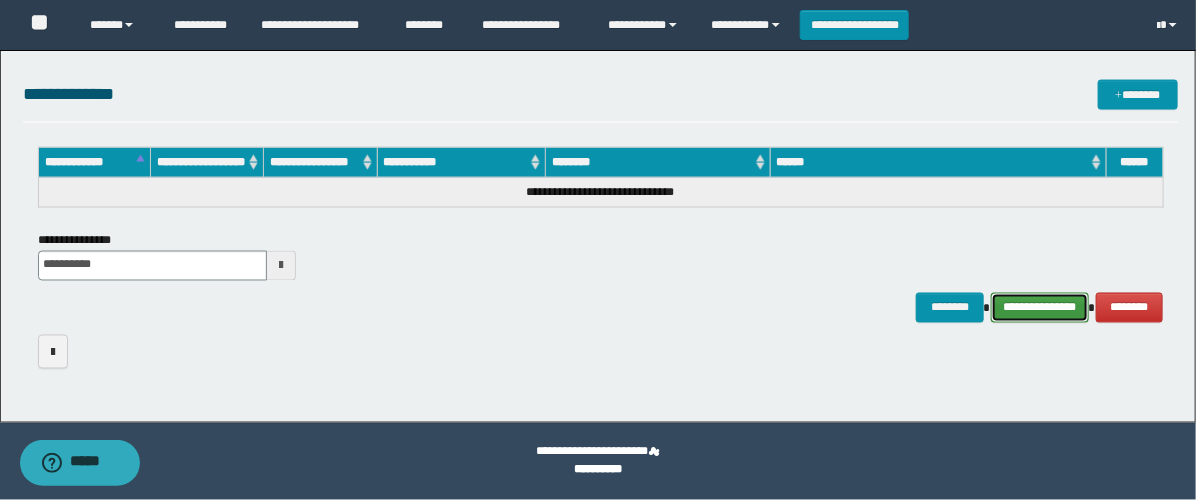 click on "**********" at bounding box center [1040, 308] 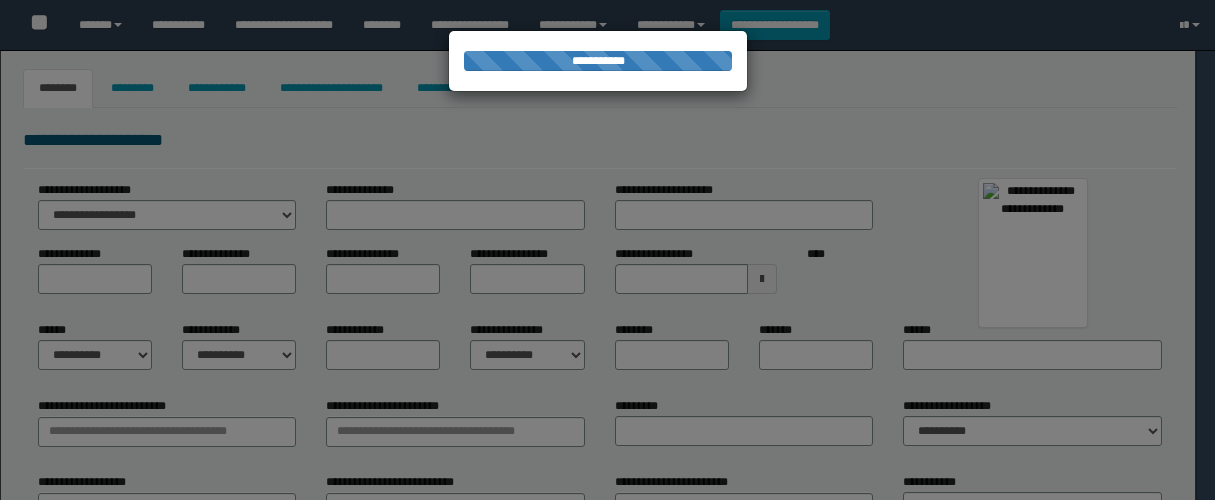 type on "*********" 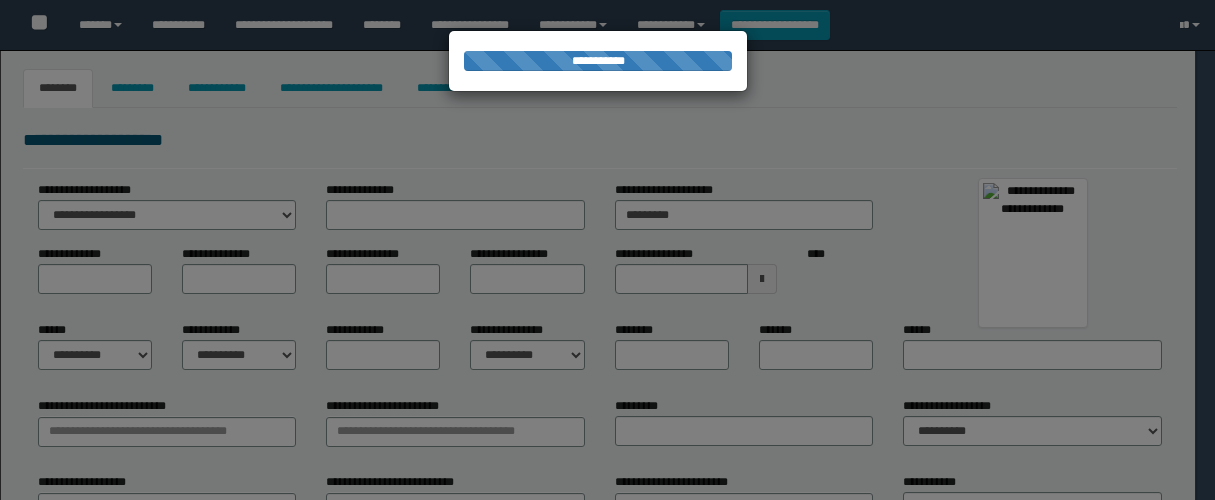 type on "******" 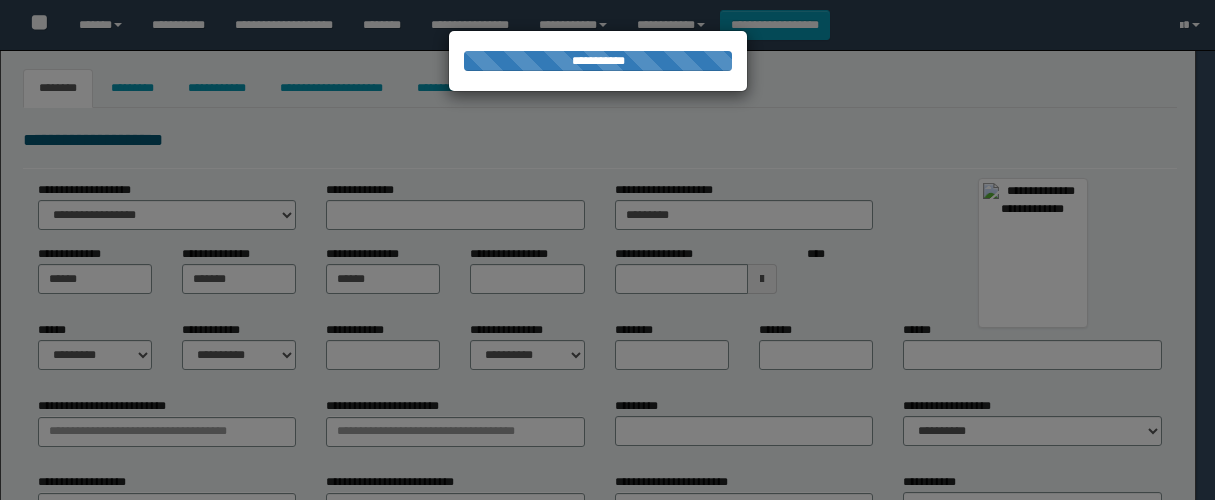 select on "*" 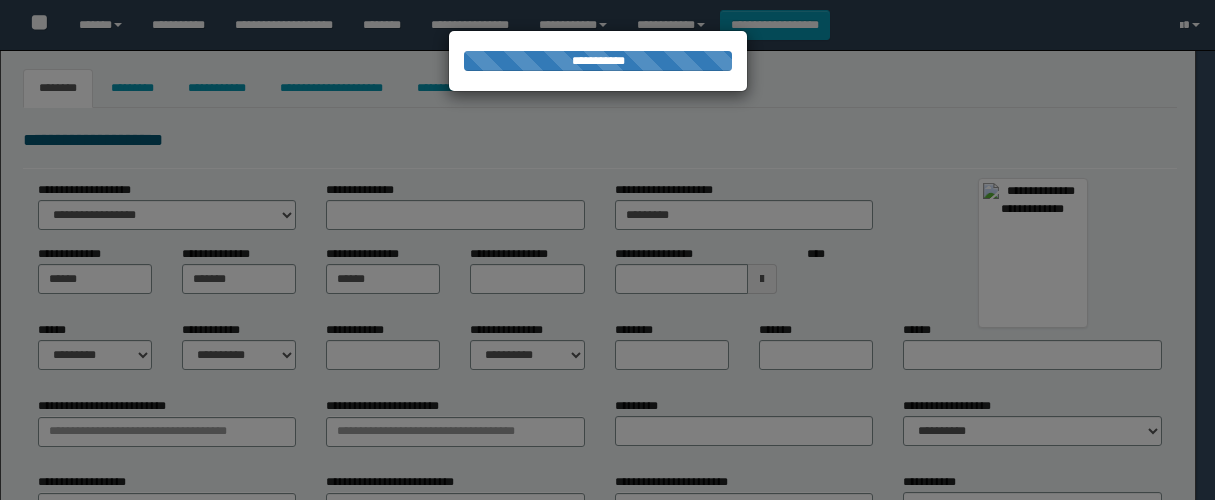 select on "*" 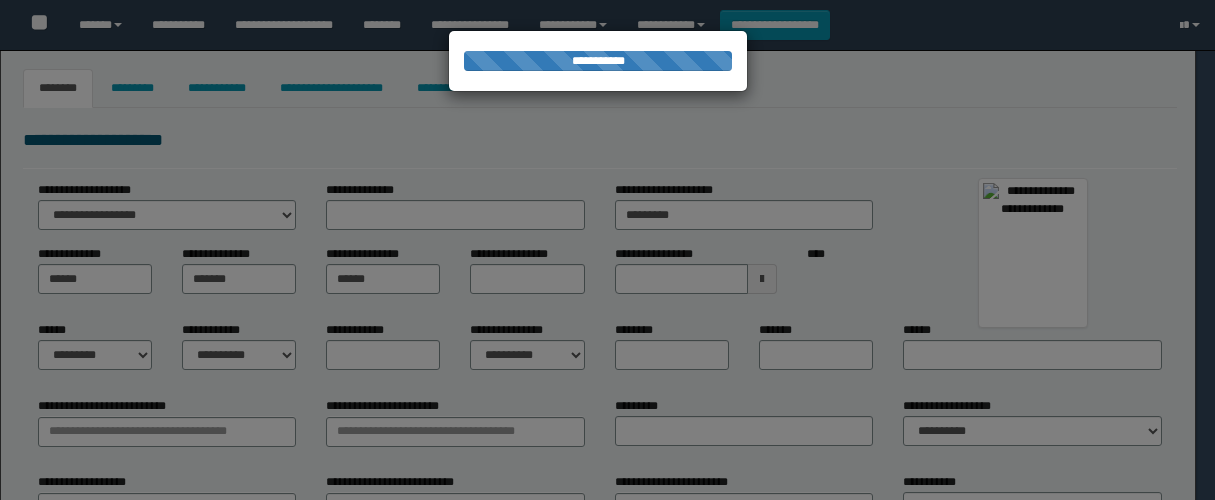 type on "**********" 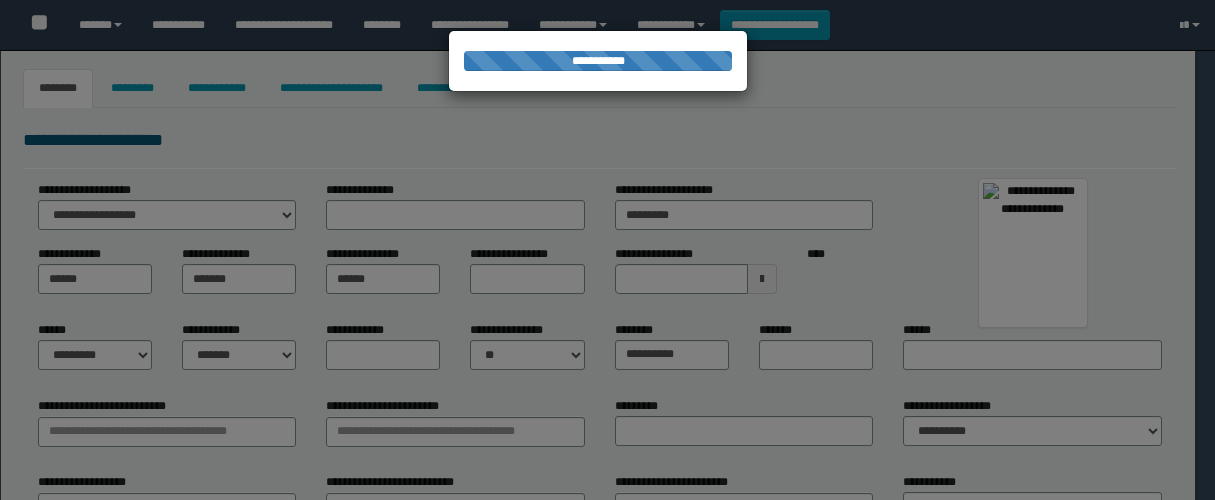 type on "**********" 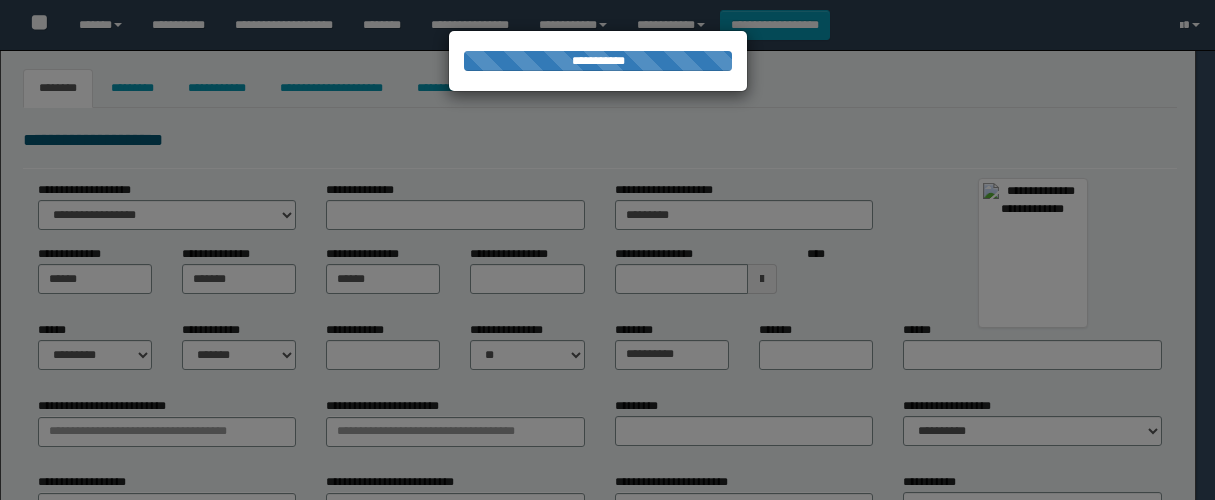 type on "*********" 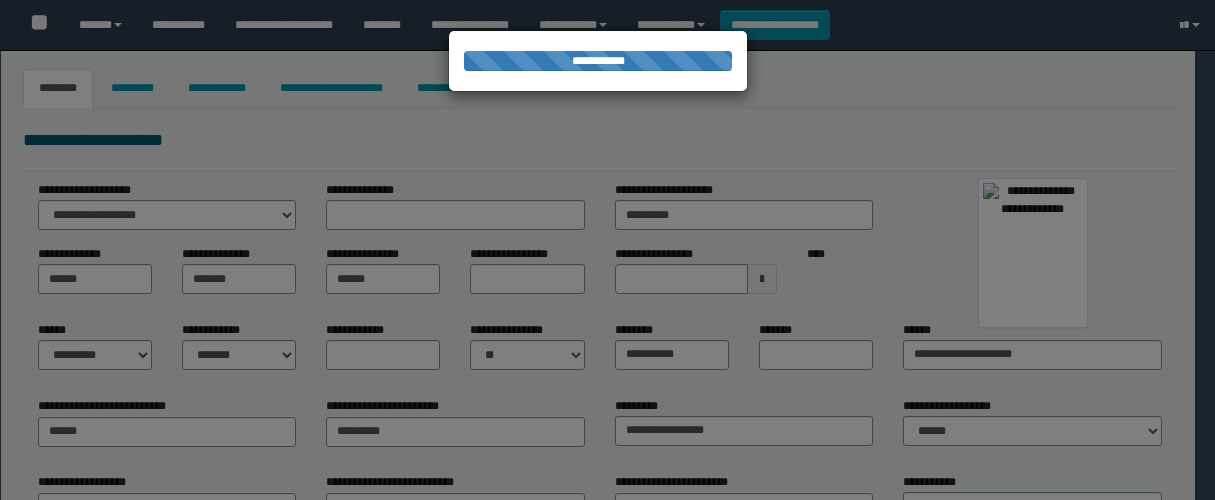 type on "******" 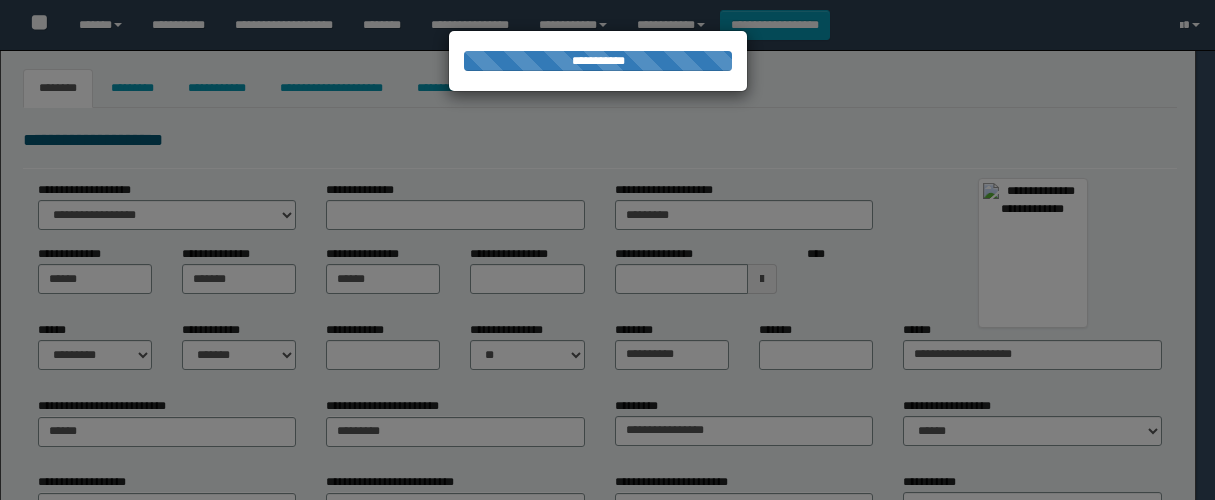 type on "*********" 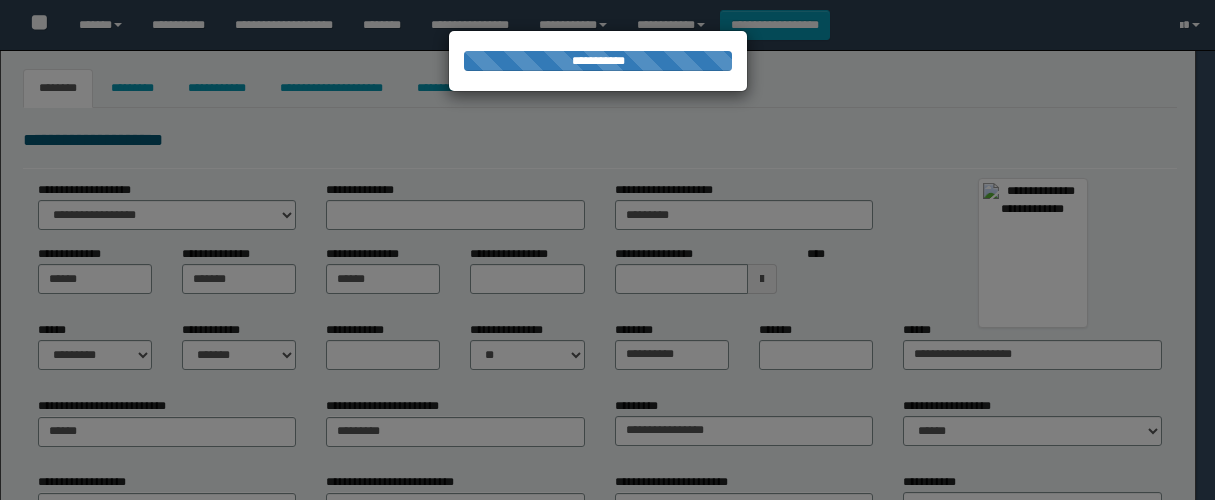 type on "**********" 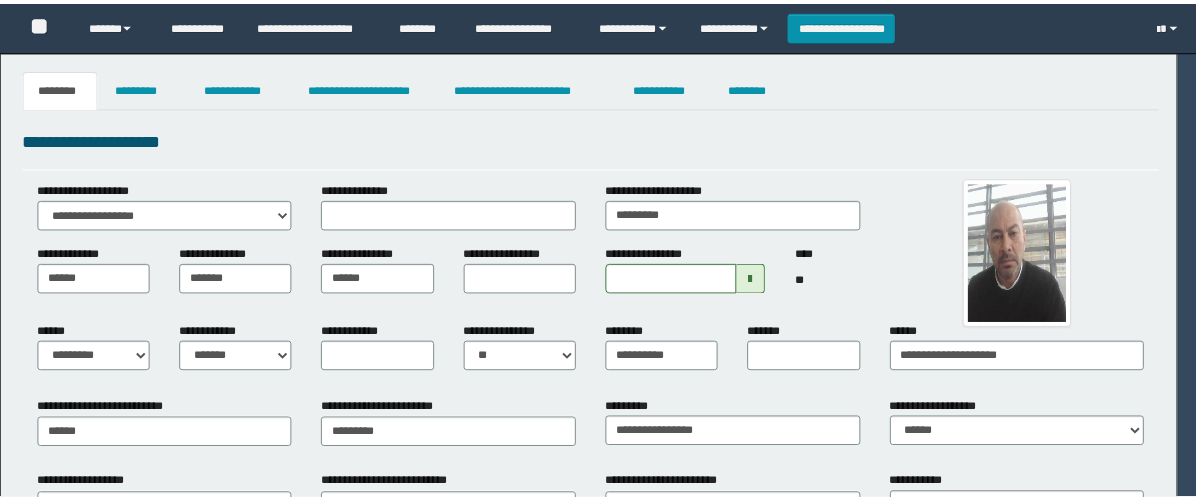 scroll, scrollTop: 0, scrollLeft: 0, axis: both 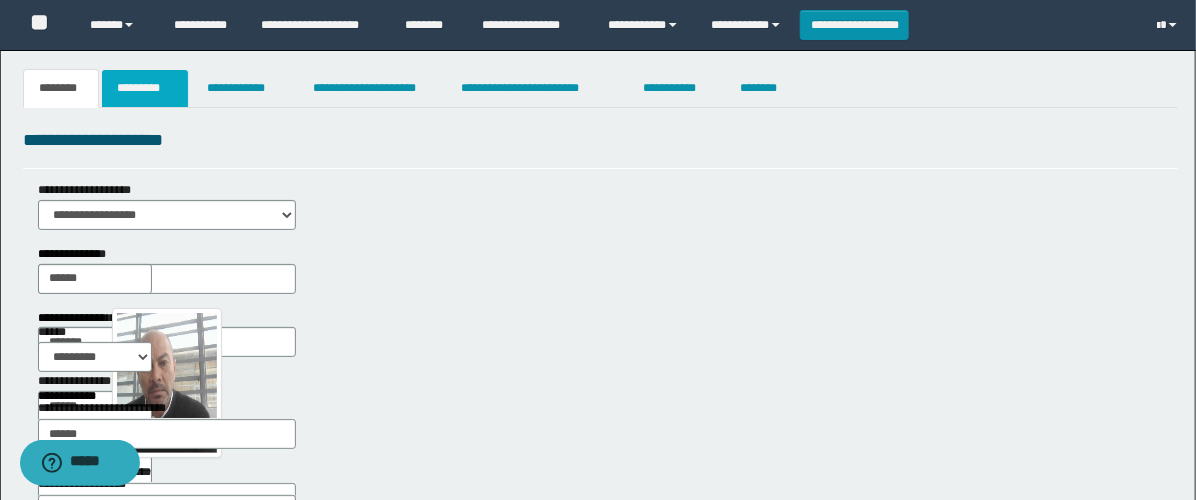 click on "*********" at bounding box center [145, 88] 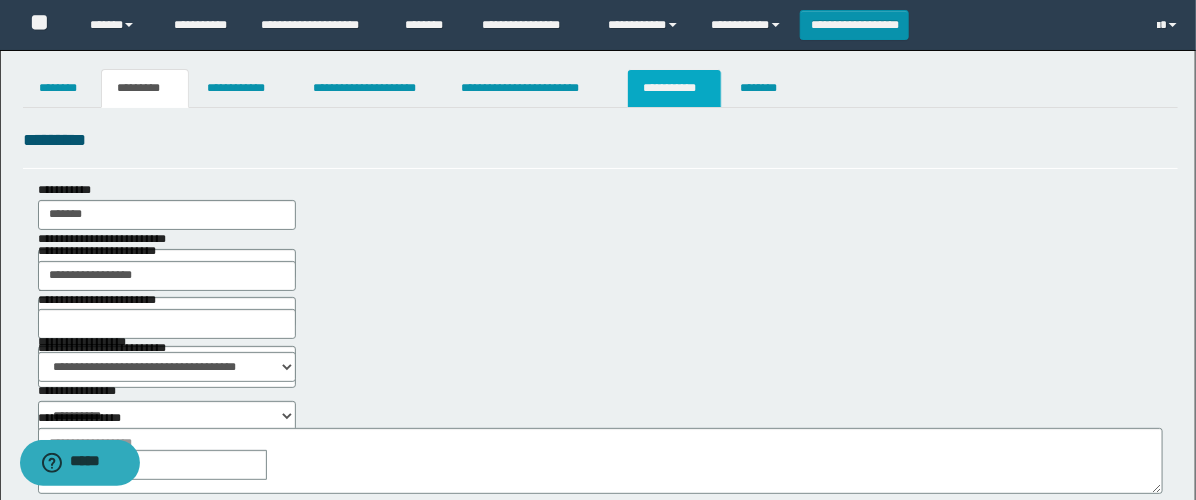 click on "**********" at bounding box center [674, 88] 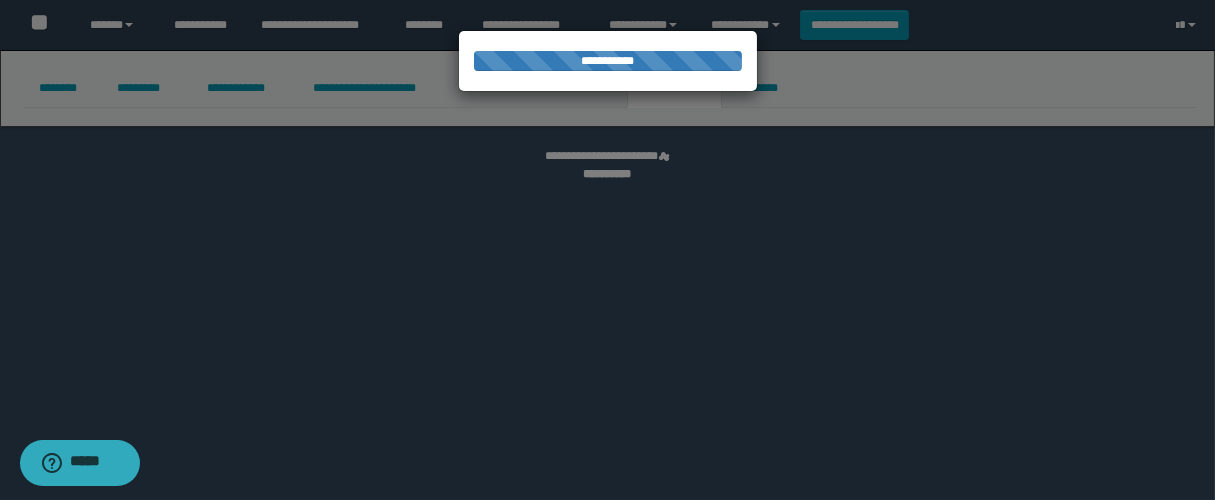 click at bounding box center (607, 250) 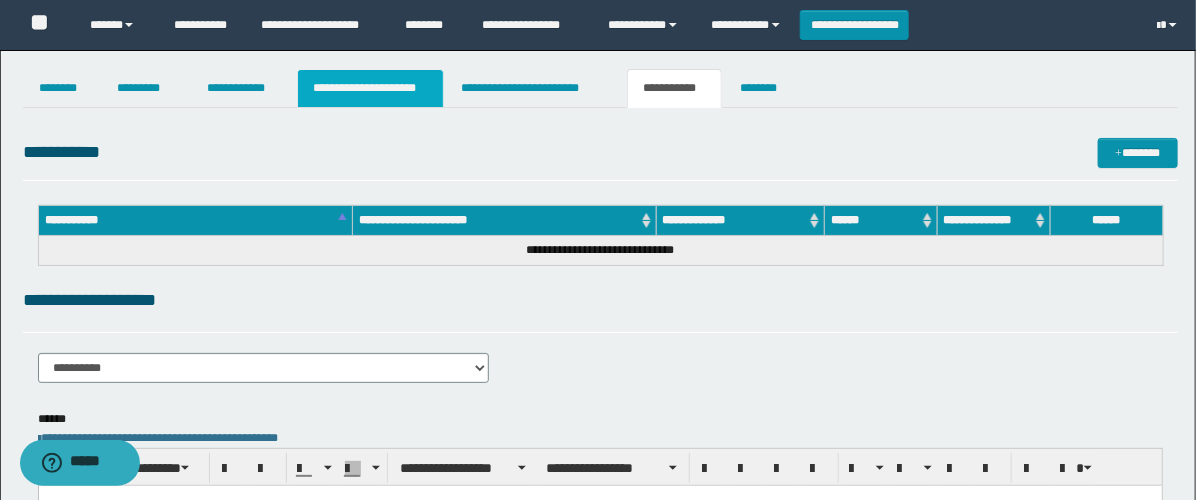 click on "**********" at bounding box center (370, 88) 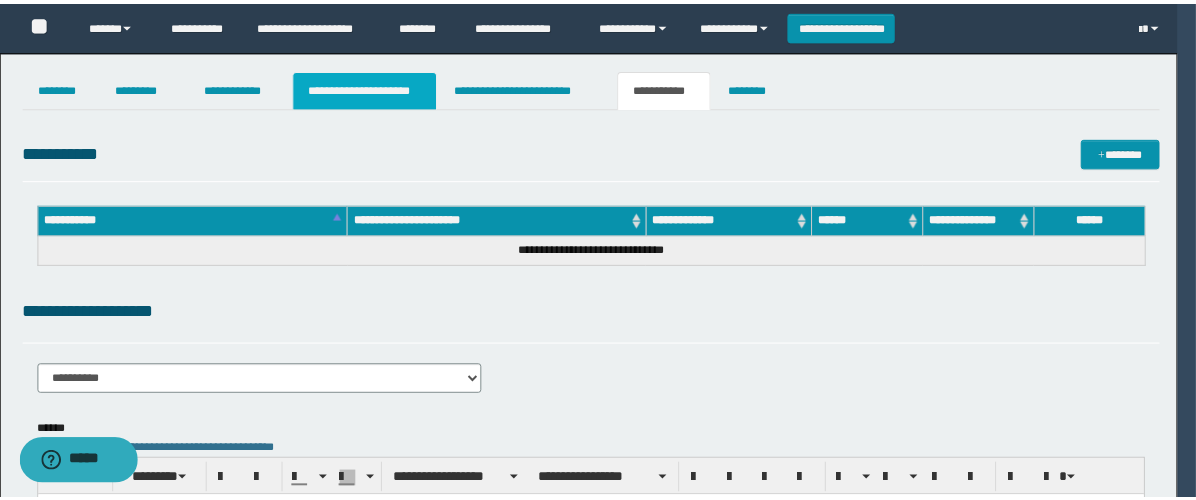 scroll, scrollTop: 0, scrollLeft: 0, axis: both 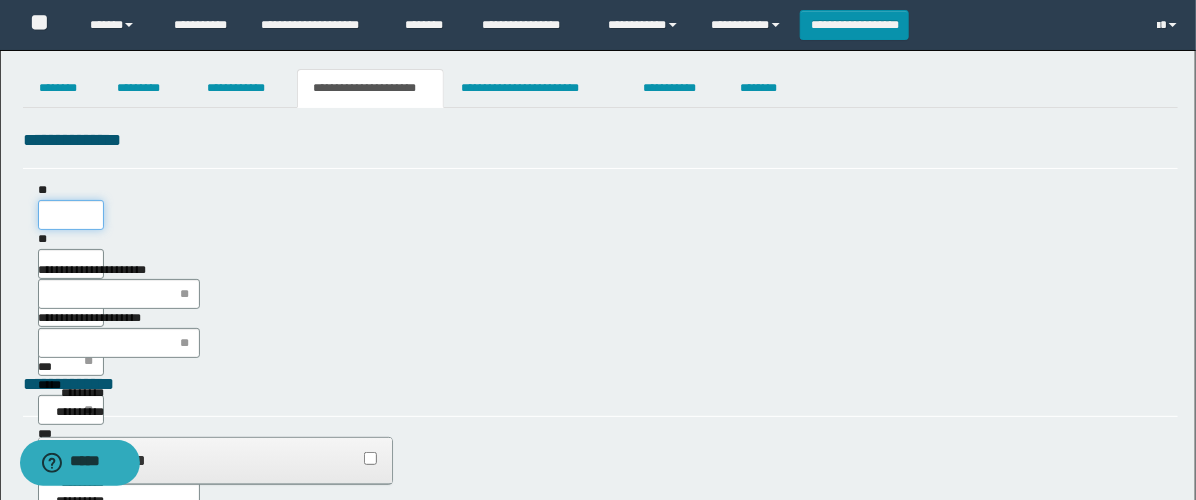 click on "**" at bounding box center [71, 215] 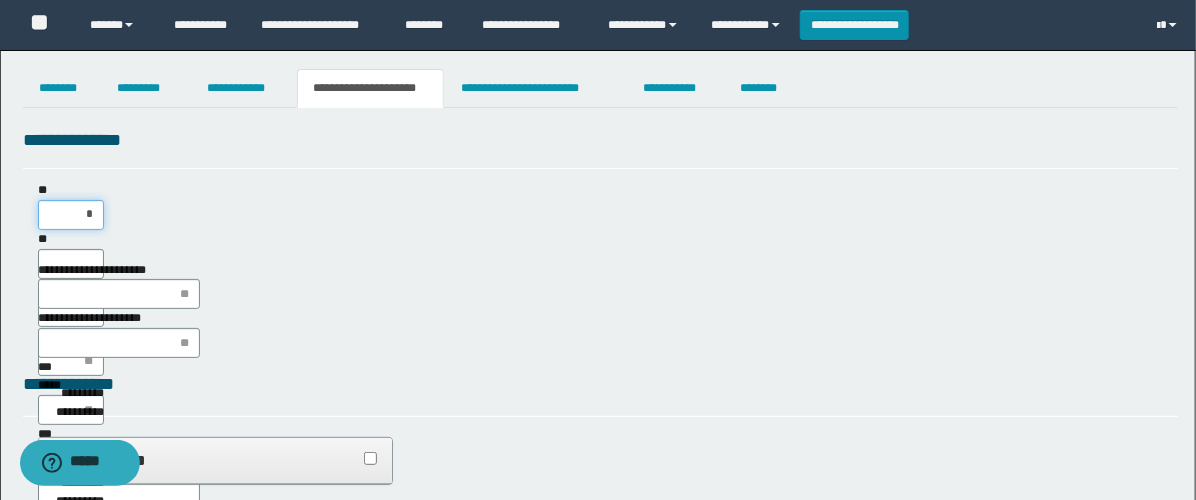 type on "**" 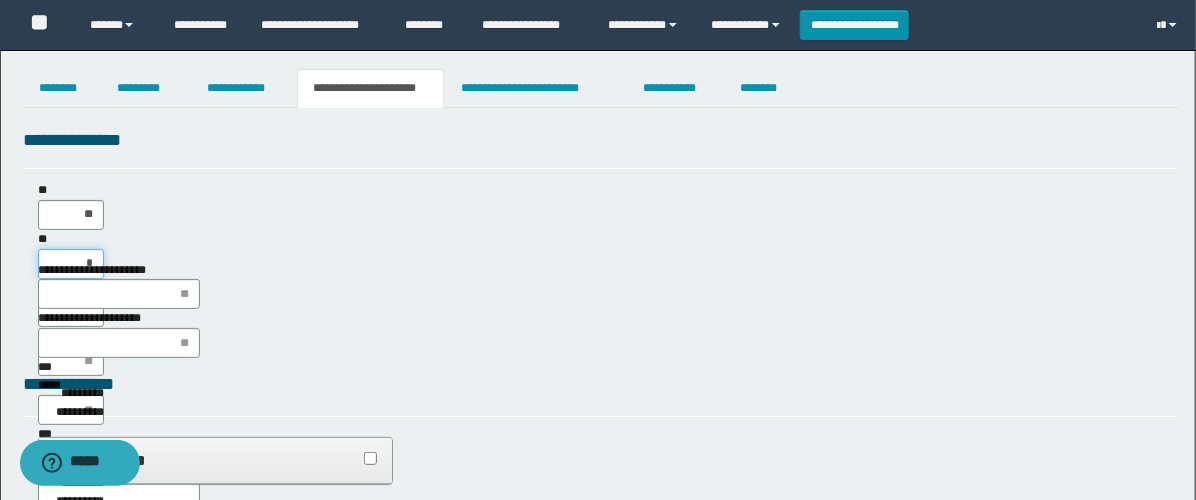 type on "**" 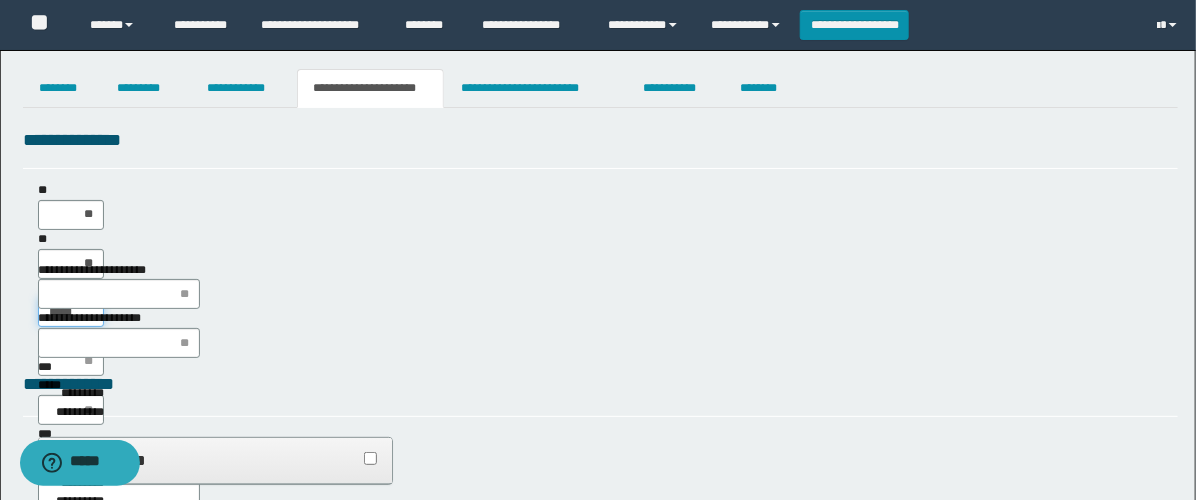 type on "******" 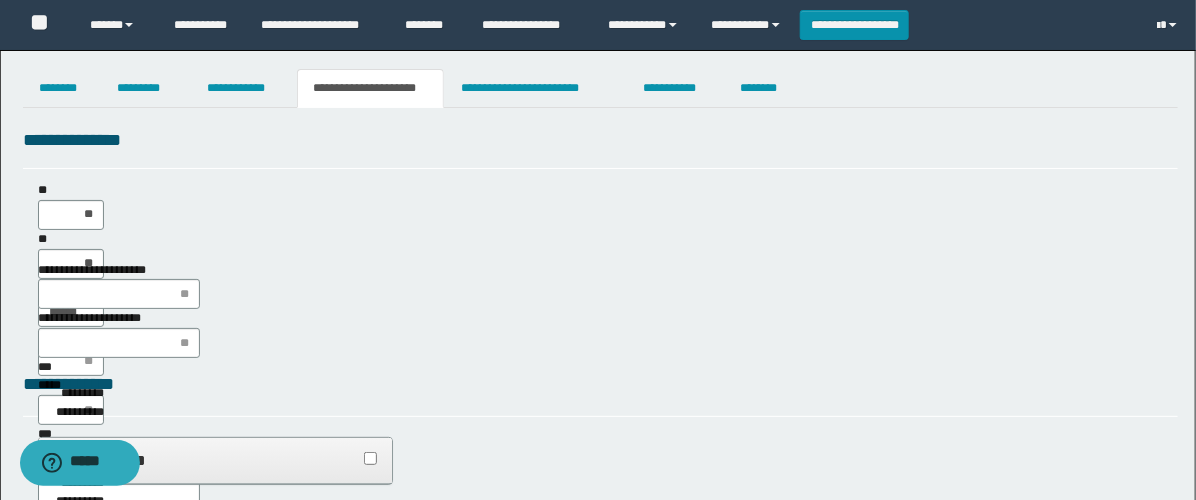 type on "**" 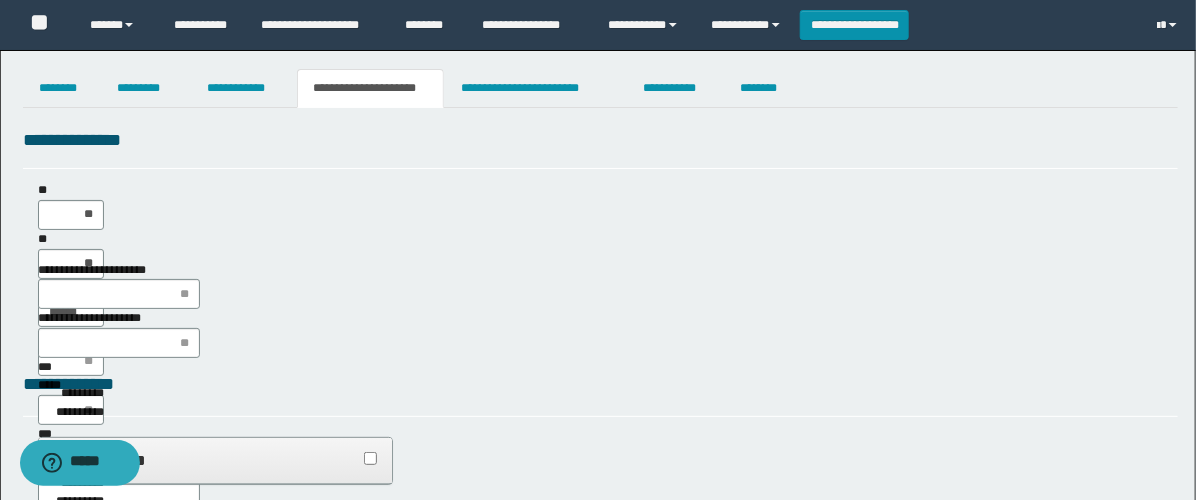 type on "**" 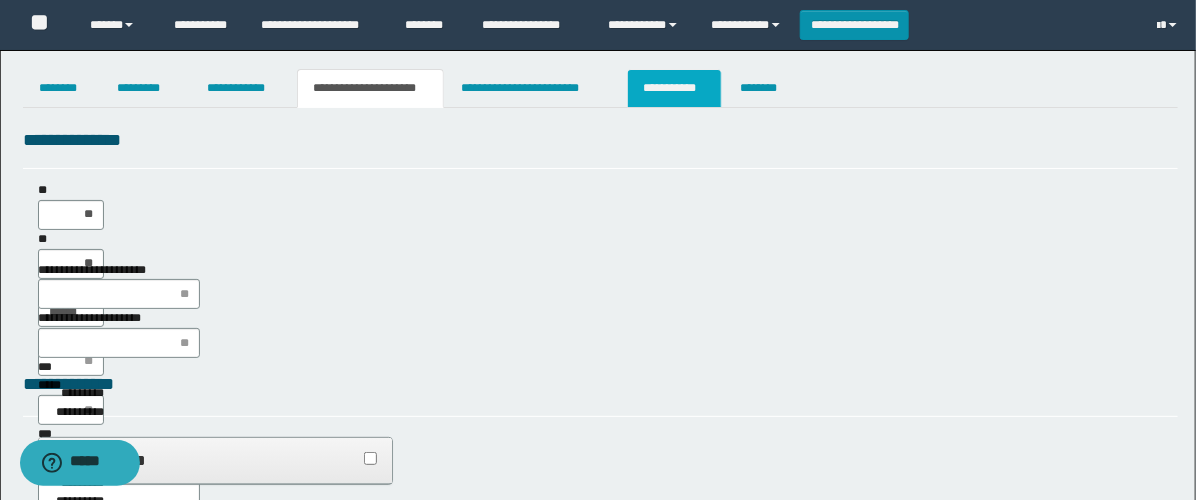 click on "**********" at bounding box center [674, 88] 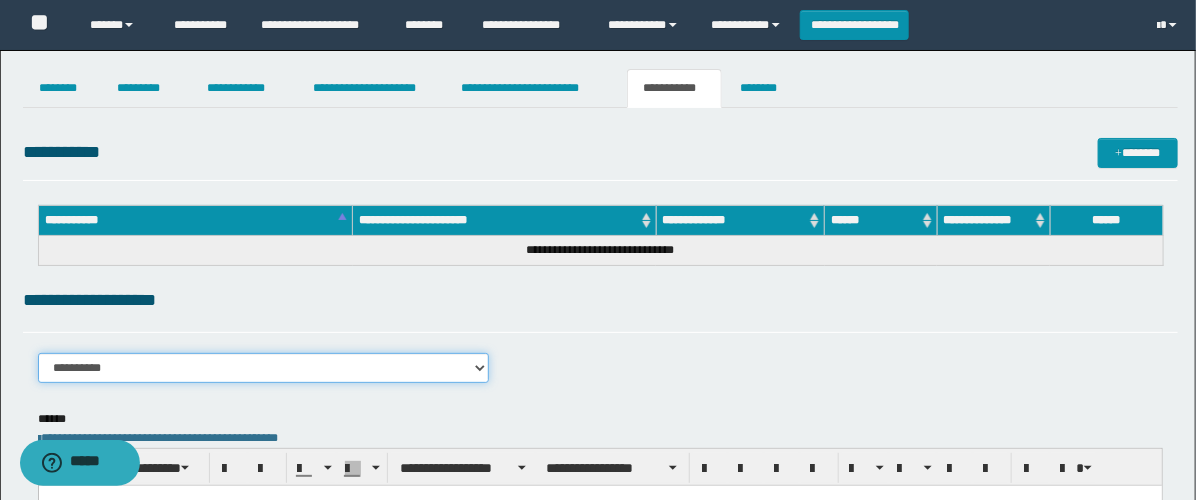 click on "**********" at bounding box center [263, 368] 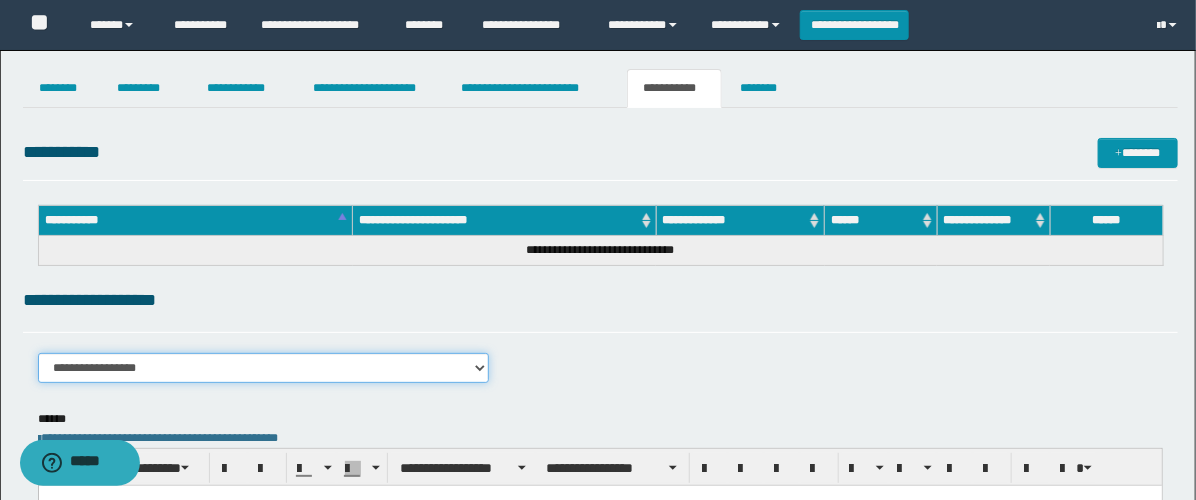 click on "**********" at bounding box center [263, 368] 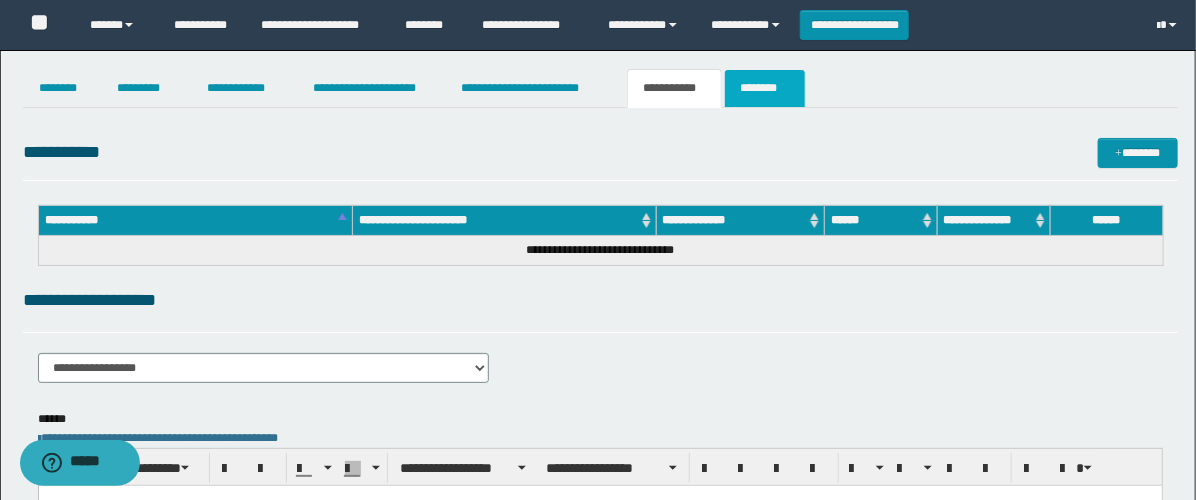 click on "********" at bounding box center (765, 88) 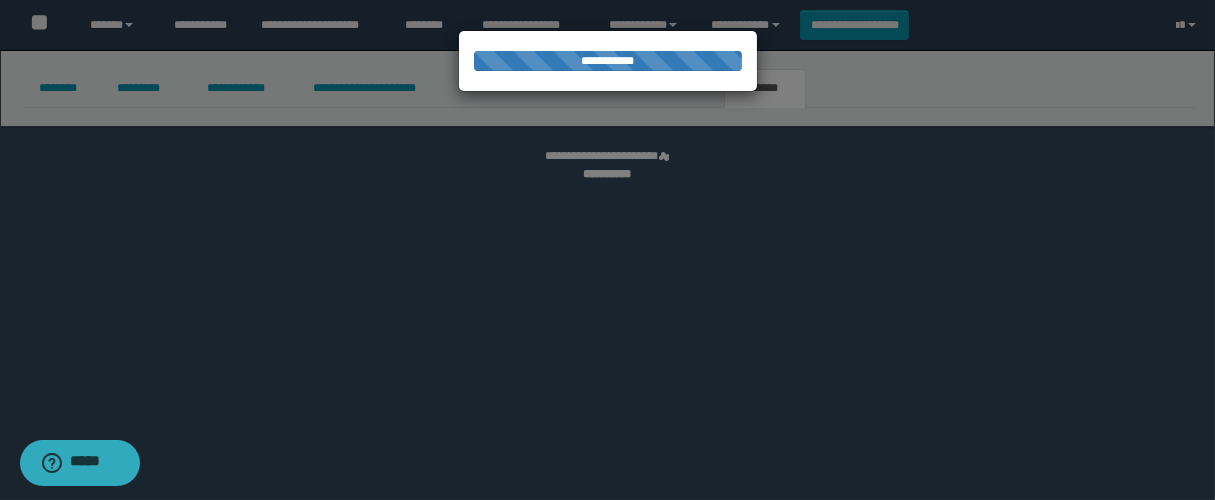 select 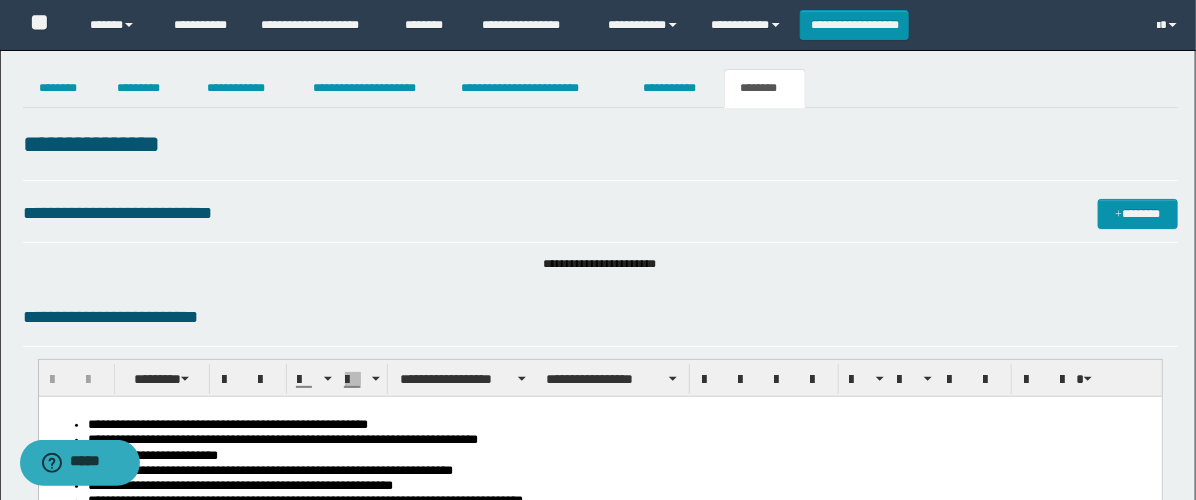 scroll, scrollTop: 0, scrollLeft: 0, axis: both 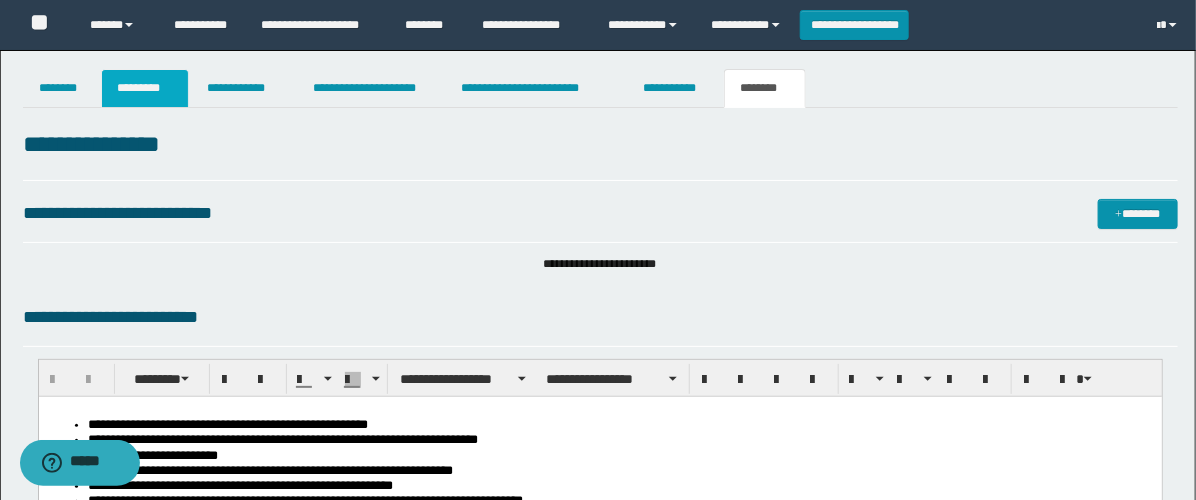 click on "*********" at bounding box center (145, 88) 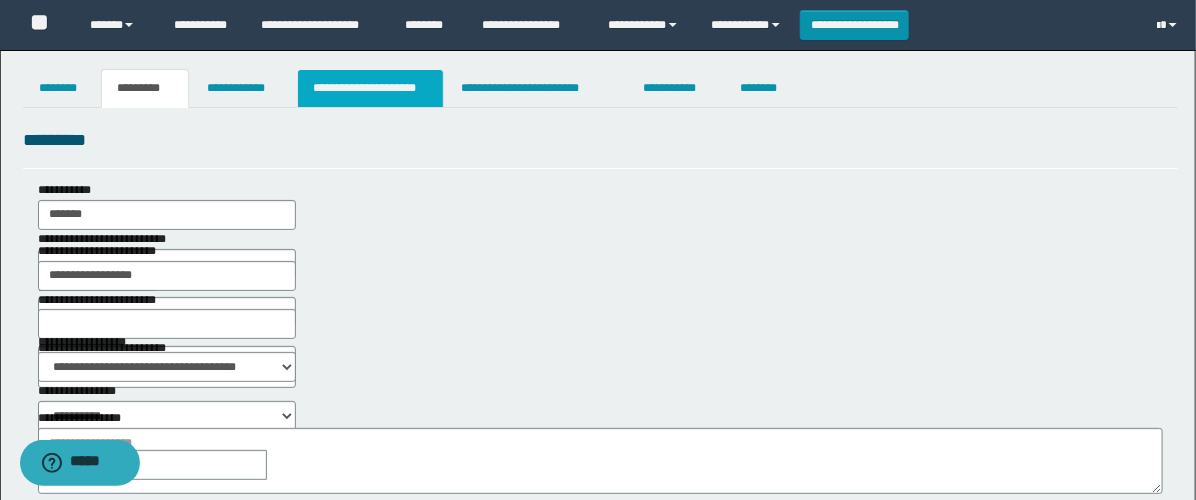 click on "**********" at bounding box center [370, 88] 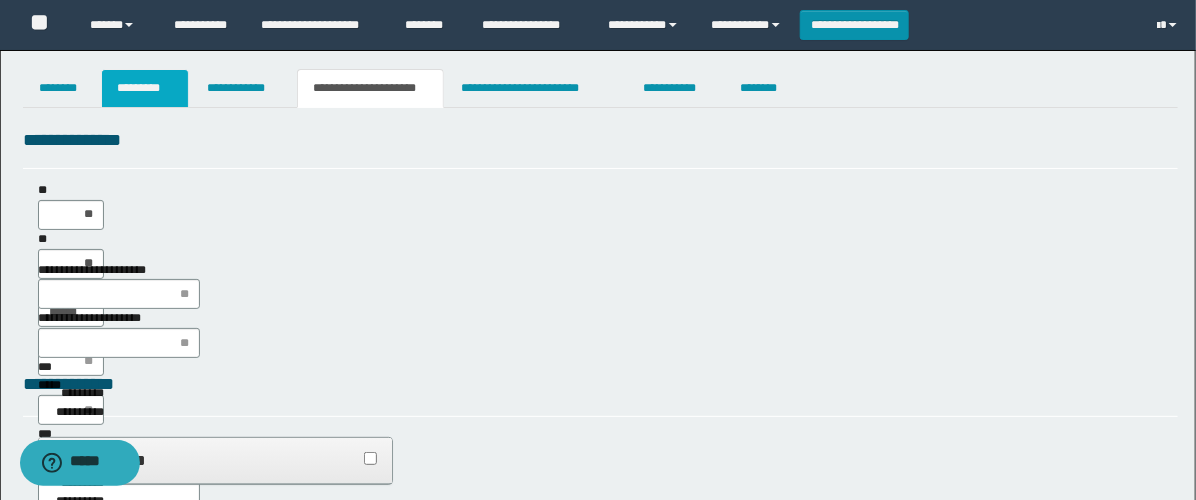 click on "*********" at bounding box center [145, 88] 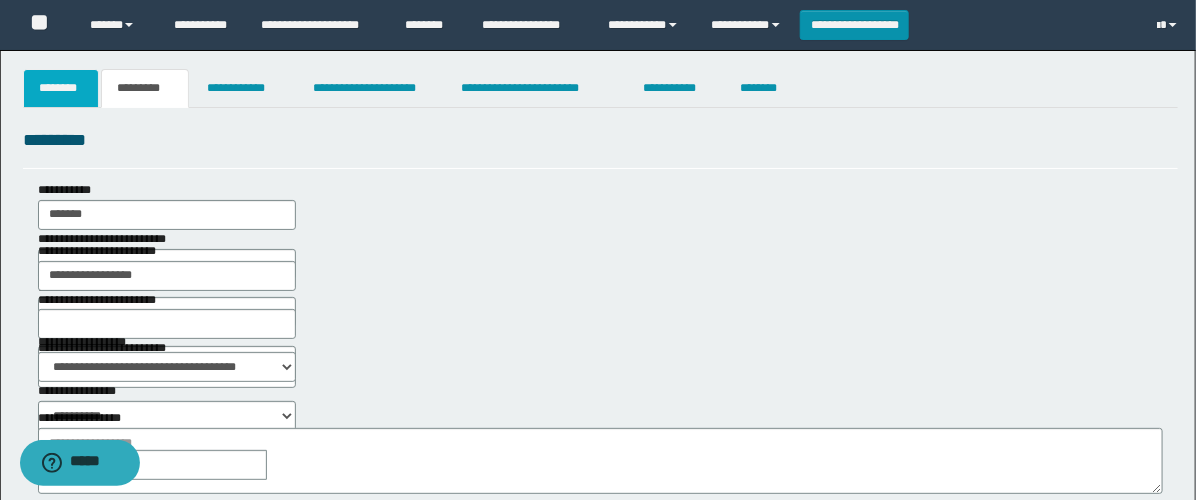 click on "********" at bounding box center [61, 88] 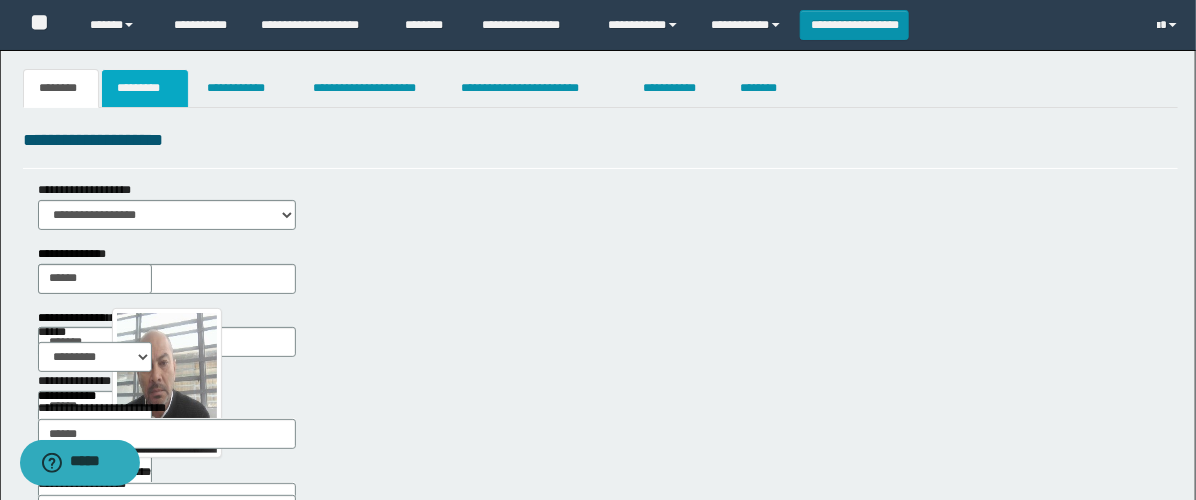 click on "*********" at bounding box center [145, 88] 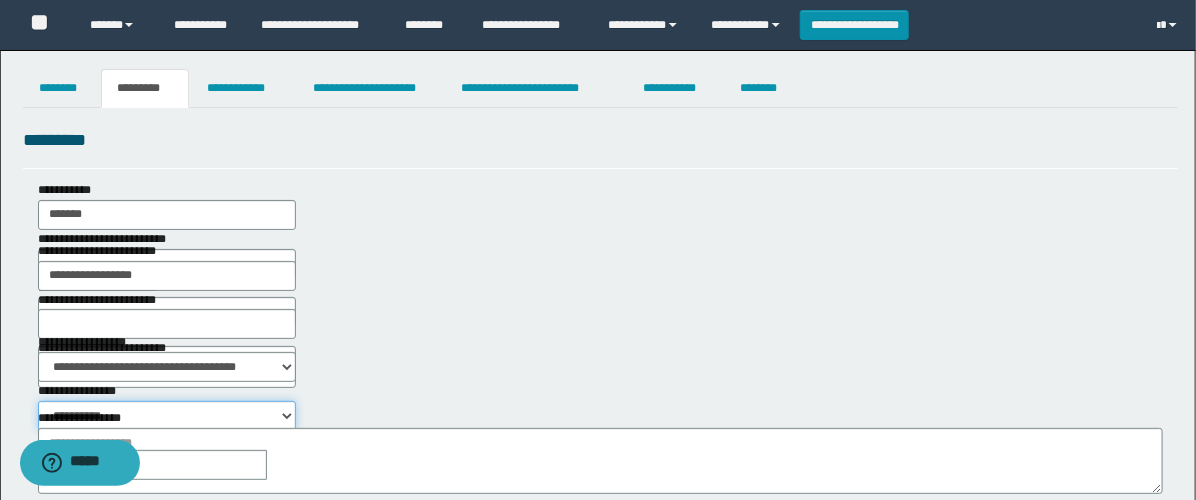 click on "**********" at bounding box center [167, 416] 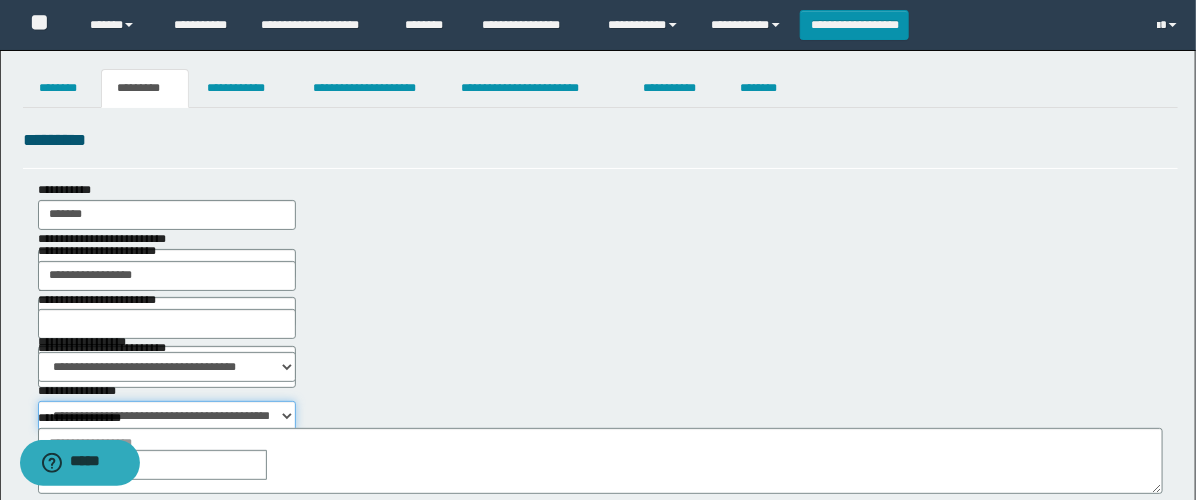 click on "**********" at bounding box center [167, 416] 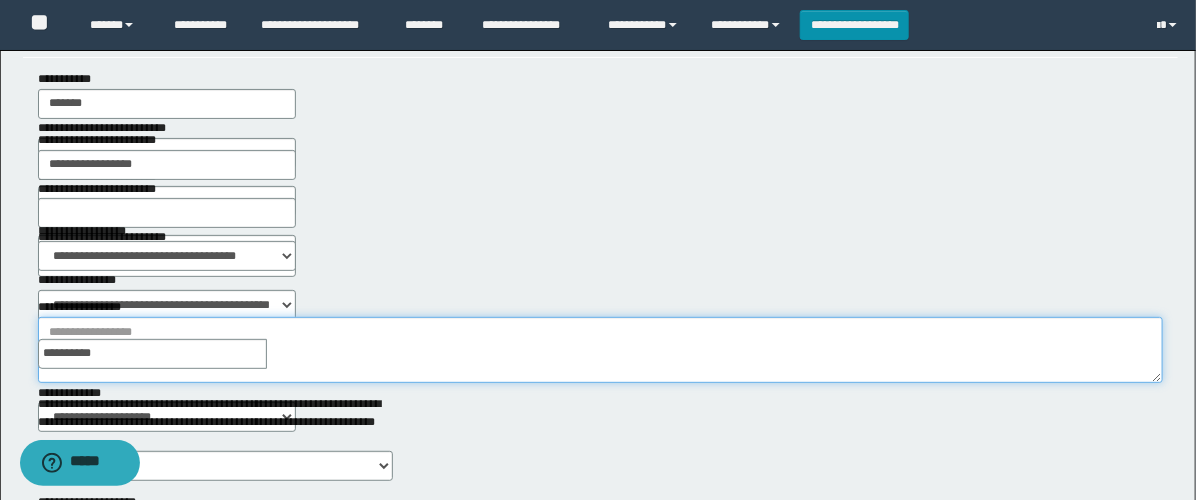 click on "**********" at bounding box center [600, 350] 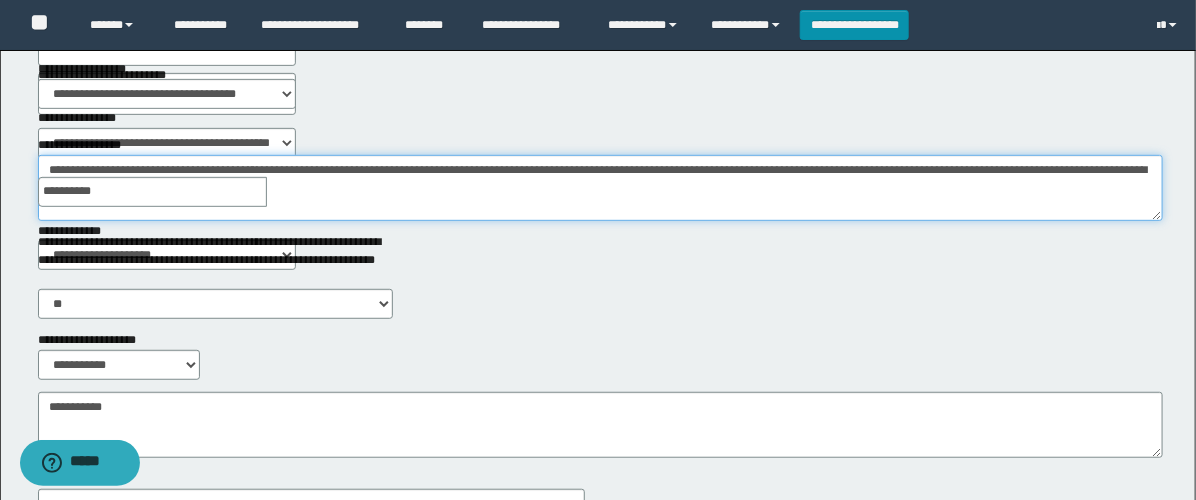 scroll, scrollTop: 446, scrollLeft: 0, axis: vertical 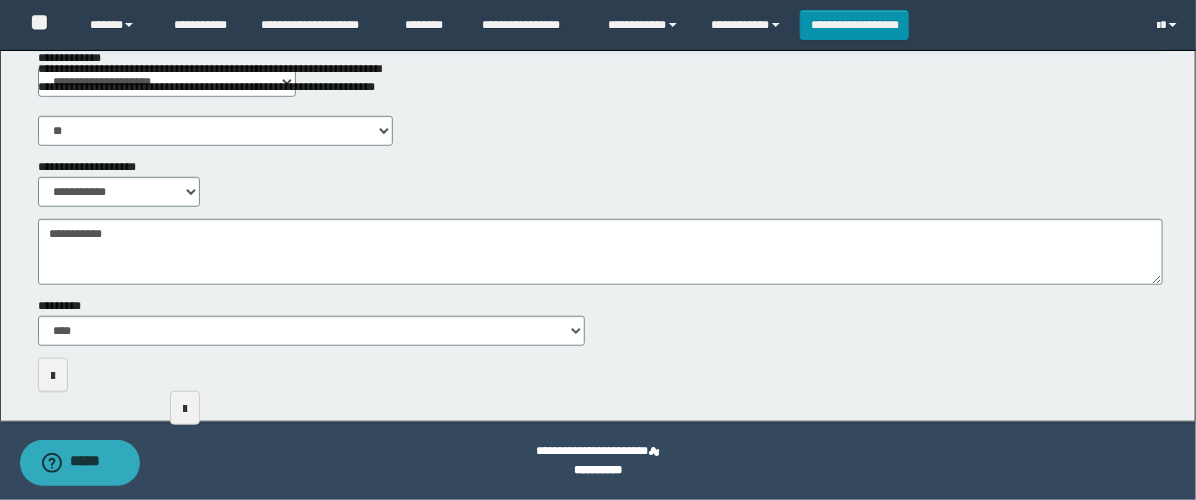 type on "**********" 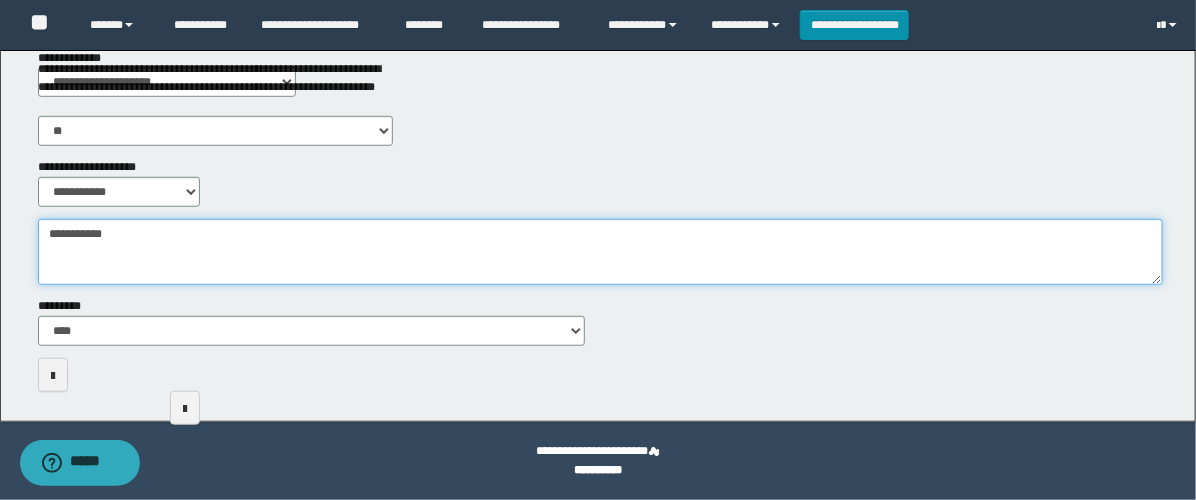 click on "**********" at bounding box center (600, 252) 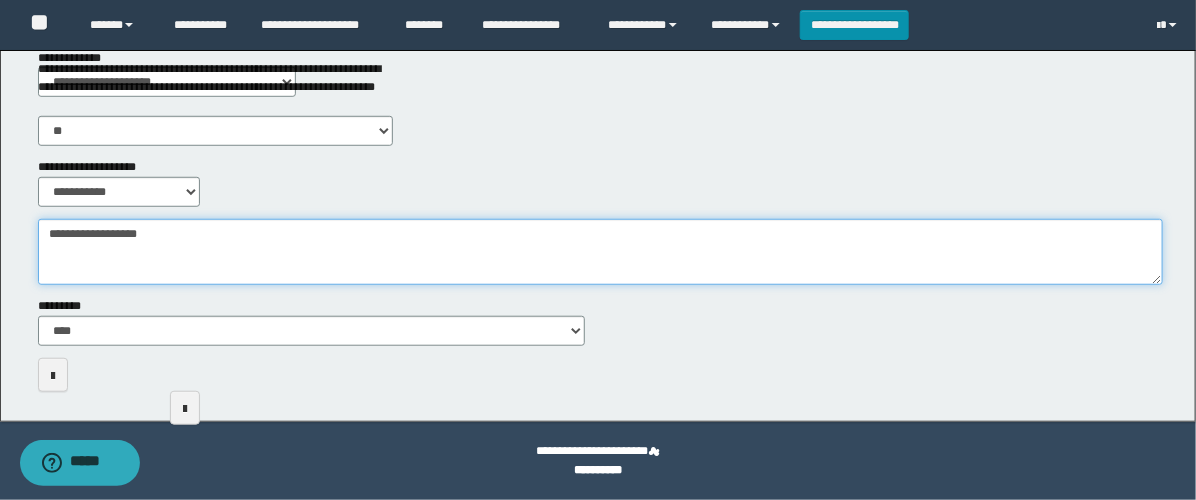 scroll, scrollTop: 0, scrollLeft: 0, axis: both 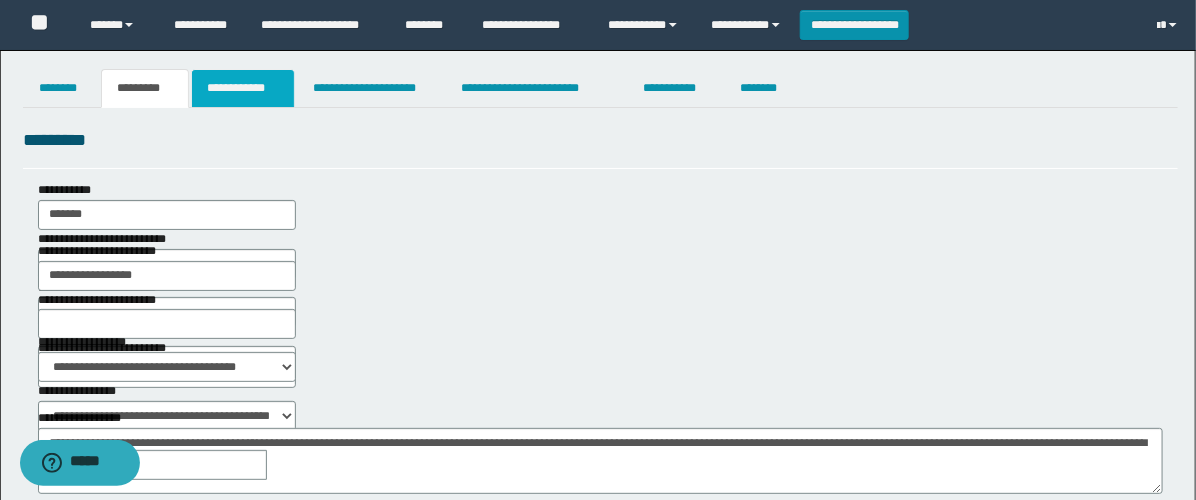 type on "**********" 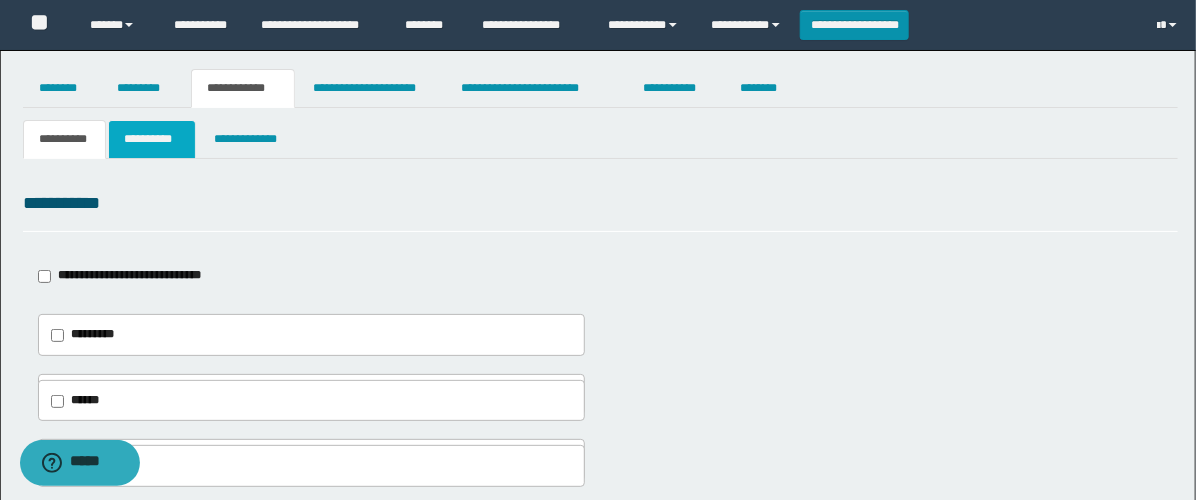 click on "**********" at bounding box center [152, 139] 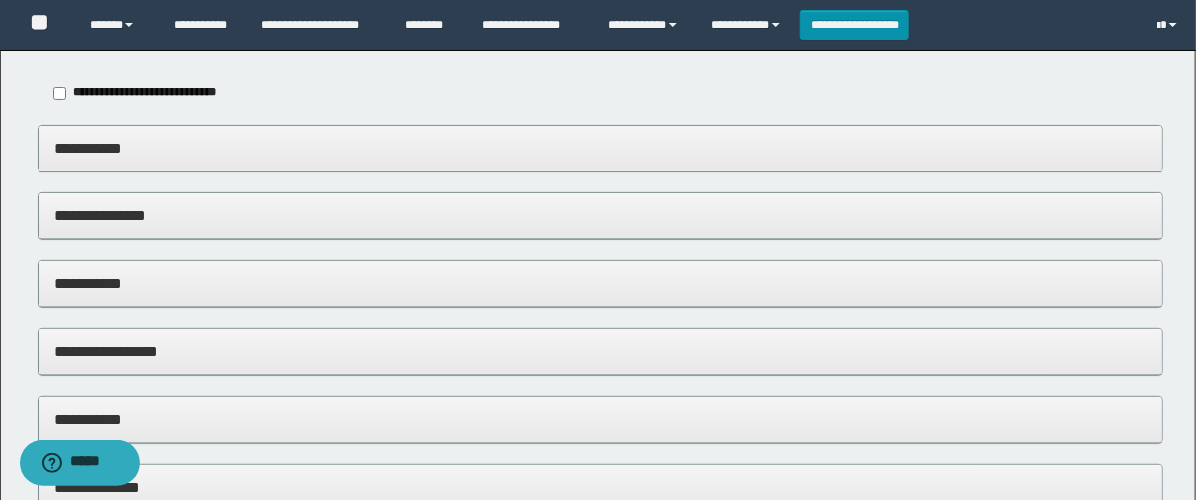 scroll, scrollTop: 111, scrollLeft: 0, axis: vertical 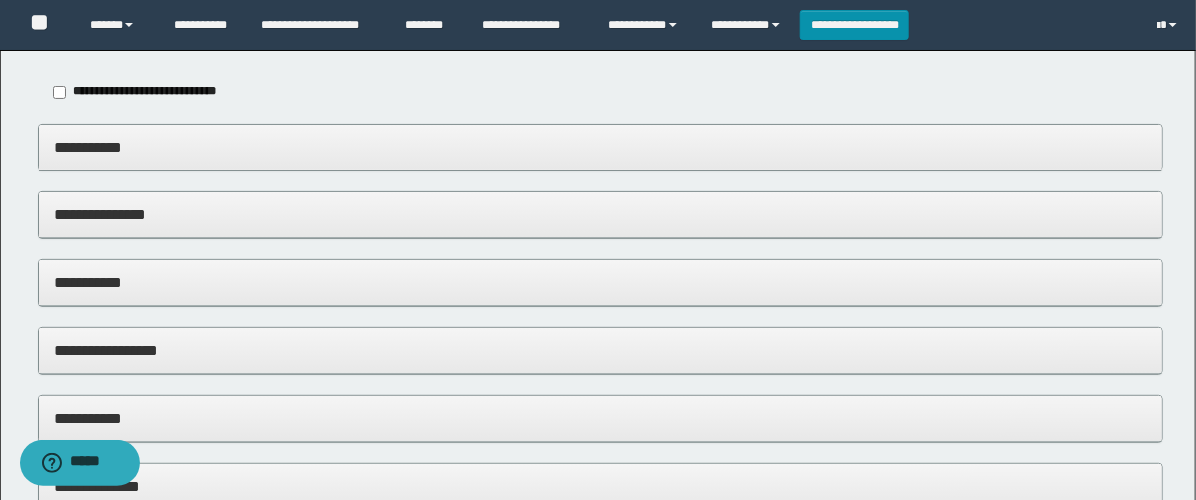 click on "**********" at bounding box center (600, 282) 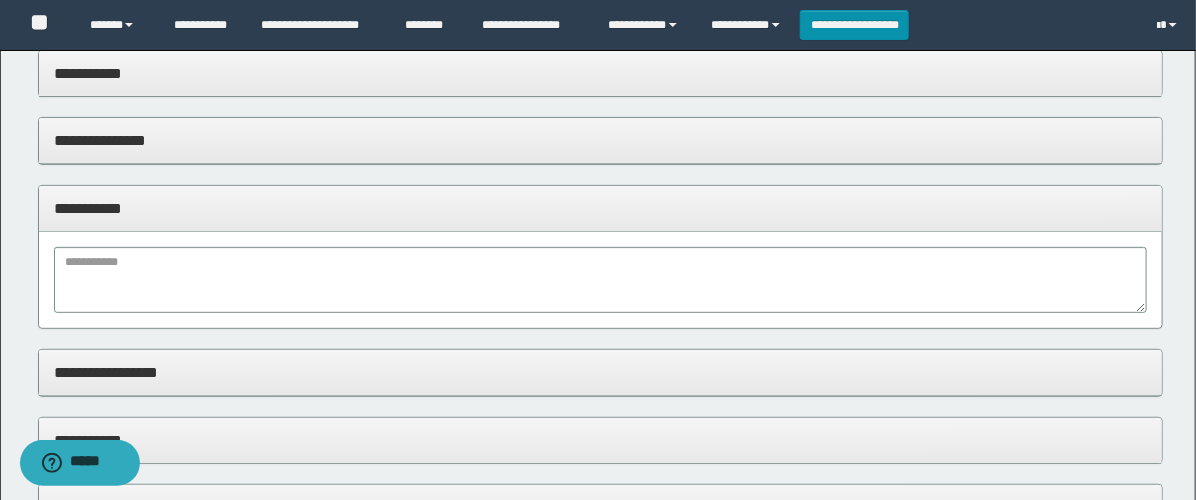 scroll, scrollTop: 222, scrollLeft: 0, axis: vertical 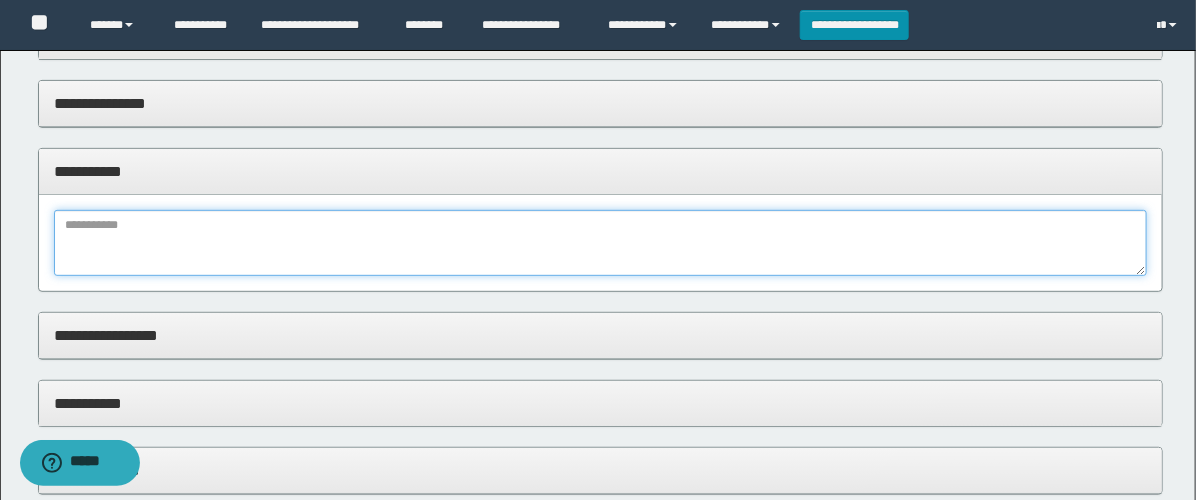 click at bounding box center (600, 243) 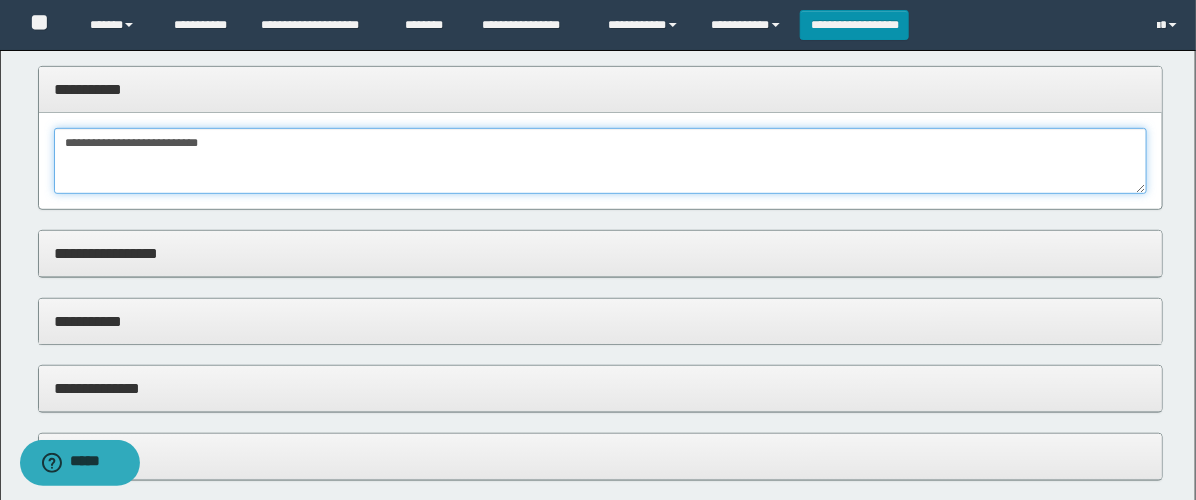 scroll, scrollTop: 555, scrollLeft: 0, axis: vertical 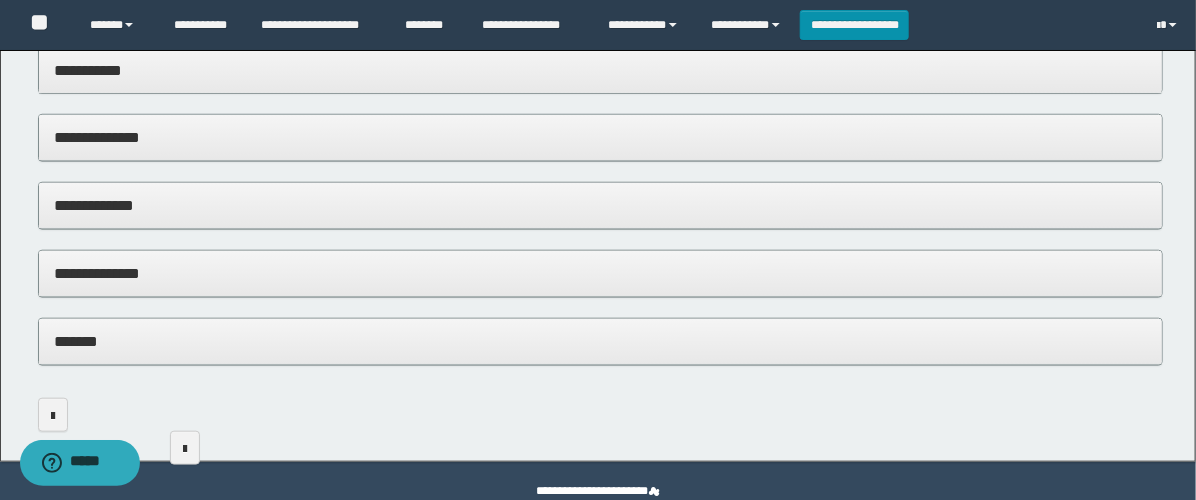 type on "**********" 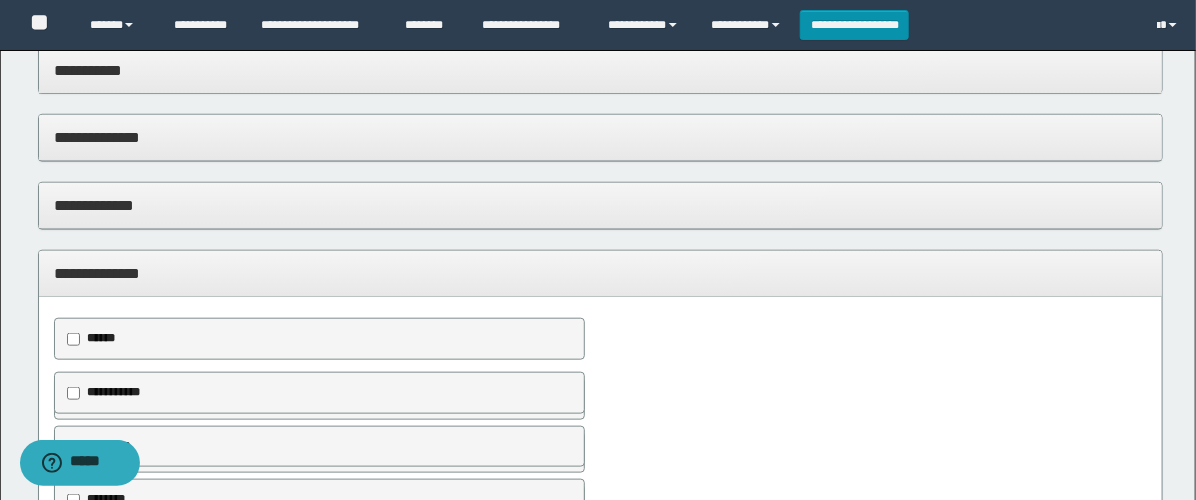 click on "**********" at bounding box center (600, 273) 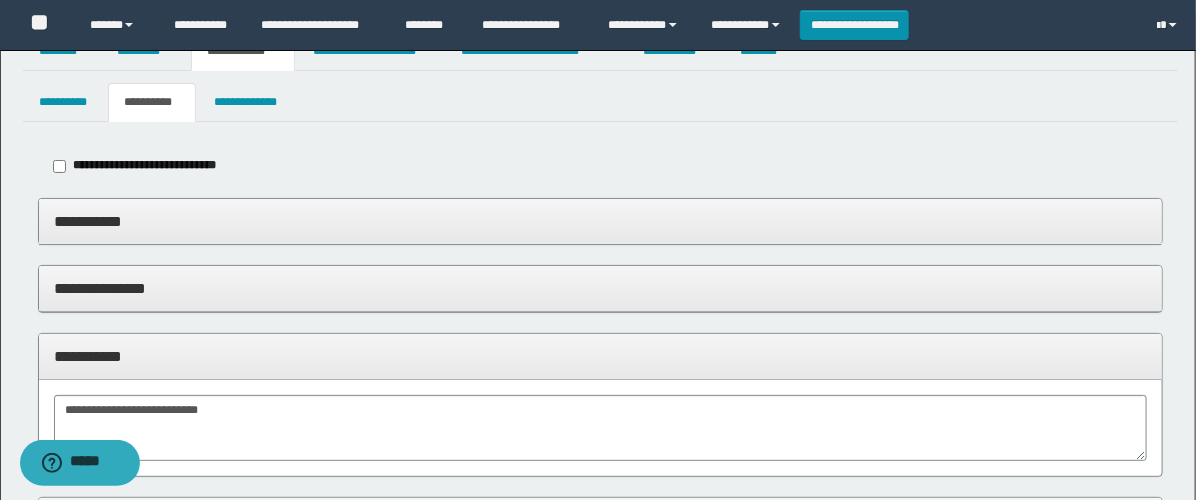 scroll, scrollTop: 0, scrollLeft: 0, axis: both 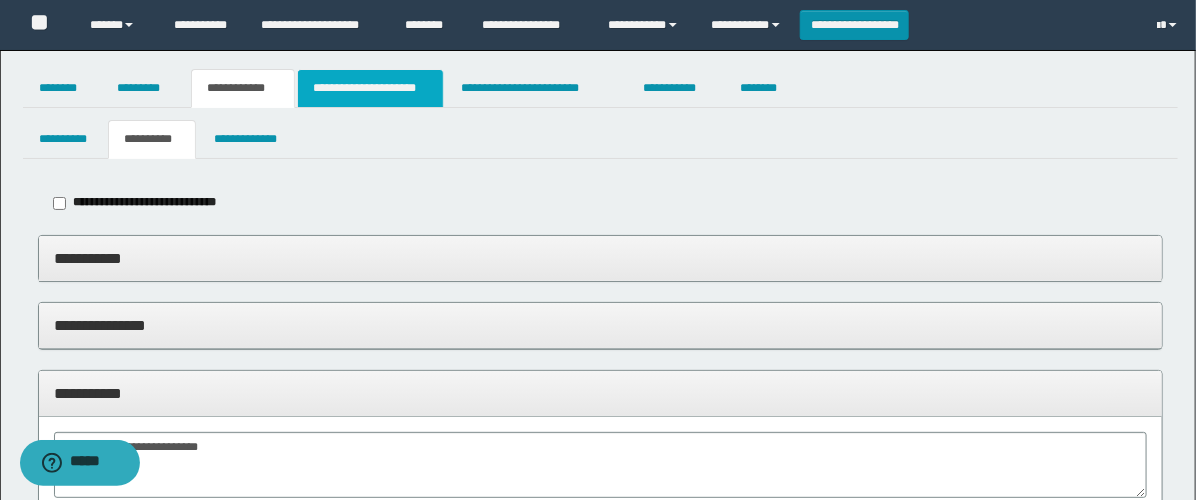 click on "**********" at bounding box center (370, 88) 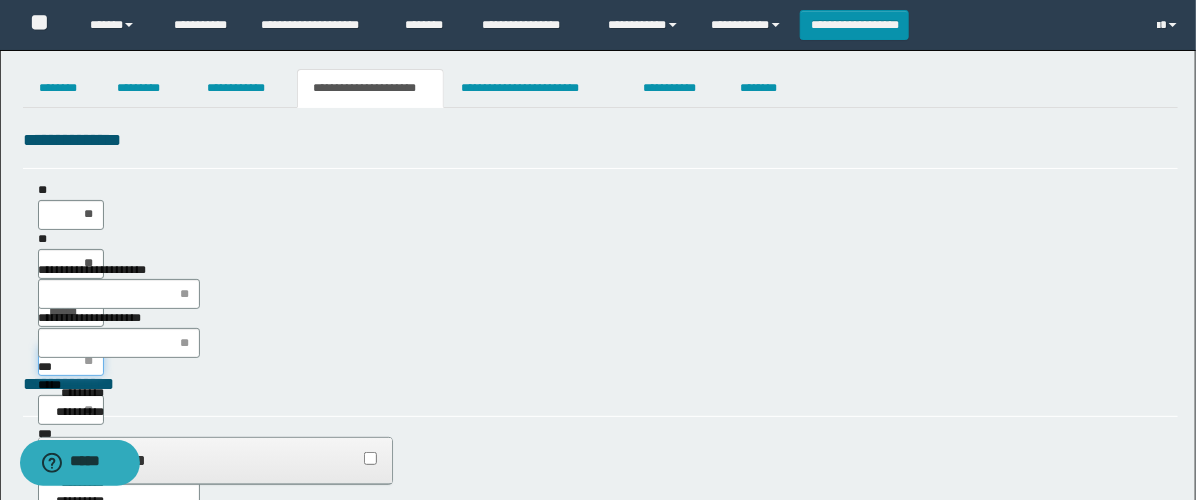 click on "****" at bounding box center (71, 361) 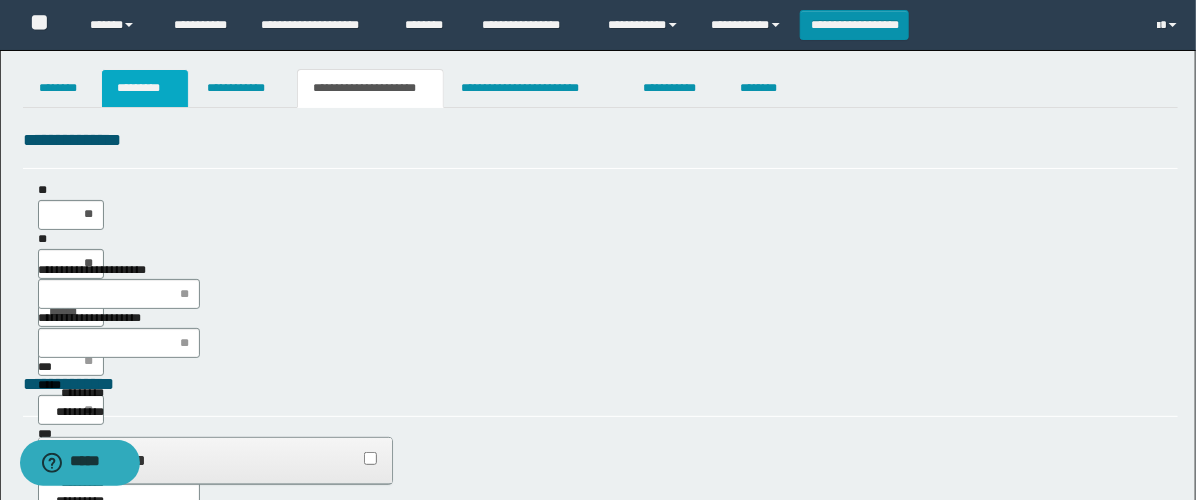 click on "*********" at bounding box center [145, 88] 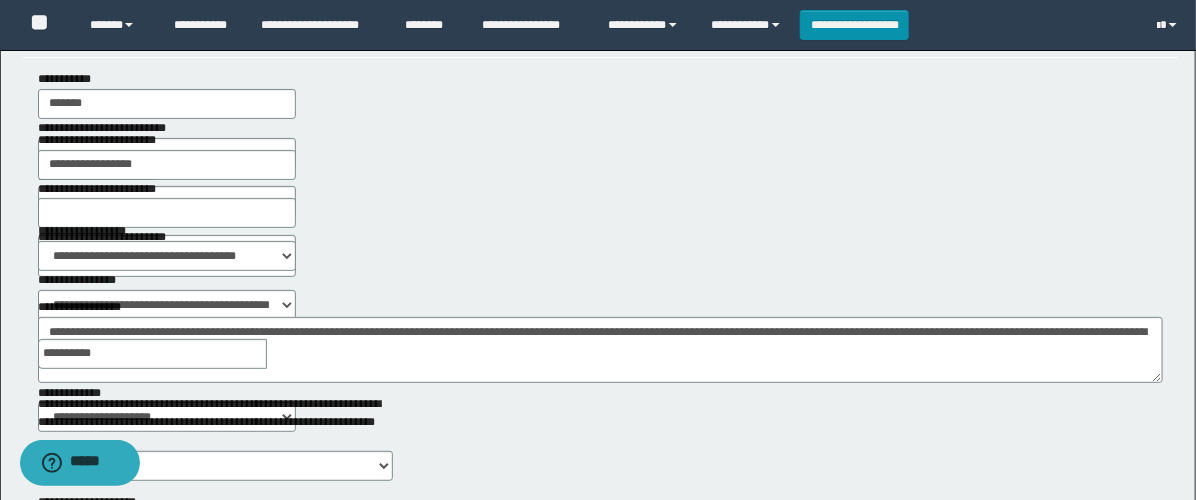 scroll, scrollTop: 0, scrollLeft: 0, axis: both 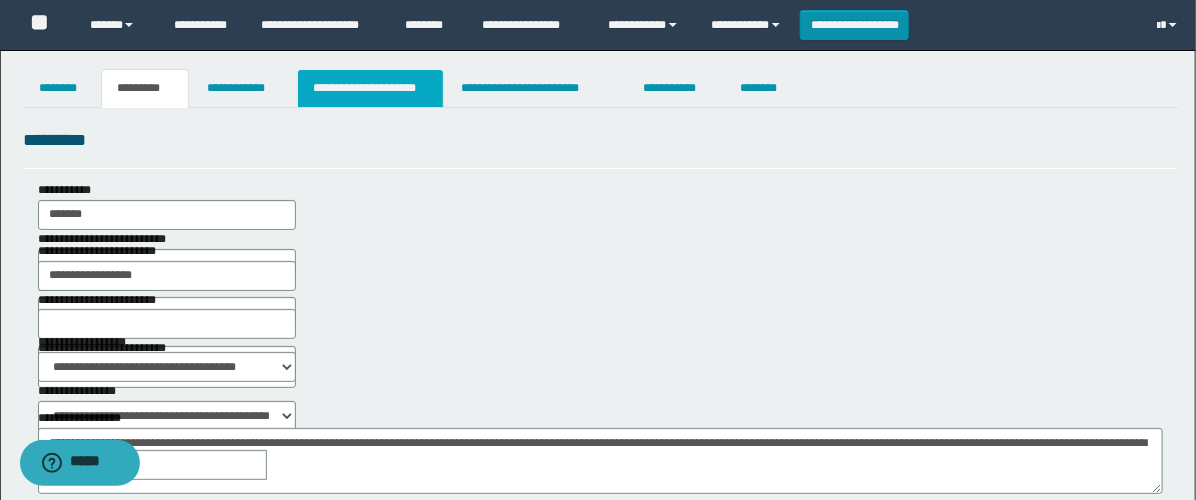 click on "**********" at bounding box center [370, 88] 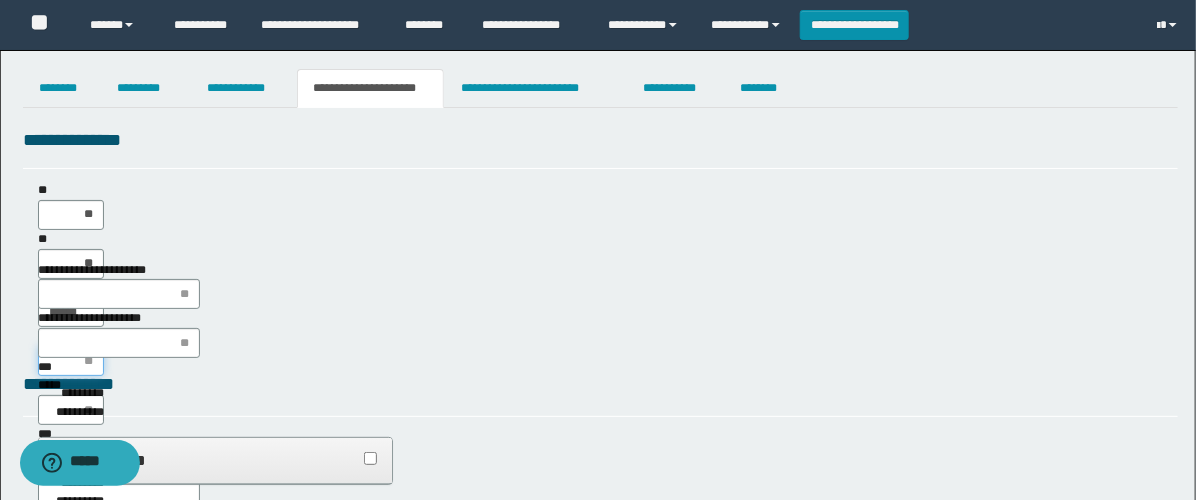 click on "****" at bounding box center [71, 361] 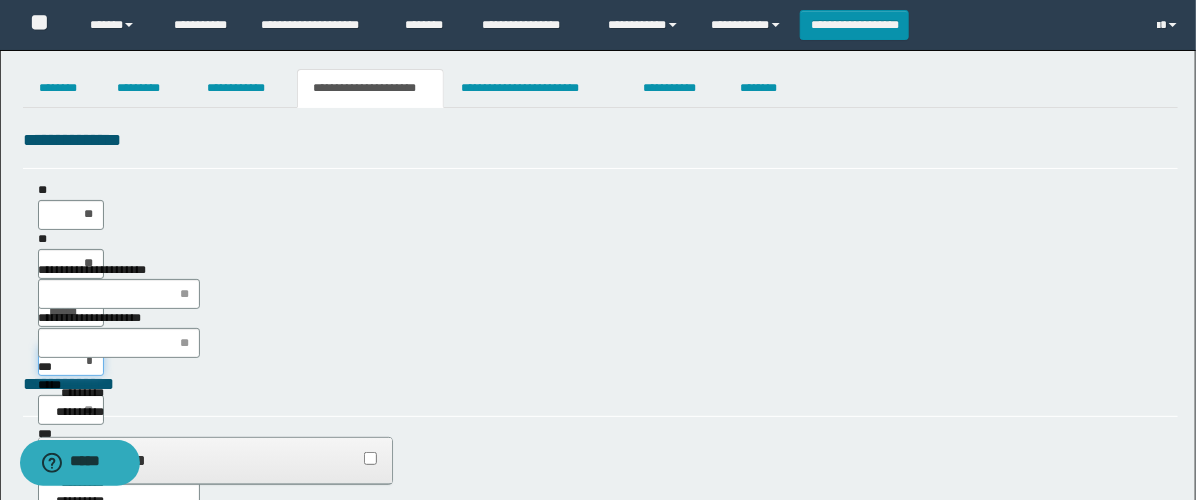 type on "**" 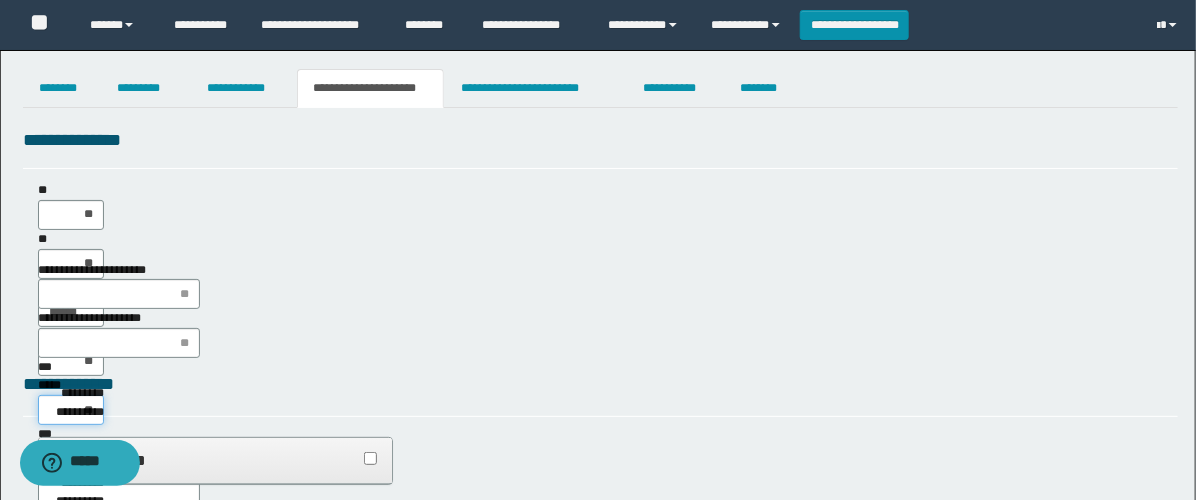 type on "***" 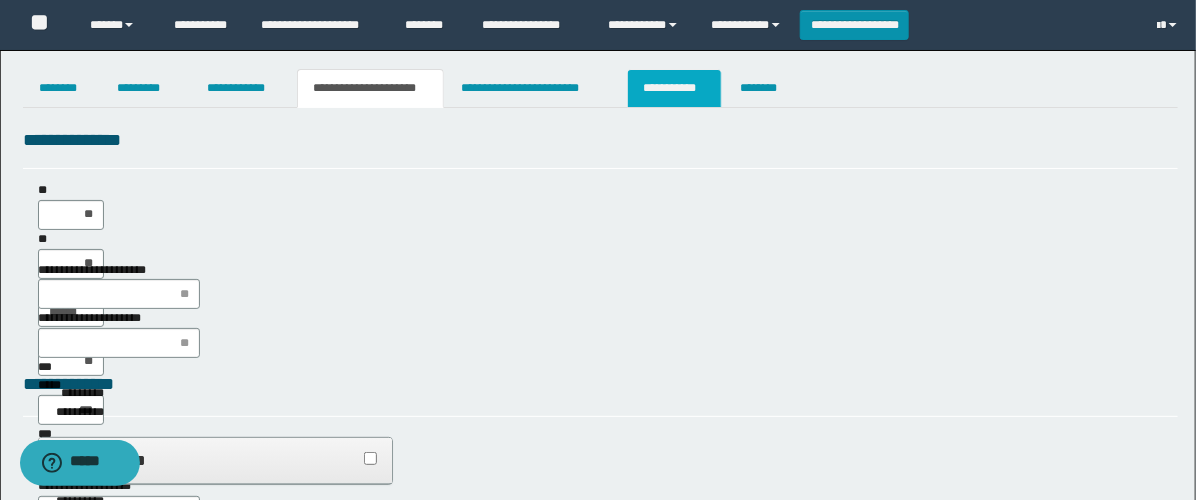click on "**********" at bounding box center [674, 88] 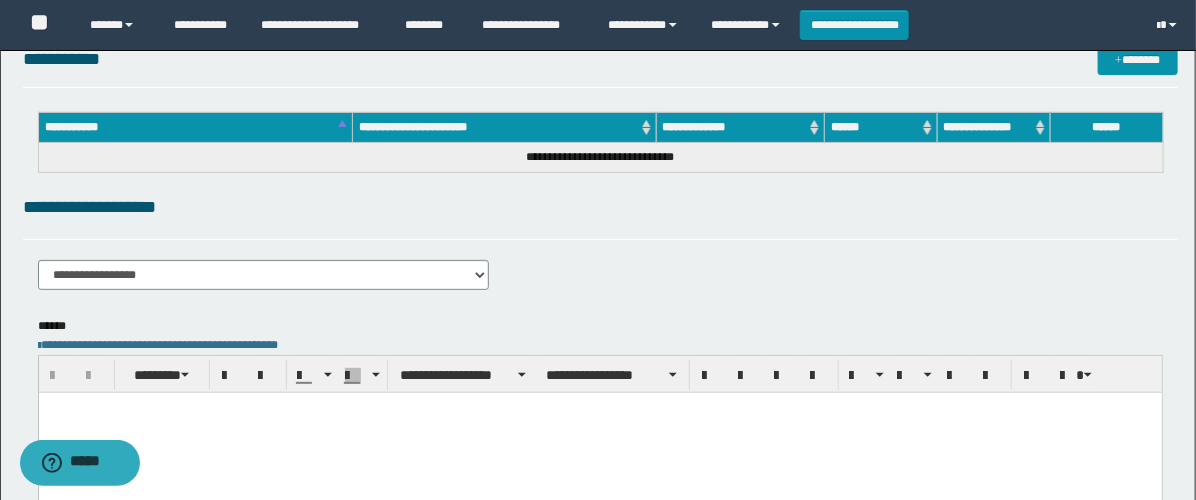 scroll, scrollTop: 0, scrollLeft: 0, axis: both 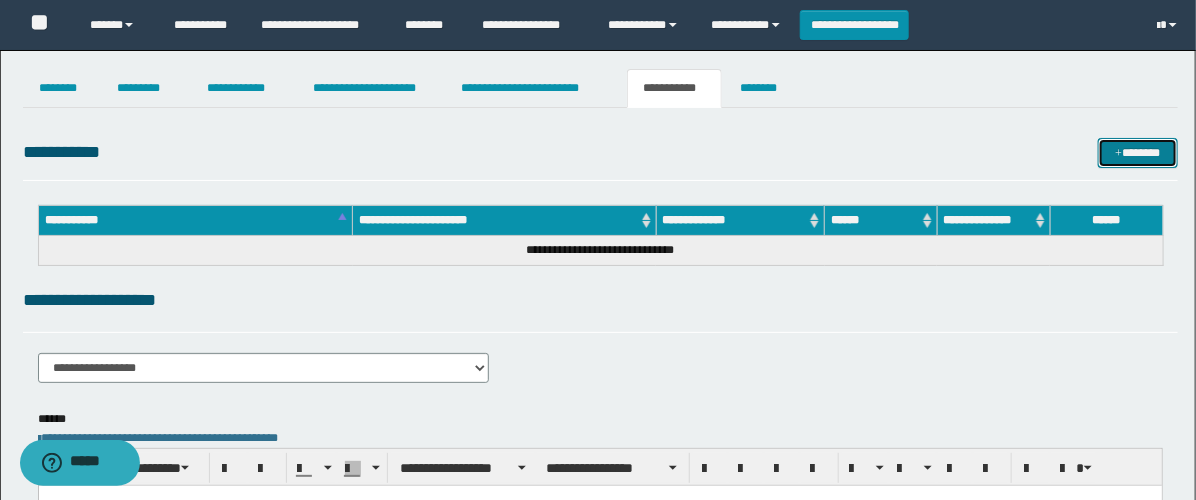 click on "*******" at bounding box center [1138, 153] 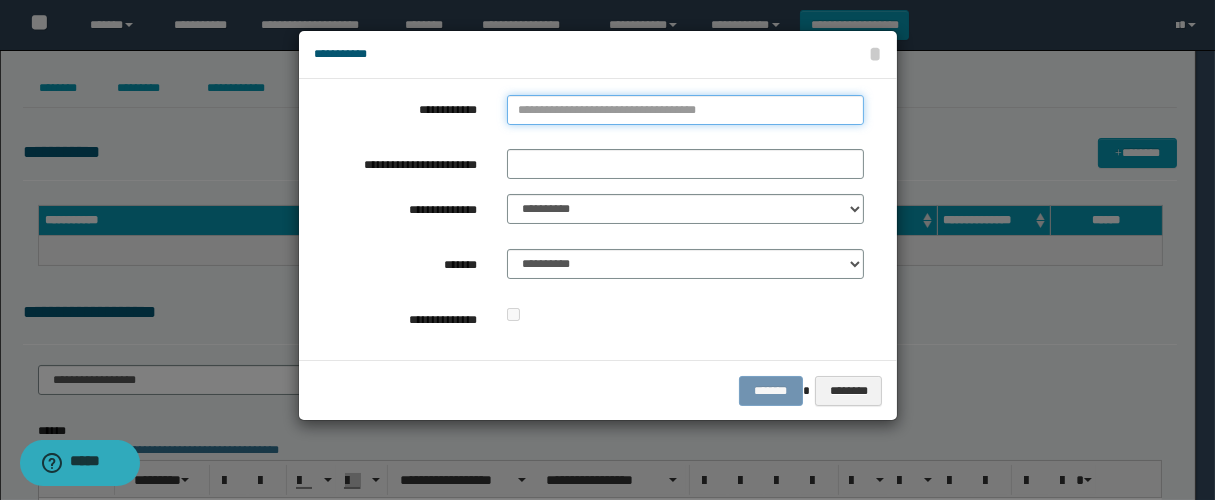 click on "**********" at bounding box center (685, 110) 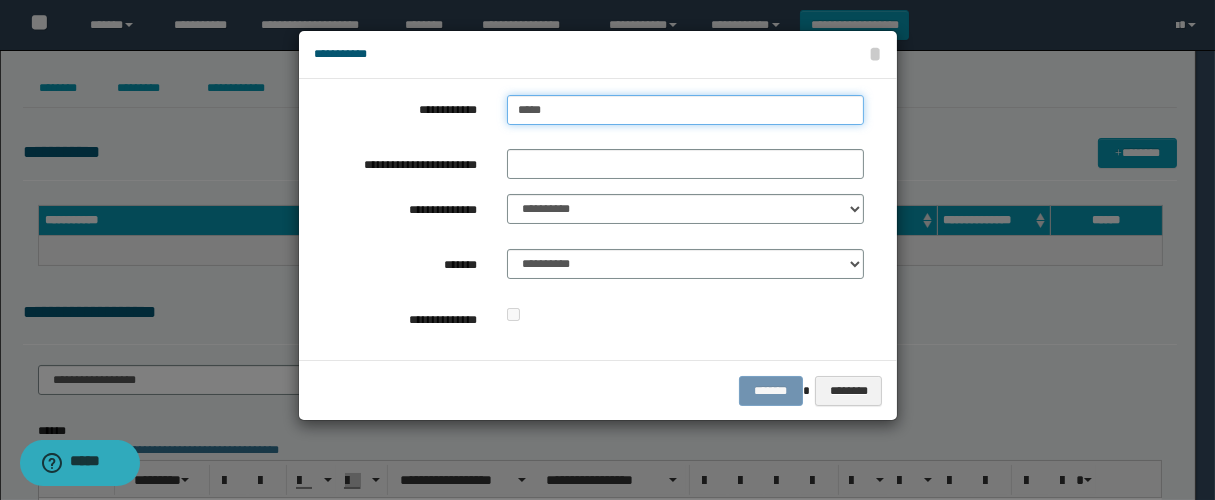 type on "******" 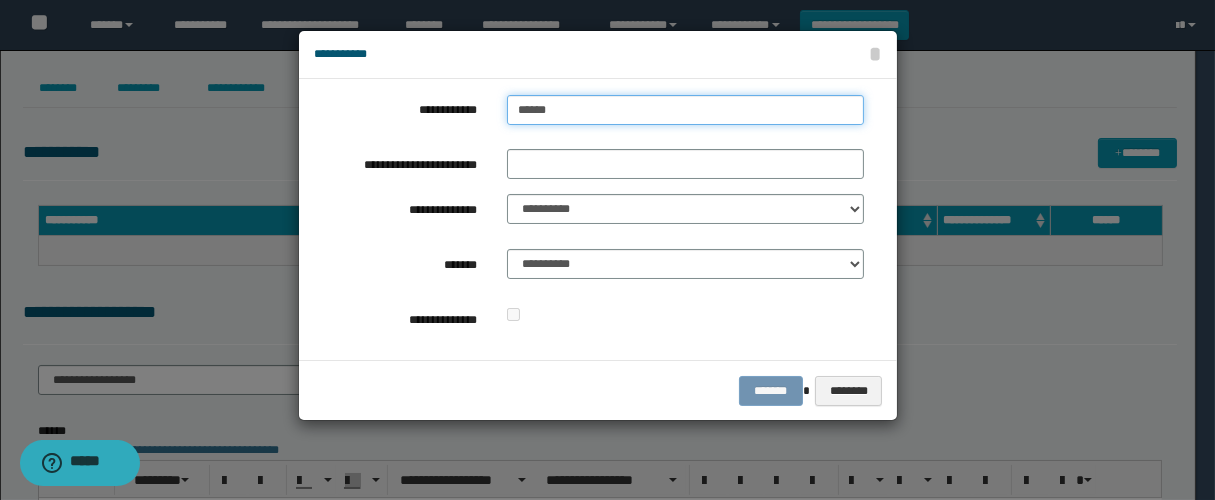 type on "******" 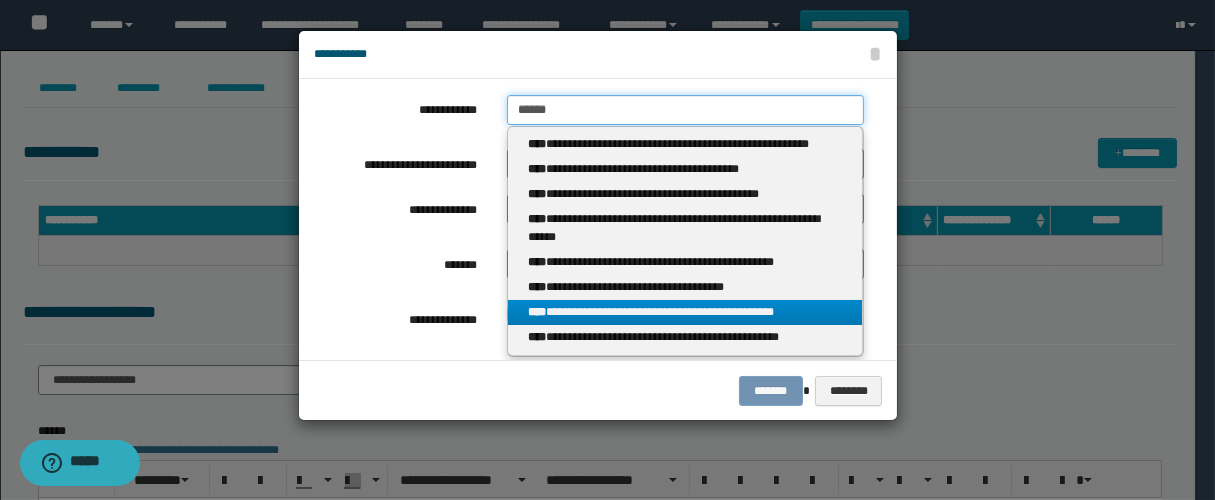 type on "******" 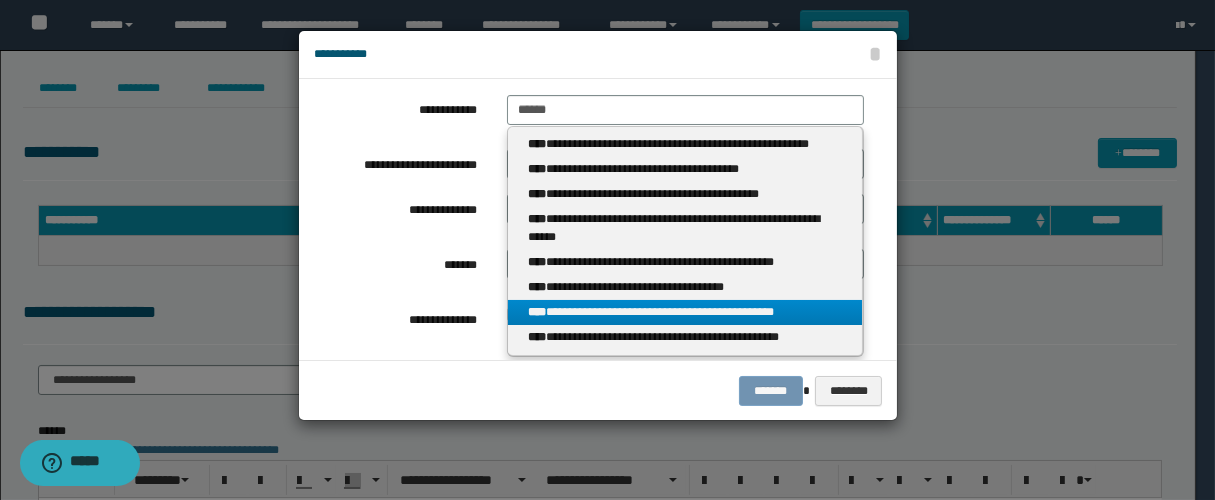 click on "**********" at bounding box center (685, 312) 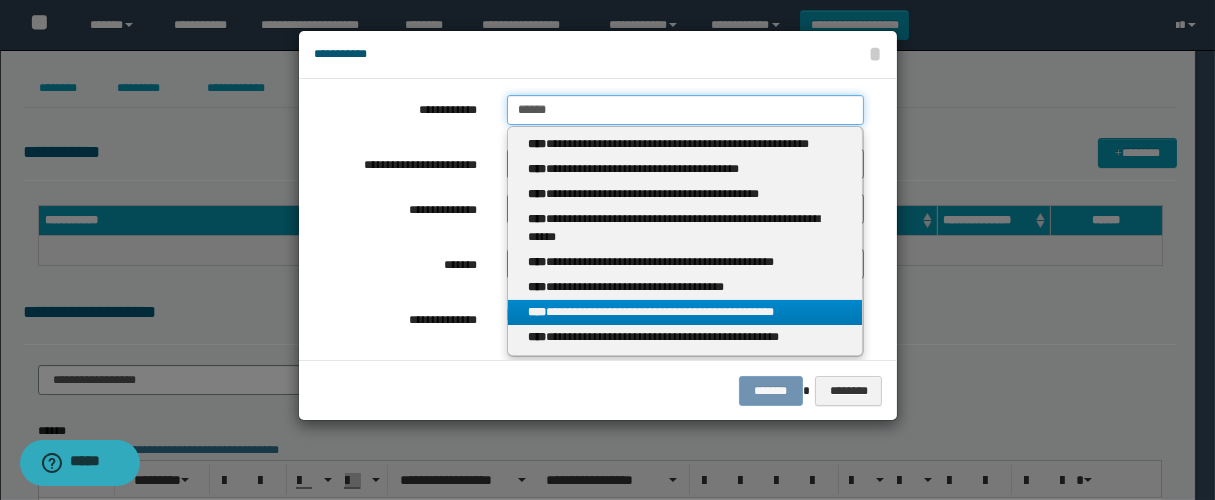 type 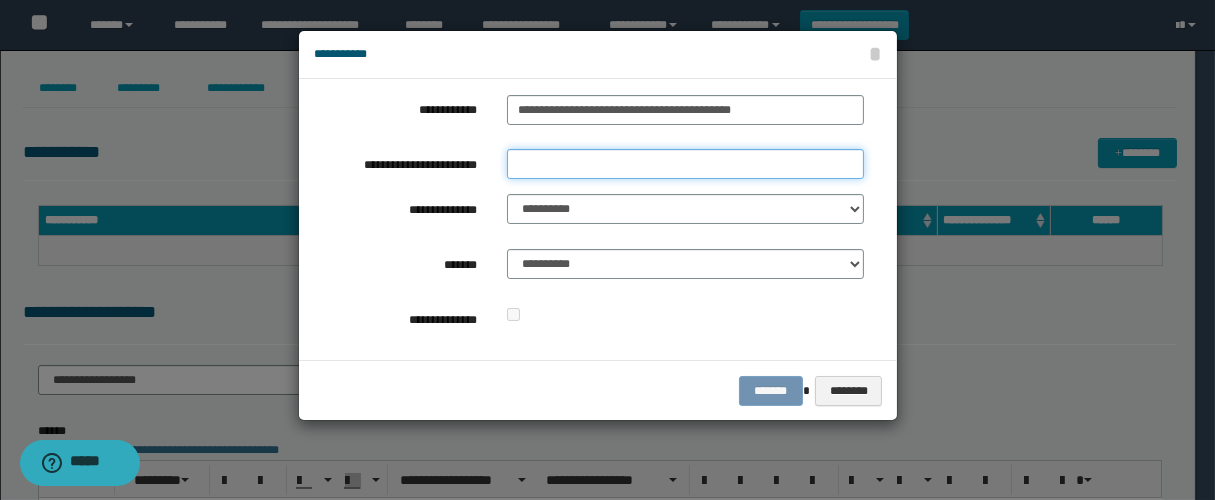 click on "**********" at bounding box center [685, 164] 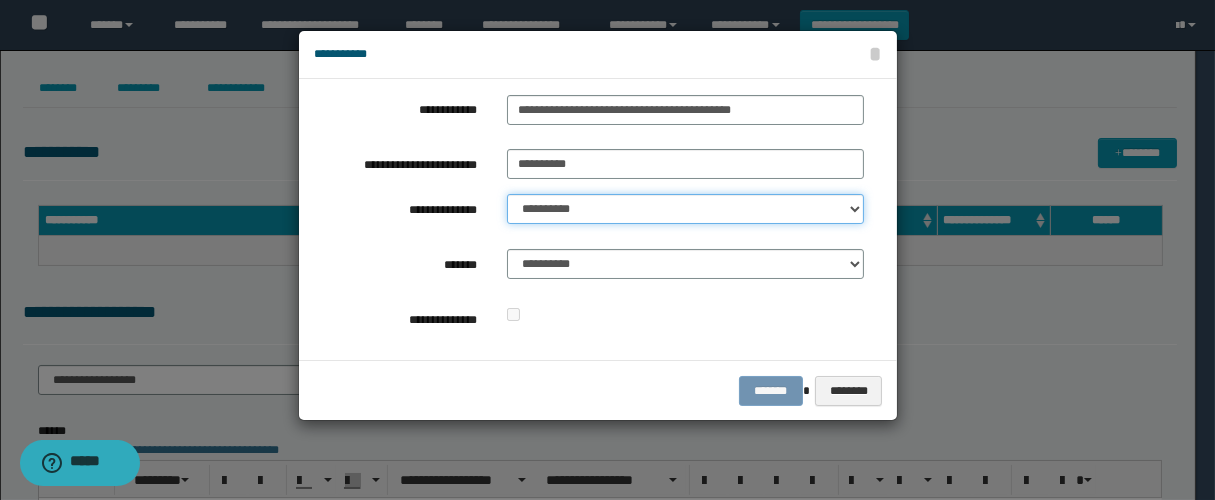 click on "**********" at bounding box center (685, 209) 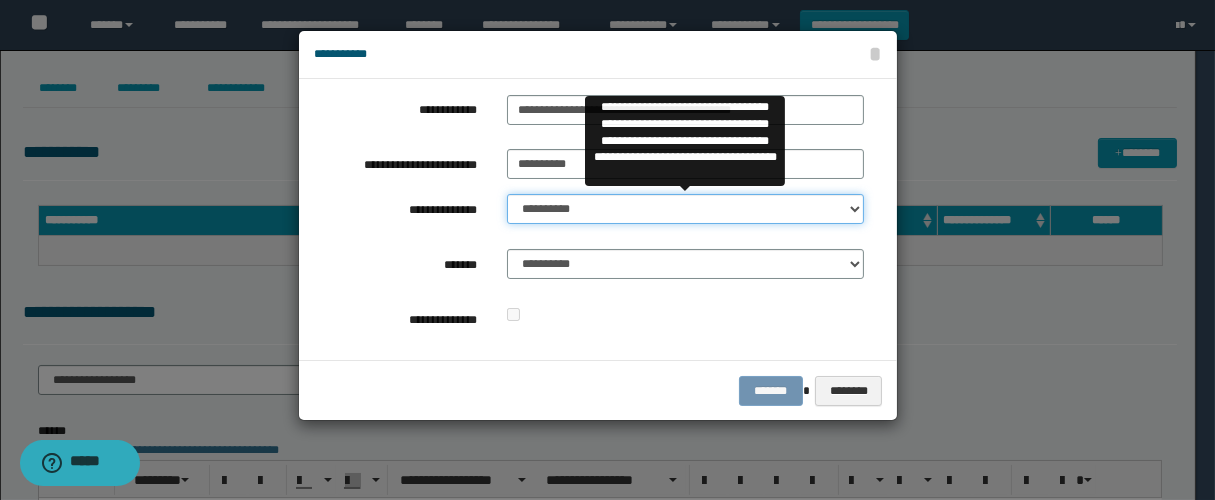 select on "**" 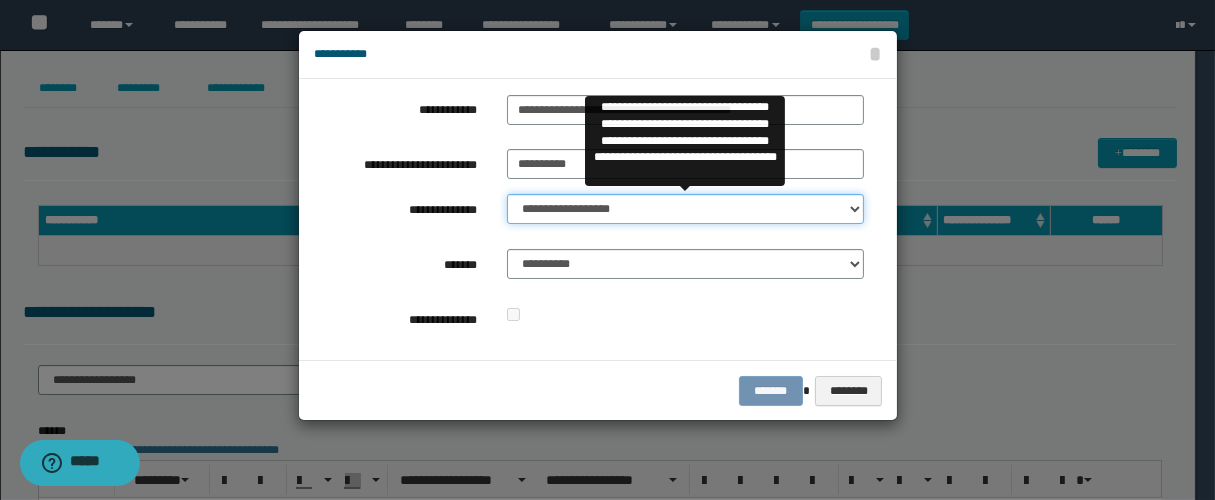 click on "**********" at bounding box center (685, 209) 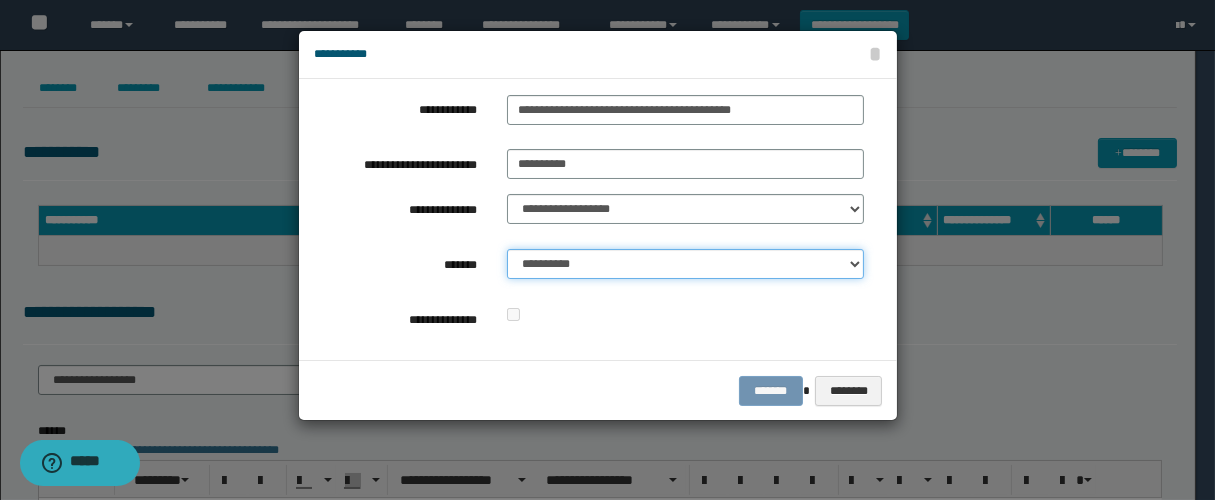 drag, startPoint x: 618, startPoint y: 270, endPoint x: 637, endPoint y: 273, distance: 19.235384 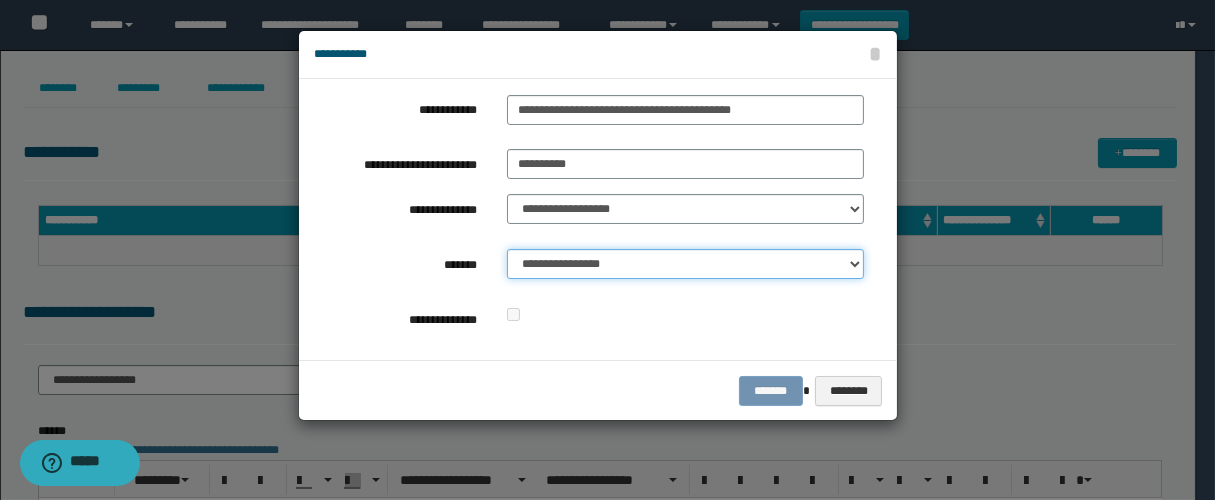 click on "**********" at bounding box center (685, 264) 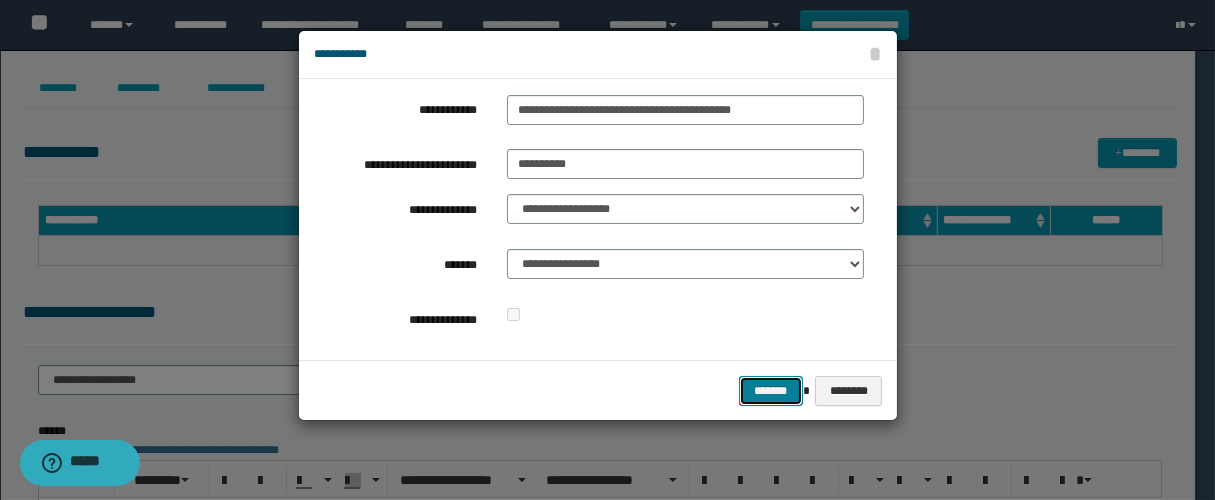 click on "*******" at bounding box center [771, 391] 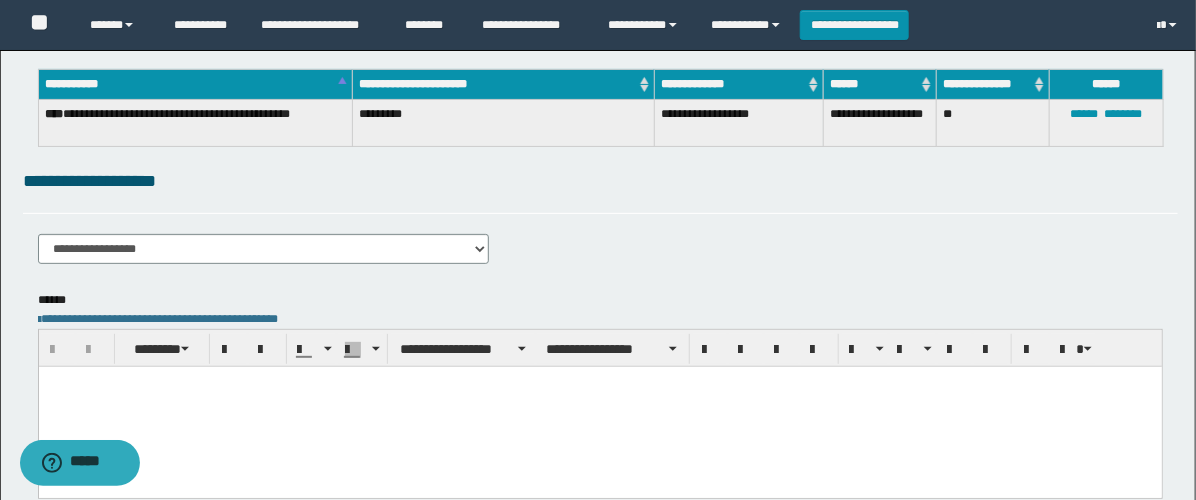 scroll, scrollTop: 222, scrollLeft: 0, axis: vertical 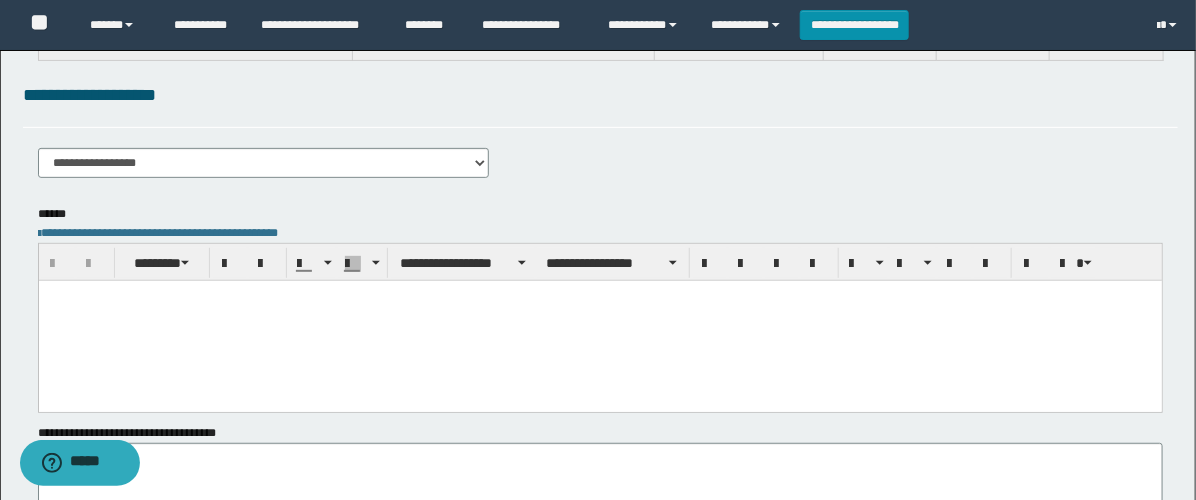 click at bounding box center (599, 320) 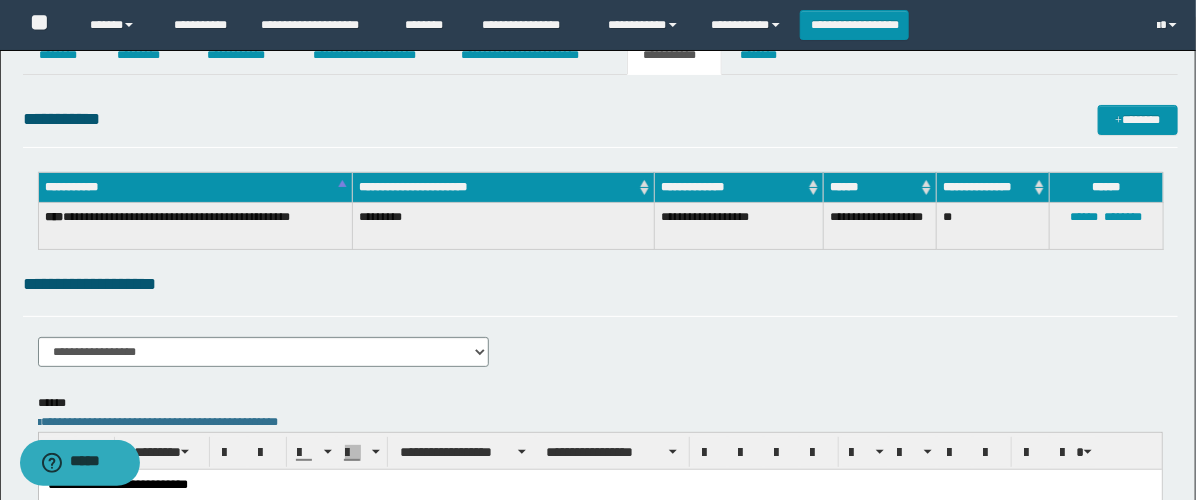 scroll, scrollTop: 0, scrollLeft: 0, axis: both 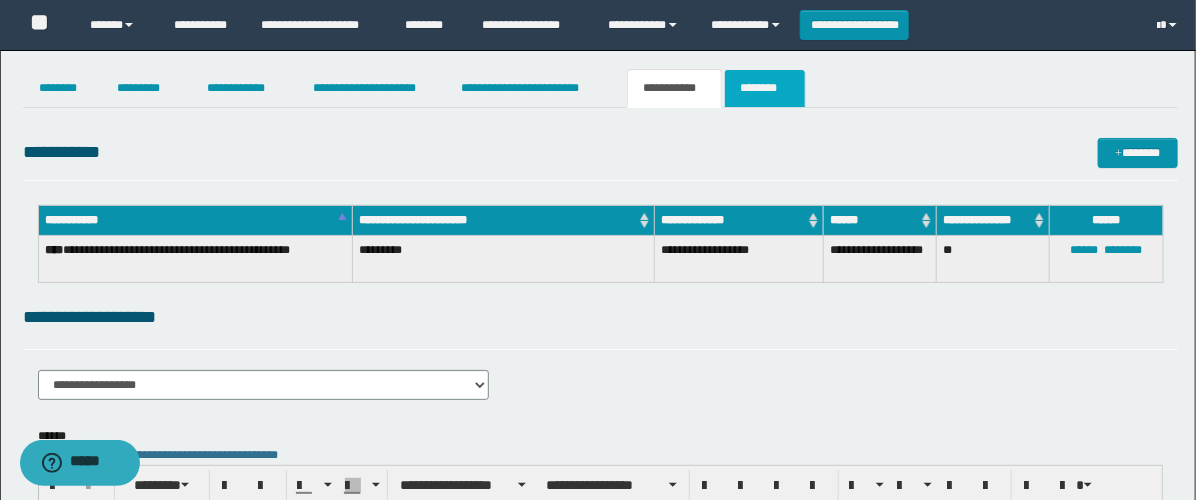 click on "********" at bounding box center (765, 88) 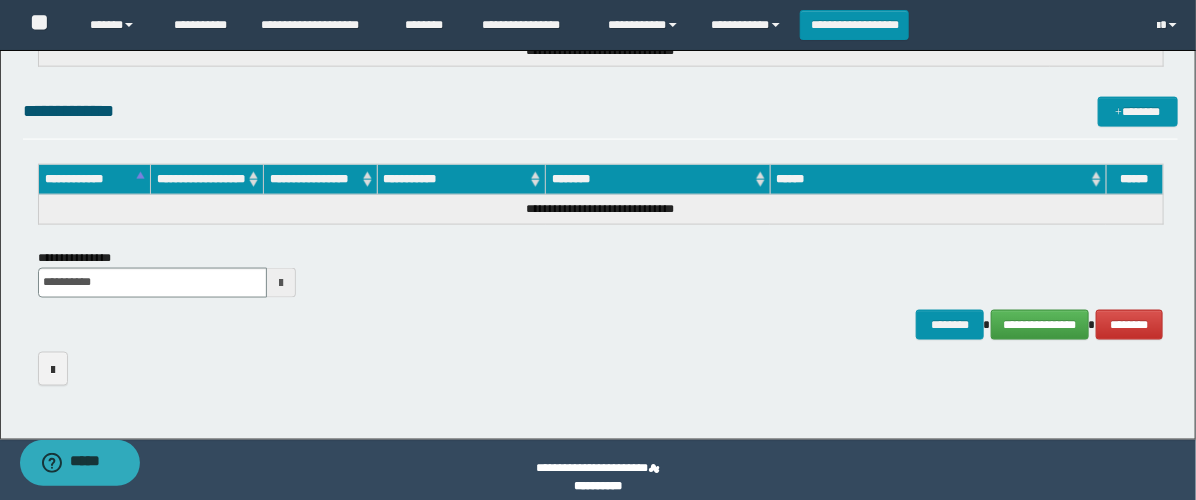 scroll, scrollTop: 972, scrollLeft: 0, axis: vertical 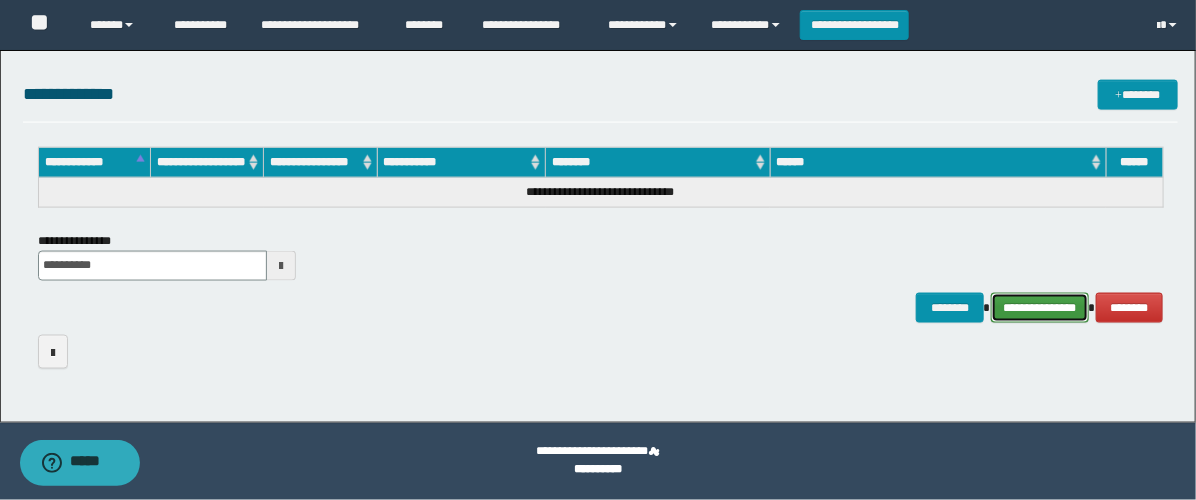 click on "**********" at bounding box center [1040, 308] 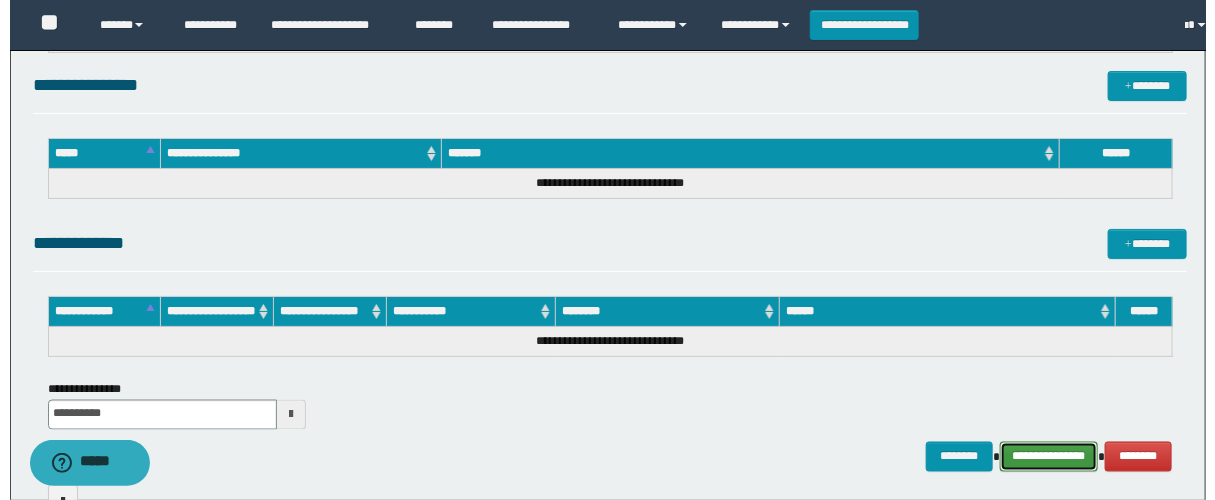 scroll, scrollTop: 1121, scrollLeft: 0, axis: vertical 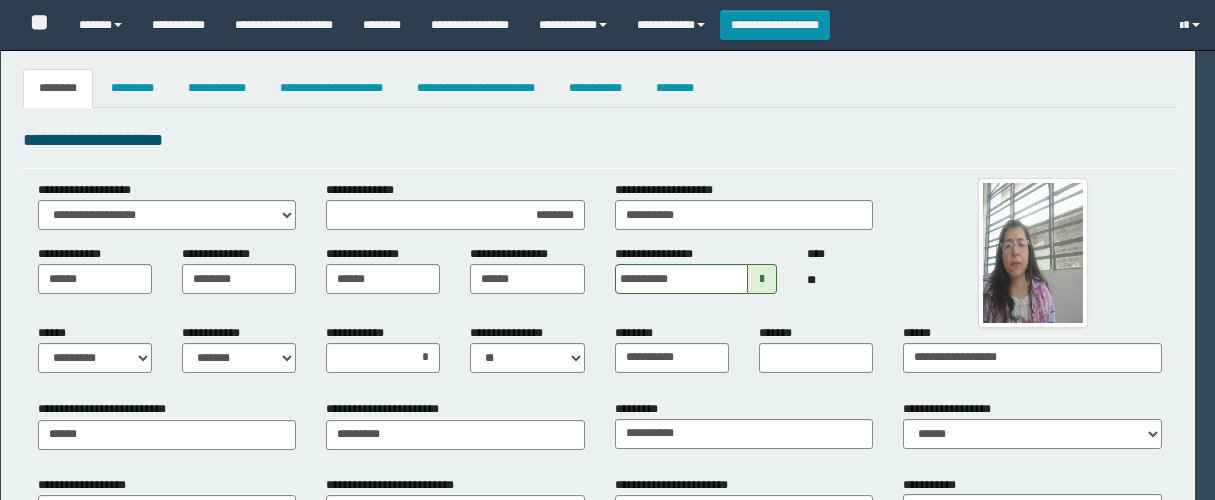 select on "*" 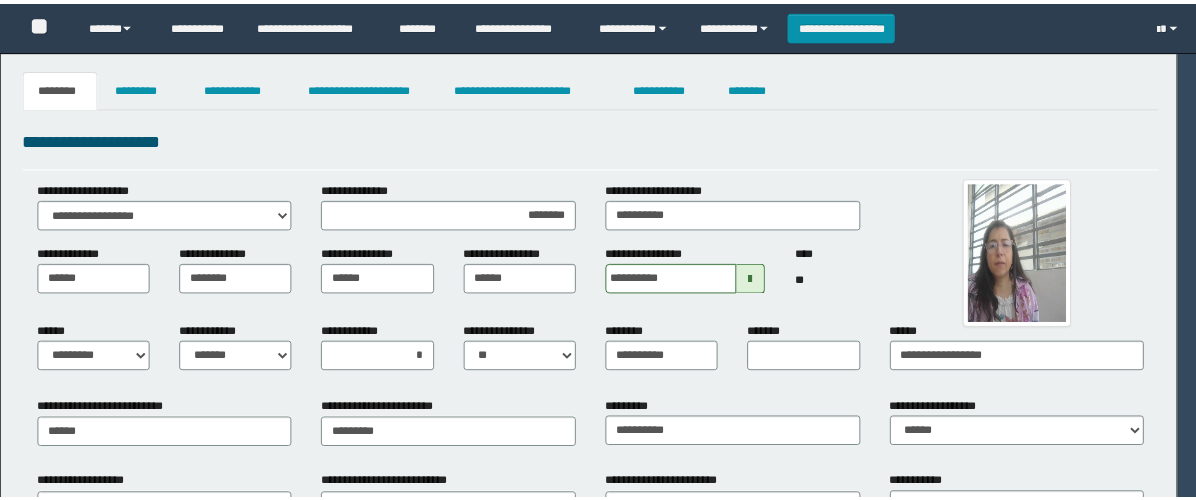 scroll, scrollTop: 0, scrollLeft: 0, axis: both 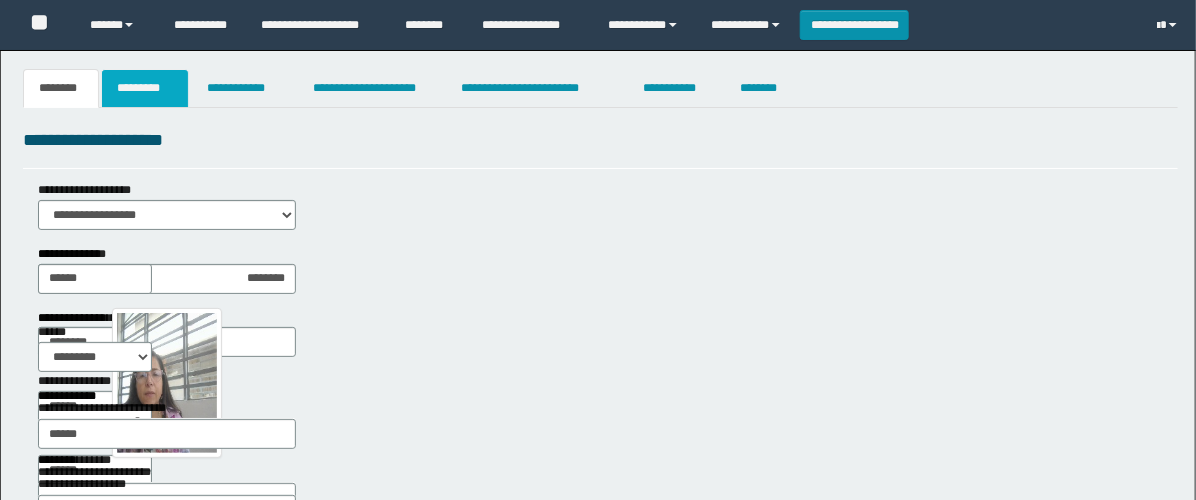 click on "*********" at bounding box center [145, 88] 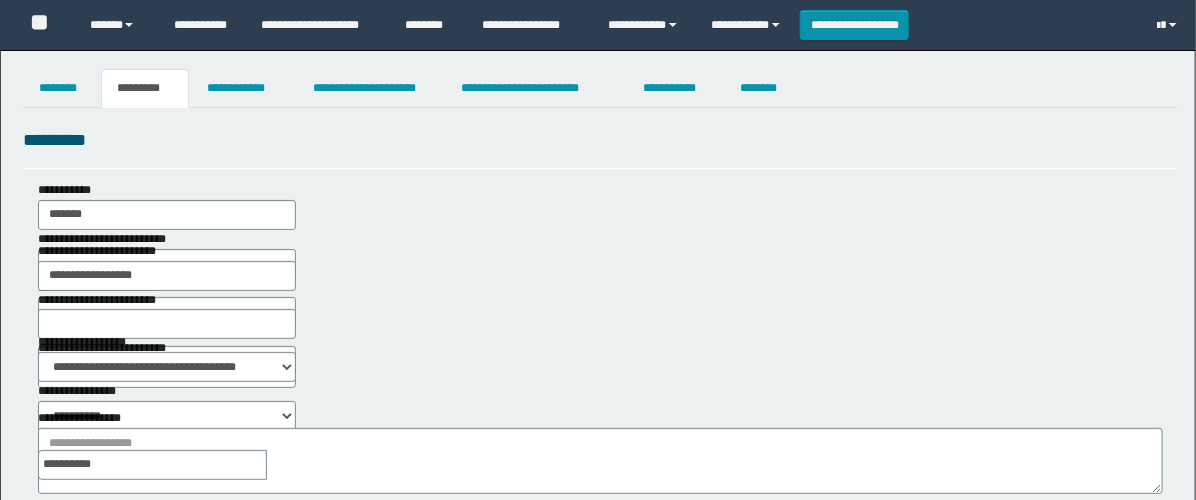 scroll, scrollTop: 0, scrollLeft: 0, axis: both 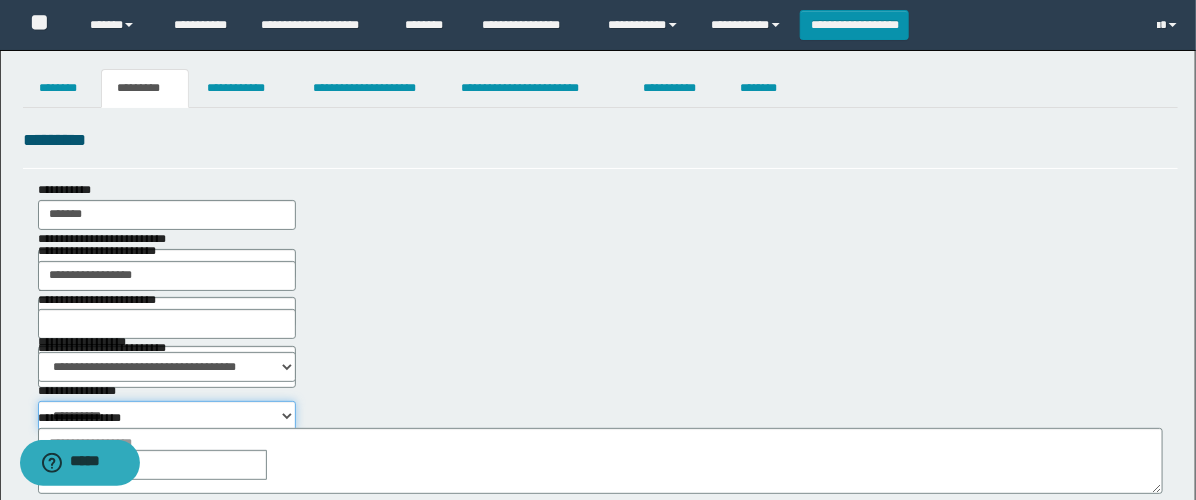 click on "**********" at bounding box center (167, 416) 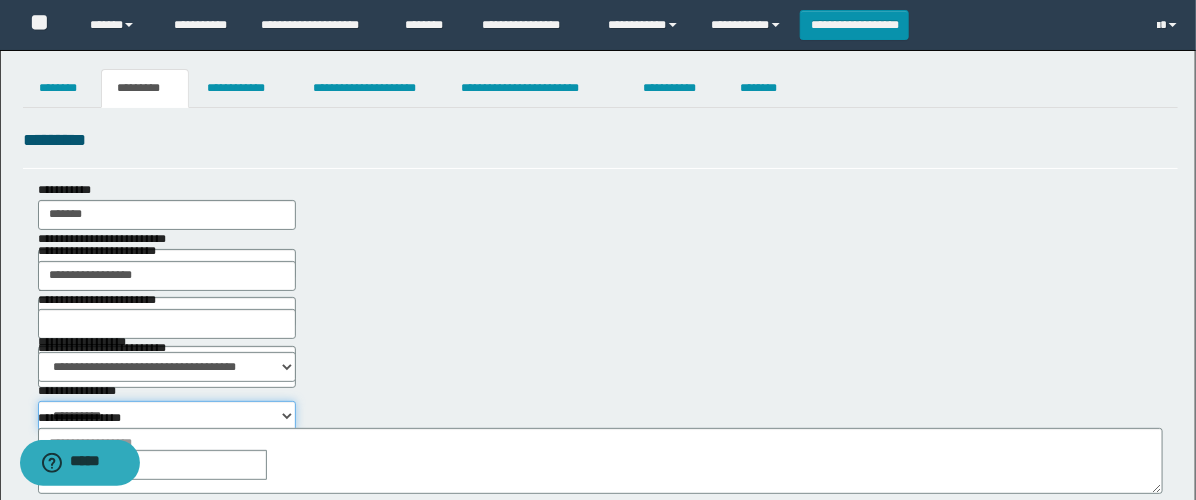select on "****" 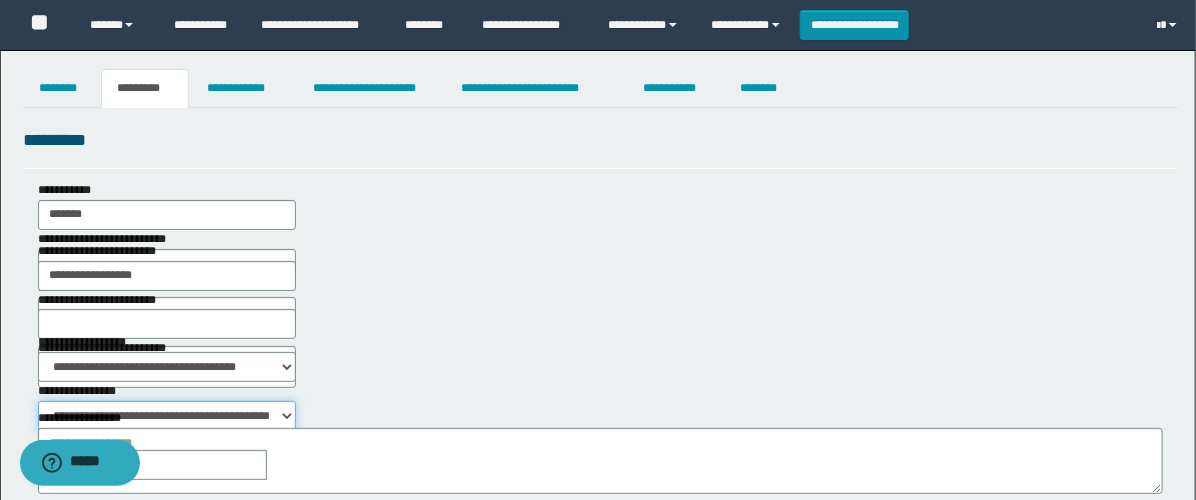 click on "**********" at bounding box center [167, 416] 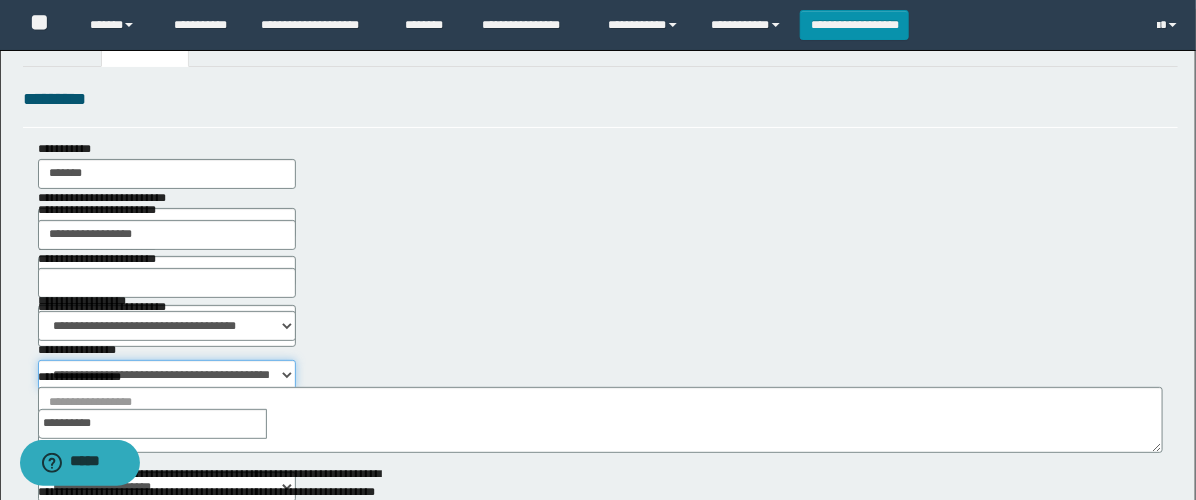 scroll, scrollTop: 111, scrollLeft: 0, axis: vertical 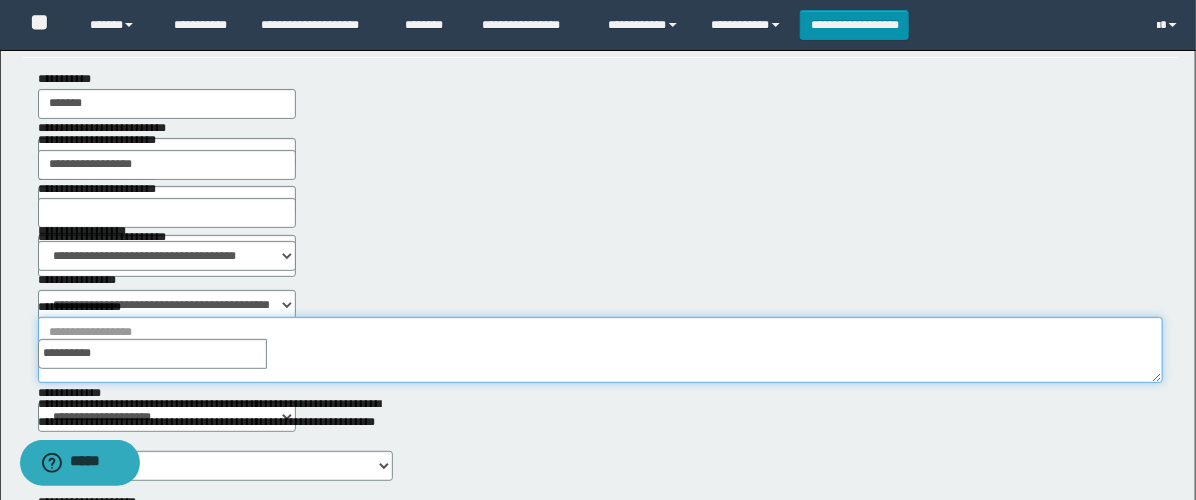 click on "**********" at bounding box center [600, 350] 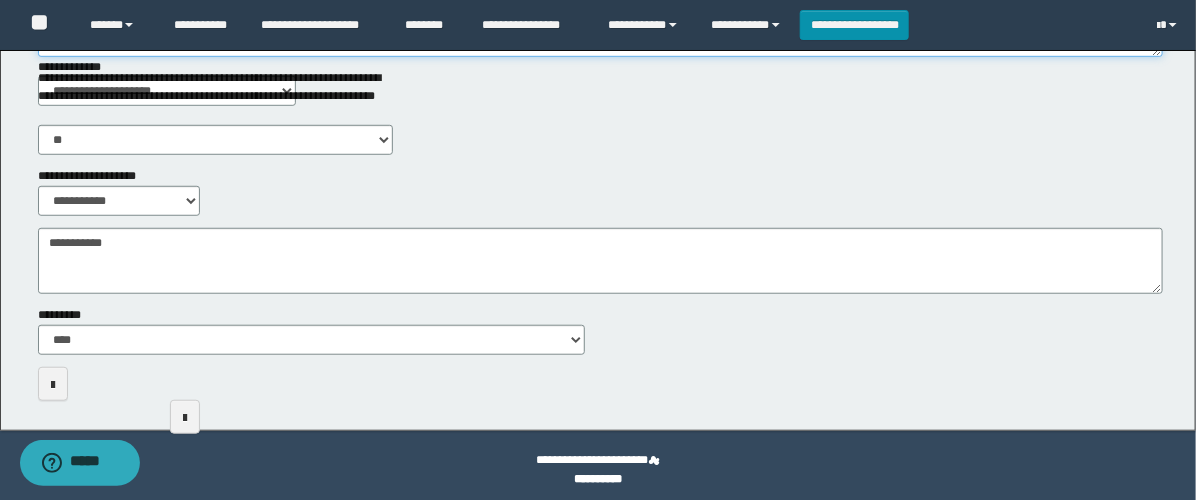 scroll, scrollTop: 444, scrollLeft: 0, axis: vertical 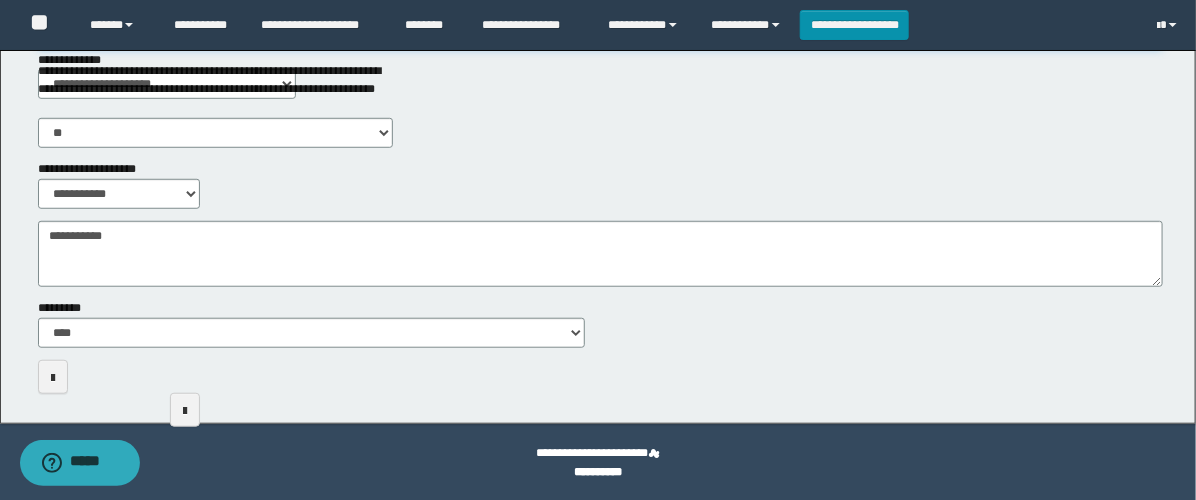 type on "**********" 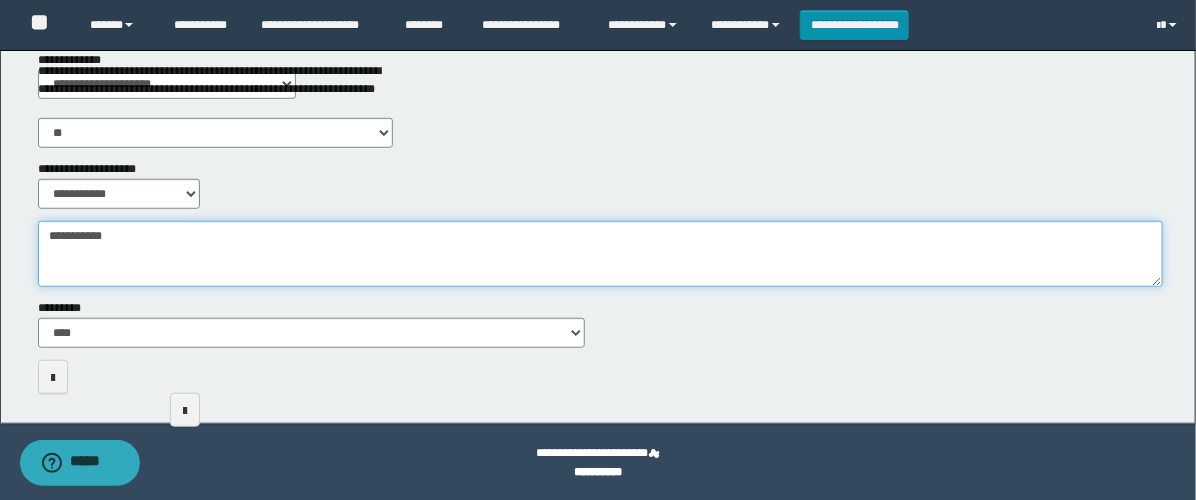 click on "**********" at bounding box center [600, 254] 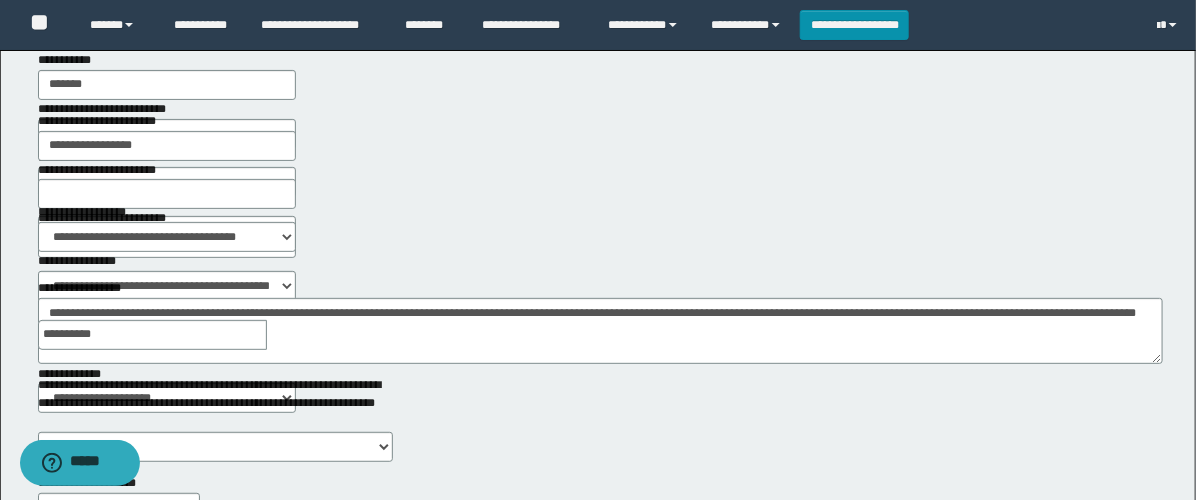 scroll, scrollTop: 0, scrollLeft: 0, axis: both 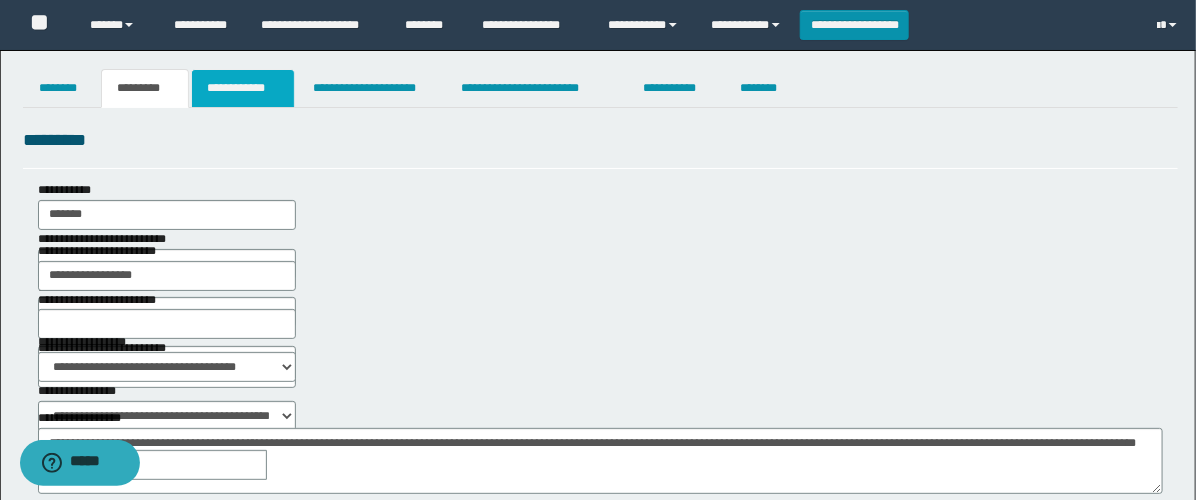 type on "**********" 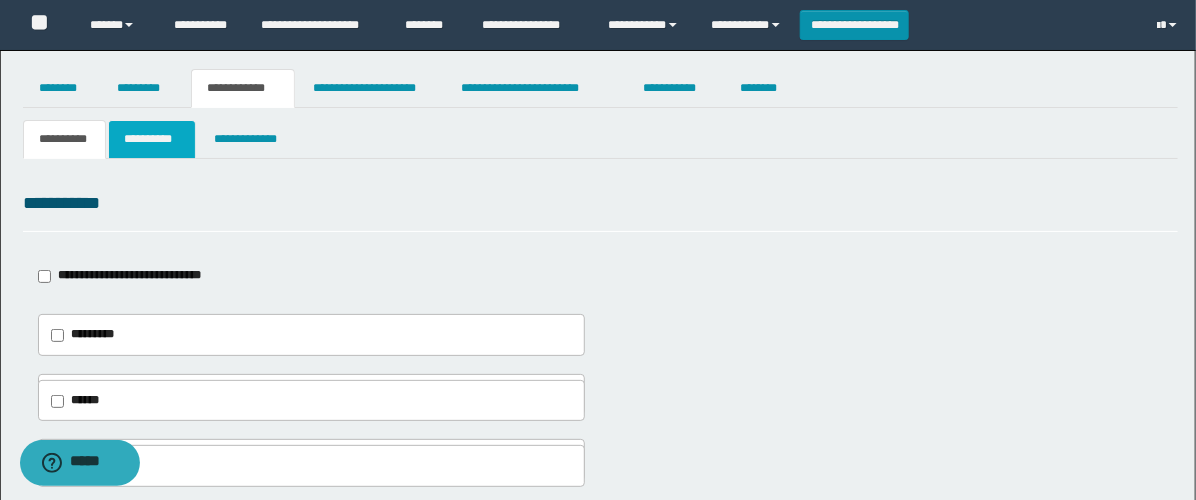 click on "**********" at bounding box center (152, 139) 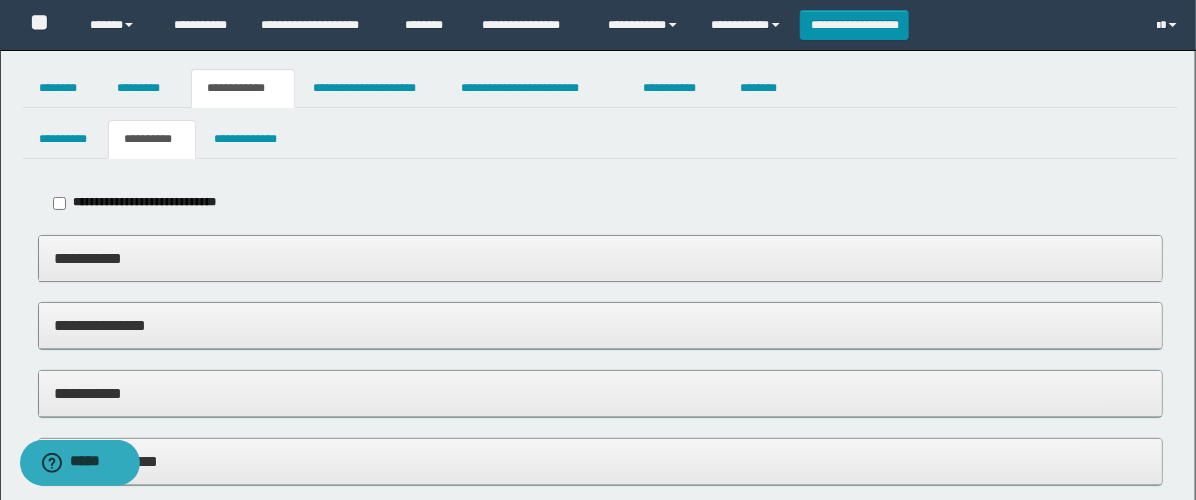 click on "**********" at bounding box center [600, 393] 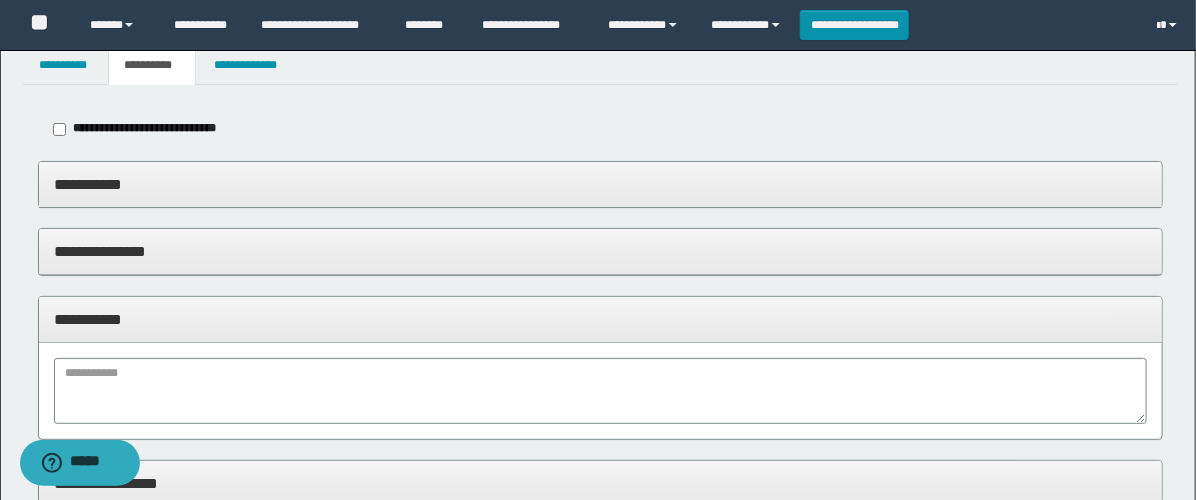 scroll, scrollTop: 222, scrollLeft: 0, axis: vertical 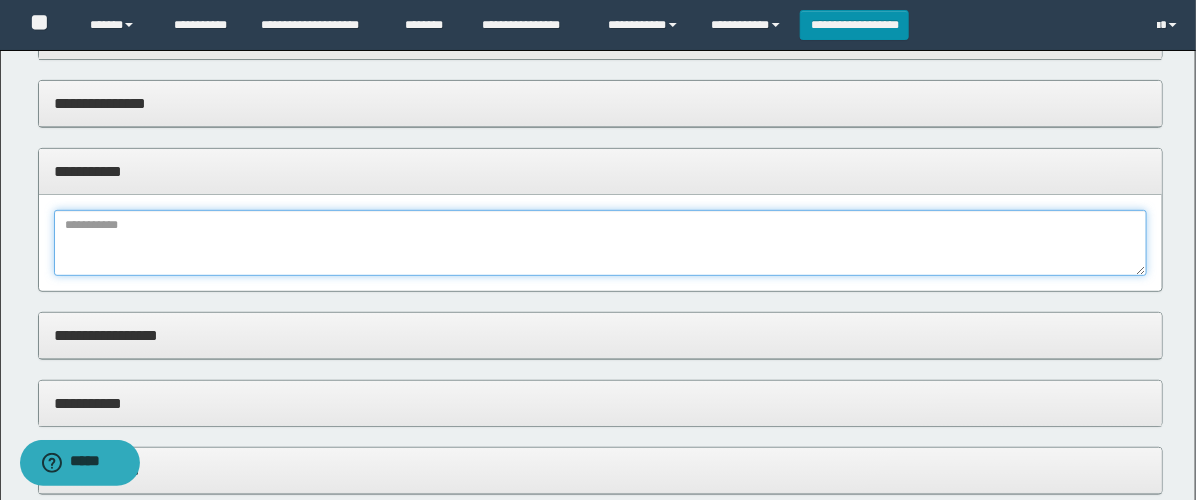 click at bounding box center (600, 243) 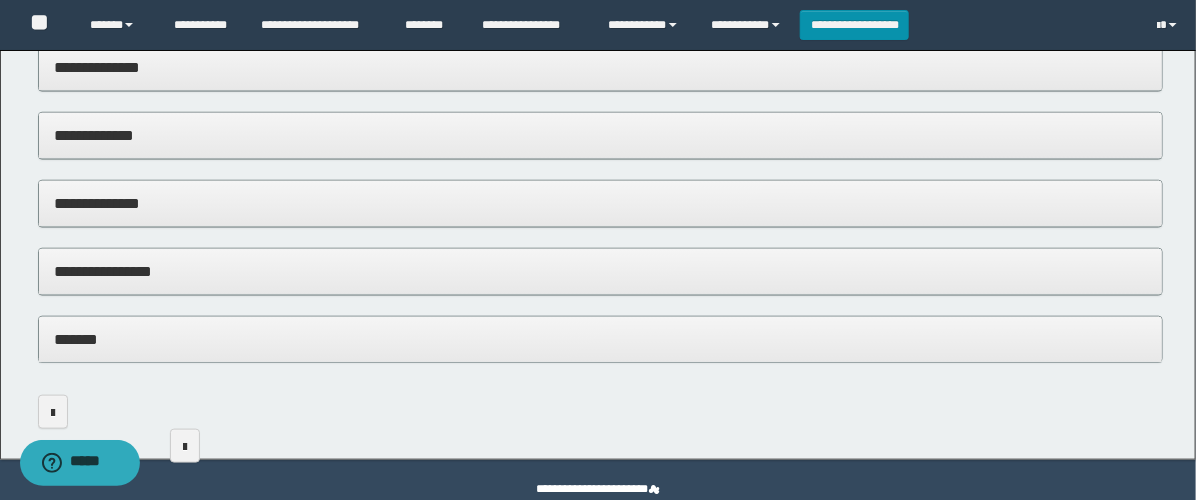 scroll, scrollTop: 663, scrollLeft: 0, axis: vertical 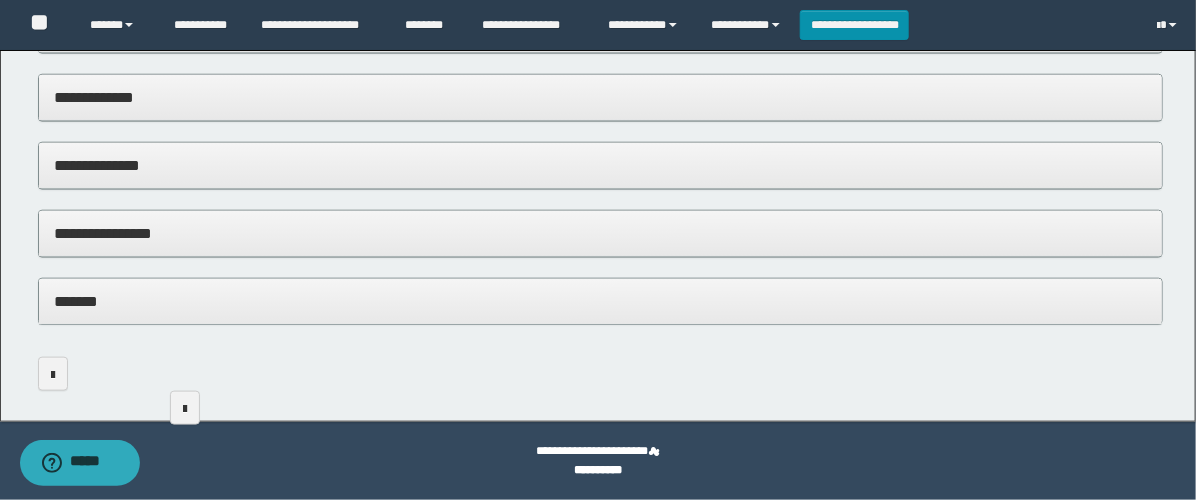 type on "**********" 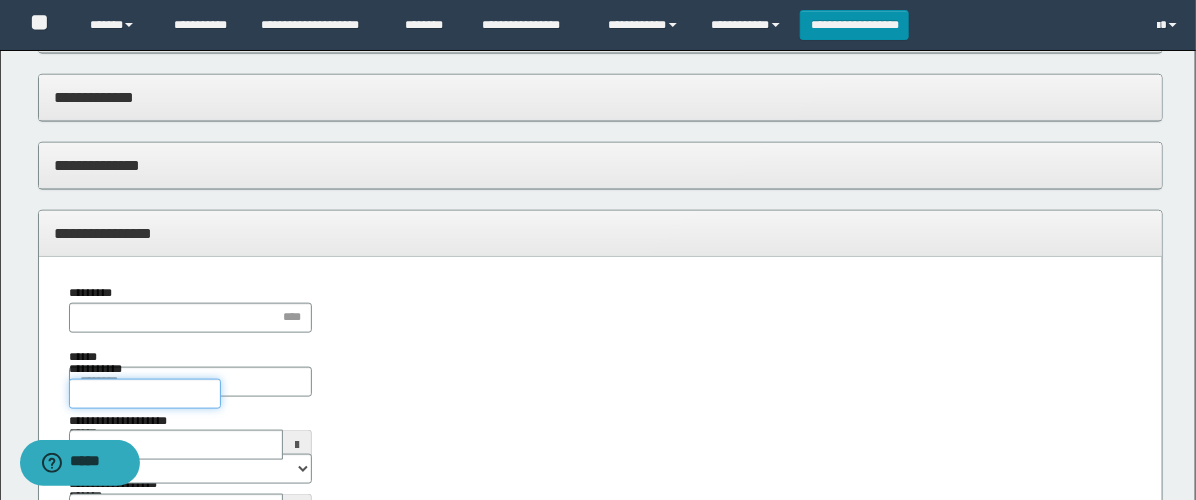 click on "**********" at bounding box center [145, 394] 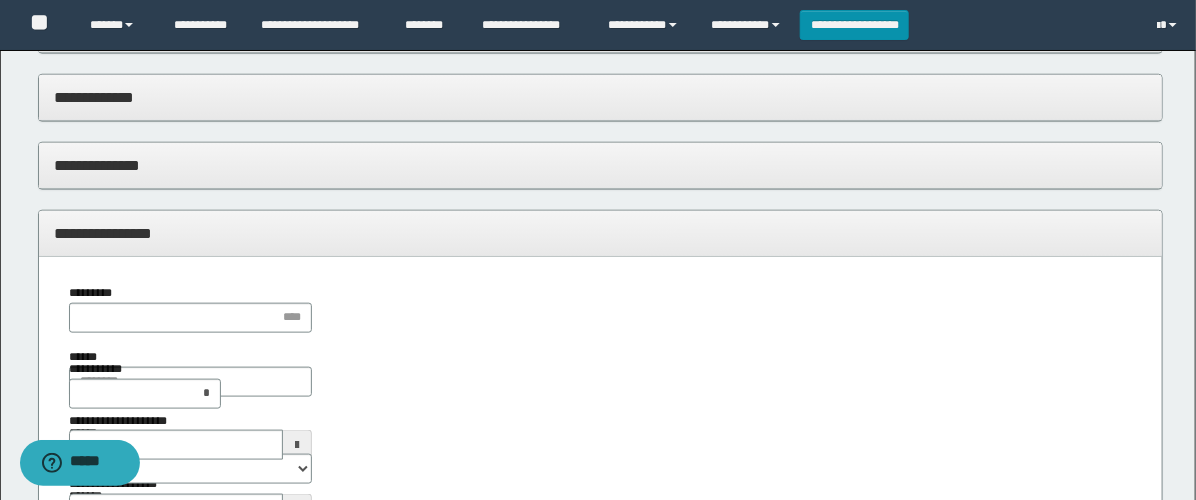click on "********" at bounding box center [145, 585] 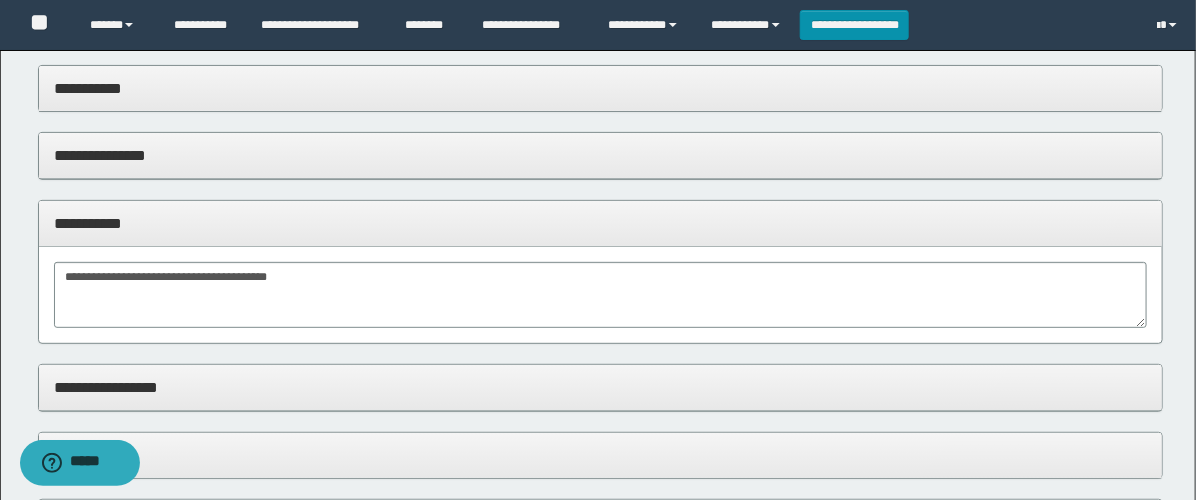scroll, scrollTop: 0, scrollLeft: 0, axis: both 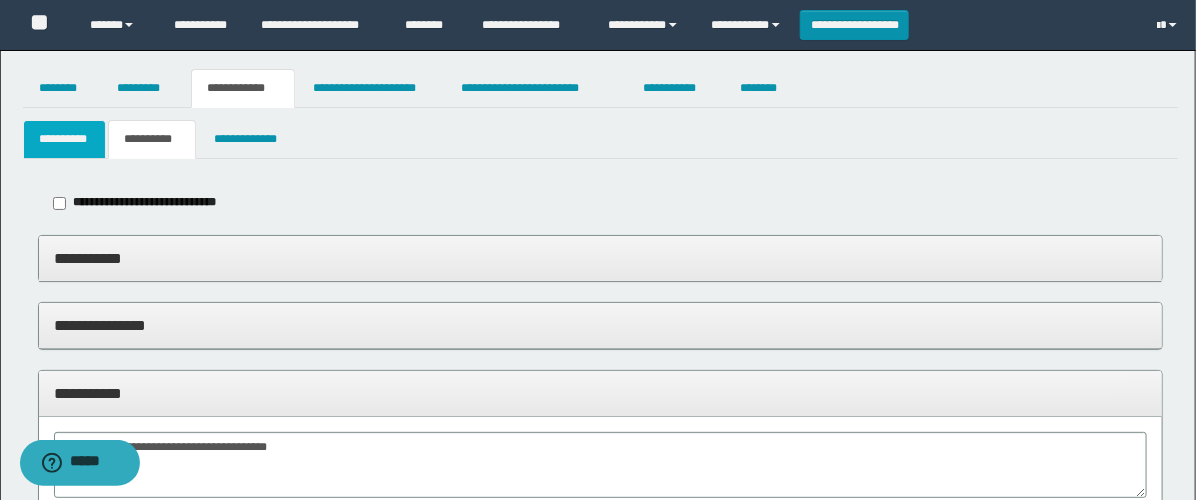 click on "**********" at bounding box center (65, 139) 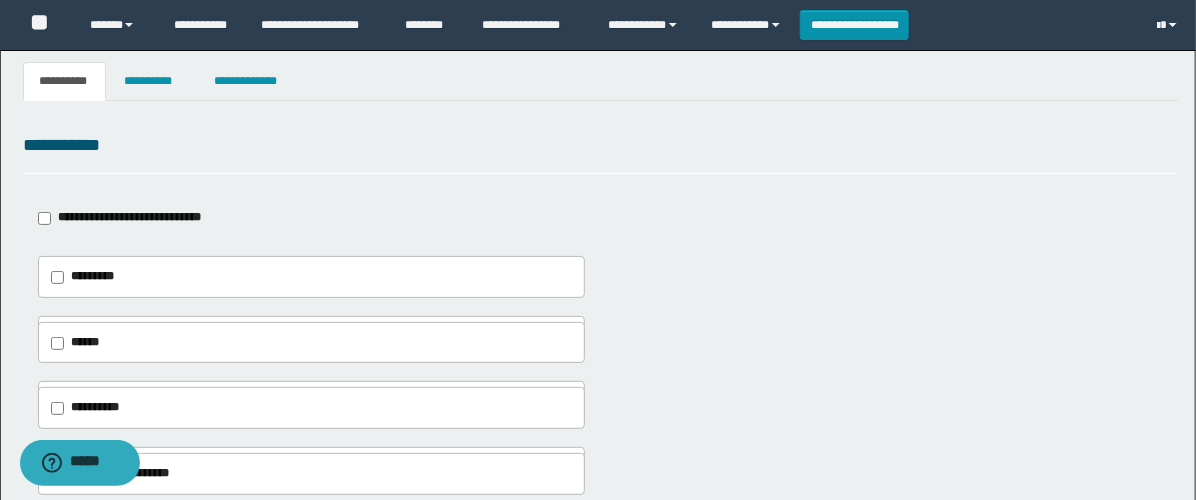 scroll, scrollTop: 111, scrollLeft: 0, axis: vertical 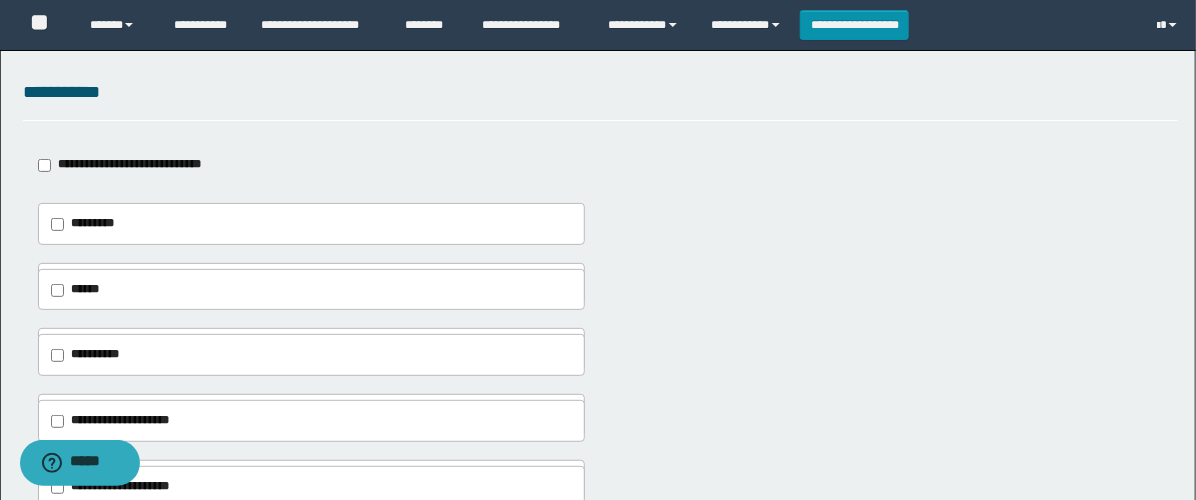 click on "**********" at bounding box center (105, 283) 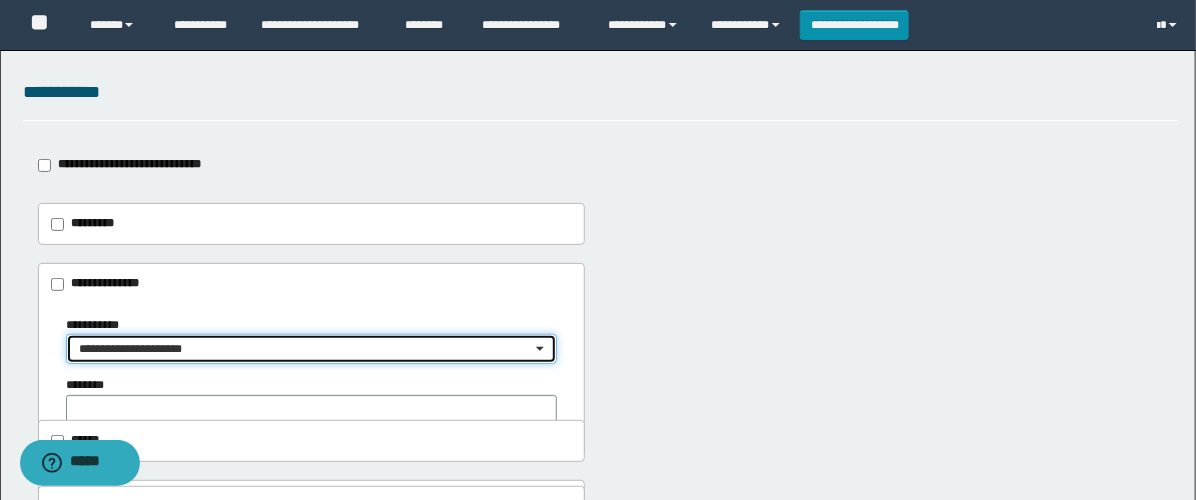 click on "**********" at bounding box center (305, 349) 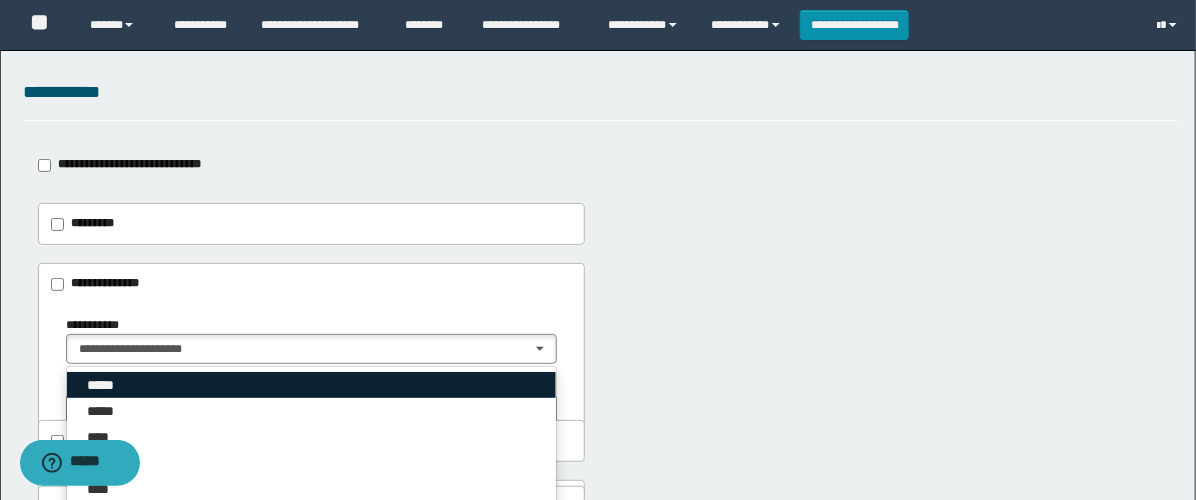 click on "*****" at bounding box center [104, 385] 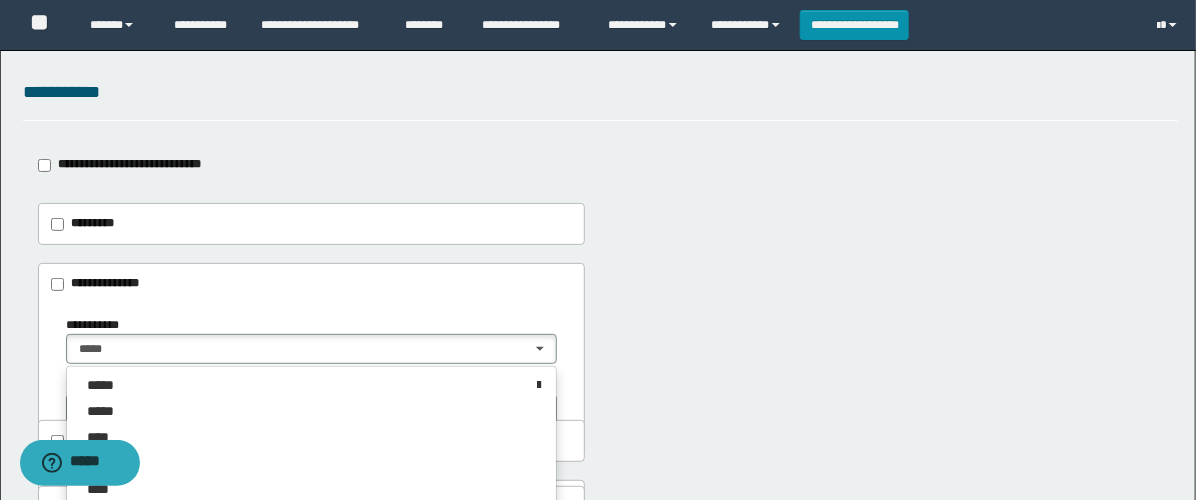 click on "**********" at bounding box center (600, 299) 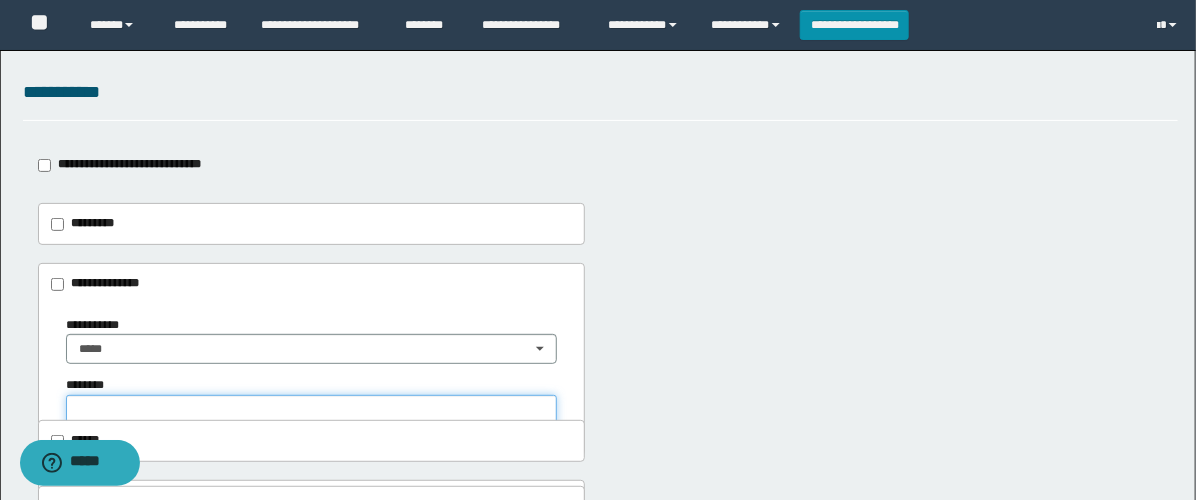 click at bounding box center (312, 419) 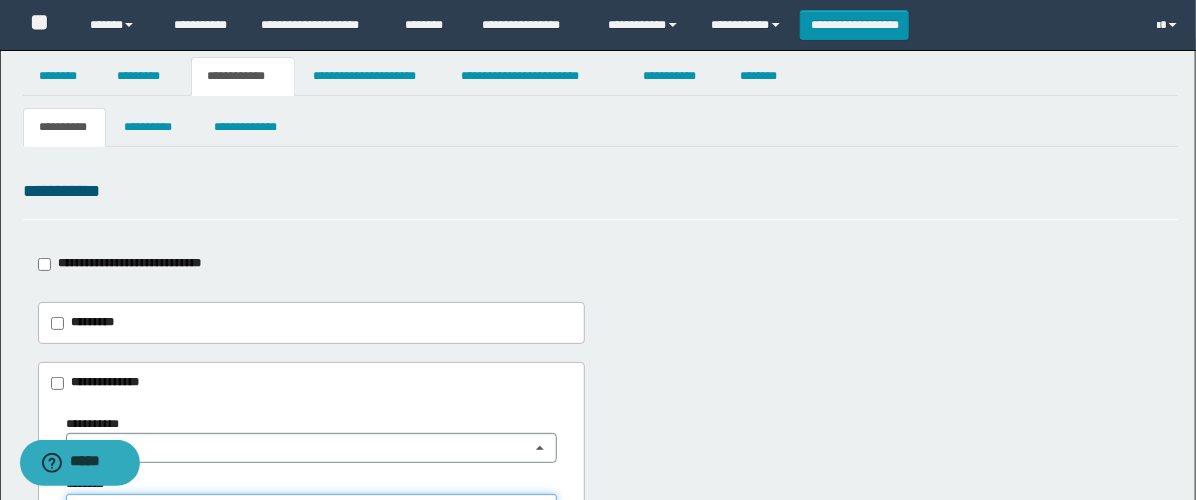 scroll, scrollTop: 0, scrollLeft: 0, axis: both 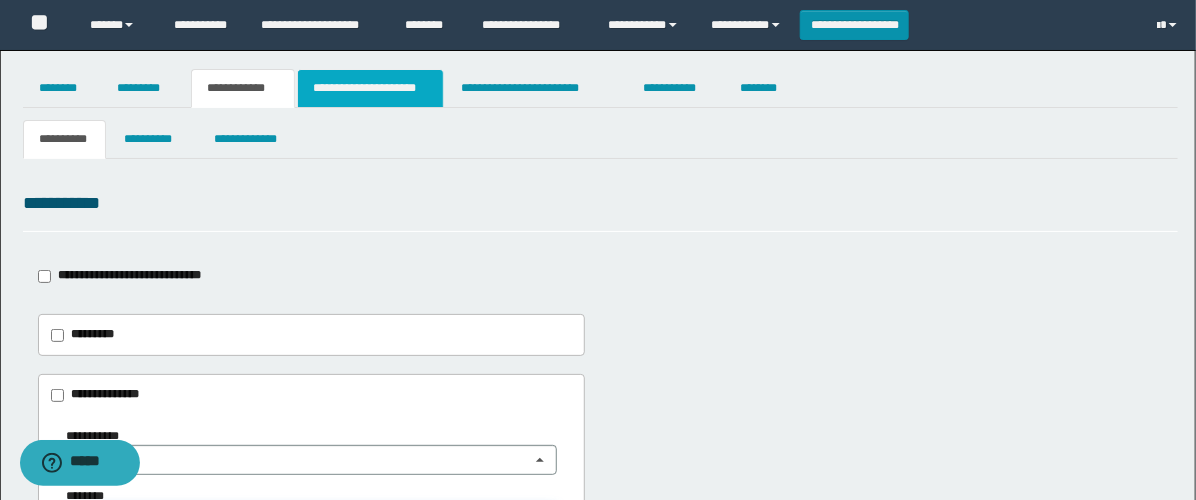 type on "**********" 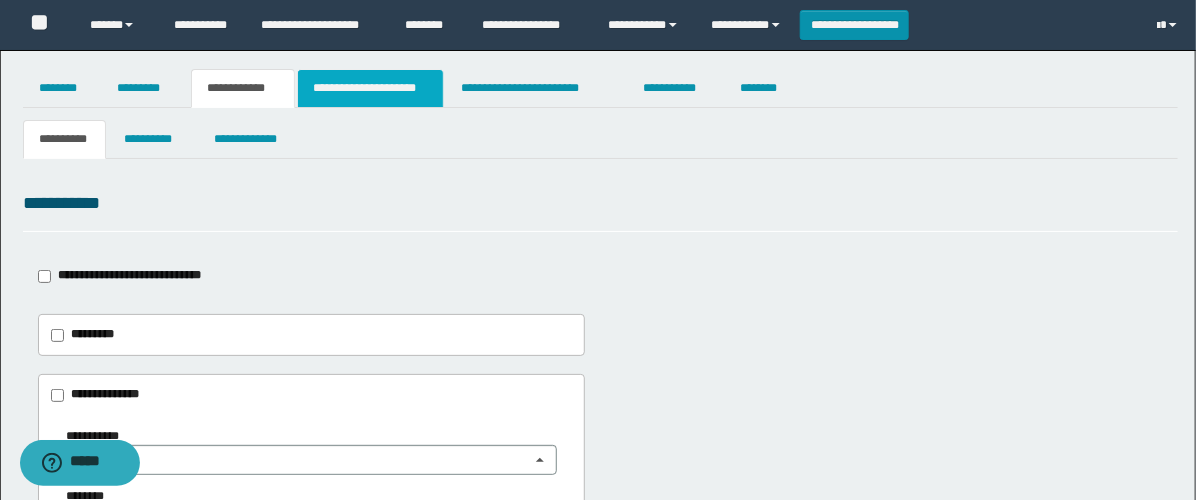 click on "**********" at bounding box center (370, 88) 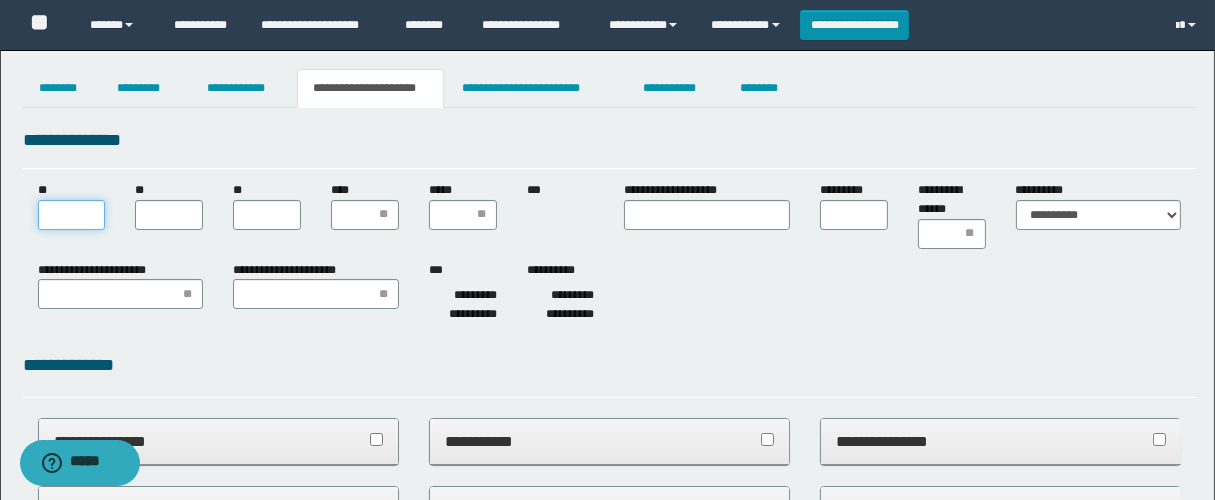 click on "**" at bounding box center [72, 215] 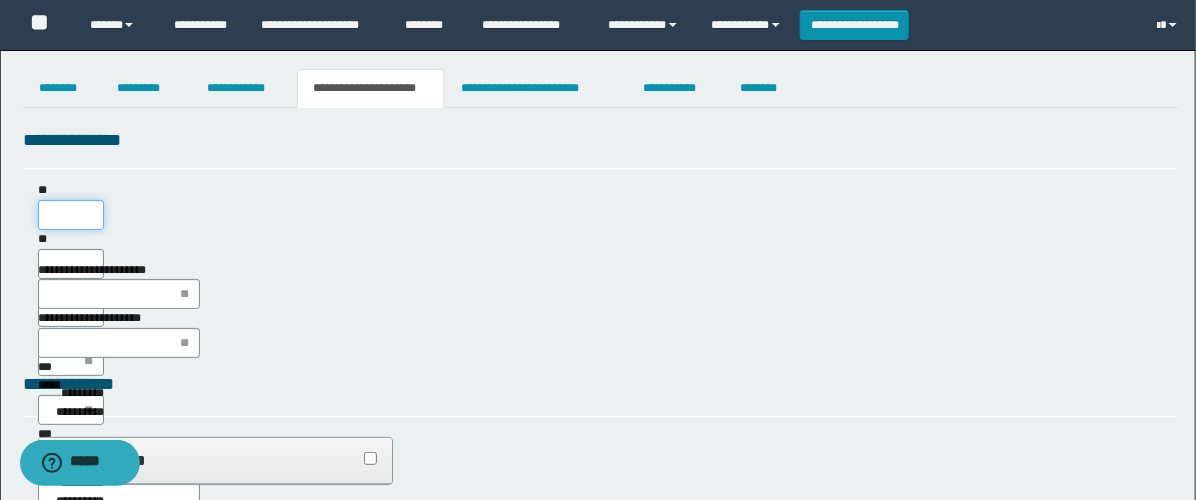 scroll, scrollTop: 0, scrollLeft: 0, axis: both 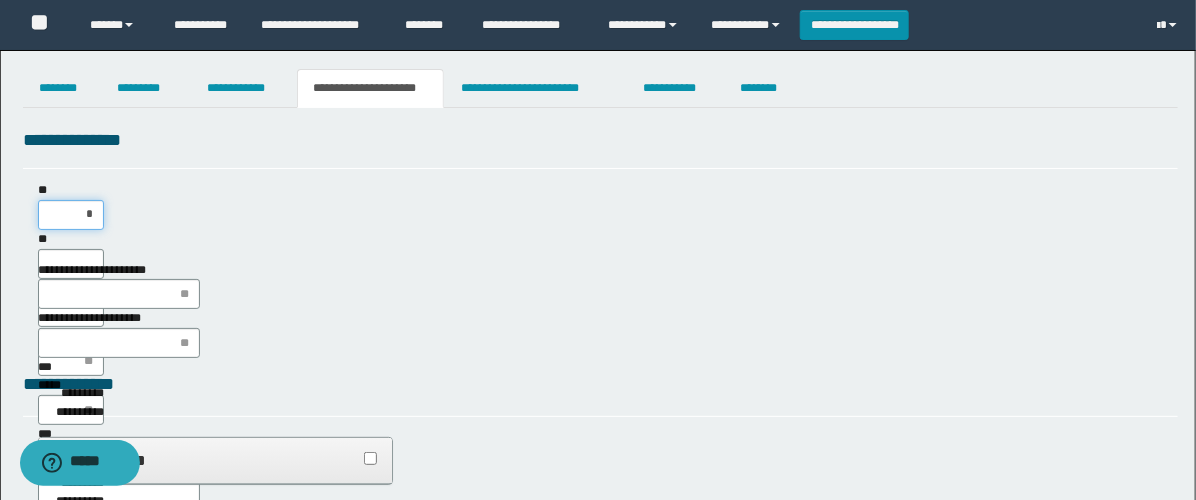 type on "**" 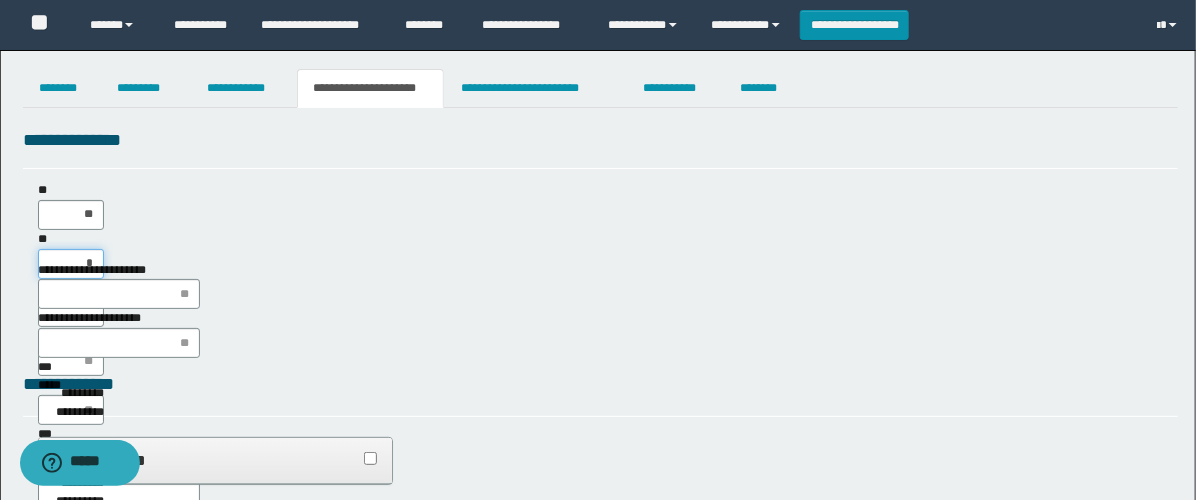 type on "**" 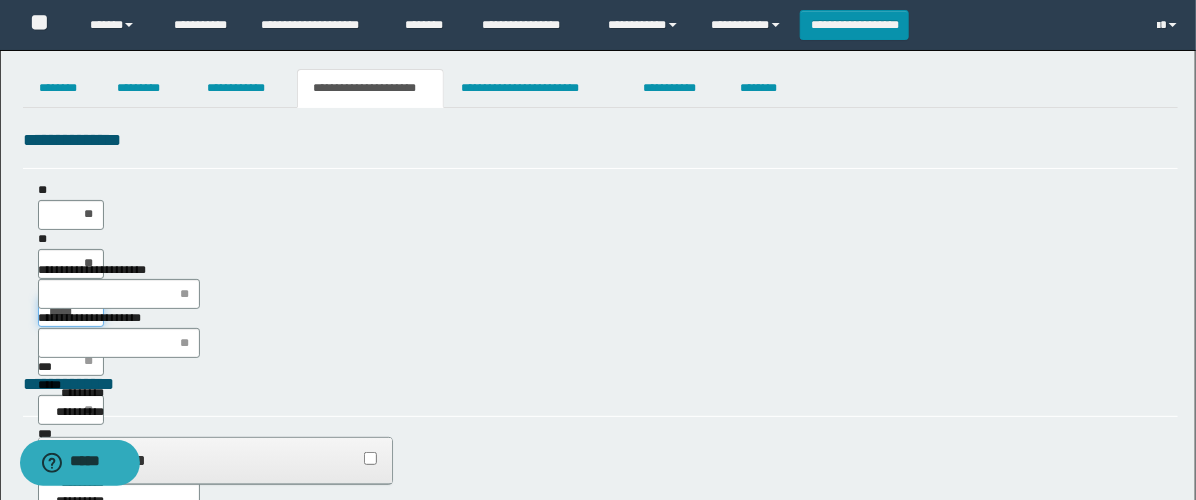 type on "******" 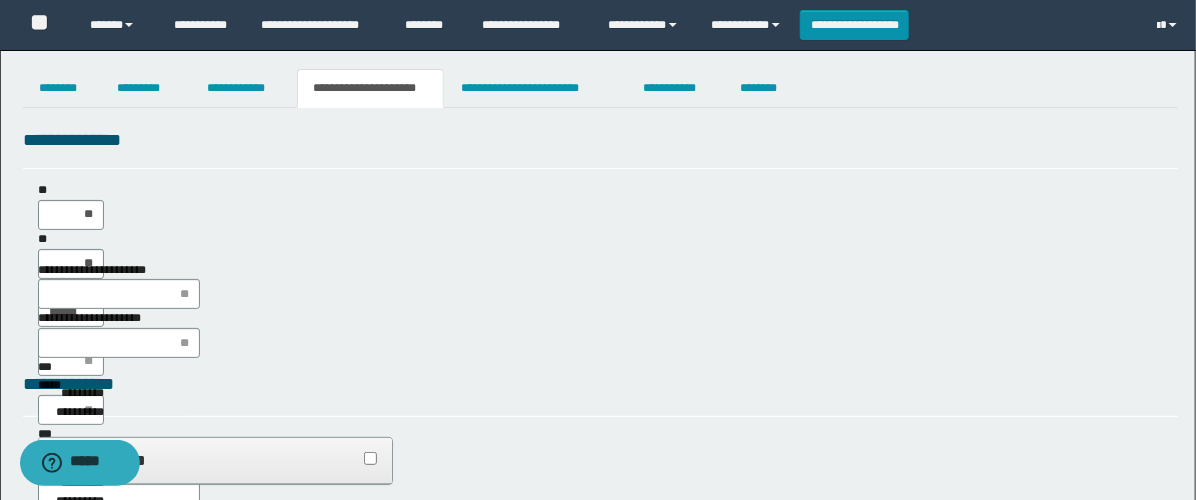 type on "**" 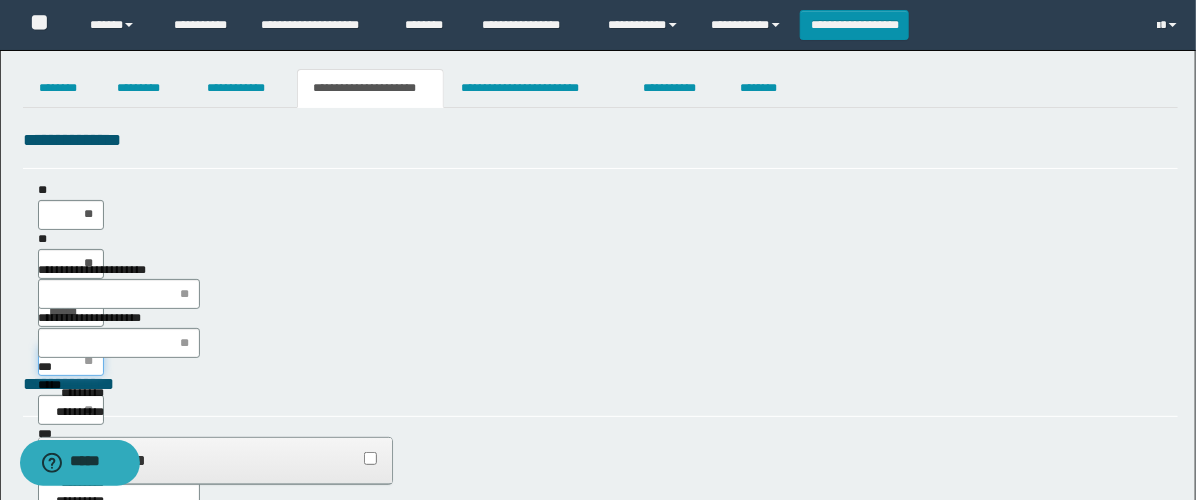 click on "****" at bounding box center (71, 361) 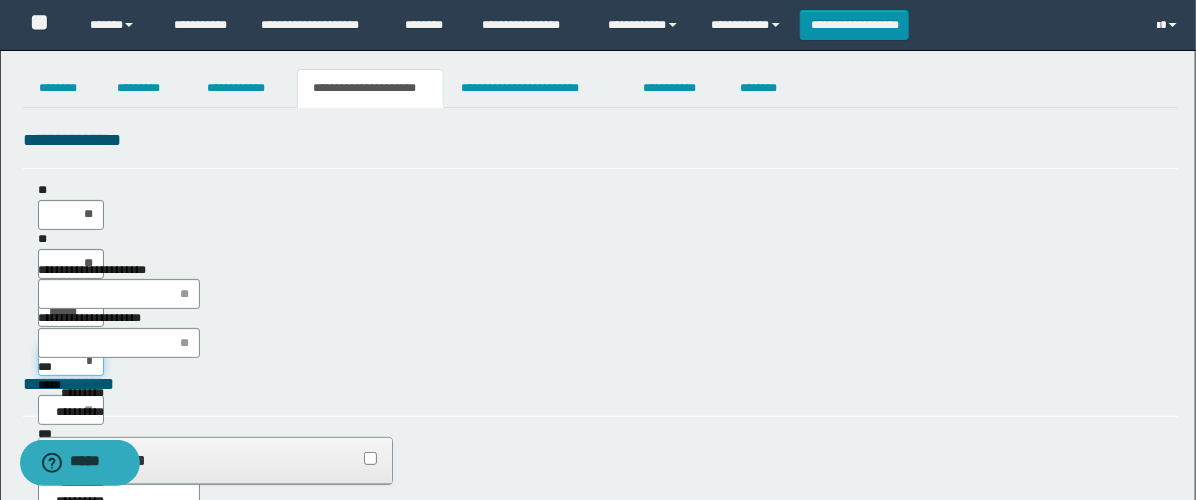 type on "**" 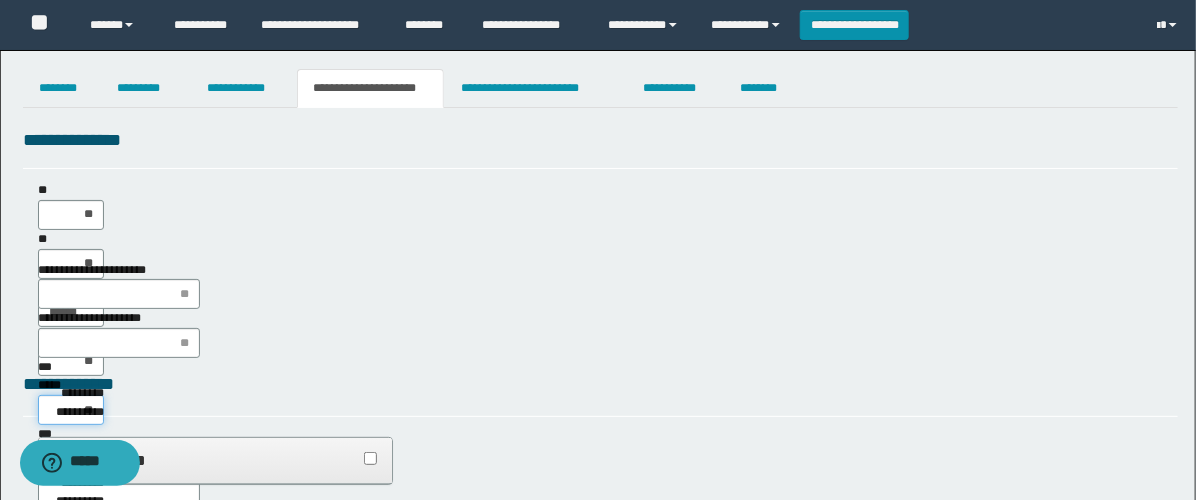 type on "***" 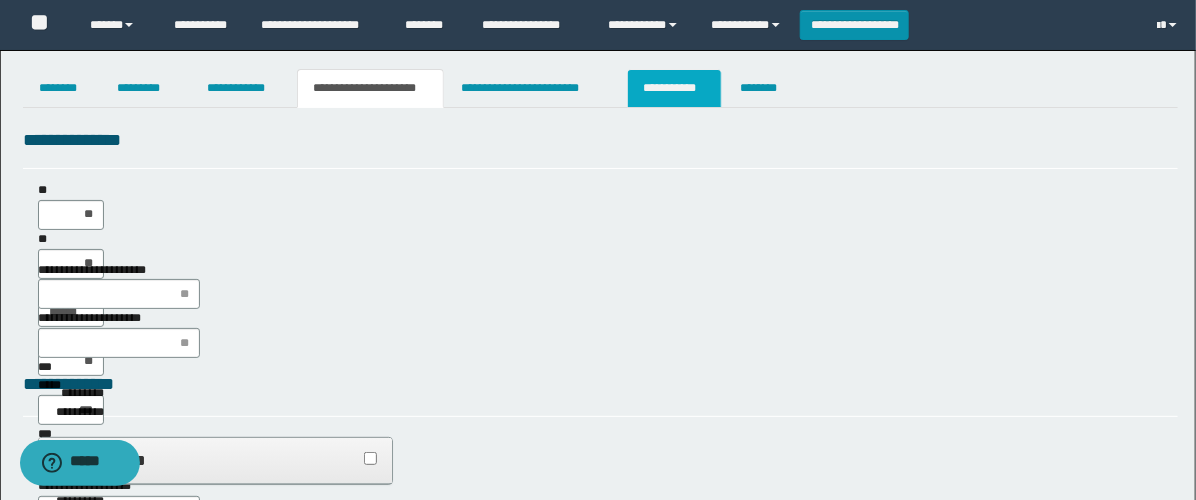 click on "**********" at bounding box center [674, 88] 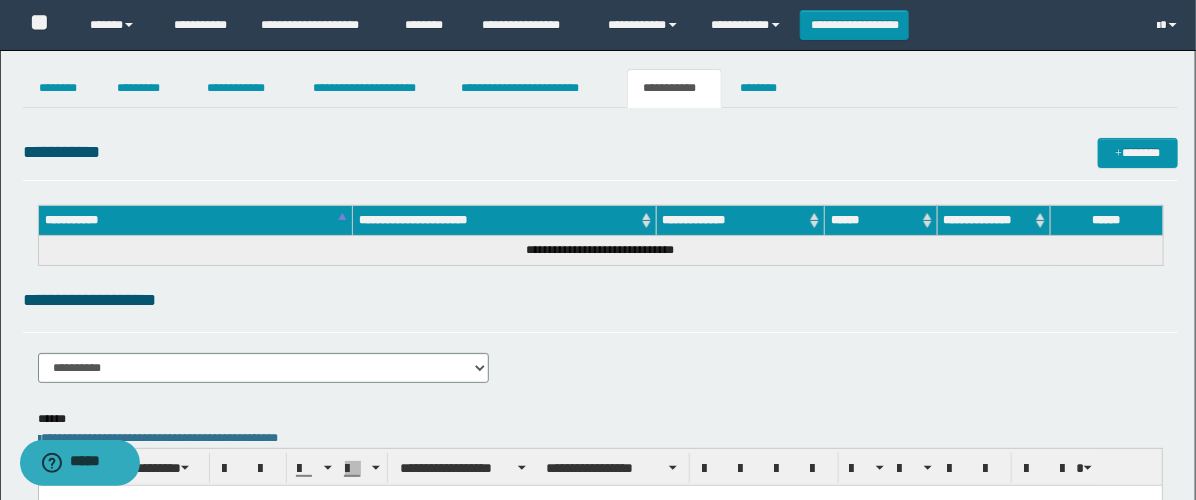 scroll, scrollTop: 0, scrollLeft: 0, axis: both 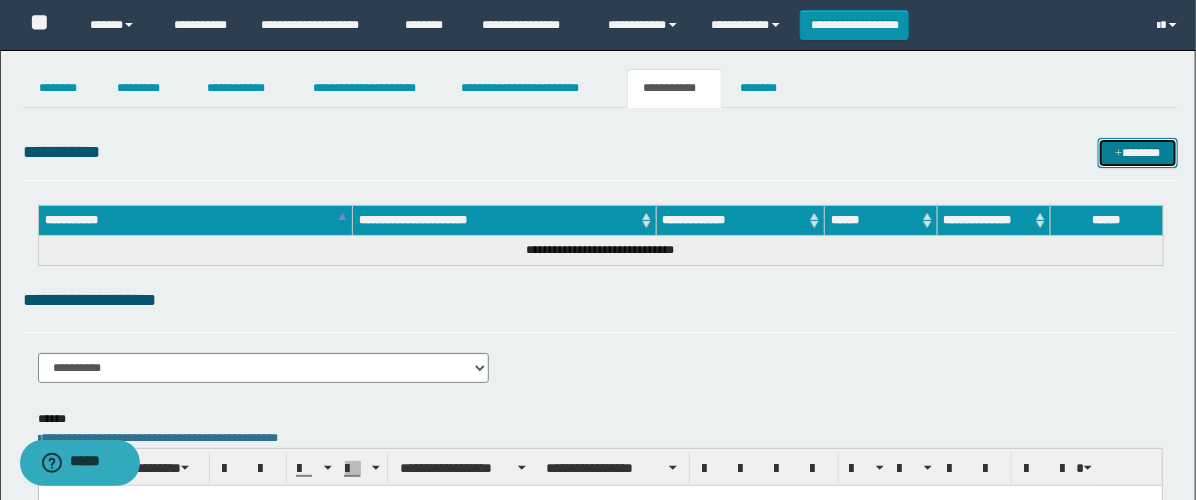 click on "*******" at bounding box center (1138, 153) 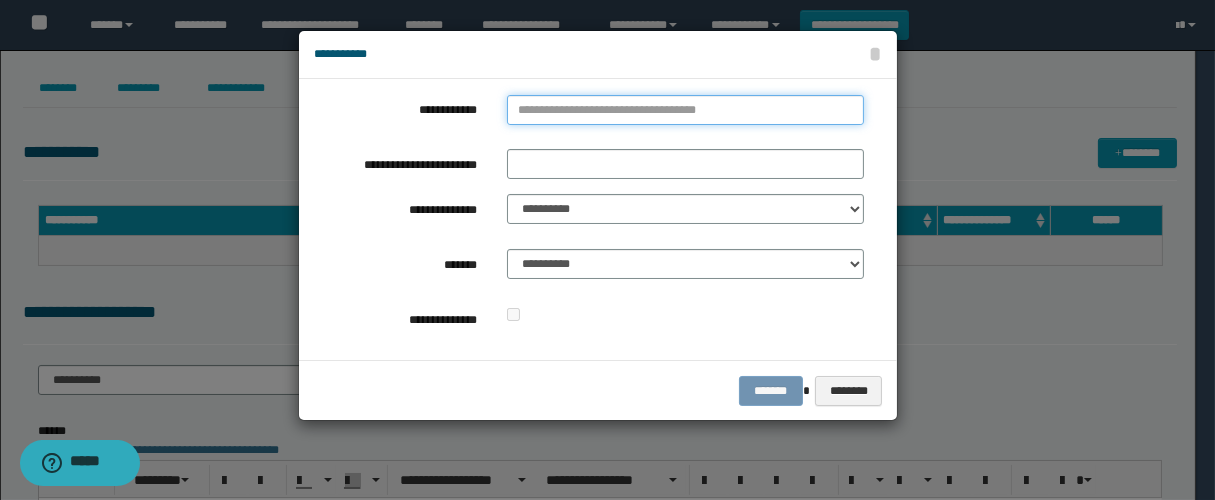 click on "**********" at bounding box center (685, 110) 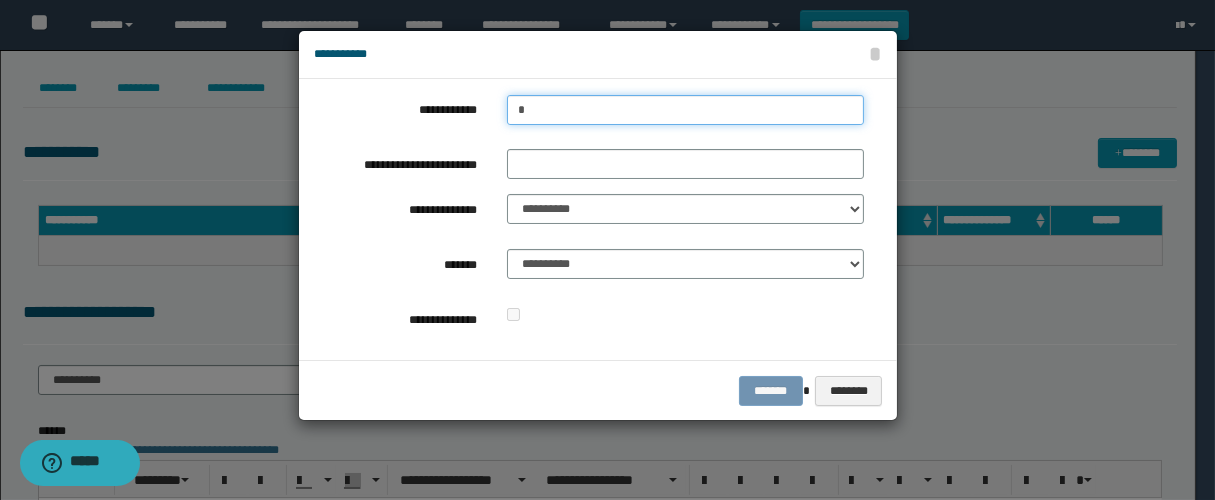 type on "**" 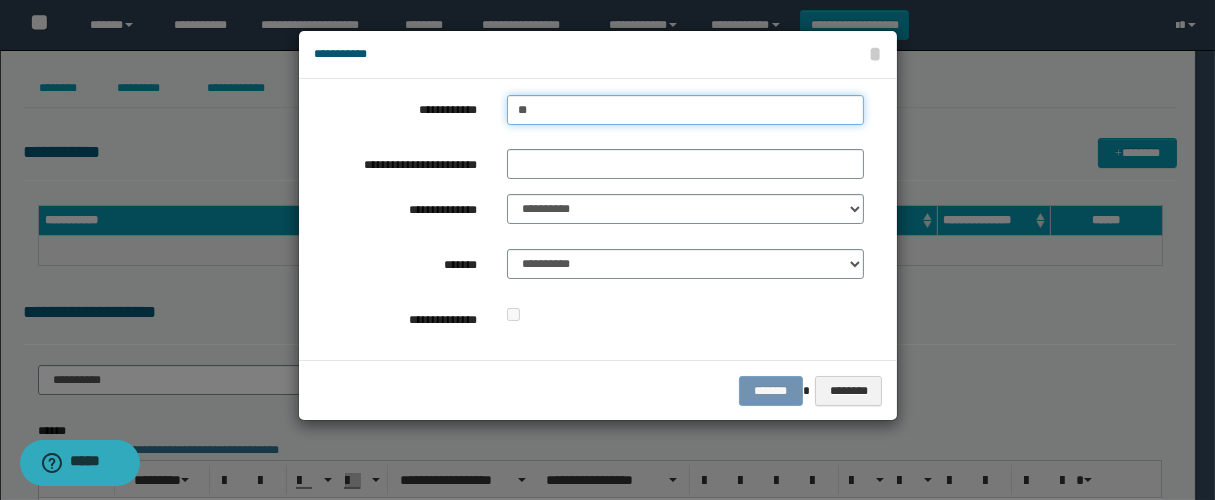 type on "**" 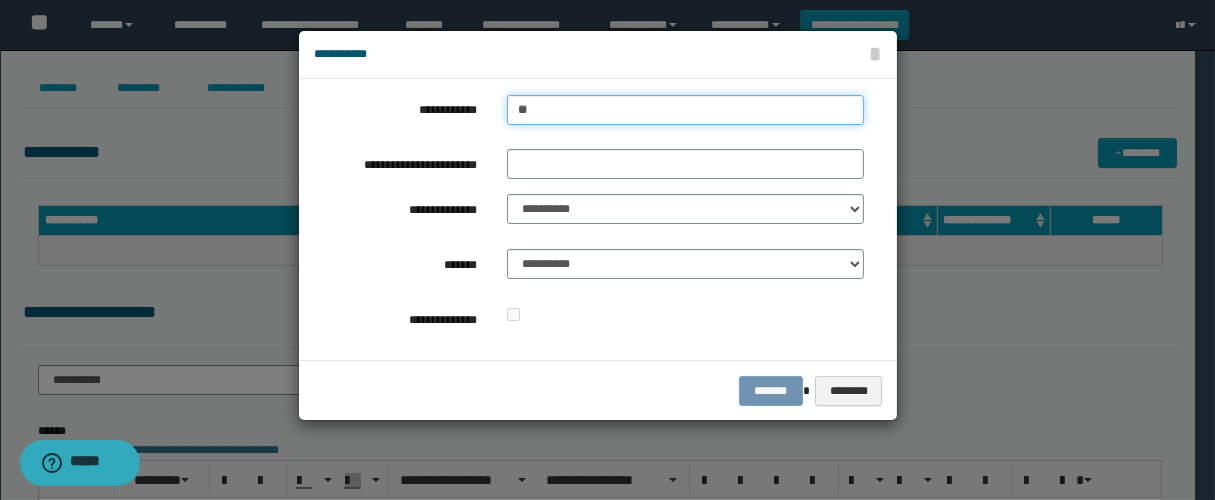 type 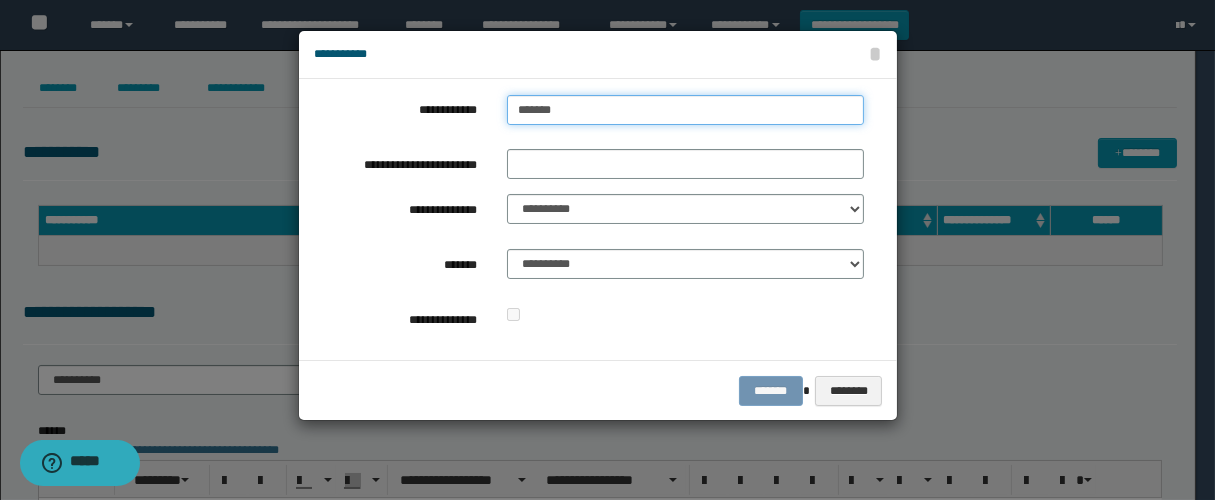 type on "********" 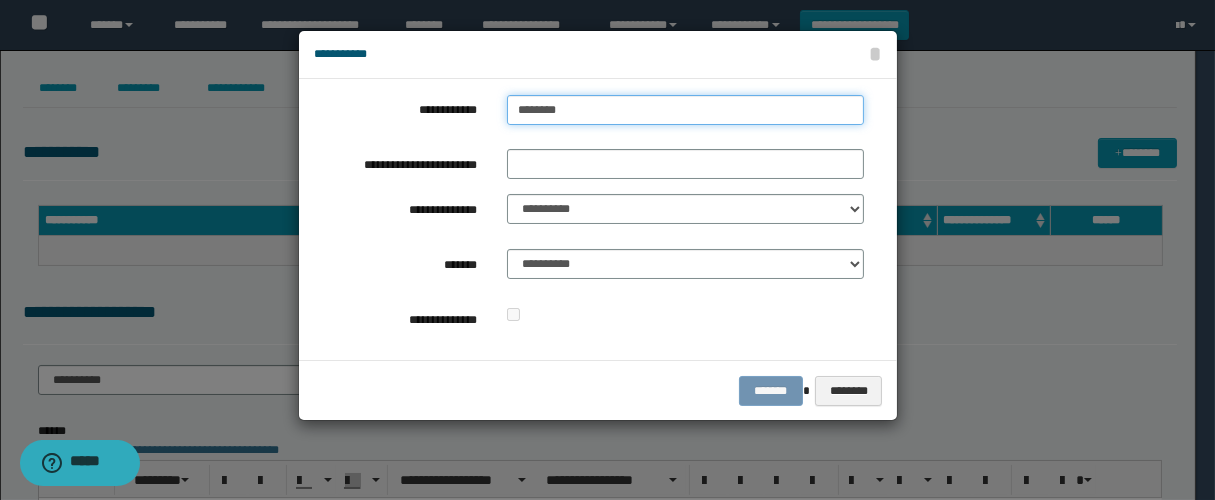 type on "********" 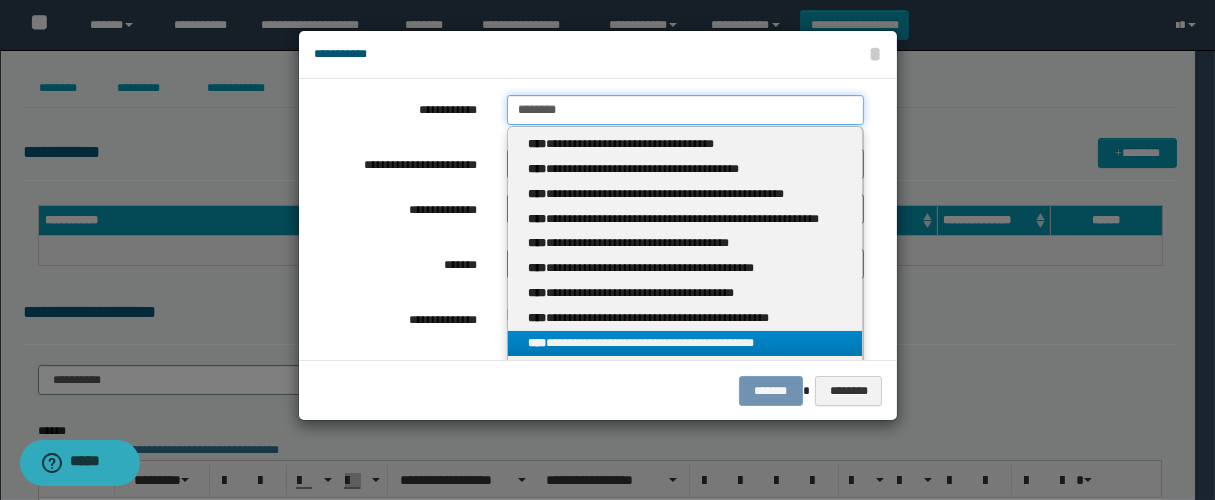 type on "********" 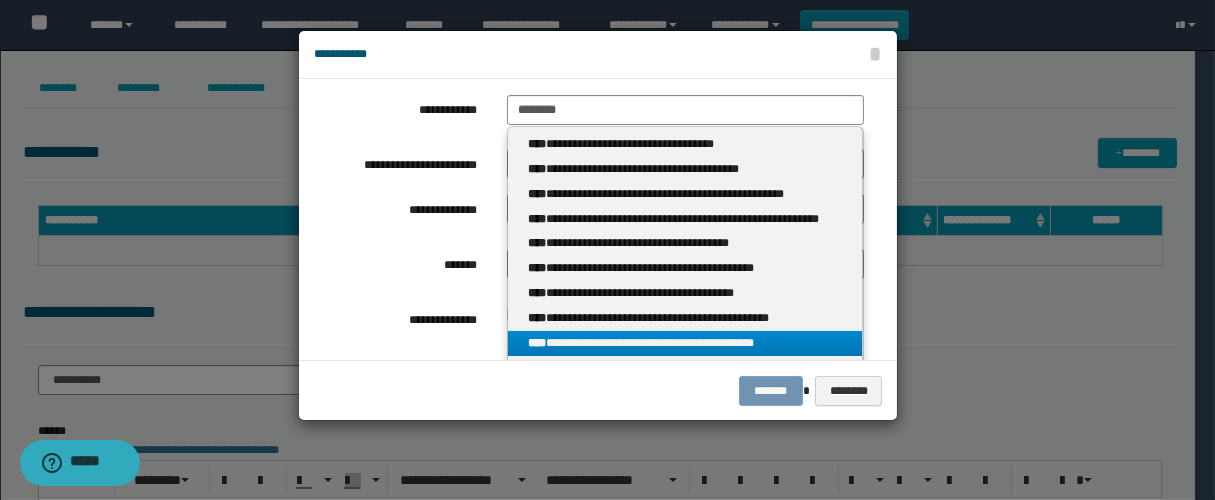 click on "**********" at bounding box center (685, 343) 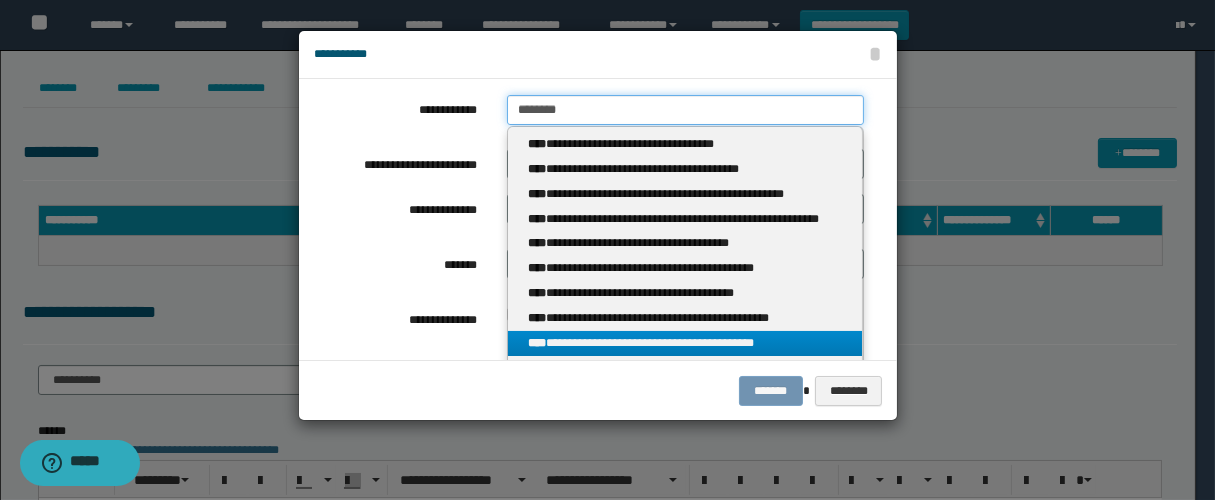 type 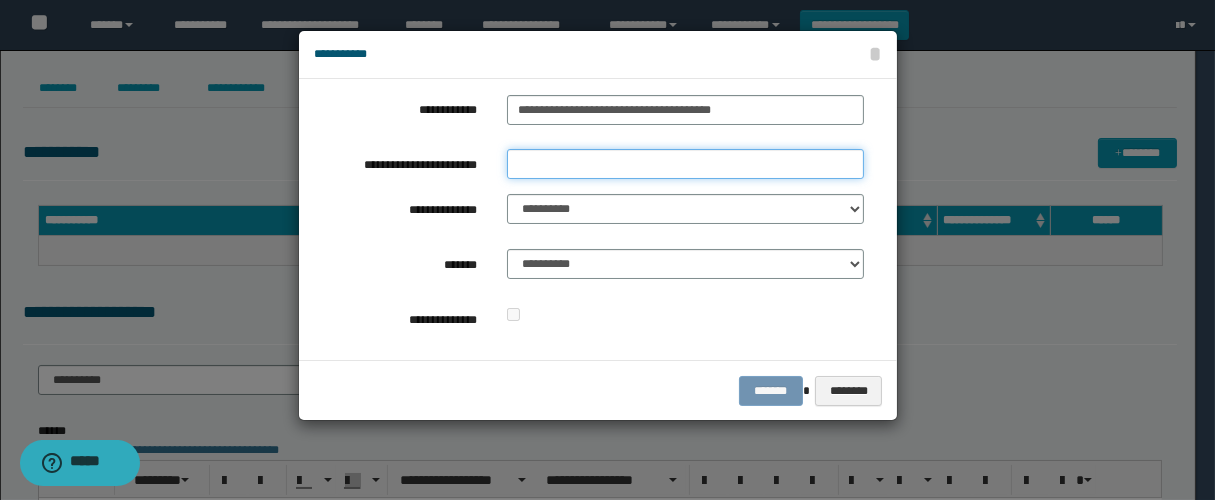 click on "**********" at bounding box center (685, 164) 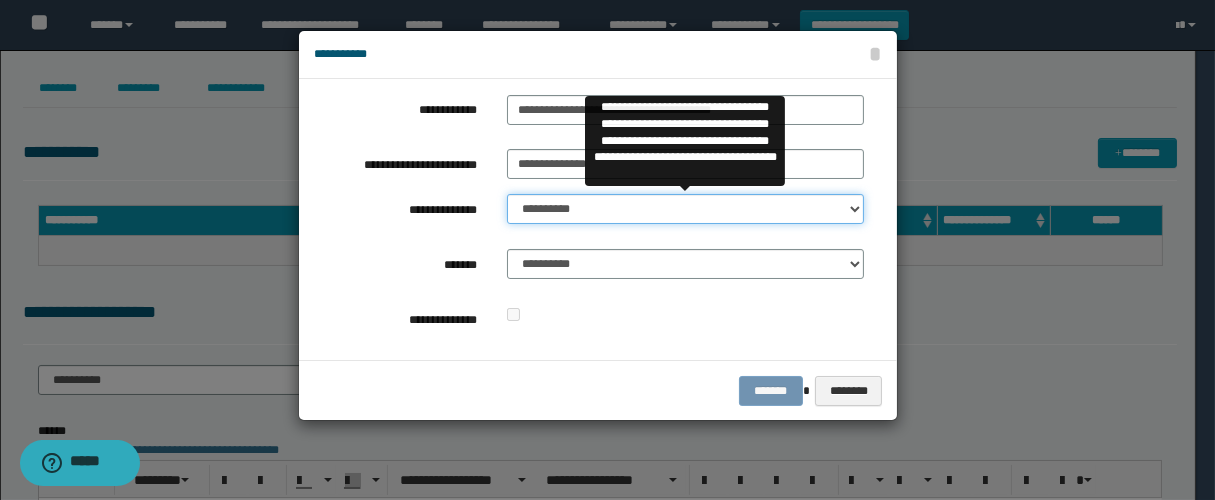 click on "**********" at bounding box center [685, 209] 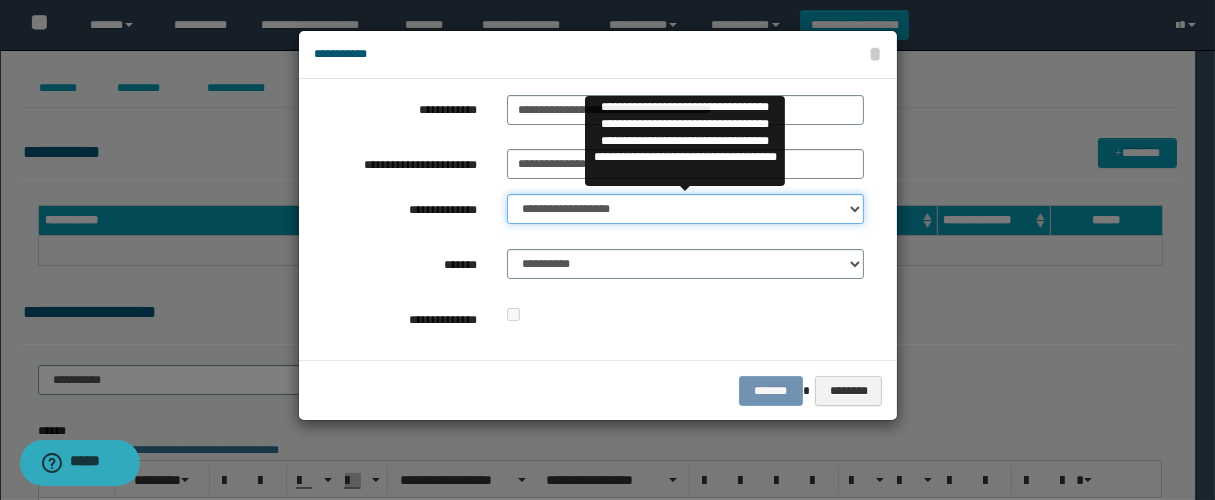 click on "**********" at bounding box center [685, 209] 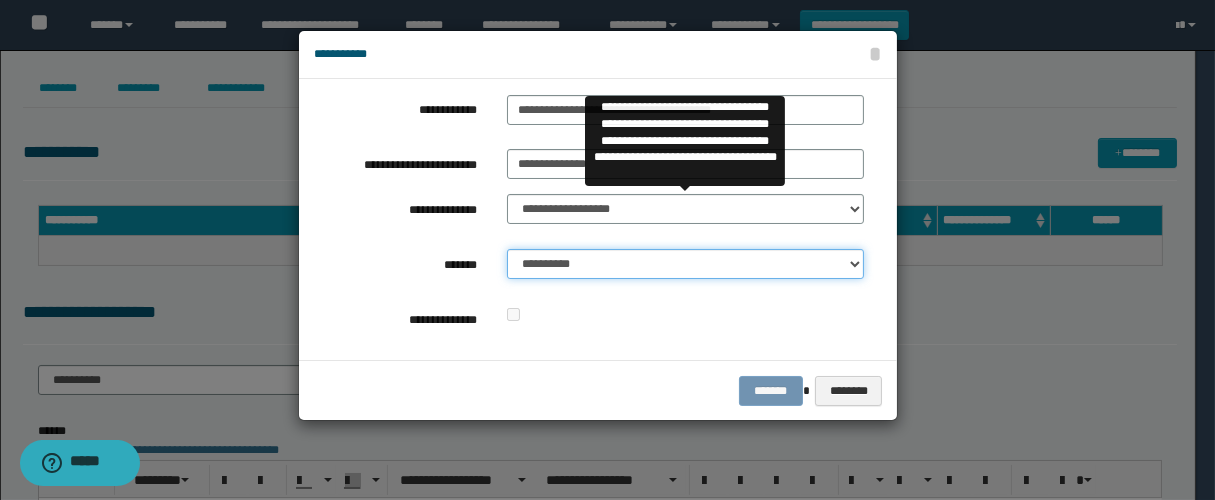 click on "**********" at bounding box center [685, 264] 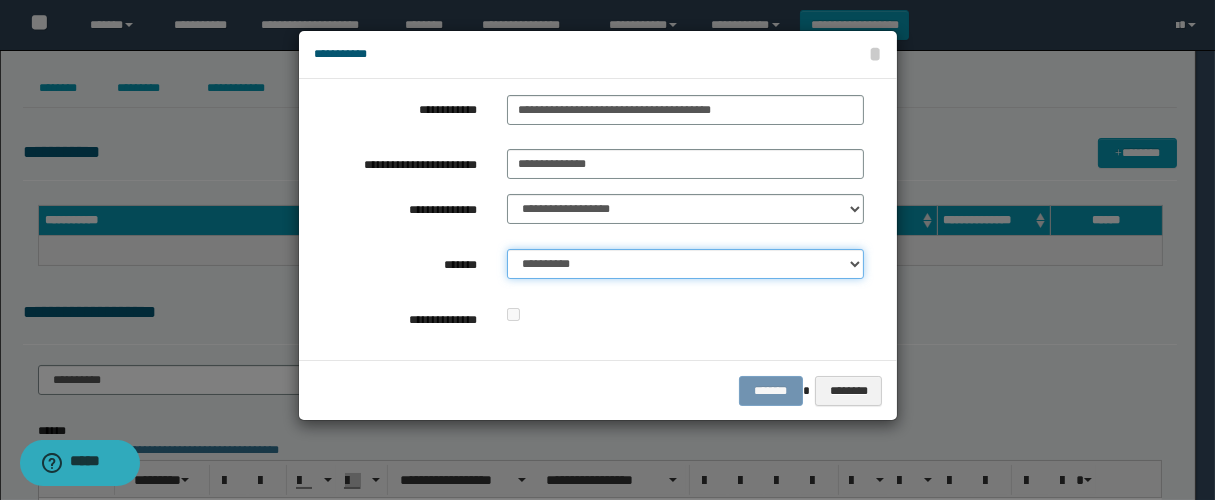select on "*" 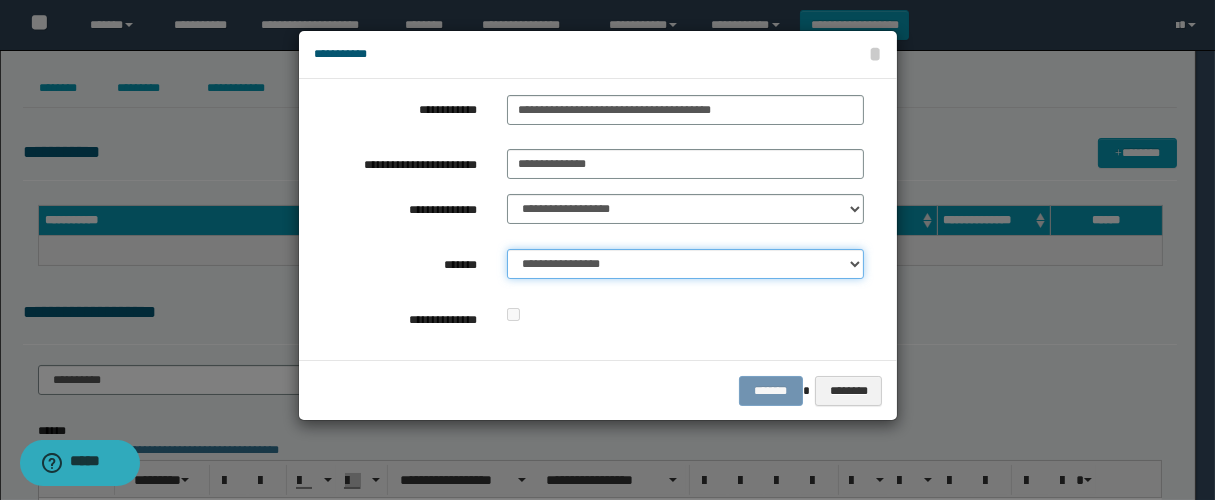click on "**********" at bounding box center [685, 264] 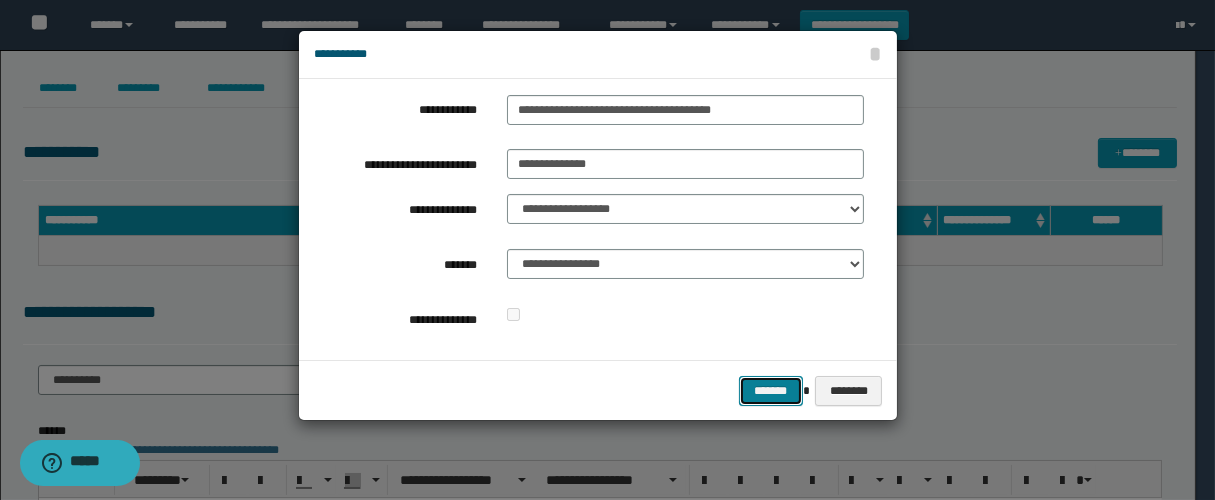 click on "*******" at bounding box center [771, 391] 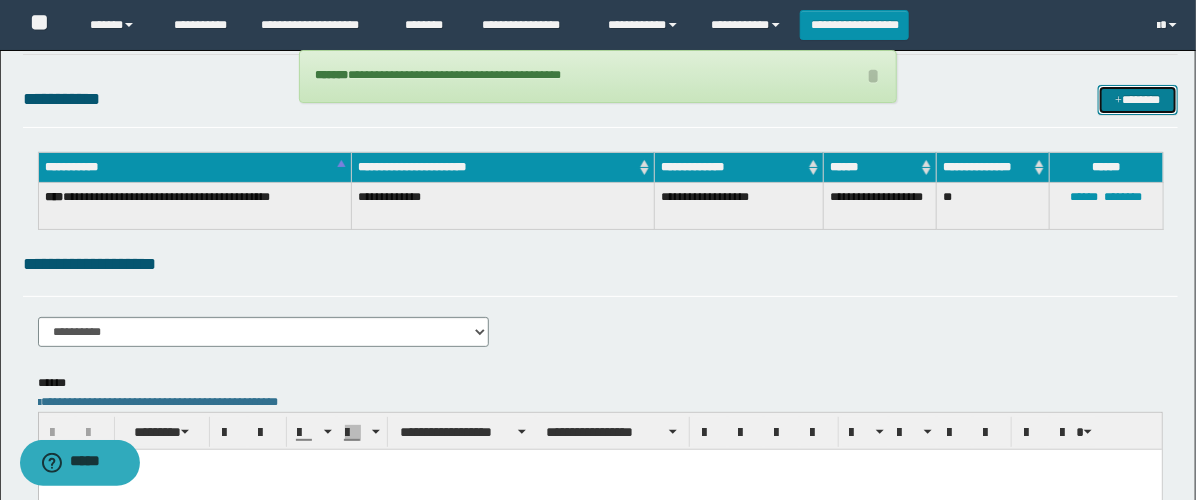 scroll, scrollTop: 0, scrollLeft: 0, axis: both 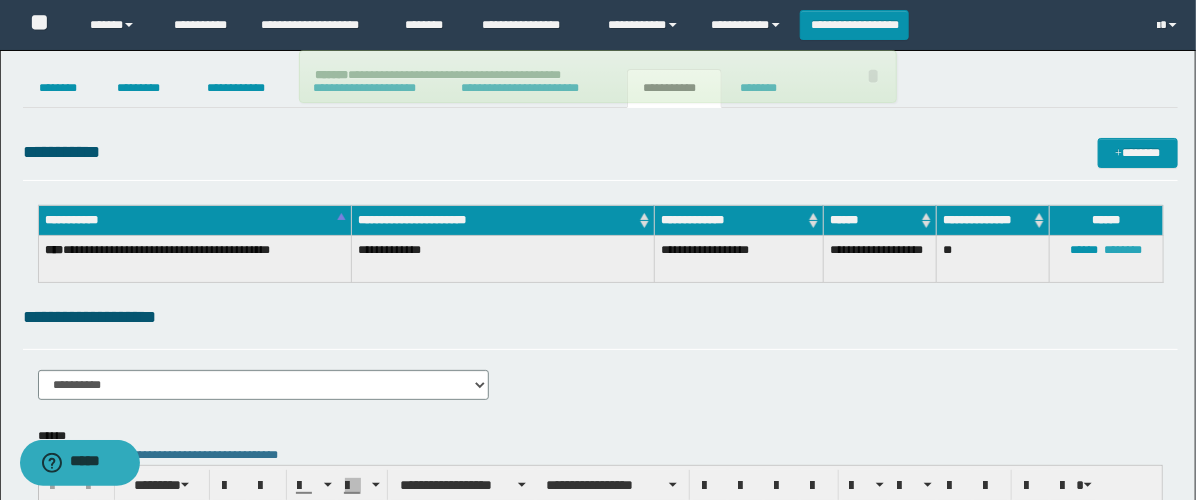 click on "********" at bounding box center (1123, 250) 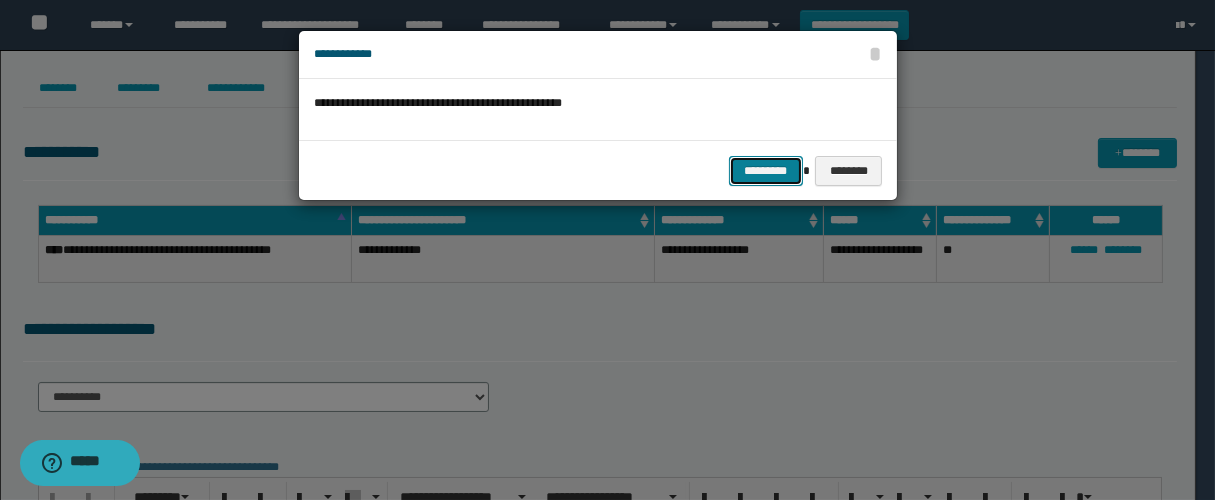 click on "*********" at bounding box center [766, 171] 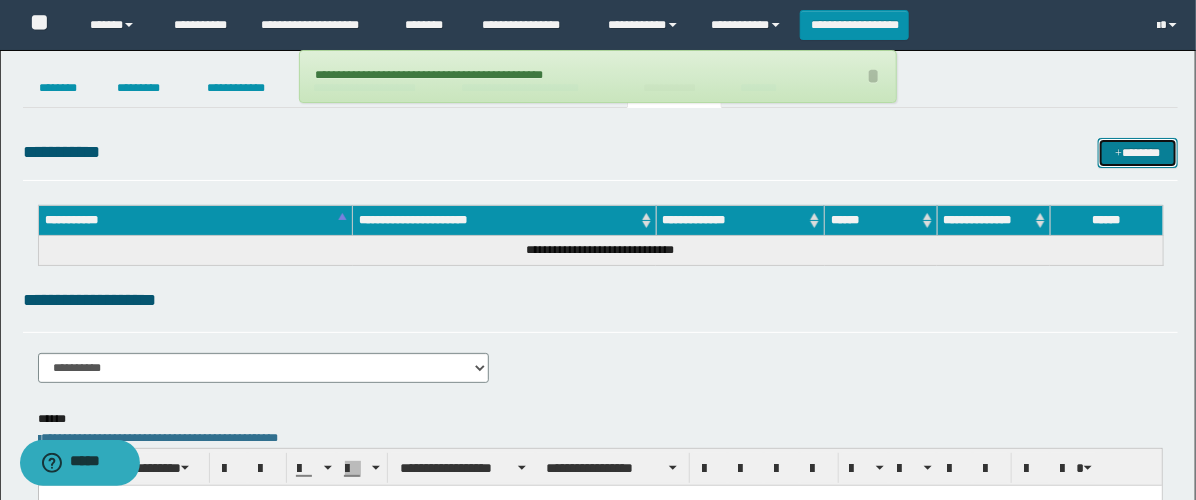click at bounding box center [1119, 154] 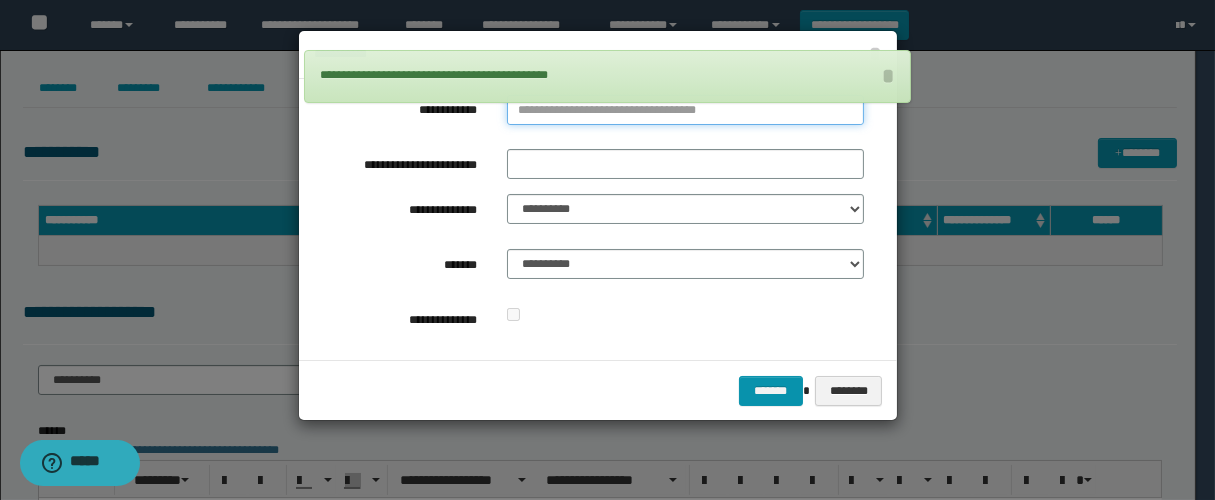 type on "**********" 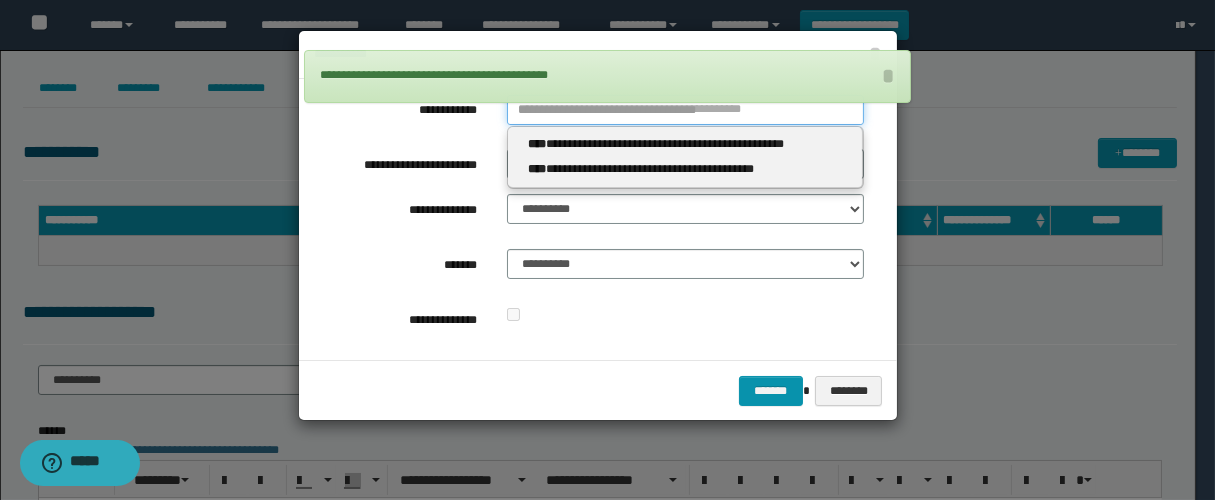 click on "**********" at bounding box center [685, 110] 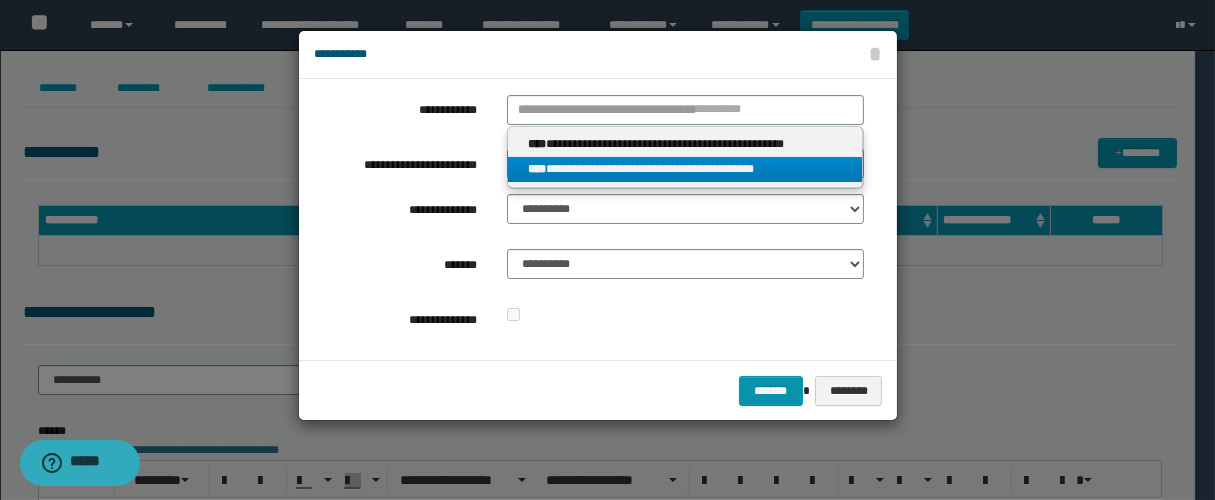 type on "**********" 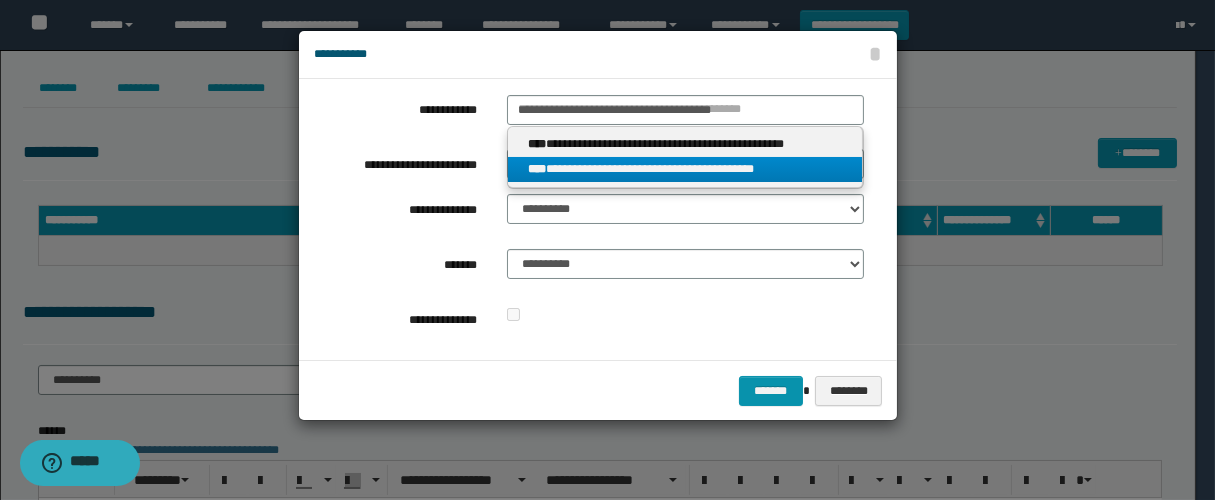 click on "**********" at bounding box center (685, 169) 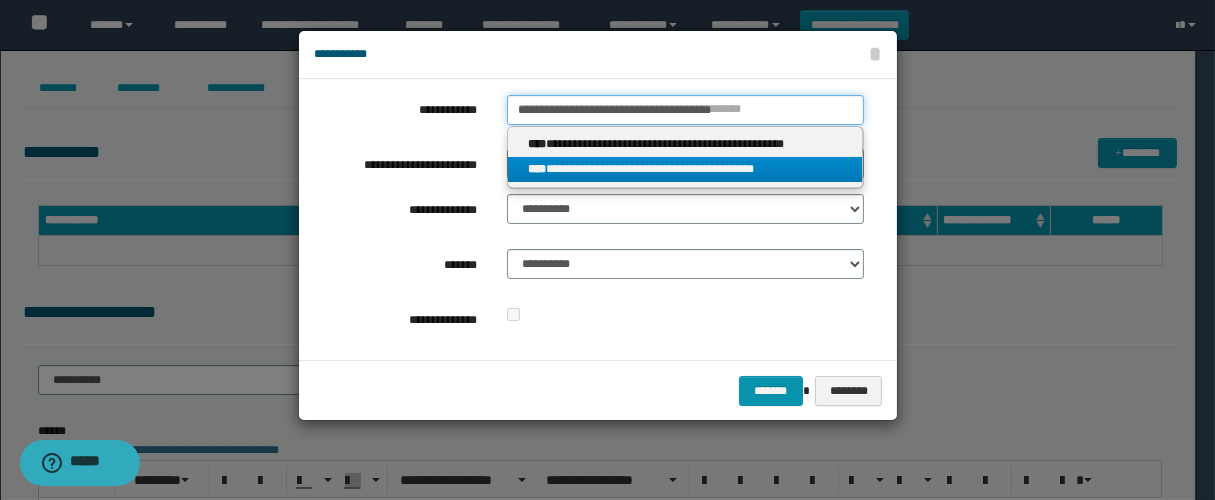 type 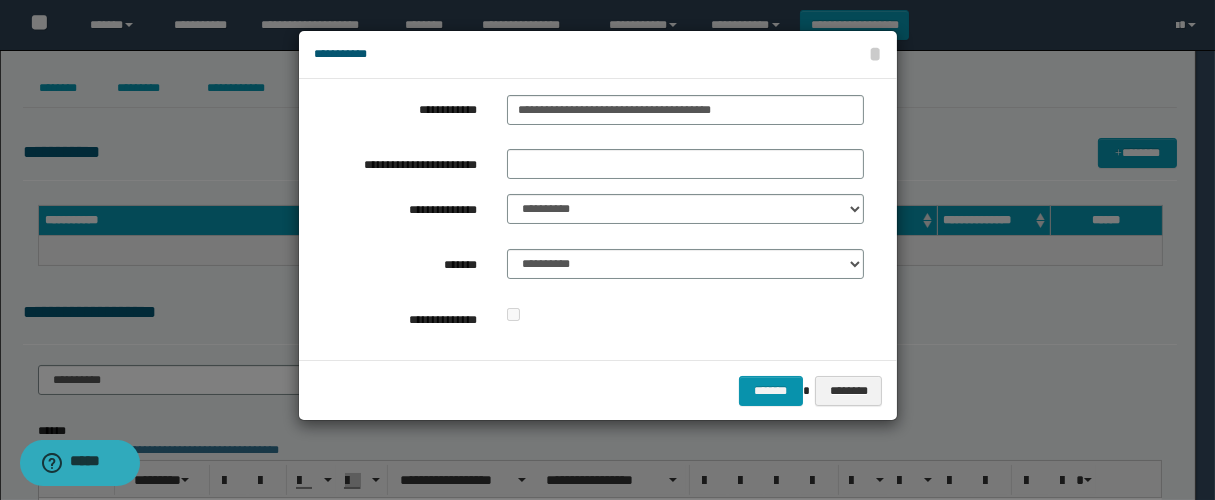 click on "**********" at bounding box center (589, 219) 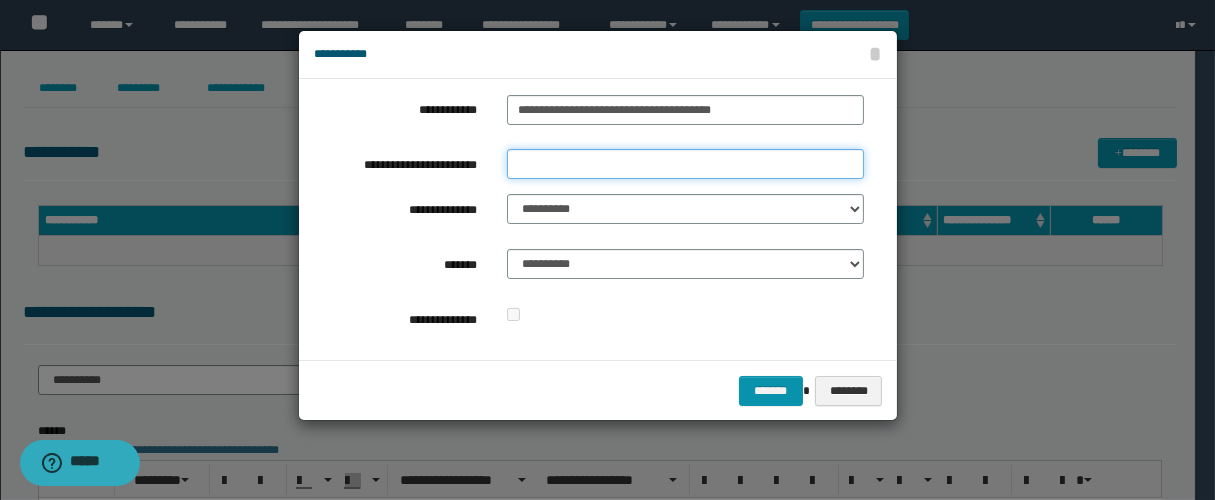 click on "**********" at bounding box center [685, 164] 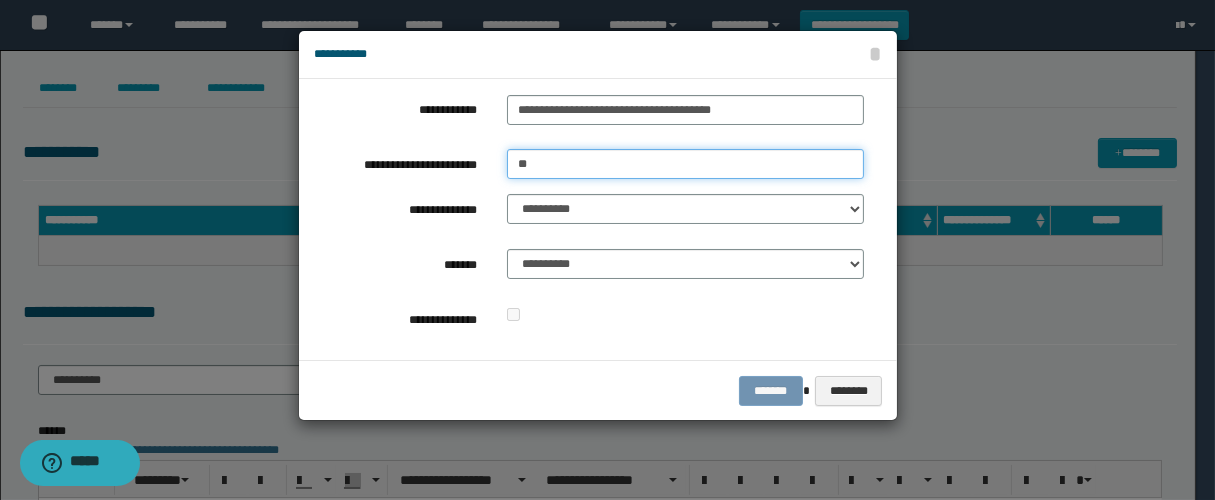 type on "**********" 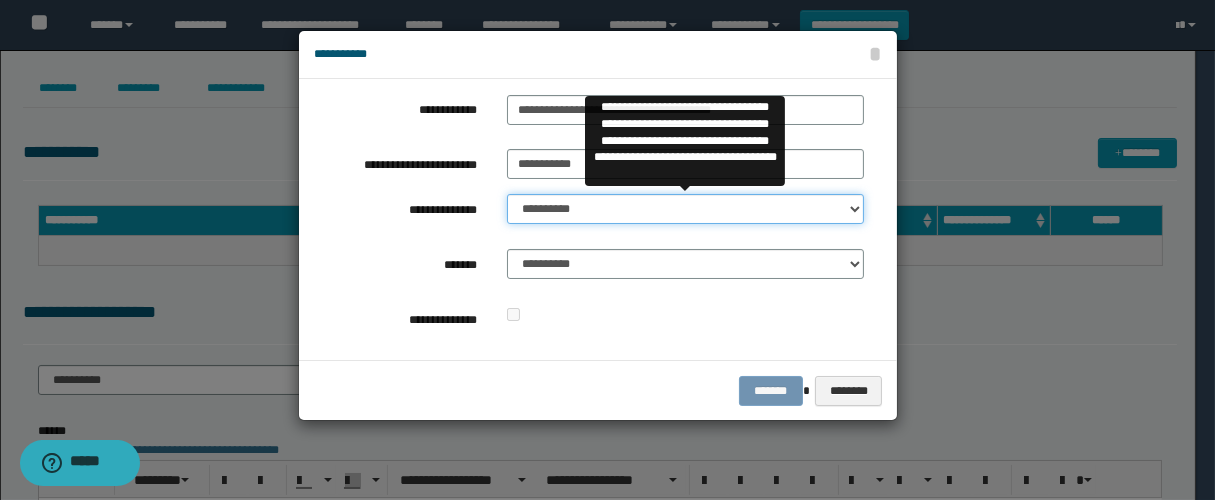 click on "**********" at bounding box center (685, 209) 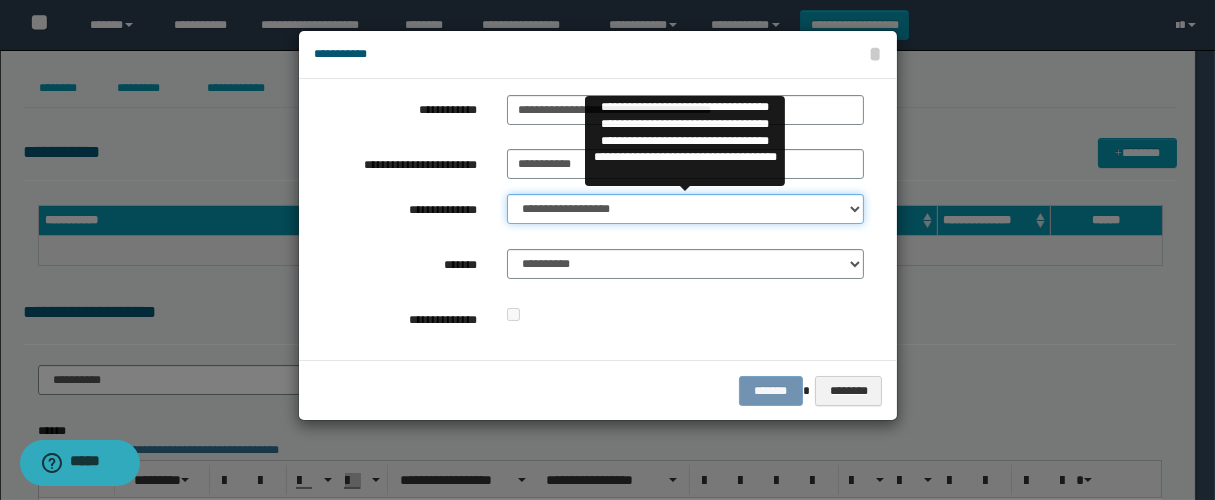 click on "**********" at bounding box center (685, 209) 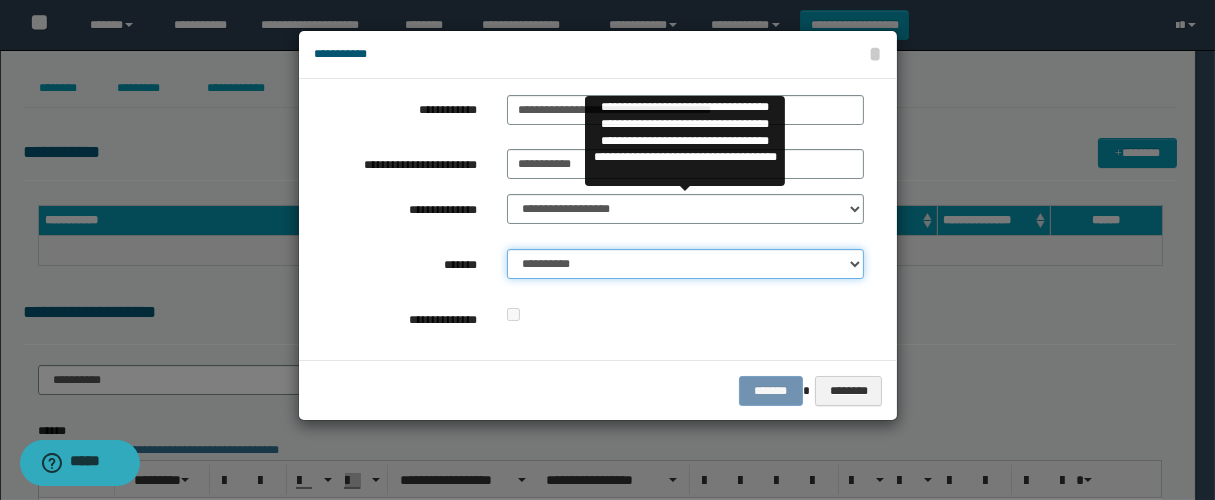 click on "**********" at bounding box center (685, 264) 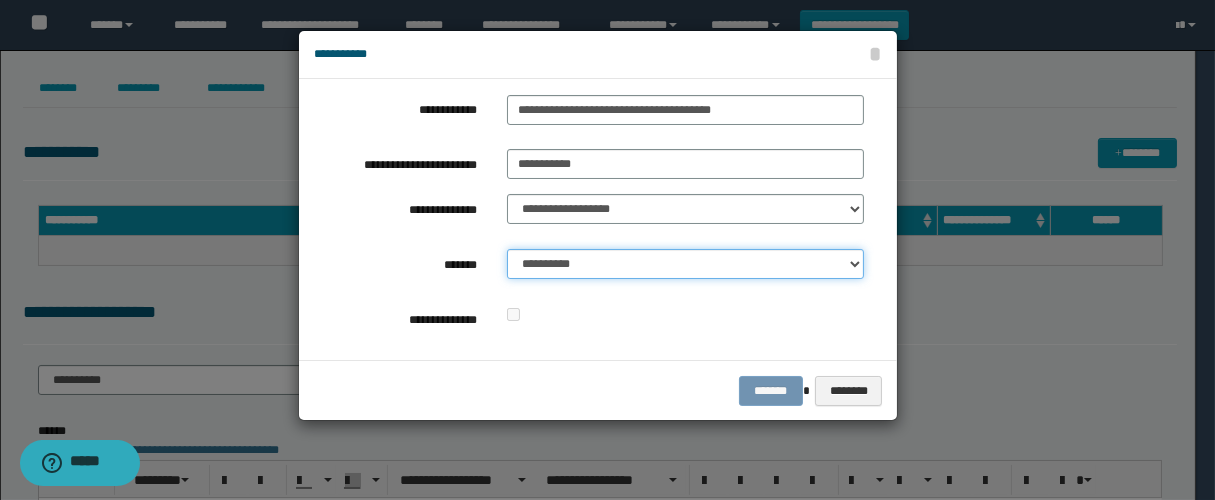 select on "*" 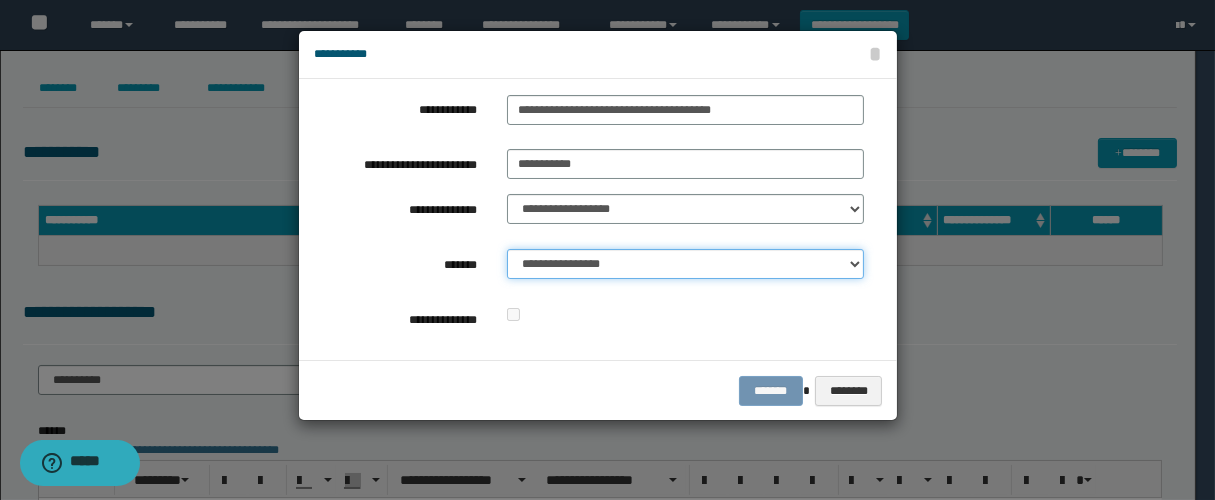 click on "**********" at bounding box center (685, 264) 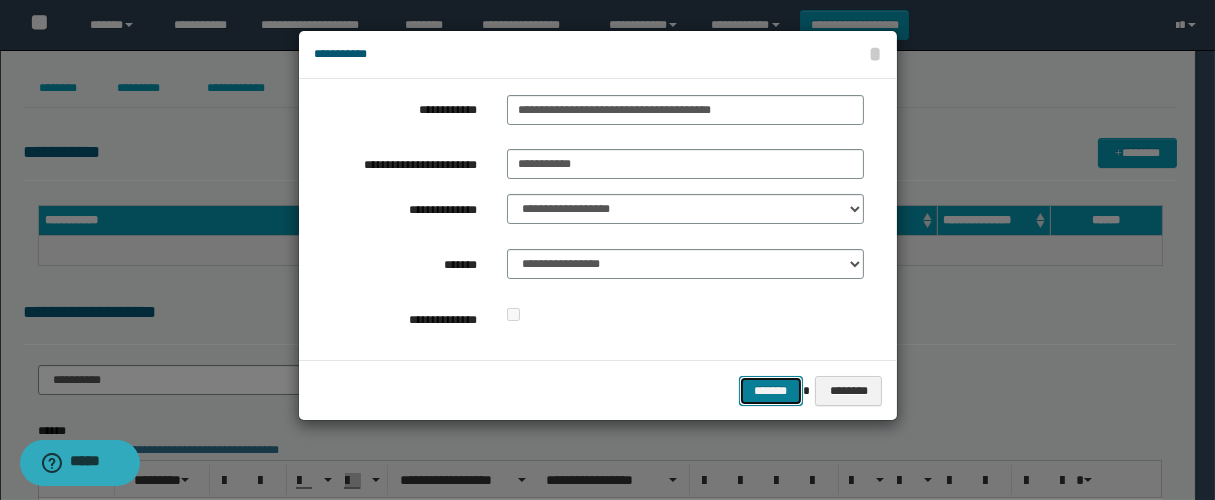 click on "*******" at bounding box center (771, 391) 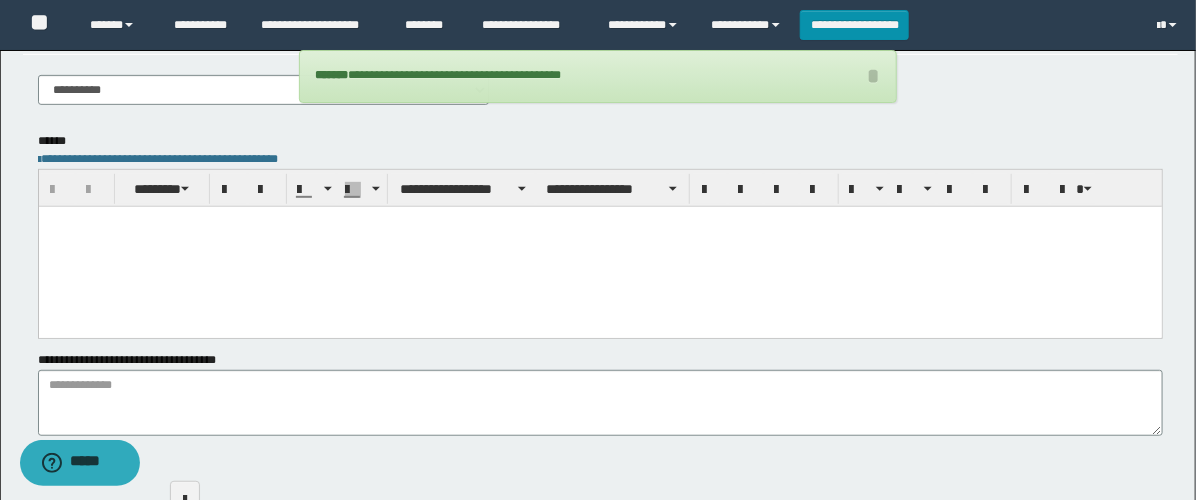 scroll, scrollTop: 333, scrollLeft: 0, axis: vertical 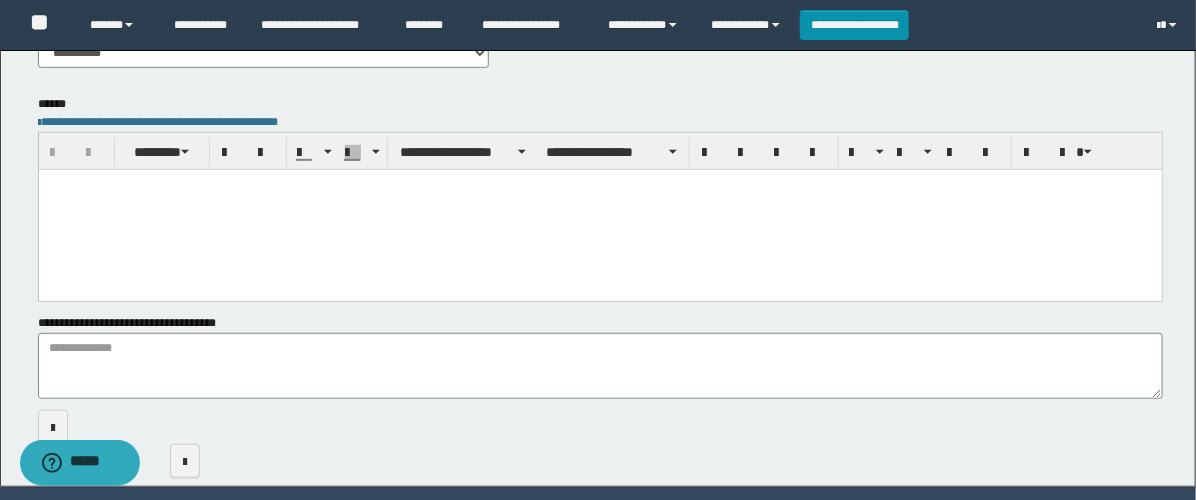 click at bounding box center [599, 210] 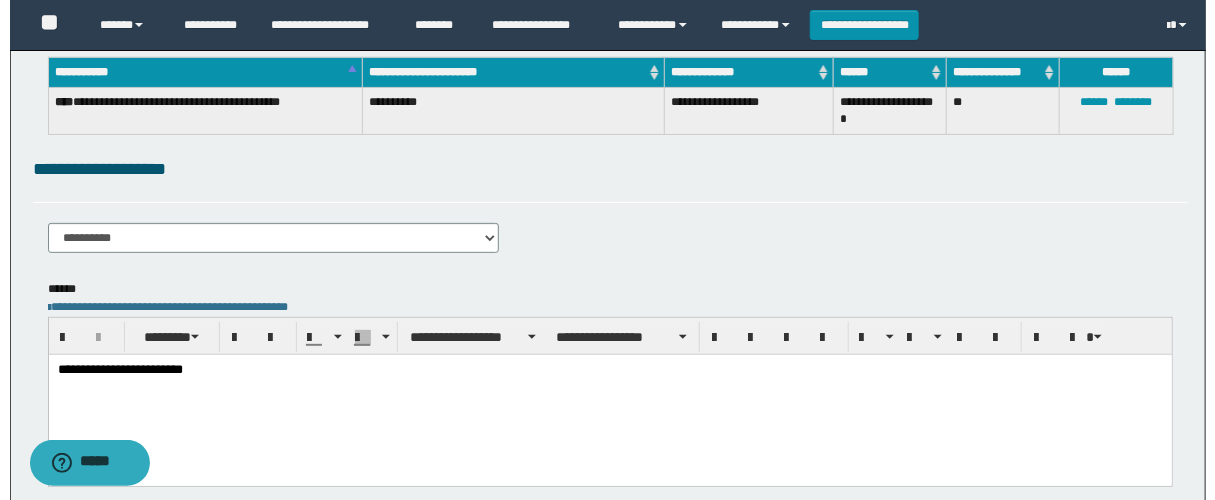scroll, scrollTop: 0, scrollLeft: 0, axis: both 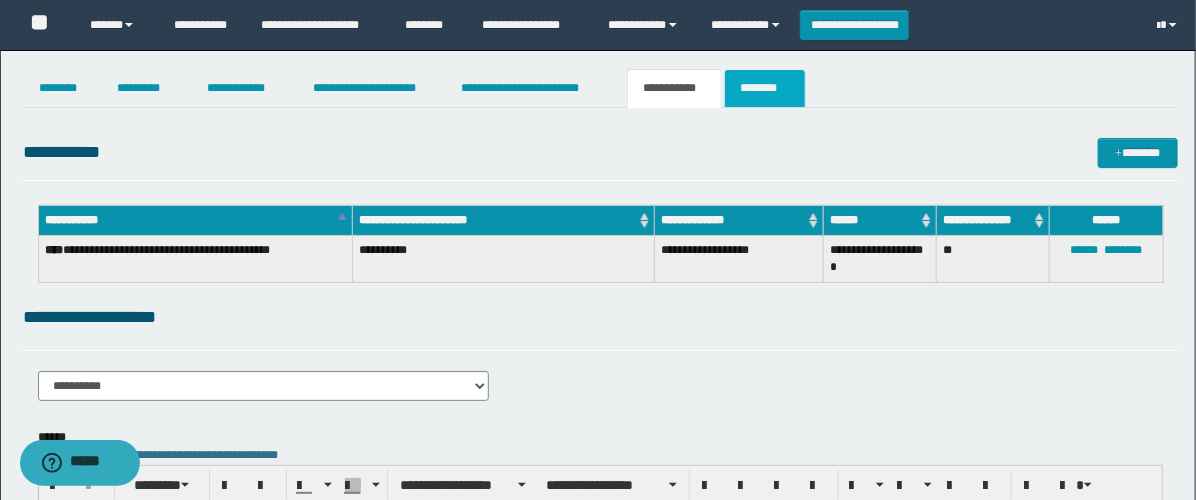 click on "********" at bounding box center [765, 88] 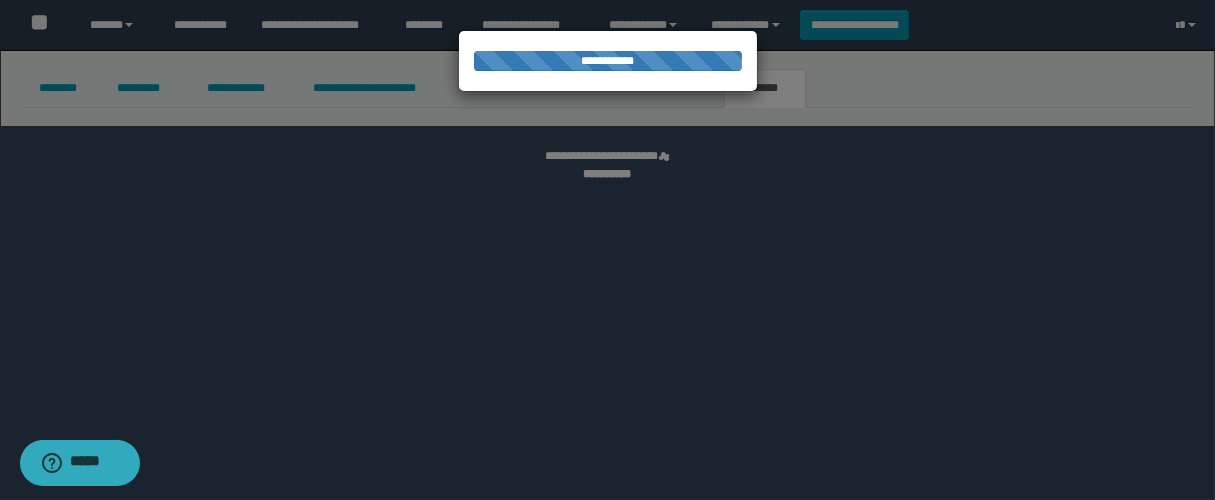select 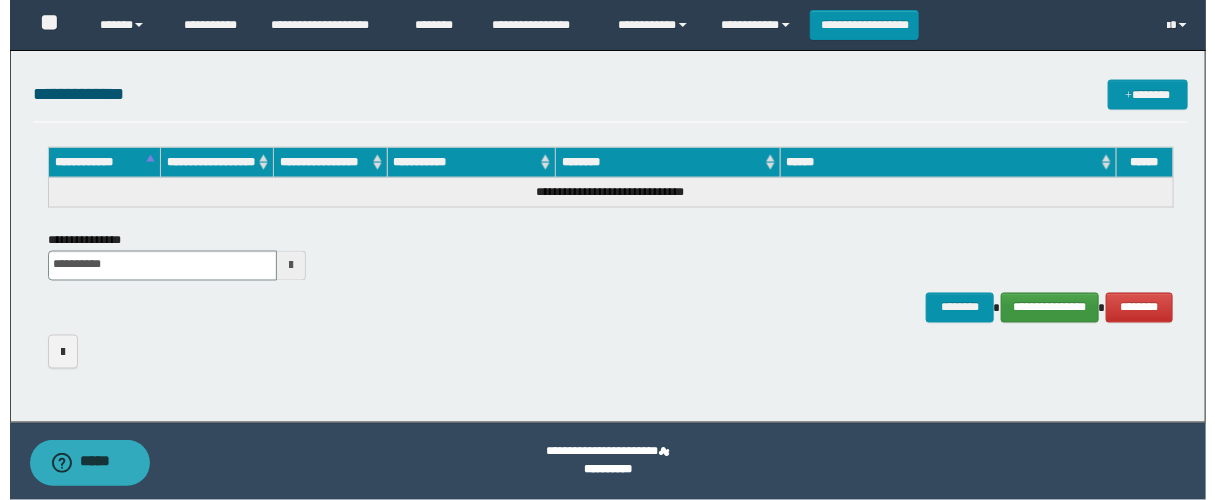 scroll, scrollTop: 0, scrollLeft: 0, axis: both 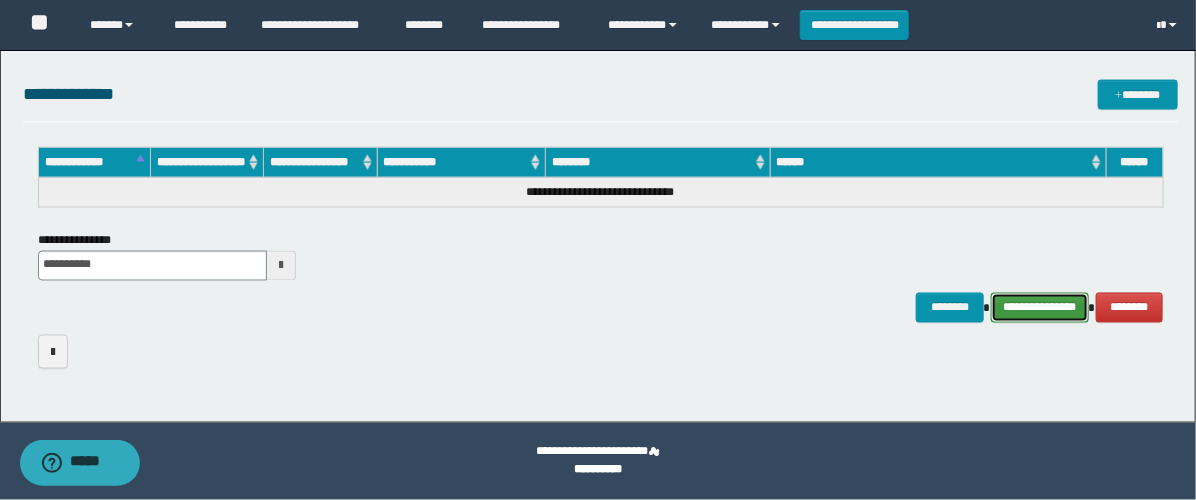 click on "**********" at bounding box center [1040, 308] 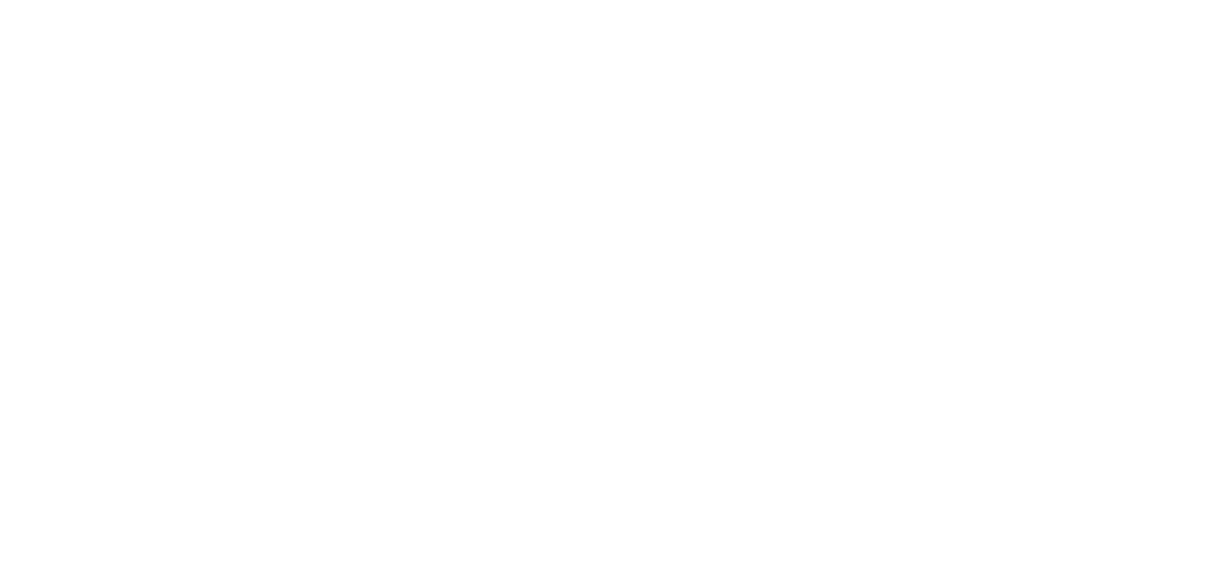 type on "**********" 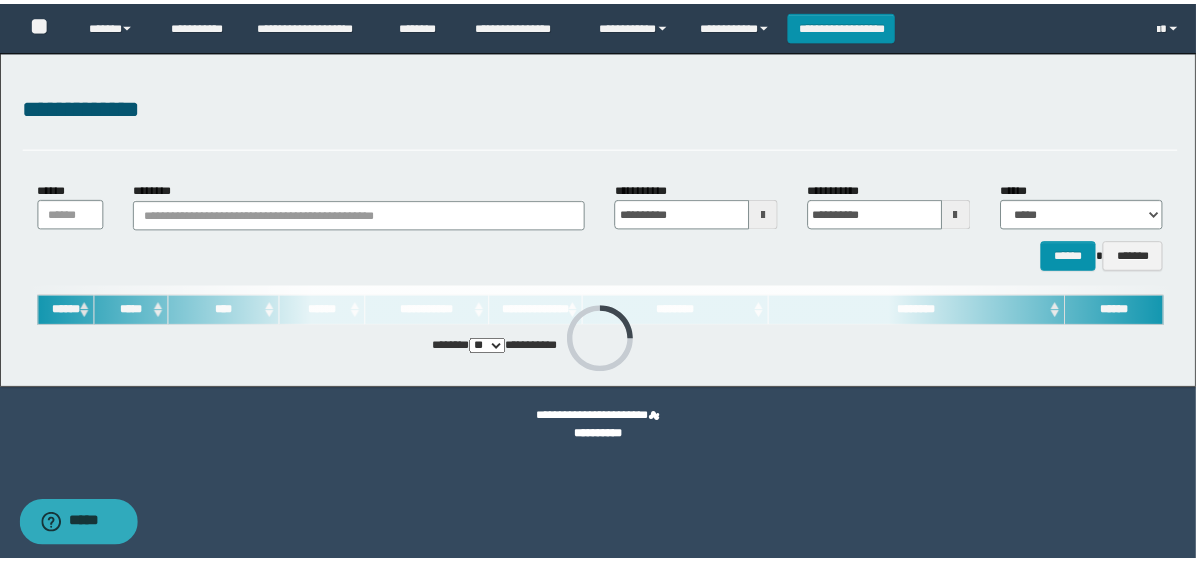 scroll, scrollTop: 0, scrollLeft: 0, axis: both 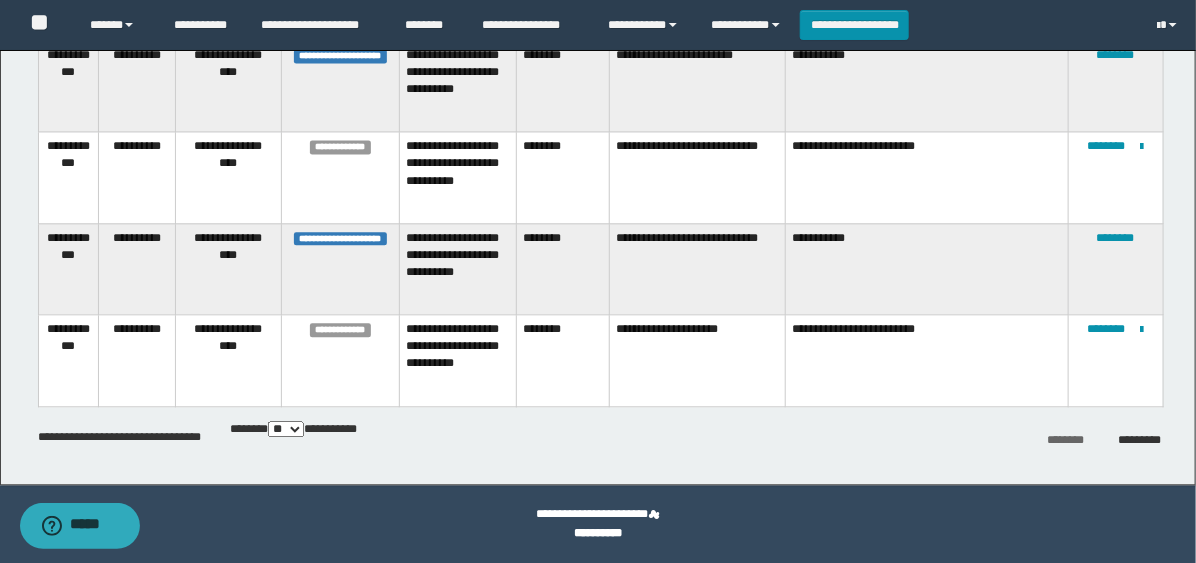 click on "** *** *** ***" at bounding box center [286, 429] 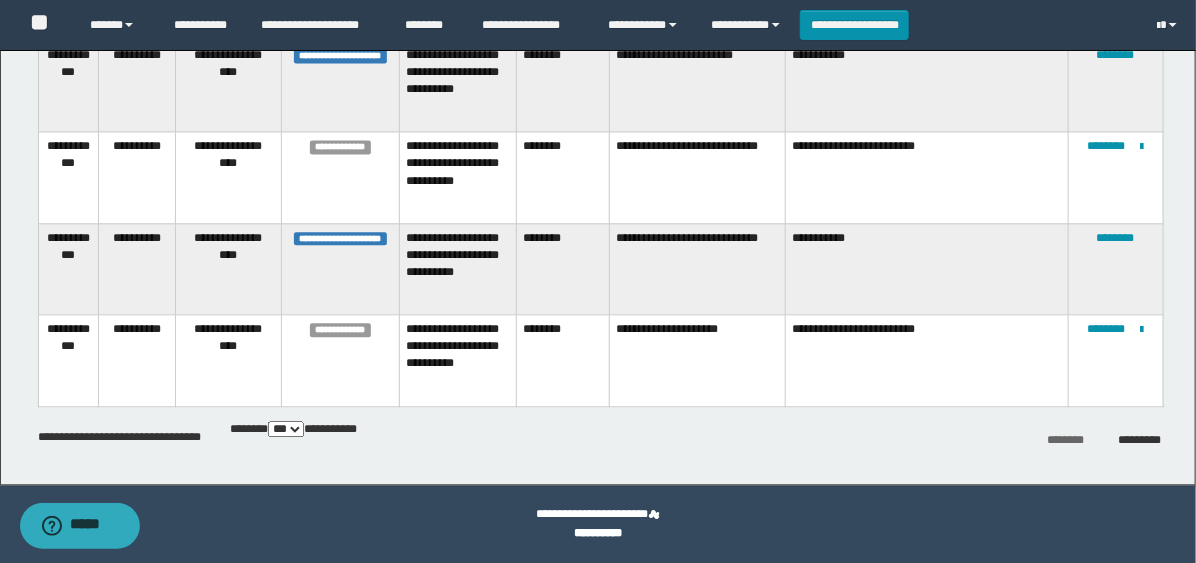 click on "** *** *** ***" at bounding box center (286, 429) 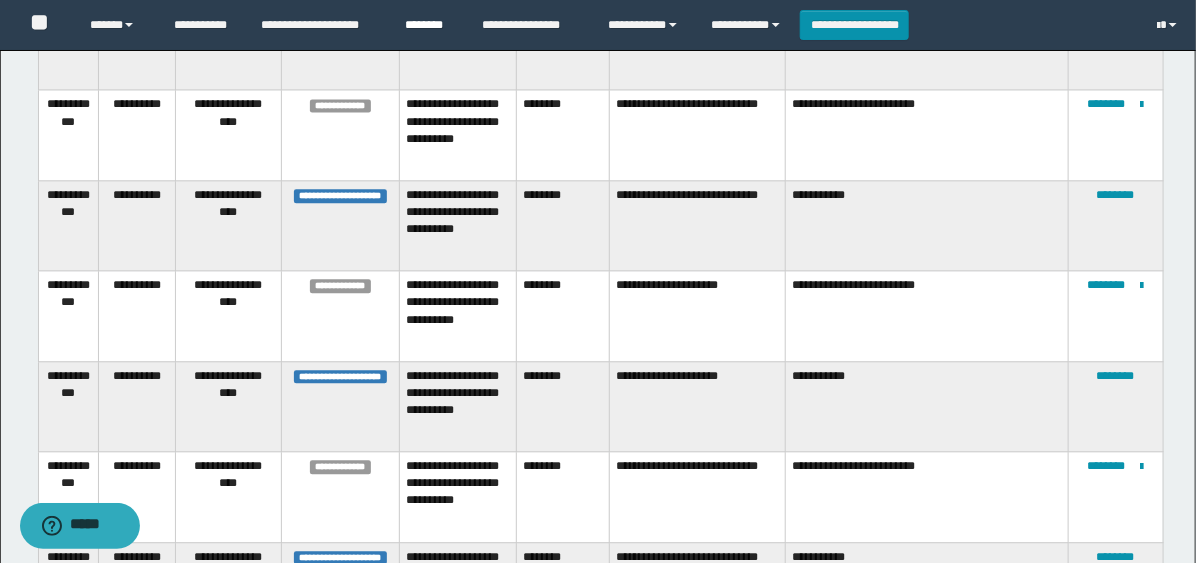 scroll, scrollTop: 4604, scrollLeft: 0, axis: vertical 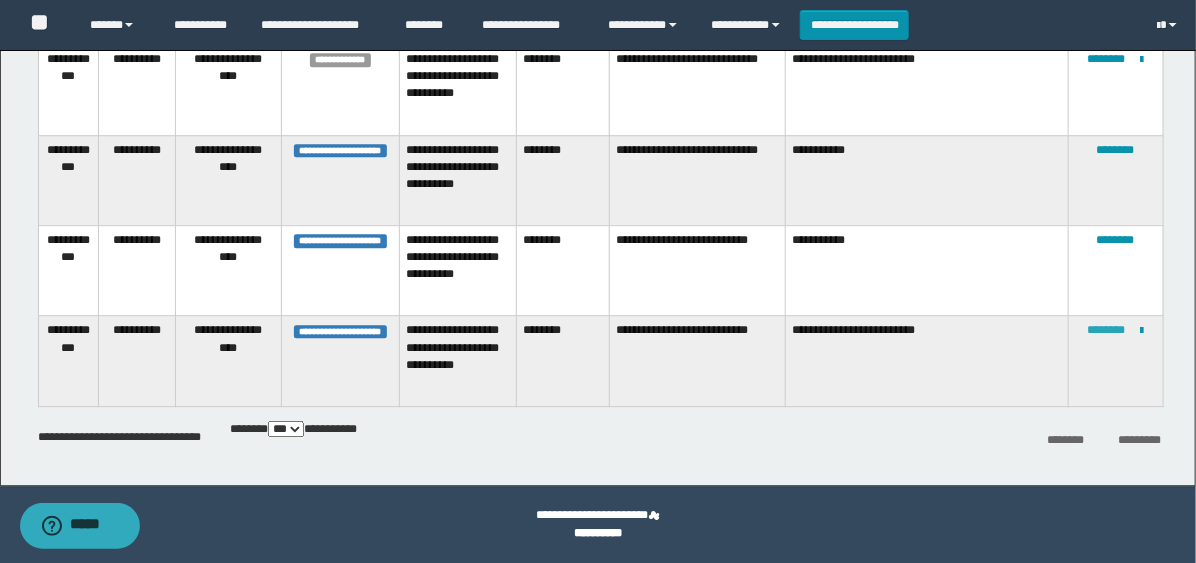click on "********" at bounding box center [1107, 330] 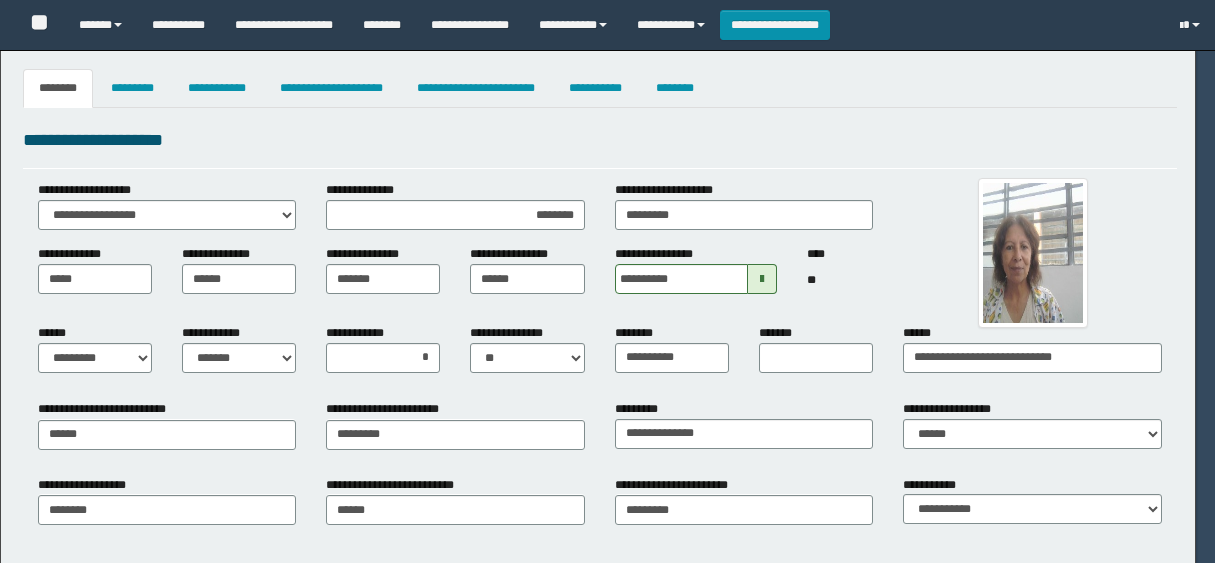 select on "*" 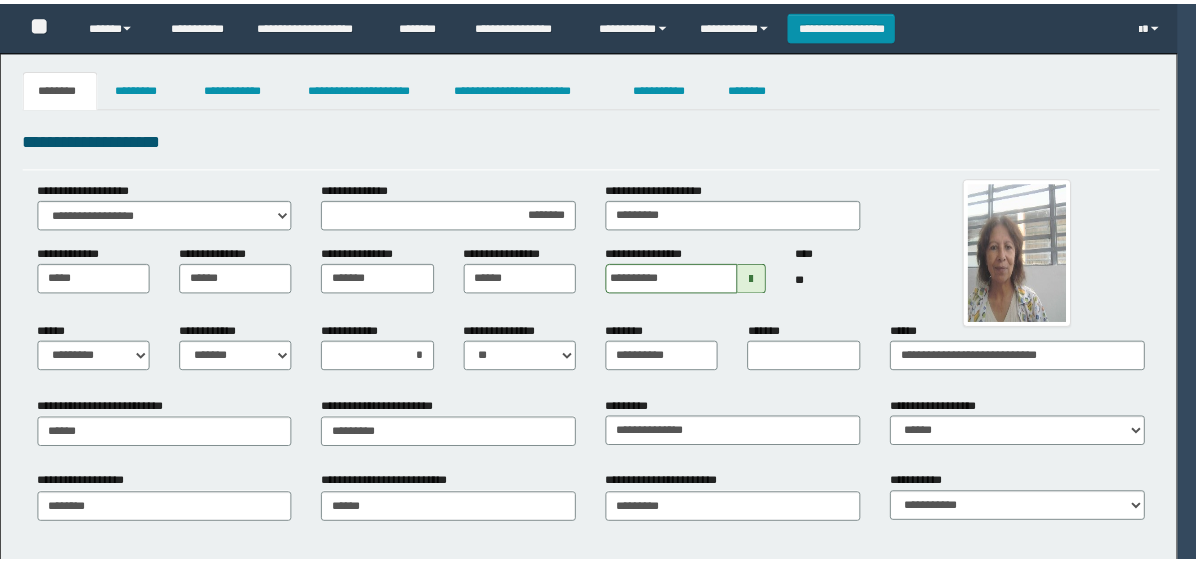 scroll, scrollTop: 0, scrollLeft: 0, axis: both 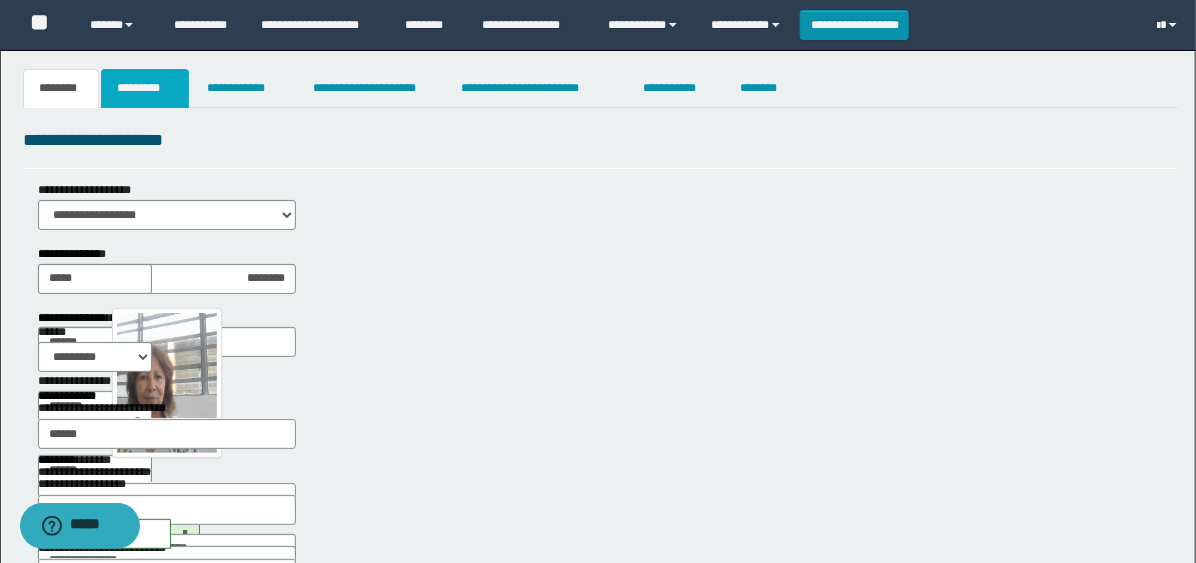 drag, startPoint x: 164, startPoint y: 99, endPoint x: 226, endPoint y: 121, distance: 65.78754 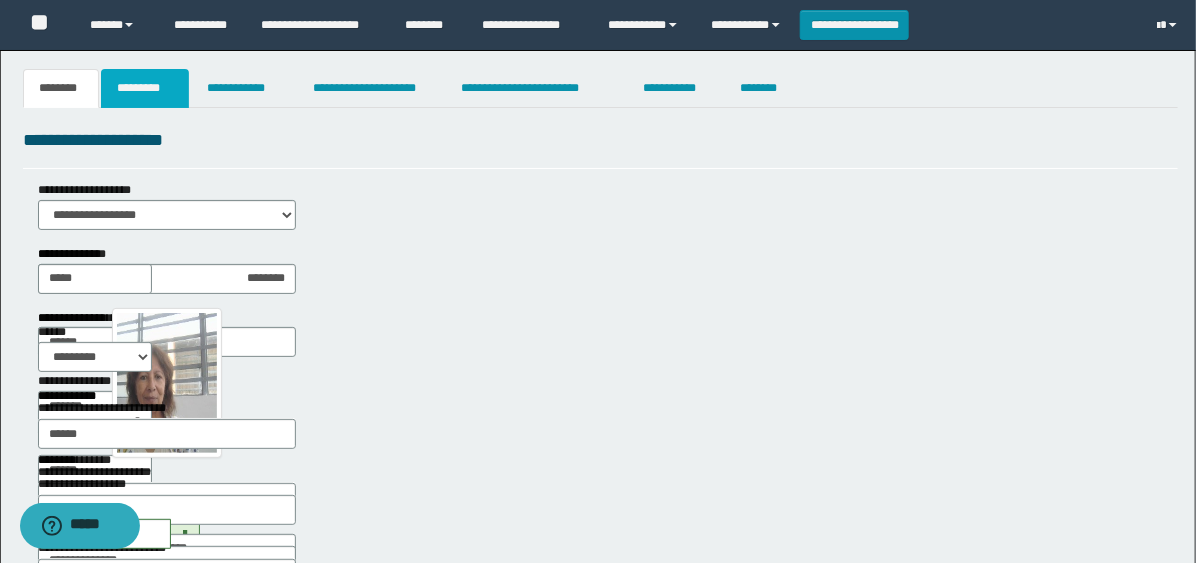 click on "*********" at bounding box center (145, 88) 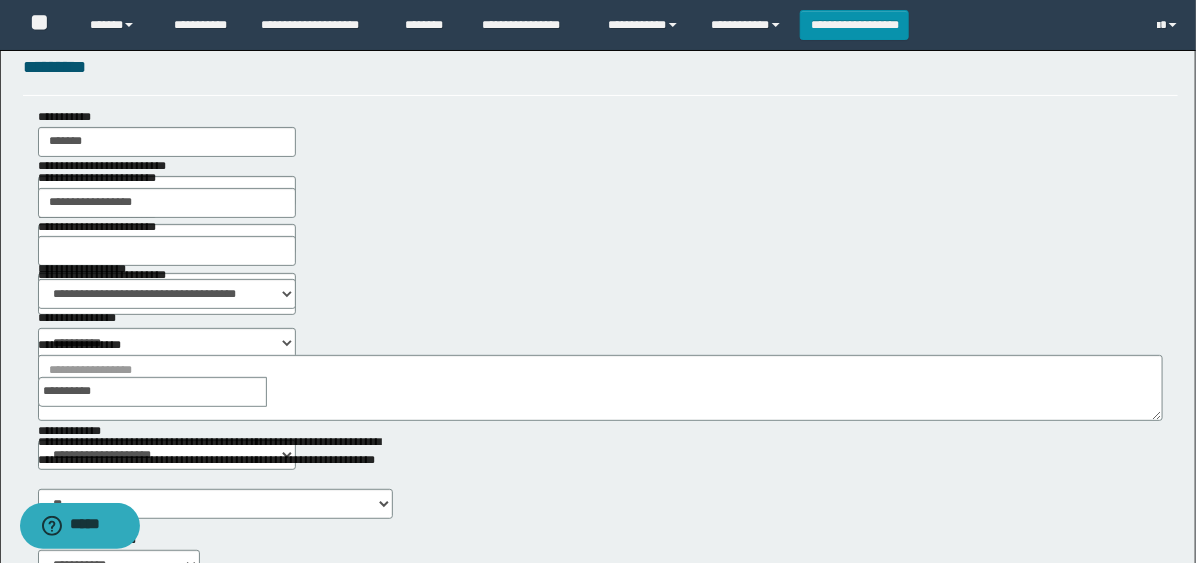 scroll, scrollTop: 222, scrollLeft: 0, axis: vertical 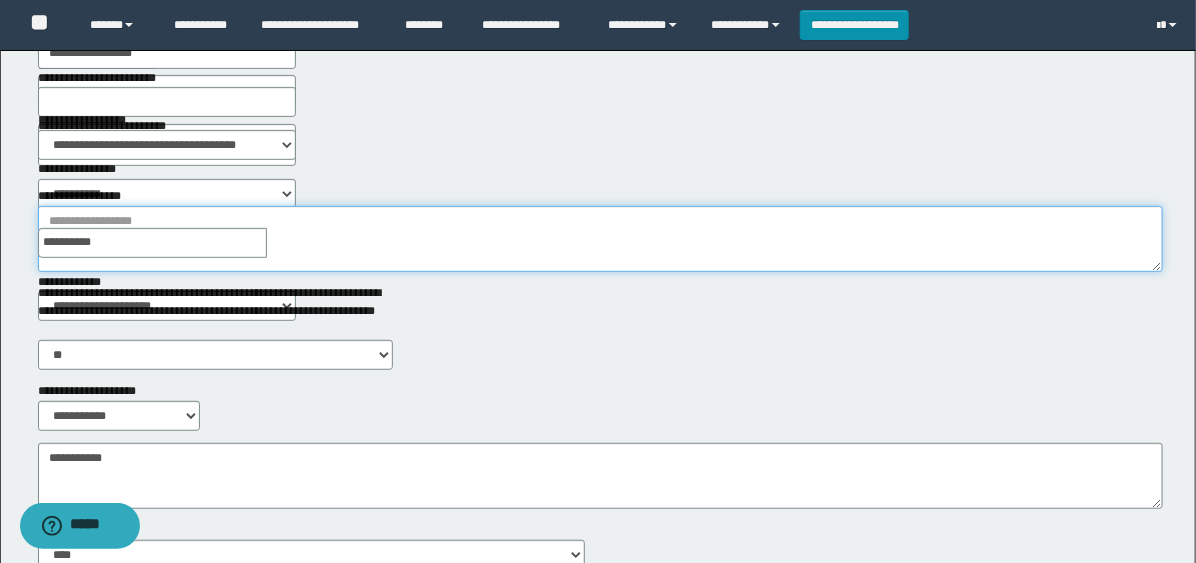 drag, startPoint x: 247, startPoint y: 240, endPoint x: 248, endPoint y: 229, distance: 11.045361 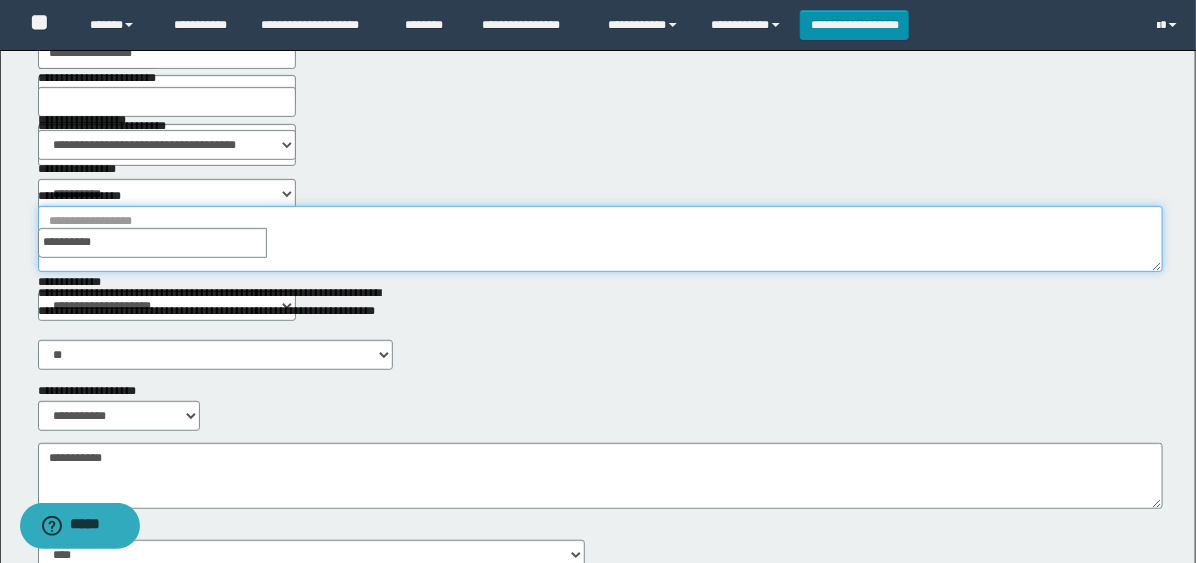 click on "**********" at bounding box center [600, 239] 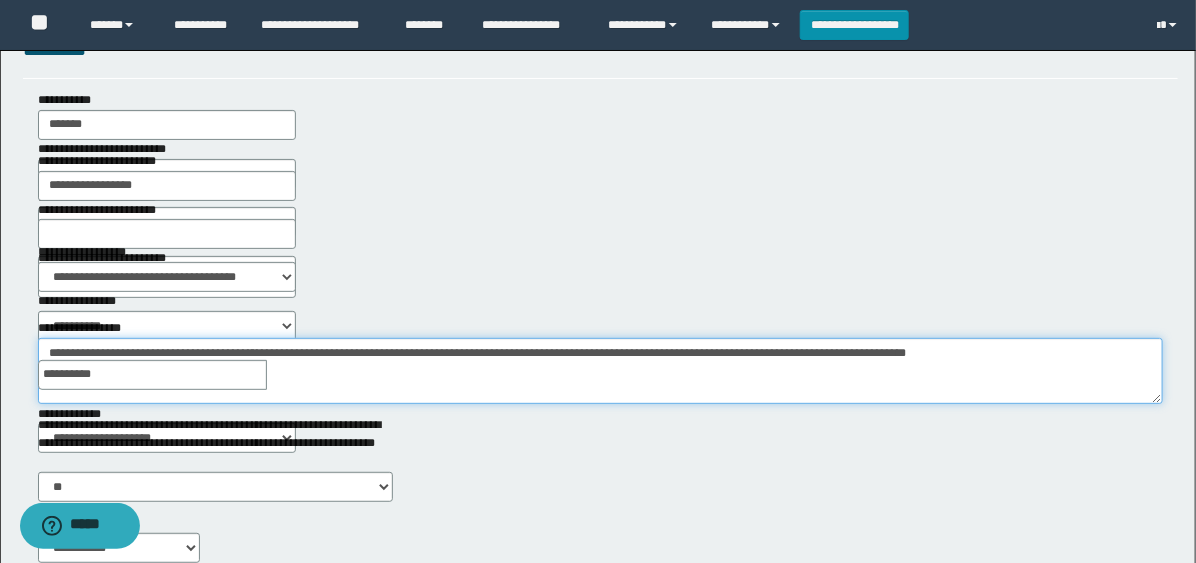 scroll, scrollTop: 0, scrollLeft: 0, axis: both 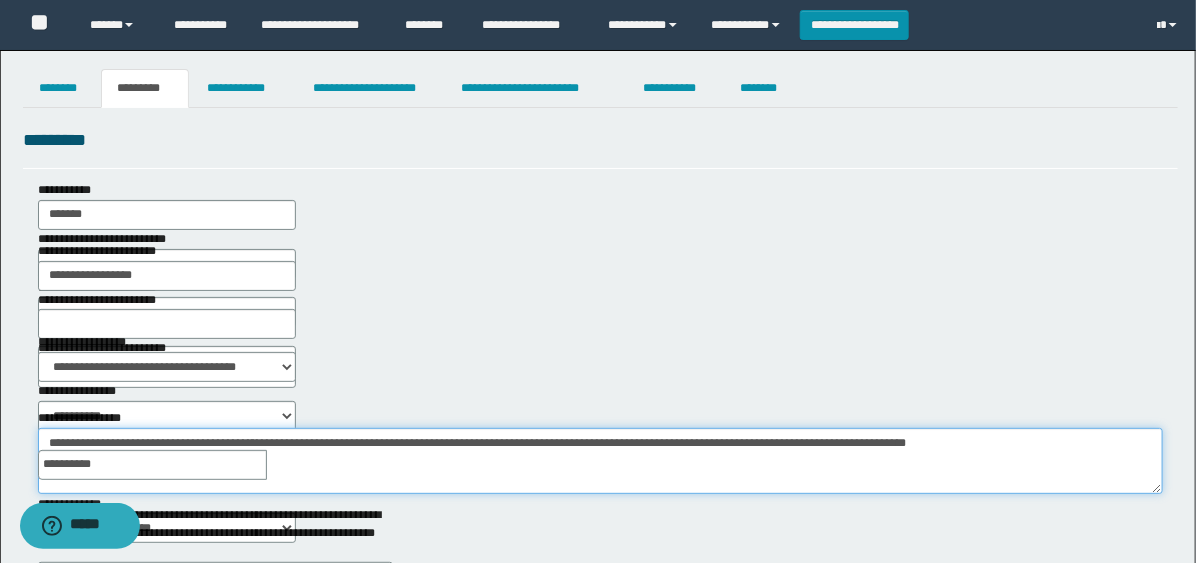 type on "**********" 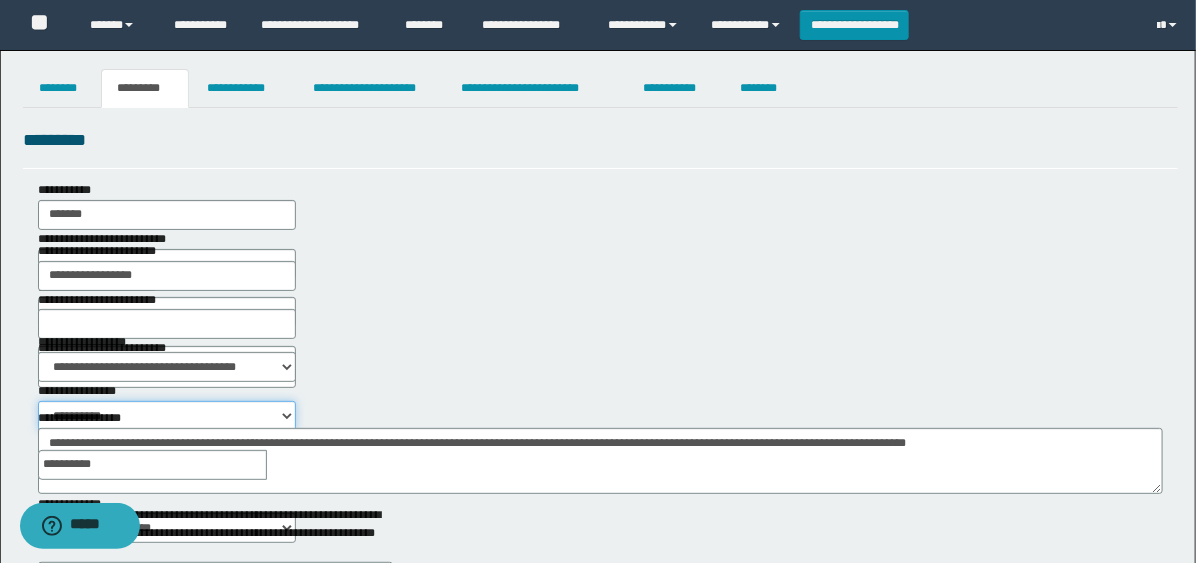 click on "**********" at bounding box center [167, 416] 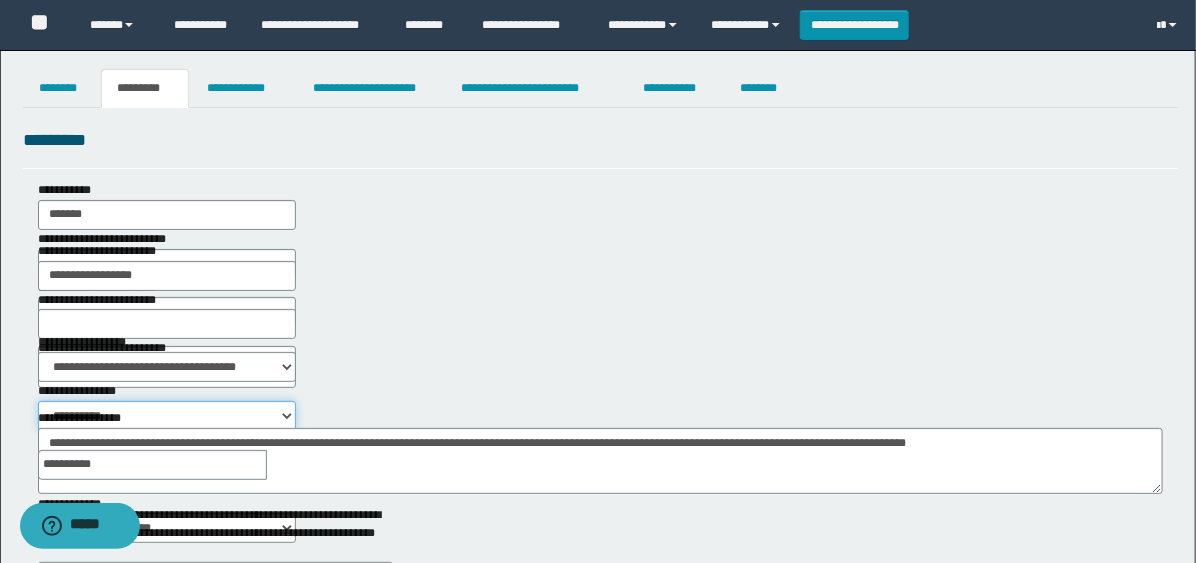 select on "****" 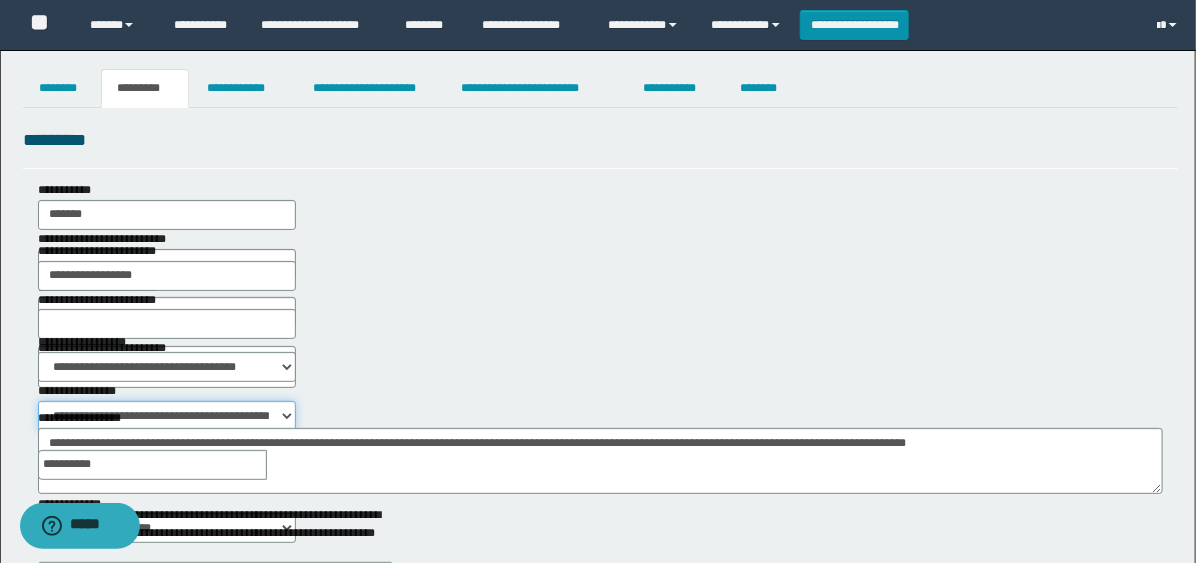 click on "**********" at bounding box center [167, 416] 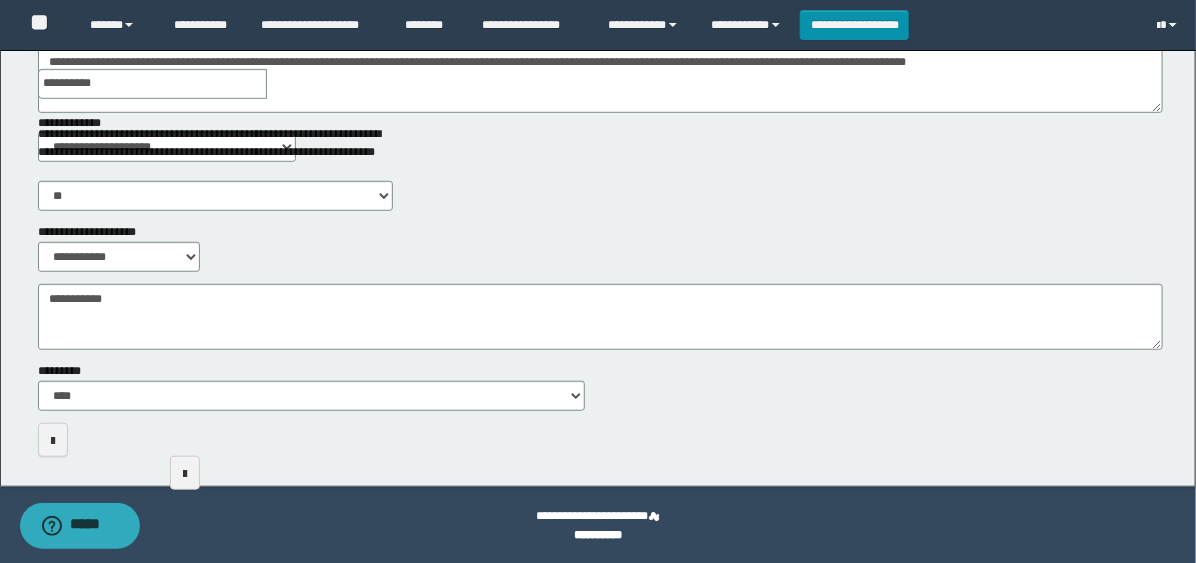scroll, scrollTop: 383, scrollLeft: 0, axis: vertical 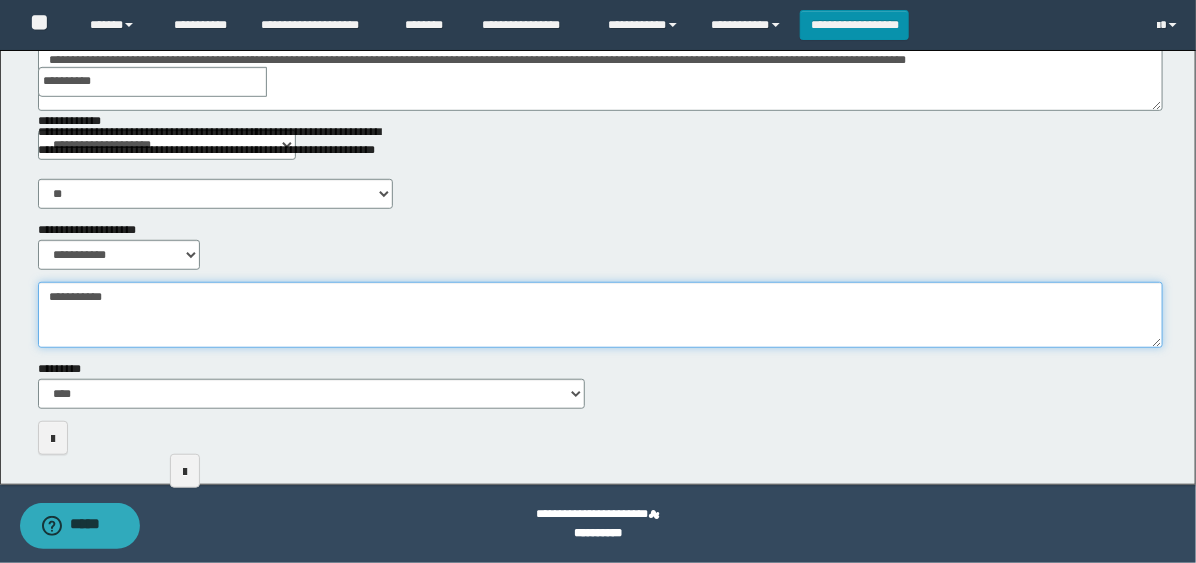 click on "**********" at bounding box center [600, 315] 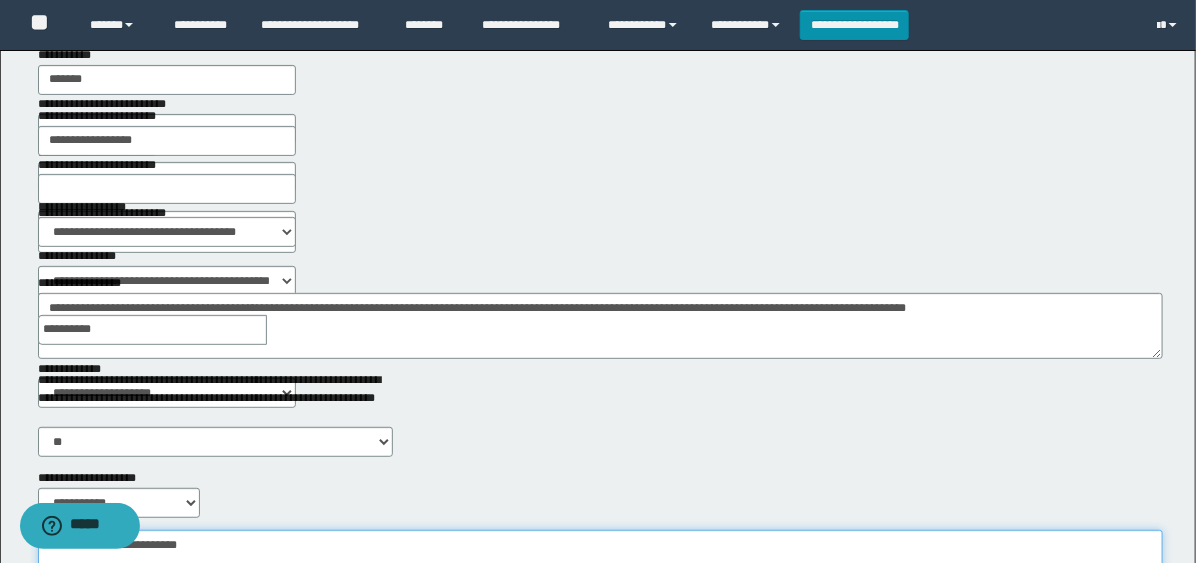 scroll, scrollTop: 0, scrollLeft: 0, axis: both 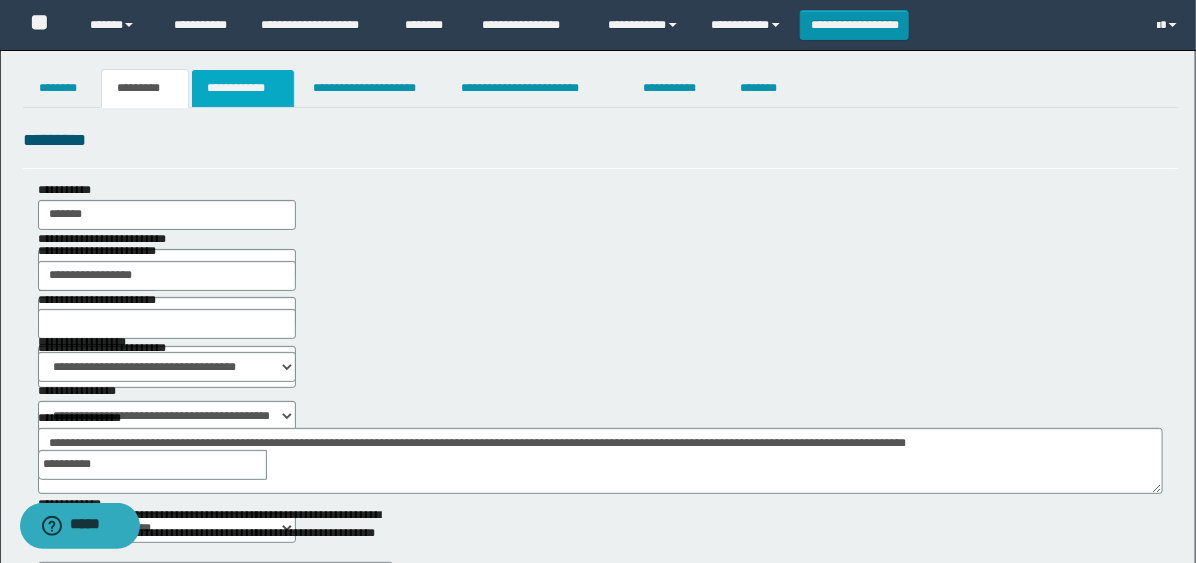 type on "**********" 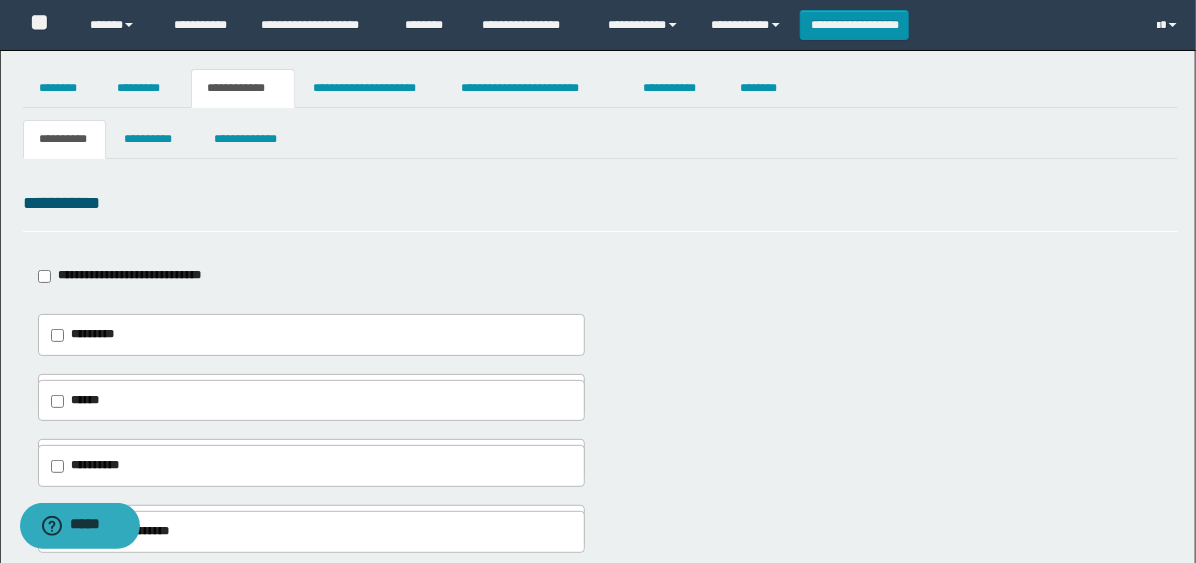 click on "**********" at bounding box center (105, 394) 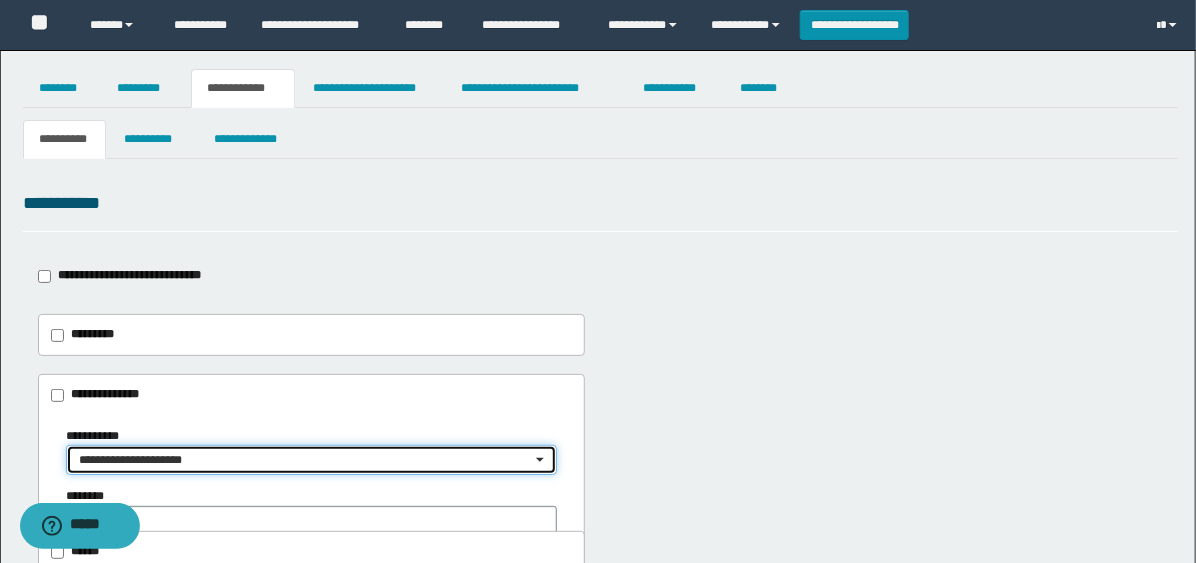 click on "**********" at bounding box center (305, 460) 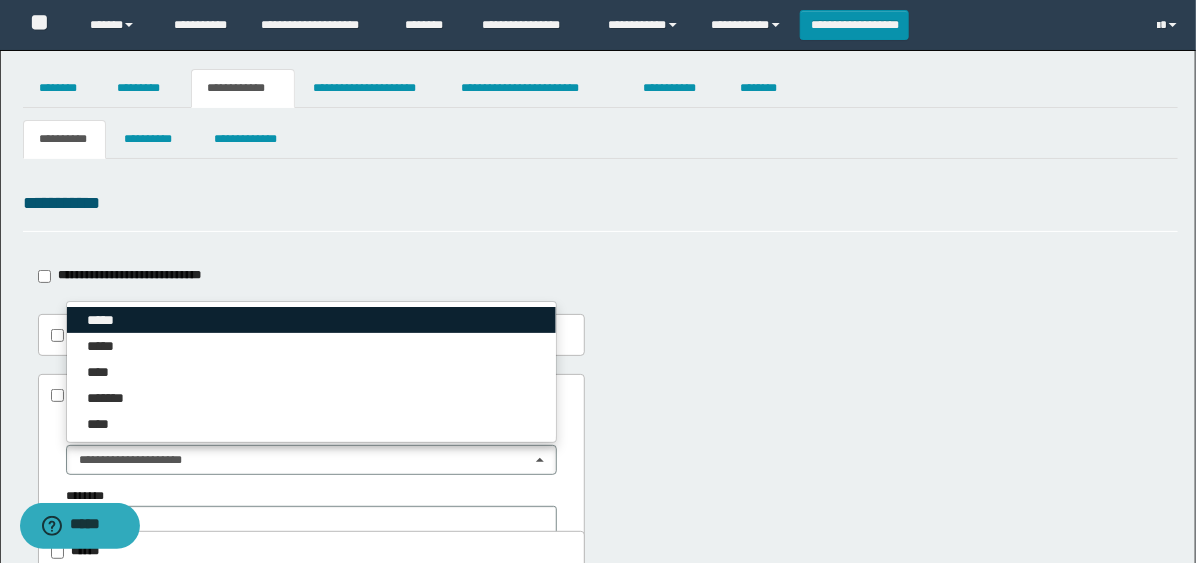 click on "*****" at bounding box center (104, 320) 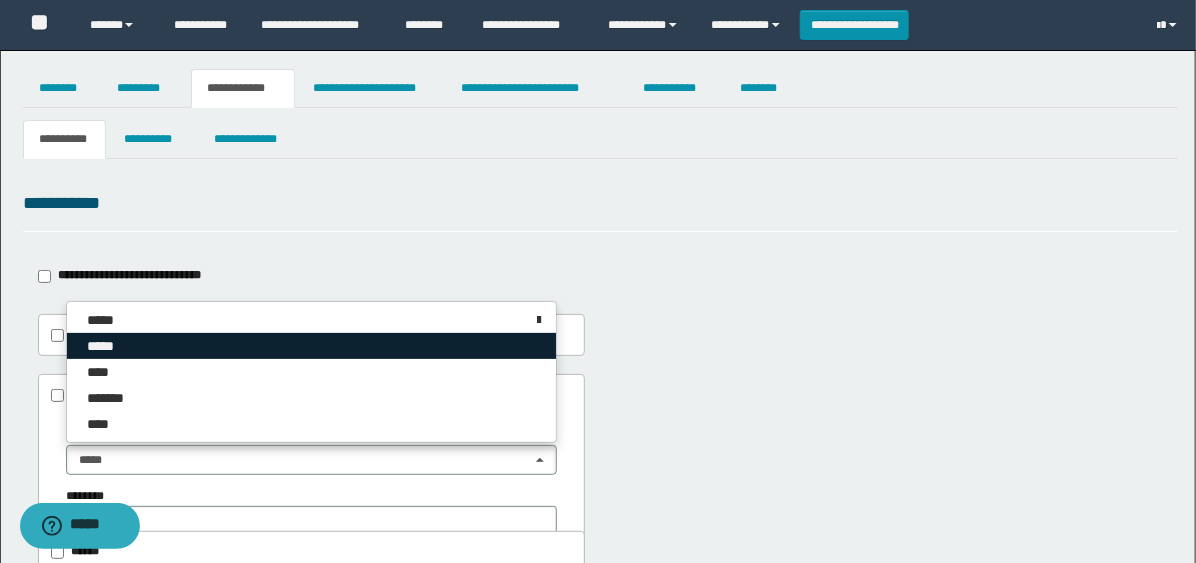 click on "*****" at bounding box center (107, 346) 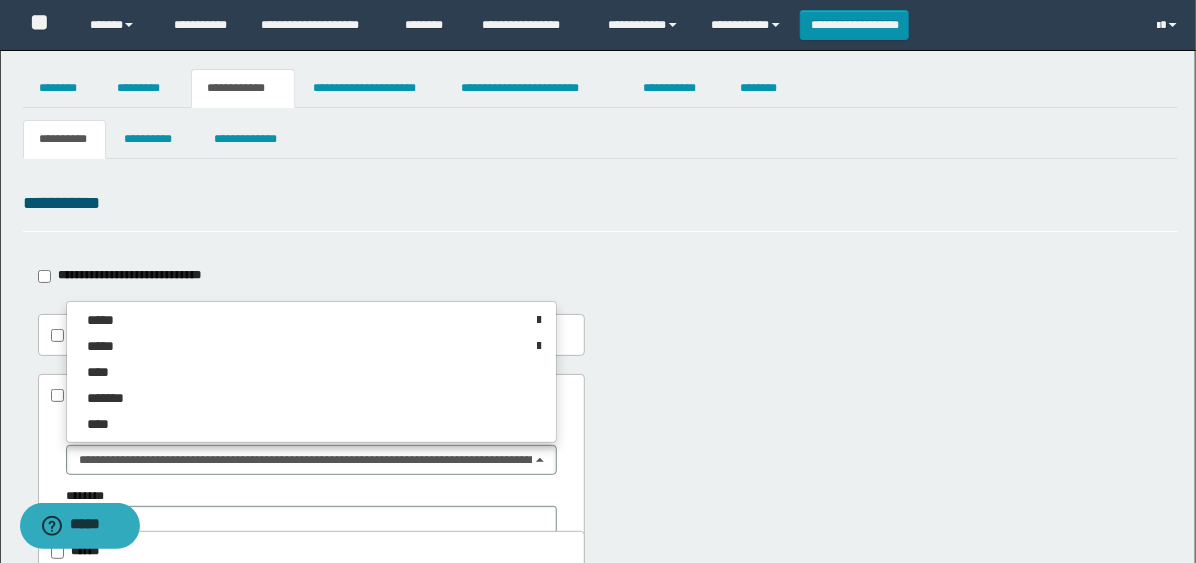 click on "**********" at bounding box center [600, 410] 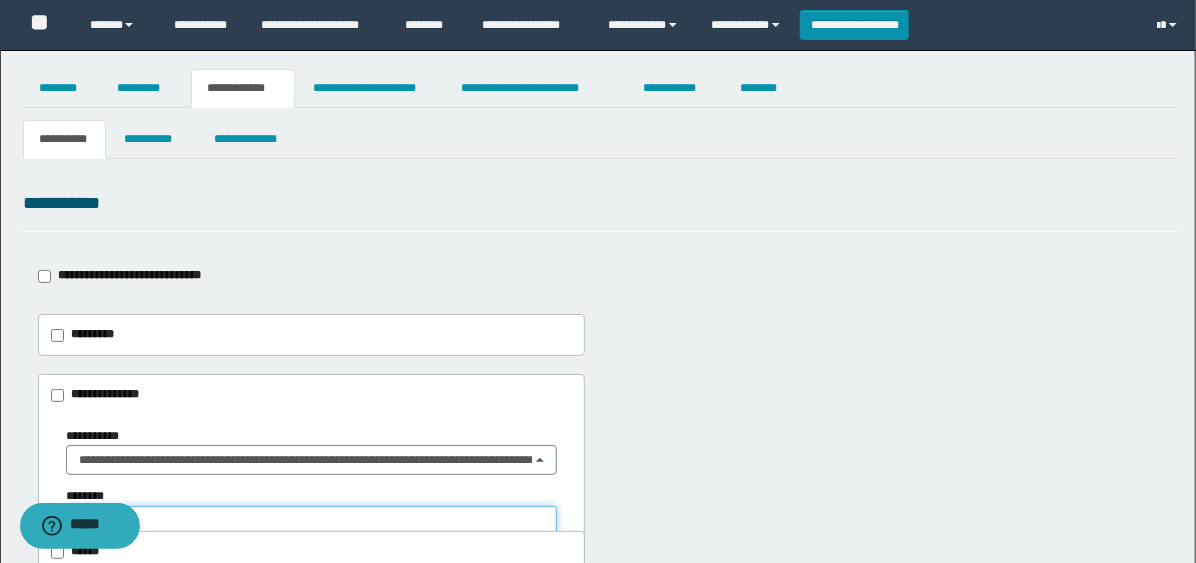 click at bounding box center [312, 530] 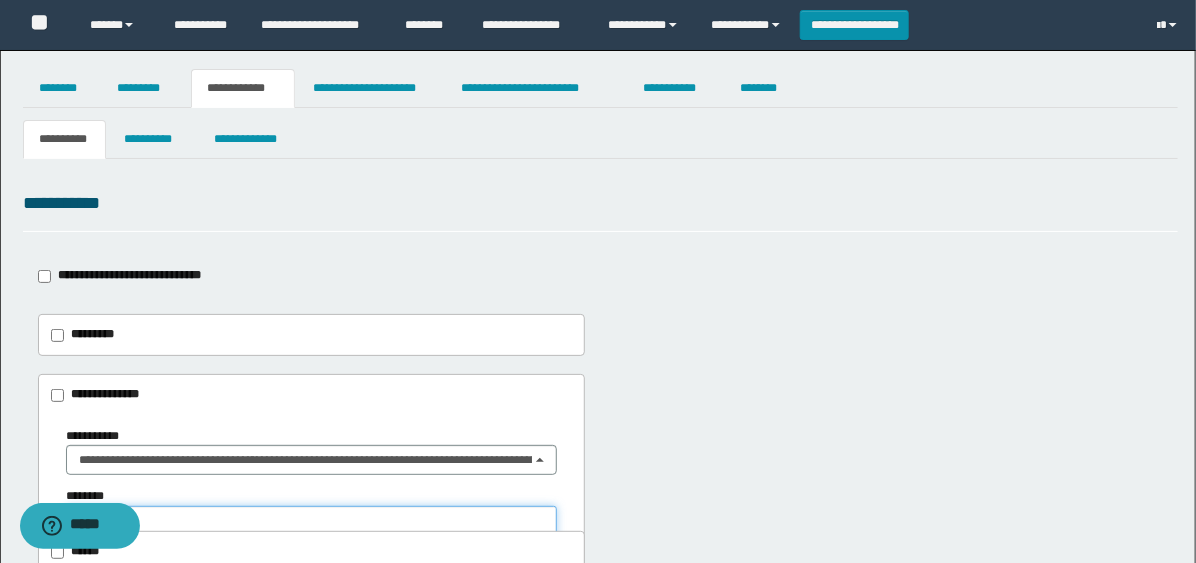 type on "*" 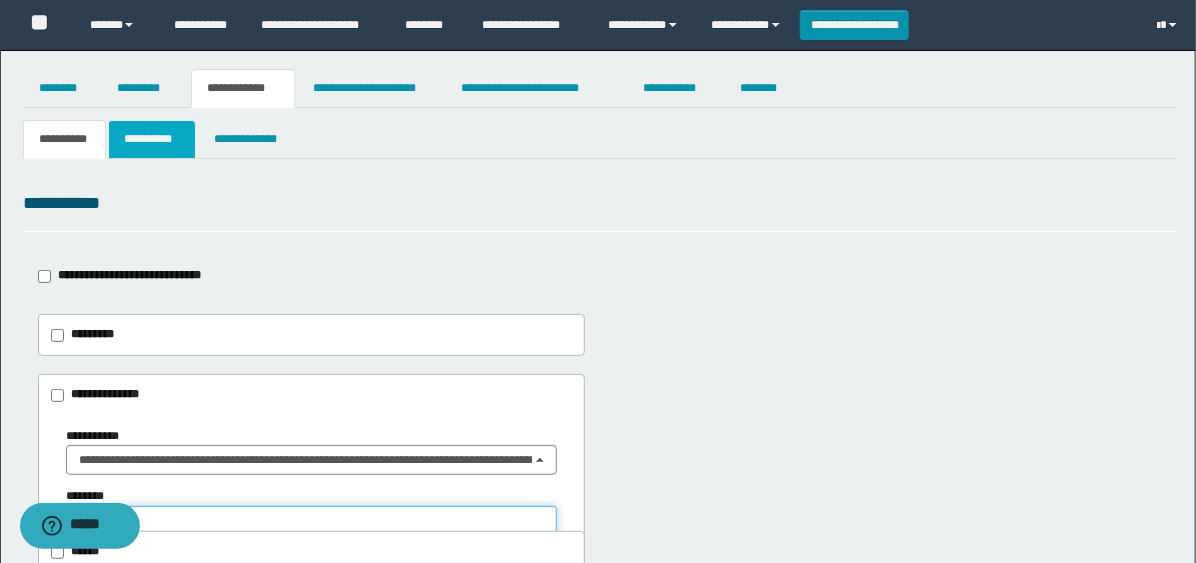 type on "**********" 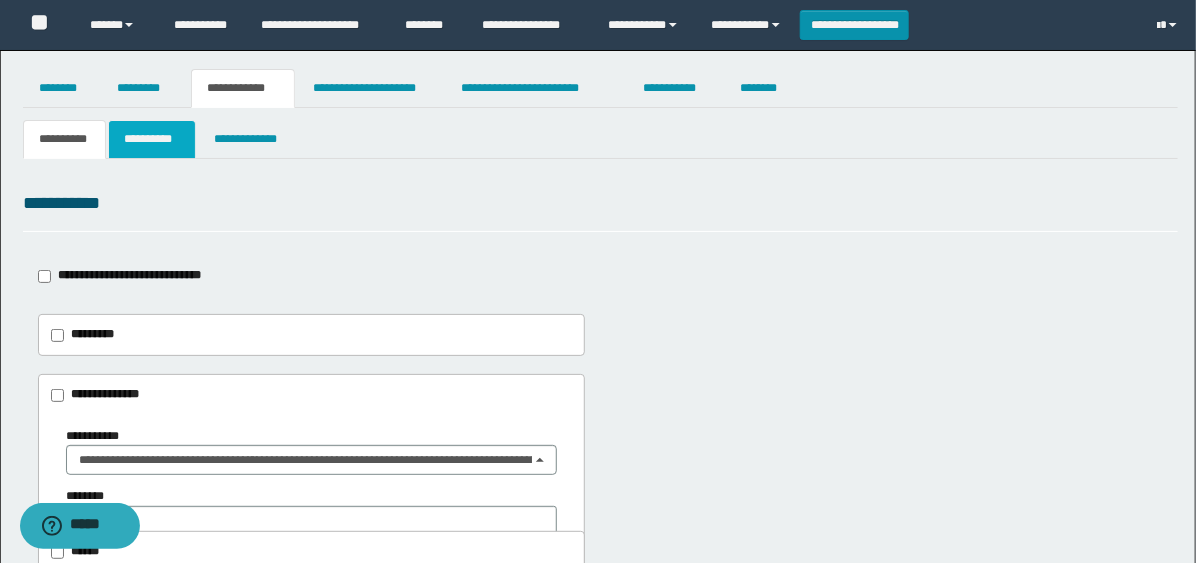 click on "**********" at bounding box center [152, 139] 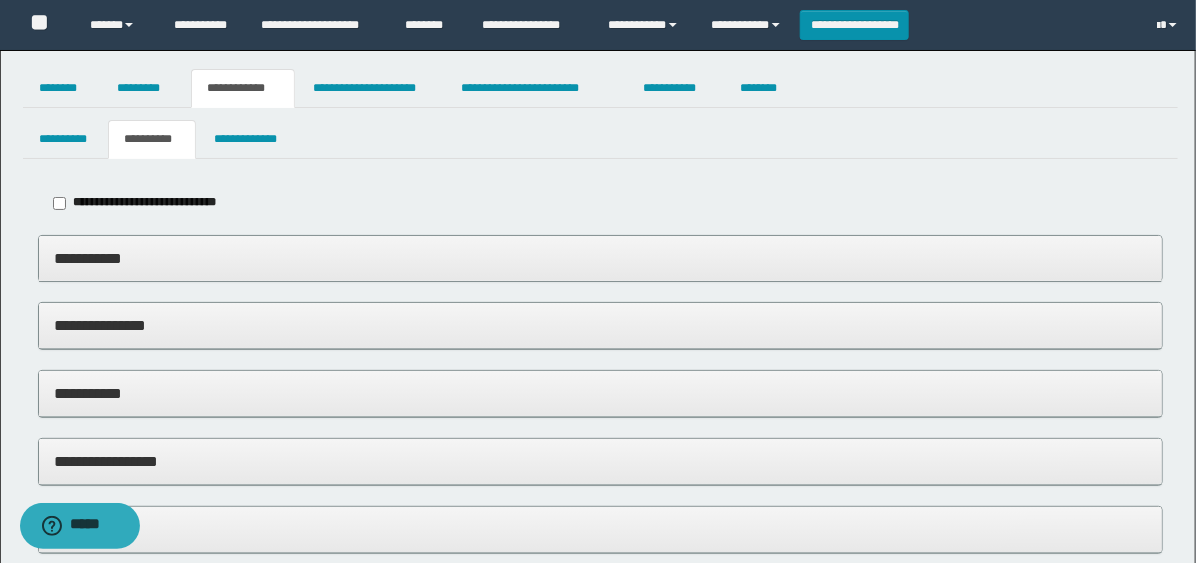 click on "**********" at bounding box center [600, 393] 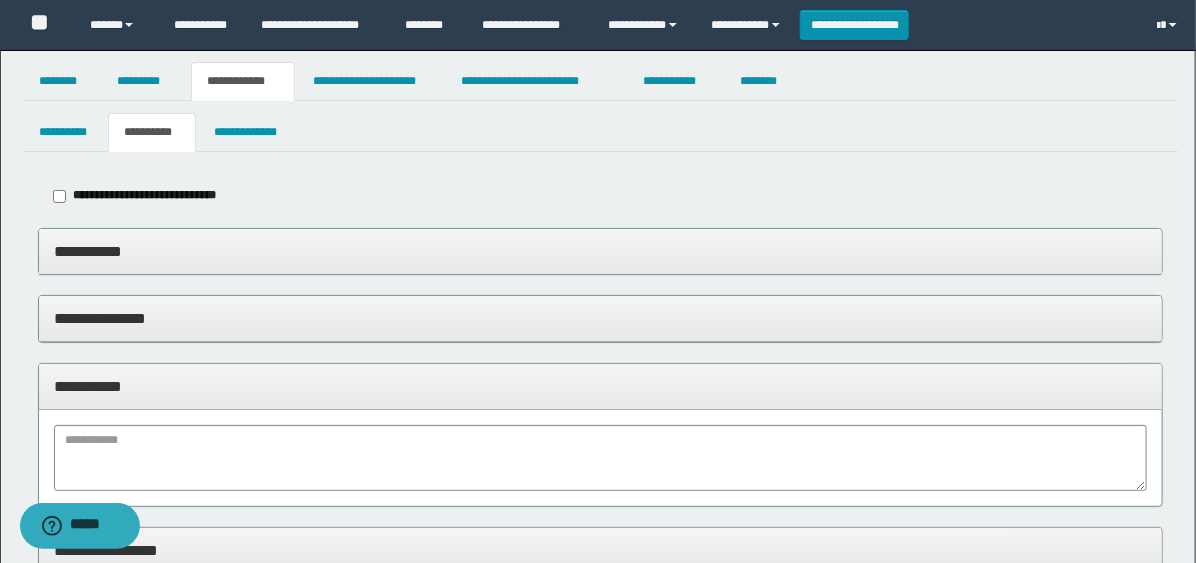 scroll, scrollTop: 111, scrollLeft: 0, axis: vertical 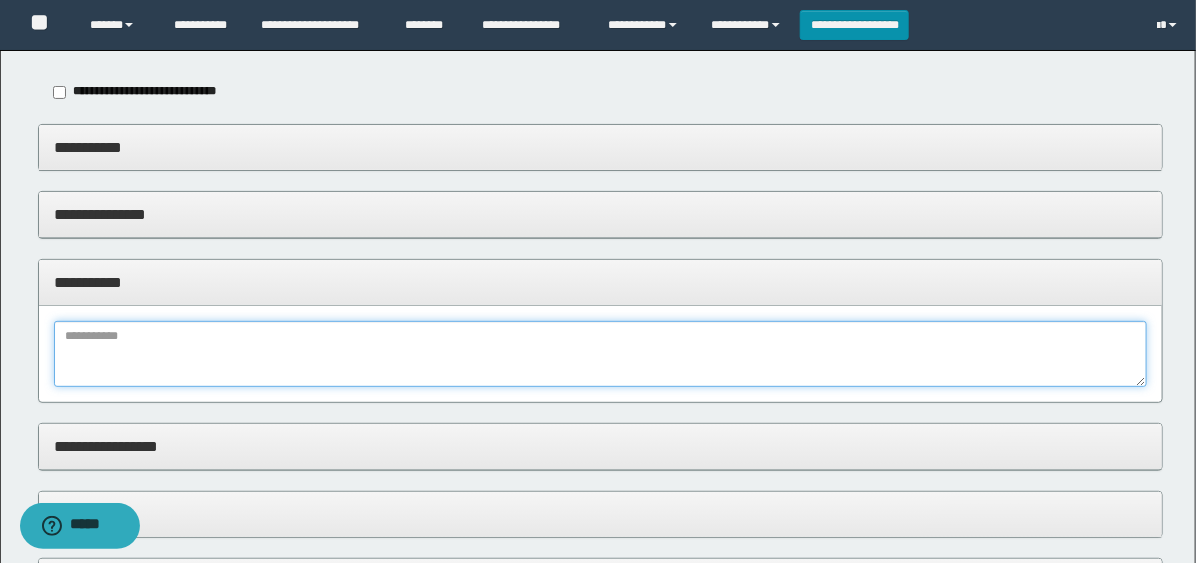 click at bounding box center (600, 354) 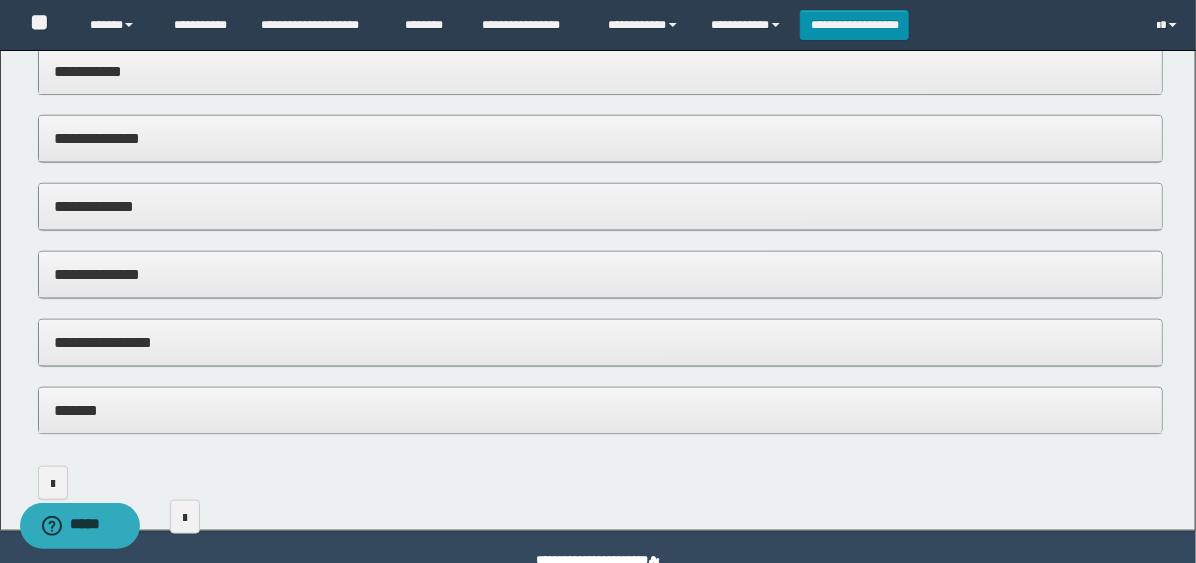 scroll, scrollTop: 555, scrollLeft: 0, axis: vertical 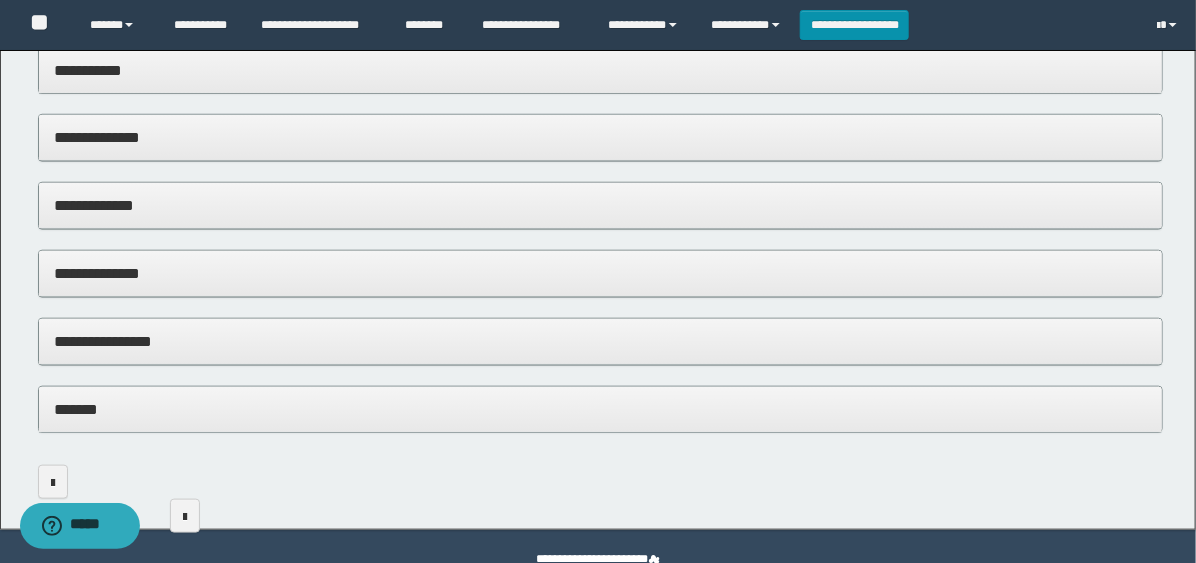 type on "********" 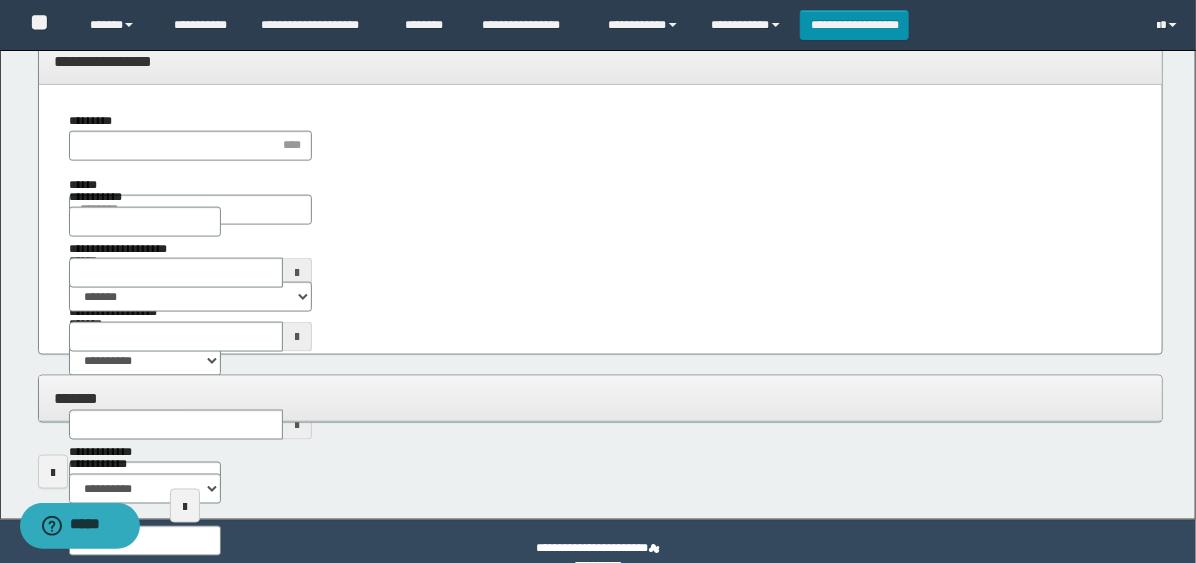 scroll, scrollTop: 869, scrollLeft: 0, axis: vertical 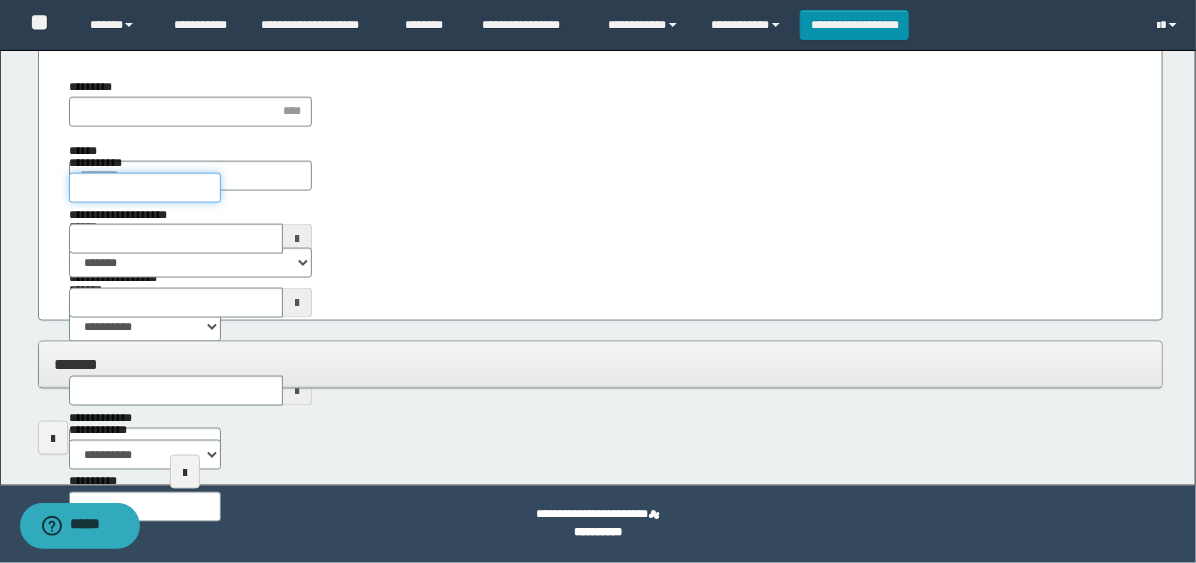 click on "**********" at bounding box center (145, 188) 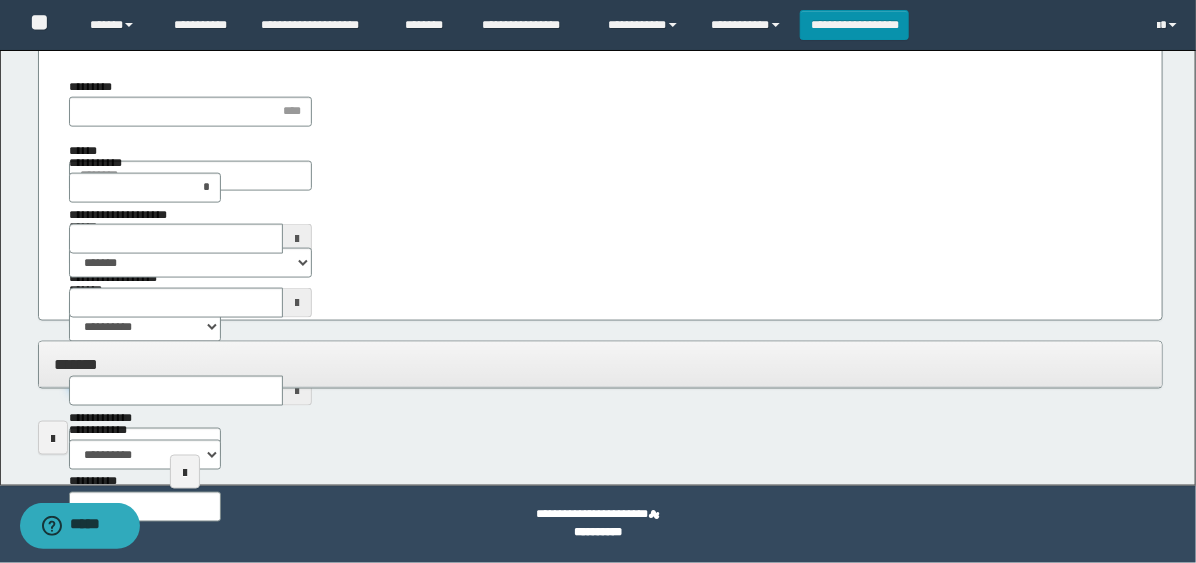 click on "********" at bounding box center [145, 379] 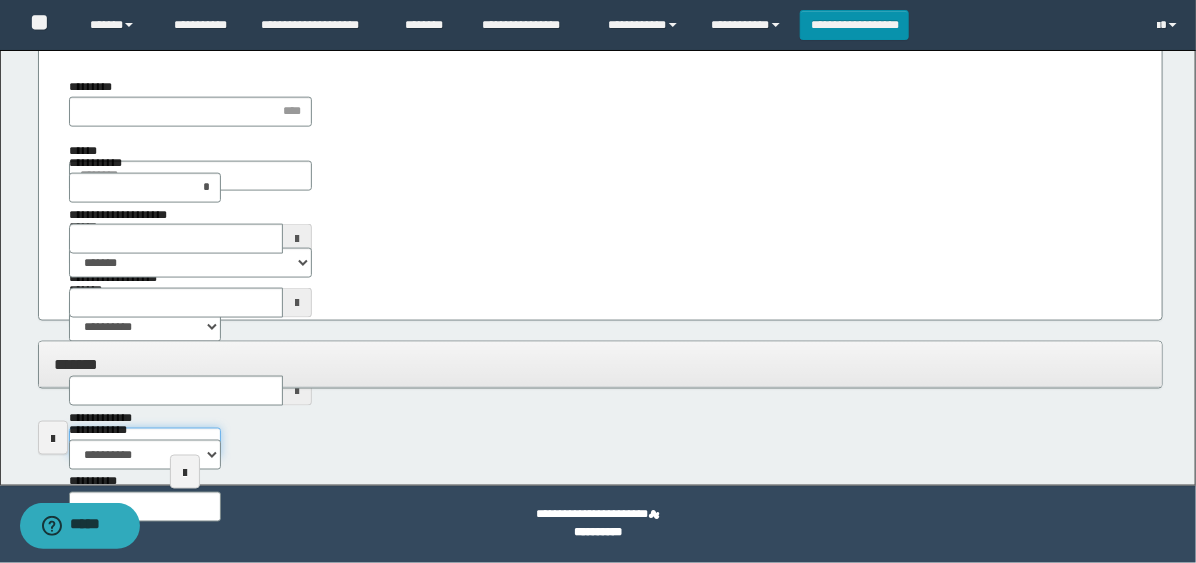 click on "**********" at bounding box center [145, 443] 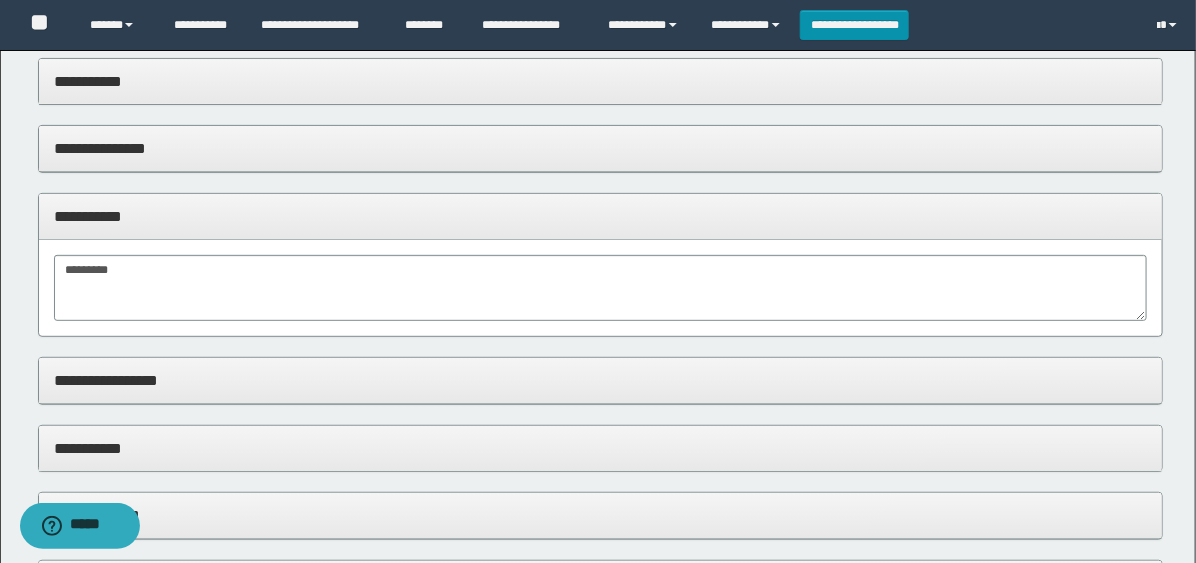 scroll, scrollTop: 0, scrollLeft: 0, axis: both 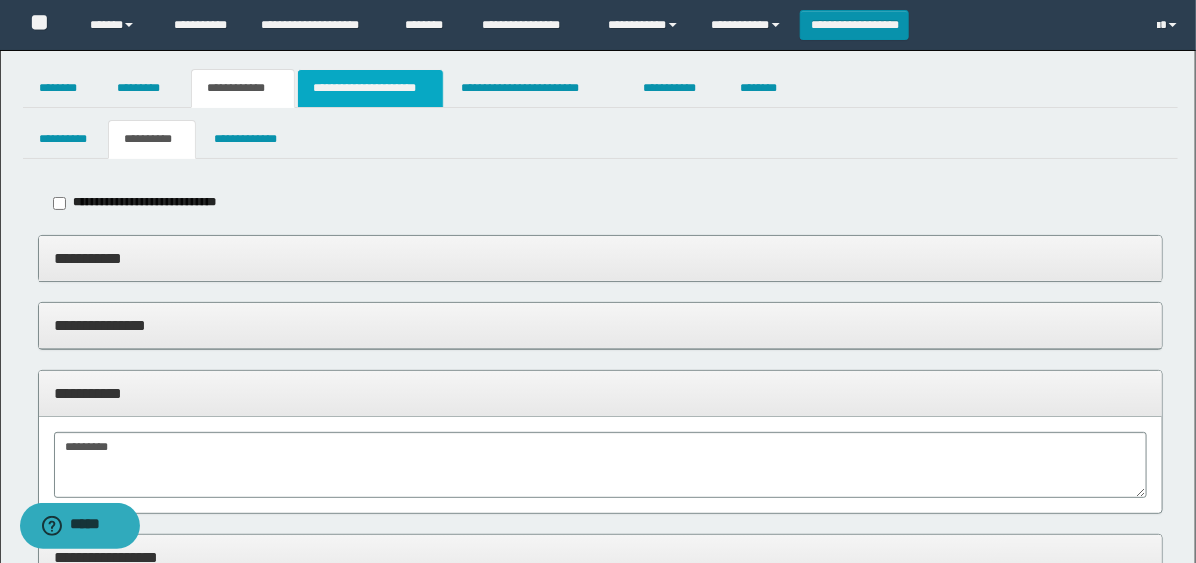 click on "**********" at bounding box center (370, 88) 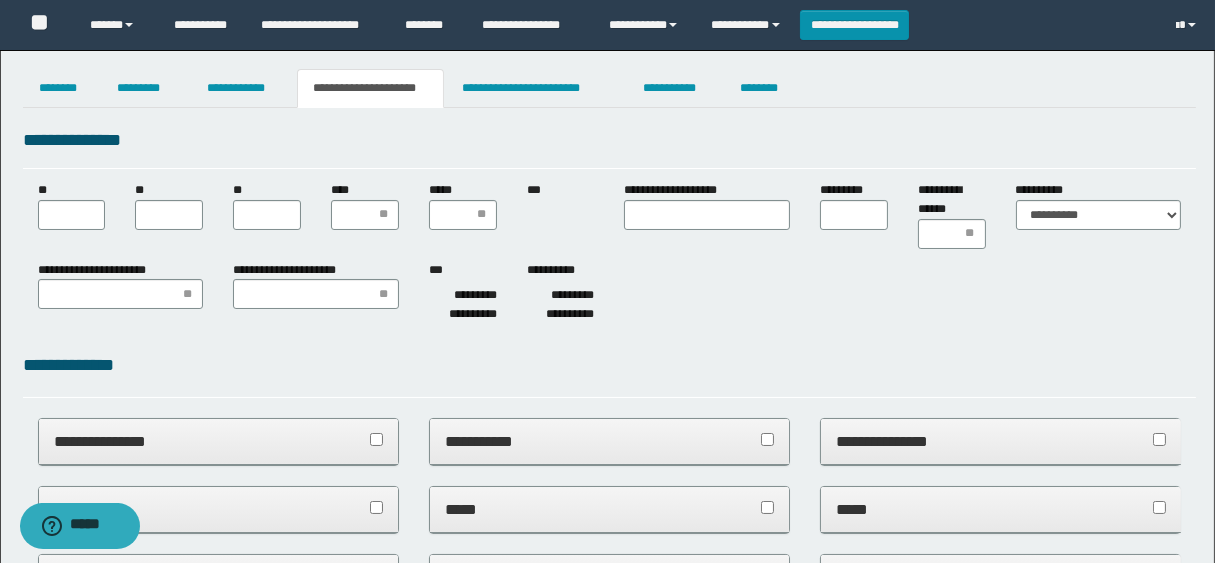 type 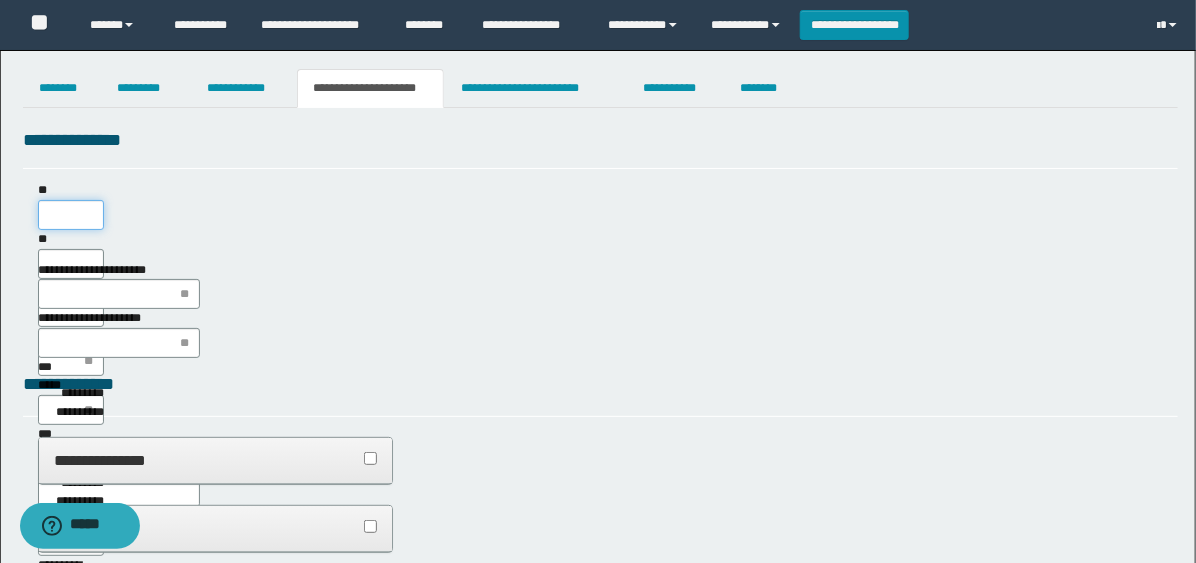 click on "**" at bounding box center (71, 215) 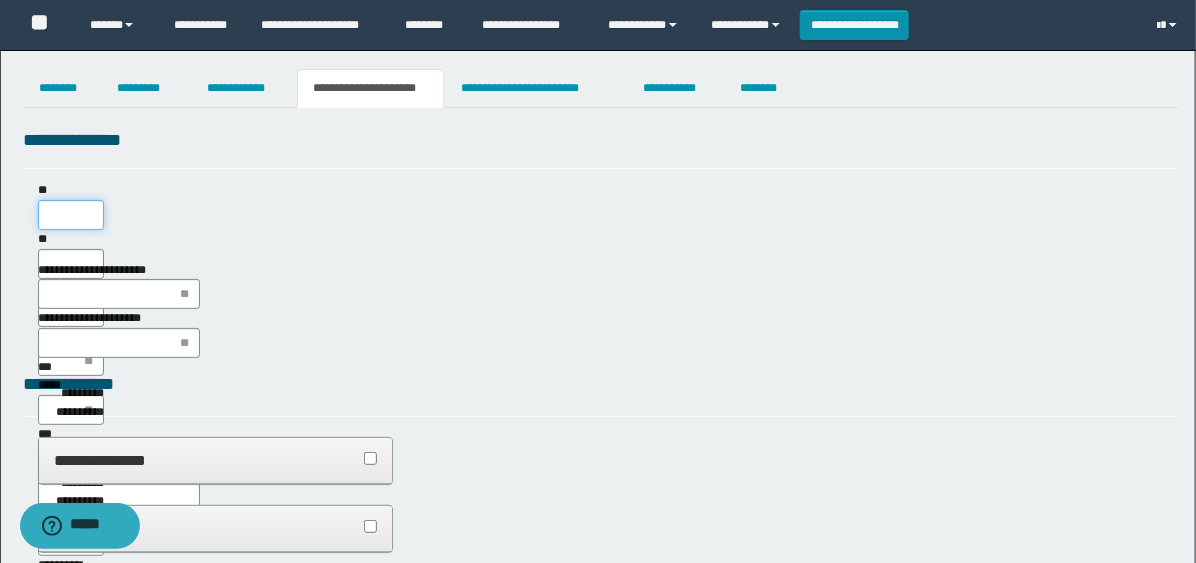 scroll, scrollTop: 0, scrollLeft: 0, axis: both 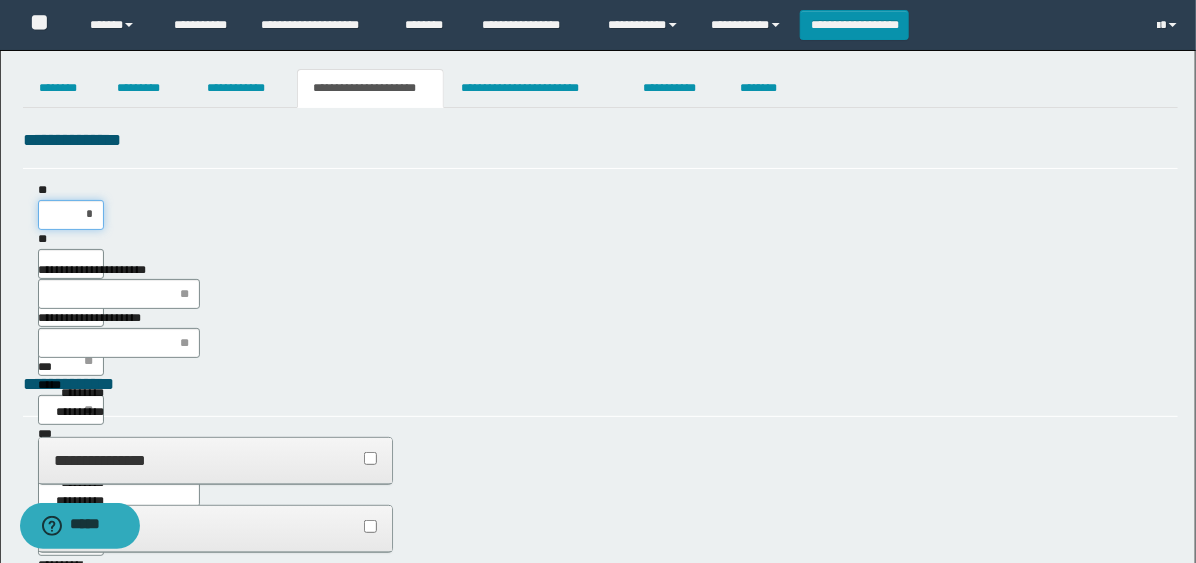 type on "**" 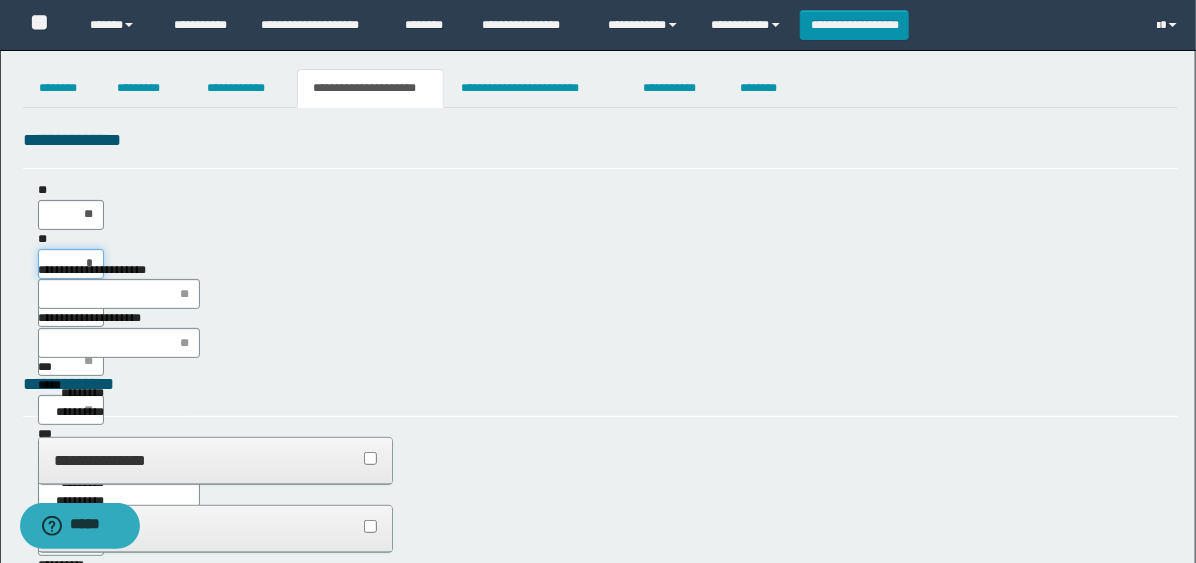 type on "**" 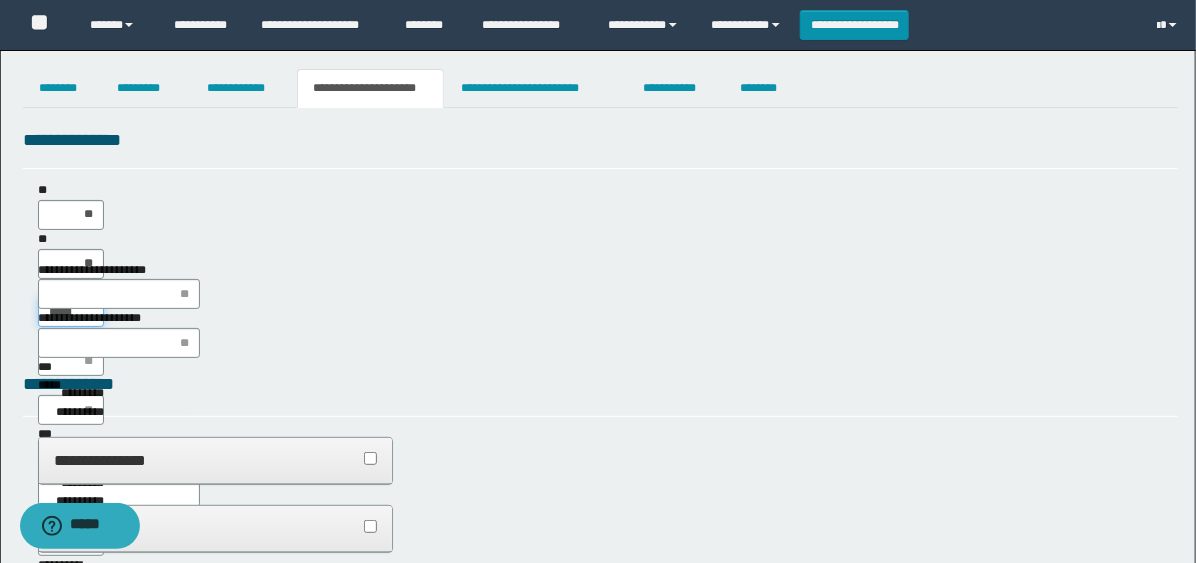 type on "******" 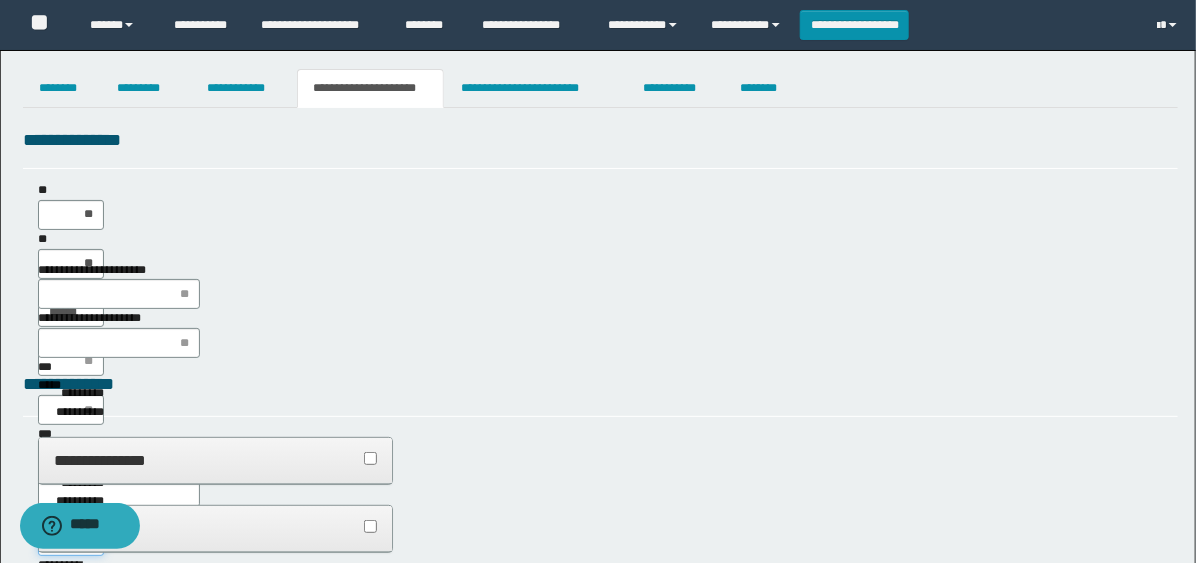 type on "**" 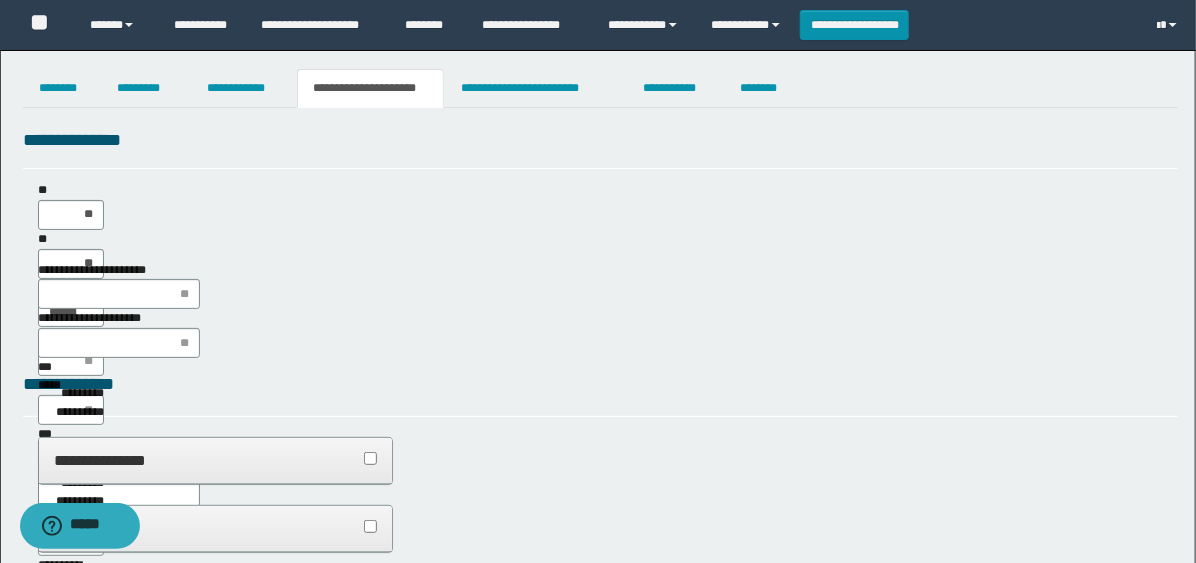 type on "**" 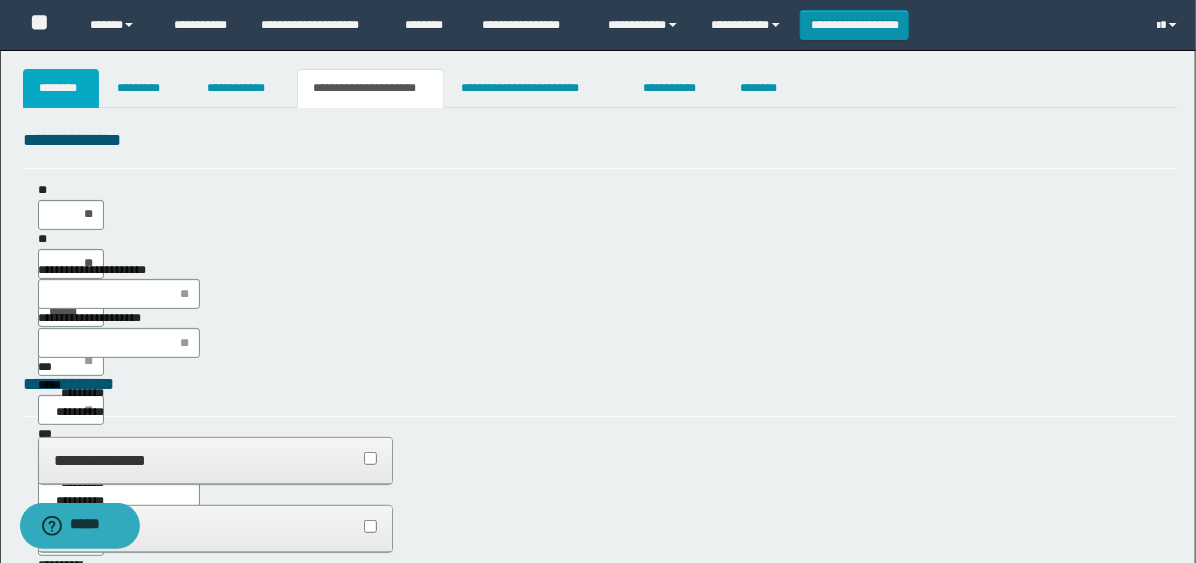 click on "********" at bounding box center [61, 88] 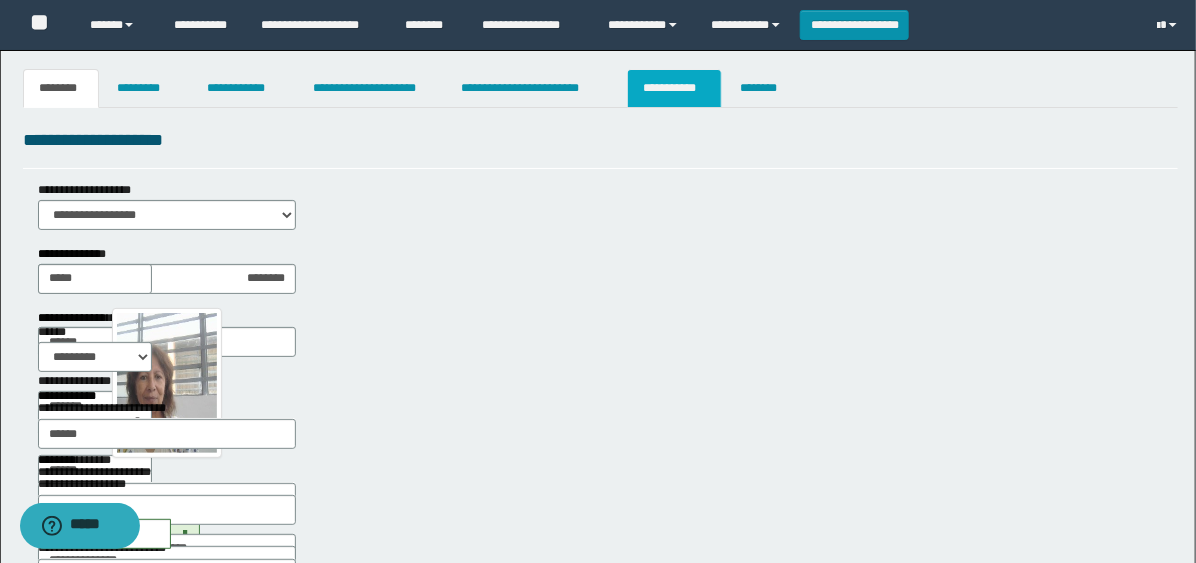 click on "**********" at bounding box center [674, 88] 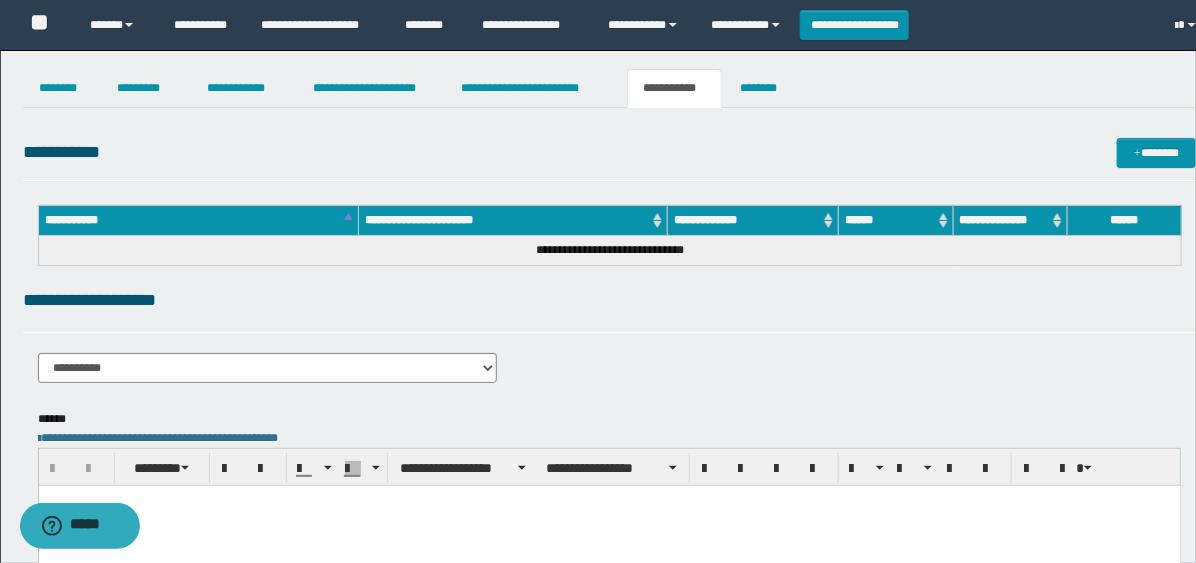 scroll, scrollTop: 0, scrollLeft: 0, axis: both 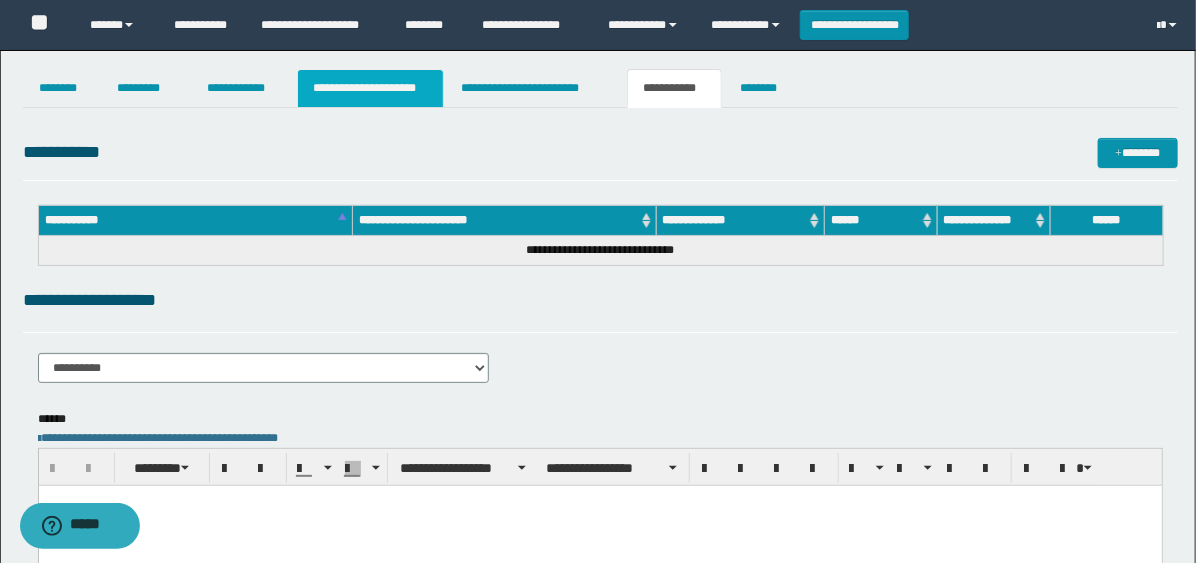 click on "**********" at bounding box center [370, 88] 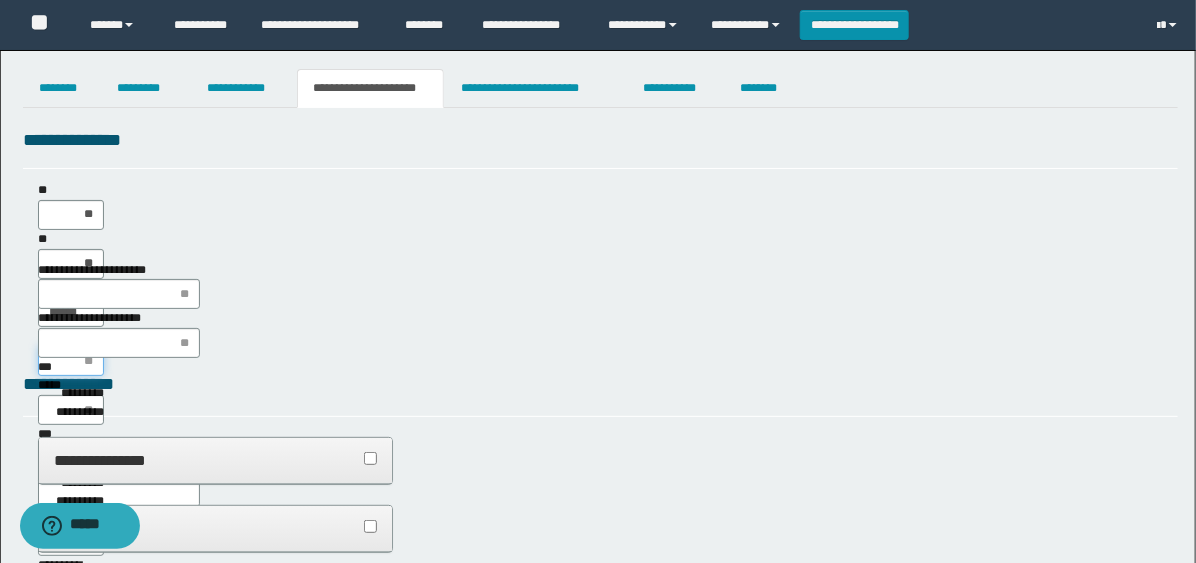 click on "****" at bounding box center [71, 361] 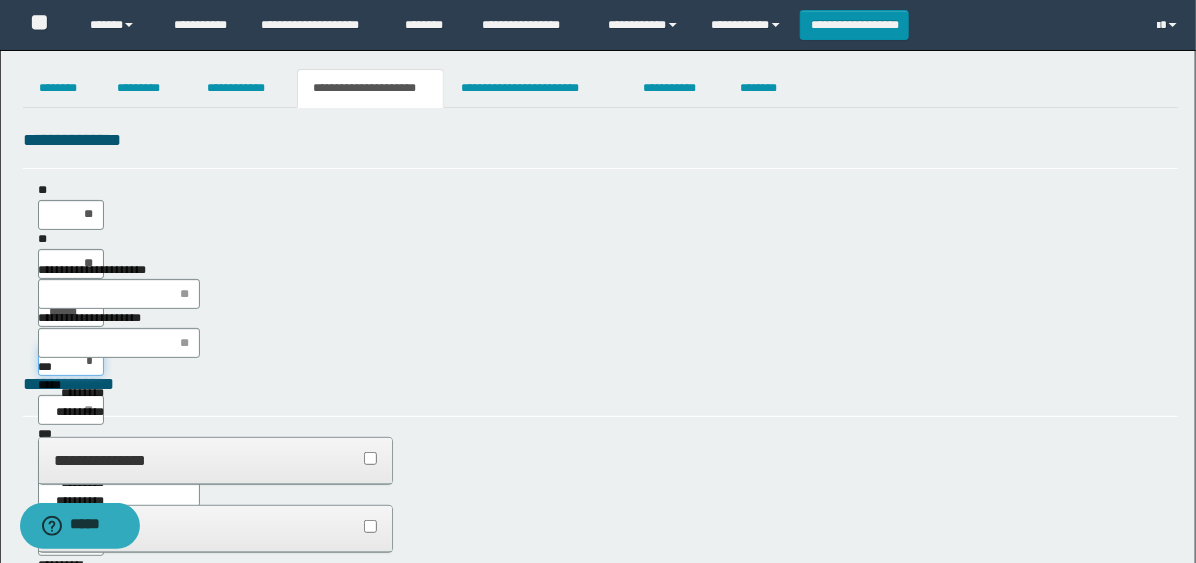 type on "**" 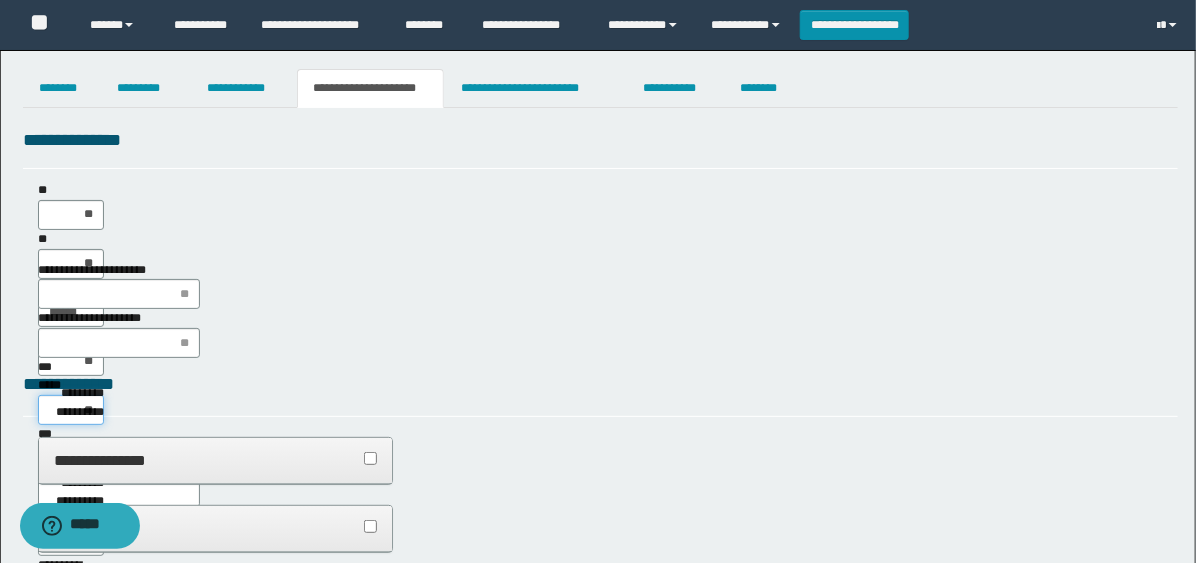 type on "***" 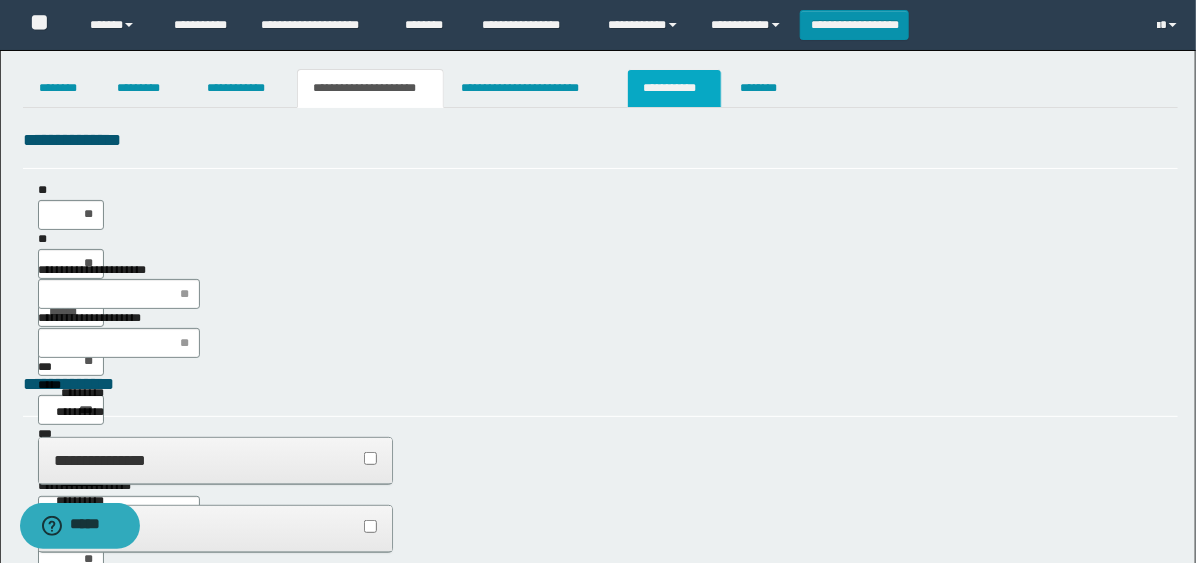 click on "**********" at bounding box center [674, 88] 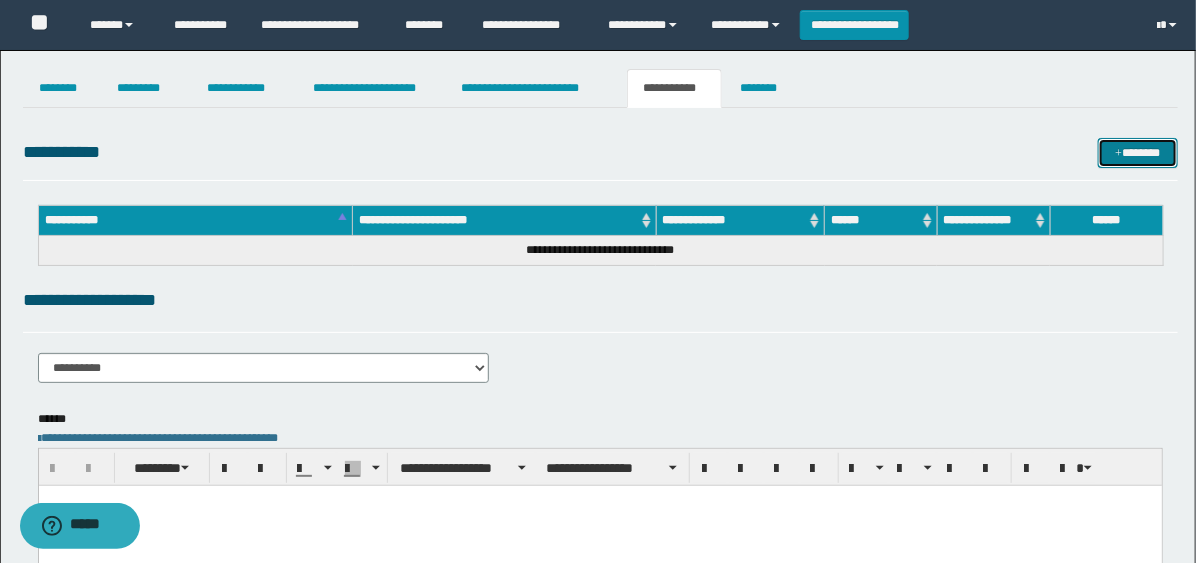 click on "*******" at bounding box center [1138, 153] 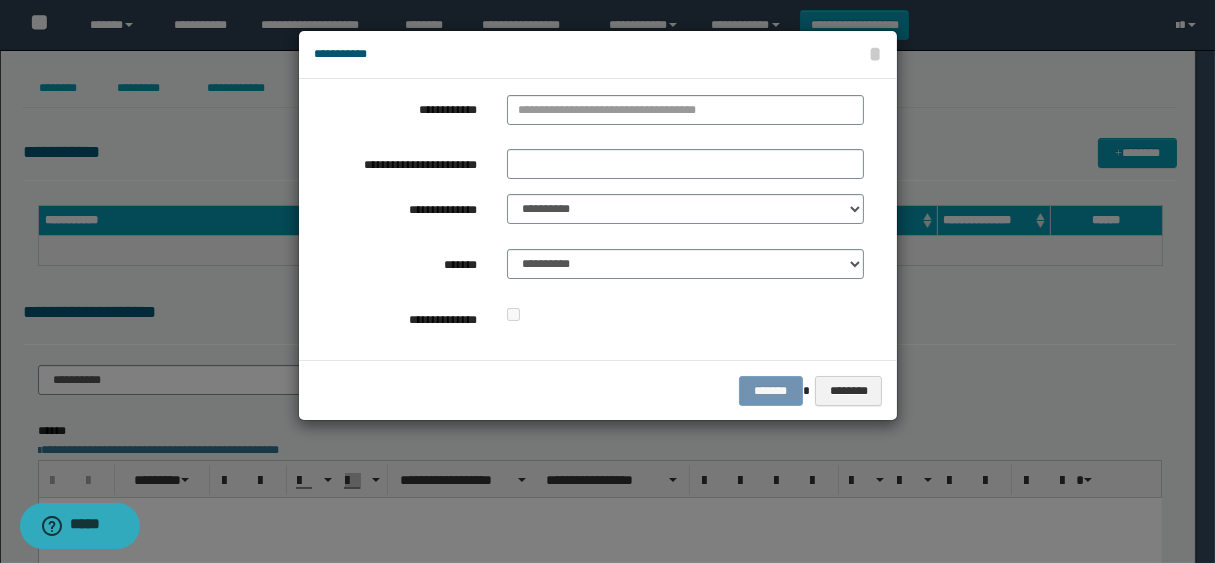 click at bounding box center [685, 114] 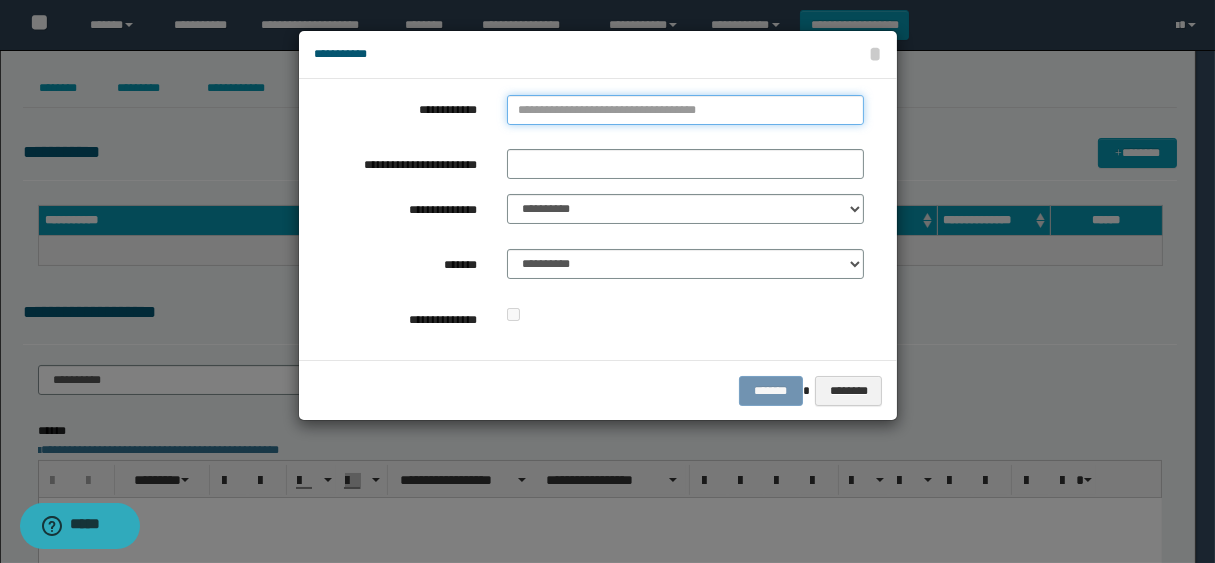 click on "**********" at bounding box center [685, 110] 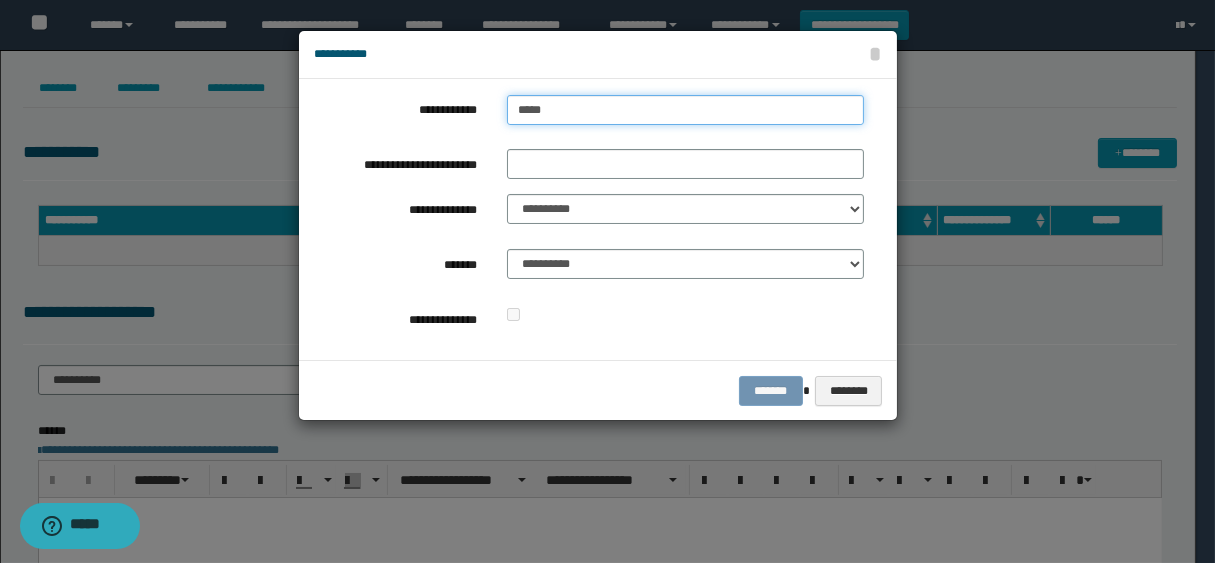 type on "******" 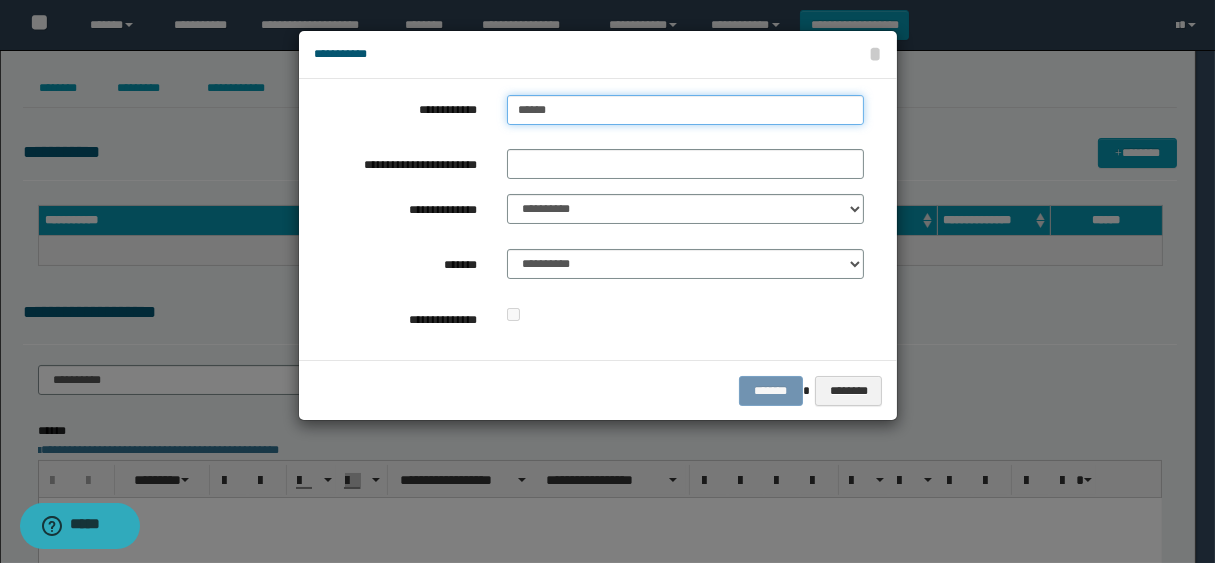 type on "******" 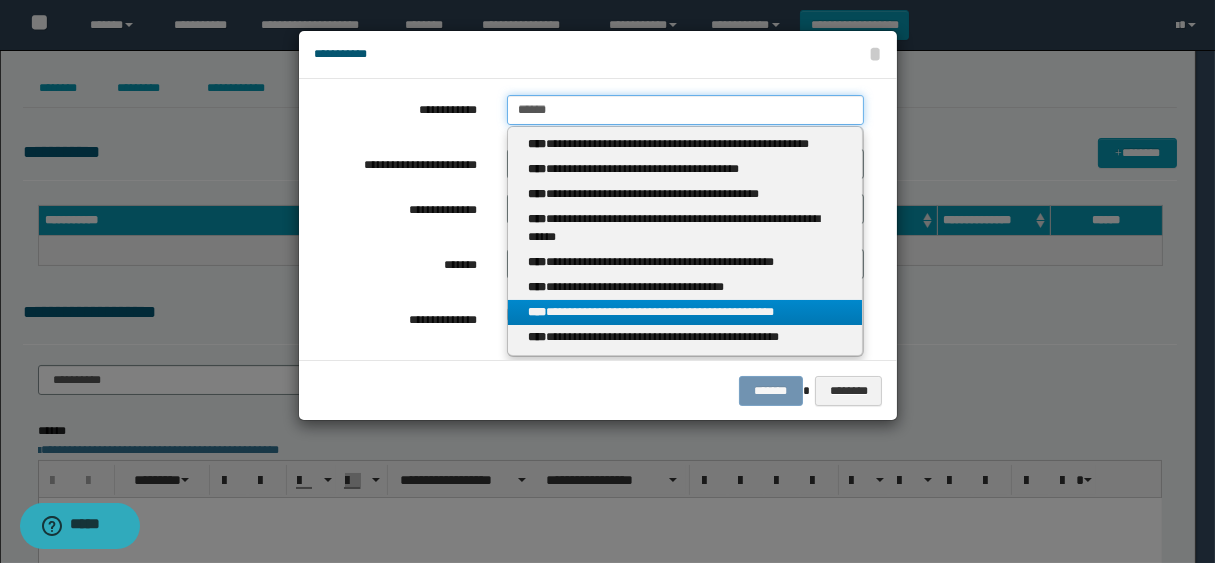 type on "******" 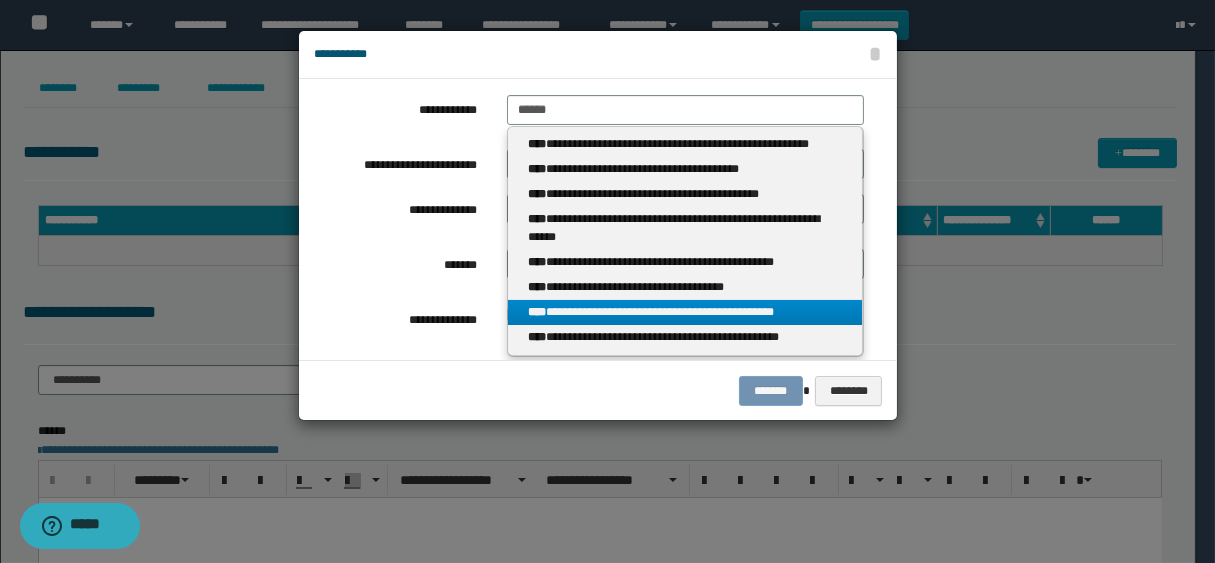 click on "**********" at bounding box center [685, 312] 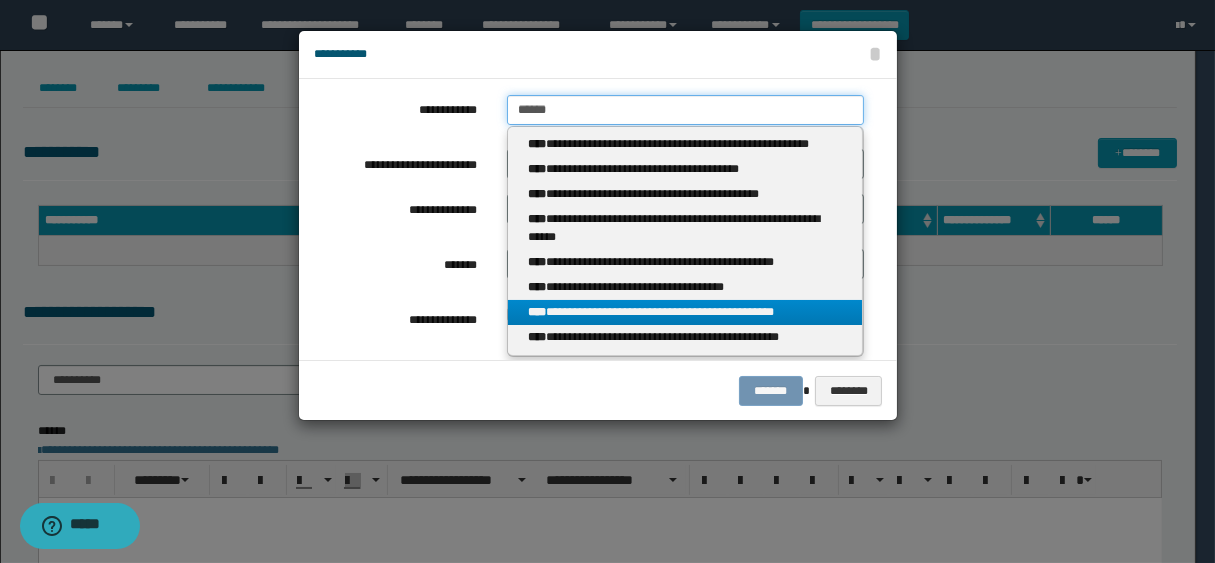 type 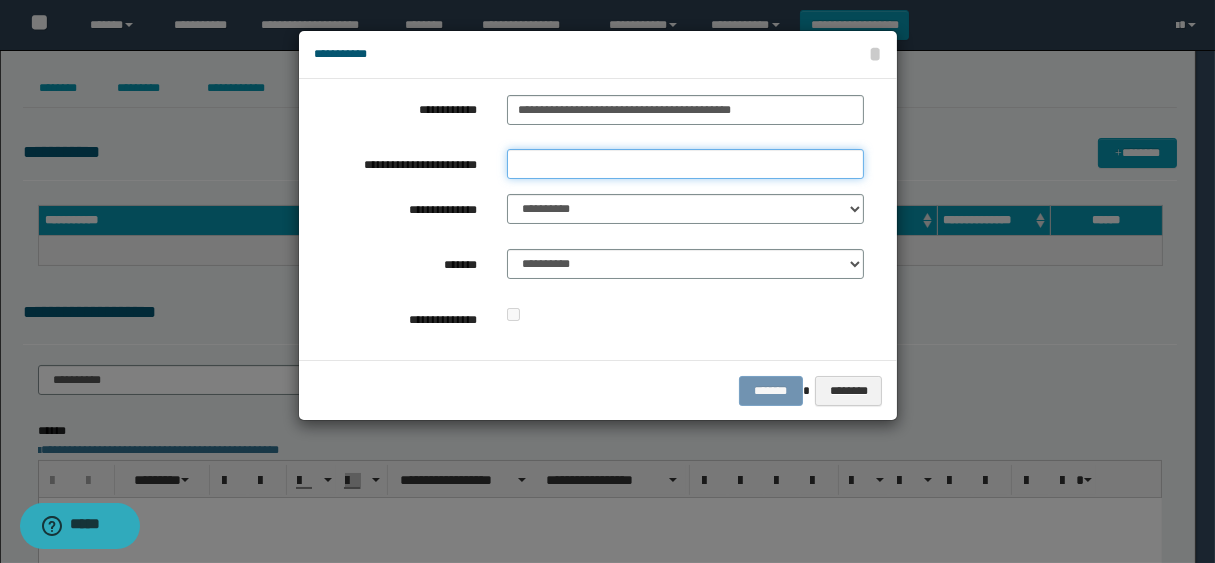 click on "**********" at bounding box center (685, 164) 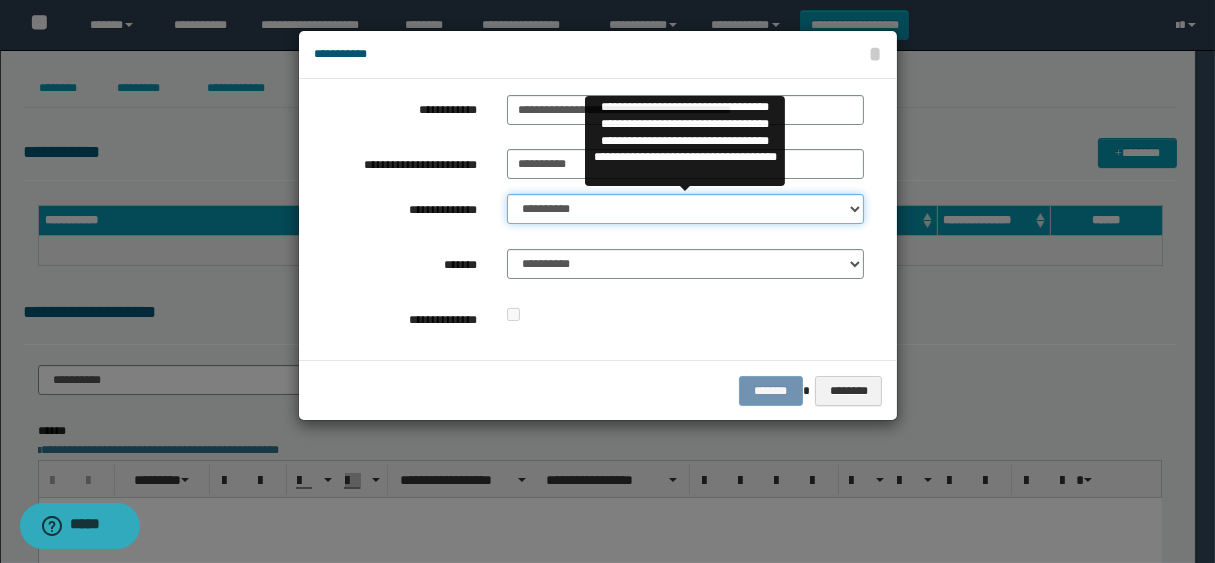 click on "**********" at bounding box center (685, 209) 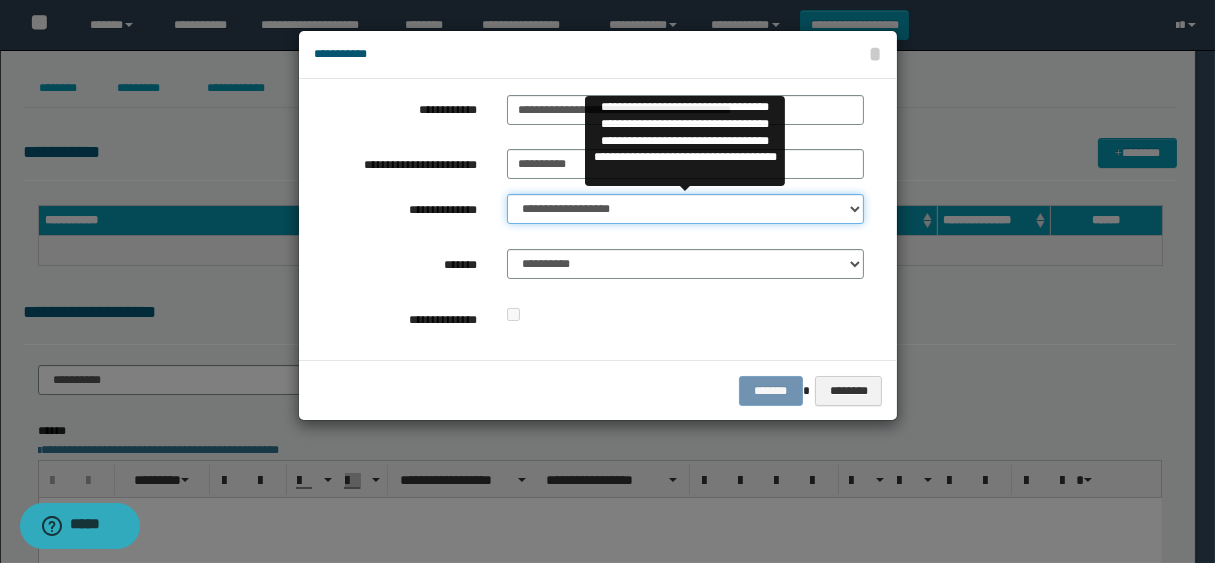 click on "**********" at bounding box center (685, 209) 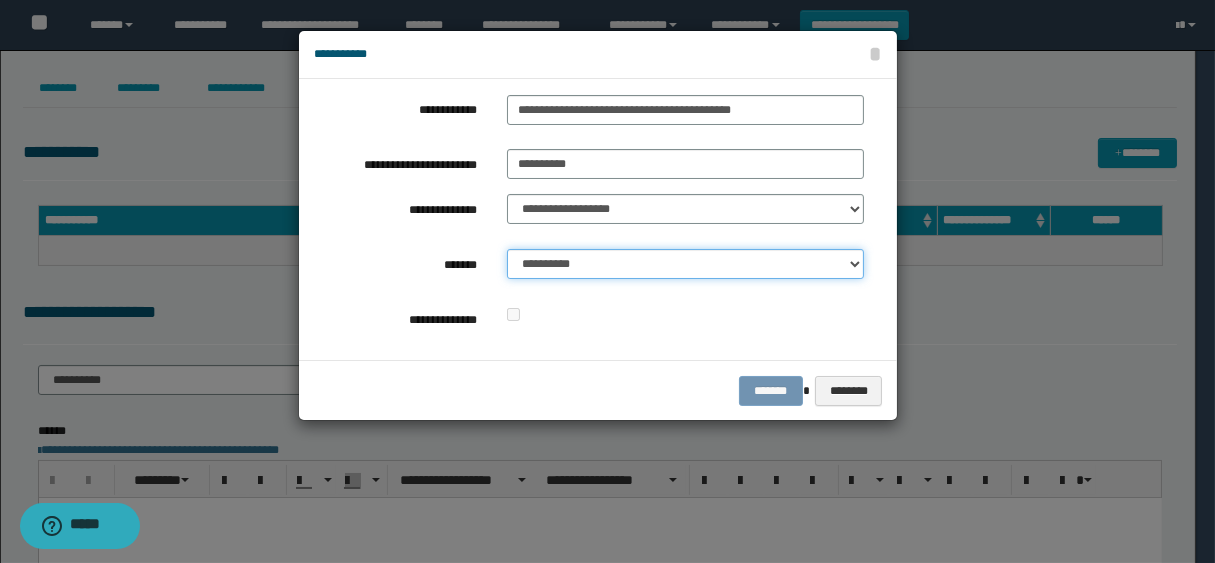 click on "**********" at bounding box center (685, 264) 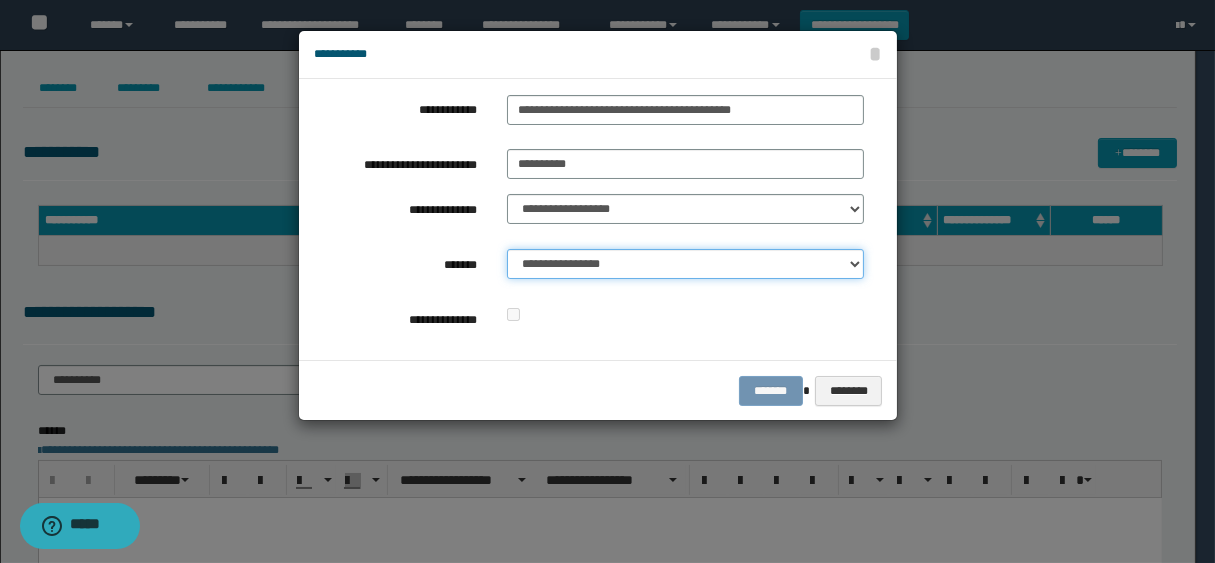 click on "**********" at bounding box center [685, 264] 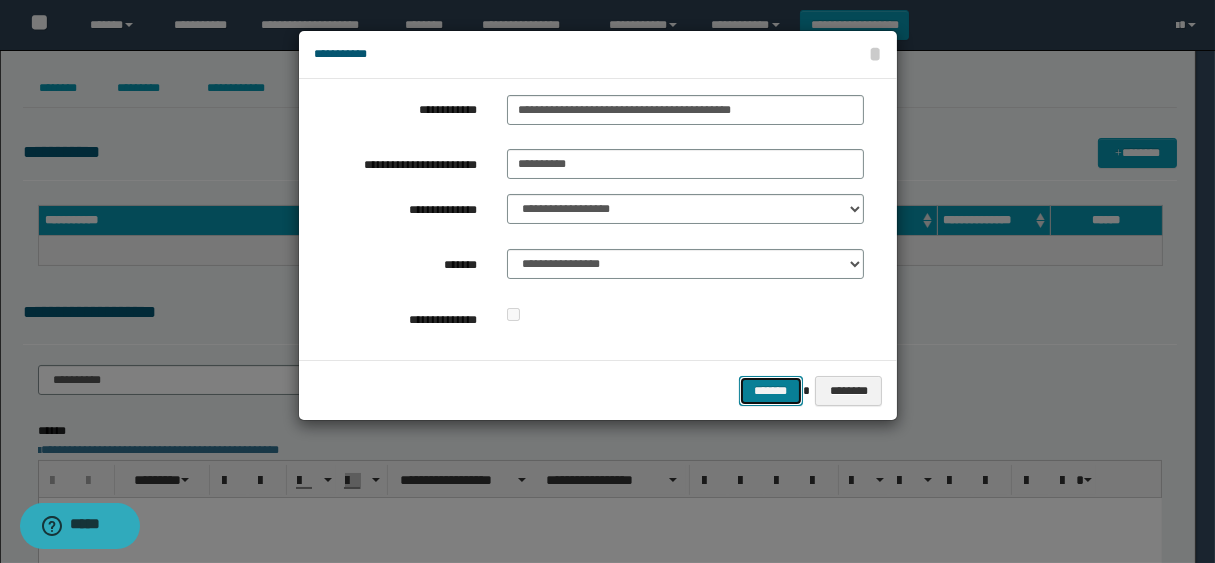 click on "*******" at bounding box center (771, 391) 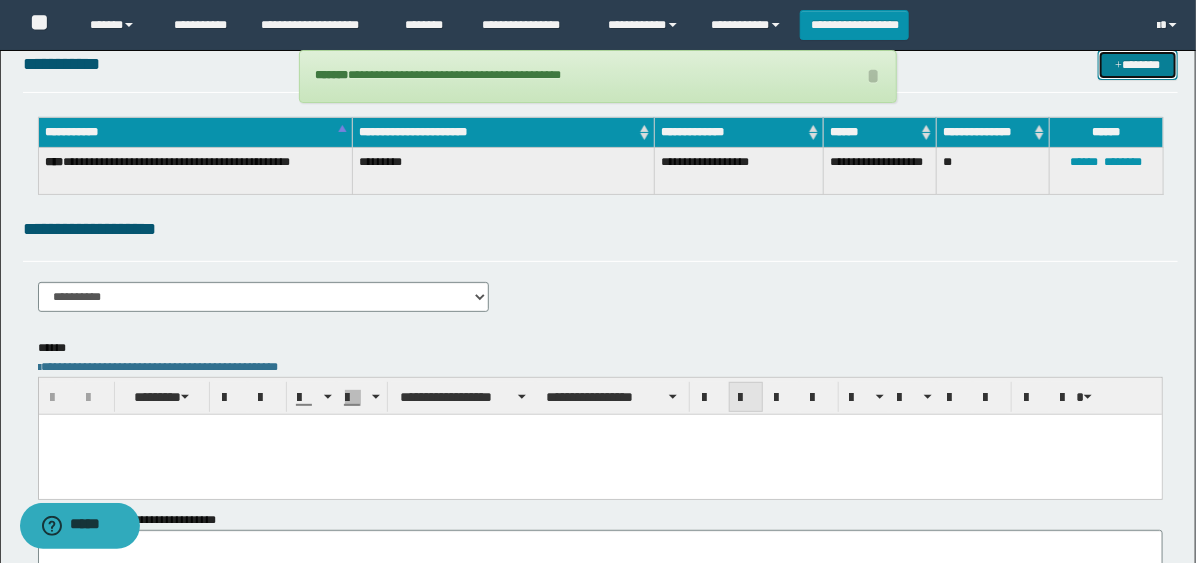 scroll, scrollTop: 222, scrollLeft: 0, axis: vertical 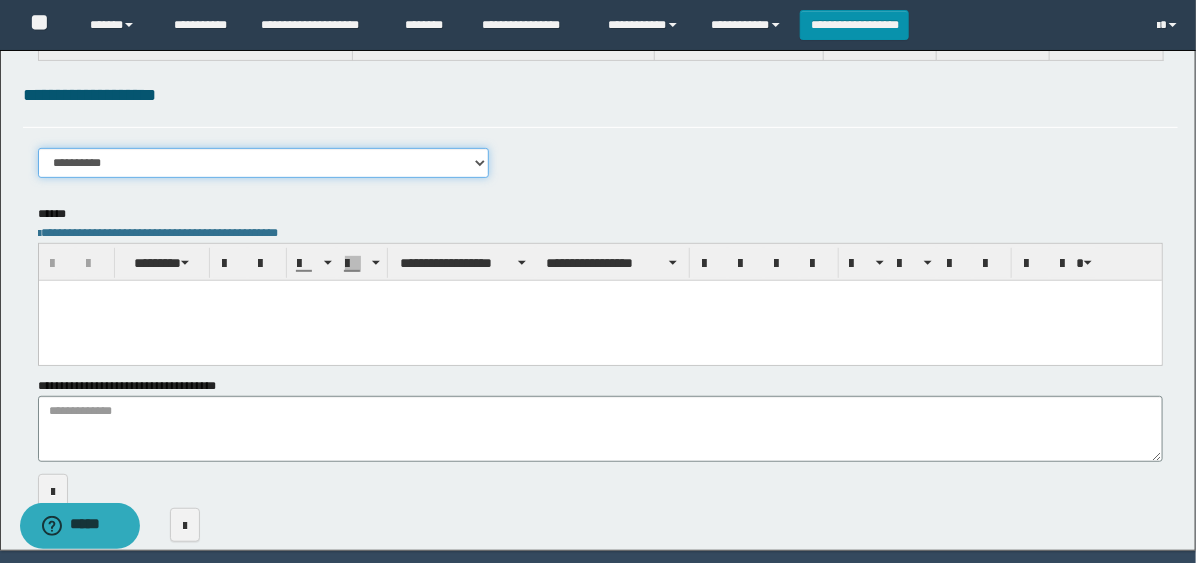 click on "**********" at bounding box center [263, 163] 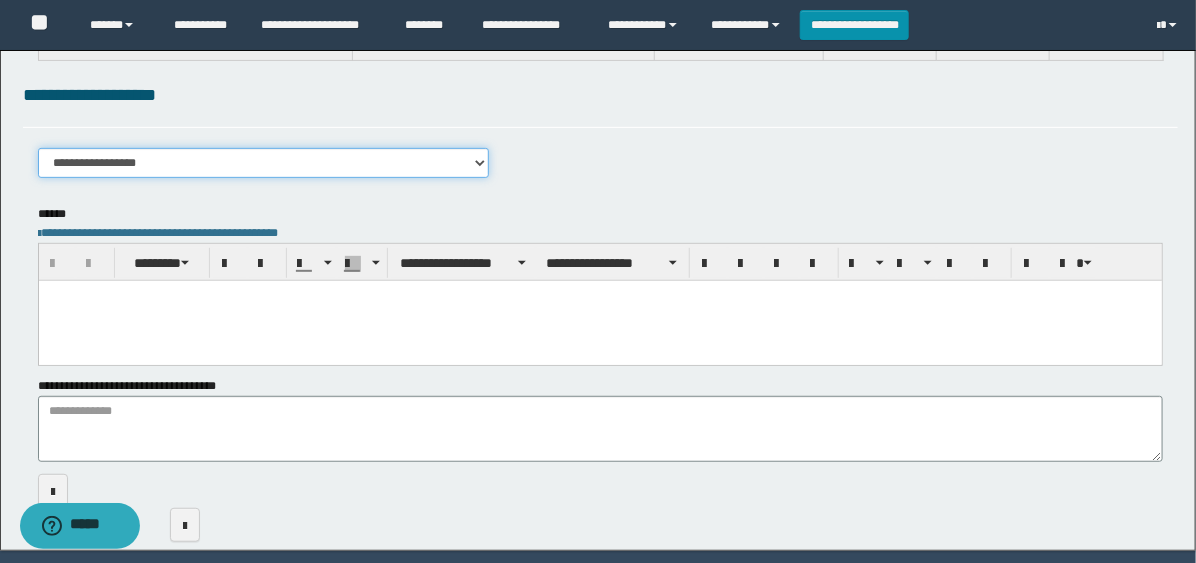 click on "**********" at bounding box center [263, 163] 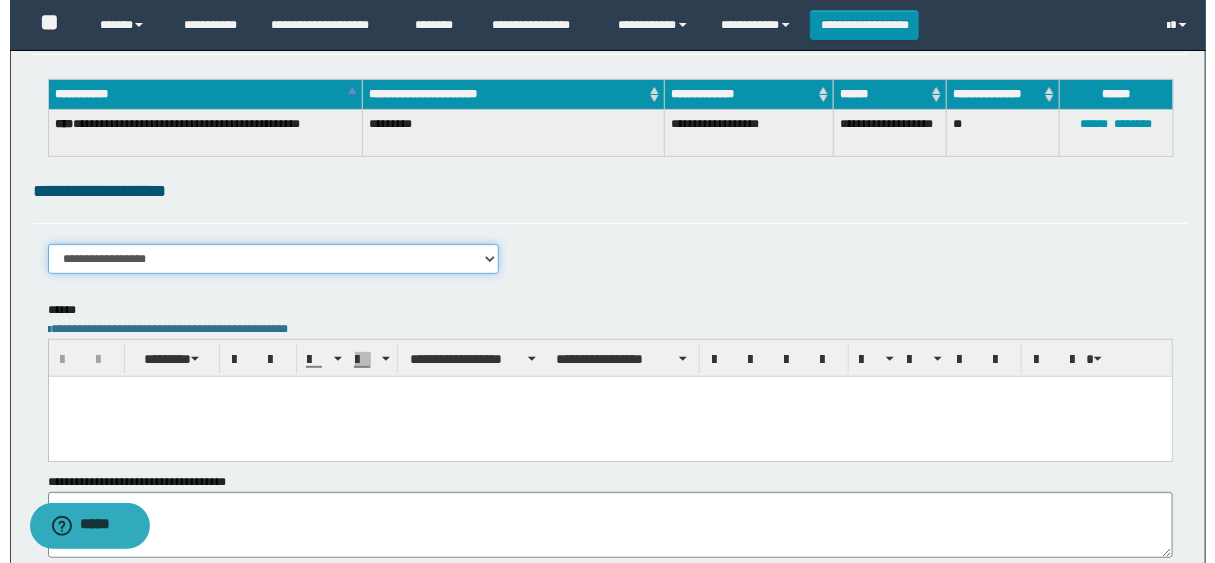 scroll, scrollTop: 0, scrollLeft: 0, axis: both 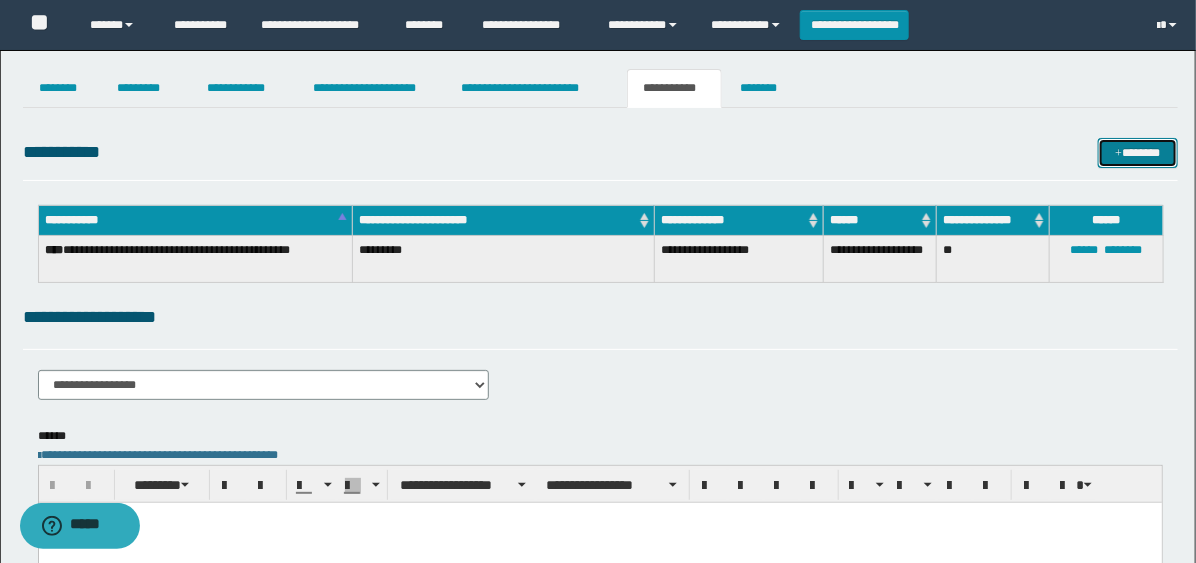 click on "*******" at bounding box center (1138, 153) 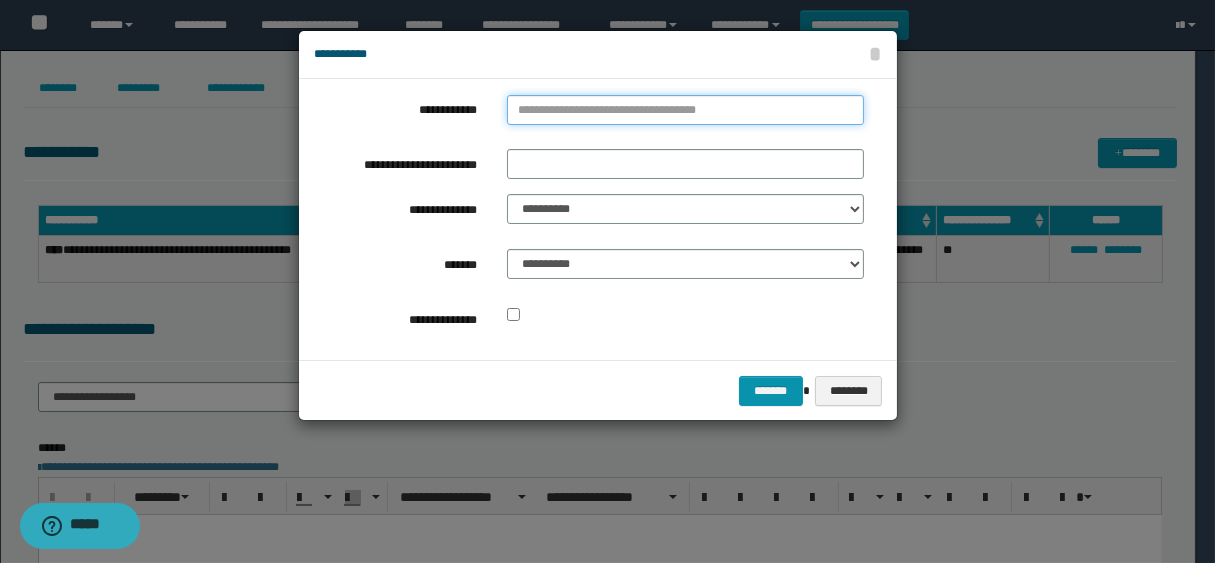 type on "**********" 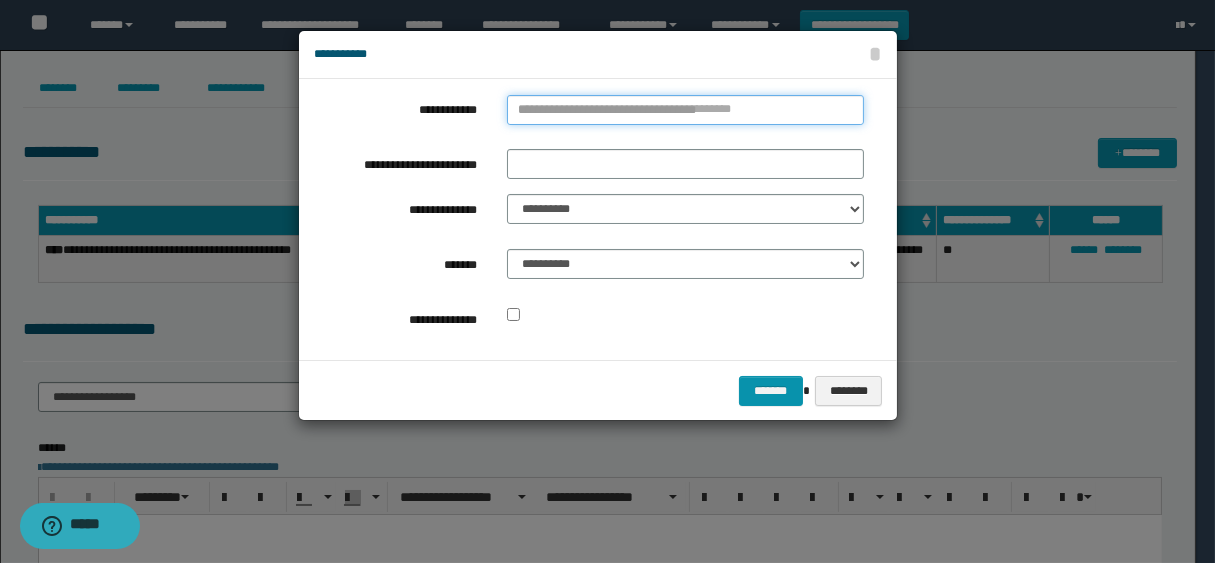 click on "**********" at bounding box center [685, 110] 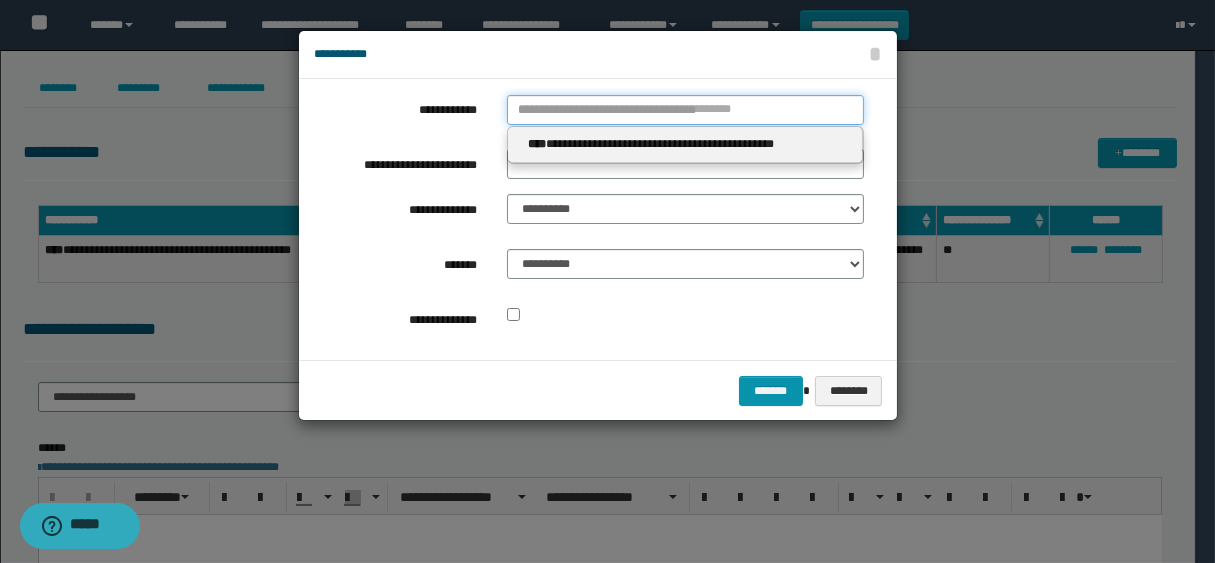 type 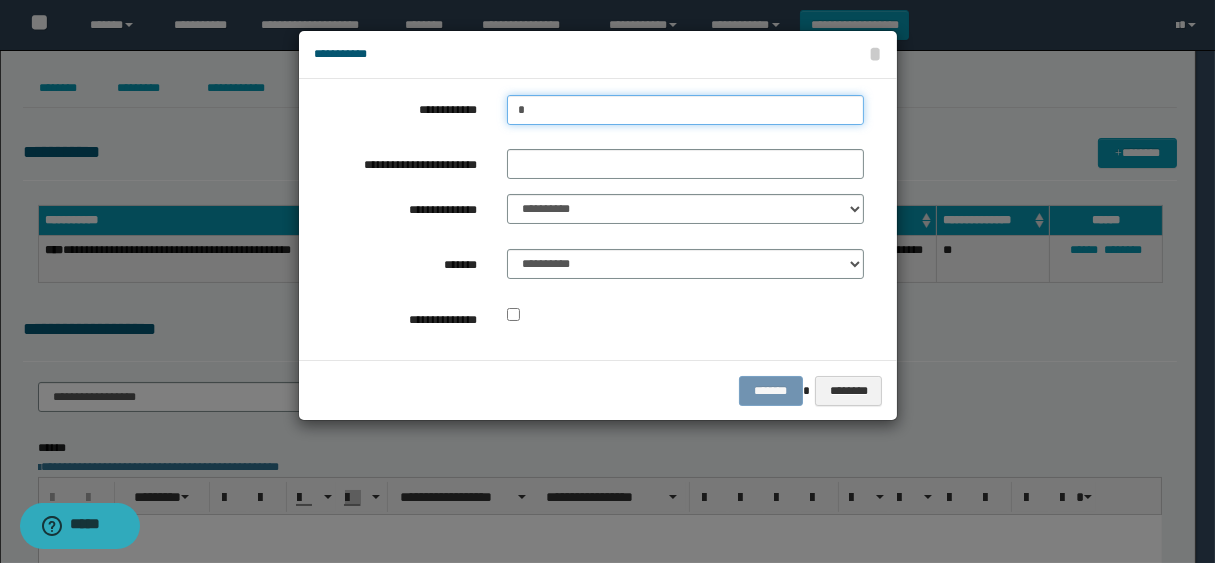 type on "**" 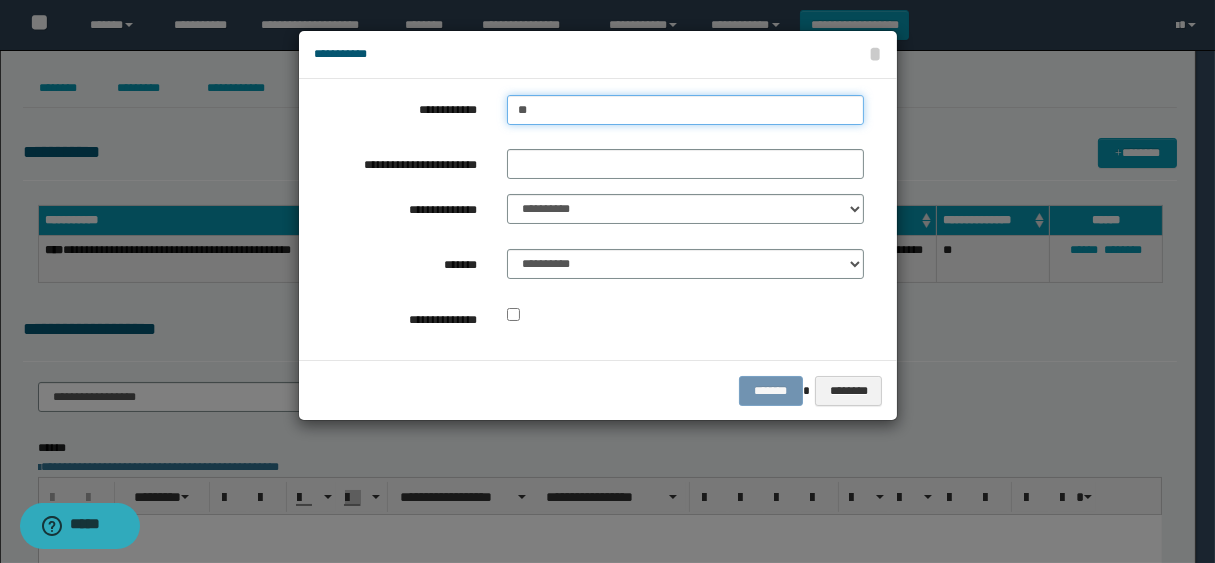 type on "**" 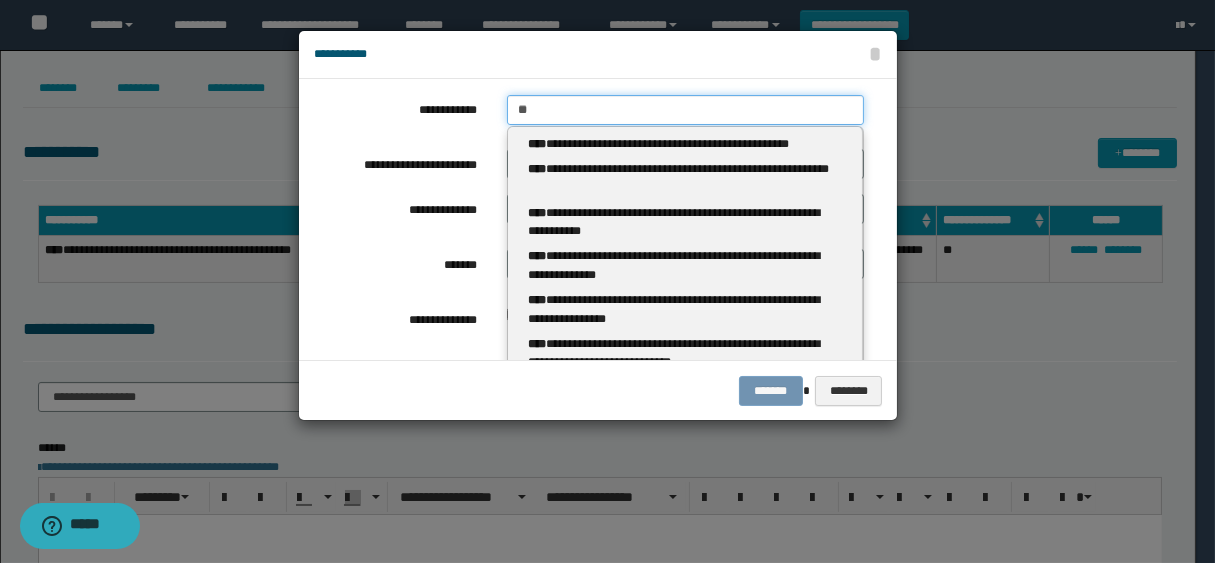 type 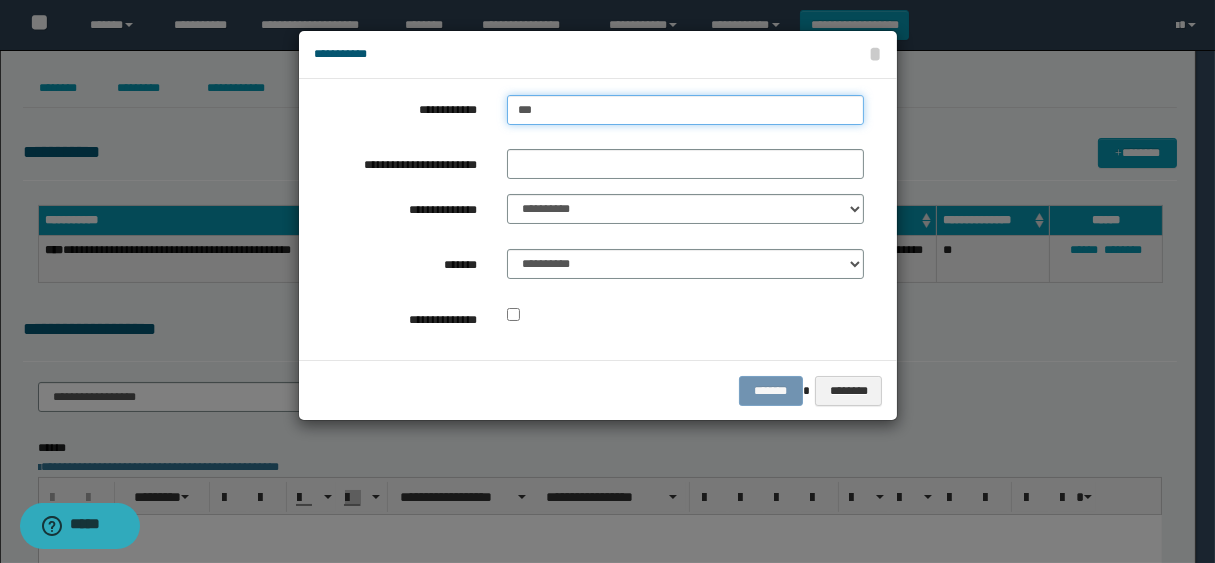 type on "****" 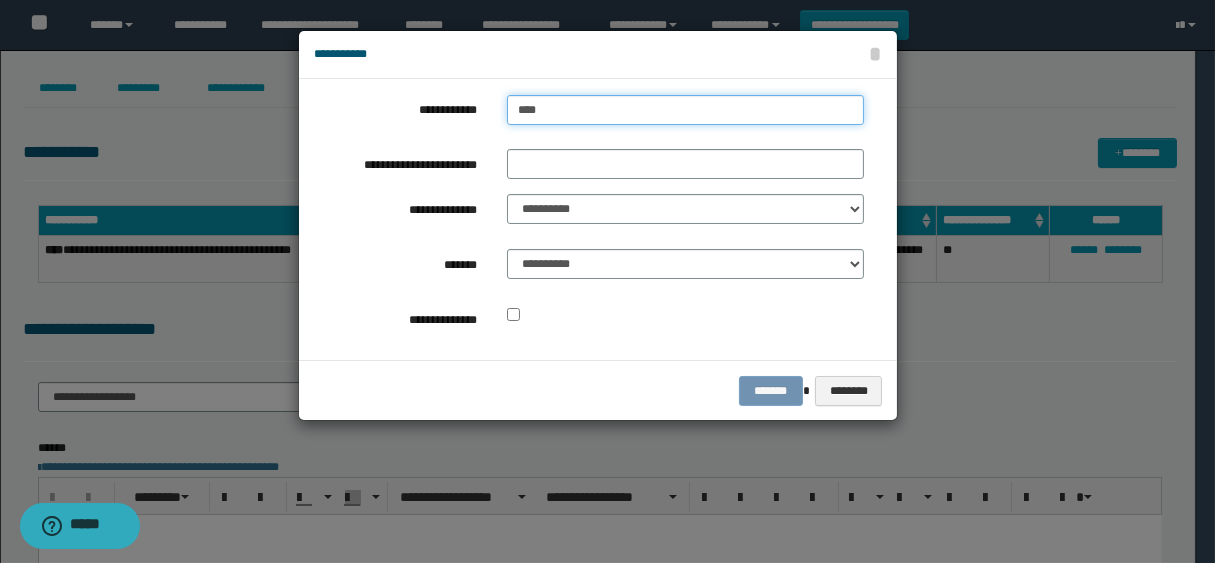type on "****" 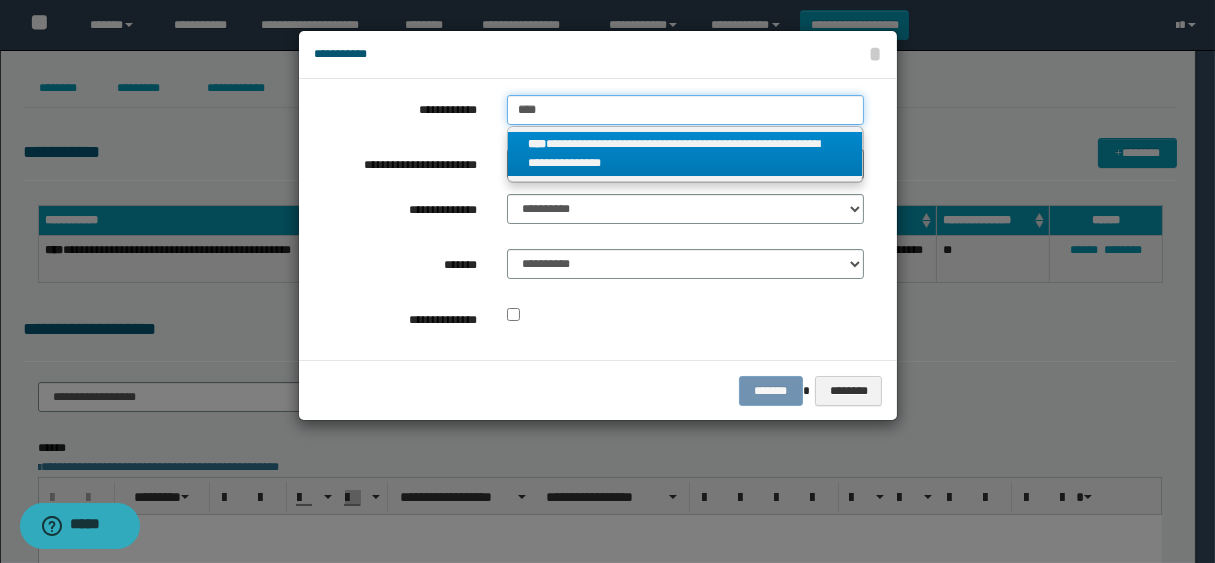 type on "****" 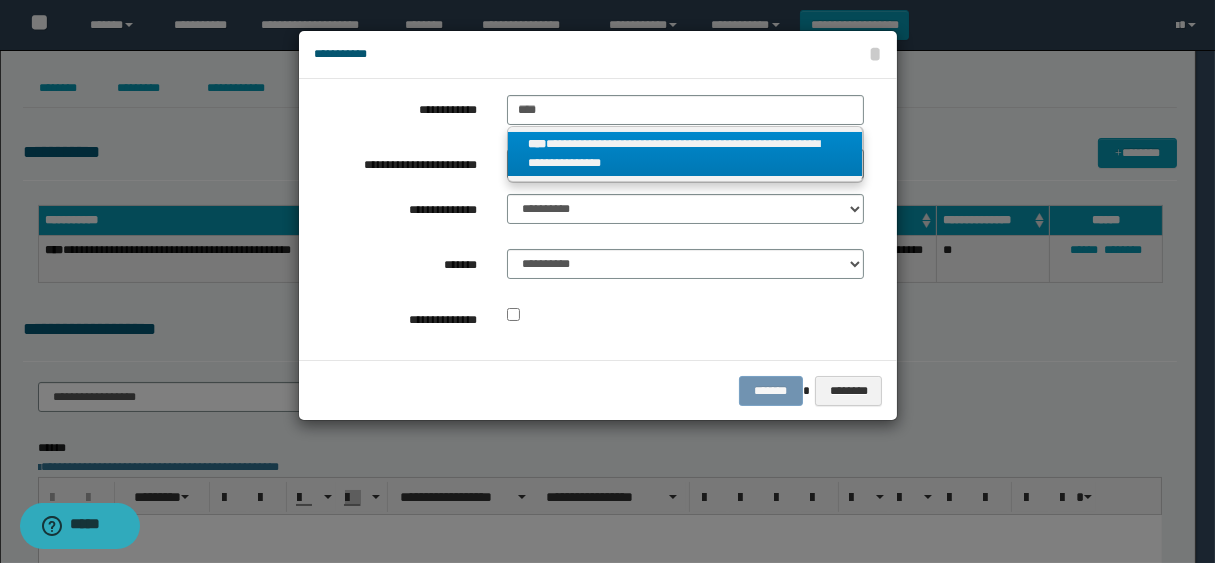 click on "**********" at bounding box center [685, 154] 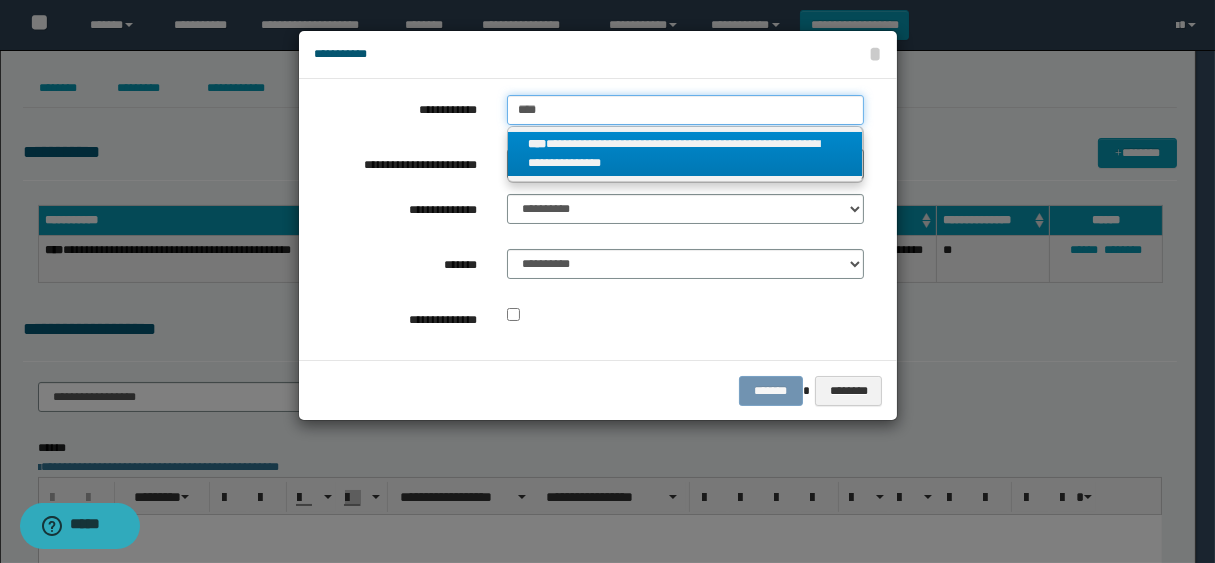 type 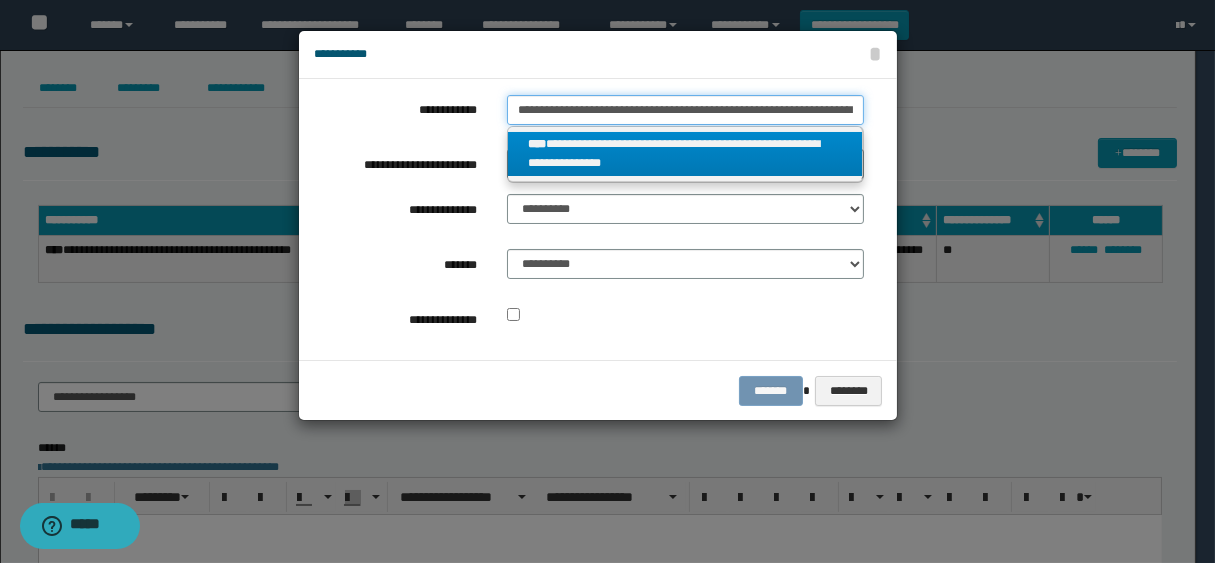 scroll, scrollTop: 0, scrollLeft: 40, axis: horizontal 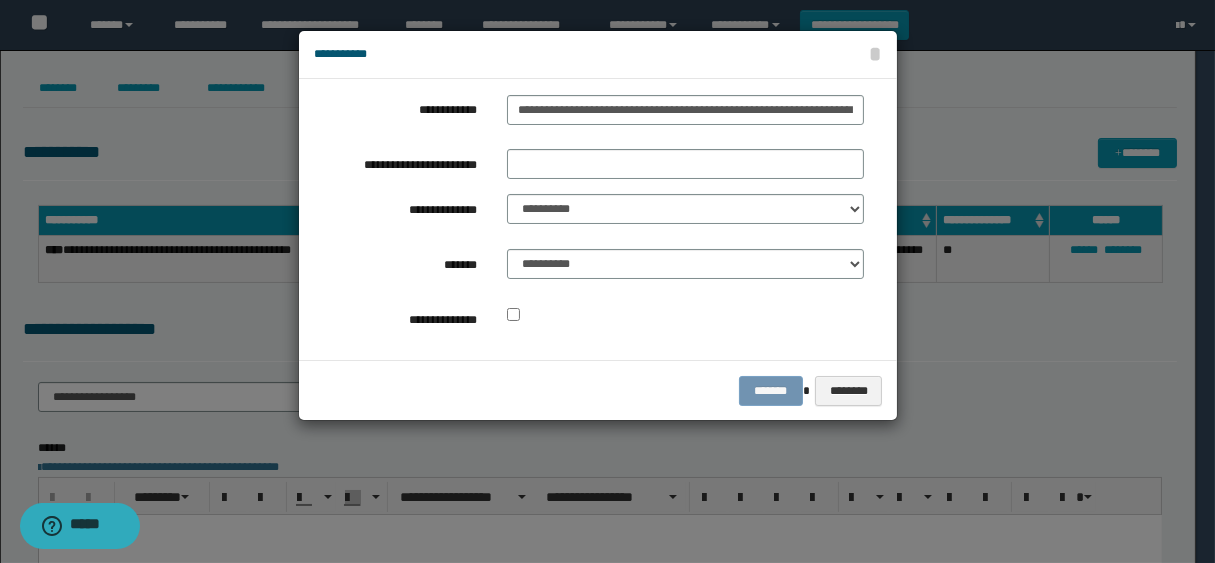 click on "**********" at bounding box center [589, 219] 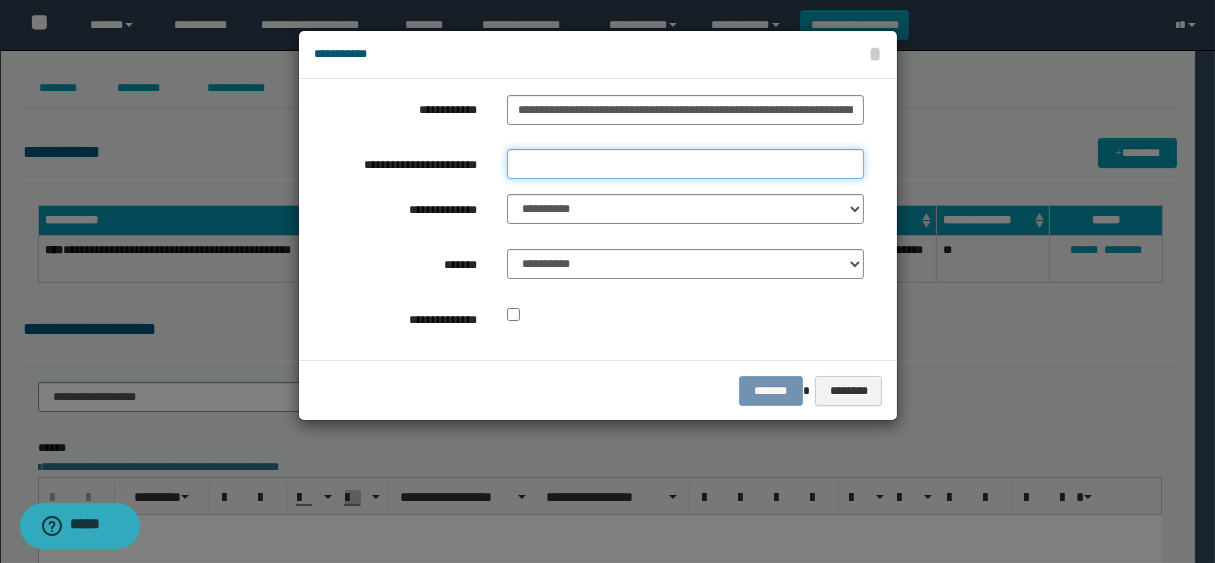 click on "**********" at bounding box center (685, 164) 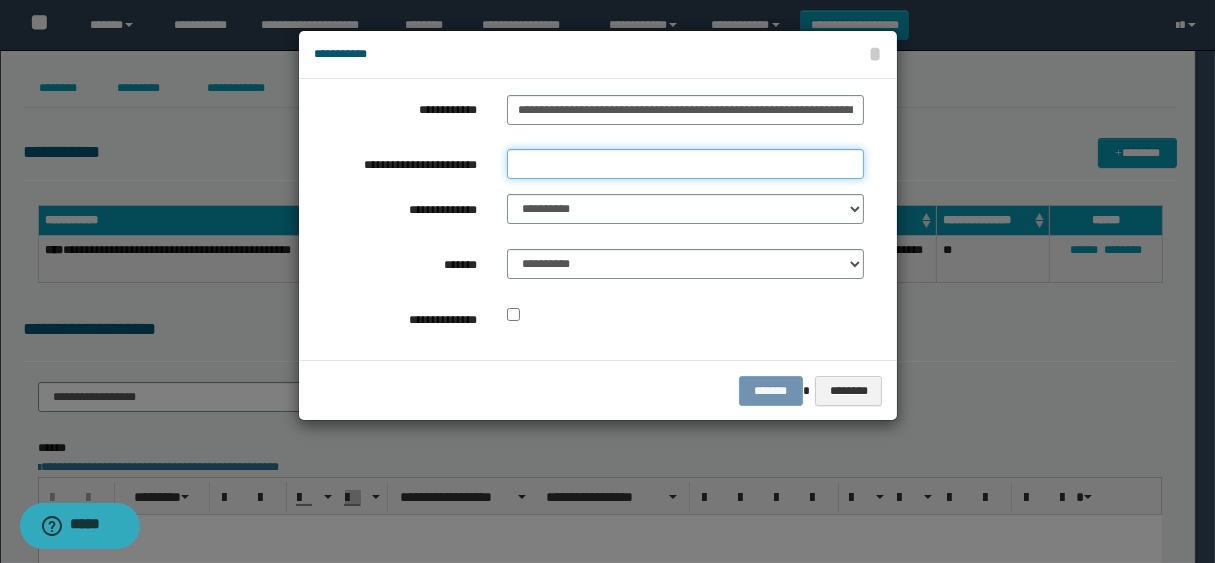 type on "**********" 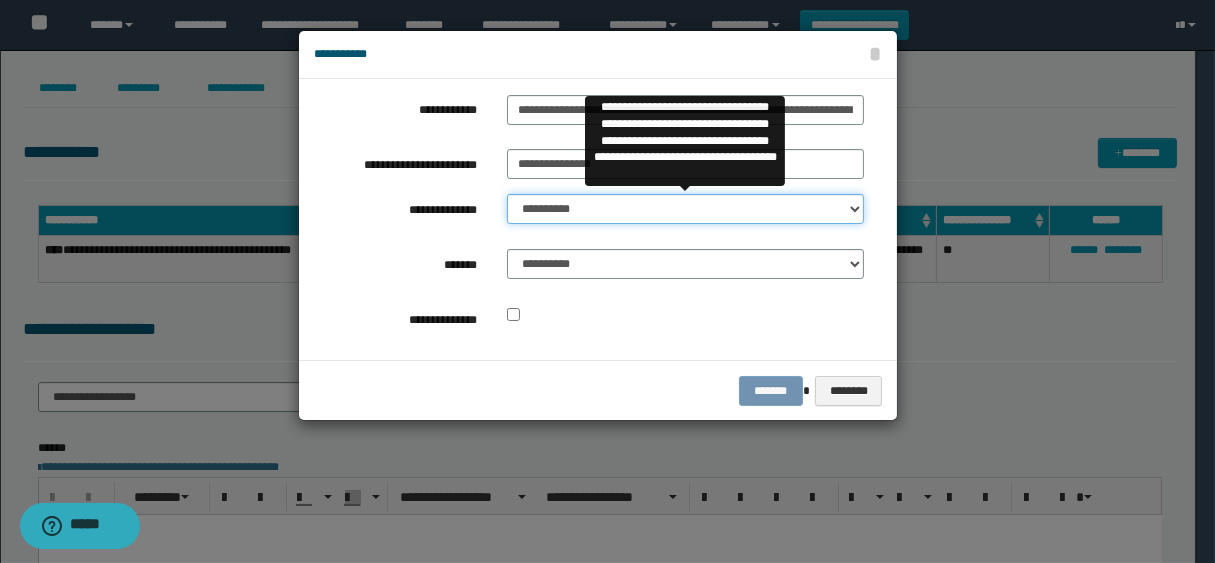 click on "**********" at bounding box center [685, 209] 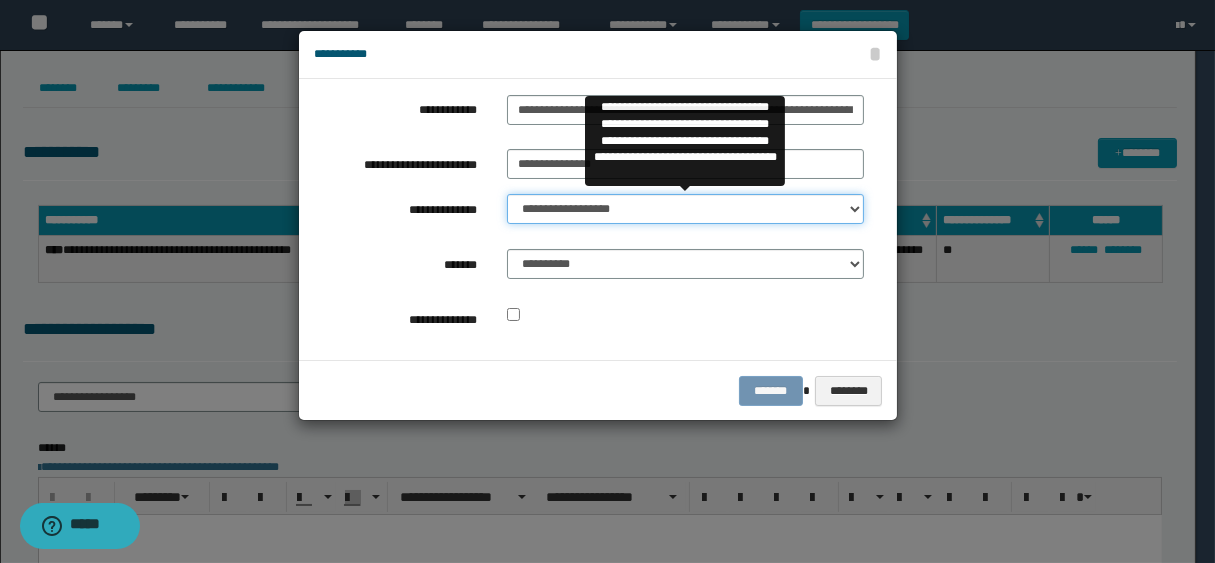 click on "**********" at bounding box center (685, 209) 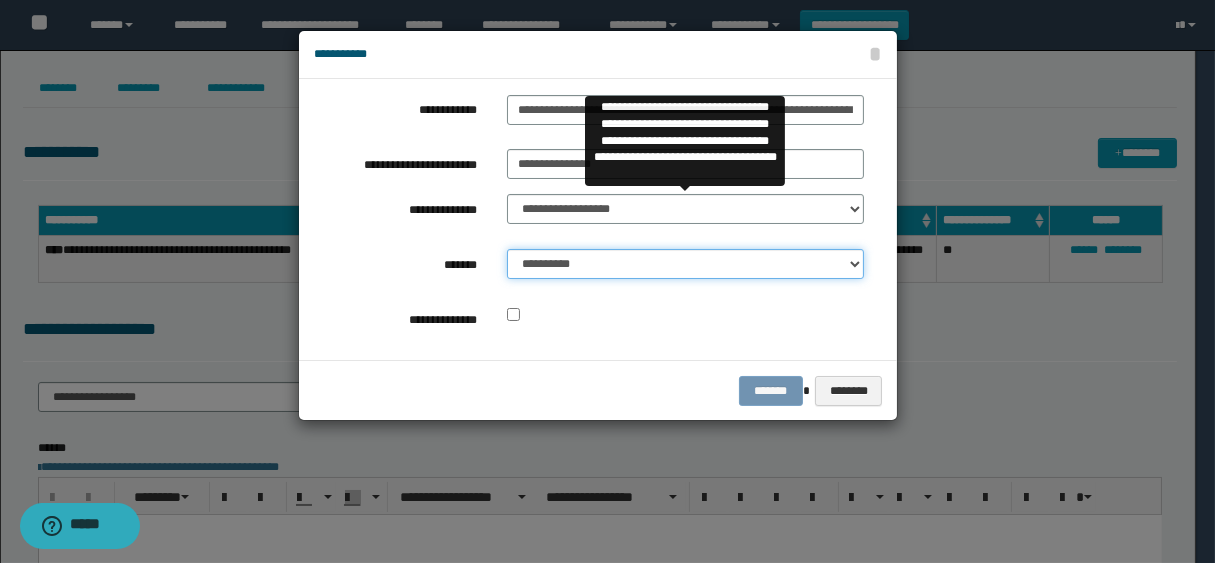 drag, startPoint x: 657, startPoint y: 268, endPoint x: 666, endPoint y: 274, distance: 10.816654 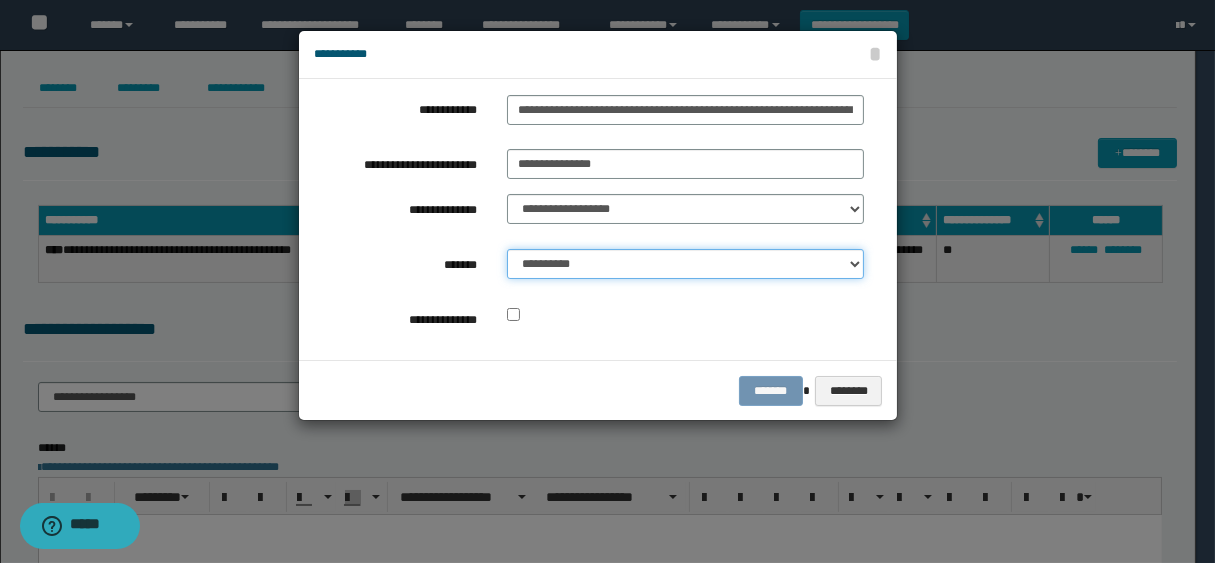 select on "*" 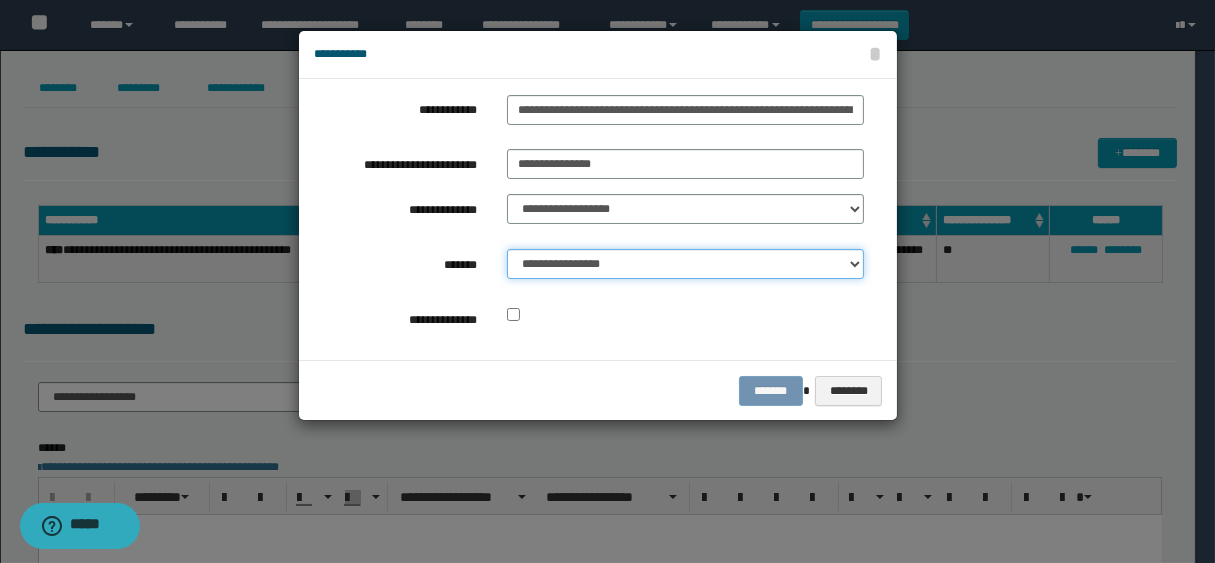 click on "**********" at bounding box center [685, 264] 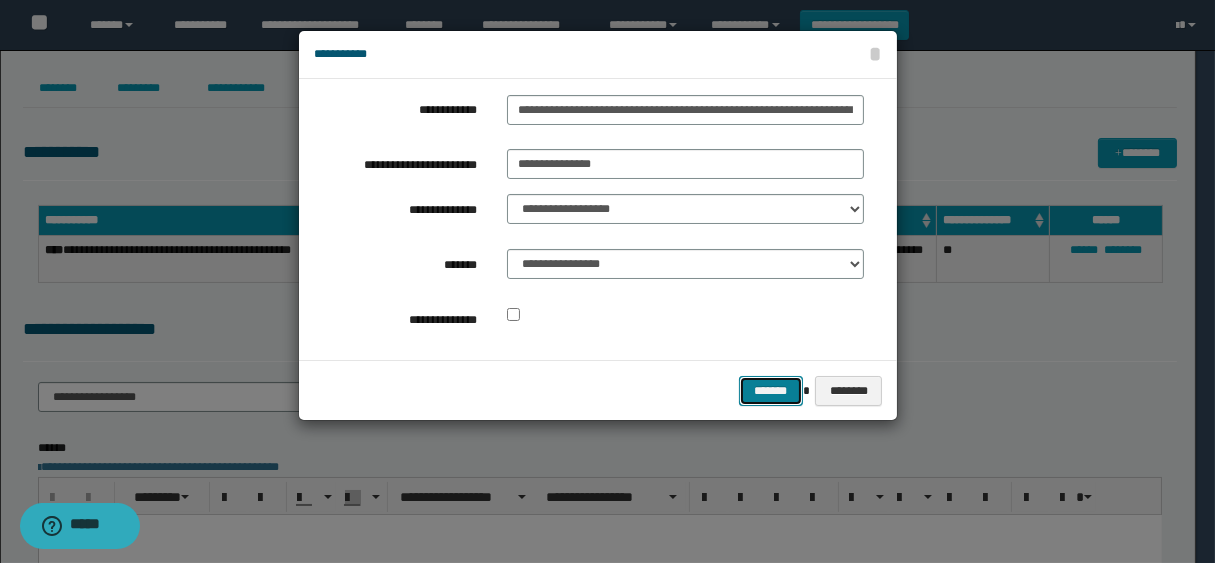click on "*******" at bounding box center (771, 391) 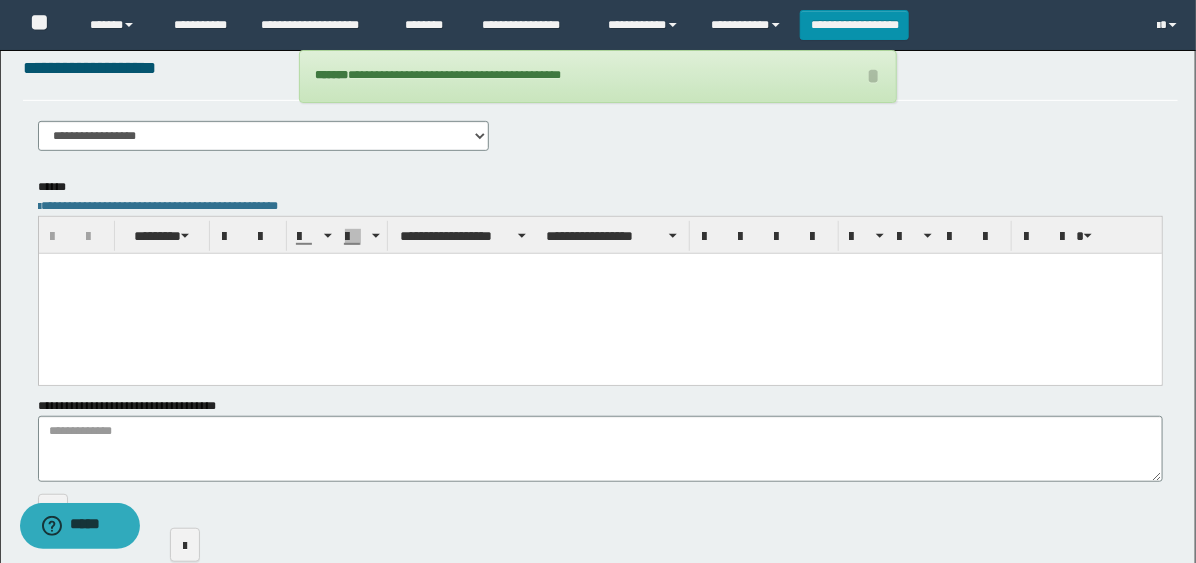 scroll, scrollTop: 333, scrollLeft: 0, axis: vertical 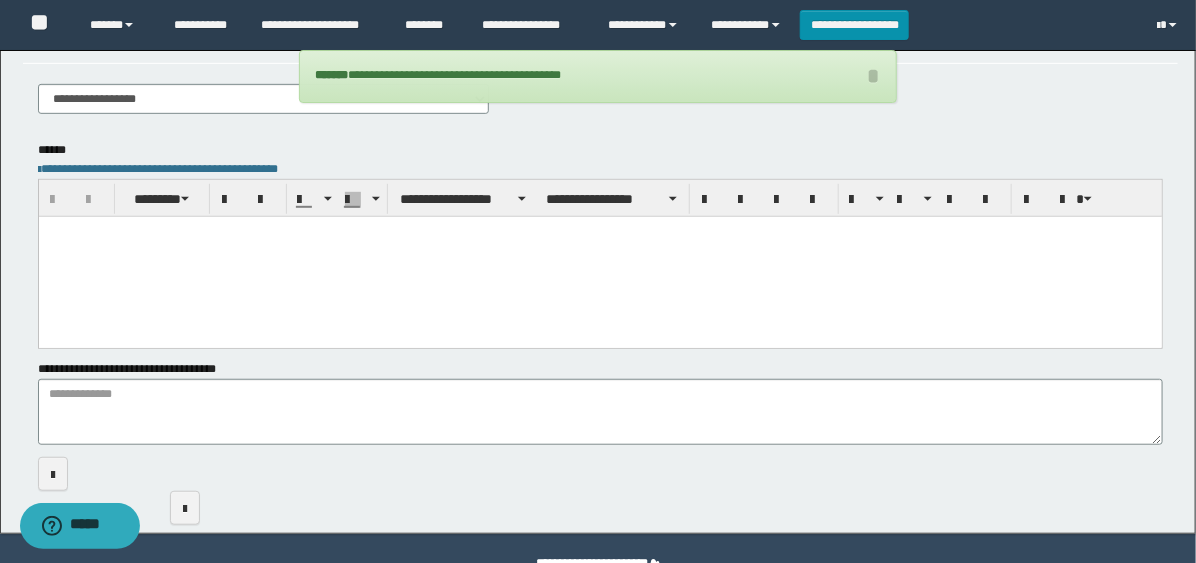 click at bounding box center [599, 256] 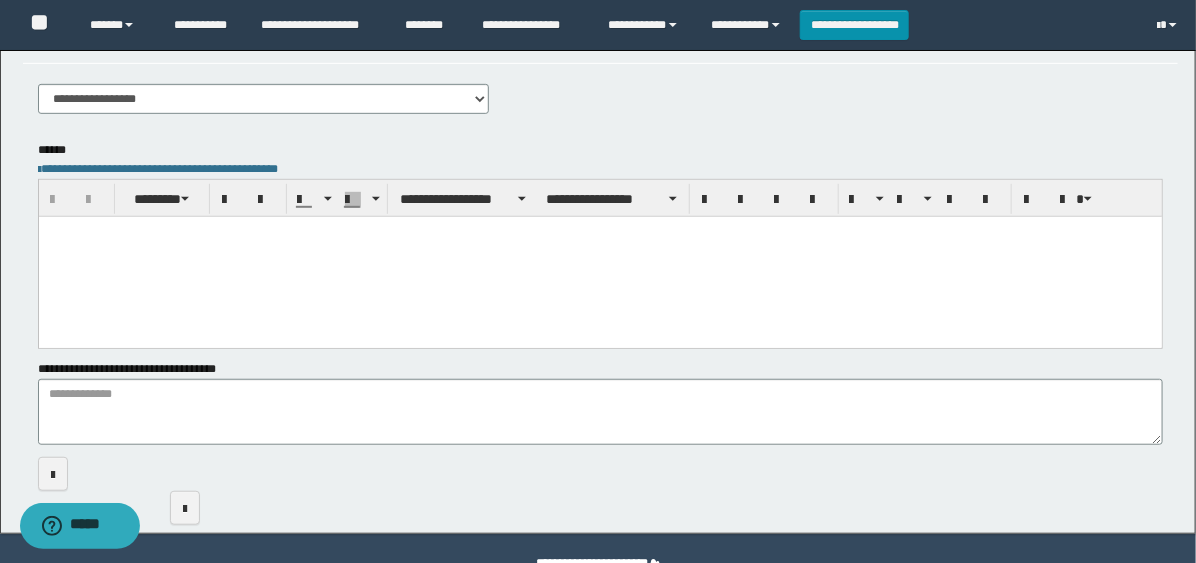 type 